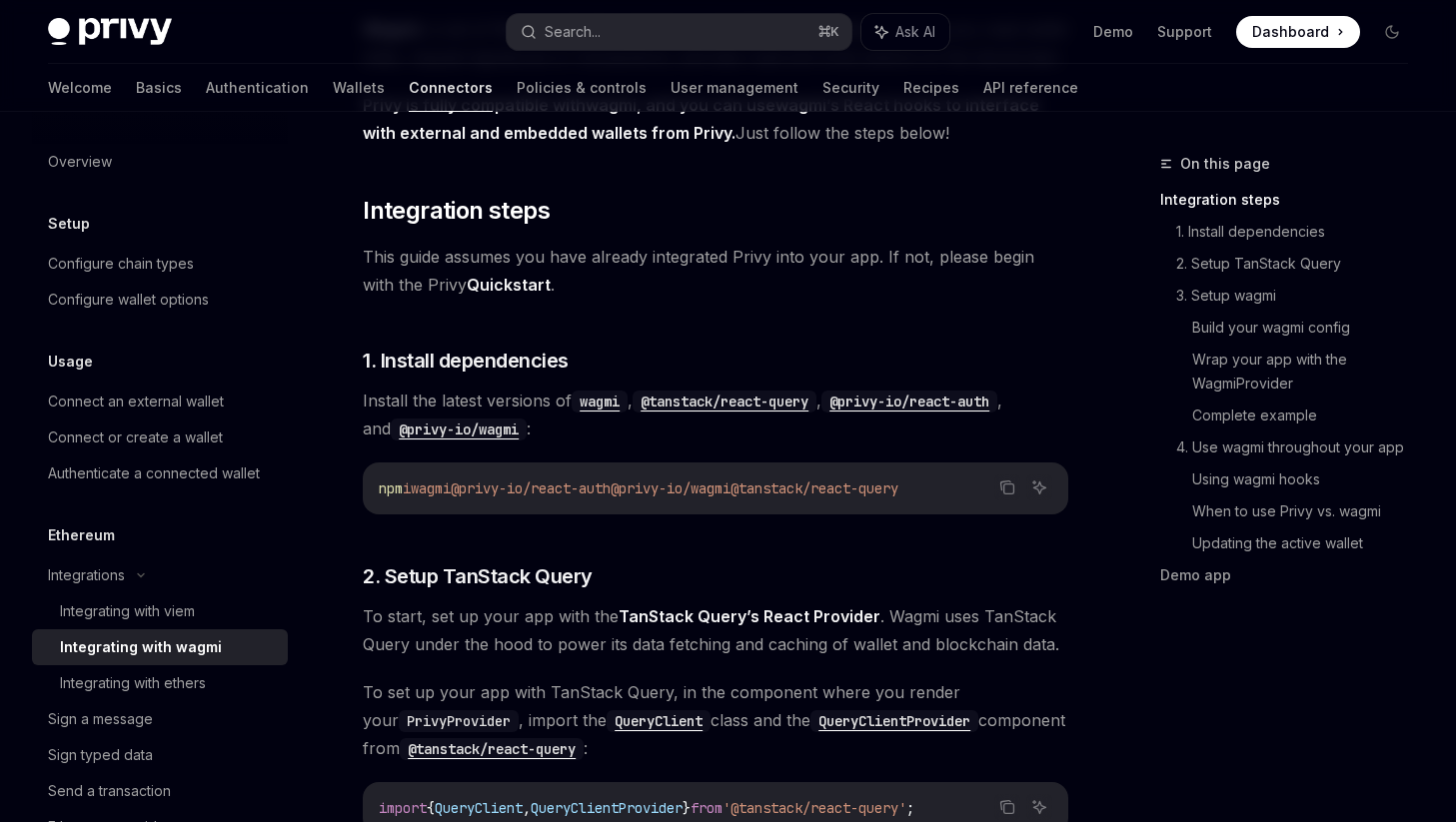 scroll, scrollTop: 252, scrollLeft: 0, axis: vertical 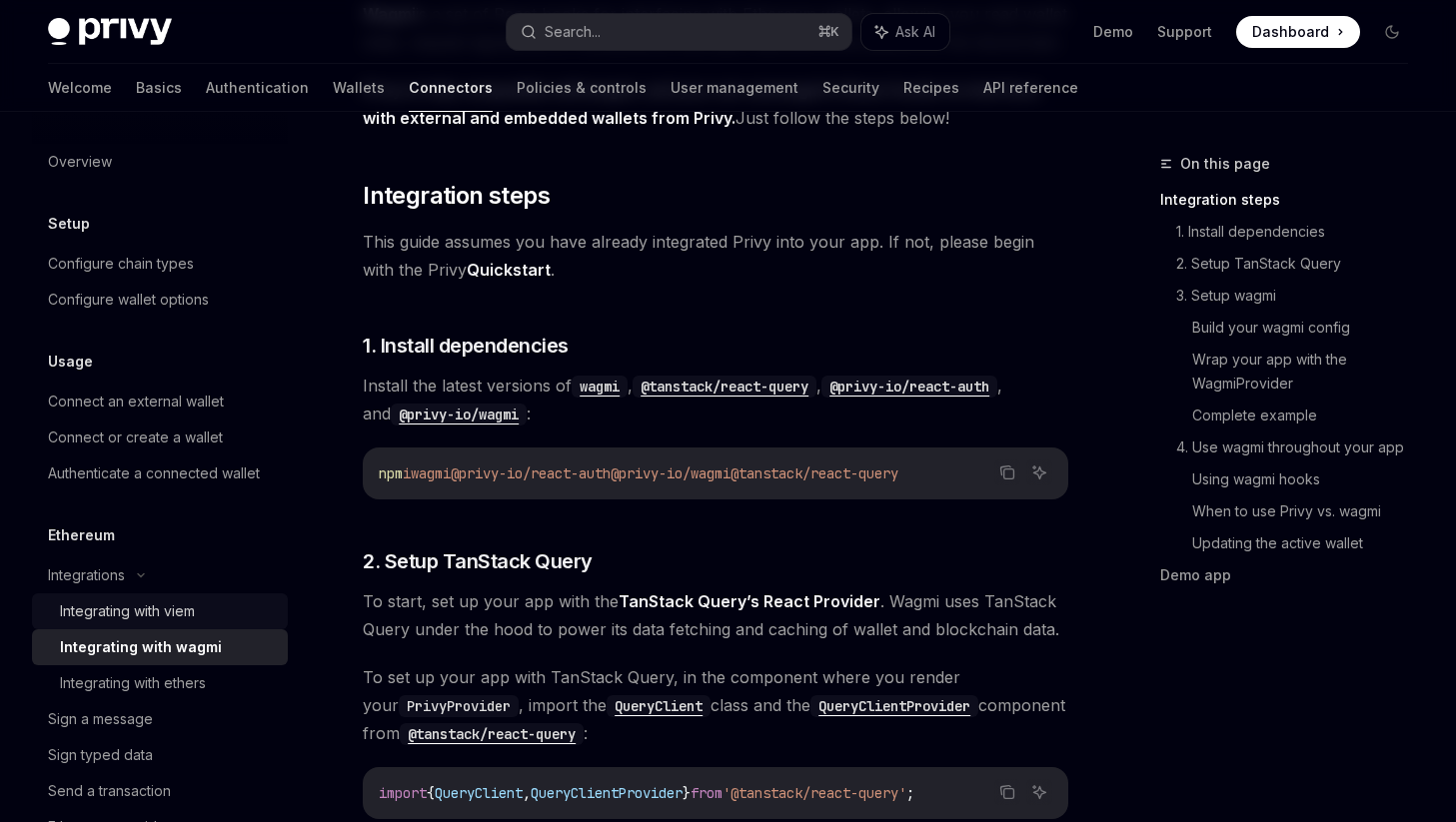 click on "Integrating with viem" at bounding box center [168, 611] 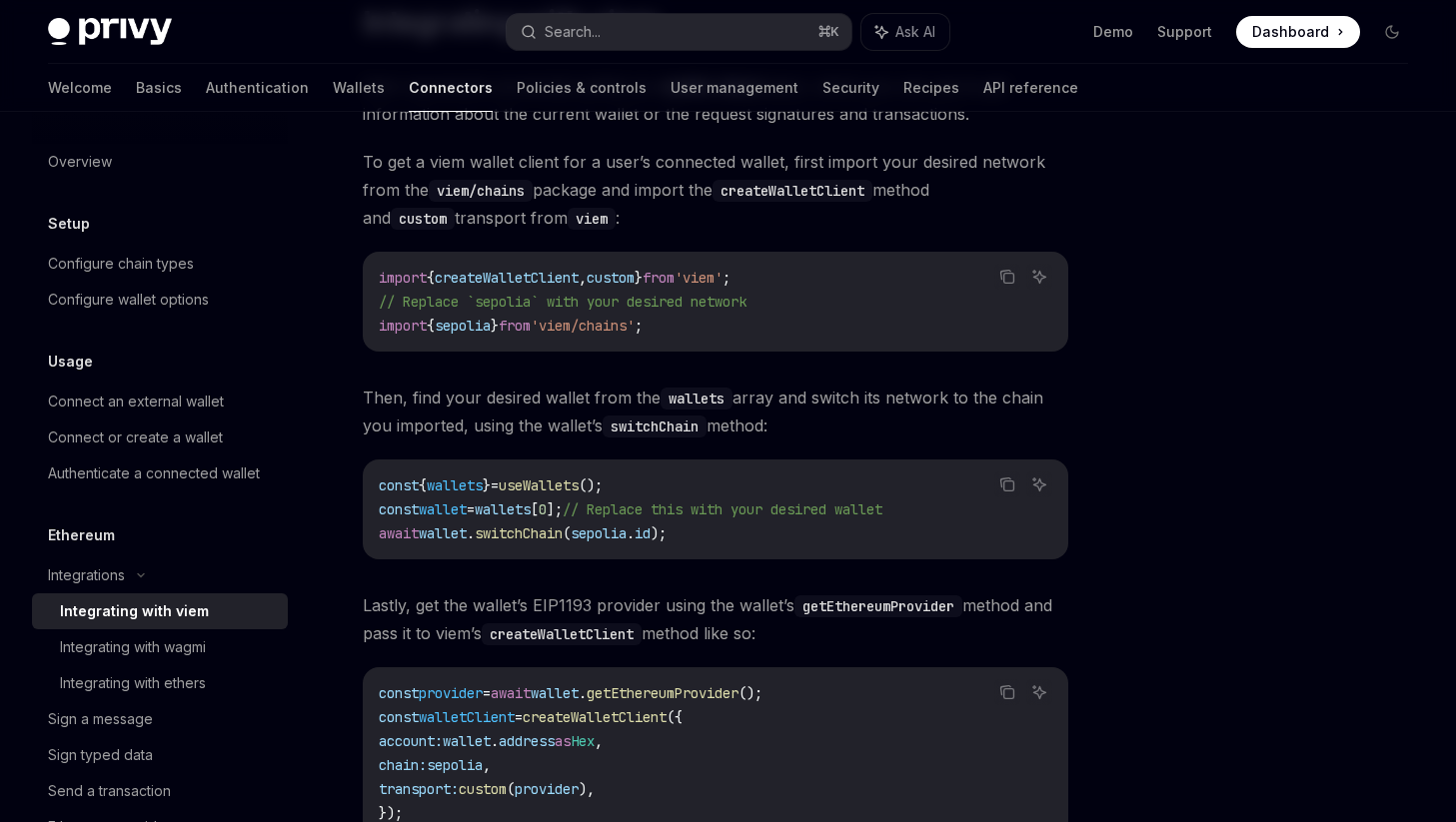 scroll, scrollTop: 168, scrollLeft: 0, axis: vertical 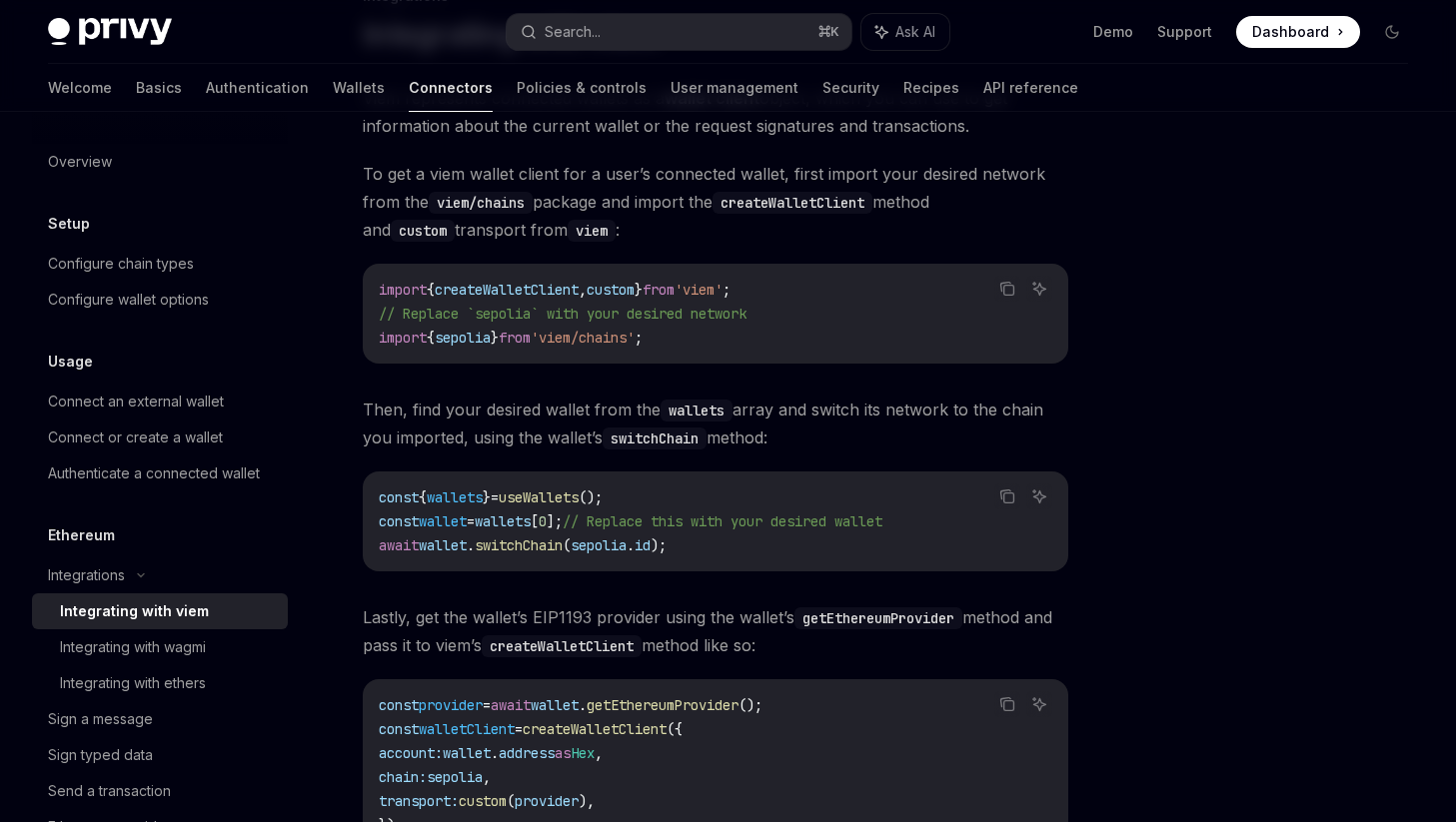 click on "To get a viem wallet client for a user’s connected wallet, first import your desired network from the  viem/chains  package and import the  createWalletClient  method and  custom  transport from  viem :" at bounding box center (716, 202) 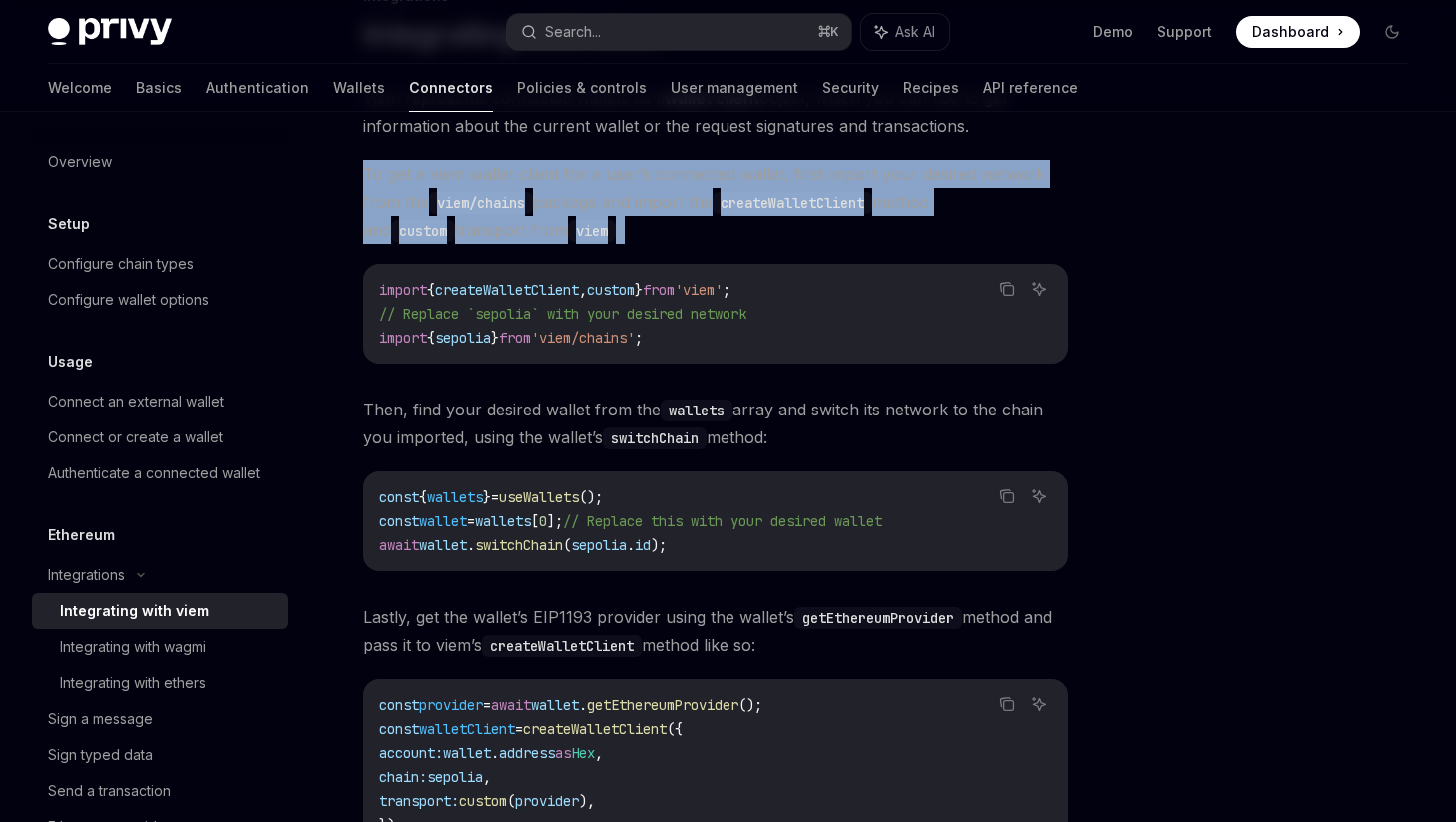 click on "To get a viem wallet client for a user’s connected wallet, first import your desired network from the  viem/chains  package and import the  createWalletClient  method and  custom  transport from  viem :" at bounding box center (716, 202) 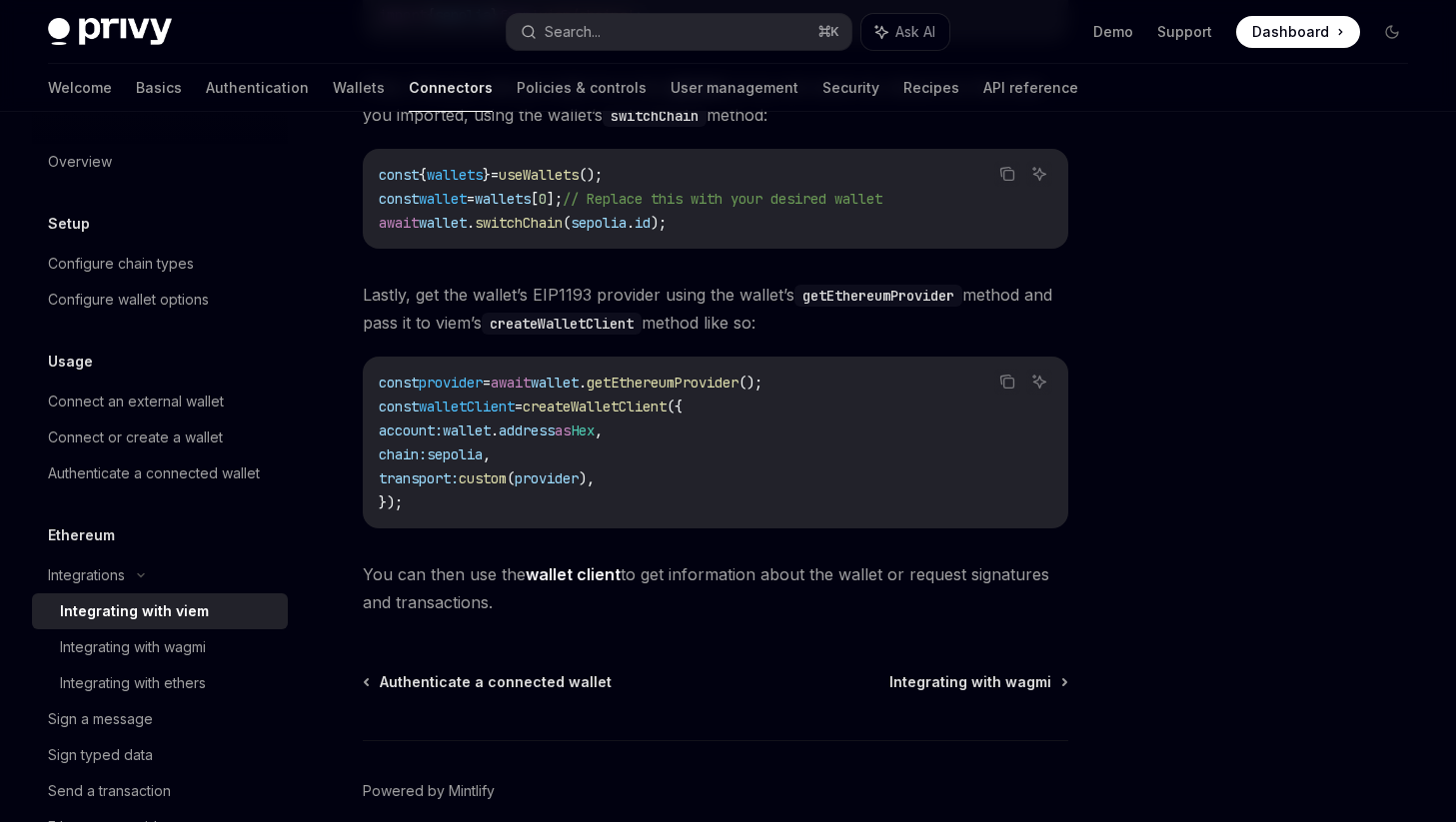 scroll, scrollTop: 514, scrollLeft: 0, axis: vertical 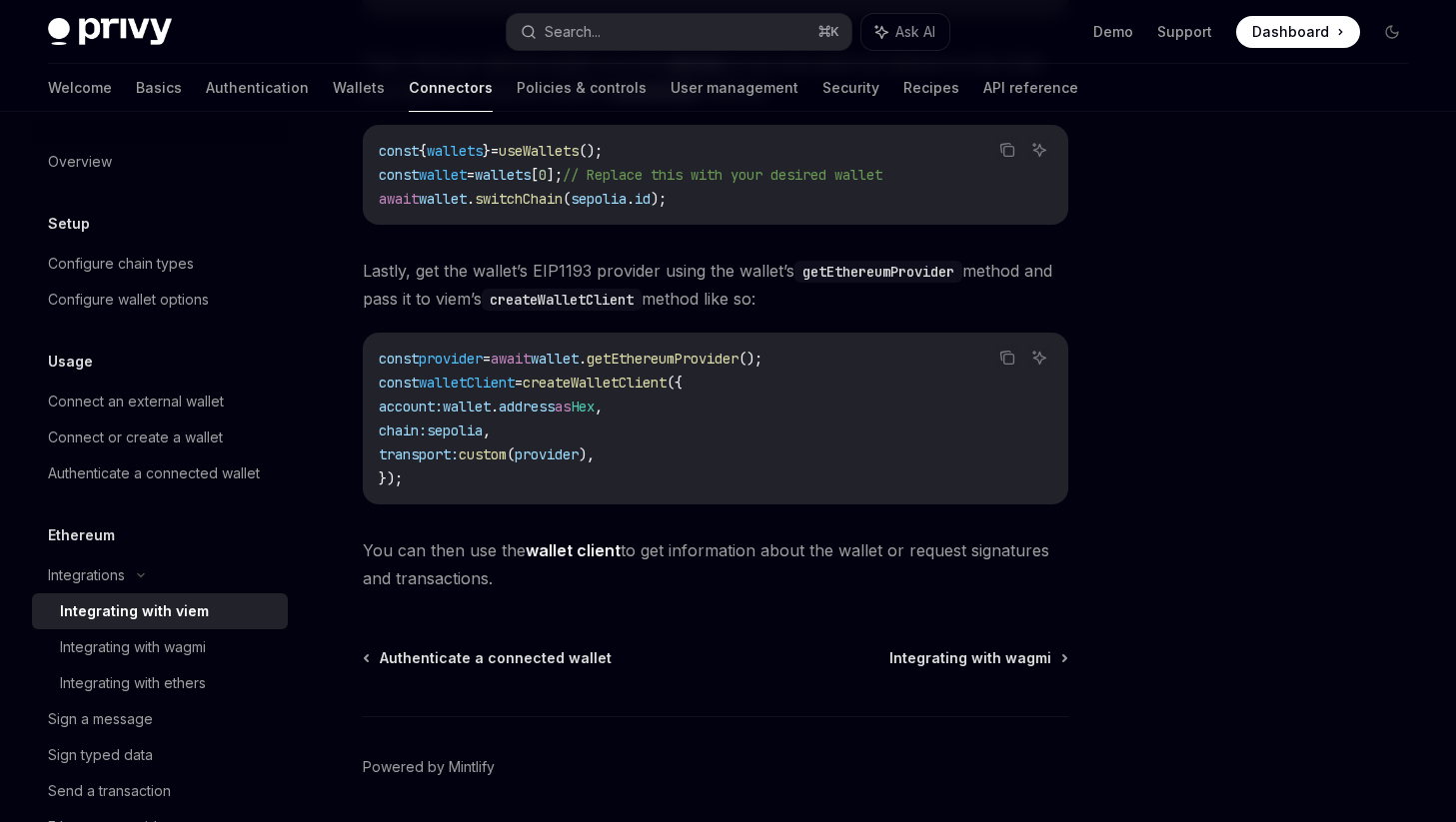 click on "Viem represents connected wallets as a  wallet client  object, which you can use to get information about the current wallet or the request signatures and transactions.
To get a viem wallet client for a user’s connected wallet, first import your desired network from the  viem/chains  package and import the  createWalletClient  method and  custom  transport from  viem :
Copy Ask AI import  { createWalletClient ,  custom }  from  'viem' ;
// Replace `sepolia` with your desired network
import  { sepolia }  from  'viem/chains' ;
Then, find your desired wallet from the  wallets  array and switch its network to the chain you imported, using the wallet’s  switchChain  method:
Copy Ask AI const  { wallets }  =  useWallets ();
const  wallet  =  wallets [ 0 ];  // Replace this with your desired wallet
await  wallet . switchChain ( sepolia . id );
Lastly, get the wallet’s EIP1193 provider using the wallet’s  getEthereumProvider  method and pass it to viem’s  createWalletClient
Copy  = ." at bounding box center [716, 165] 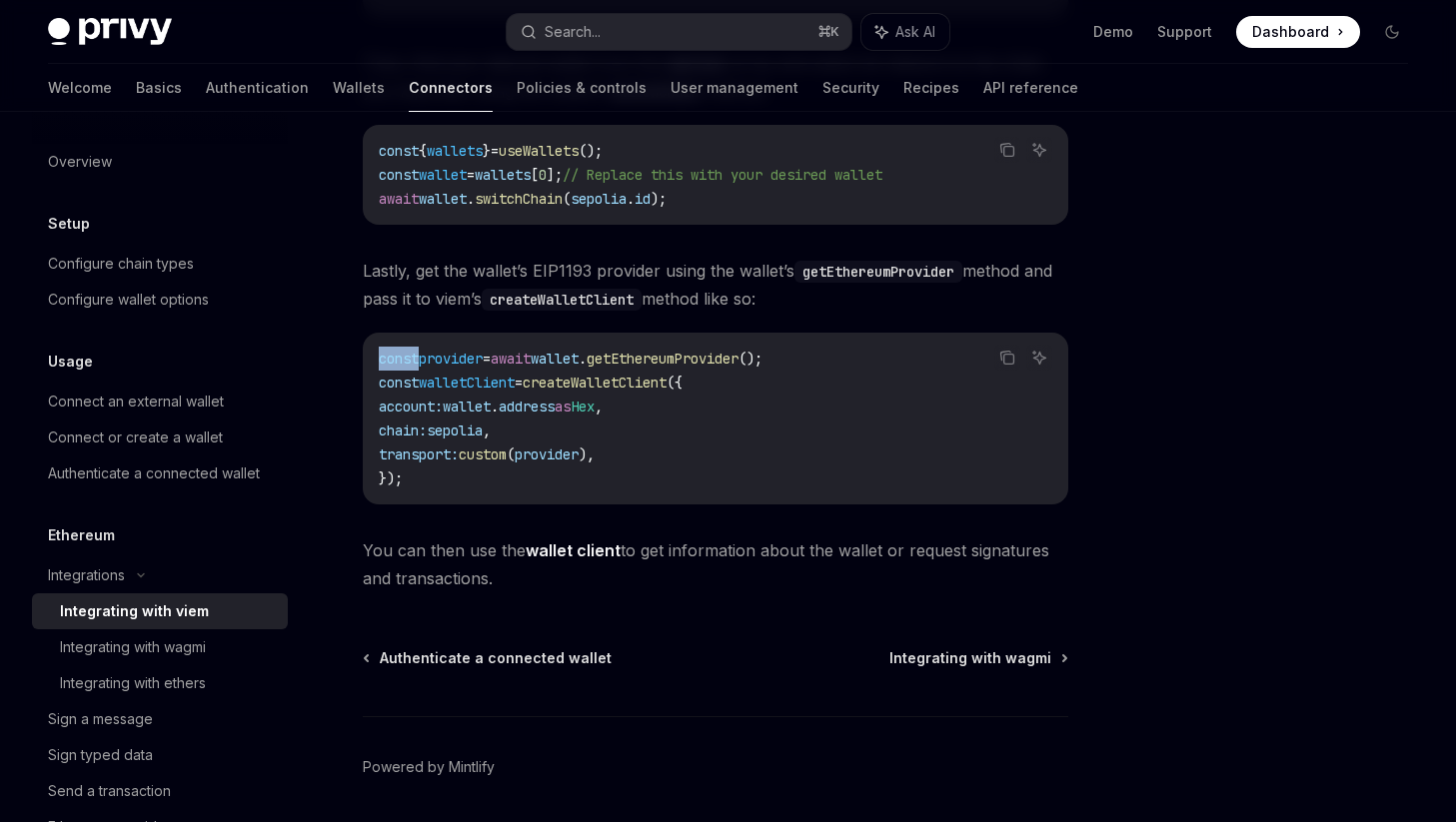 click on "Viem represents connected wallets as a  wallet client  object, which you can use to get information about the current wallet or the request signatures and transactions.
To get a viem wallet client for a user’s connected wallet, first import your desired network from the  viem/chains  package and import the  createWalletClient  method and  custom  transport from  viem :
Copy Ask AI import  { createWalletClient ,  custom }  from  'viem' ;
// Replace `sepolia` with your desired network
import  { sepolia }  from  'viem/chains' ;
Then, find your desired wallet from the  wallets  array and switch its network to the chain you imported, using the wallet’s  switchChain  method:
Copy Ask AI const  { wallets }  =  useWallets ();
const  wallet  =  wallets [ 0 ];  // Replace this with your desired wallet
await  wallet . switchChain ( sepolia . id );
Lastly, get the wallet’s EIP1193 provider using the wallet’s  getEthereumProvider  method and pass it to viem’s  createWalletClient
Copy  = ." at bounding box center (716, 165) 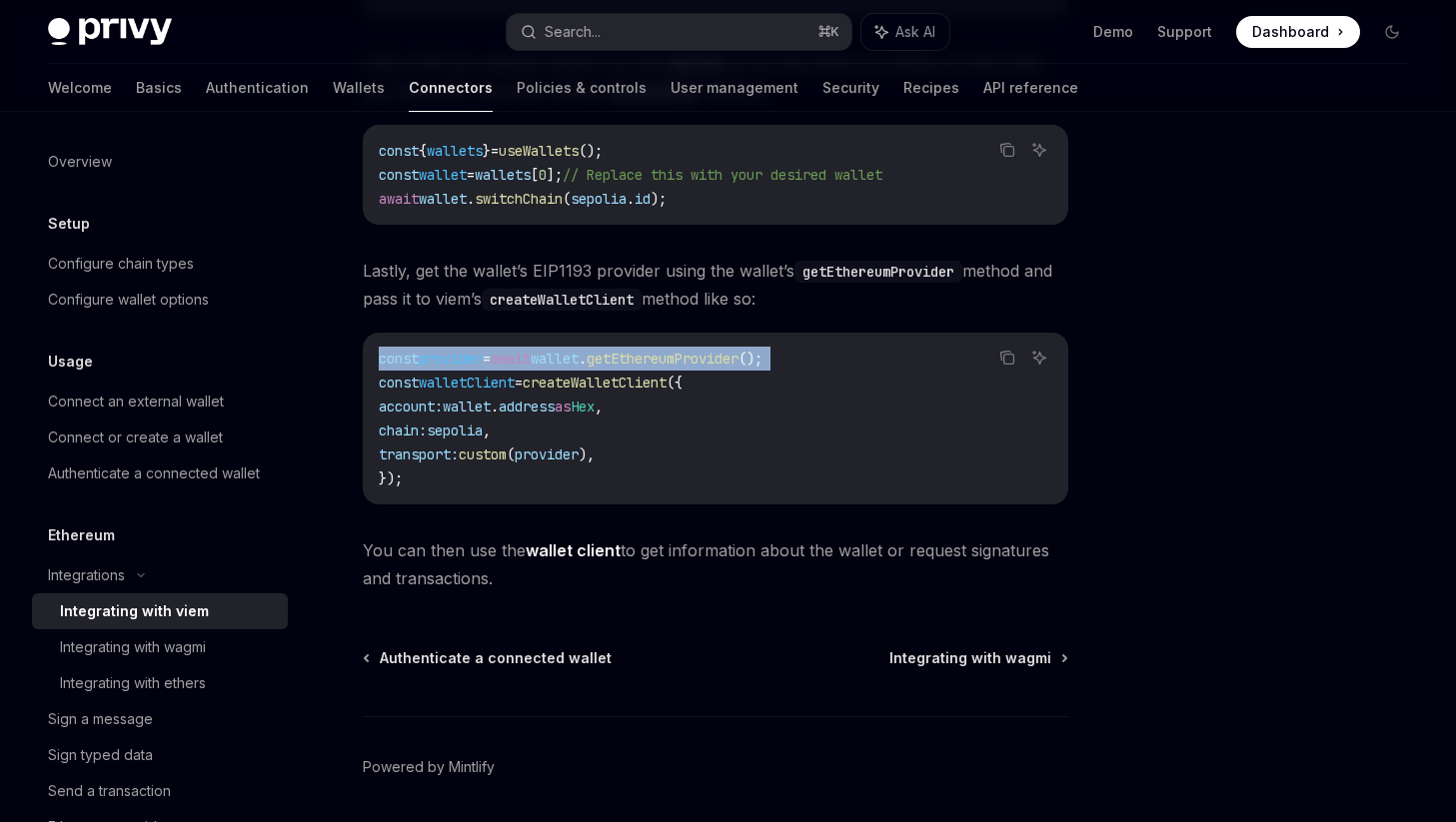 click on "Viem represents connected wallets as a  wallet client  object, which you can use to get information about the current wallet or the request signatures and transactions.
To get a viem wallet client for a user’s connected wallet, first import your desired network from the  viem/chains  package and import the  createWalletClient  method and  custom  transport from  viem :
Copy Ask AI import  { createWalletClient ,  custom }  from  'viem' ;
// Replace `sepolia` with your desired network
import  { sepolia }  from  'viem/chains' ;
Then, find your desired wallet from the  wallets  array and switch its network to the chain you imported, using the wallet’s  switchChain  method:
Copy Ask AI const  { wallets }  =  useWallets ();
const  wallet  =  wallets [ 0 ];  // Replace this with your desired wallet
await  wallet . switchChain ( sepolia . id );
Lastly, get the wallet’s EIP1193 provider using the wallet’s  getEthereumProvider  method and pass it to viem’s  createWalletClient
Copy  = ." at bounding box center [716, 165] 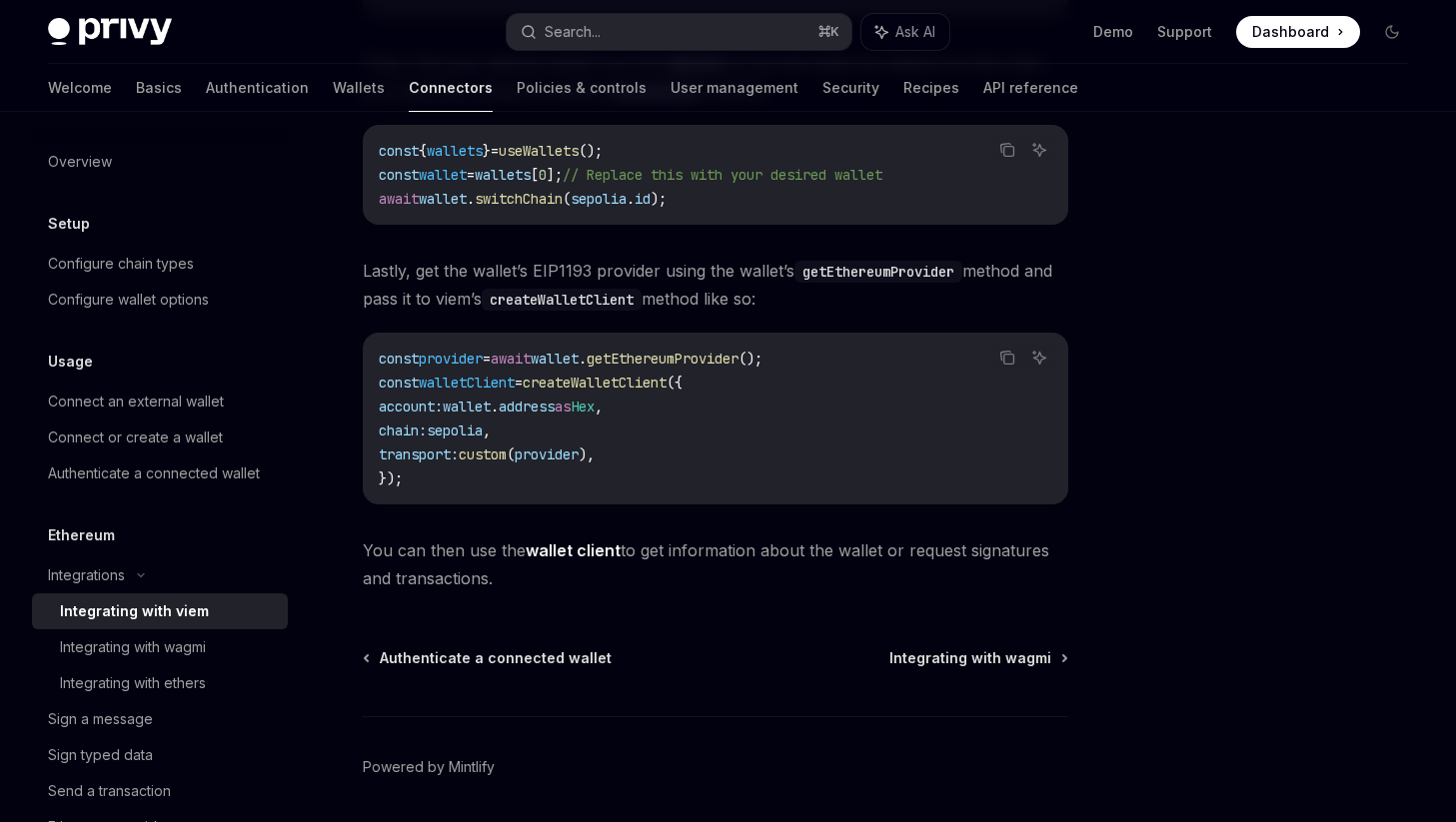 click on "You can then use the  wallet client  to get information about the wallet or request signatures and transactions." at bounding box center (716, 564) 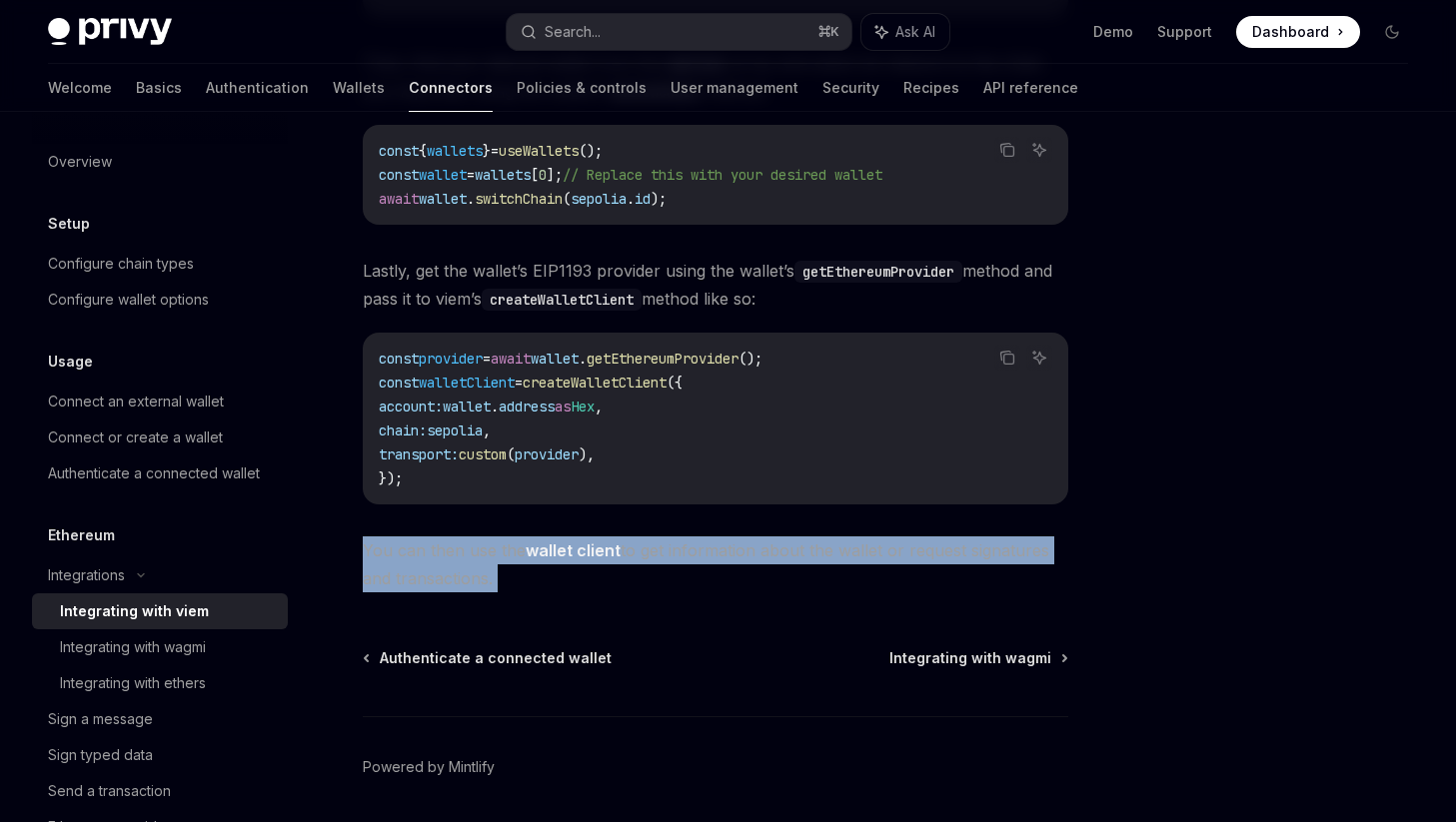 click on "You can then use the  wallet client  to get information about the wallet or request signatures and transactions." at bounding box center (716, 564) 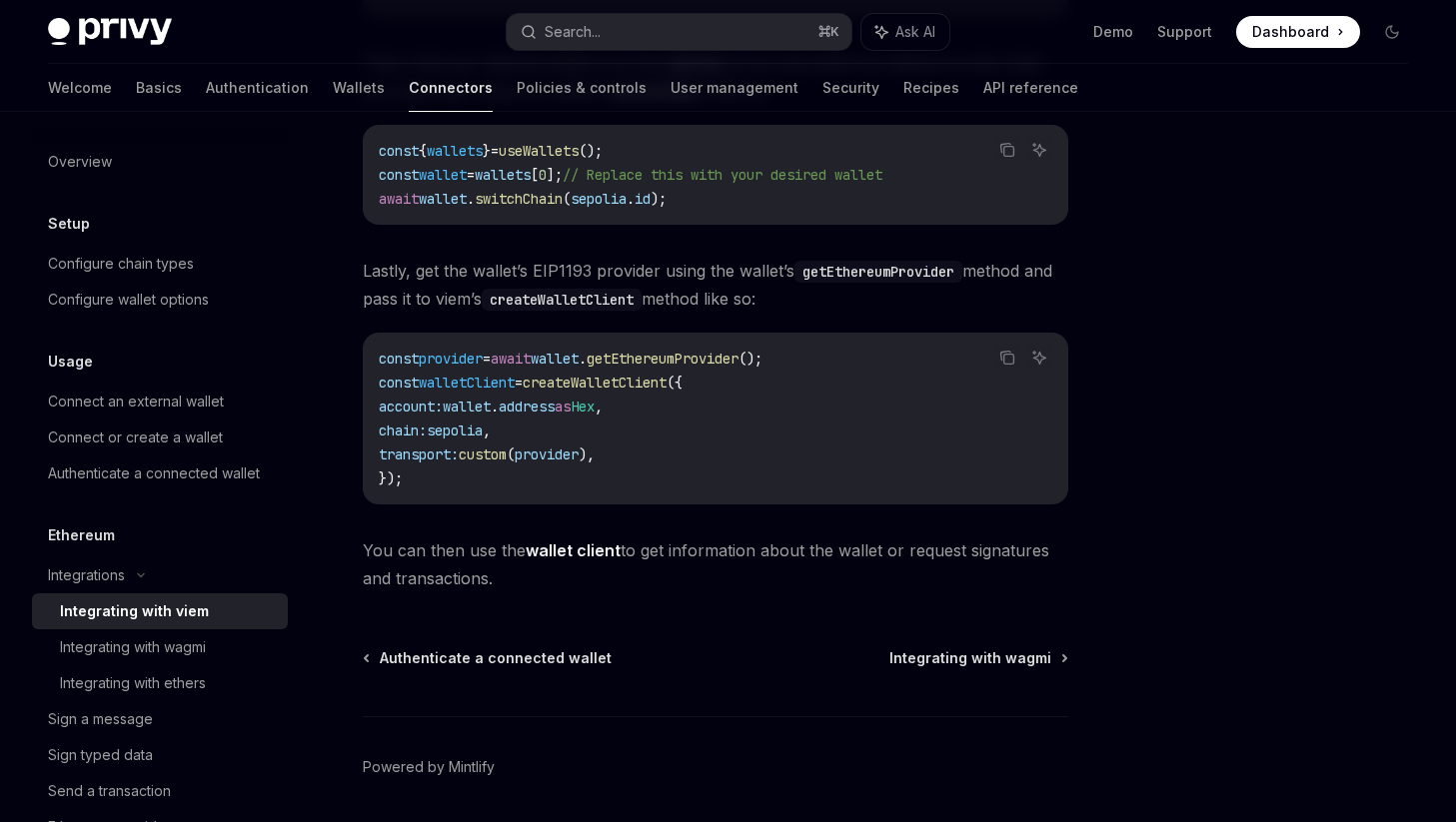 click on "You can then use the  wallet client  to get information about the wallet or request signatures and transactions." at bounding box center [716, 564] 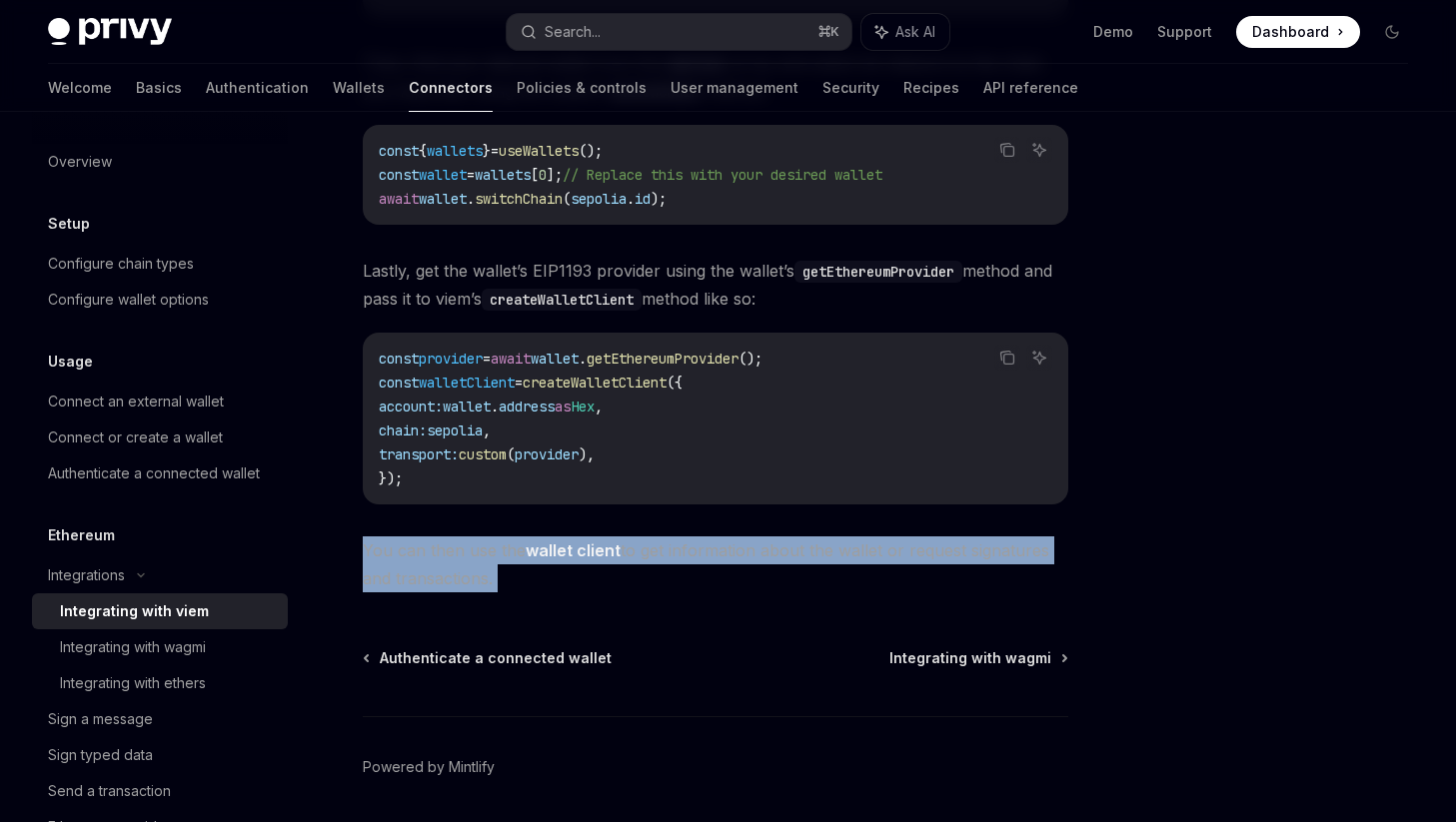 click on "You can then use the  wallet client  to get information about the wallet or request signatures and transactions." at bounding box center [716, 564] 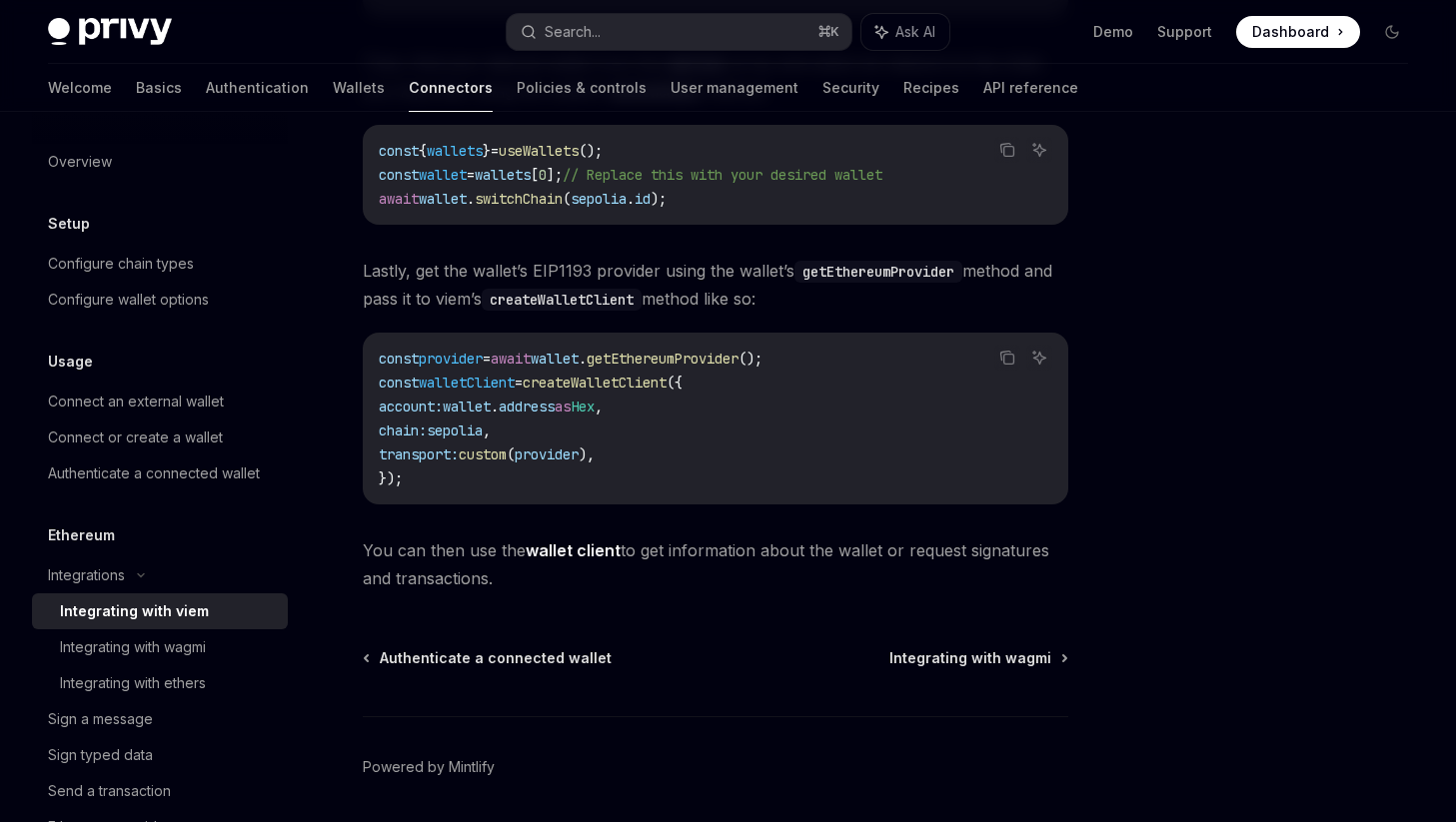 click on "You can then use the  wallet client  to get information about the wallet or request signatures and transactions." at bounding box center (716, 564) 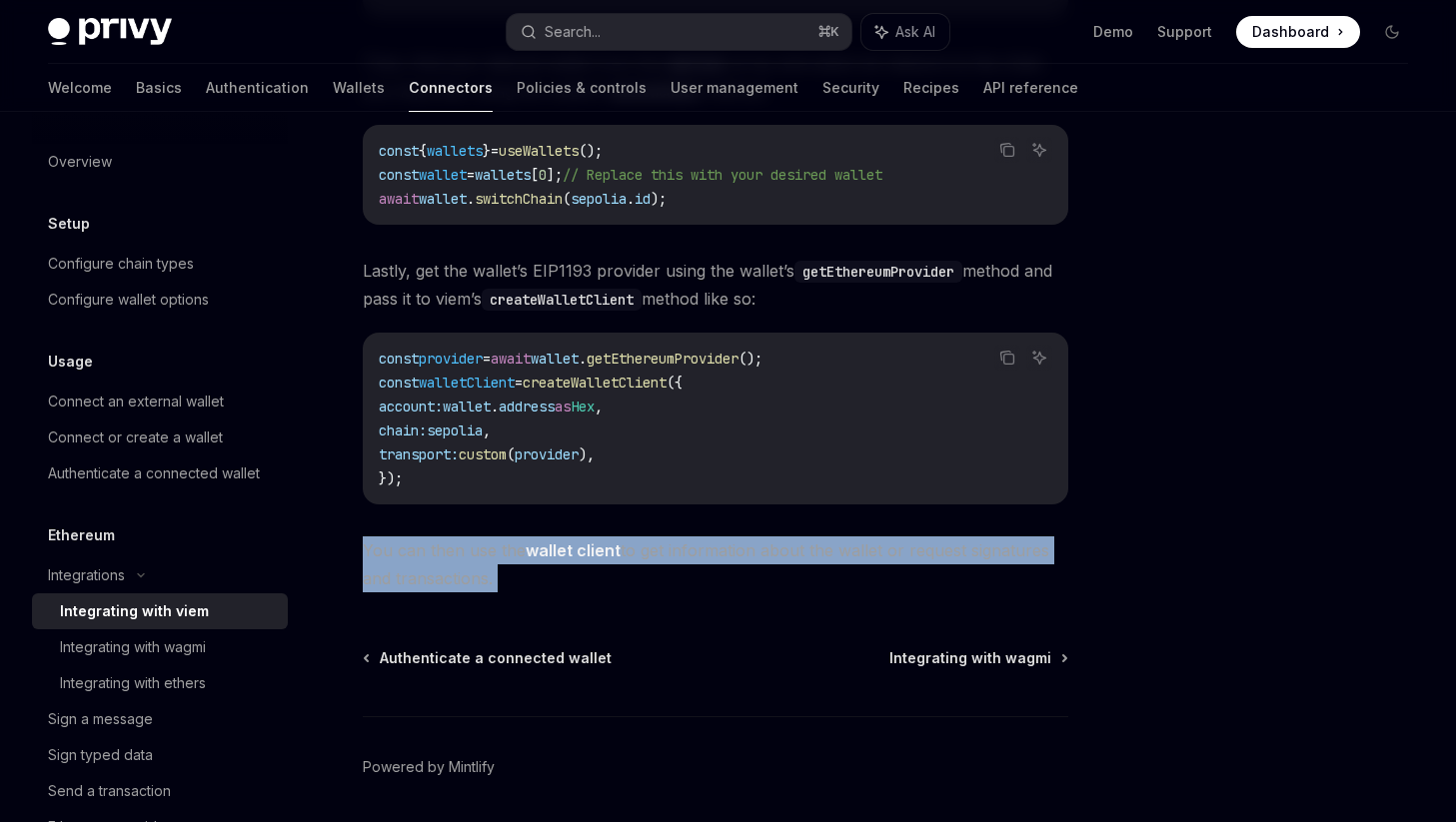 click on "You can then use the  wallet client  to get information about the wallet or request signatures and transactions." at bounding box center [716, 564] 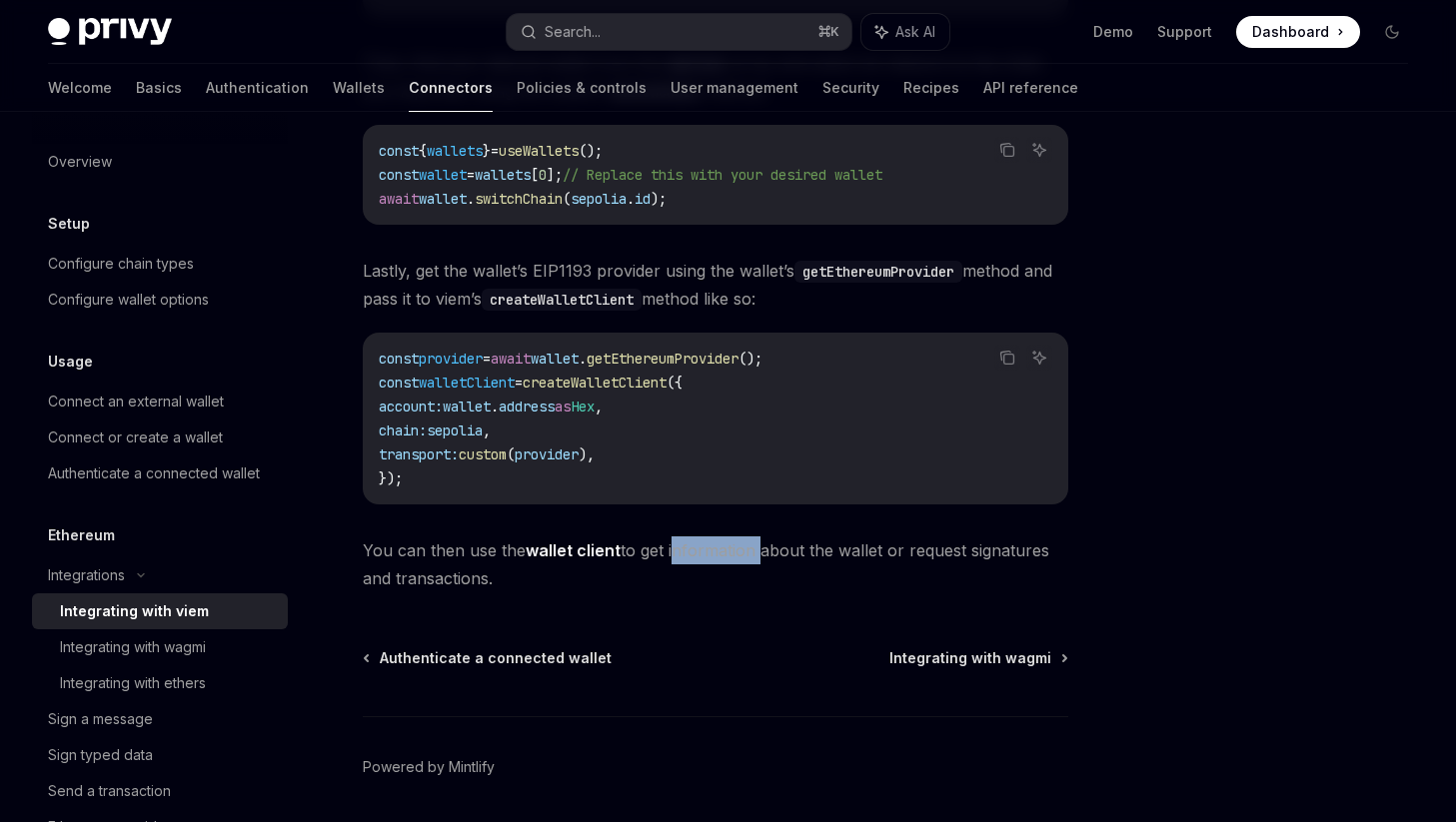 click on "You can then use the  wallet client  to get information about the wallet or request signatures and transactions." at bounding box center (716, 564) 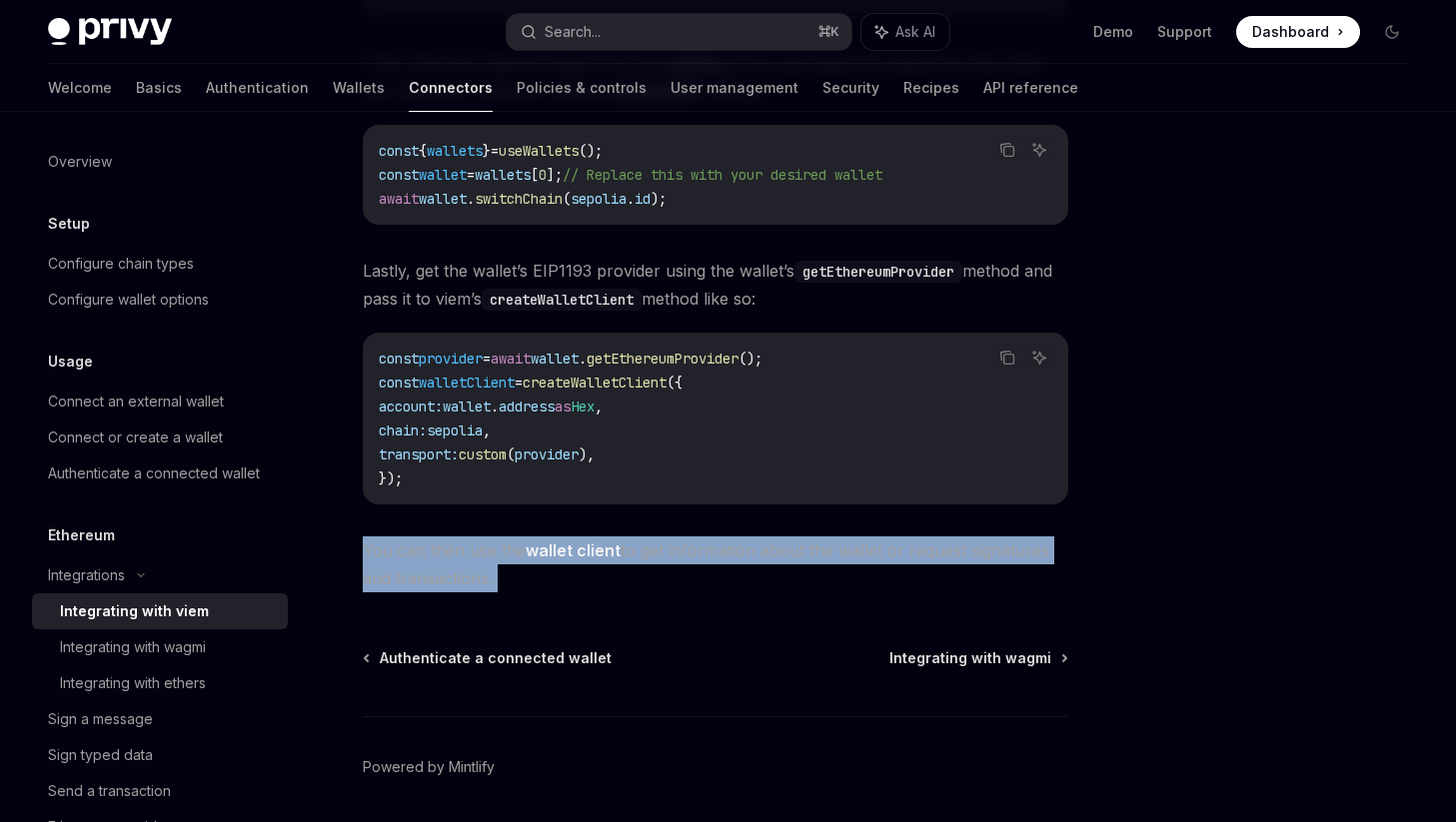 click on "You can then use the  wallet client  to get information about the wallet or request signatures and transactions." at bounding box center (716, 564) 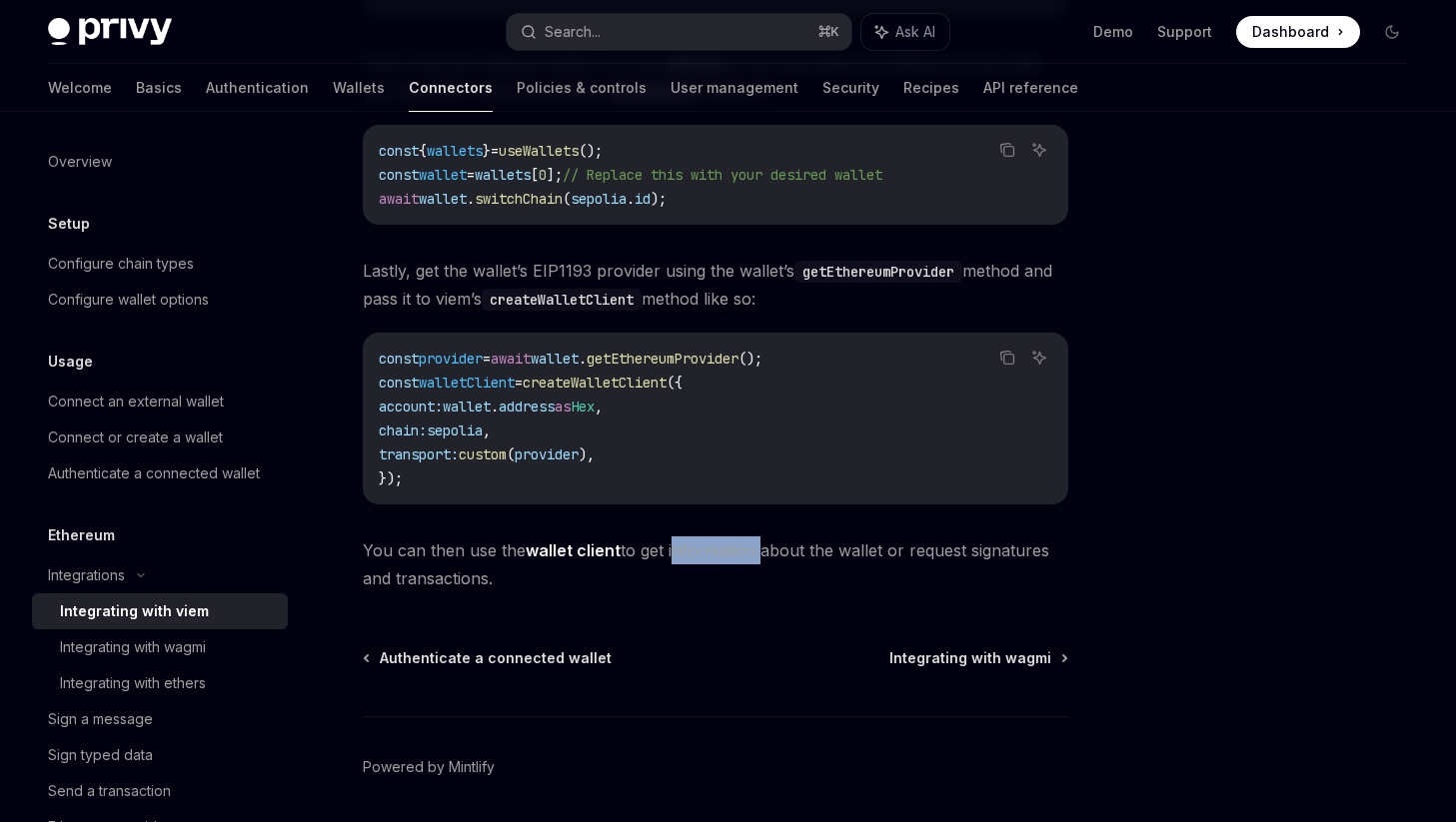click on "You can then use the  wallet client  to get information about the wallet or request signatures and transactions." at bounding box center (716, 564) 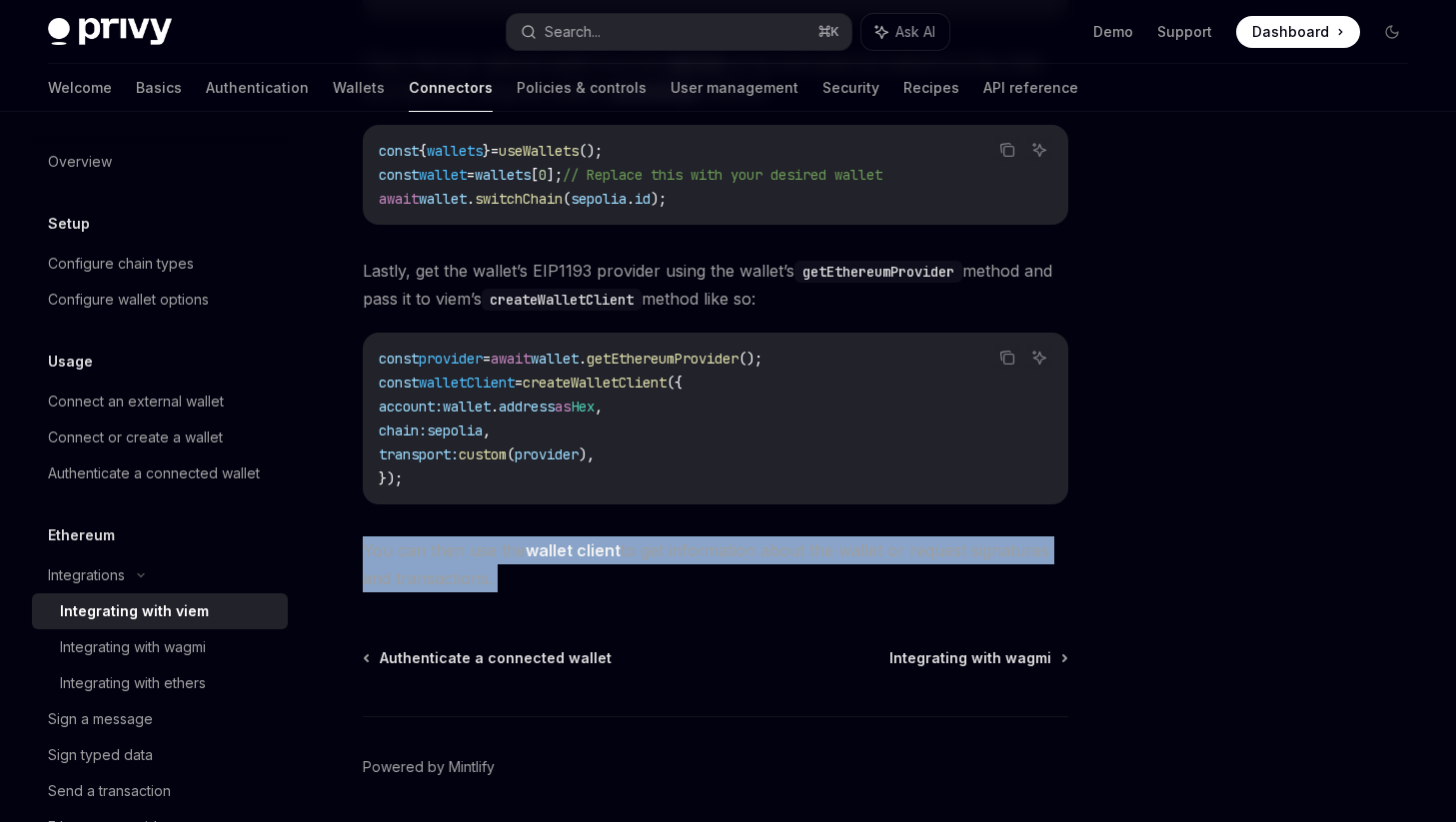click on "You can then use the  wallet client  to get information about the wallet or request signatures and transactions." at bounding box center [716, 564] 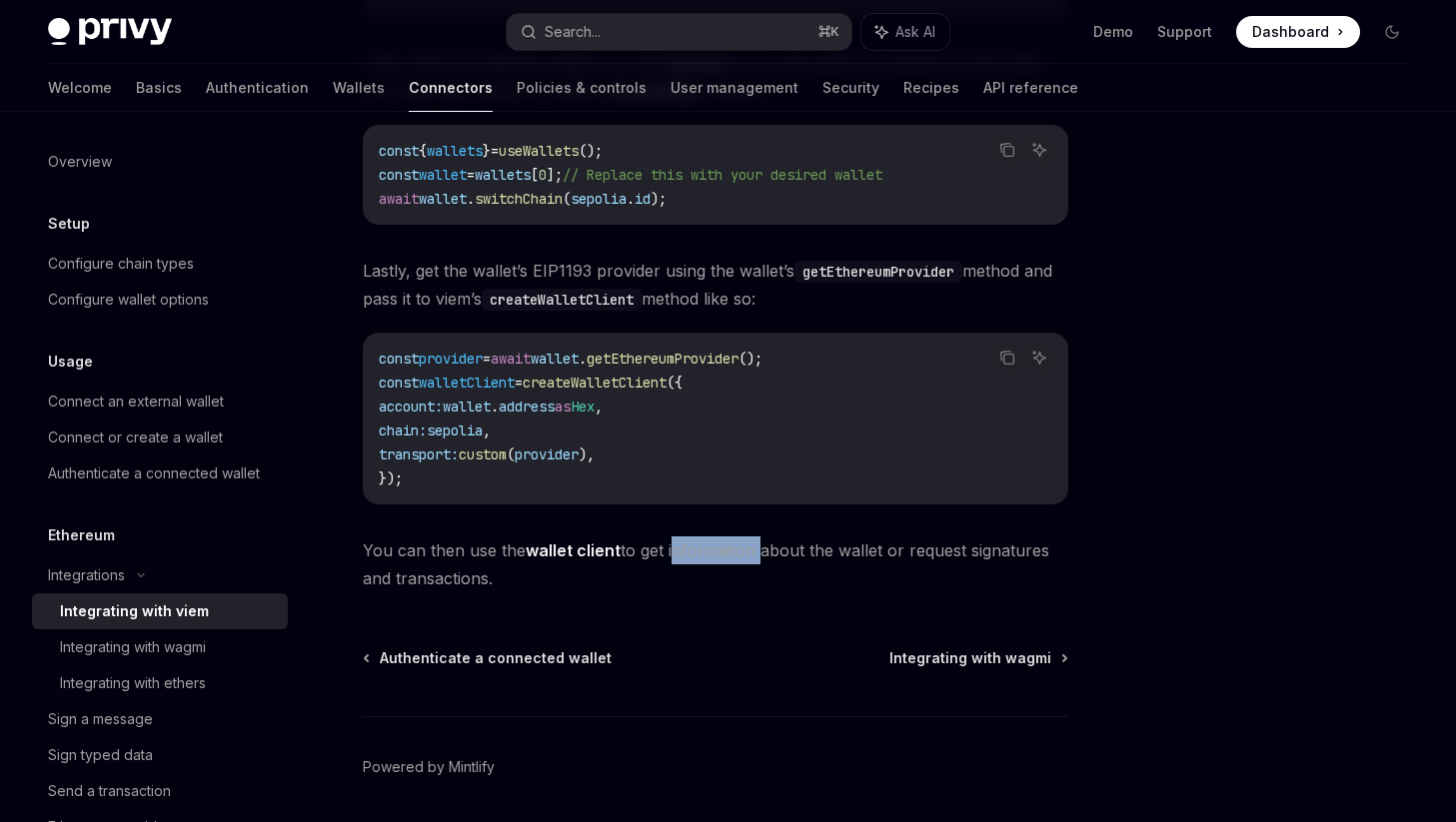 click on "You can then use the  wallet client  to get information about the wallet or request signatures and transactions." at bounding box center (716, 564) 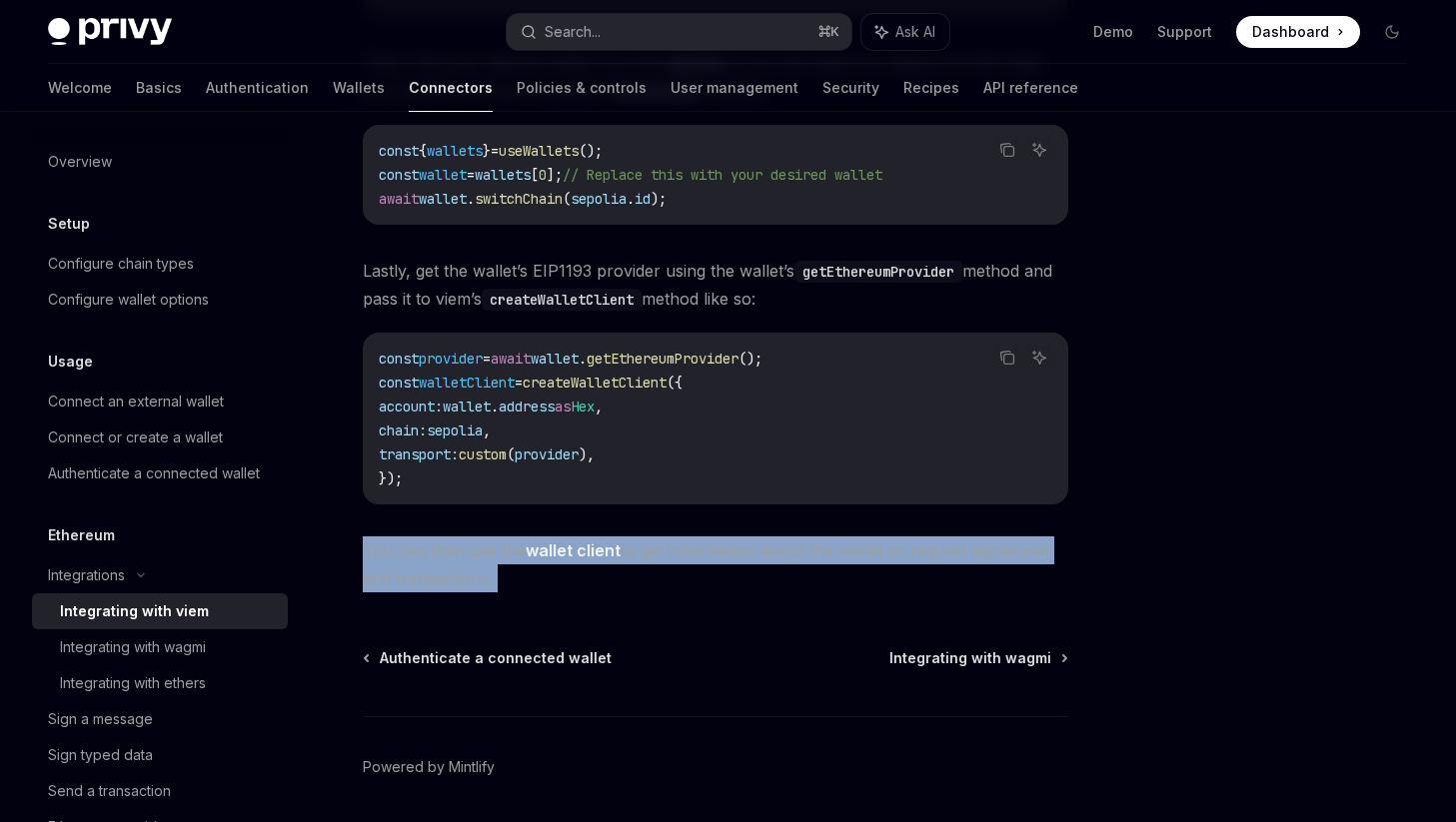 click on "You can then use the  wallet client  to get information about the wallet or request signatures and transactions." at bounding box center [716, 564] 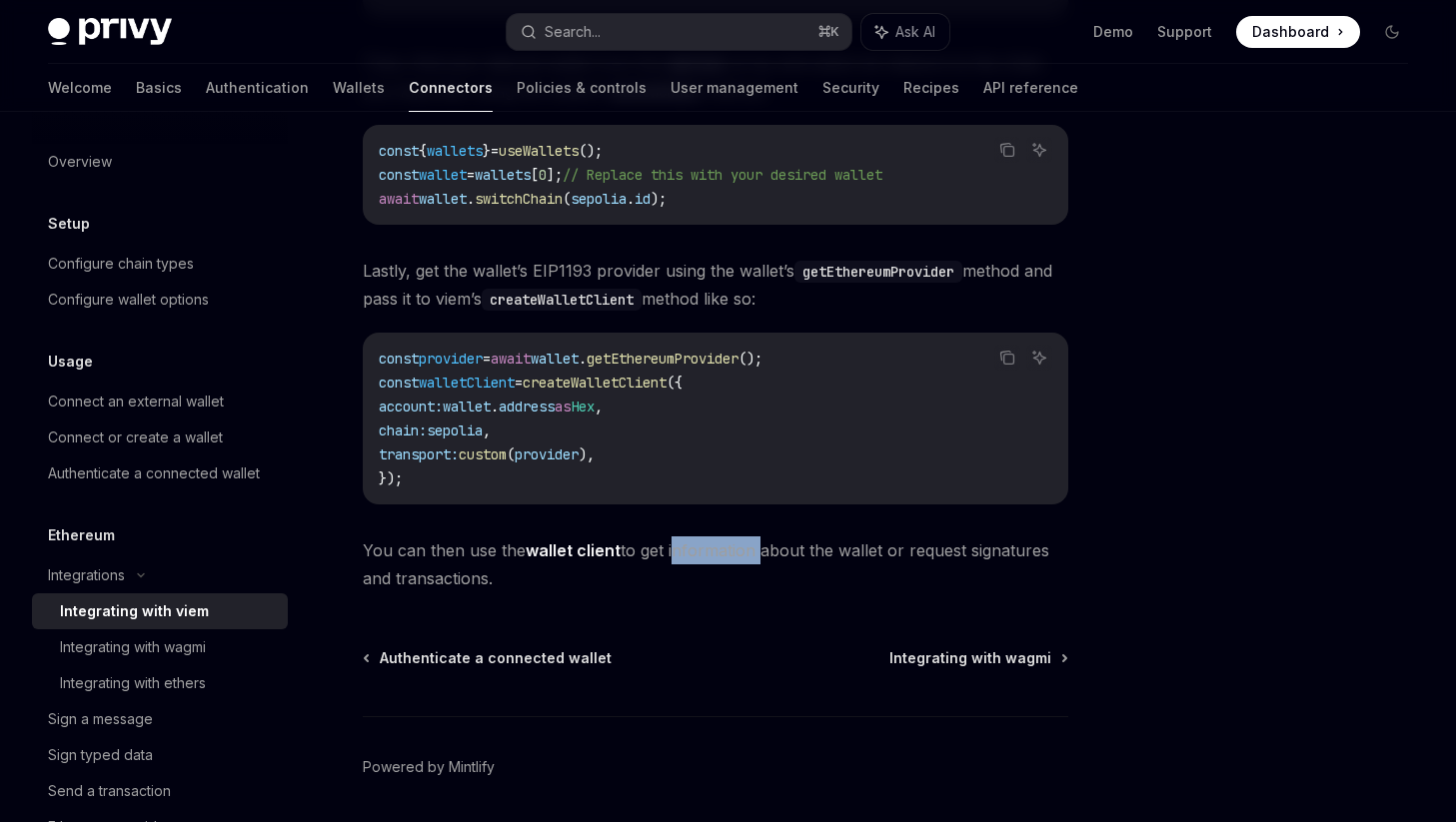 click on "You can then use the  wallet client  to get information about the wallet or request signatures and transactions." at bounding box center (716, 564) 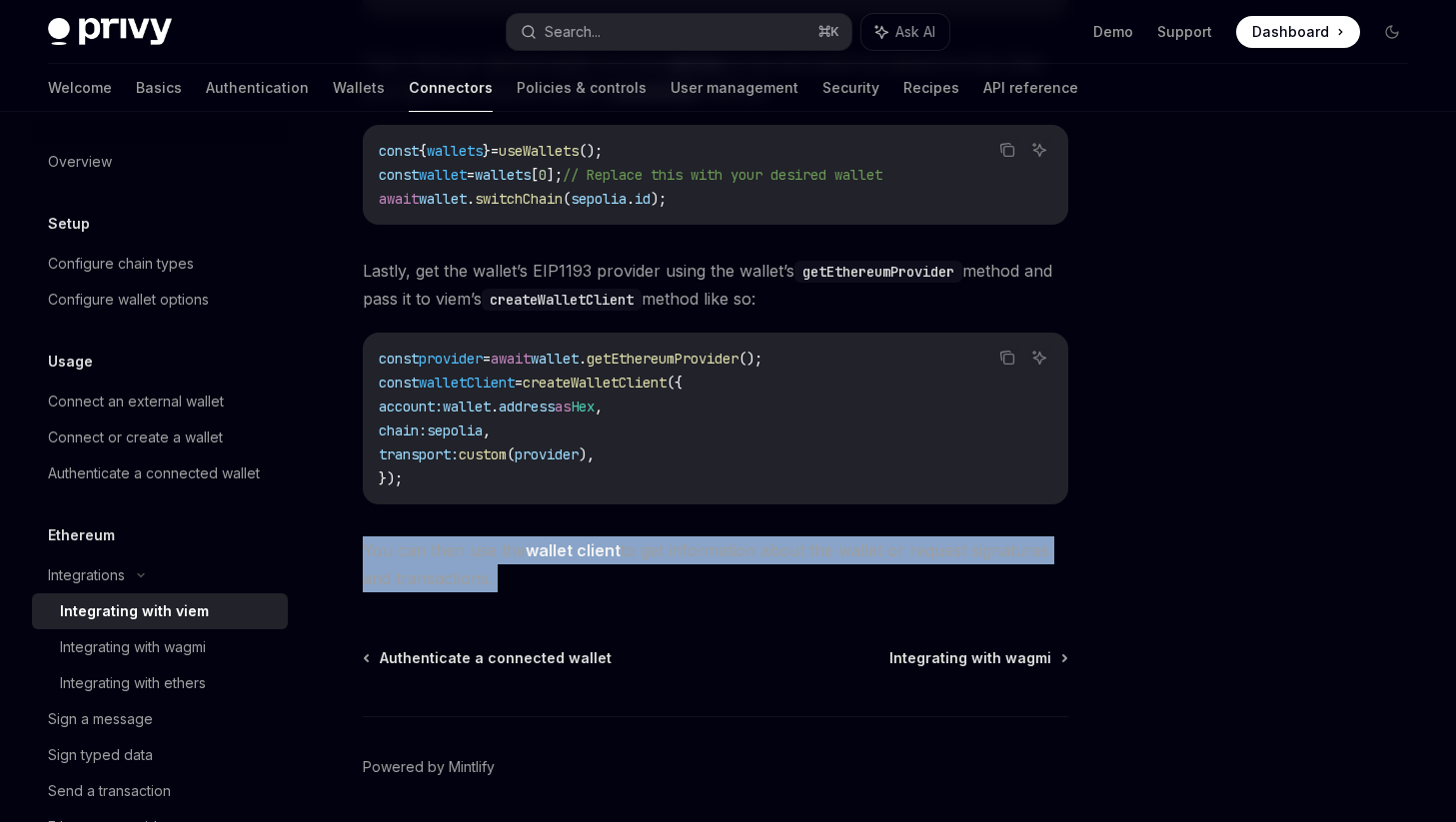 click on "You can then use the  wallet client  to get information about the wallet or request signatures and transactions." at bounding box center [716, 564] 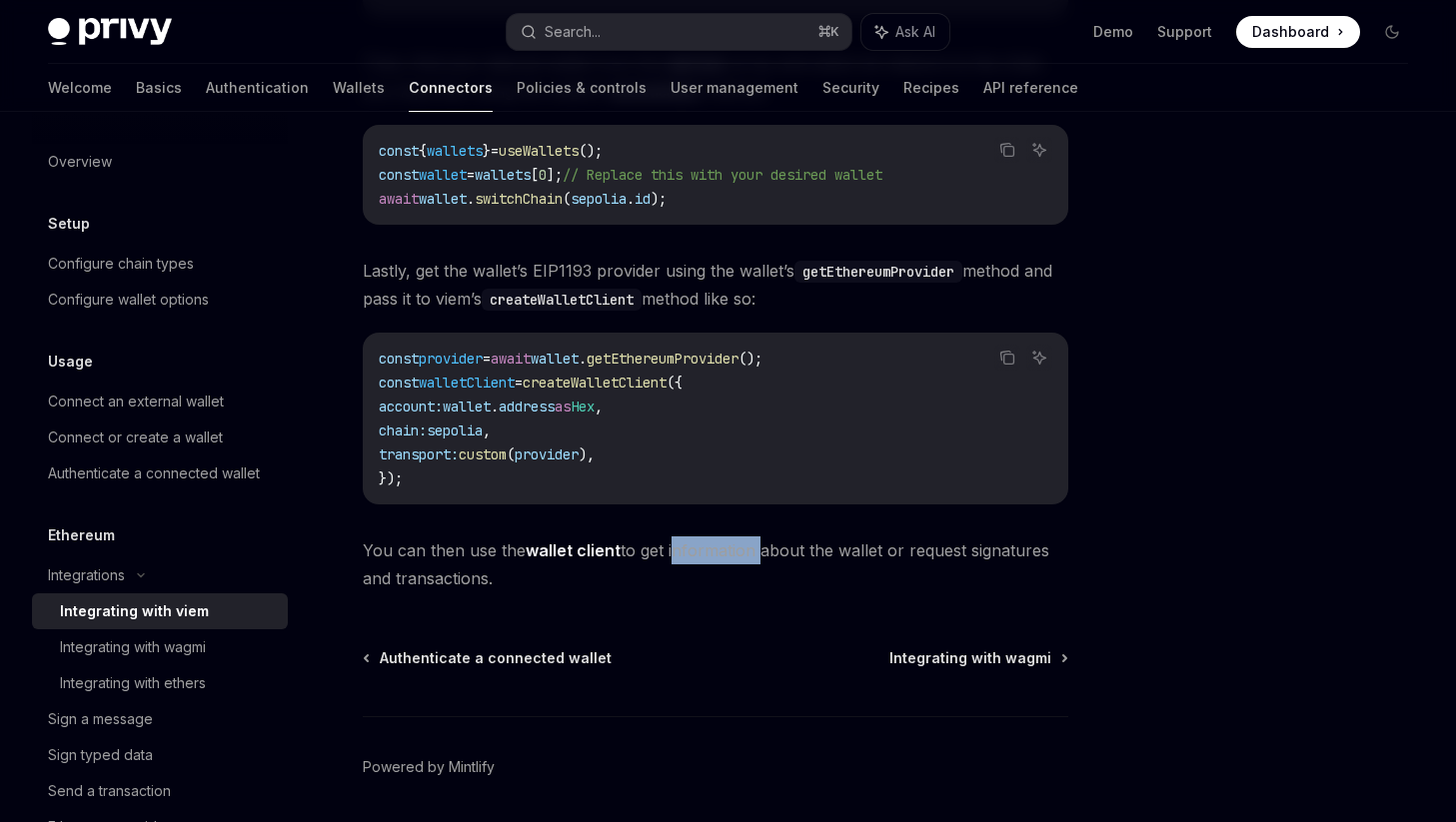 click on "You can then use the  wallet client  to get information about the wallet or request signatures and transactions." at bounding box center [716, 564] 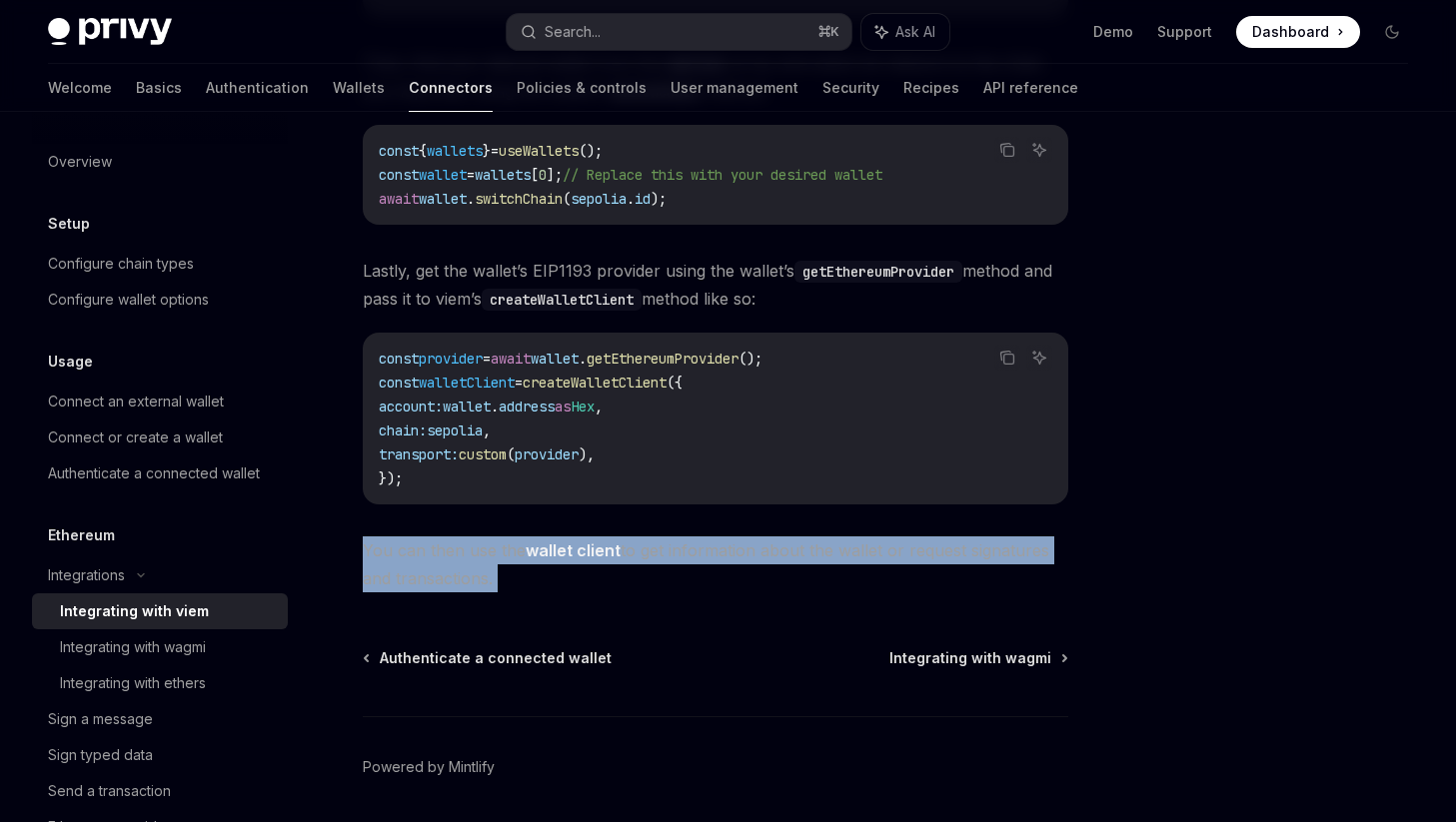 click on "You can then use the  wallet client  to get information about the wallet or request signatures and transactions." at bounding box center (716, 564) 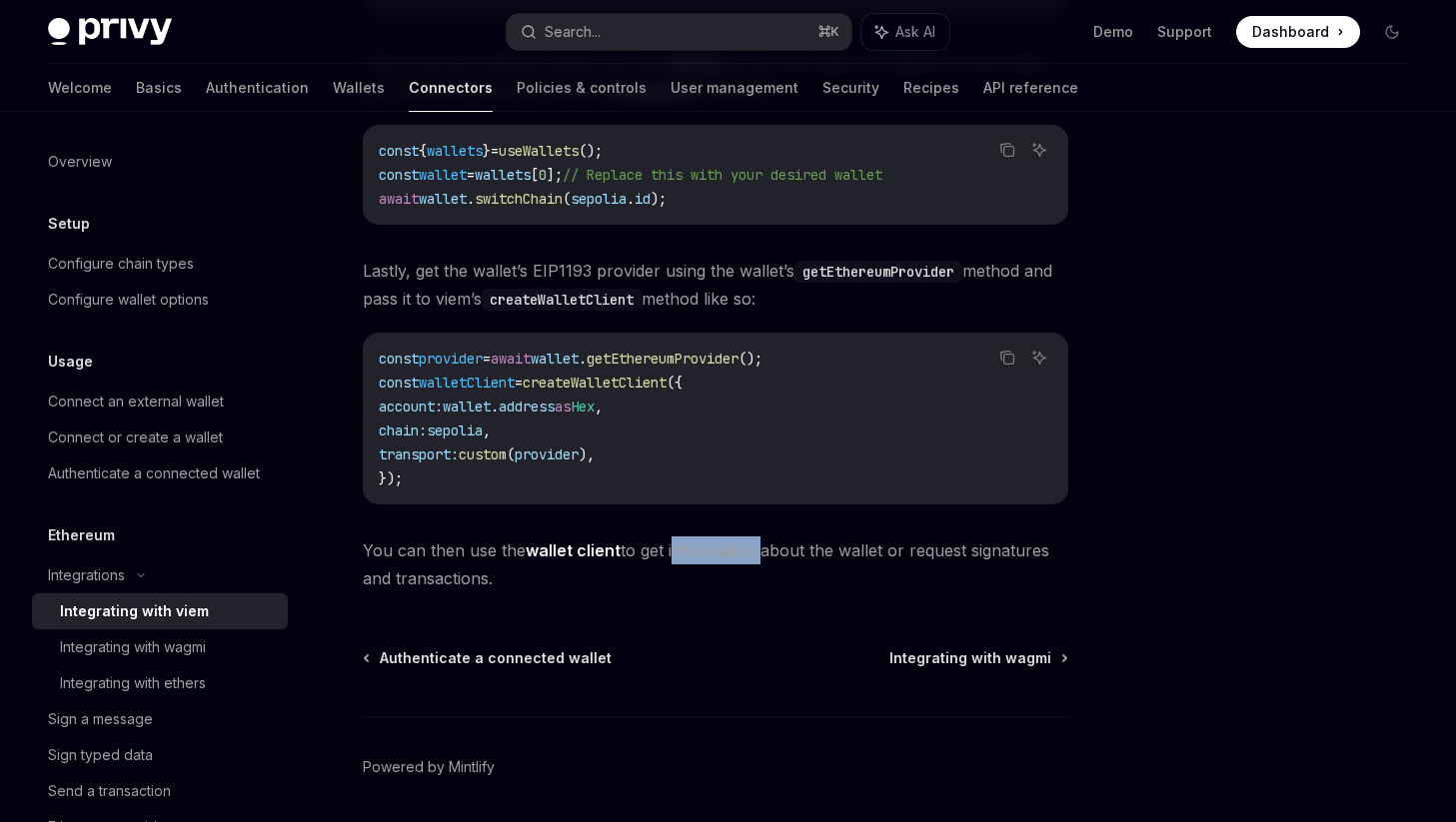 click on "You can then use the  wallet client  to get information about the wallet or request signatures and transactions." at bounding box center [716, 564] 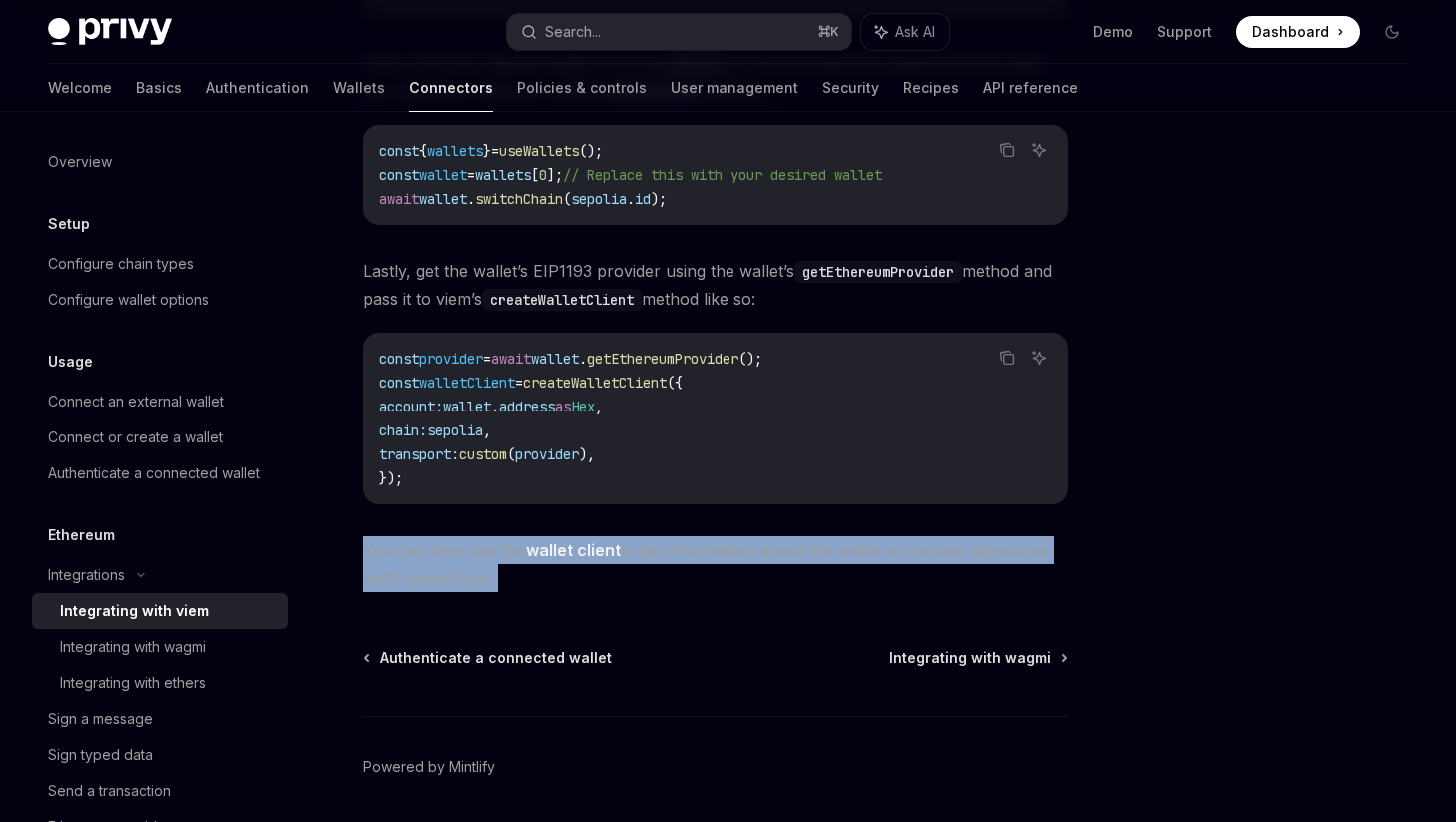 click on "You can then use the  wallet client  to get information about the wallet or request signatures and transactions." at bounding box center [716, 564] 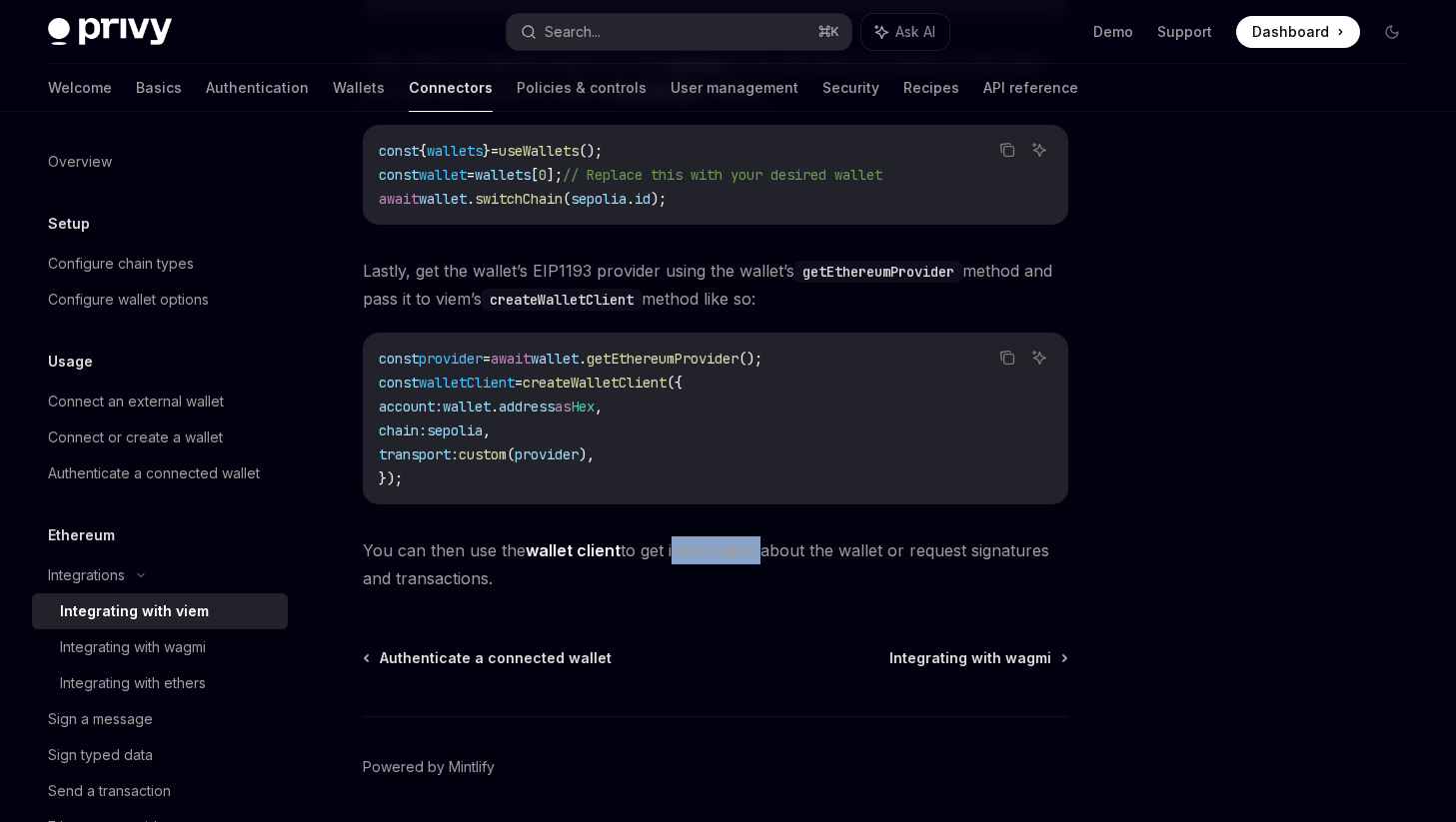 click on "You can then use the  wallet client  to get information about the wallet or request signatures and transactions." at bounding box center [716, 564] 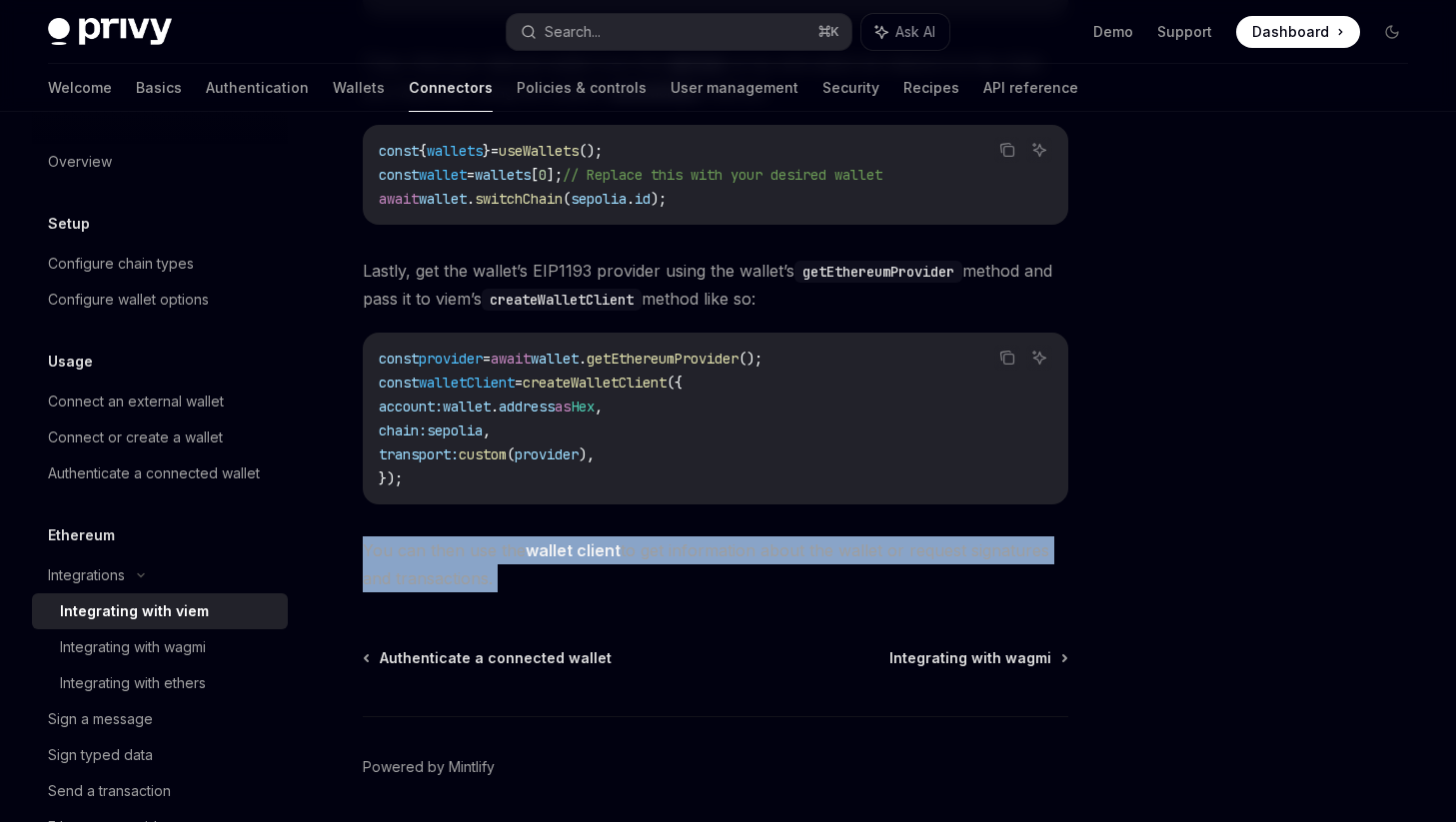 click on "You can then use the  wallet client  to get information about the wallet or request signatures and transactions." at bounding box center (716, 564) 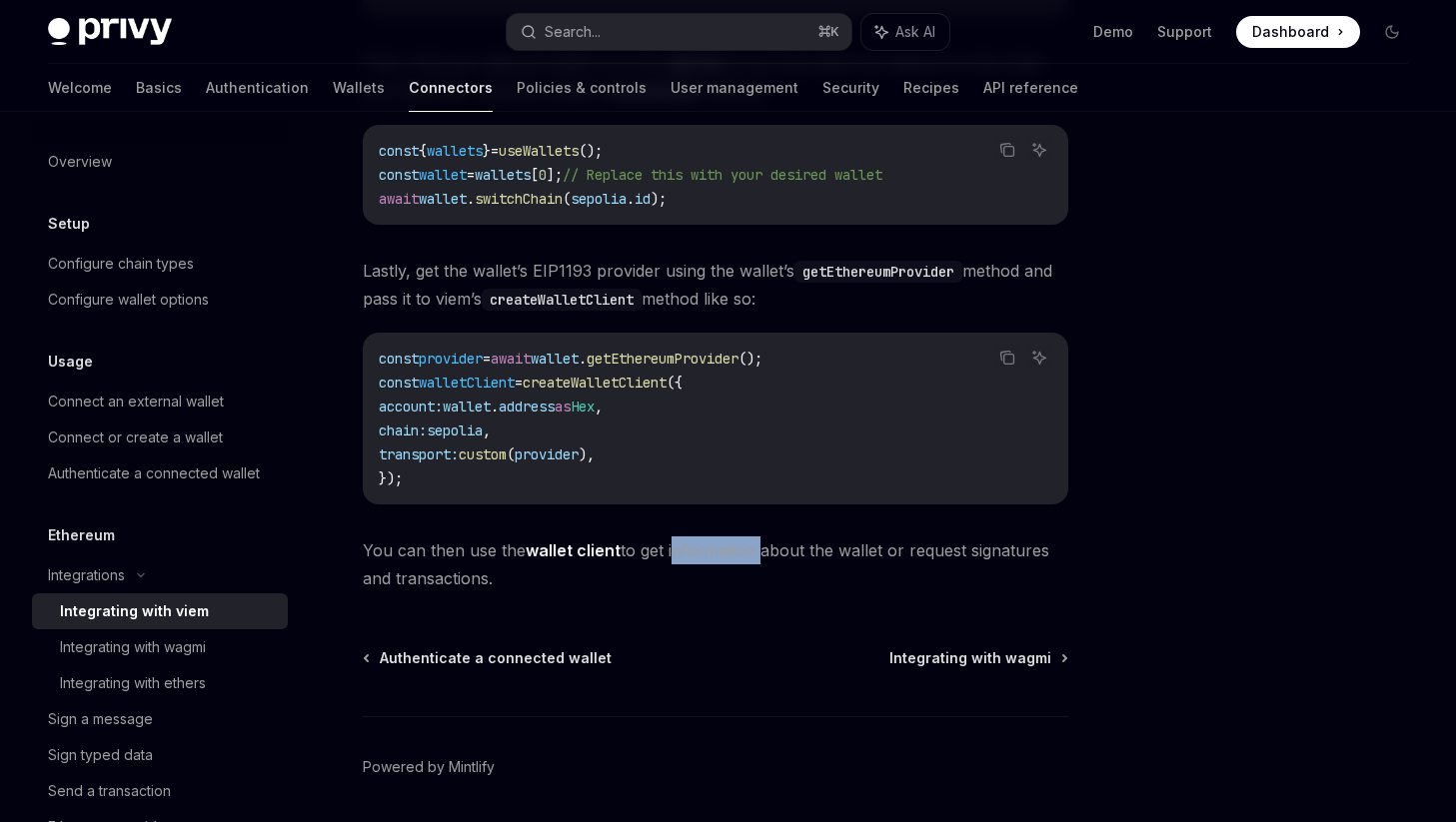 click on "You can then use the  wallet client  to get information about the wallet or request signatures and transactions." at bounding box center [716, 564] 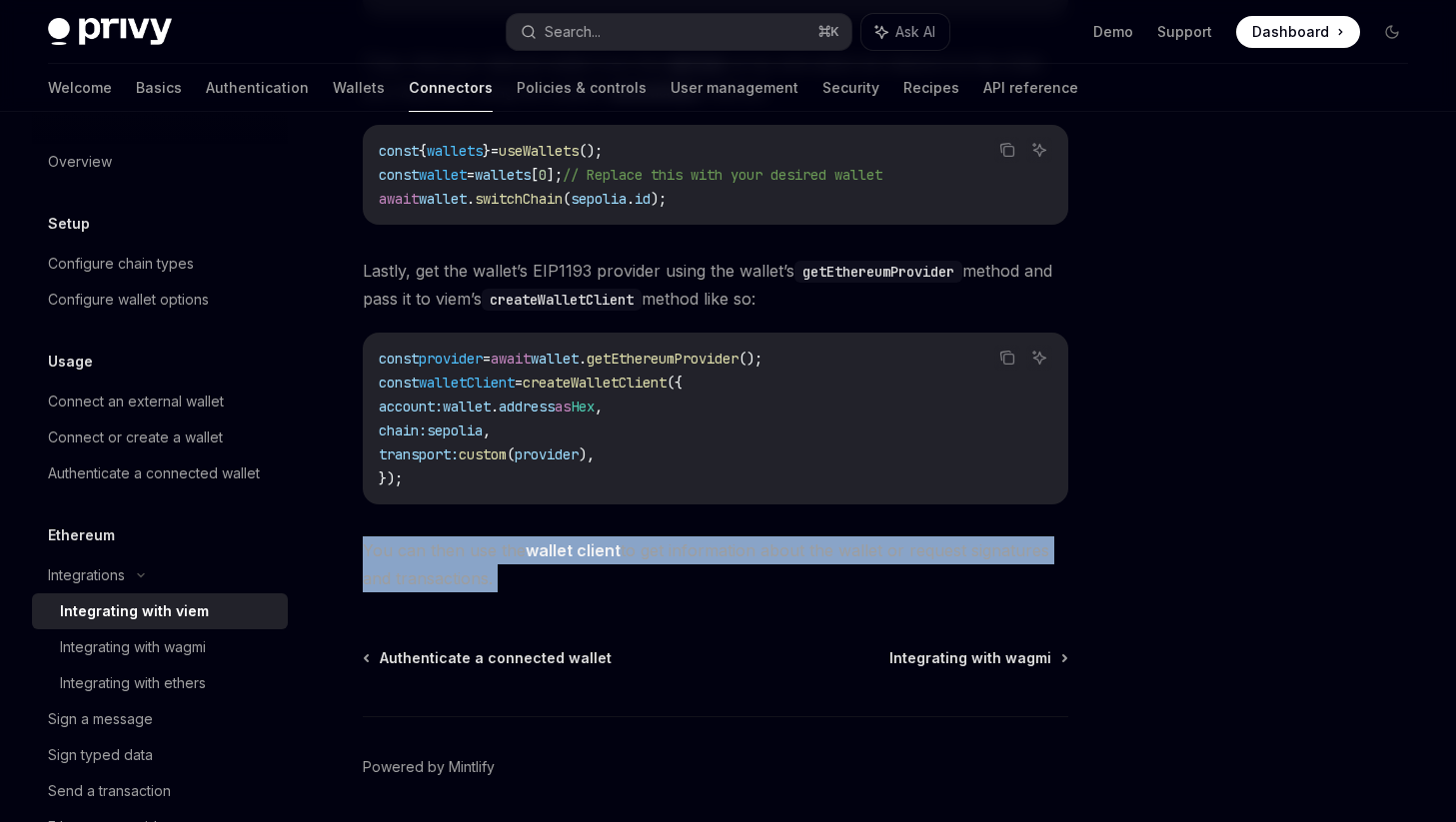 click on "You can then use the  wallet client  to get information about the wallet or request signatures and transactions." at bounding box center [716, 564] 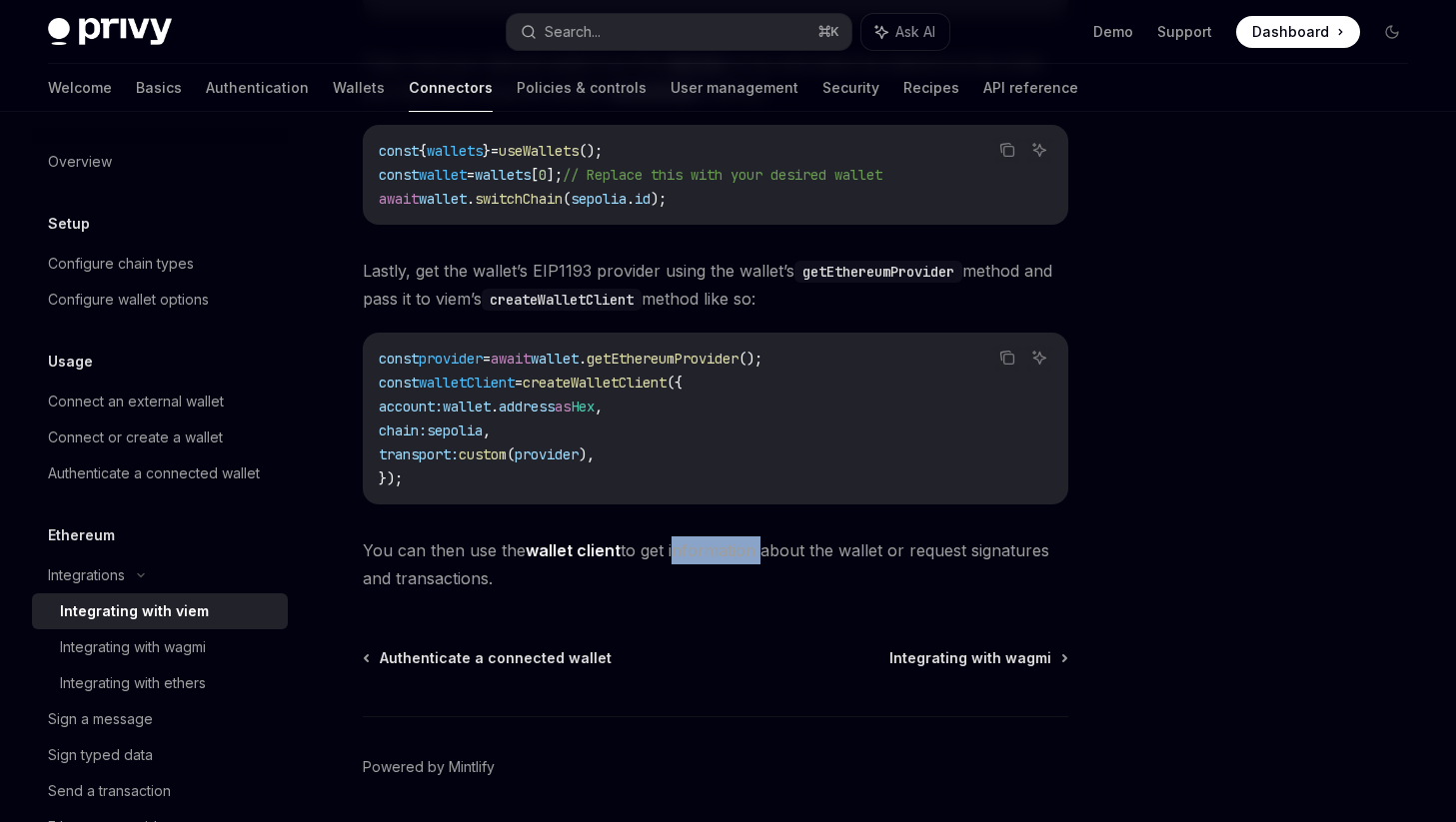 click on "You can then use the  wallet client  to get information about the wallet or request signatures and transactions." at bounding box center [716, 564] 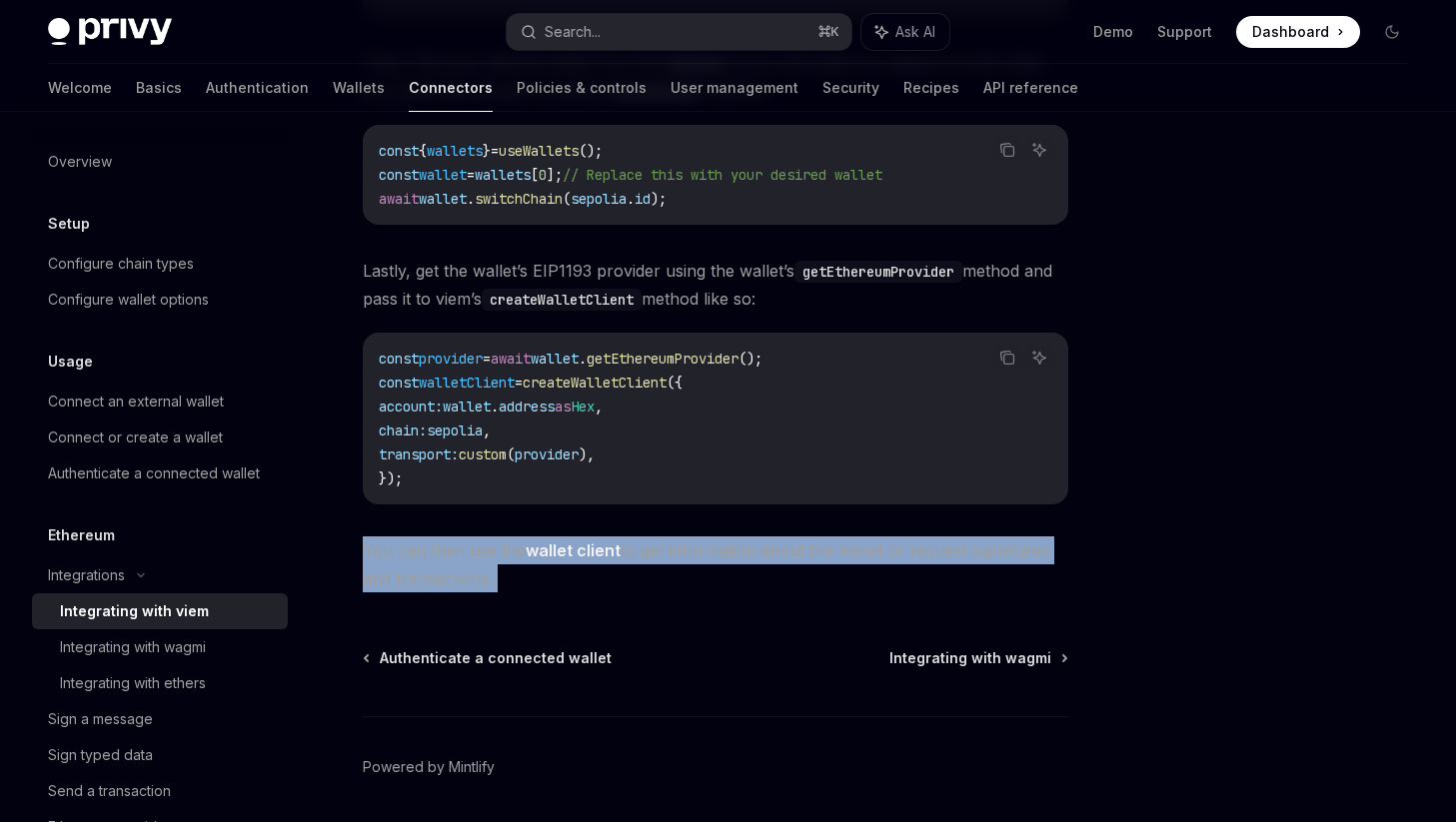 click on "You can then use the  wallet client  to get information about the wallet or request signatures and transactions." at bounding box center [716, 564] 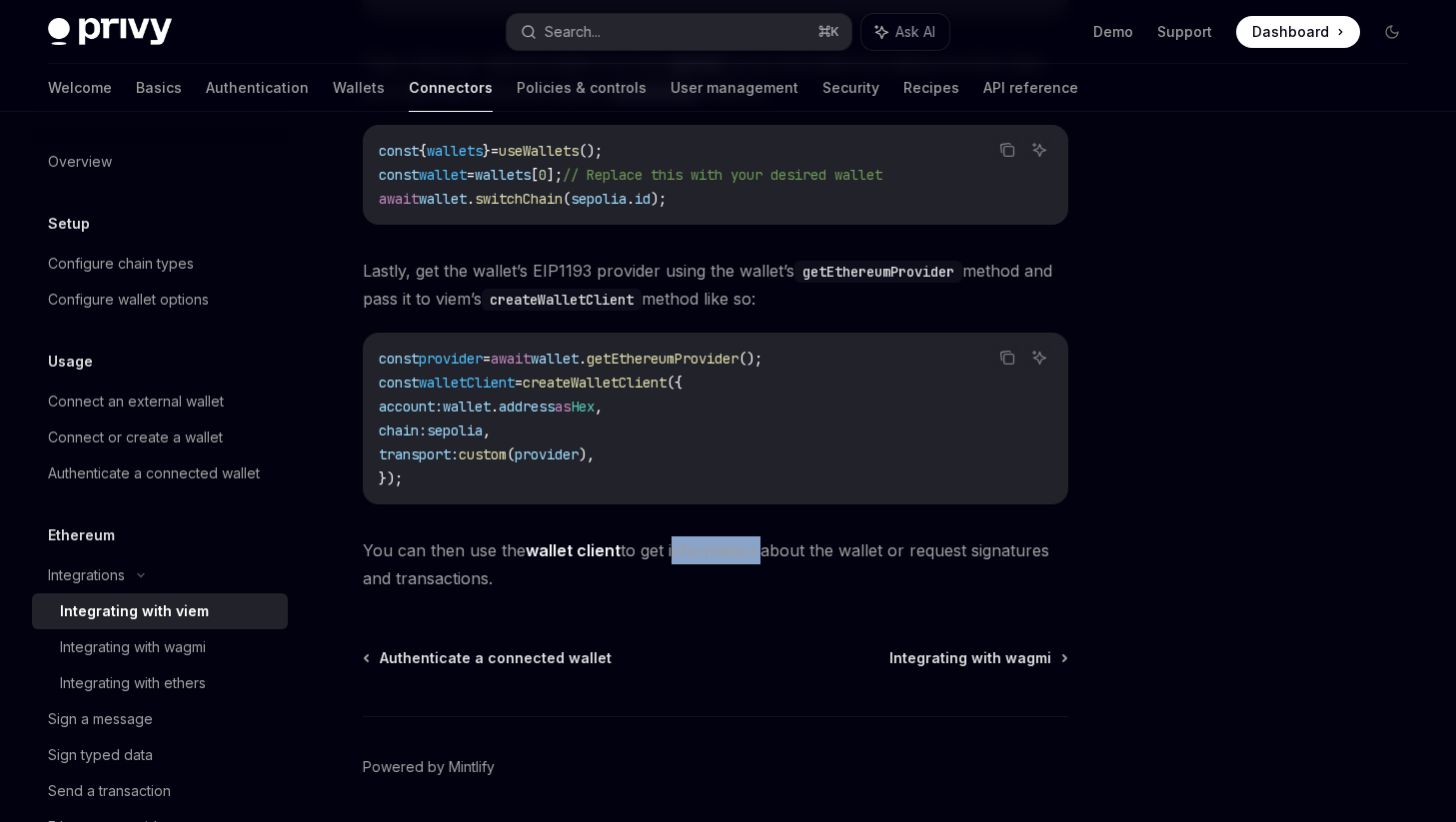 click on "You can then use the  wallet client  to get information about the wallet or request signatures and transactions." at bounding box center (716, 564) 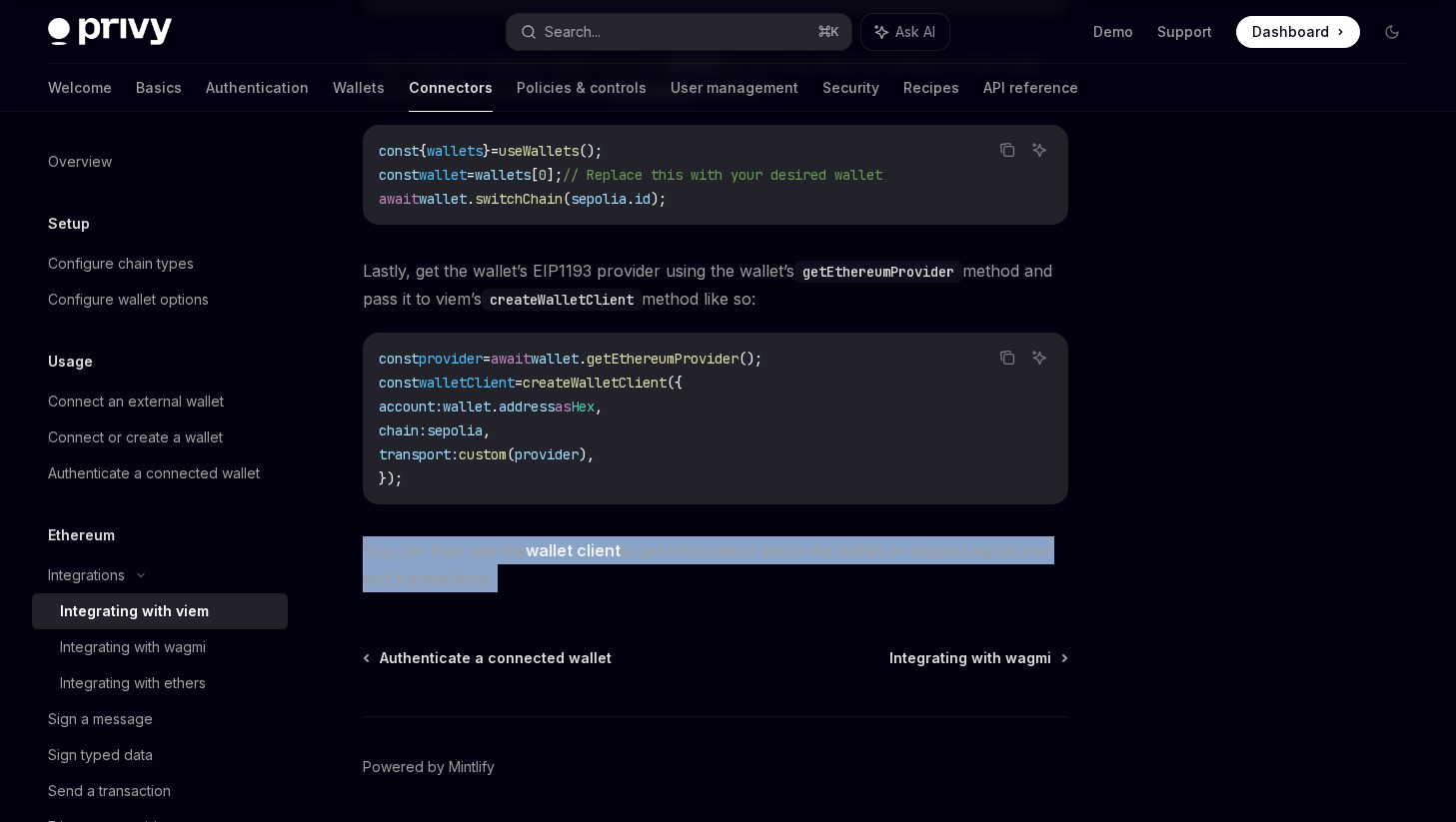 click on "You can then use the  wallet client  to get information about the wallet or request signatures and transactions." at bounding box center (716, 564) 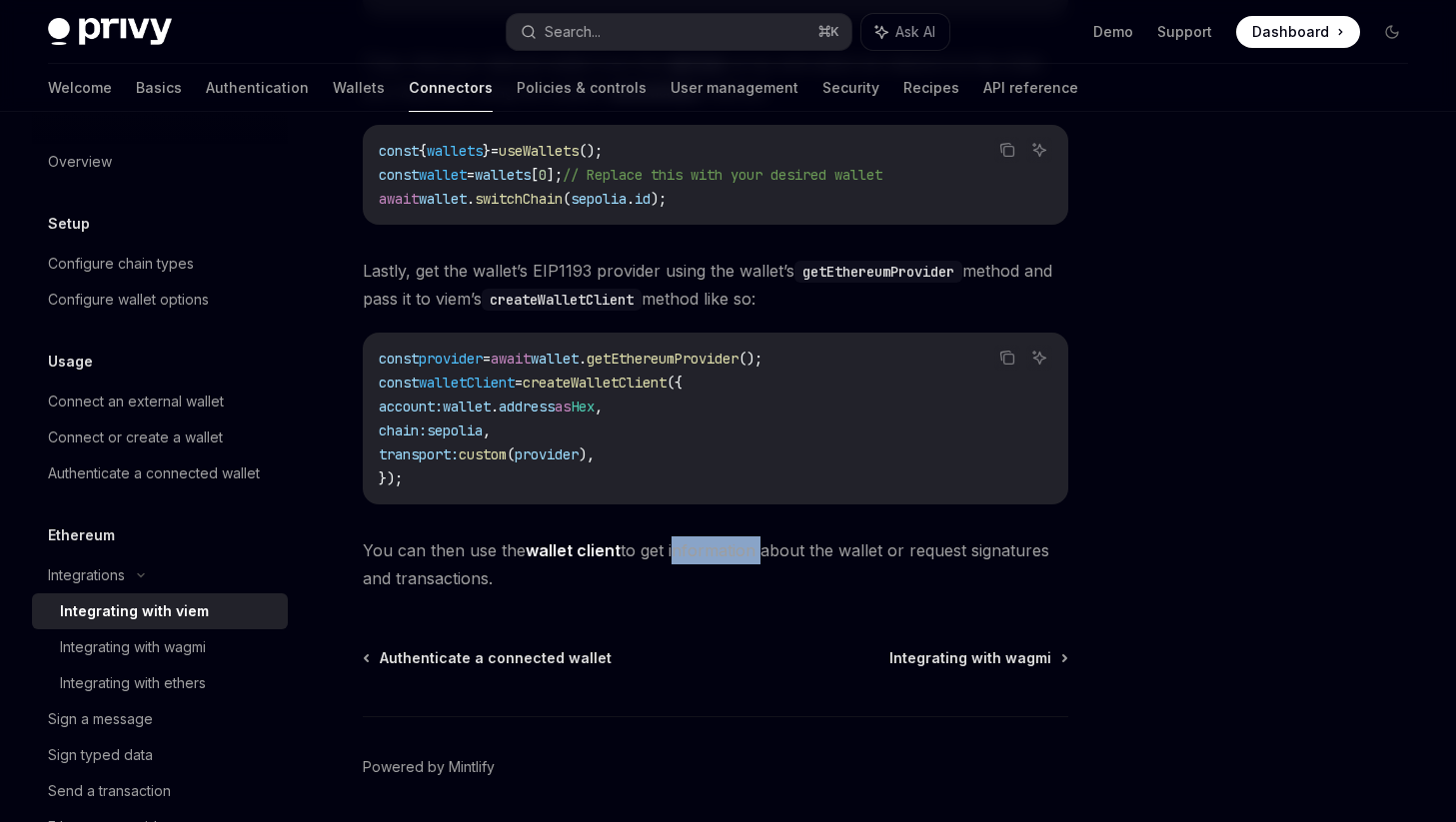 click on "You can then use the  wallet client  to get information about the wallet or request signatures and transactions." at bounding box center [716, 564] 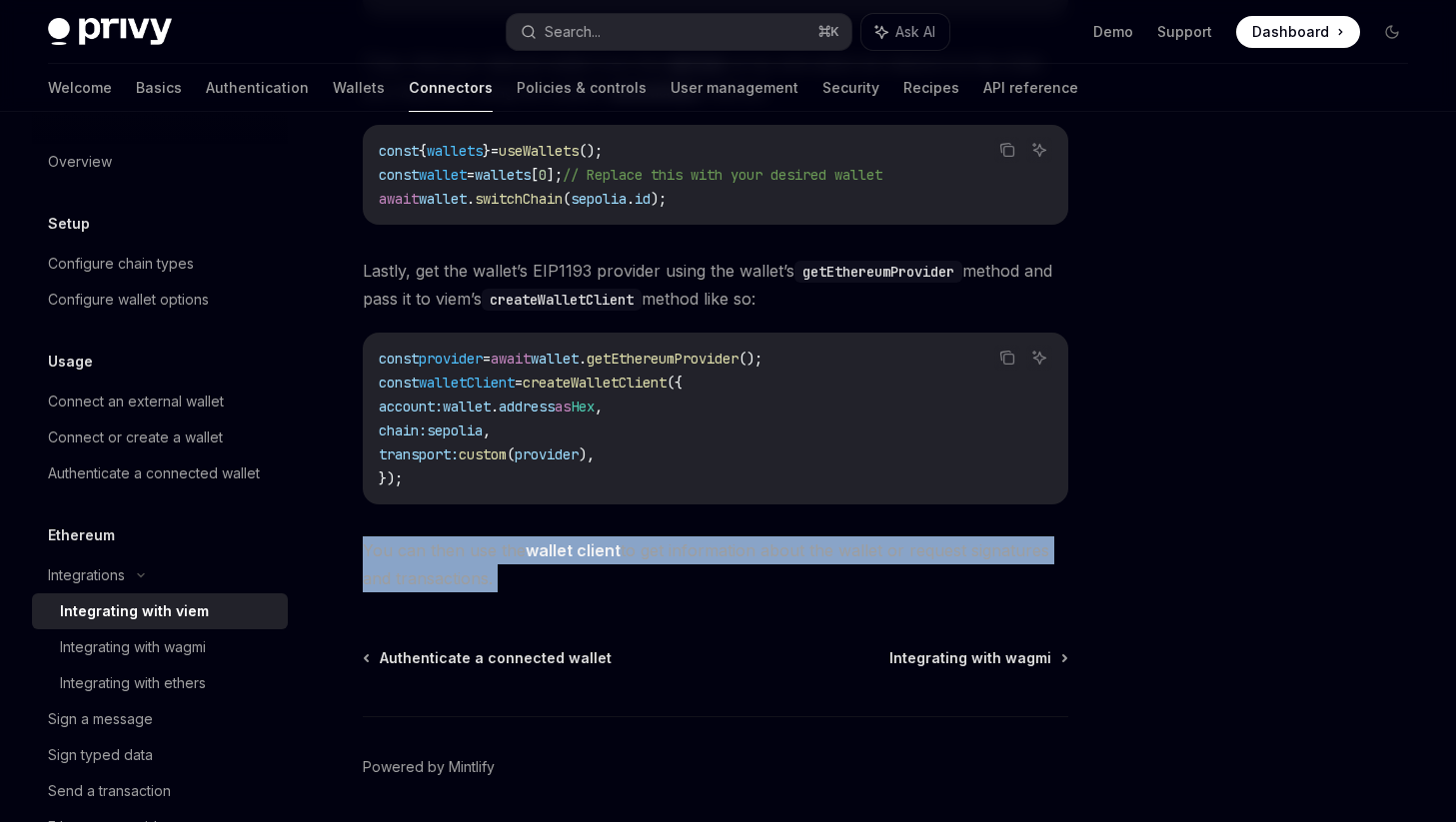 click on "You can then use the  wallet client  to get information about the wallet or request signatures and transactions." at bounding box center (716, 564) 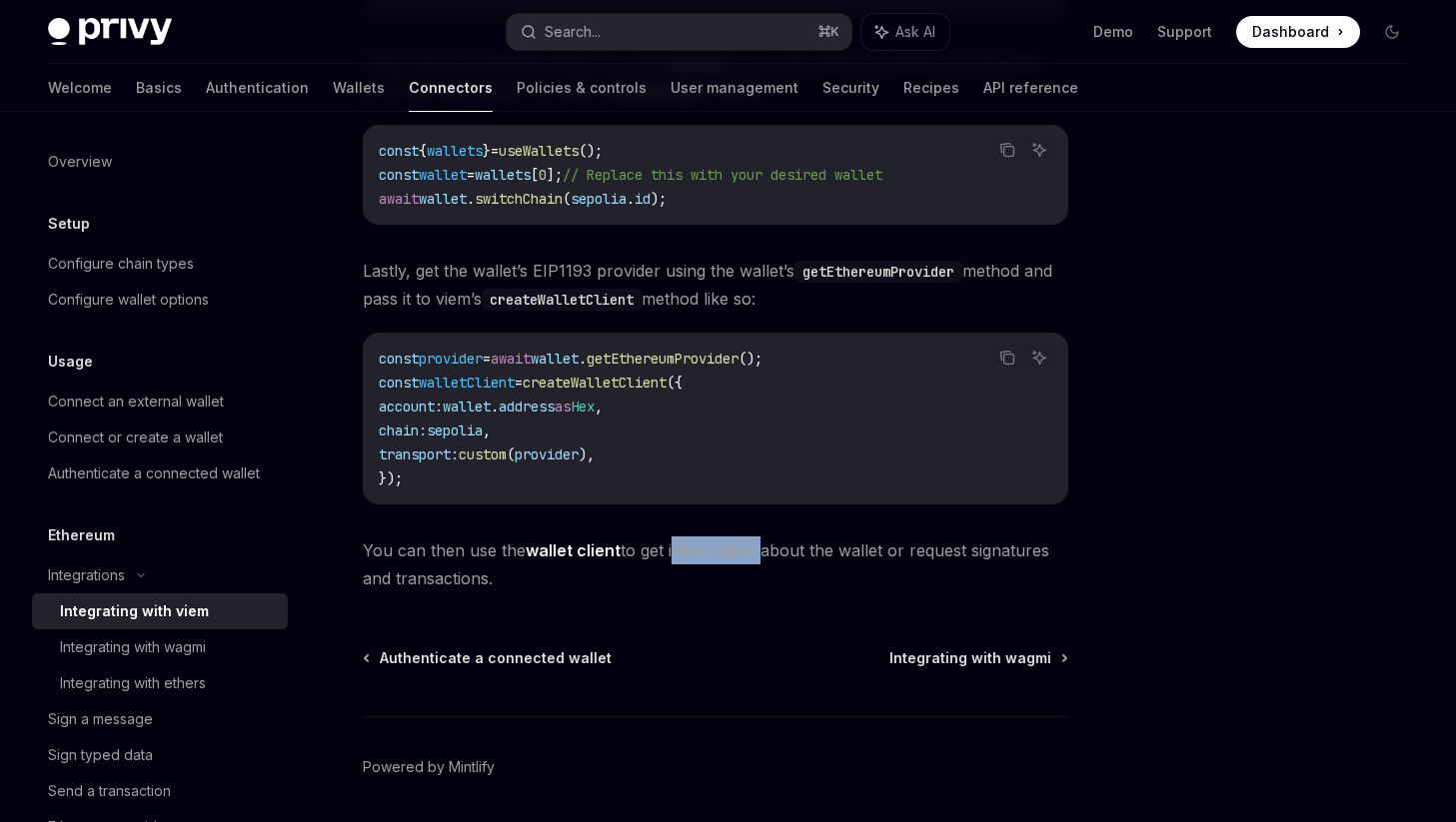 click on "You can then use the  wallet client  to get information about the wallet or request signatures and transactions." at bounding box center [716, 564] 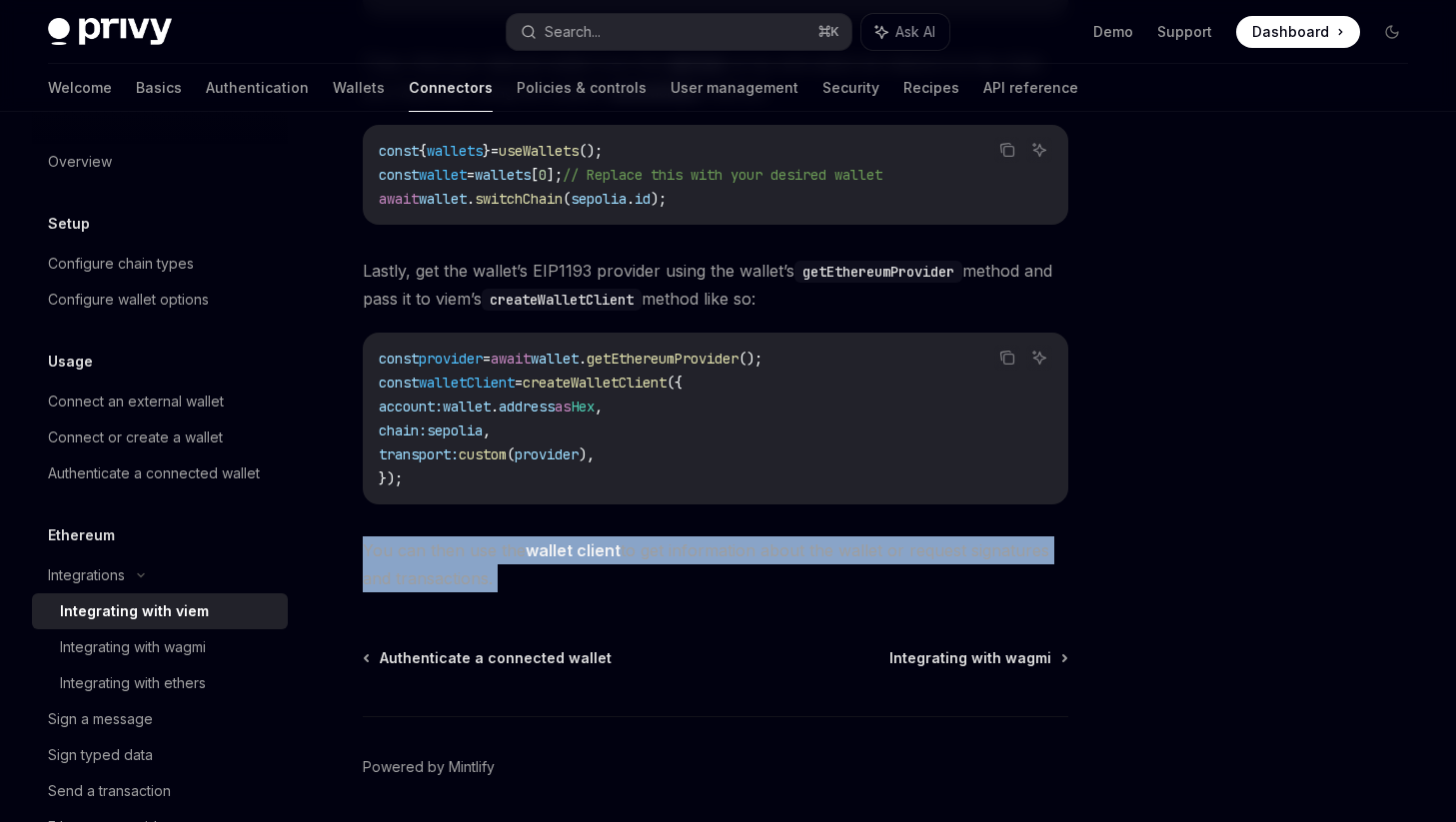 click on "You can then use the  wallet client  to get information about the wallet or request signatures and transactions." at bounding box center [716, 564] 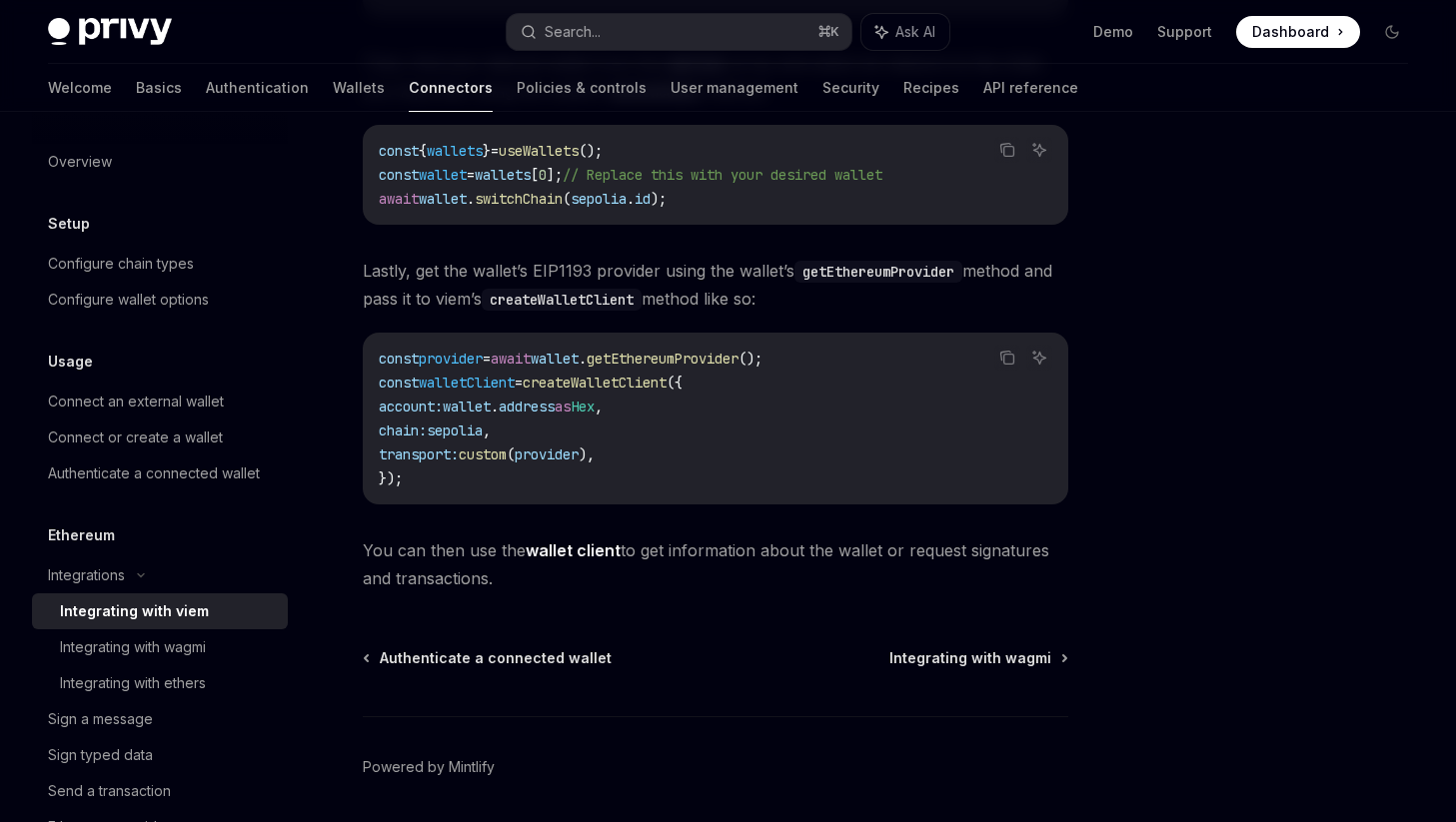 click on "You can then use the  wallet client  to get information about the wallet or request signatures and transactions." at bounding box center [716, 564] 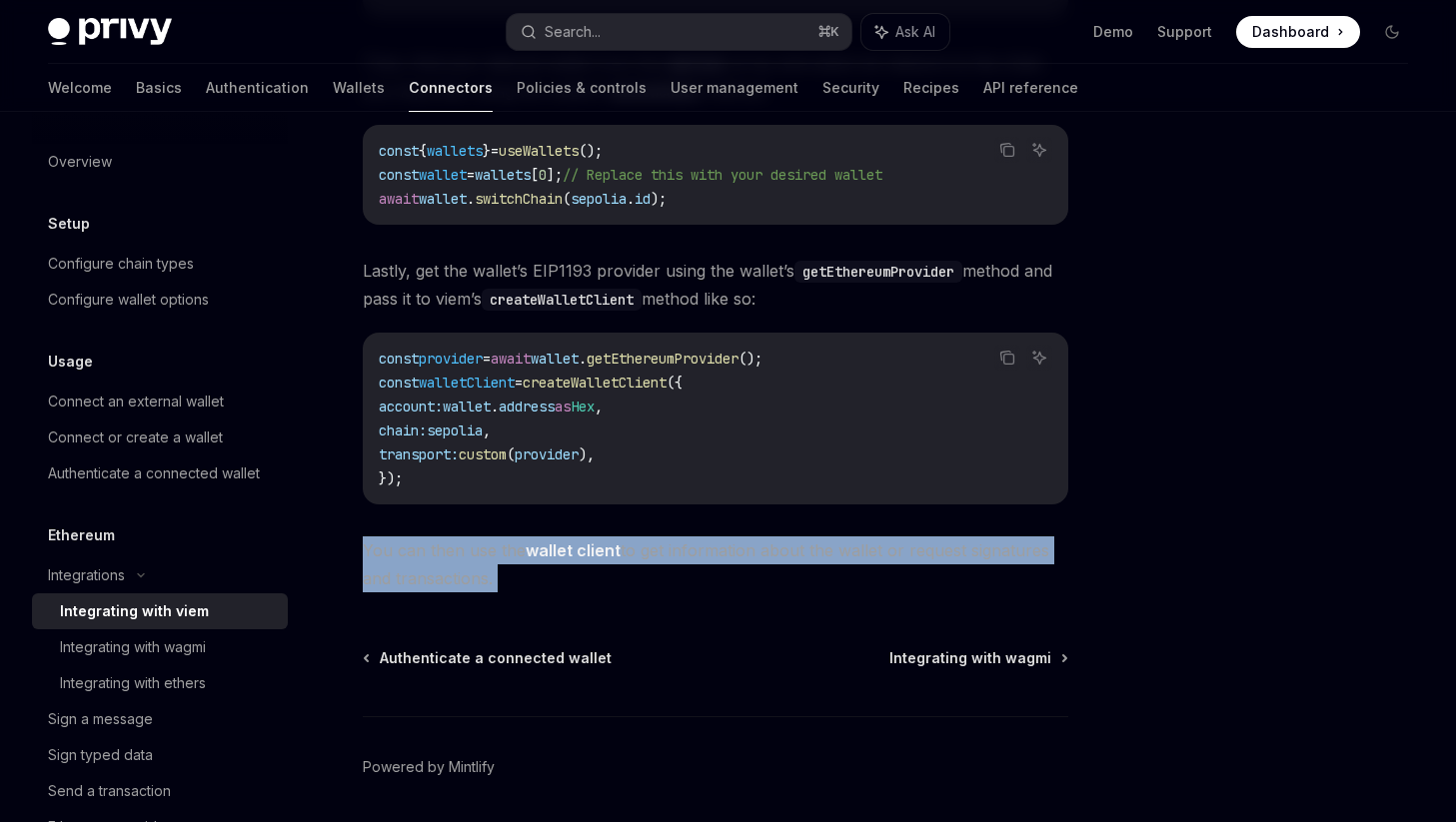 click on "You can then use the  wallet client  to get information about the wallet or request signatures and transactions." at bounding box center [716, 564] 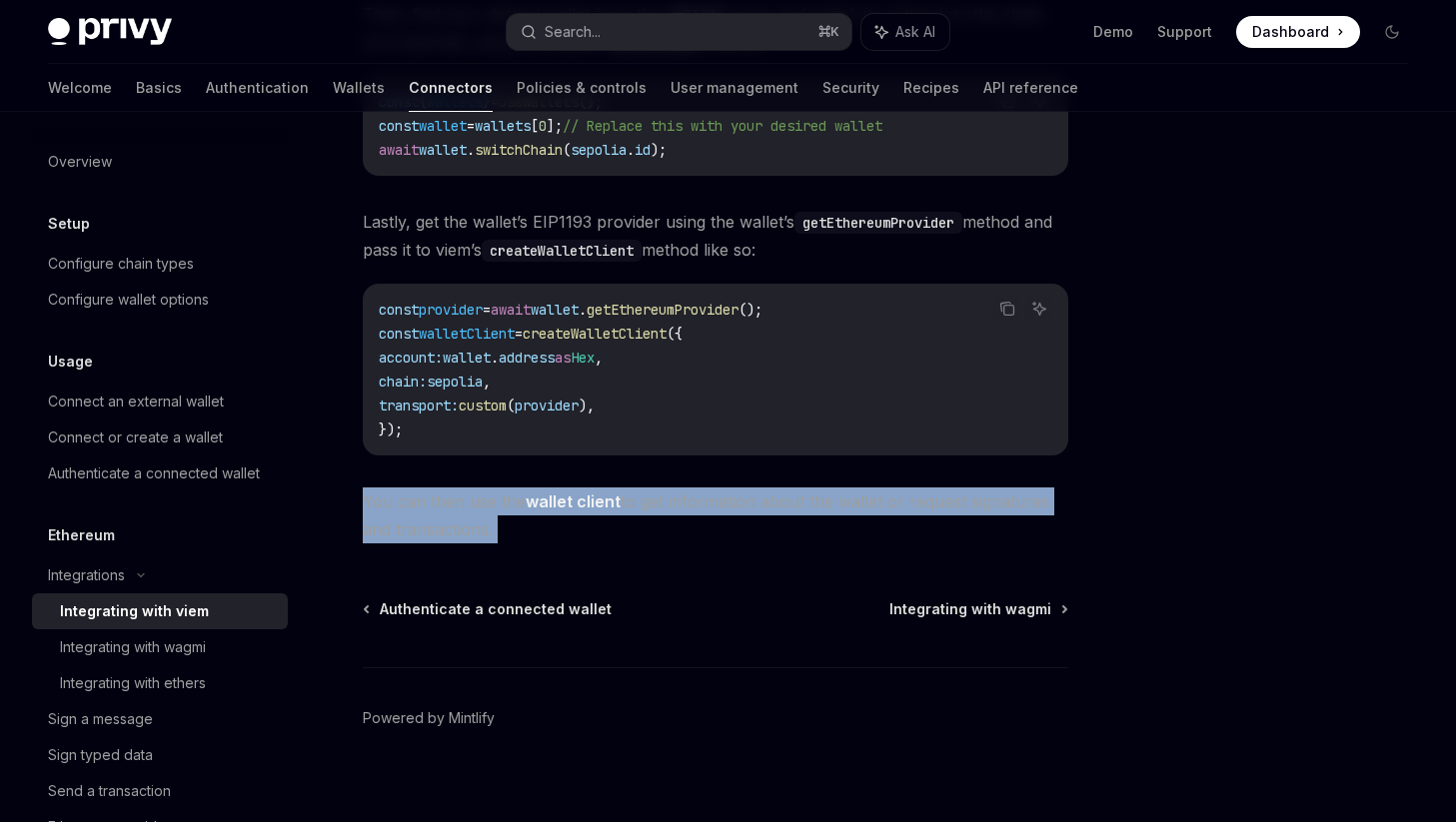 scroll, scrollTop: 568, scrollLeft: 0, axis: vertical 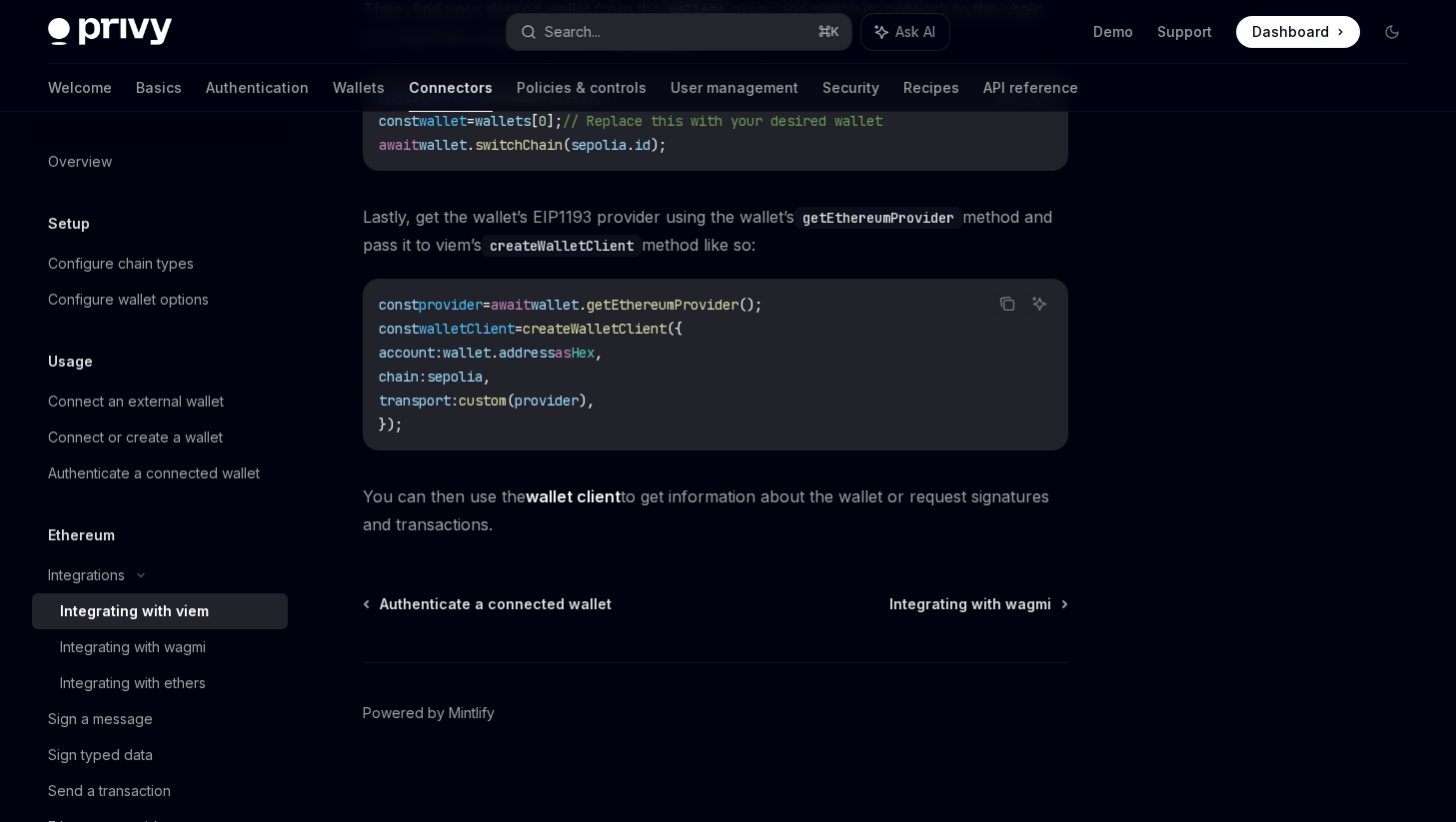 click on "const  provider  =  await  wallet . getEthereumProvider ();
const  walletClient  =  createWalletClient ({
account:  wallet . address  as  Hex ,
chain:  sepolia ,
transport:  custom ( provider ),
});" at bounding box center (716, 365) 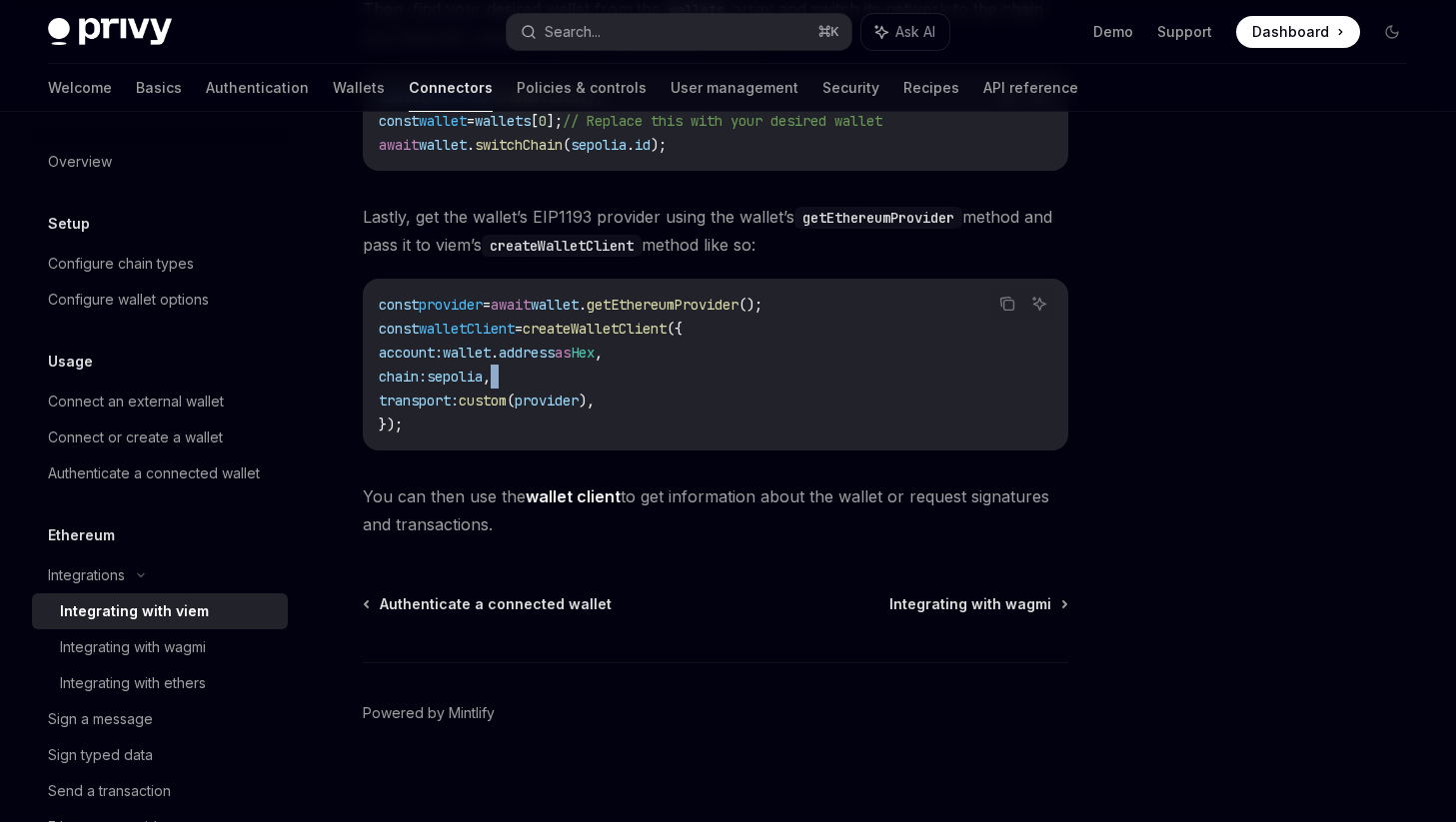 click on "const  provider  =  await  wallet . getEthereumProvider ();
const  walletClient  =  createWalletClient ({
account:  wallet . address  as  Hex ,
chain:  sepolia ,
transport:  custom ( provider ),
});" at bounding box center (716, 365) 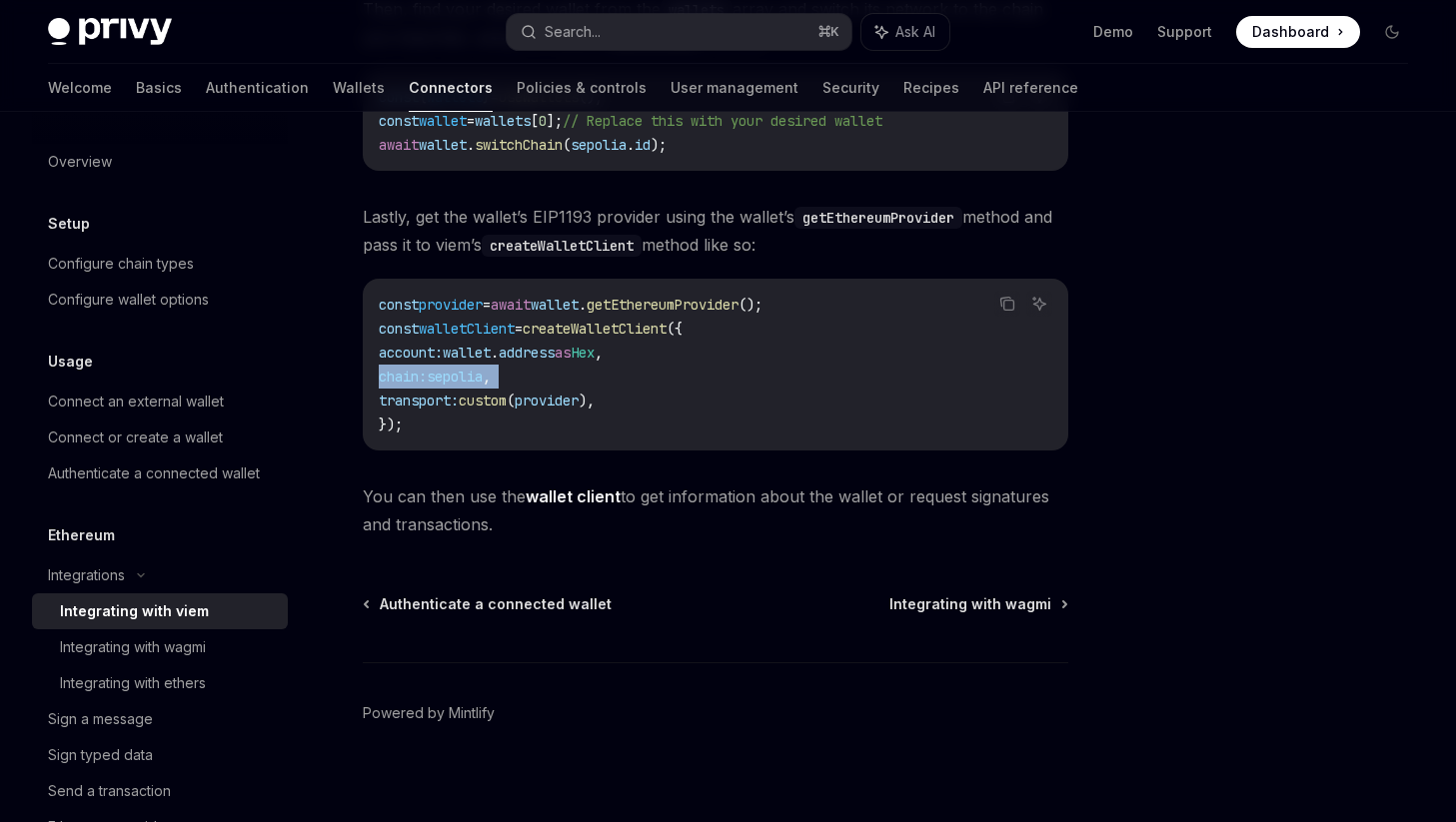 click on "const  provider  =  await  wallet . getEthereumProvider ();
const  walletClient  =  createWalletClient ({
account:  wallet . address  as  Hex ,
chain:  sepolia ,
transport:  custom ( provider ),
});" at bounding box center (716, 365) 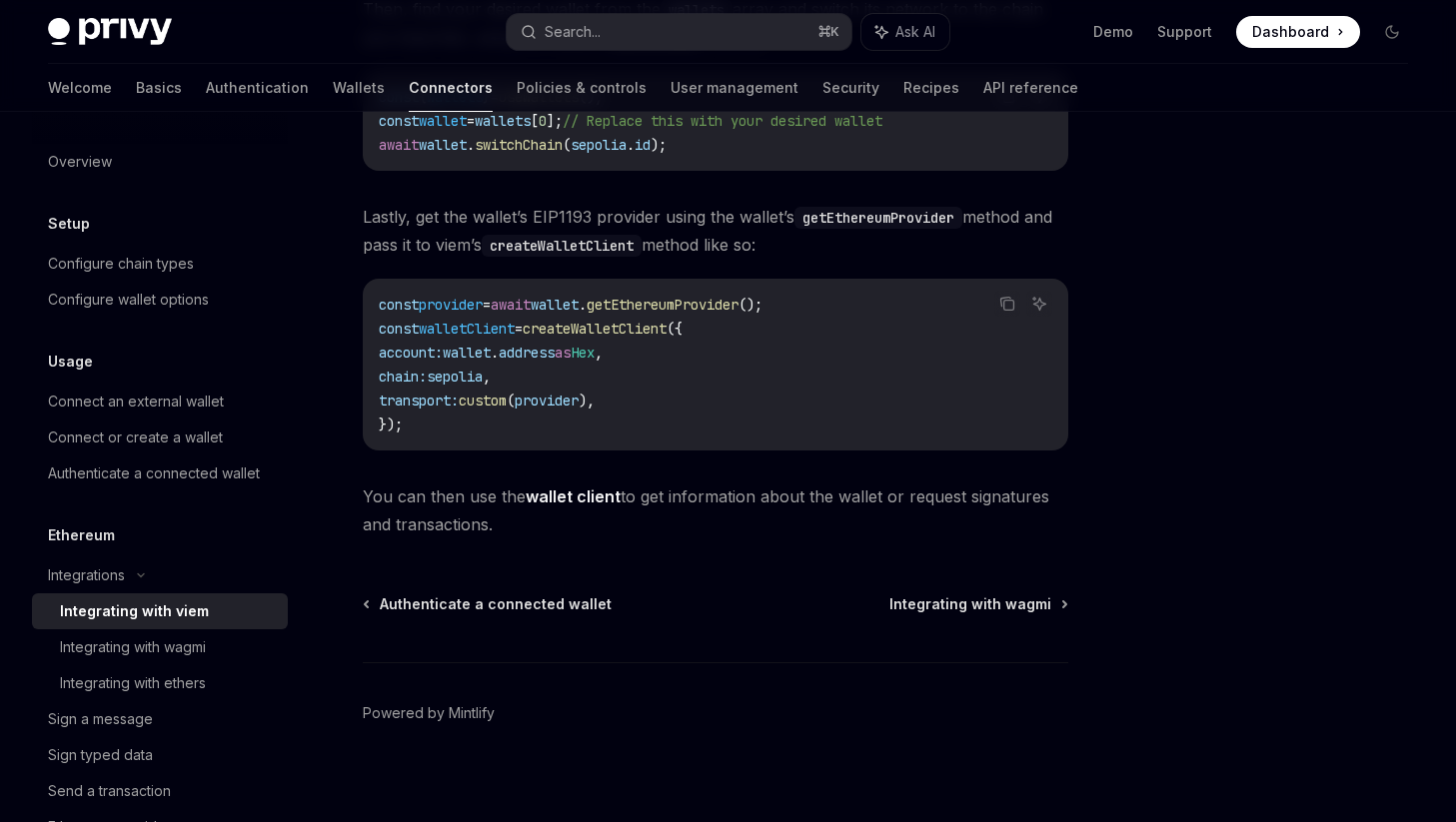 click on "createWalletClient" at bounding box center [595, 329] 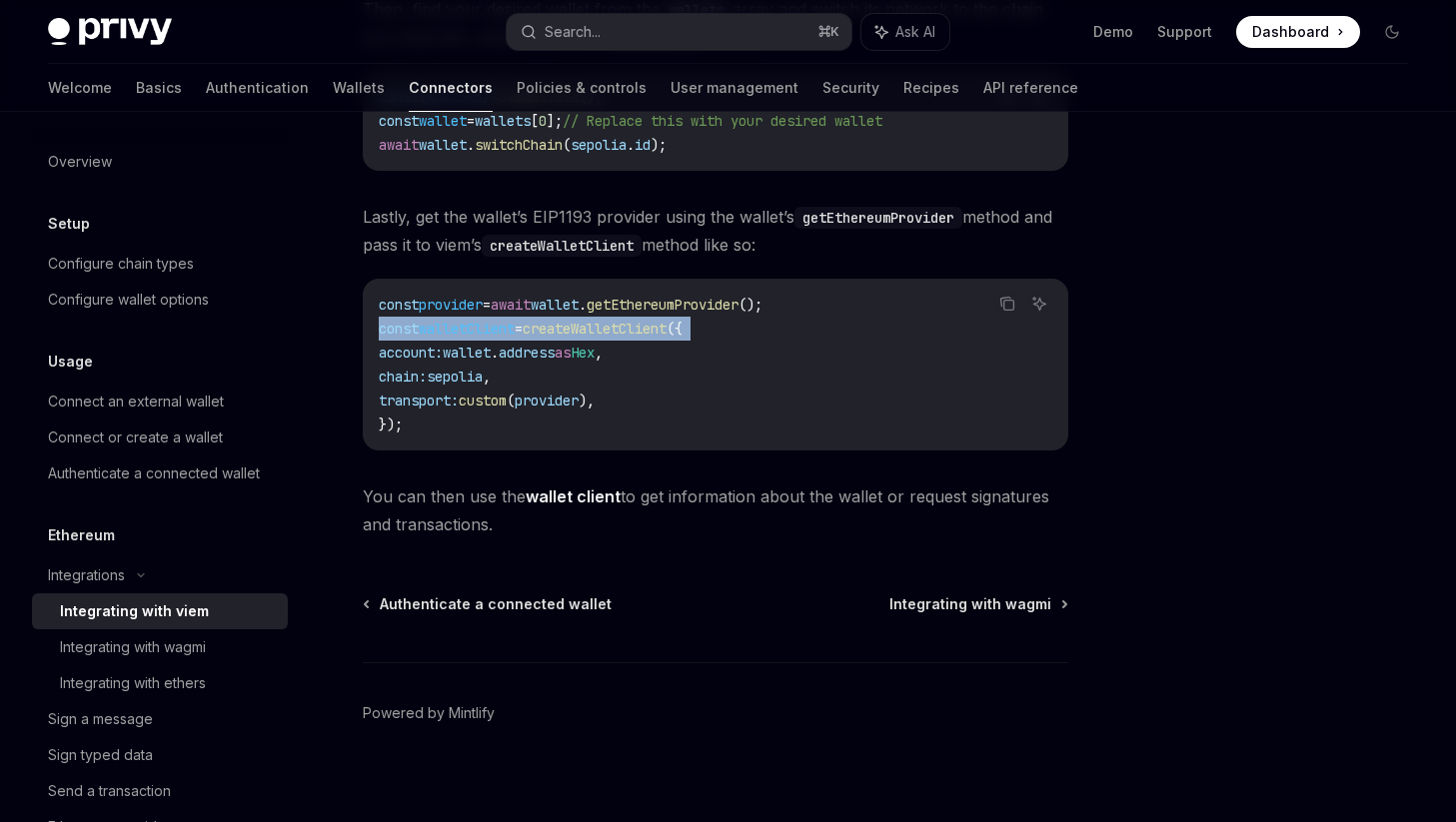 click on "createWalletClient" at bounding box center [595, 329] 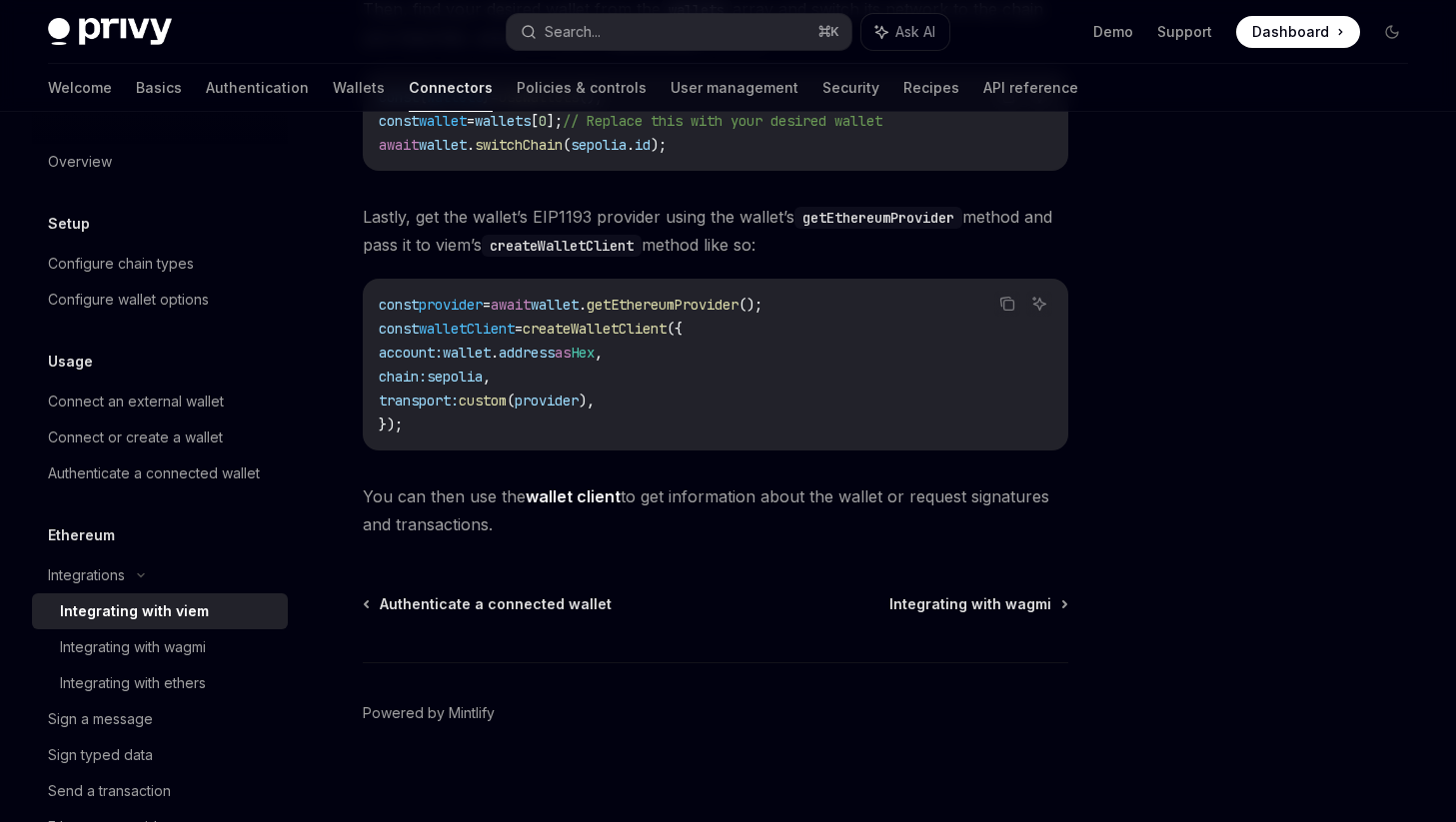 click on "const  provider  =  await  wallet . getEthereumProvider ();
const  walletClient  =  createWalletClient ({
account:  wallet . address  as  Hex ,
chain:  sepolia ,
transport:  custom ( provider ),
});" at bounding box center (716, 365) 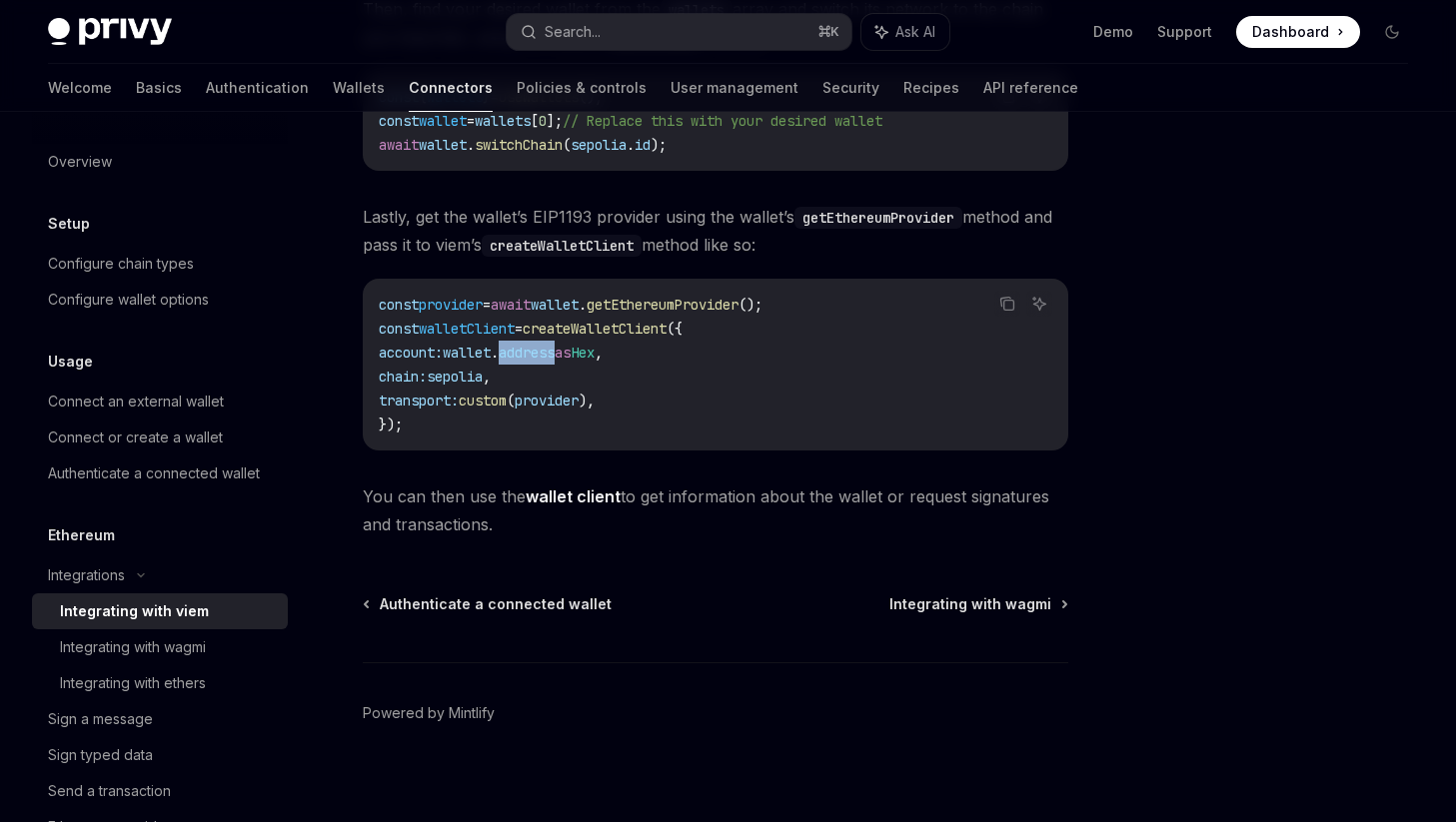 click on "const  provider  =  await  wallet . getEthereumProvider ();
const  walletClient  =  createWalletClient ({
account:  wallet . address  as  Hex ,
chain:  sepolia ,
transport:  custom ( provider ),
});" at bounding box center [716, 365] 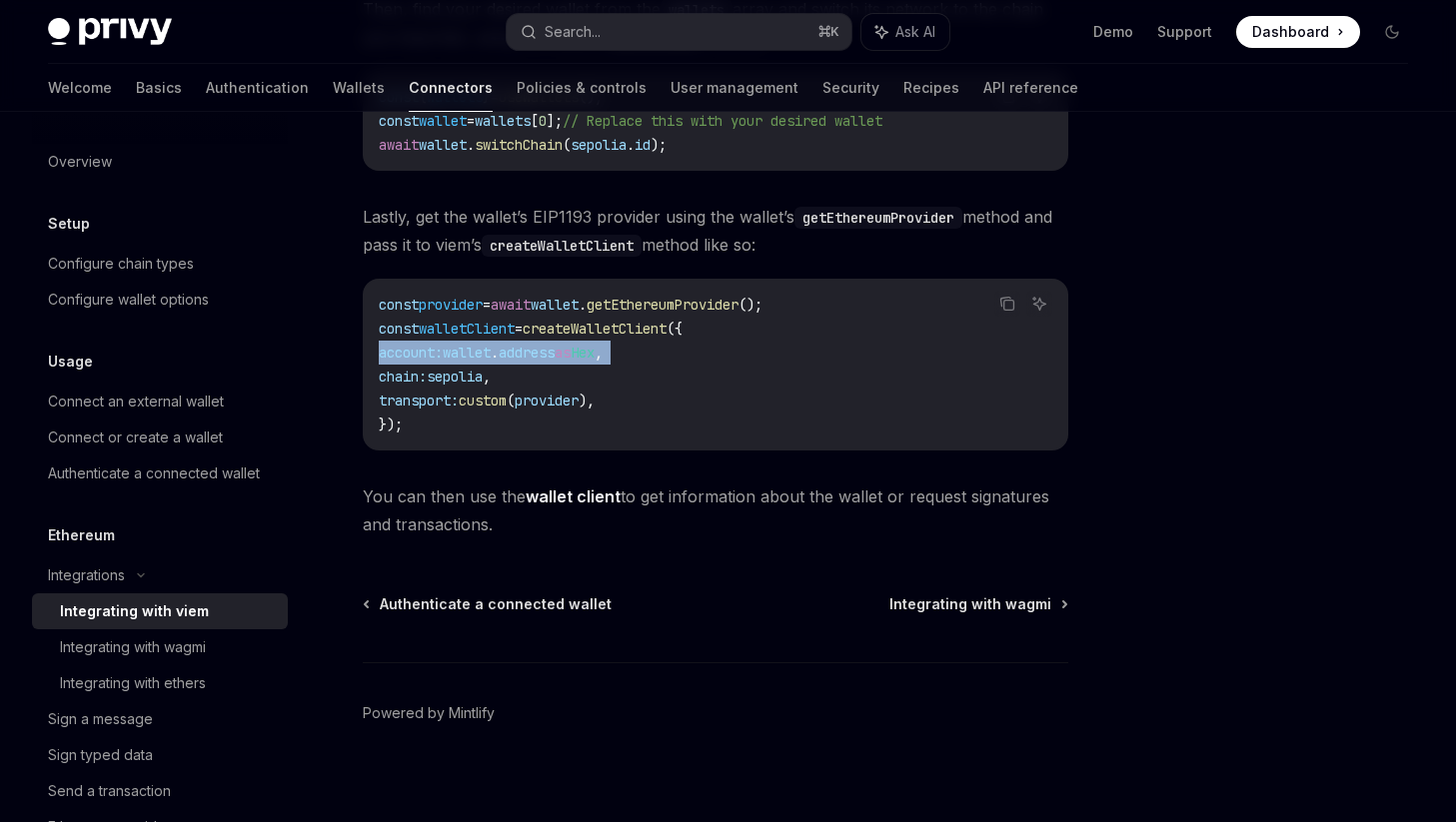 click on "const  provider  =  await  wallet . getEthereumProvider ();
const  walletClient  =  createWalletClient ({
account:  wallet . address  as  Hex ,
chain:  sepolia ,
transport:  custom ( provider ),
});" at bounding box center [716, 365] 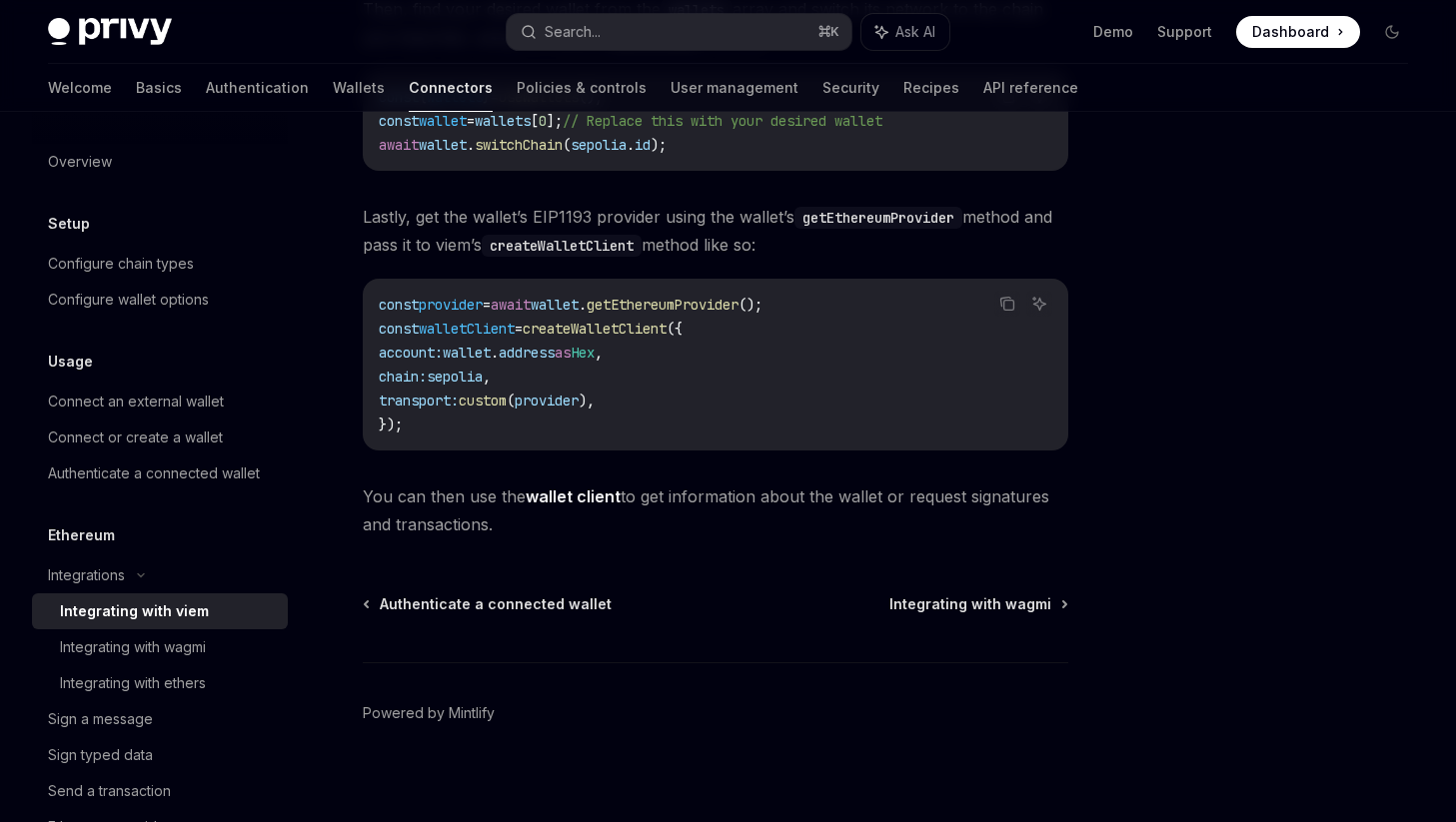 click on "const  provider  =  await  wallet . getEthereumProvider ();
const  walletClient  =  createWalletClient ({
account:  wallet . address  as  Hex ,
chain:  sepolia ,
transport:  custom ( provider ),
});" at bounding box center (716, 365) 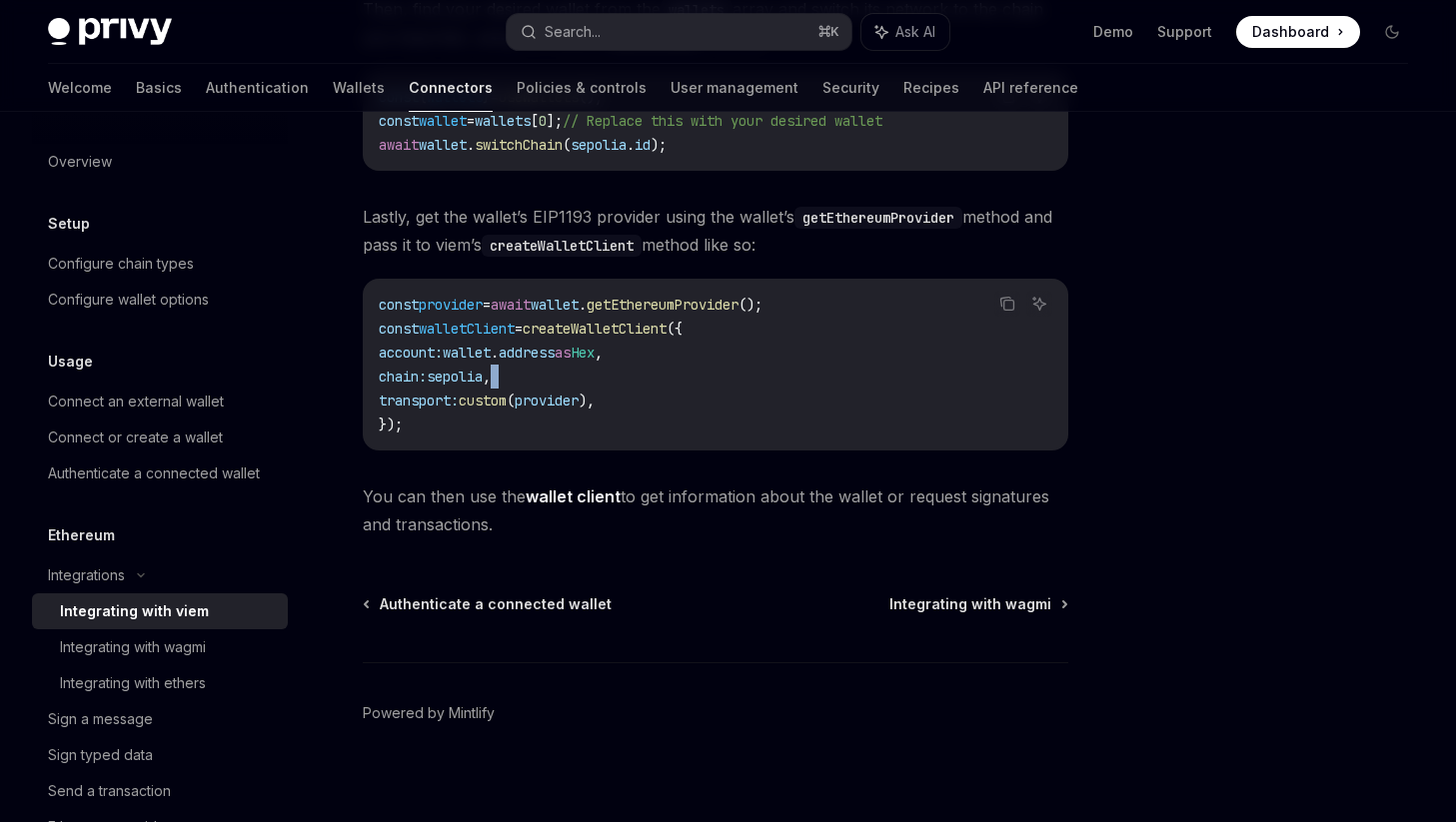 click on "const  provider  =  await  wallet . getEthereumProvider ();
const  walletClient  =  createWalletClient ({
account:  wallet . address  as  Hex ,
chain:  sepolia ,
transport:  custom ( provider ),
});" at bounding box center [716, 365] 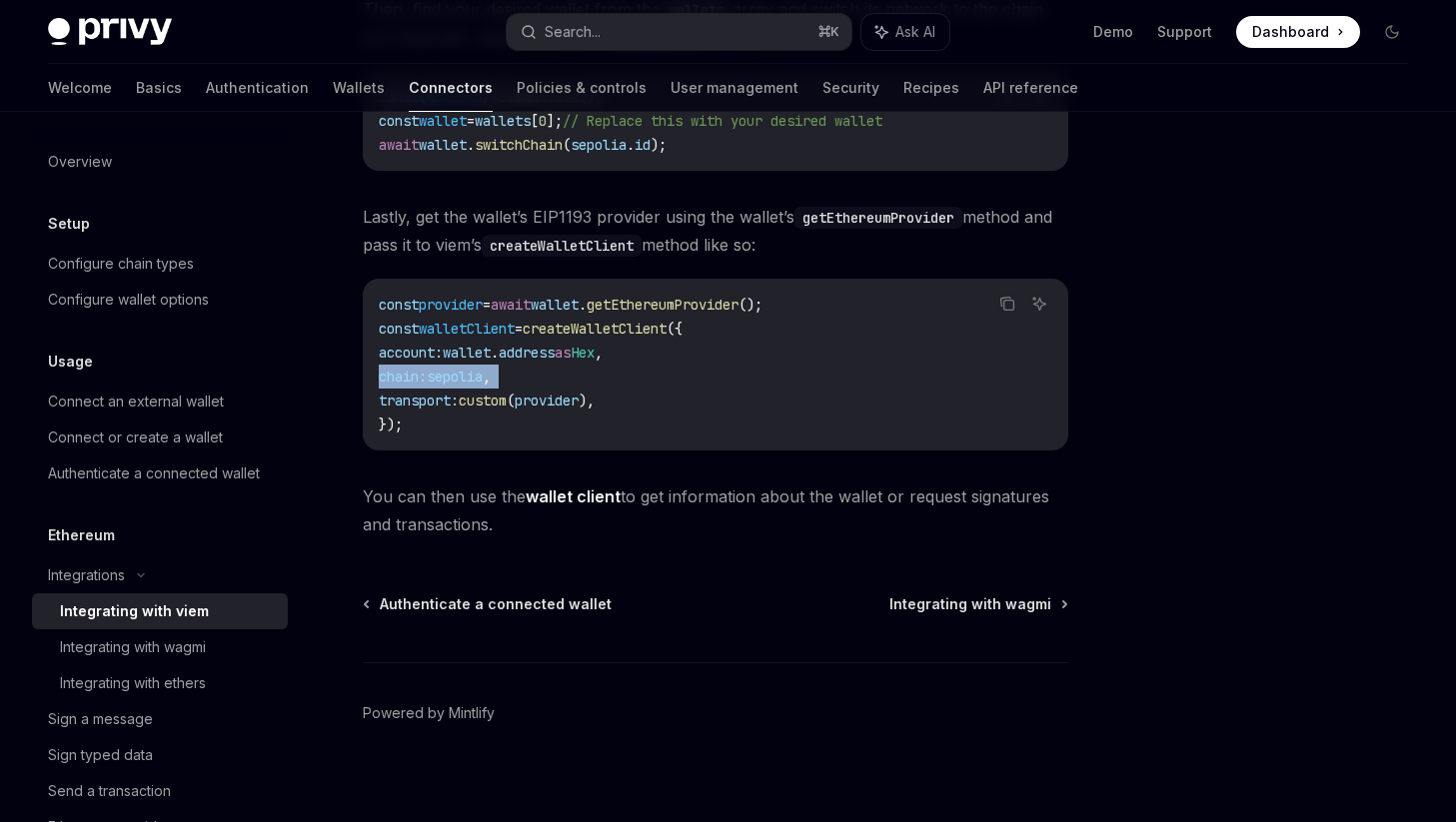 click on "const  provider  =  await  wallet . getEthereumProvider ();
const  walletClient  =  createWalletClient ({
account:  wallet . address  as  Hex ,
chain:  sepolia ,
transport:  custom ( provider ),
});" at bounding box center (716, 365) 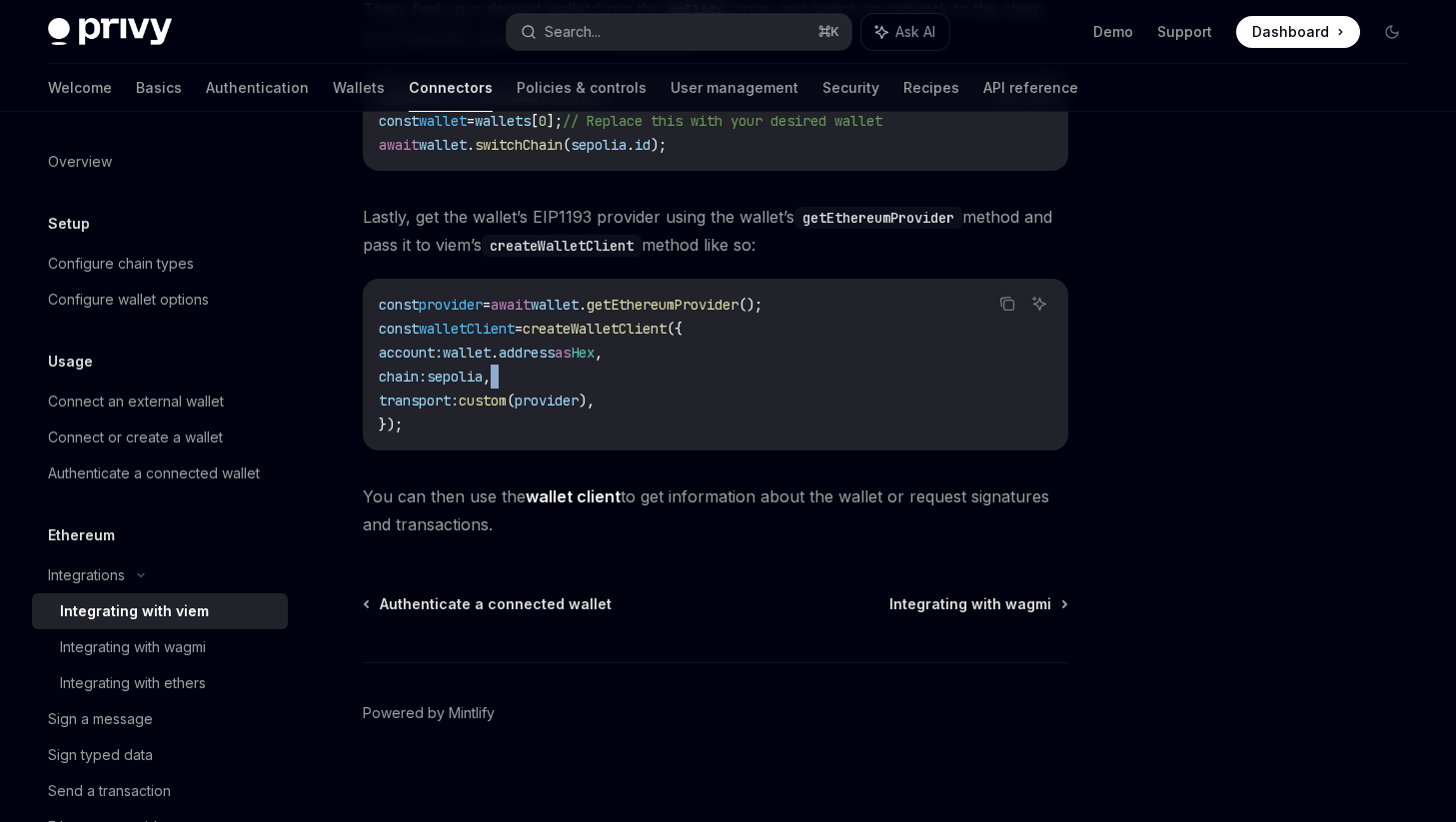 click on "const  provider  =  await  wallet . getEthereumProvider ();
const  walletClient  =  createWalletClient ({
account:  wallet . address  as  Hex ,
chain:  sepolia ,
transport:  custom ( provider ),
});" at bounding box center (716, 365) 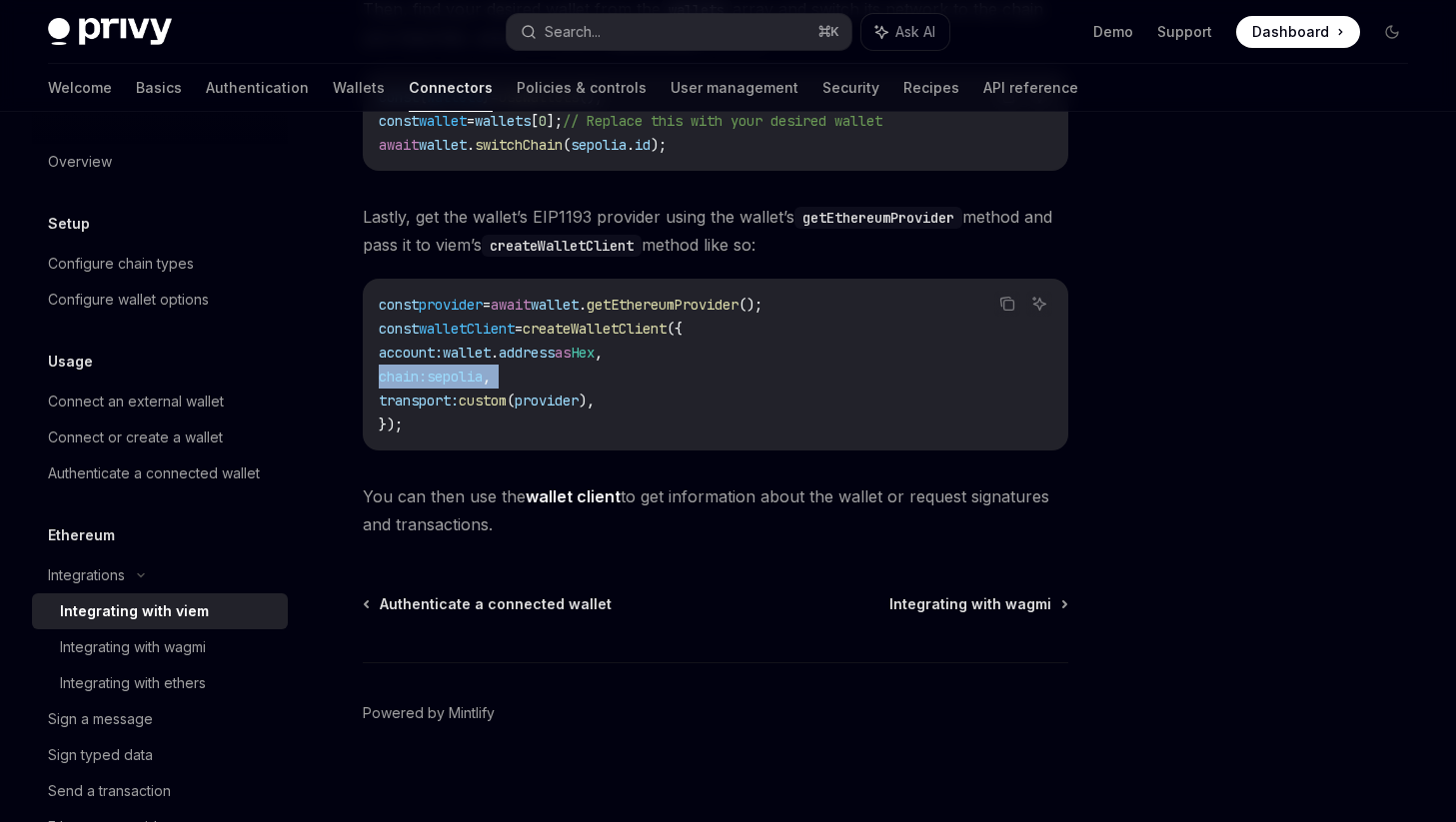 click on "const  provider  =  await  wallet . getEthereumProvider ();
const  walletClient  =  createWalletClient ({
account:  wallet . address  as  Hex ,
chain:  sepolia ,
transport:  custom ( provider ),
});" at bounding box center (716, 365) 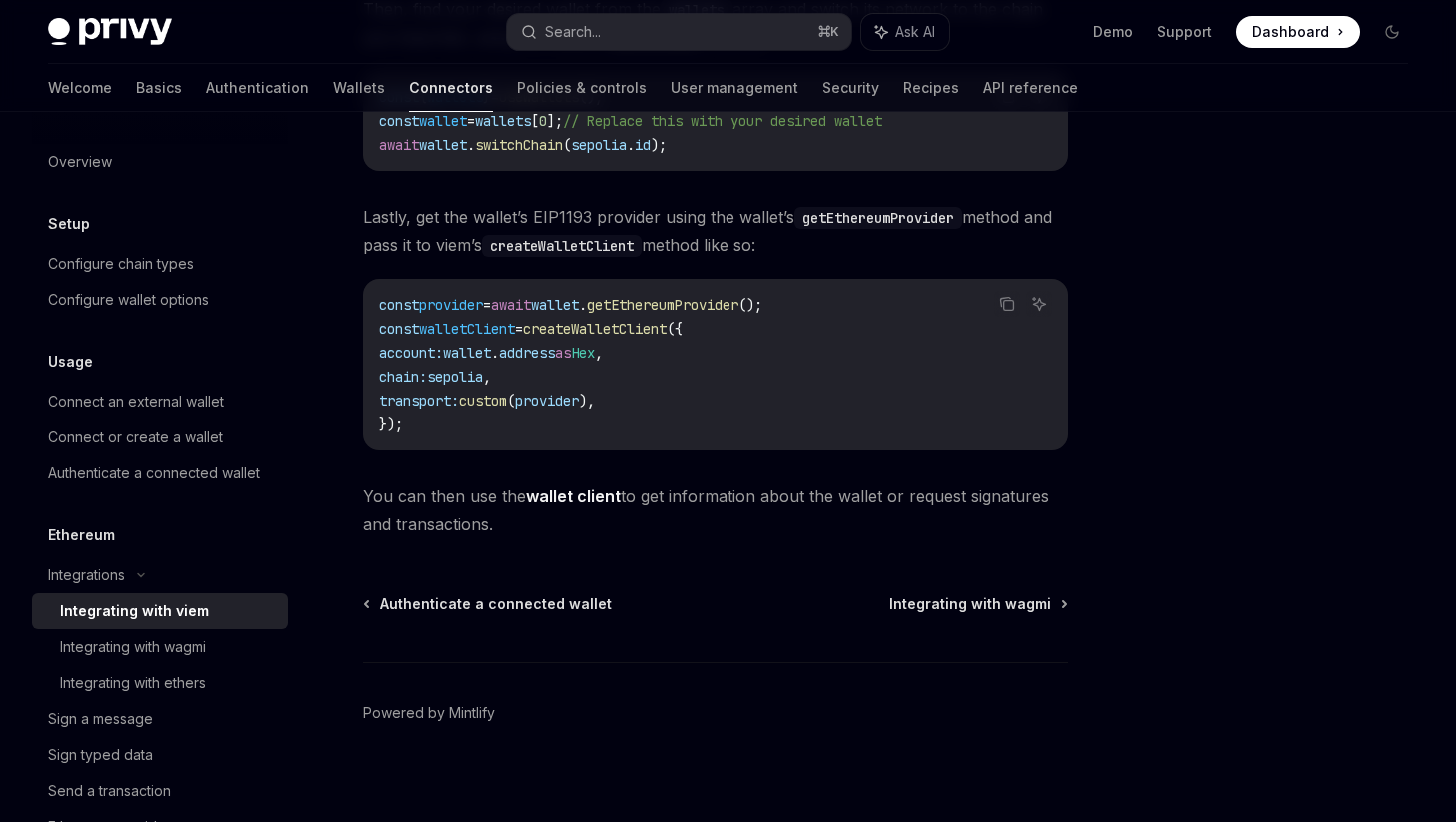 click on "custom" at bounding box center [483, 401] 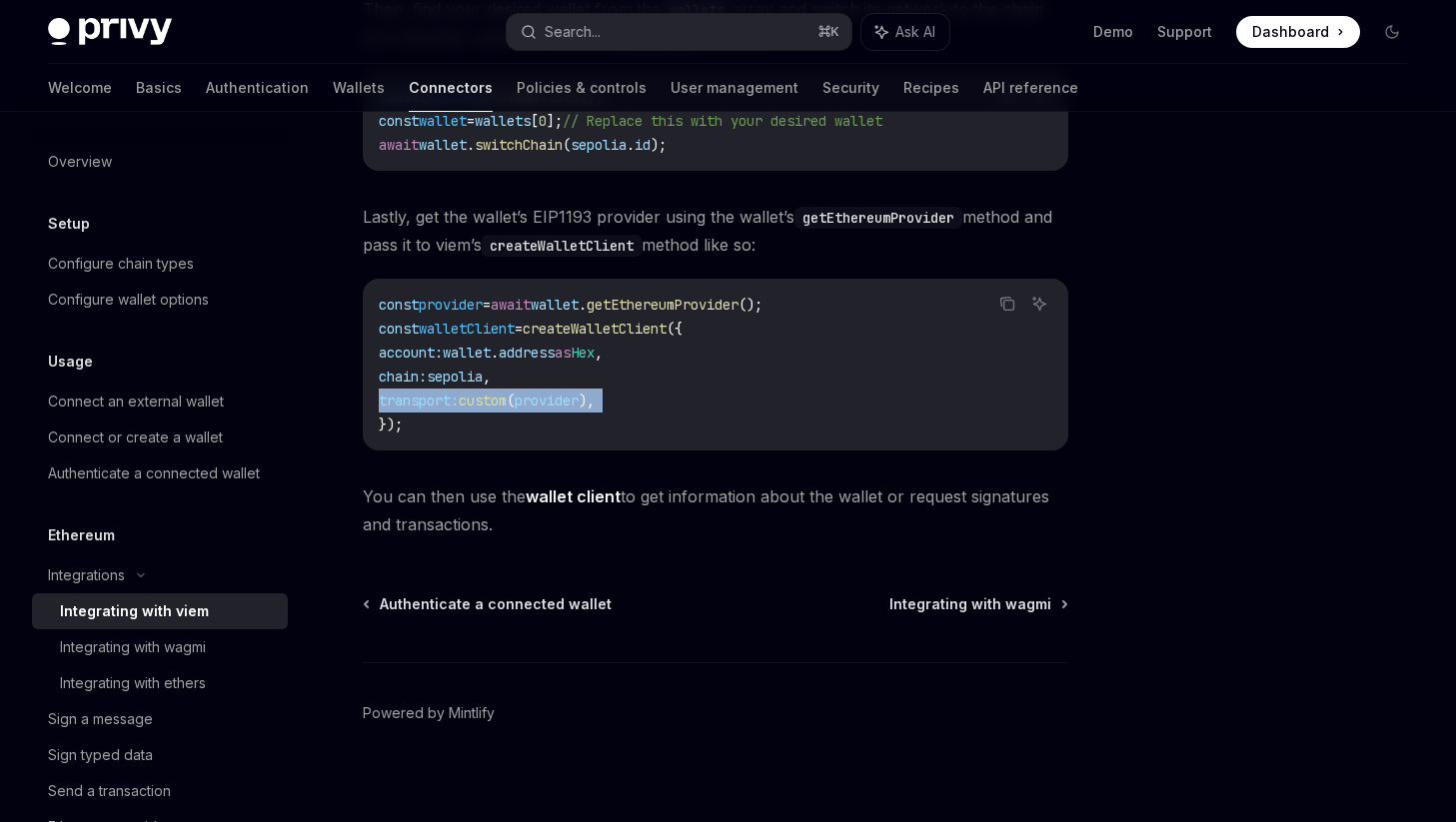 click on "custom" at bounding box center (483, 401) 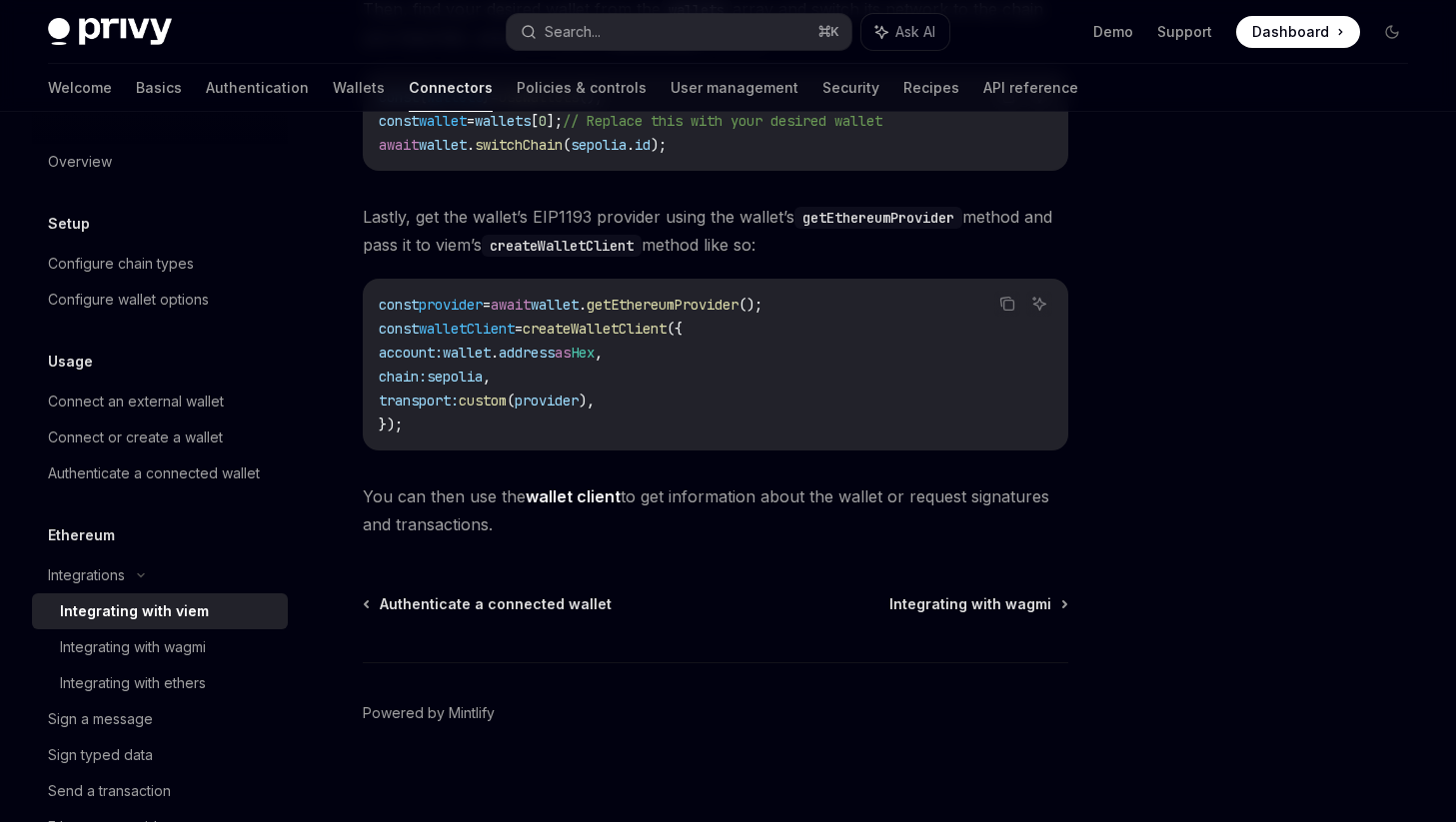 click on "const  provider  =  await  wallet . getEthereumProvider ();
const  walletClient  =  createWalletClient ({
account:  wallet . address  as  Hex ,
chain:  sepolia ,
transport:  custom ( provider ),
});" at bounding box center [716, 365] 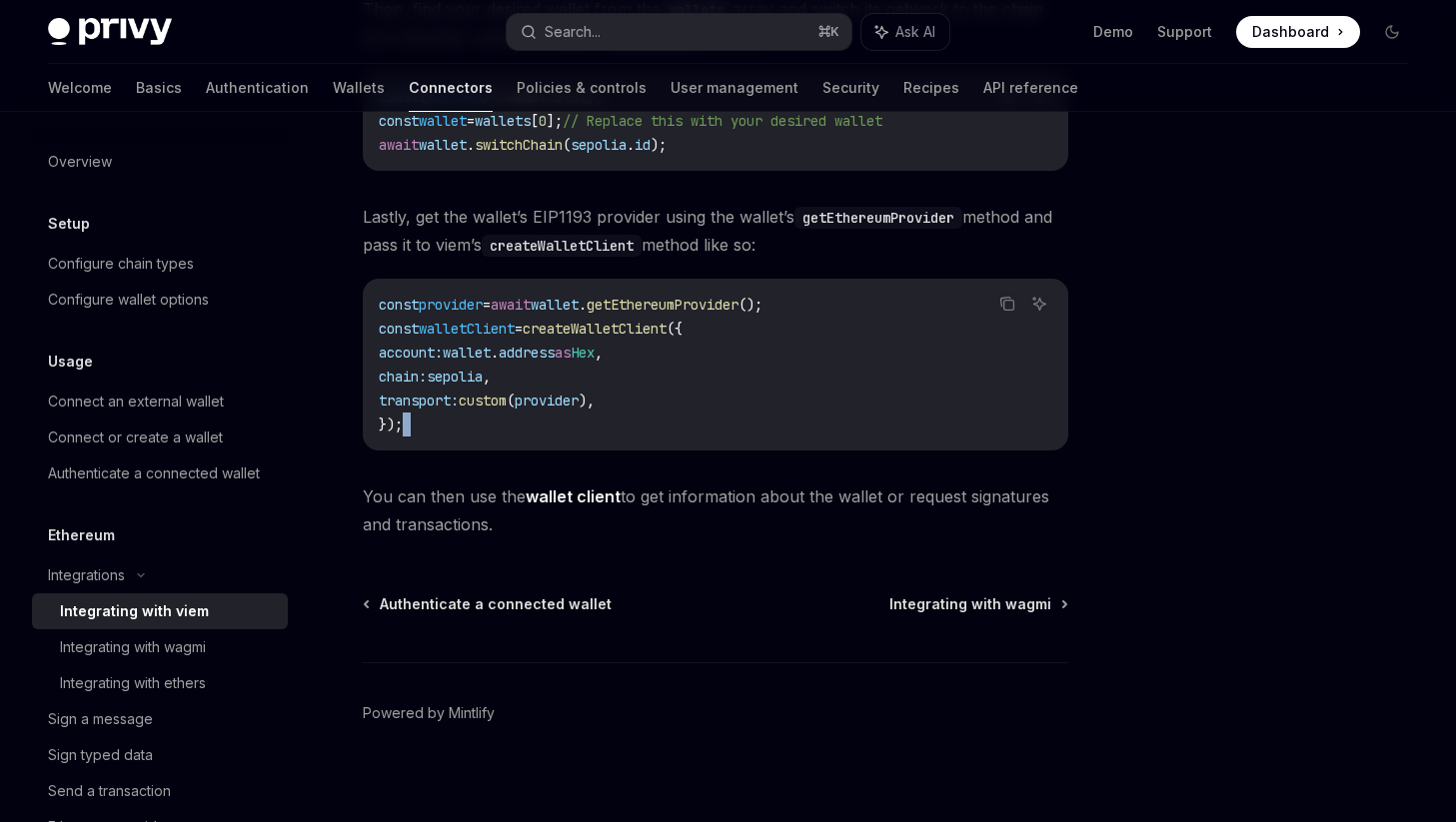 click on "const  provider  =  await  wallet . getEthereumProvider ();
const  walletClient  =  createWalletClient ({
account:  wallet . address  as  Hex ,
chain:  sepolia ,
transport:  custom ( provider ),
});" at bounding box center [716, 365] 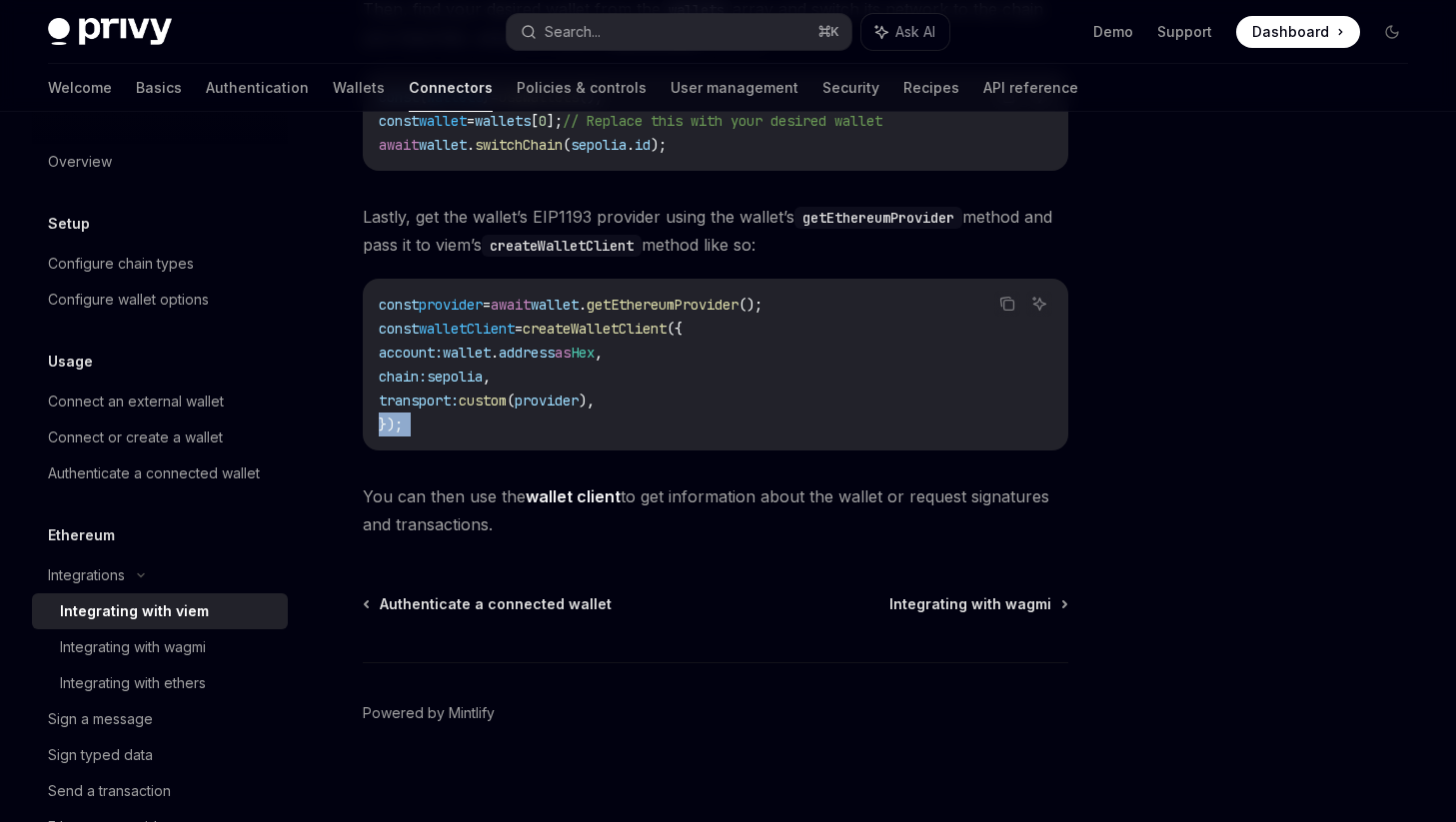 click on "const  provider  =  await  wallet . getEthereumProvider ();
const  walletClient  =  createWalletClient ({
account:  wallet . address  as  Hex ,
chain:  sepolia ,
transport:  custom ( provider ),
});" at bounding box center (716, 365) 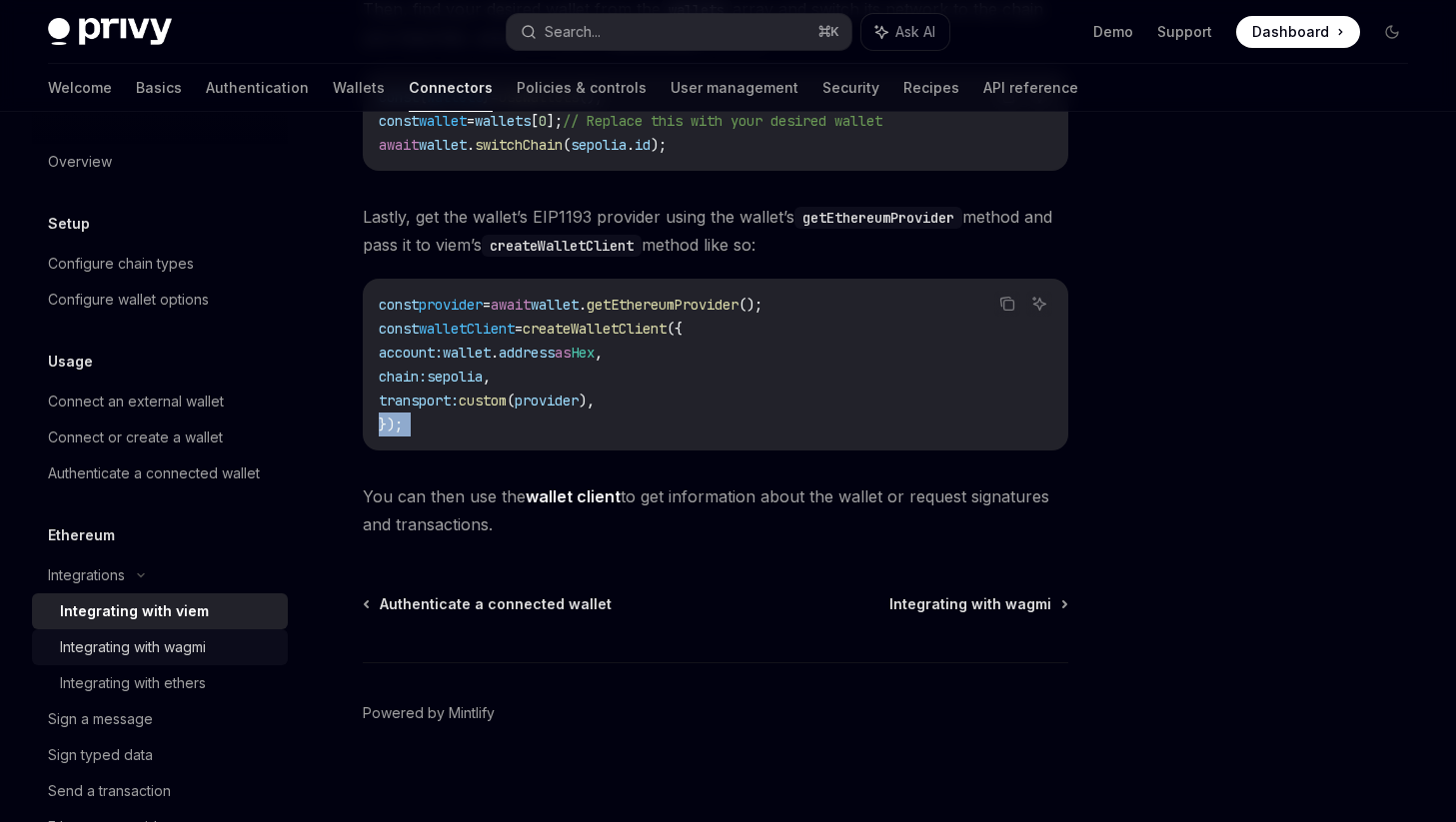 click on "Integrating with wagmi" at bounding box center [133, 647] 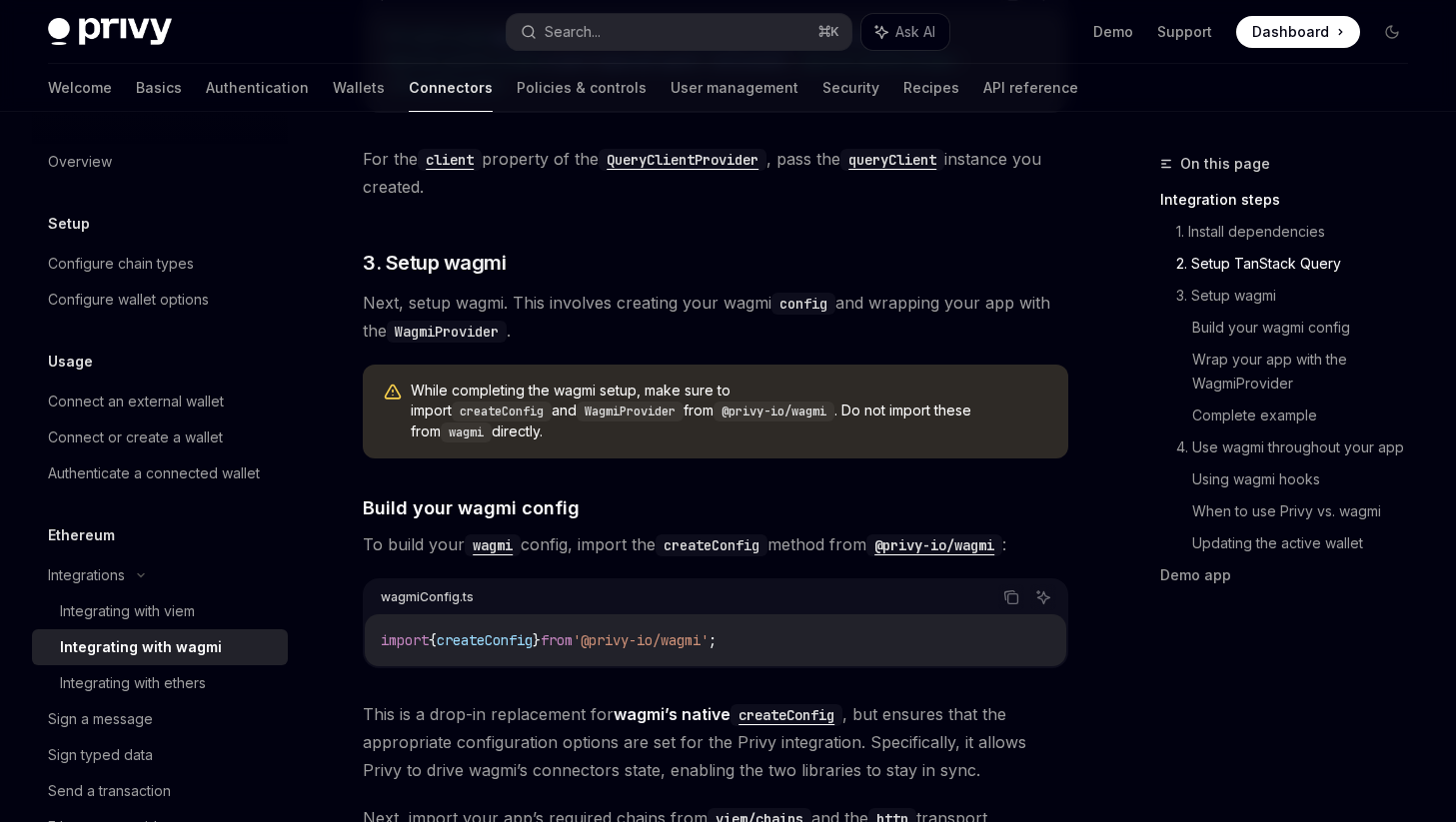 scroll, scrollTop: 1389, scrollLeft: 0, axis: vertical 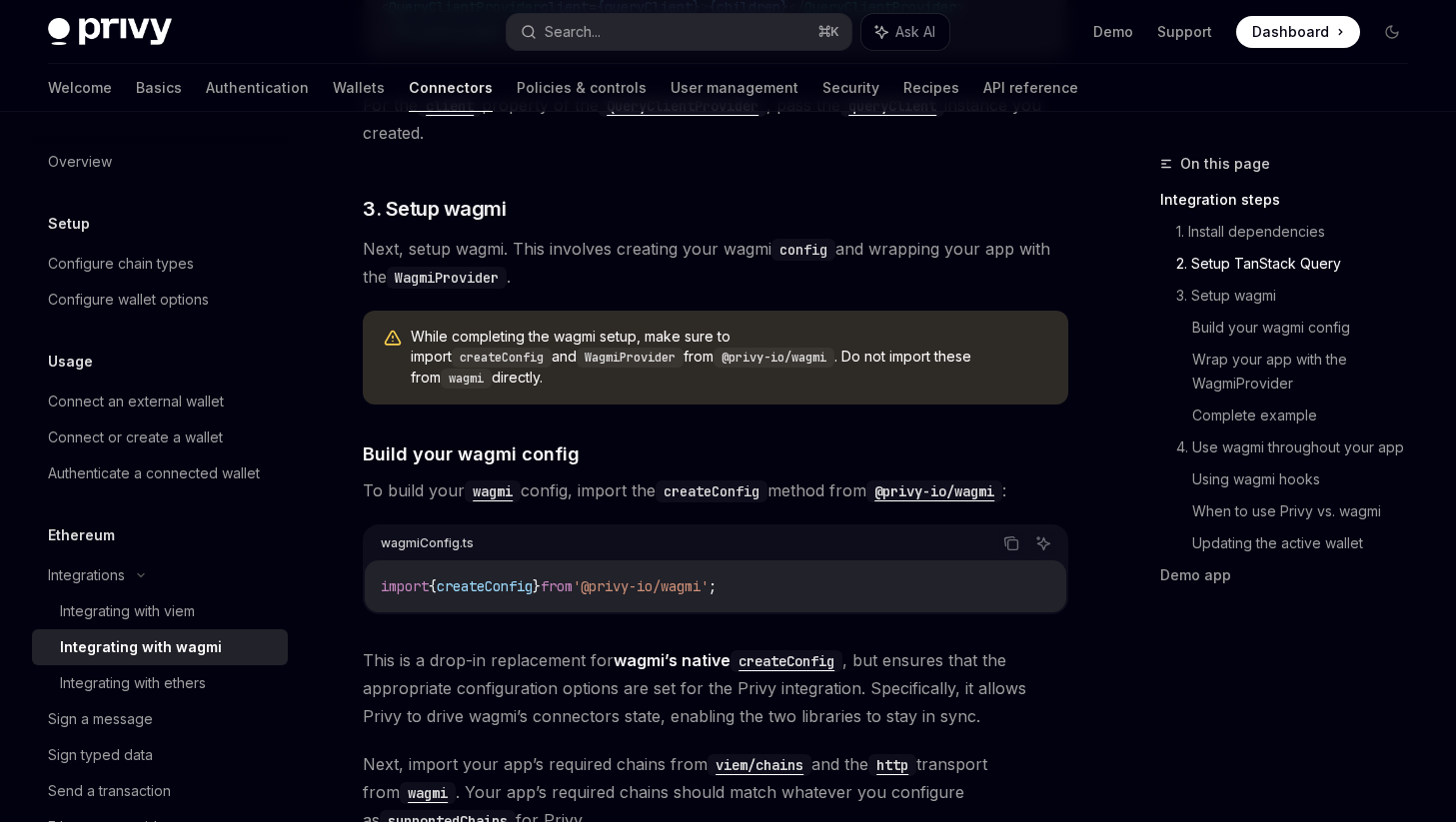 click on "While completing the wagmi setup, make sure to import  createConfig  and  WagmiProvider  from
@privy-io/wagmi . Do not import these from  wagmi  directly." at bounding box center [716, 358] 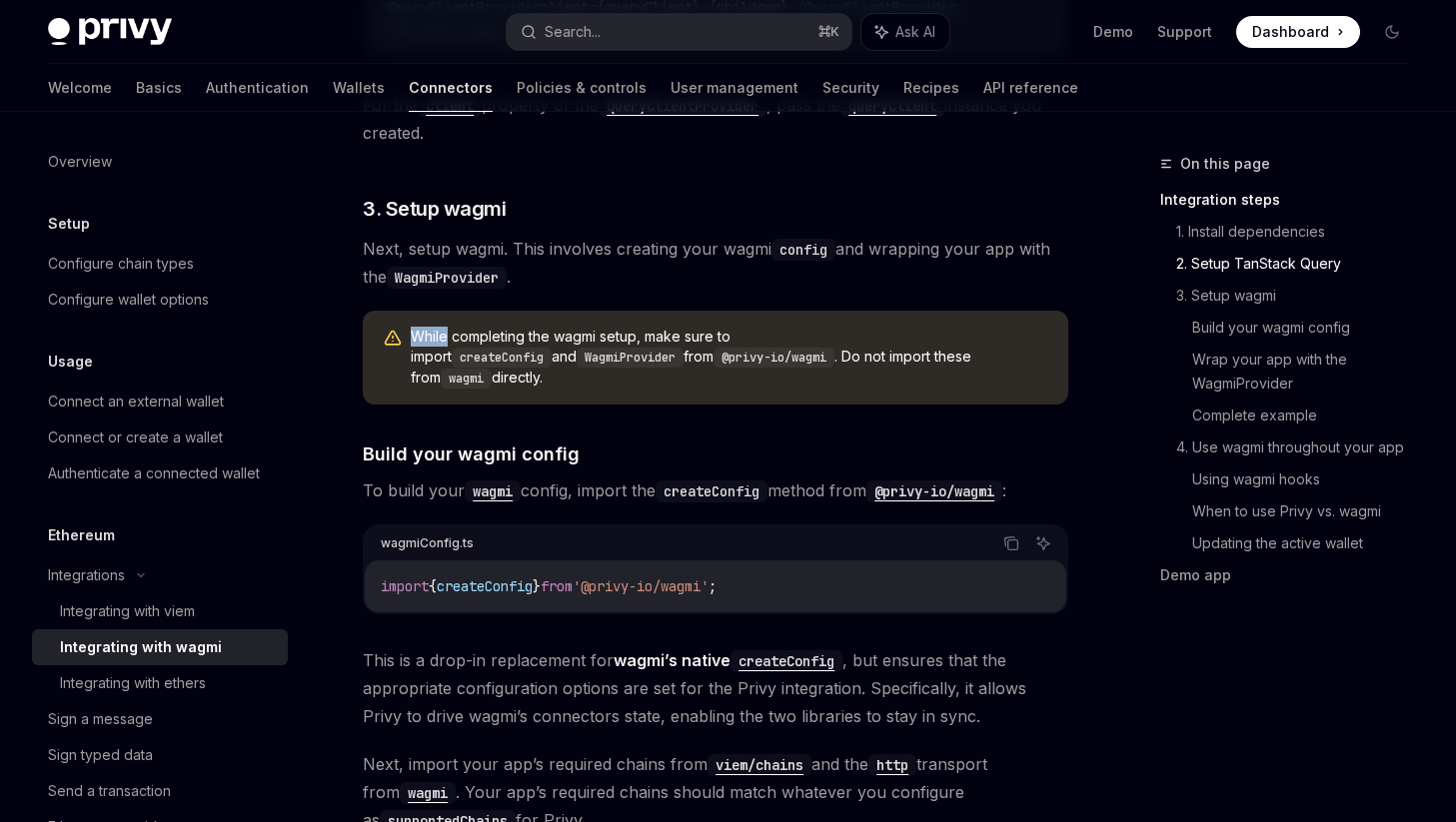 click on "While completing the wagmi setup, make sure to import  createConfig  and  WagmiProvider  from
@privy-io/wagmi . Do not import these from  wagmi  directly." at bounding box center [716, 358] 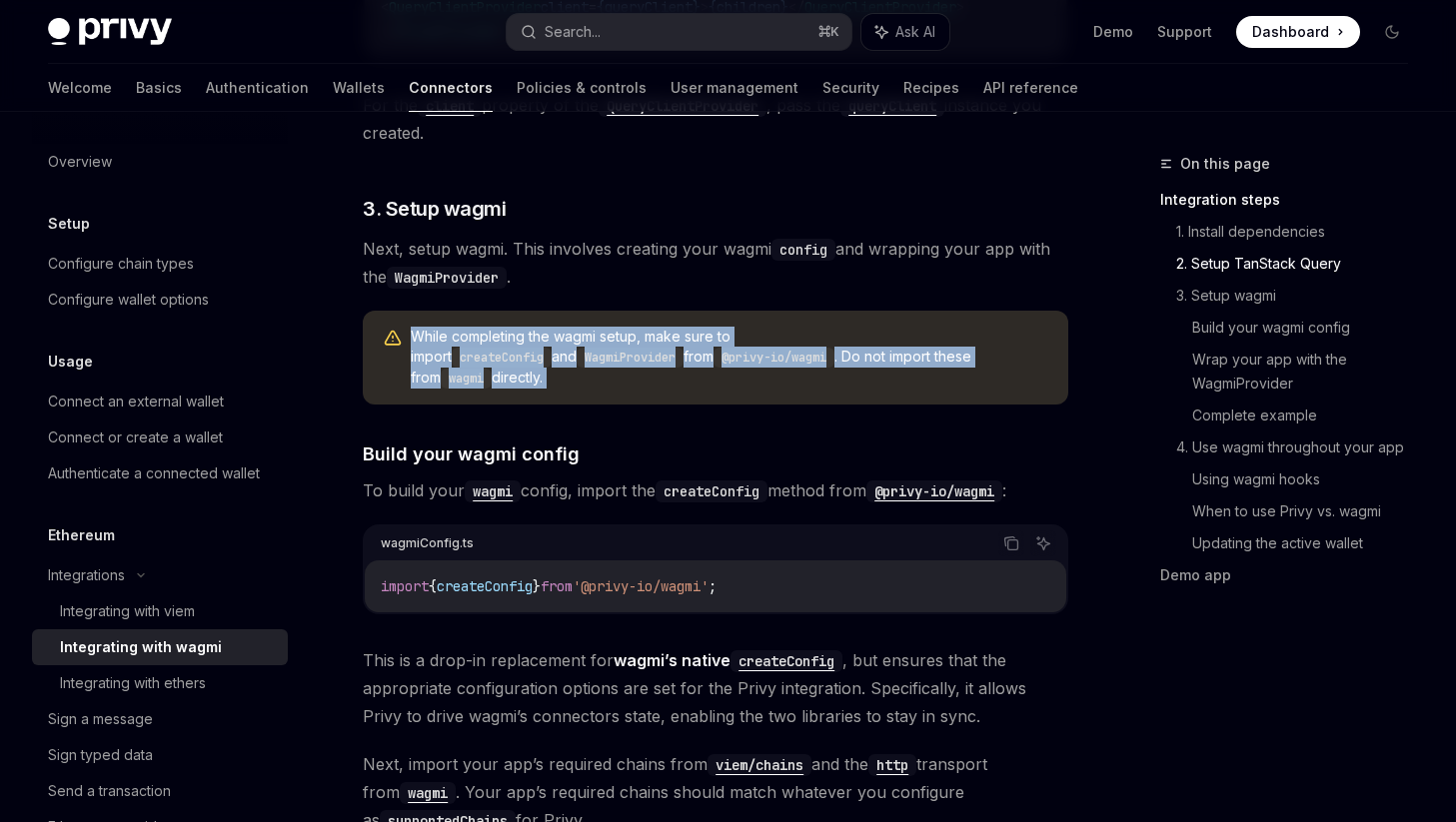click on "While completing the wagmi setup, make sure to import  createConfig  and  WagmiProvider  from
@privy-io/wagmi . Do not import these from  wagmi  directly." at bounding box center (716, 358) 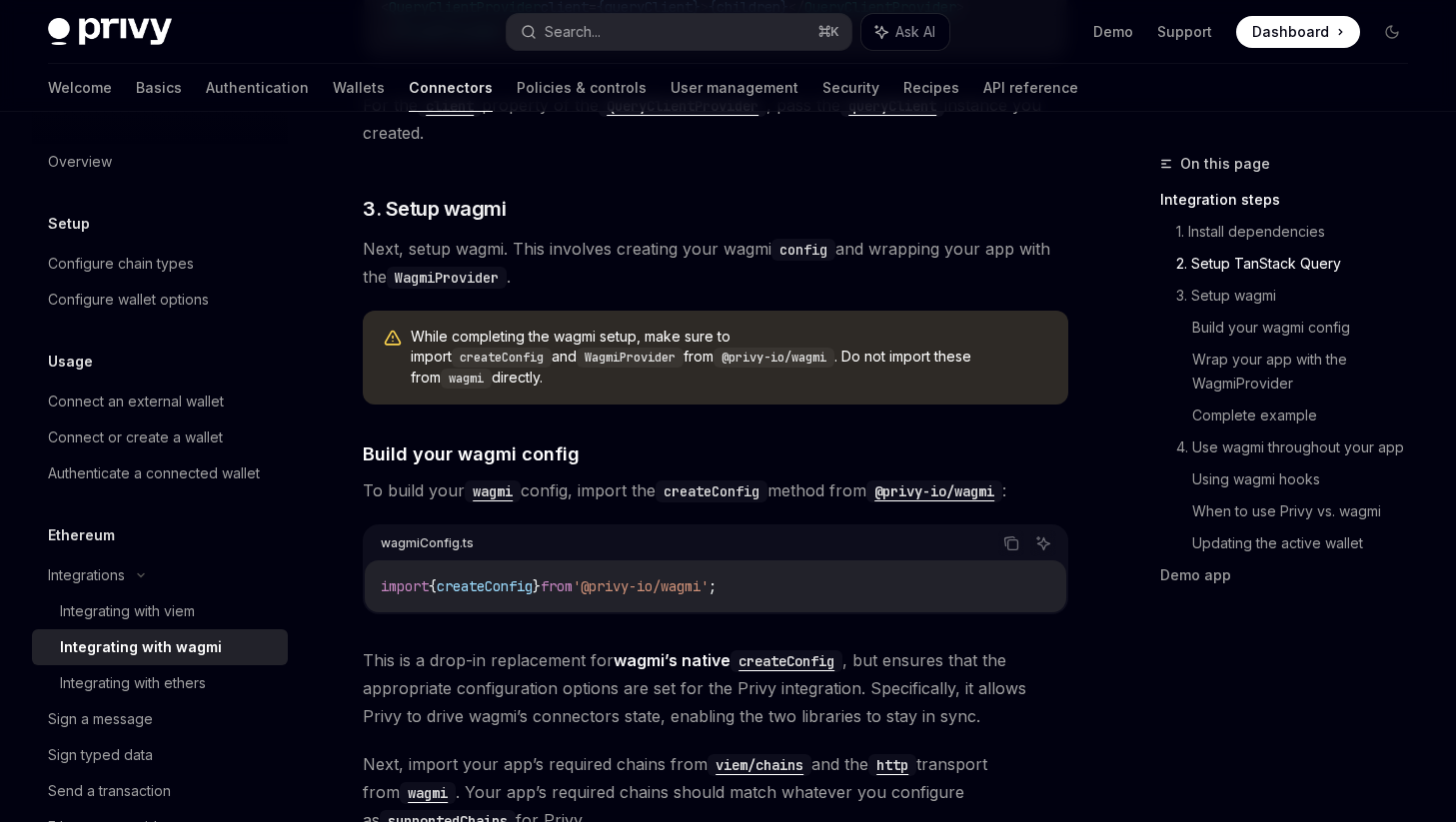 click on "Wagmi  is a set of React hooks for interfacing with Ethereum wallets, allowing you read wallet state, request signatures or transactions, and take read and write actions on the blockchain.
Privy is fully compatible with  wagmi , and you can use  wagmi ’s React hooks to interface with external and embedded wallets from Privy.  Just follow the steps below!
​ Integration steps
This guide assumes you have already integrated Privy into your app. If not, please begin with the Privy  Quickstart .
​ 1. Install dependencies
Install the latest versions of  wagmi ,  @tanstack/react-query ,  @privy-io/react-auth , and  @privy-io/wagmi :
Copy Ask AI npm  i  wagmi  @privy-io/react-auth  @privy-io/wagmi  @tanstack/react-query
​ 2. Setup TanStack Query
To start, set up your app with the  TanStack Query’s React Provider . Wagmi uses TanStack Query under the hood to power its data fetching and caching of wallet and blockchain data.
PrivyProvider , import the  QueryClient  class and the  :
Copy ;" at bounding box center (716, 1884) 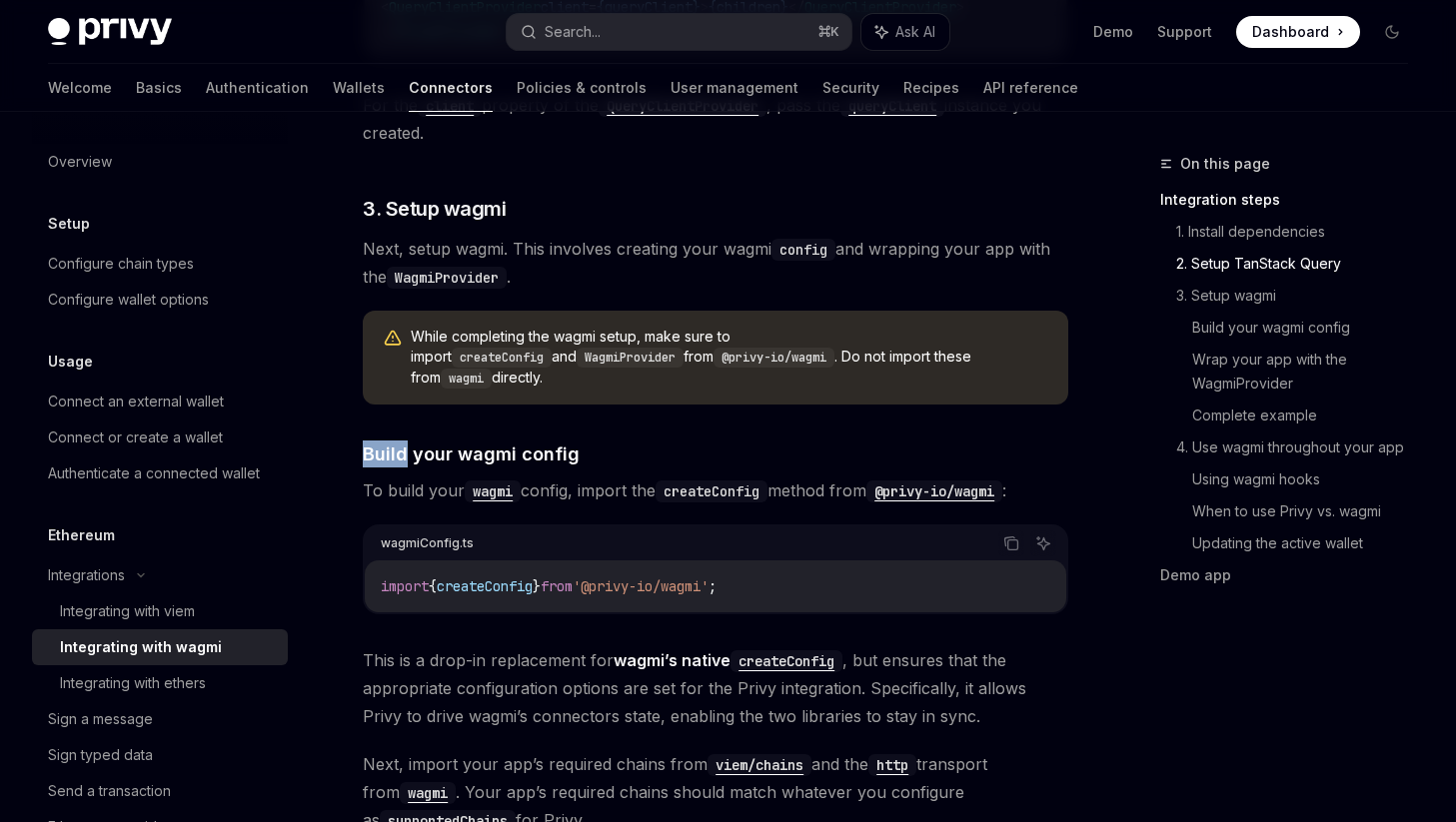 click on "Wagmi  is a set of React hooks for interfacing with Ethereum wallets, allowing you read wallet state, request signatures or transactions, and take read and write actions on the blockchain.
Privy is fully compatible with  wagmi , and you can use  wagmi ’s React hooks to interface with external and embedded wallets from Privy.  Just follow the steps below!
​ Integration steps
This guide assumes you have already integrated Privy into your app. If not, please begin with the Privy  Quickstart .
​ 1. Install dependencies
Install the latest versions of  wagmi ,  @tanstack/react-query ,  @privy-io/react-auth , and  @privy-io/wagmi :
Copy Ask AI npm  i  wagmi  @privy-io/react-auth  @privy-io/wagmi  @tanstack/react-query
​ 2. Setup TanStack Query
To start, set up your app with the  TanStack Query’s React Provider . Wagmi uses TanStack Query under the hood to power its data fetching and caching of wallet and blockchain data.
PrivyProvider , import the  QueryClient  class and the  :
Copy ;" at bounding box center (716, 1884) 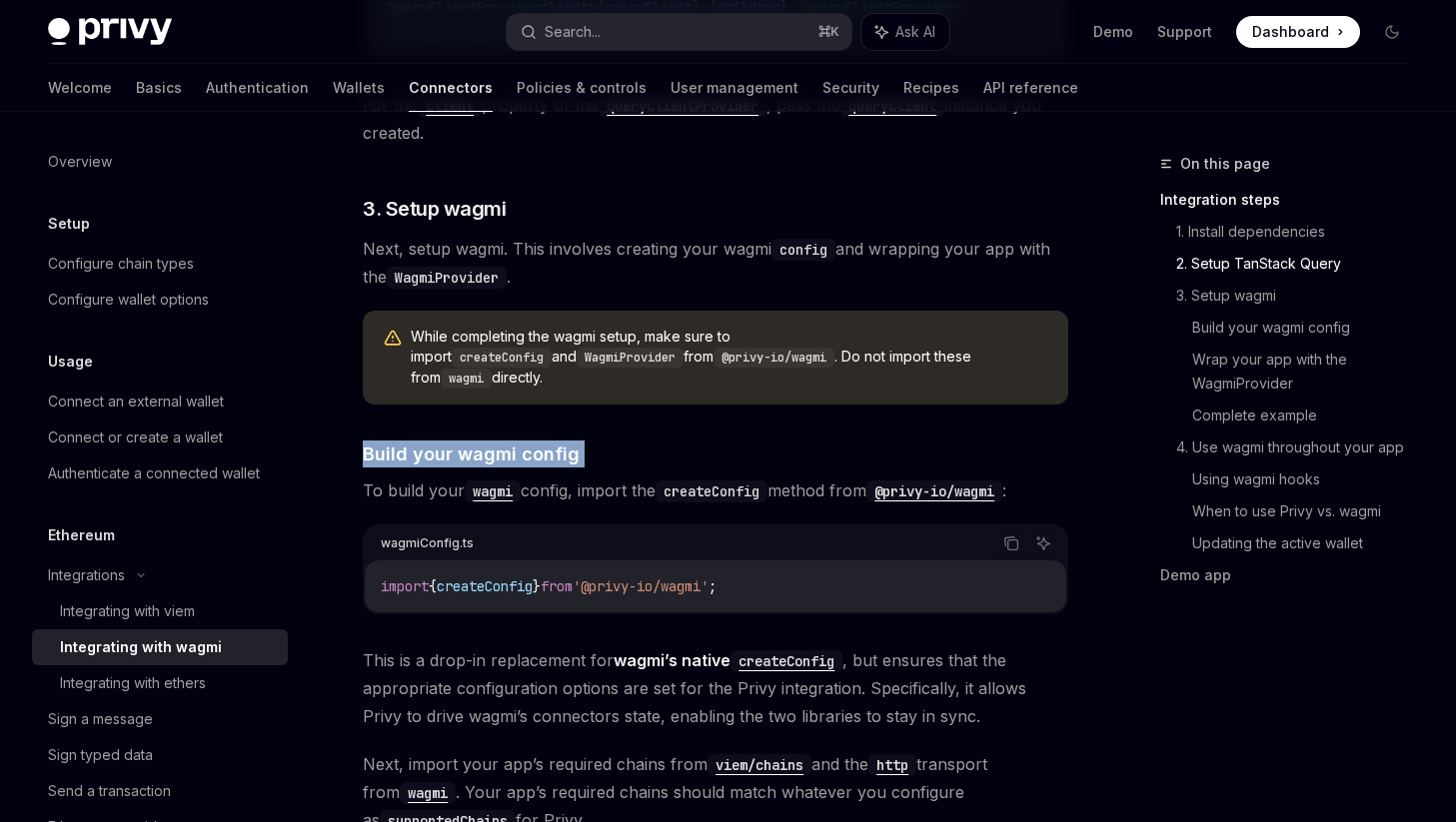 click on "Wagmi  is a set of React hooks for interfacing with Ethereum wallets, allowing you read wallet state, request signatures or transactions, and take read and write actions on the blockchain.
Privy is fully compatible with  wagmi , and you can use  wagmi ’s React hooks to interface with external and embedded wallets from Privy.  Just follow the steps below!
​ Integration steps
This guide assumes you have already integrated Privy into your app. If not, please begin with the Privy  Quickstart .
​ 1. Install dependencies
Install the latest versions of  wagmi ,  @tanstack/react-query ,  @privy-io/react-auth , and  @privy-io/wagmi :
Copy Ask AI npm  i  wagmi  @privy-io/react-auth  @privy-io/wagmi  @tanstack/react-query
​ 2. Setup TanStack Query
To start, set up your app with the  TanStack Query’s React Provider . Wagmi uses TanStack Query under the hood to power its data fetching and caching of wallet and blockchain data.
PrivyProvider , import the  QueryClient  class and the  :
Copy ;" at bounding box center (716, 1884) 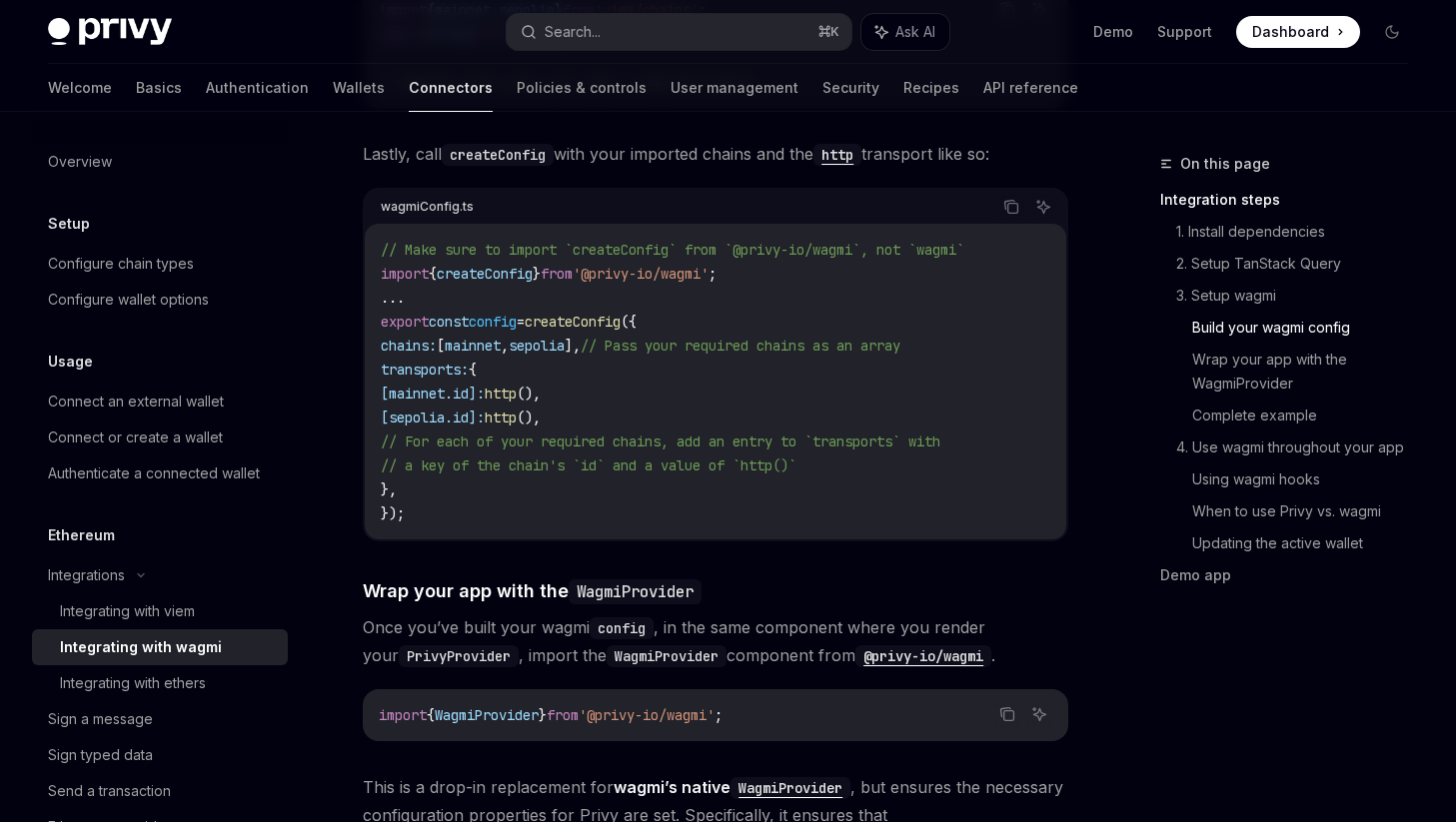 scroll, scrollTop: 2263, scrollLeft: 0, axis: vertical 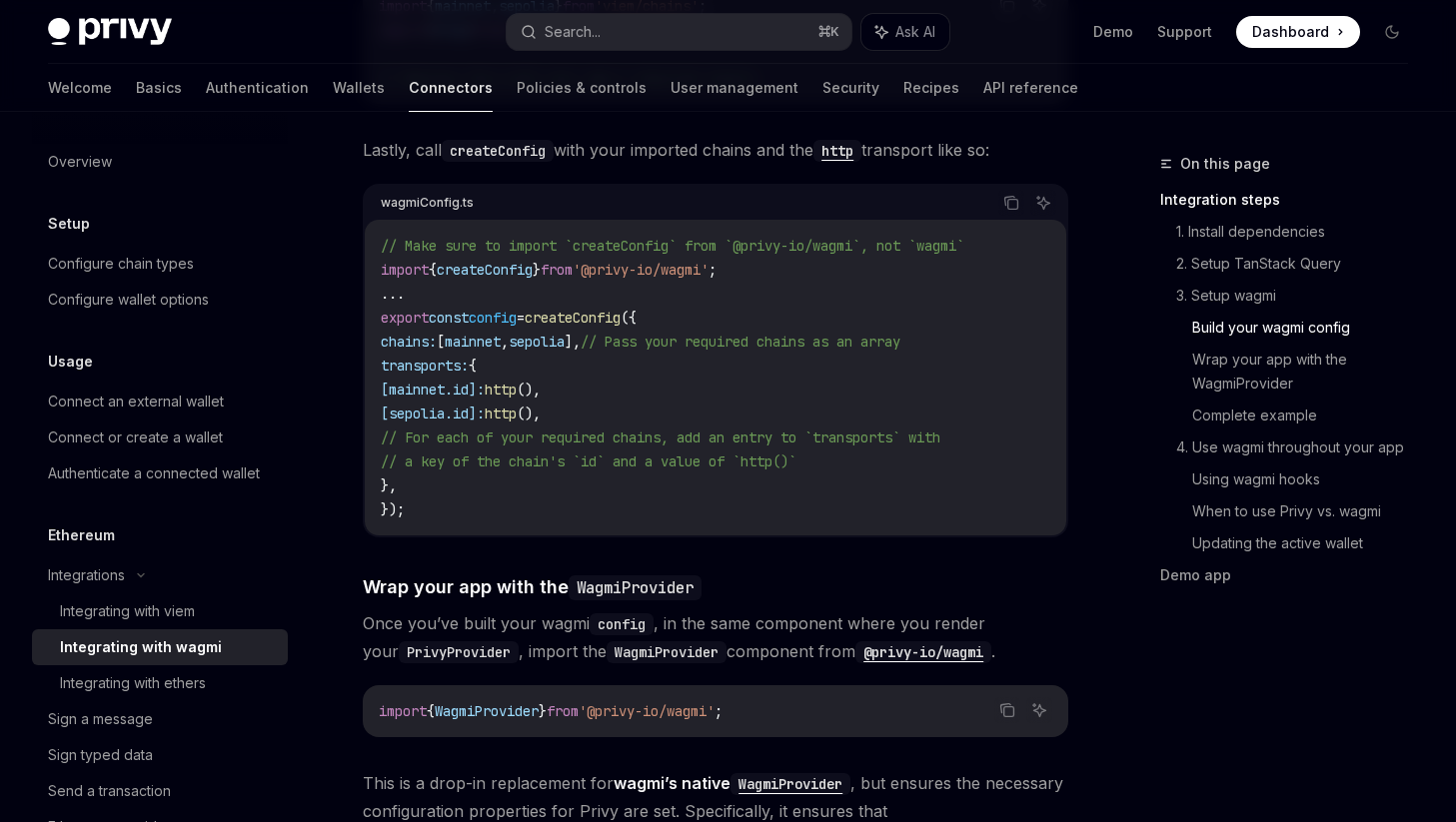 click on "// For each of your required chains, add an entry to `transports` with" at bounding box center [661, 437] 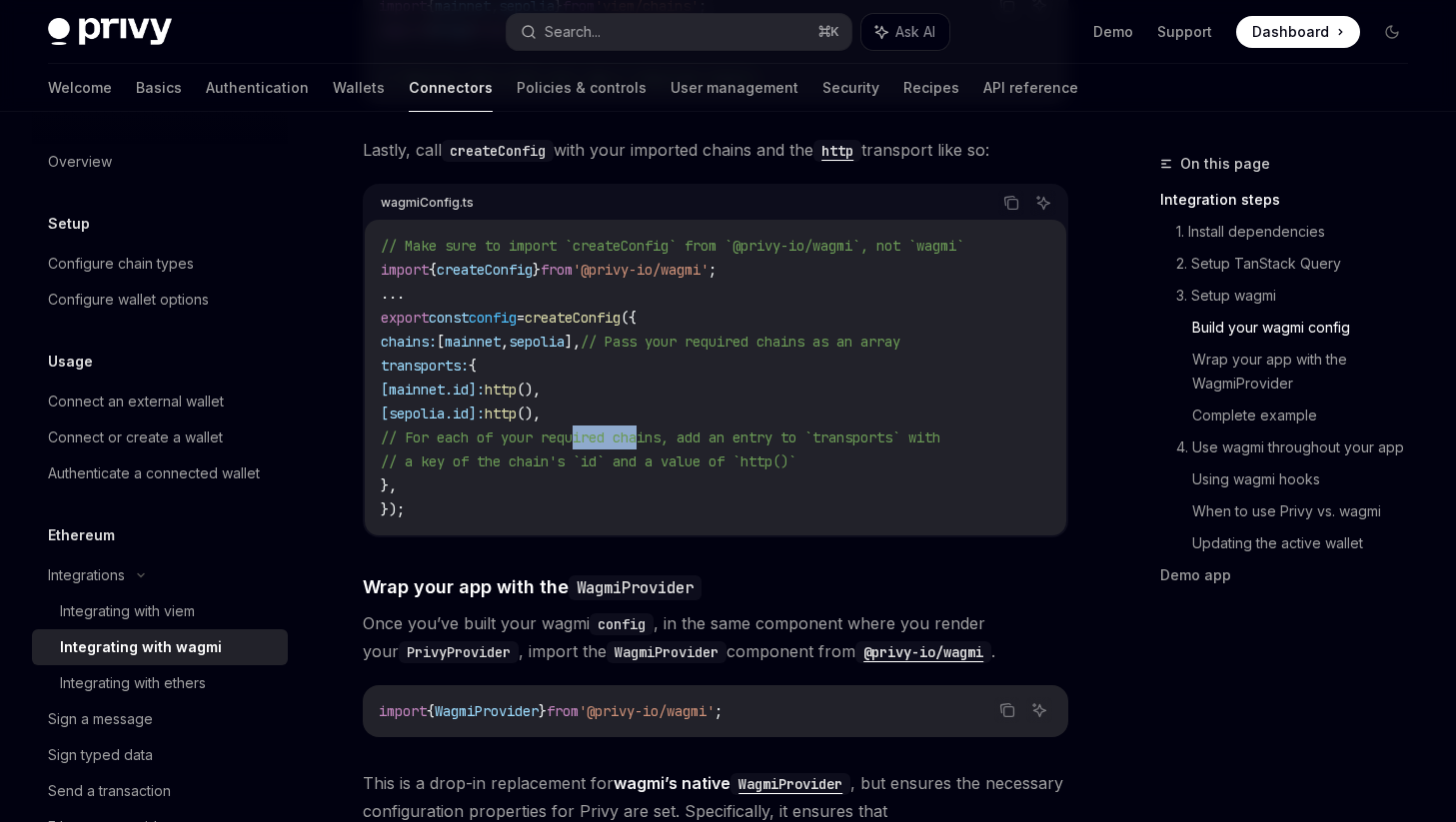 click on "// For each of your required chains, add an entry to `transports` with" at bounding box center (661, 437) 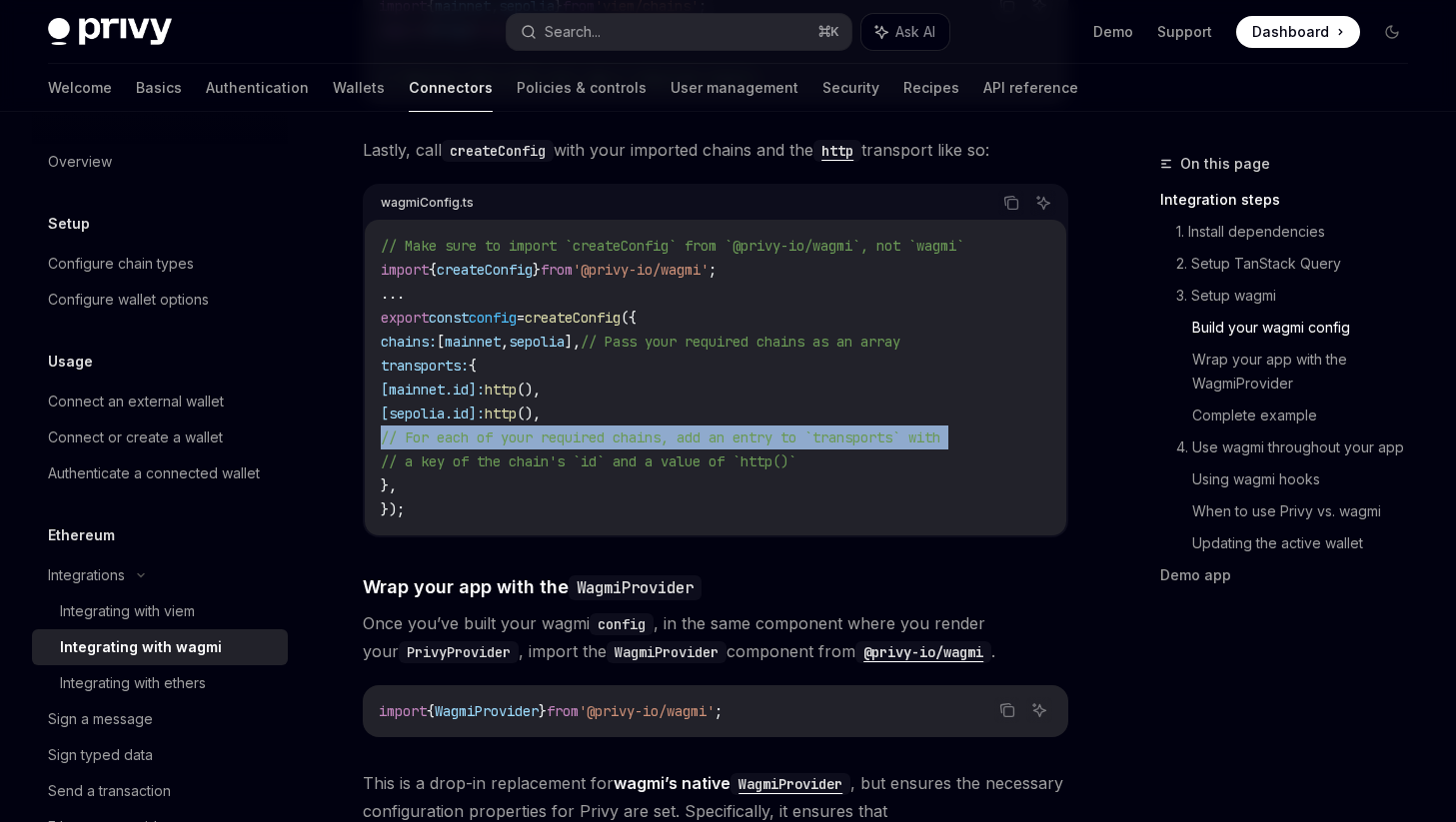 click on "// For each of your required chains, add an entry to `transports` with" at bounding box center (661, 437) 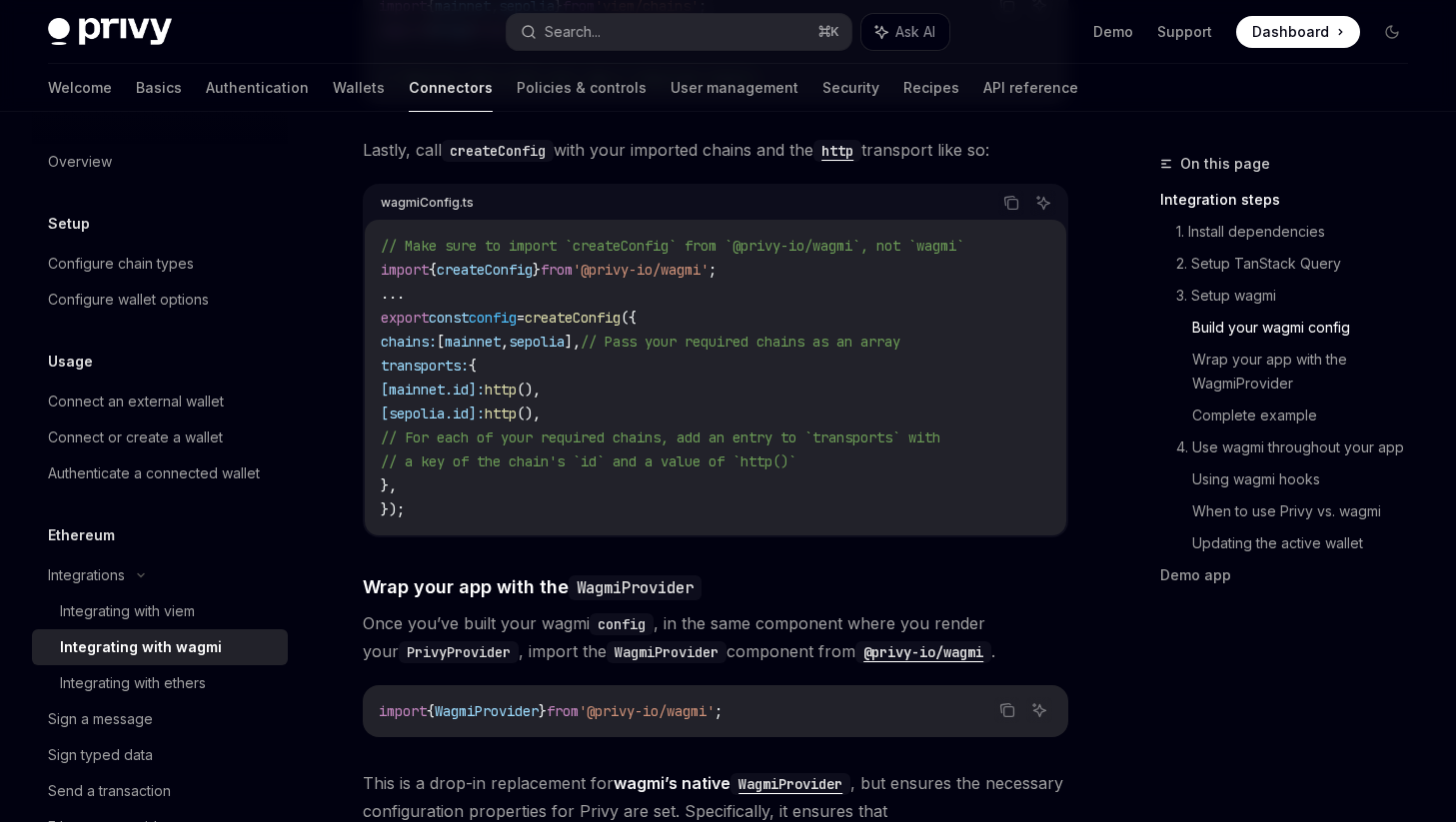 click on "]," at bounding box center (573, 342) 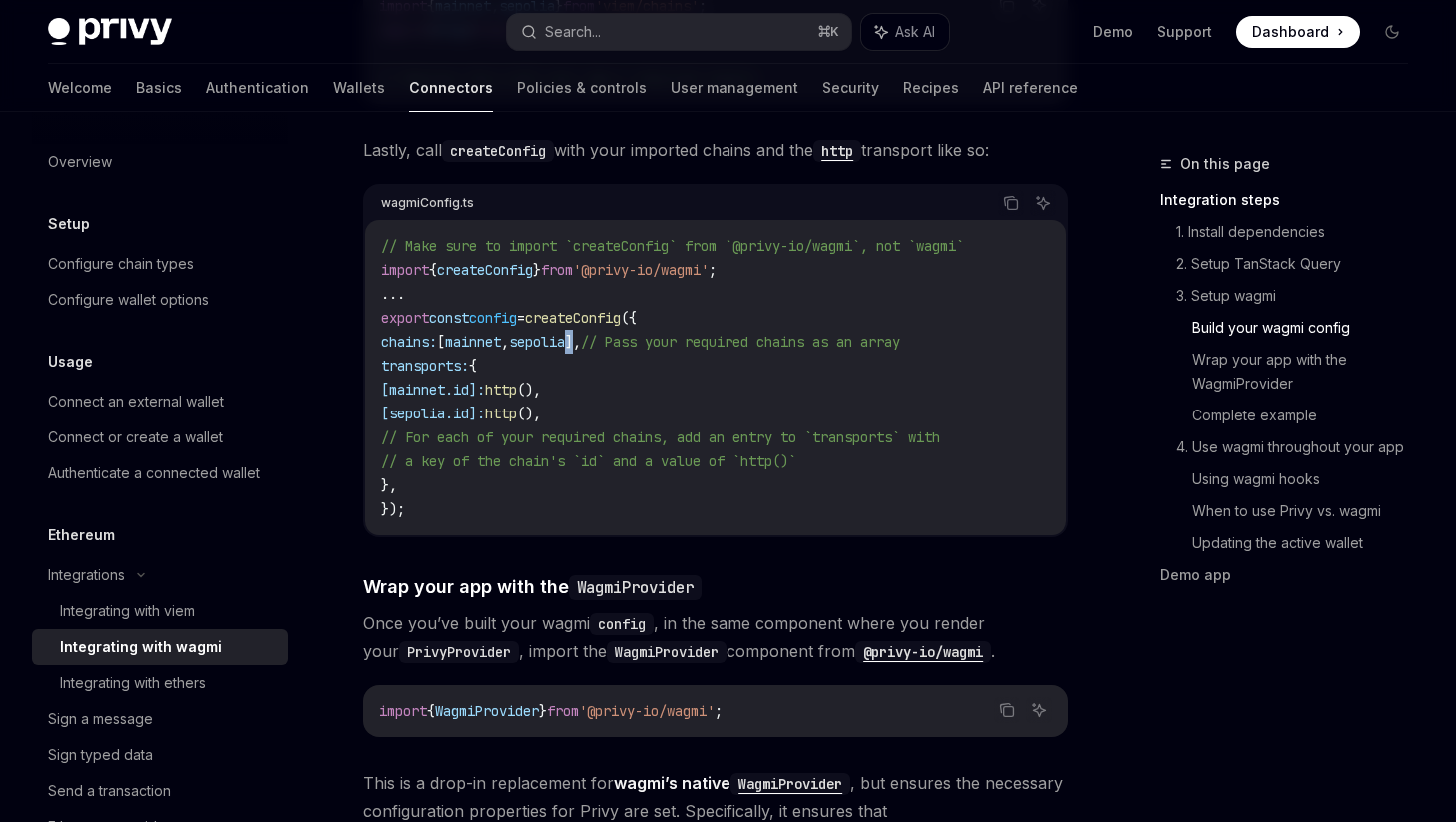 click on "]," at bounding box center (573, 342) 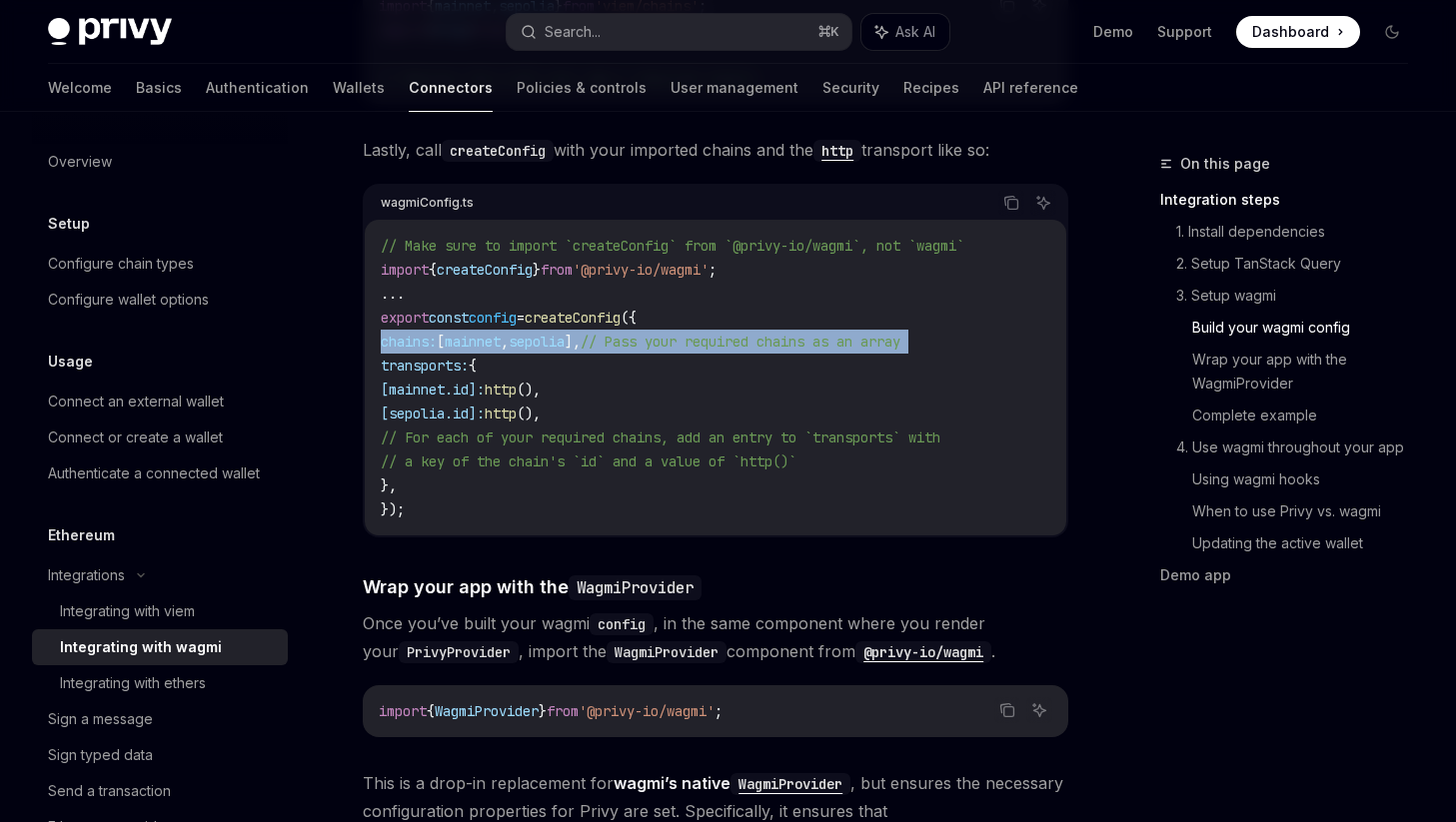 click on "]," at bounding box center [573, 342] 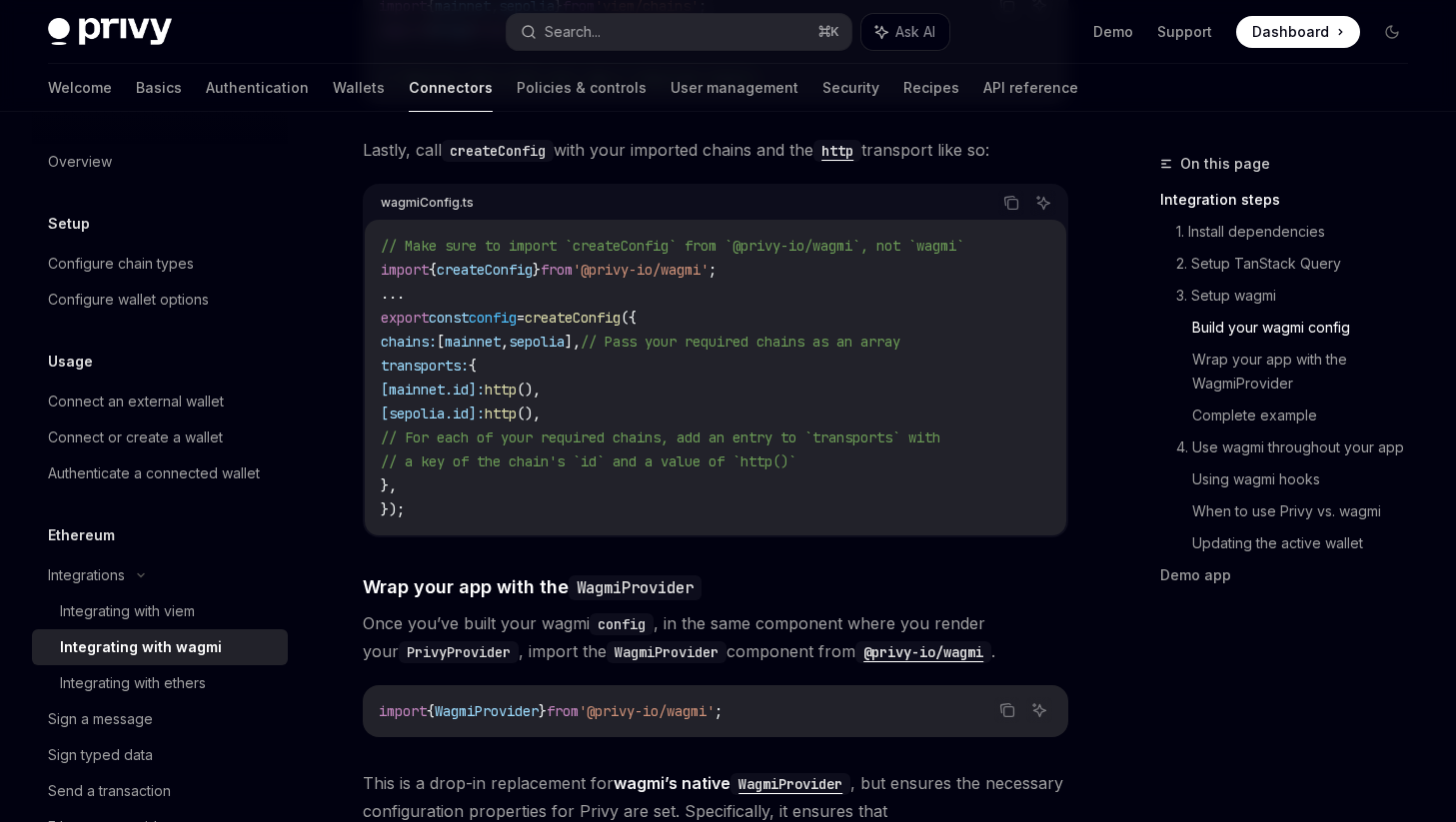 click on "// Make sure to import `createConfig` from `@privy-io/wagmi`, not `wagmi`
import  { createConfig }  from  '@privy-io/wagmi' ;
...
export  const  config  =  createConfig ({
chains:  [ mainnet ,  sepolia ],  // Pass your required chains as an array
transports:  {
[mainnet.id]:  http (),
[sepolia.id]:  http (),
// For each of your required chains, add an entry to `transports` with
// a key of the chain's `id` and a value of `http()`
},
});" at bounding box center [716, 378] 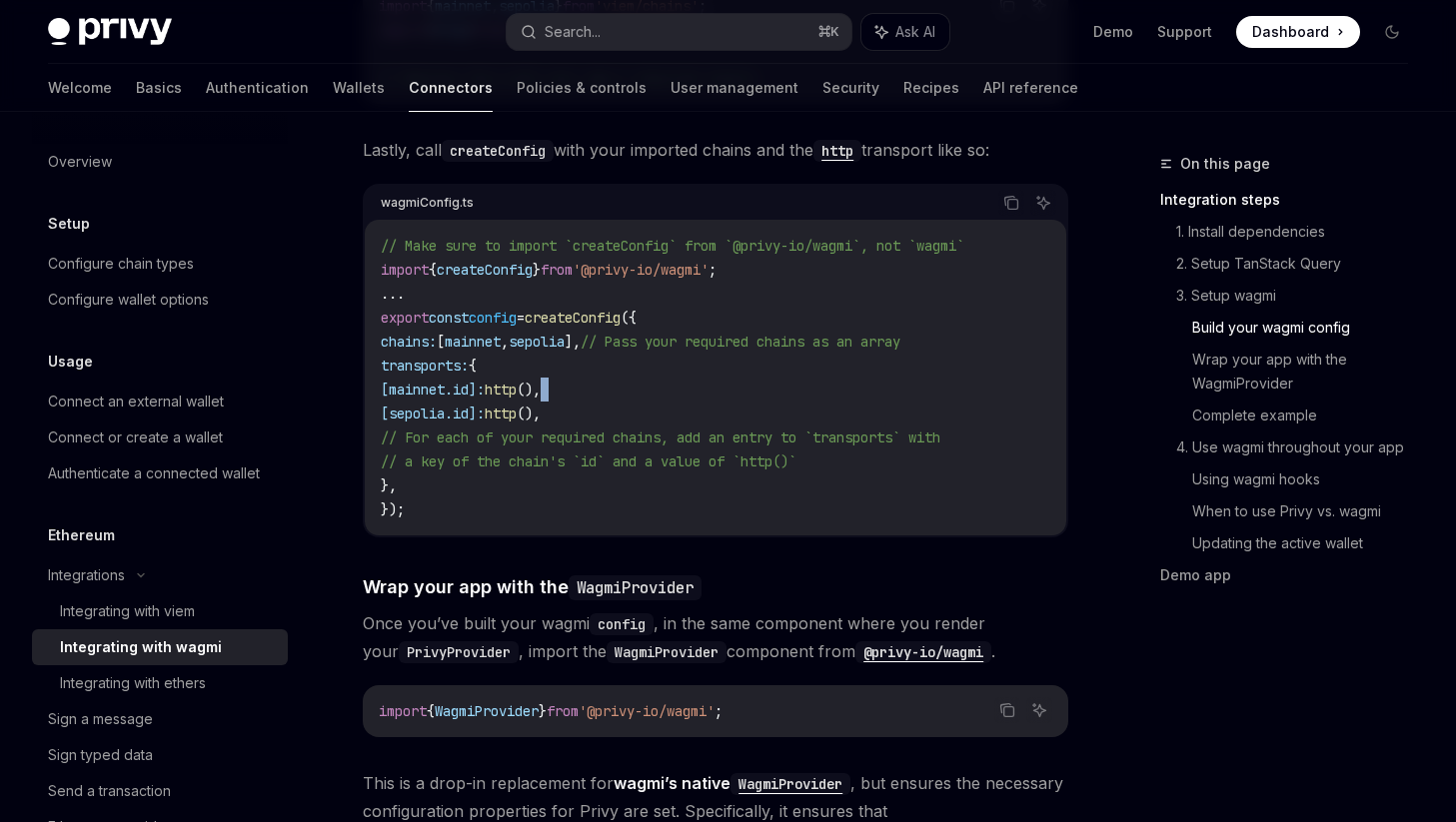 click on "// Make sure to import `createConfig` from `@privy-io/wagmi`, not `wagmi`
import  { createConfig }  from  '@privy-io/wagmi' ;
...
export  const  config  =  createConfig ({
chains:  [ mainnet ,  sepolia ],  // Pass your required chains as an array
transports:  {
[mainnet.id]:  http (),
[sepolia.id]:  http (),
// For each of your required chains, add an entry to `transports` with
// a key of the chain's `id` and a value of `http()`
},
});" at bounding box center [716, 378] 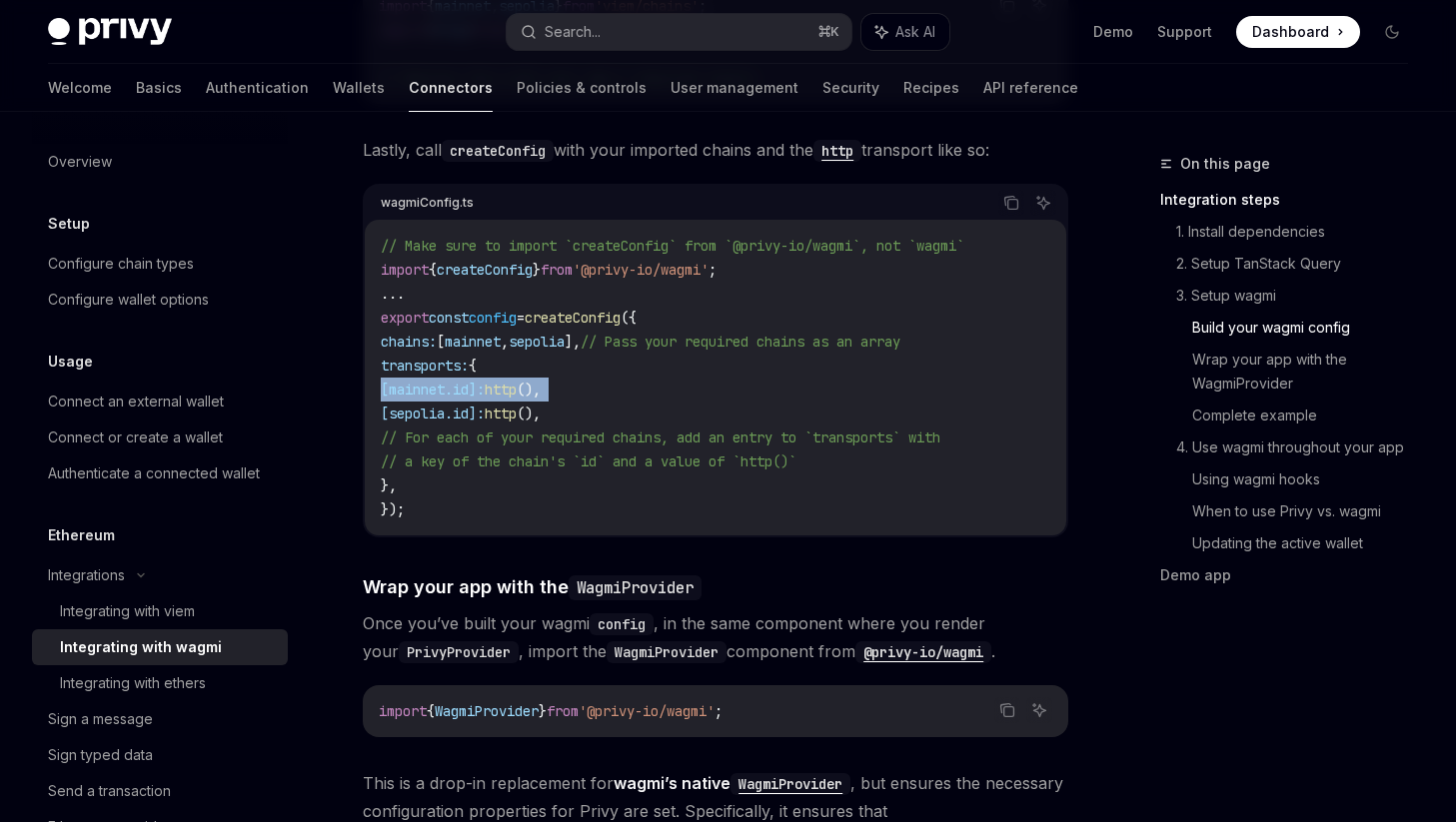 click on "// Make sure to import `createConfig` from `@privy-io/wagmi`, not `wagmi`
import  { createConfig }  from  '@privy-io/wagmi' ;
...
export  const  config  =  createConfig ({
chains:  [ mainnet ,  sepolia ],  // Pass your required chains as an array
transports:  {
[mainnet.id]:  http (),
[sepolia.id]:  http (),
// For each of your required chains, add an entry to `transports` with
// a key of the chain's `id` and a value of `http()`
},
});" at bounding box center (716, 378) 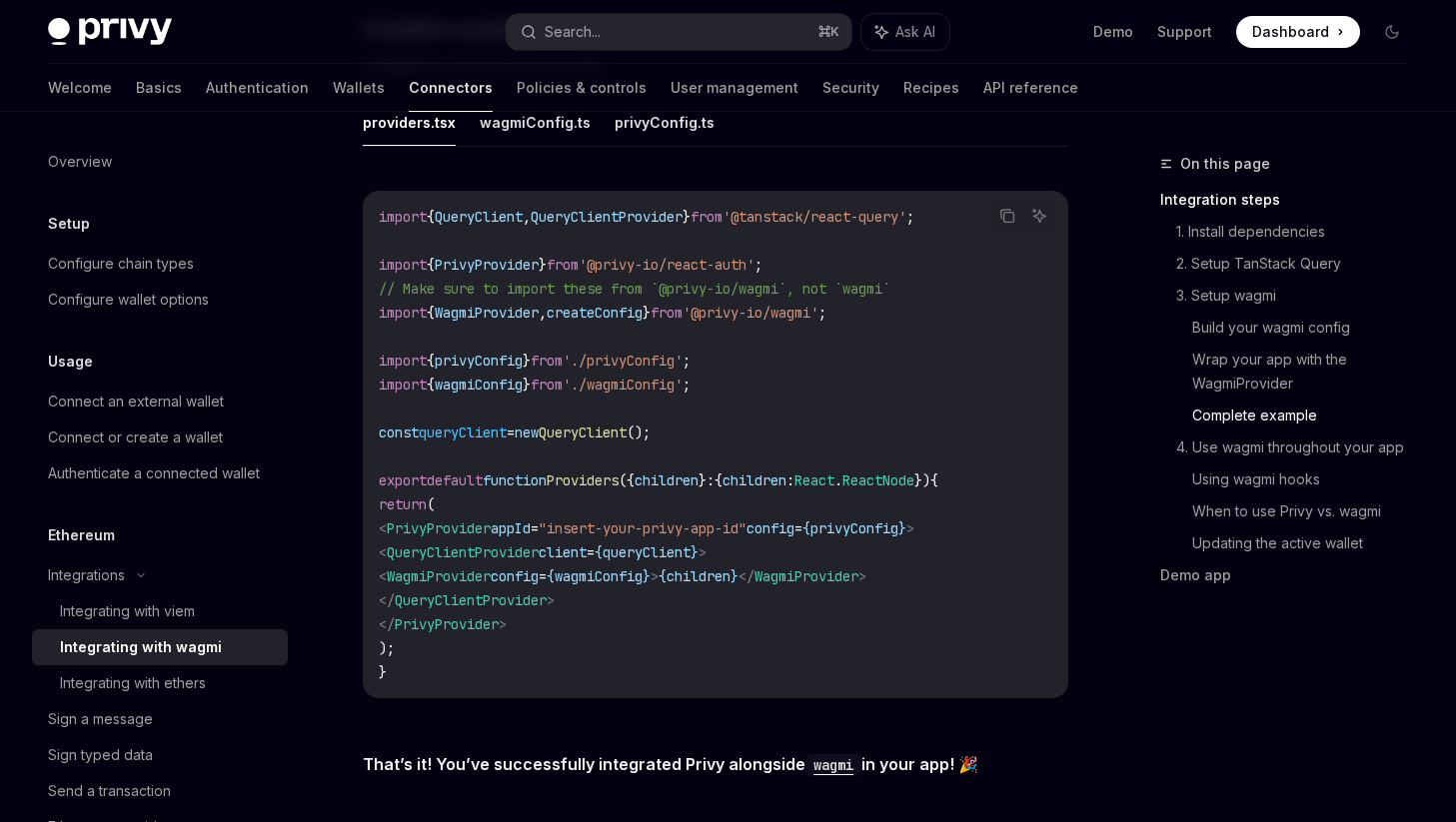 scroll, scrollTop: 3743, scrollLeft: 0, axis: vertical 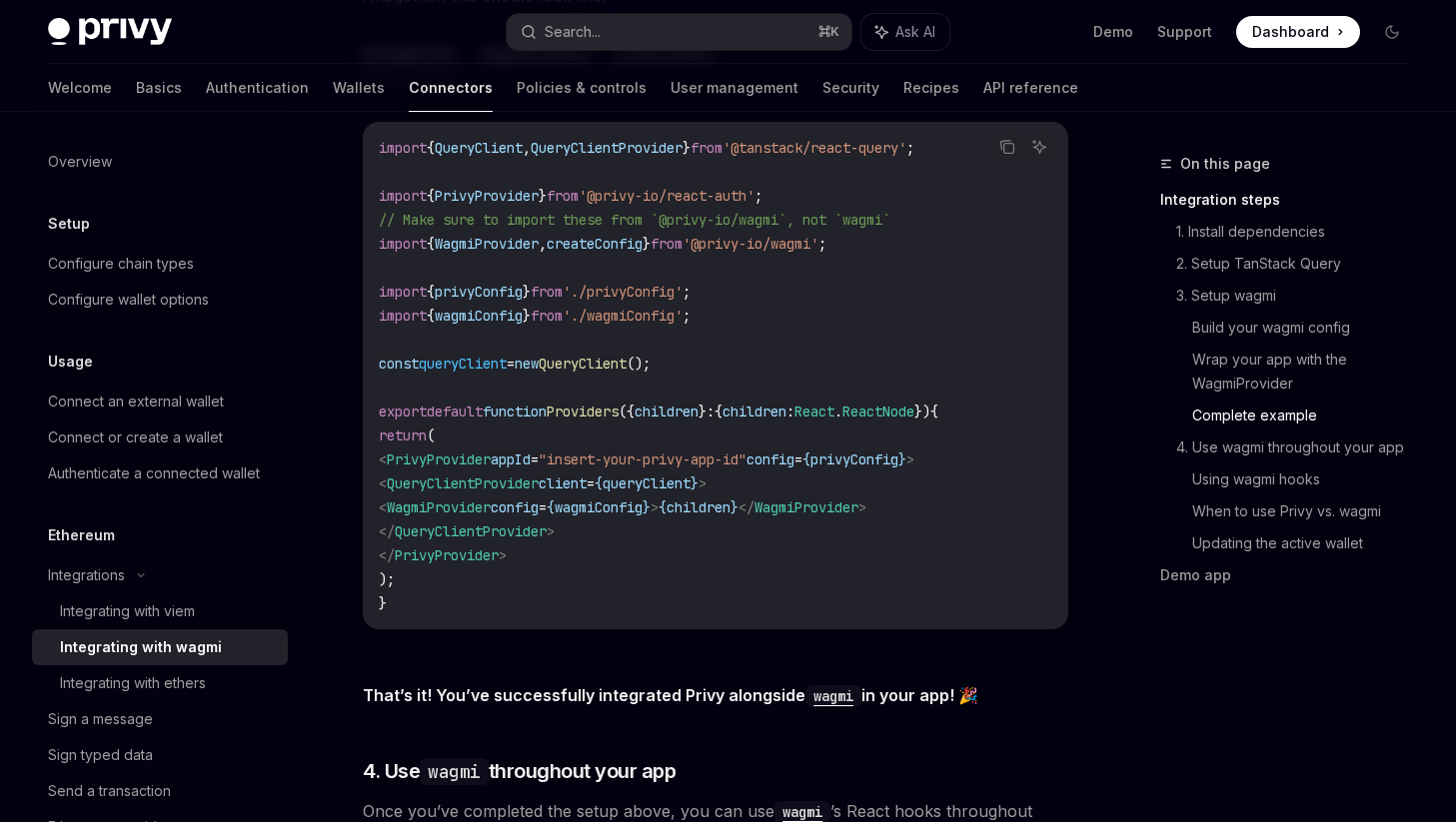 click on "import  { QueryClient ,  QueryClientProvider }  from  '@tanstack/react-query' ;
import  { PrivyProvider }  from  '@privy-io/react-auth' ;
// Make sure to import these from `@privy-io/wagmi`, not `wagmi`
import  { WagmiProvider ,  createConfig }  from  '@privy-io/wagmi' ;
import  { privyConfig }  from  './privyConfig' ;
import  { wagmiConfig }  from  './wagmiConfig' ;
const  queryClient  =  new  QueryClient ();
export  default  function  Providers ({ children } :  { children :  React . ReactNode })  {
return  (
< PrivyProvider  appId = "insert-your-privy-app-id"  config = { privyConfig } >
< QueryClientProvider  client = { queryClient } >
< WagmiProvider  config = { wagmiConfig } > { children } </ WagmiProvider >
</ QueryClientProvider >
</ PrivyProvider >
);
}" at bounding box center (716, 376) 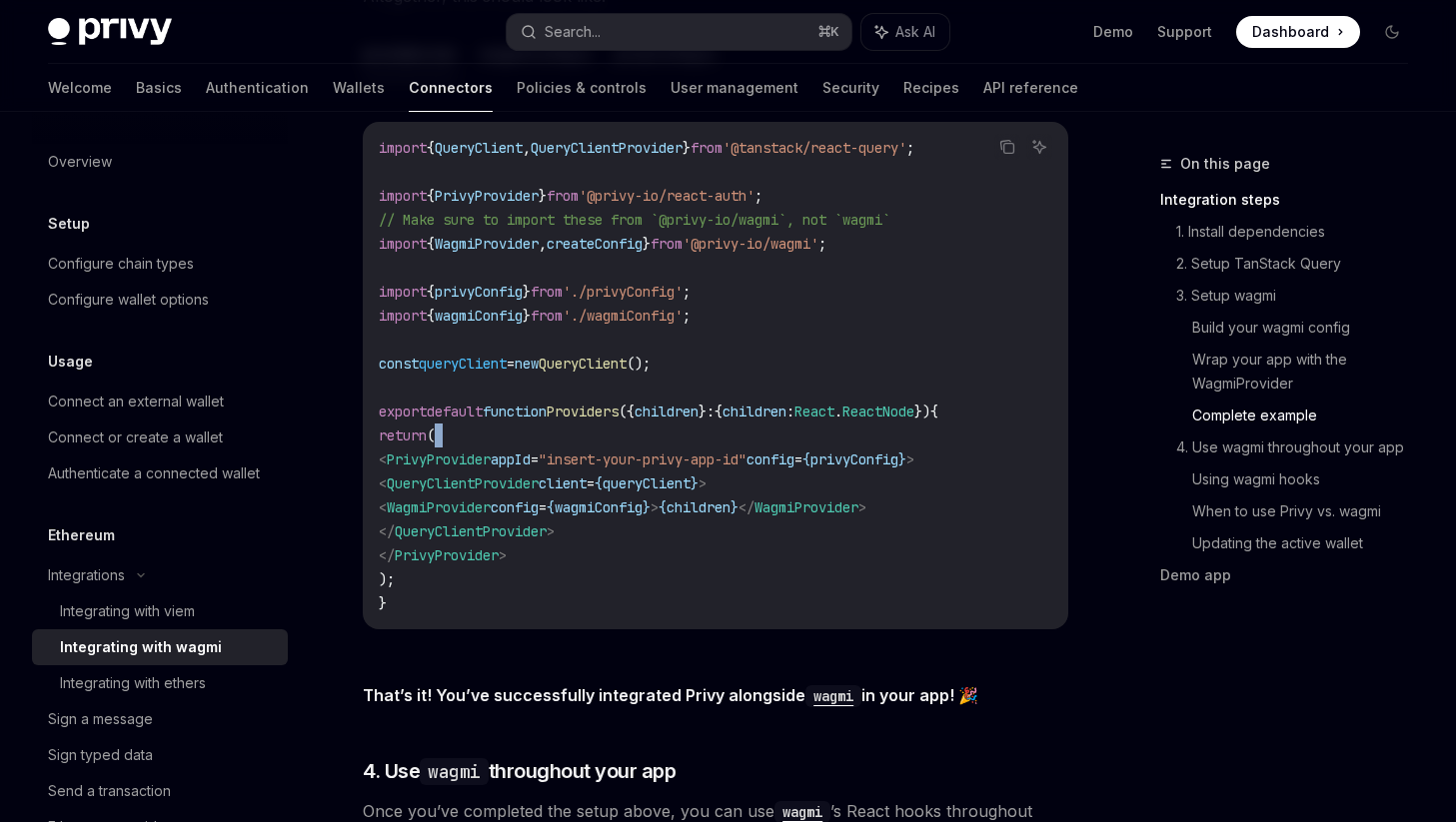 click on "import  { QueryClient ,  QueryClientProvider }  from  '@tanstack/react-query' ;
import  { PrivyProvider }  from  '@privy-io/react-auth' ;
// Make sure to import these from `@privy-io/wagmi`, not `wagmi`
import  { WagmiProvider ,  createConfig }  from  '@privy-io/wagmi' ;
import  { privyConfig }  from  './privyConfig' ;
import  { wagmiConfig }  from  './wagmiConfig' ;
const  queryClient  =  new  QueryClient ();
export  default  function  Providers ({ children } :  { children :  React . ReactNode })  {
return  (
< PrivyProvider  appId = "insert-your-privy-app-id"  config = { privyConfig } >
< QueryClientProvider  client = { queryClient } >
< WagmiProvider  config = { wagmiConfig } > { children } </ WagmiProvider >
</ QueryClientProvider >
</ PrivyProvider >
);
}" at bounding box center [716, 376] 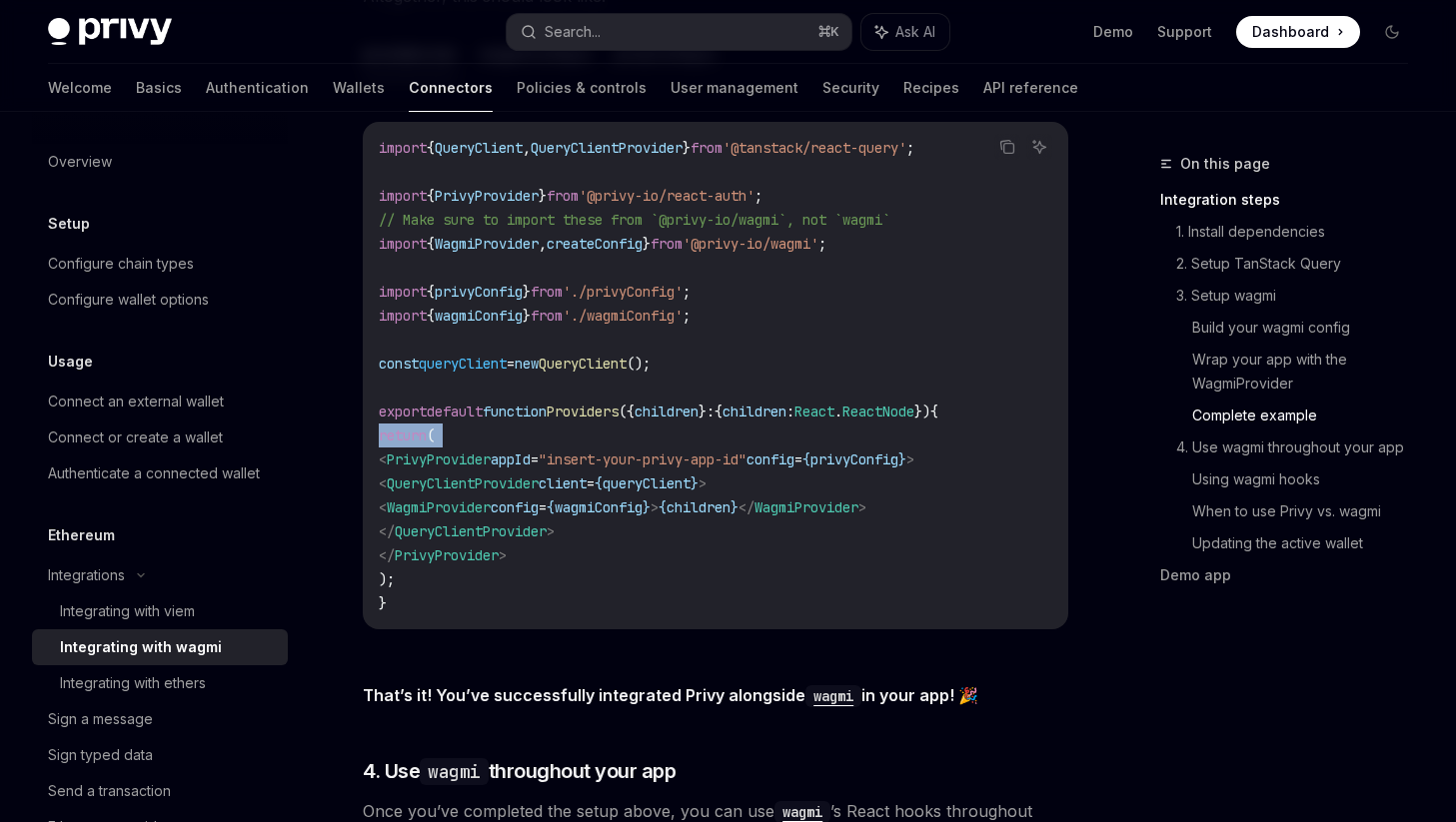 click on "import  { QueryClient ,  QueryClientProvider }  from  '@tanstack/react-query' ;
import  { PrivyProvider }  from  '@privy-io/react-auth' ;
// Make sure to import these from `@privy-io/wagmi`, not `wagmi`
import  { WagmiProvider ,  createConfig }  from  '@privy-io/wagmi' ;
import  { privyConfig }  from  './privyConfig' ;
import  { wagmiConfig }  from  './wagmiConfig' ;
const  queryClient  =  new  QueryClient ();
export  default  function  Providers ({ children } :  { children :  React . ReactNode })  {
return  (
< PrivyProvider  appId = "insert-your-privy-app-id"  config = { privyConfig } >
< QueryClientProvider  client = { queryClient } >
< WagmiProvider  config = { wagmiConfig } > { children } </ WagmiProvider >
</ QueryClientProvider >
</ PrivyProvider >
);
}" at bounding box center [716, 376] 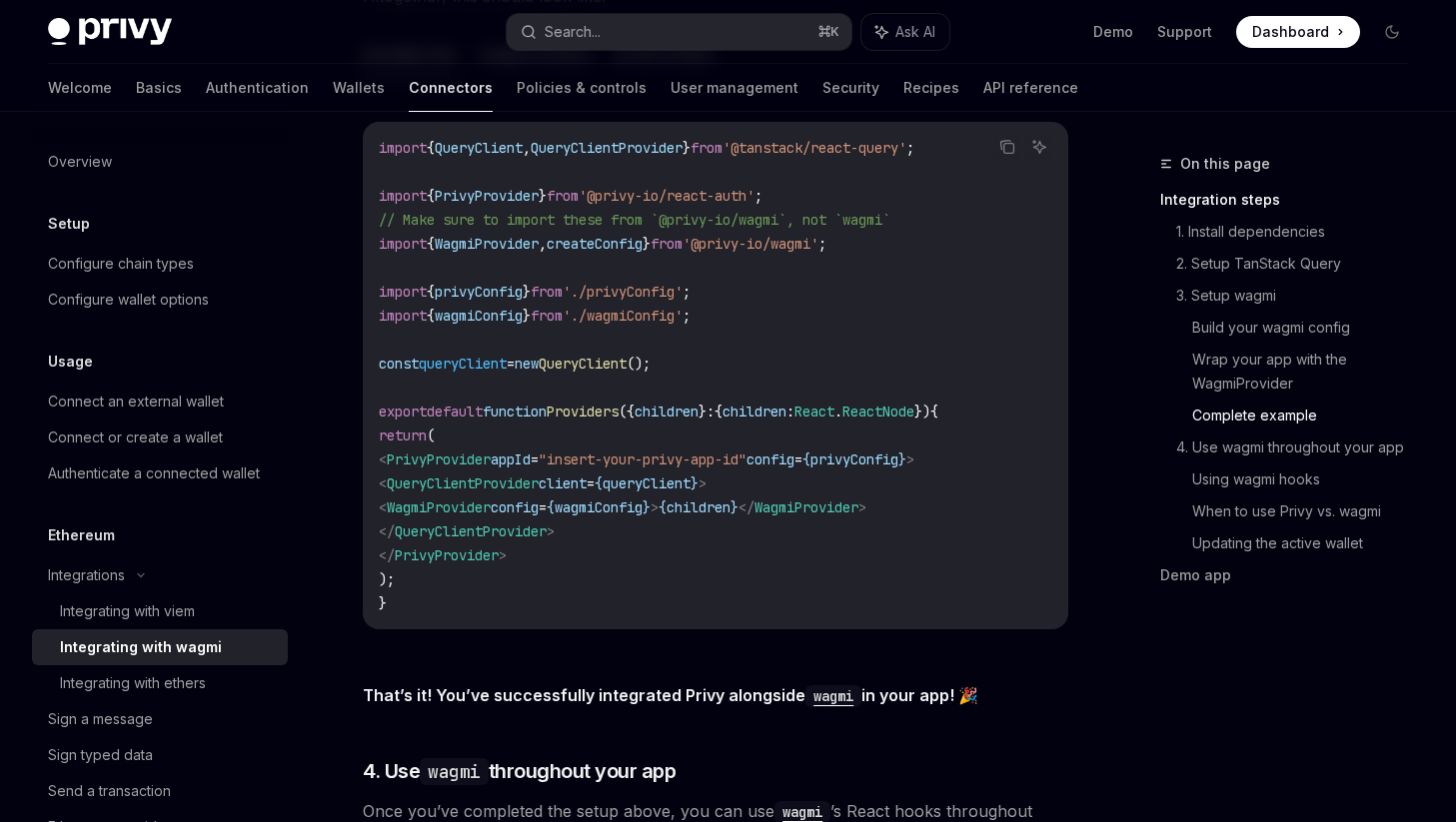 click on "client" at bounding box center (563, 483) 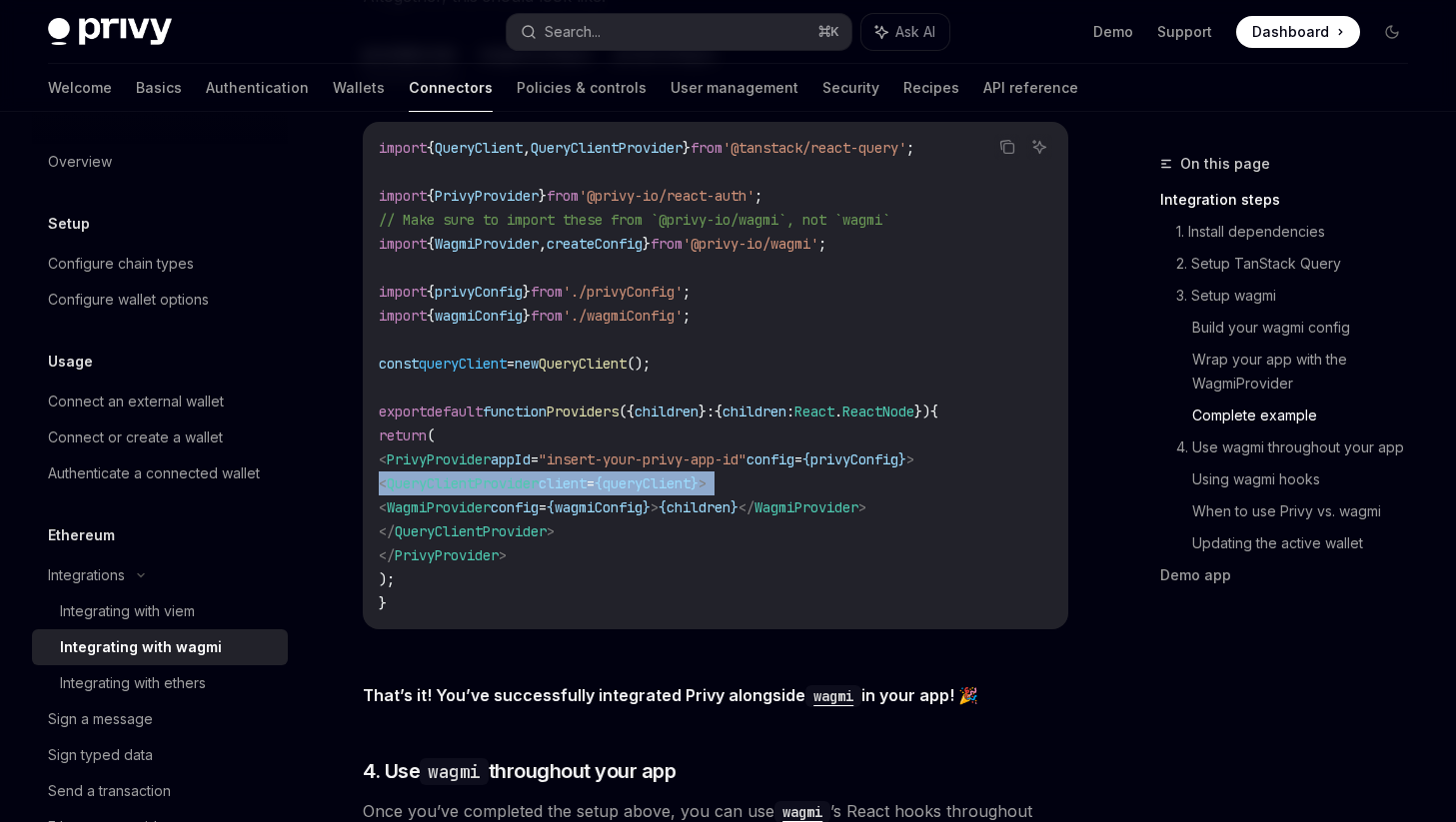 click on "client" at bounding box center [563, 483] 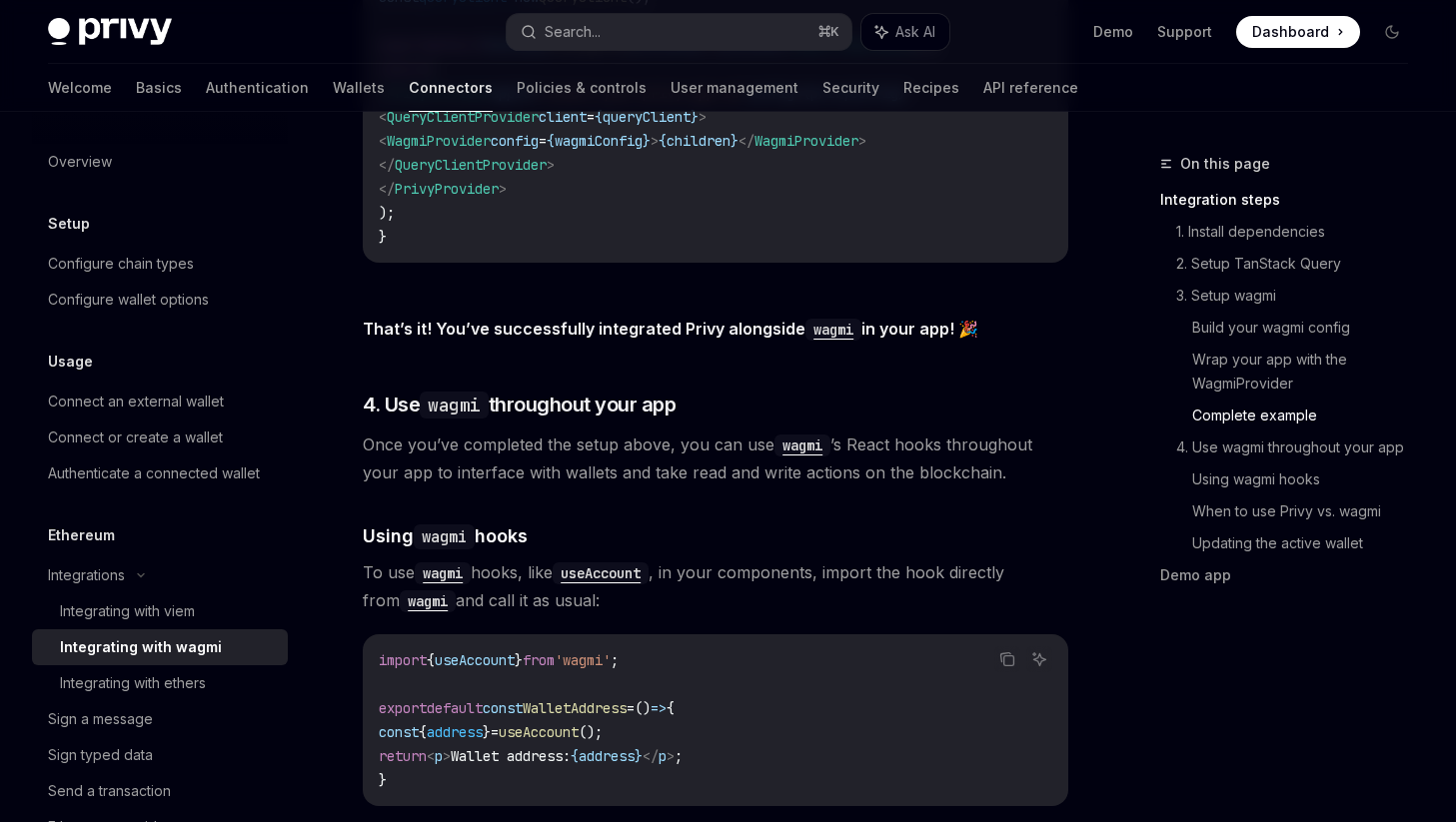click on "Once you’ve completed the setup above, you can use  wagmi ’s React hooks throughout your app to interface with wallets and take read and write actions on the blockchain." at bounding box center (716, 458) 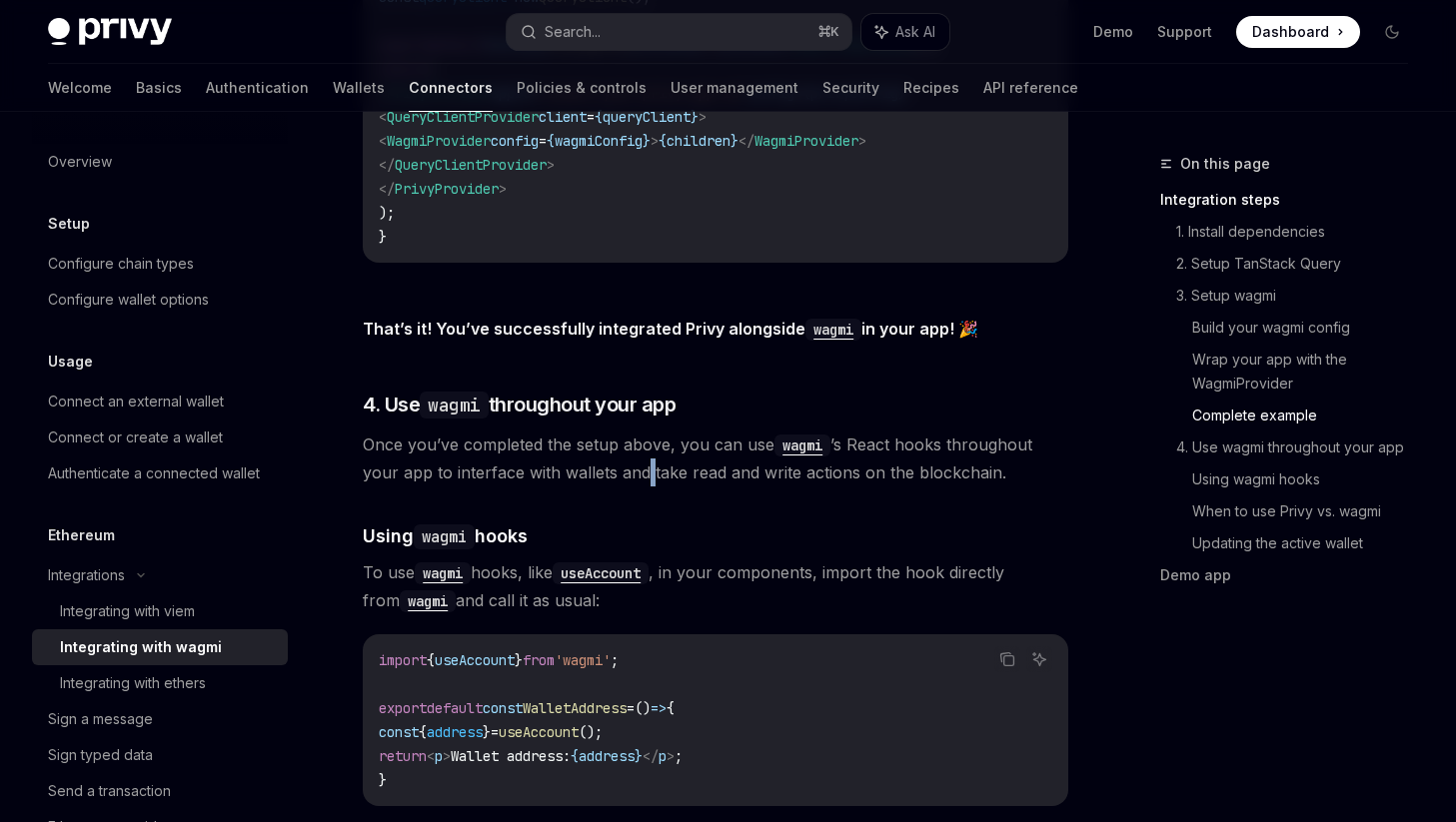 click on "Once you’ve completed the setup above, you can use  wagmi ’s React hooks throughout your app to interface with wallets and take read and write actions on the blockchain." at bounding box center [716, 458] 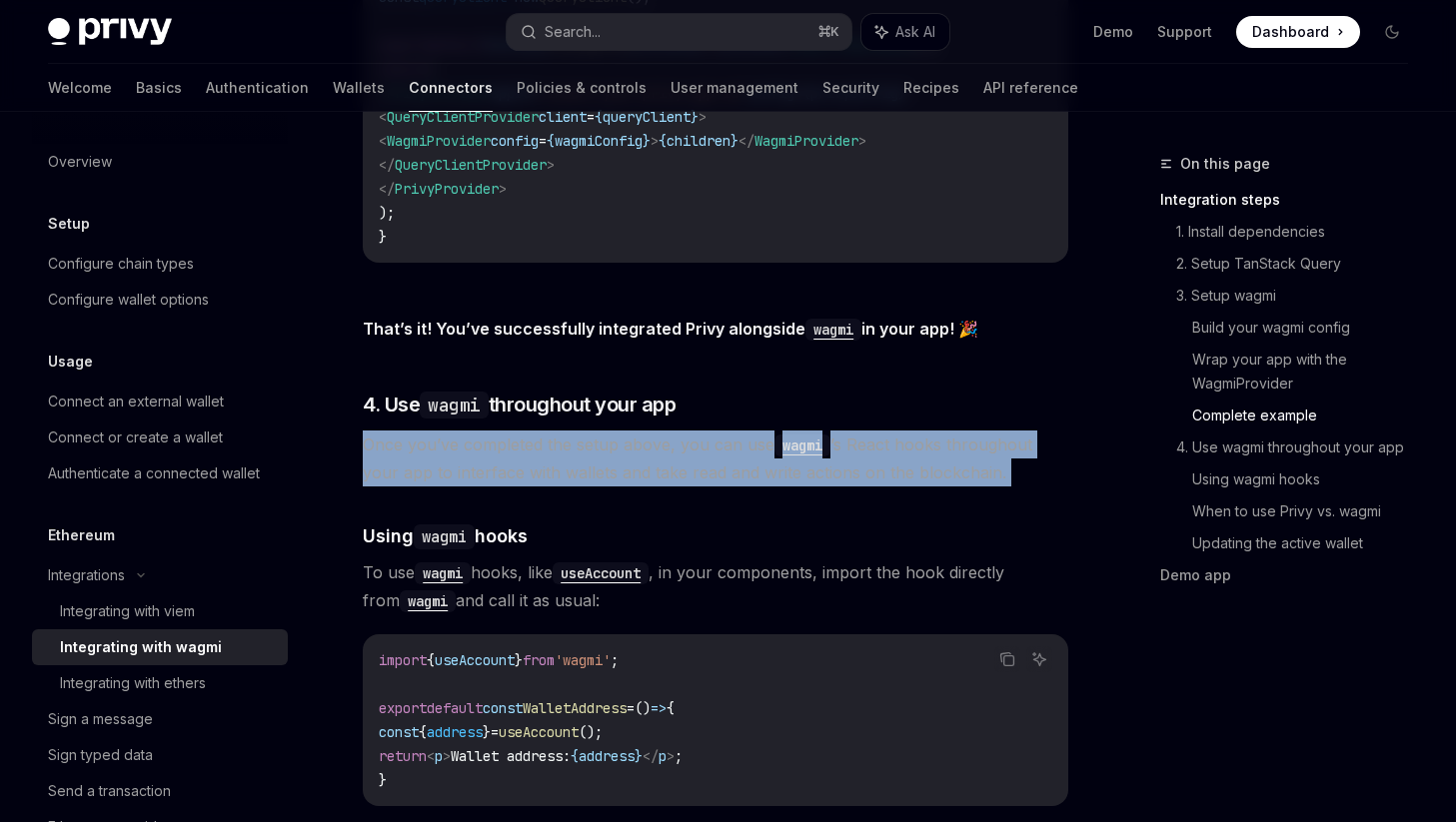 click on "Once you’ve completed the setup above, you can use  wagmi ’s React hooks throughout your app to interface with wallets and take read and write actions on the blockchain." at bounding box center (716, 458) 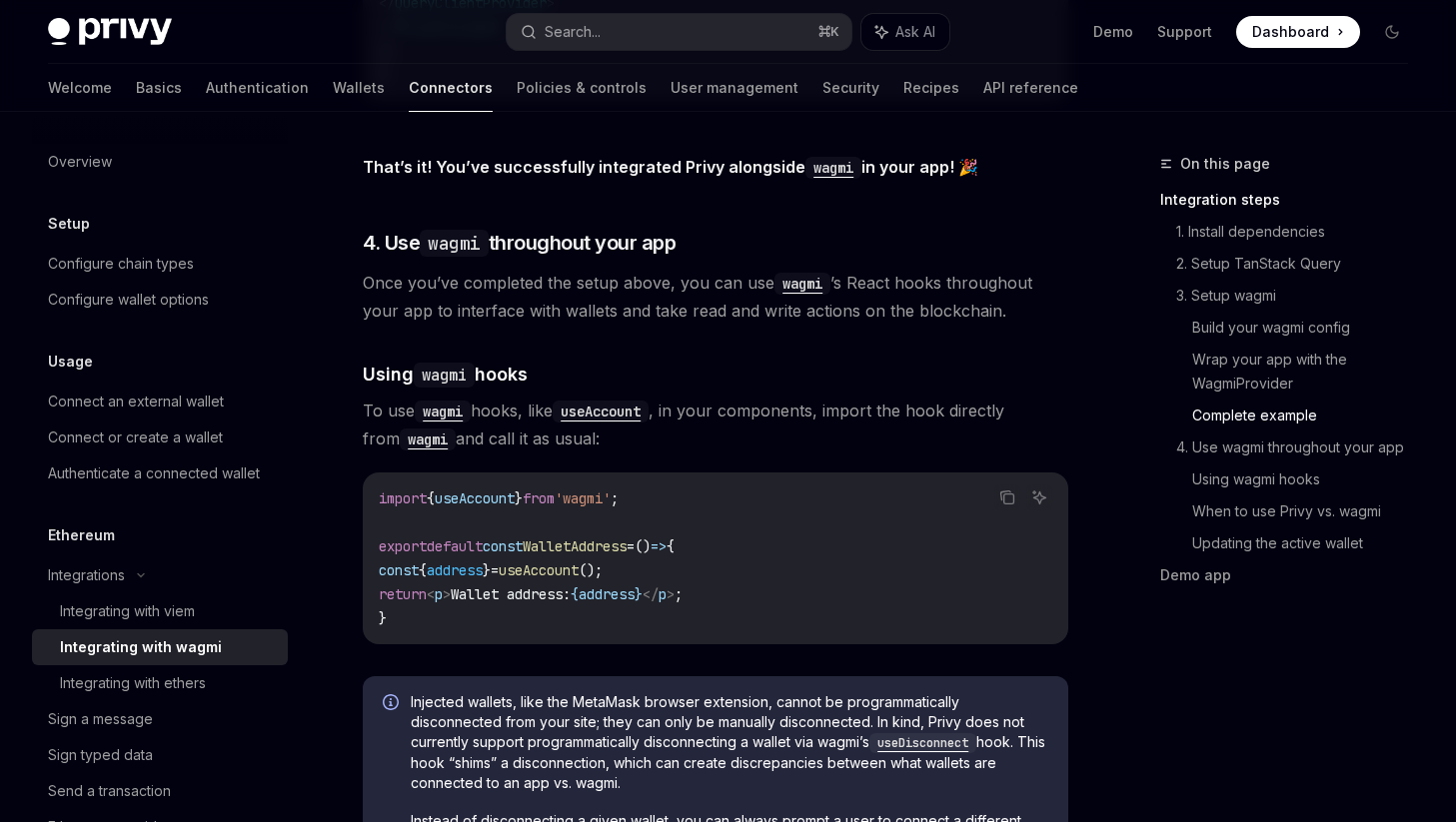 click on "import  { useAccount }  from  'wagmi' ;
export  default  const  WalletAddress  =  ()  =>  {
const  { address }  =  useAccount ();
return  < p > Wallet address:  { address } </ p > ;
}" at bounding box center [716, 558] 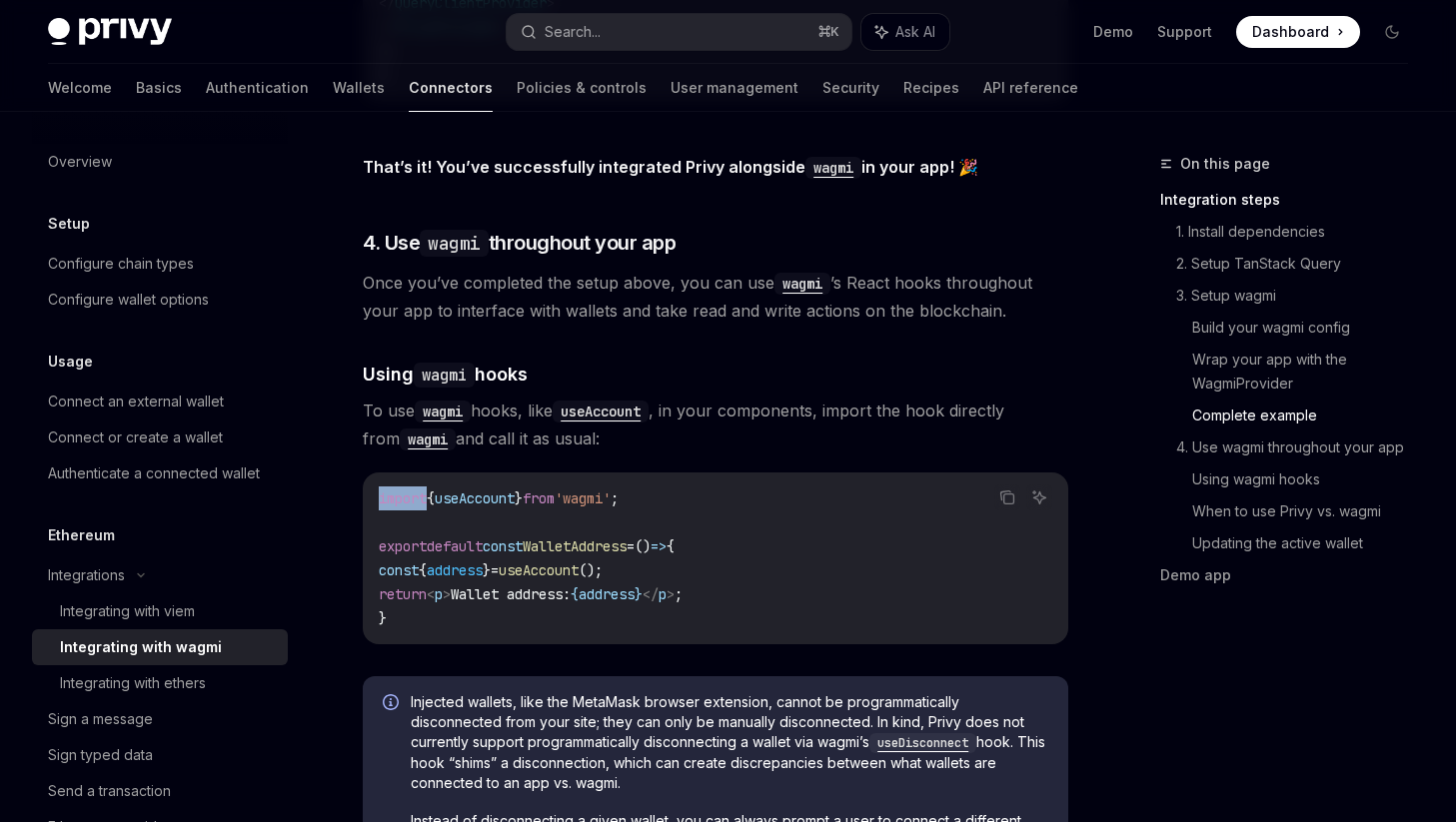 click on "import  { useAccount }  from  'wagmi' ;
export  default  const  WalletAddress  =  ()  =>  {
const  { address }  =  useAccount ();
return  < p > Wallet address:  { address } </ p > ;
}" at bounding box center (716, 558) 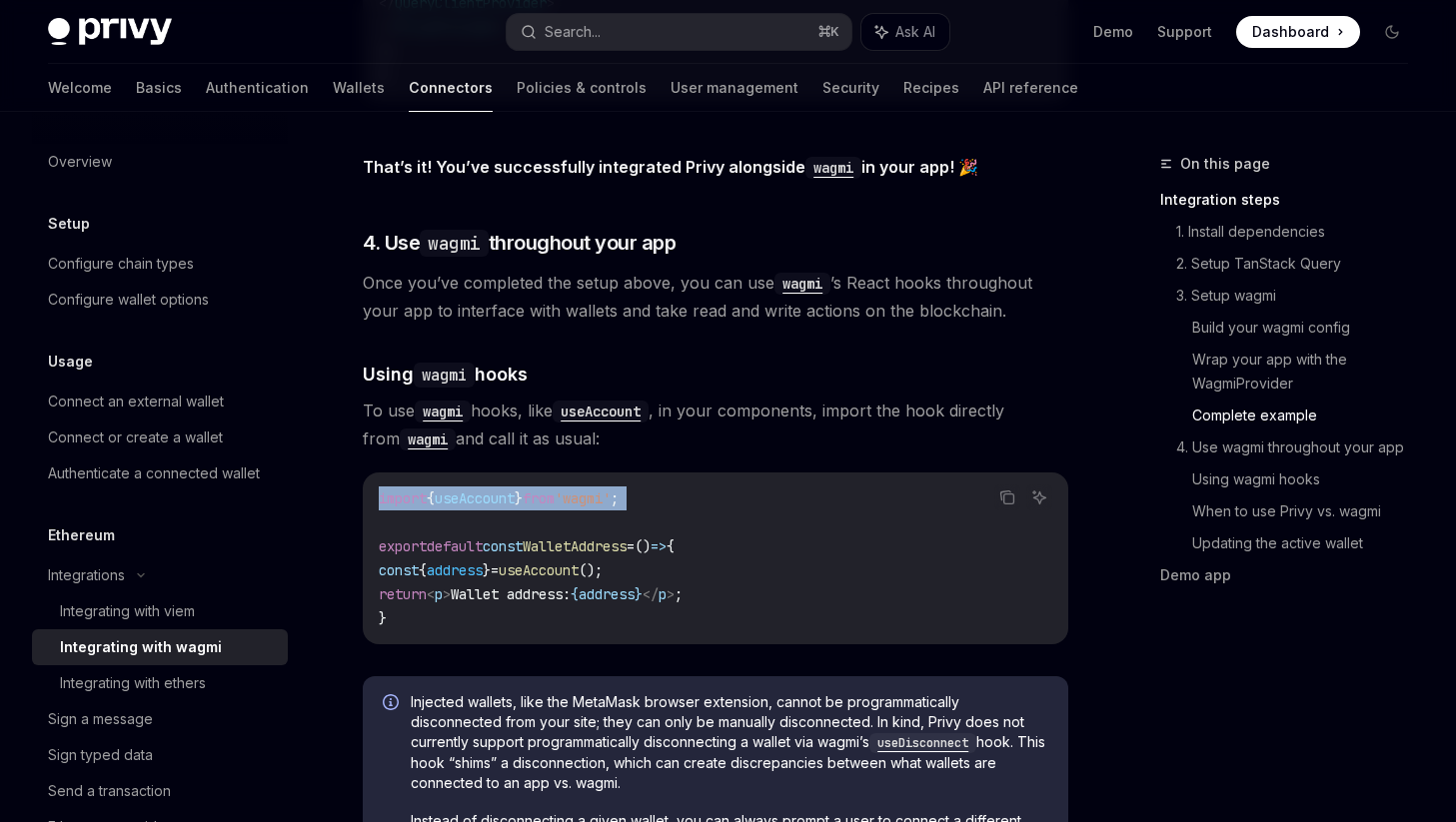 click on "import  { useAccount }  from  'wagmi' ;
export  default  const  WalletAddress  =  ()  =>  {
const  { address }  =  useAccount ();
return  < p > Wallet address:  { address } </ p > ;
}" at bounding box center [716, 558] 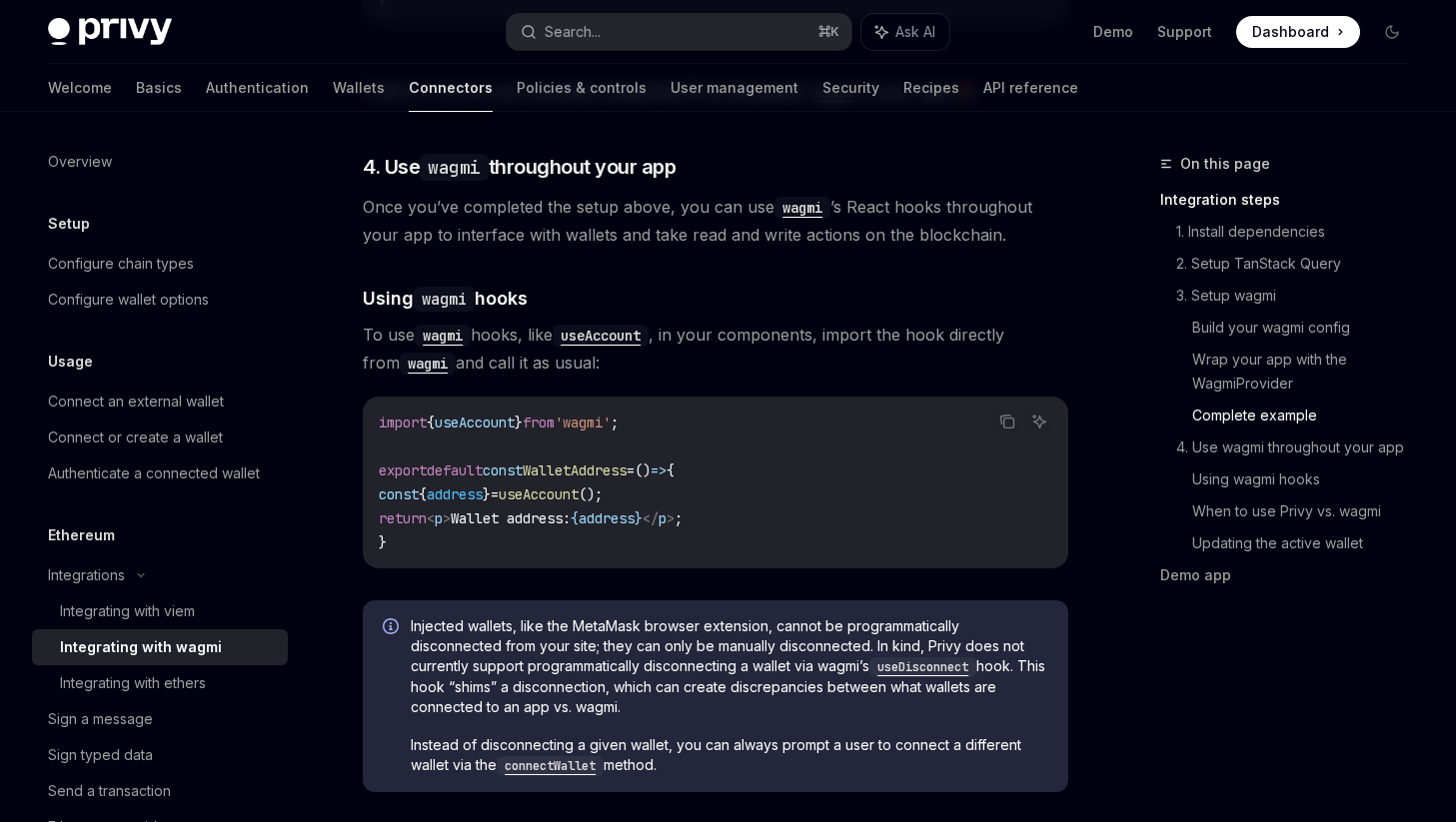 click on "WalletAddress" at bounding box center (575, 470) 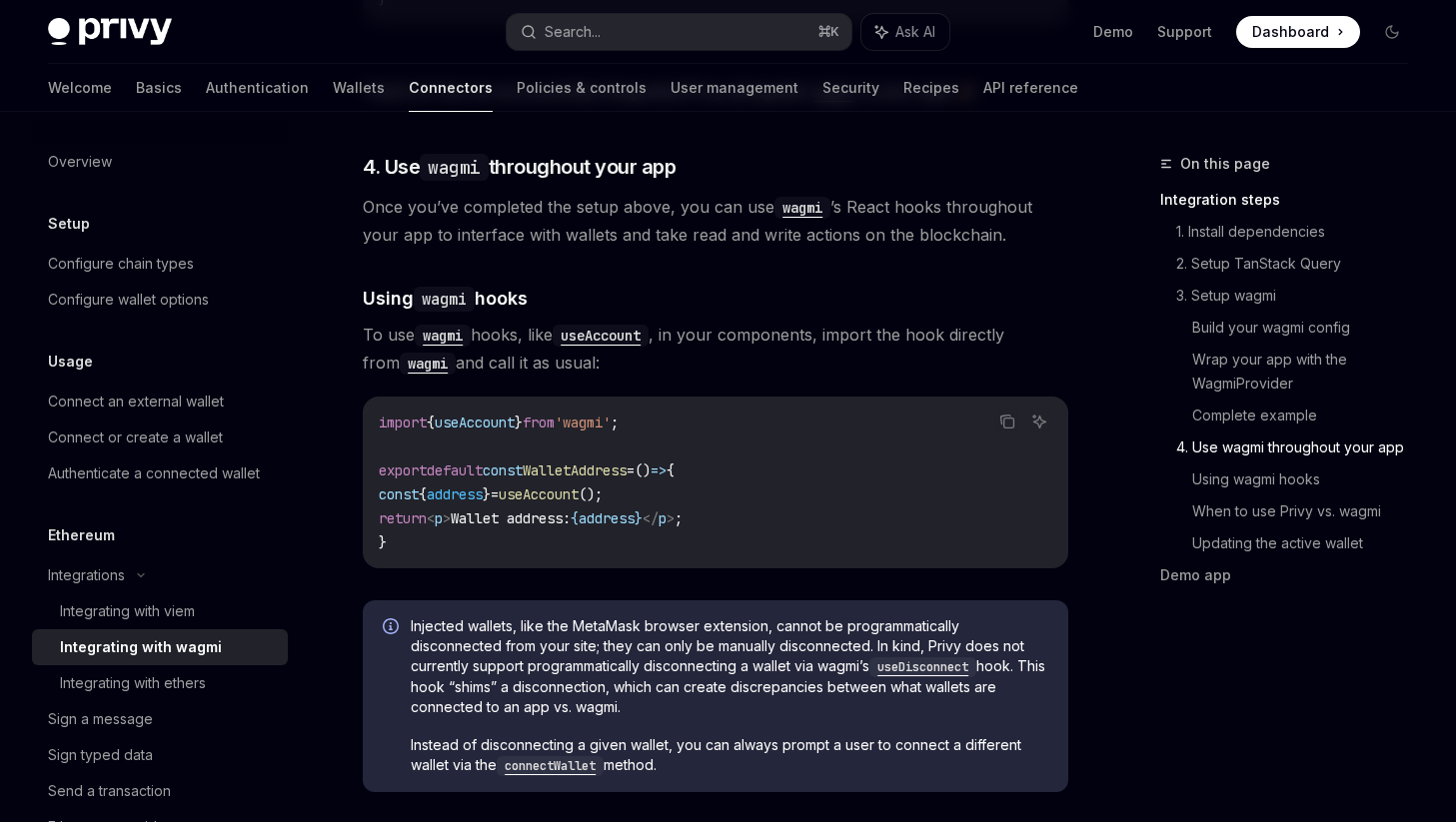 click on "WalletAddress" at bounding box center [575, 470] 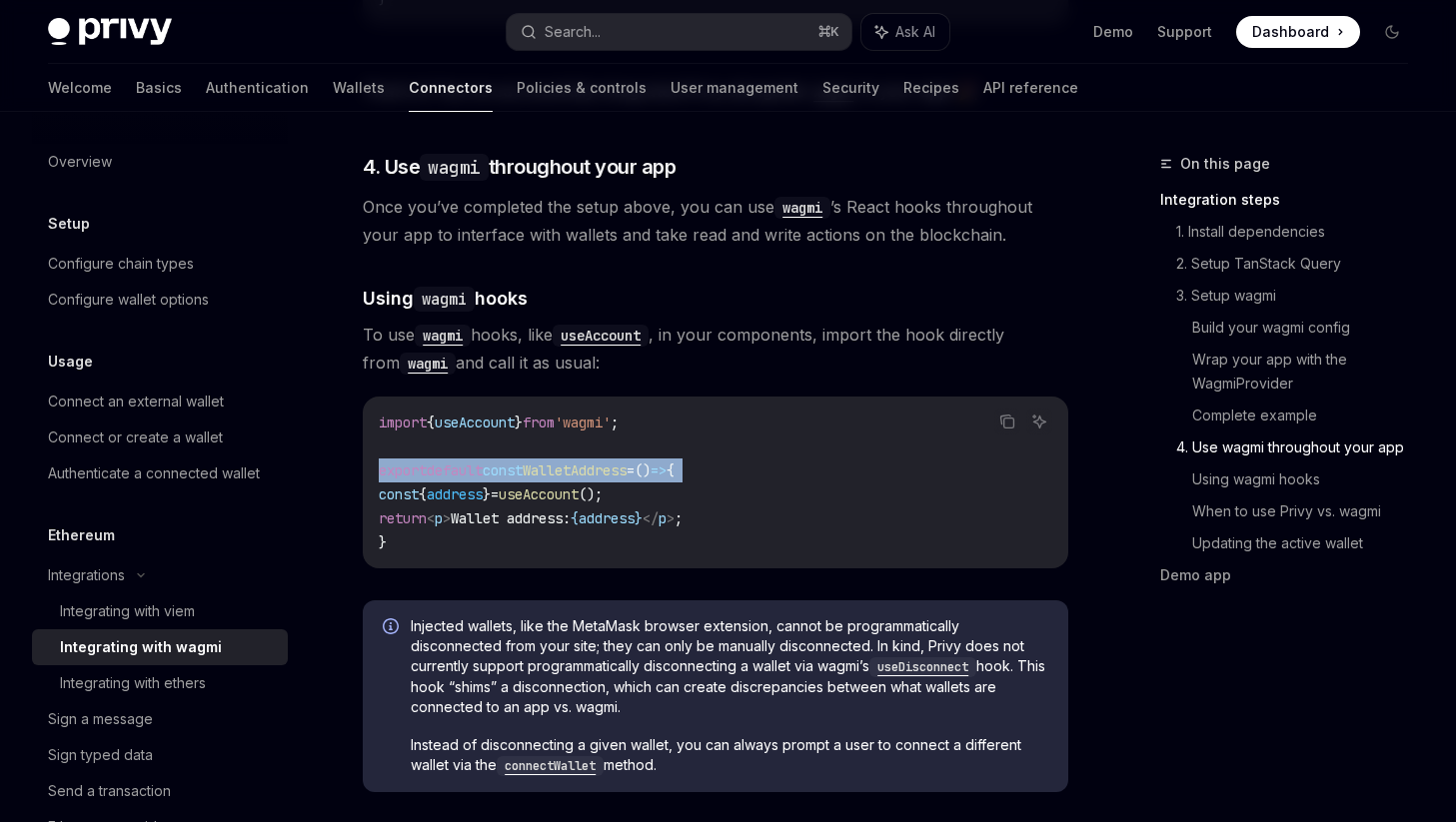 click on "WalletAddress" at bounding box center (575, 470) 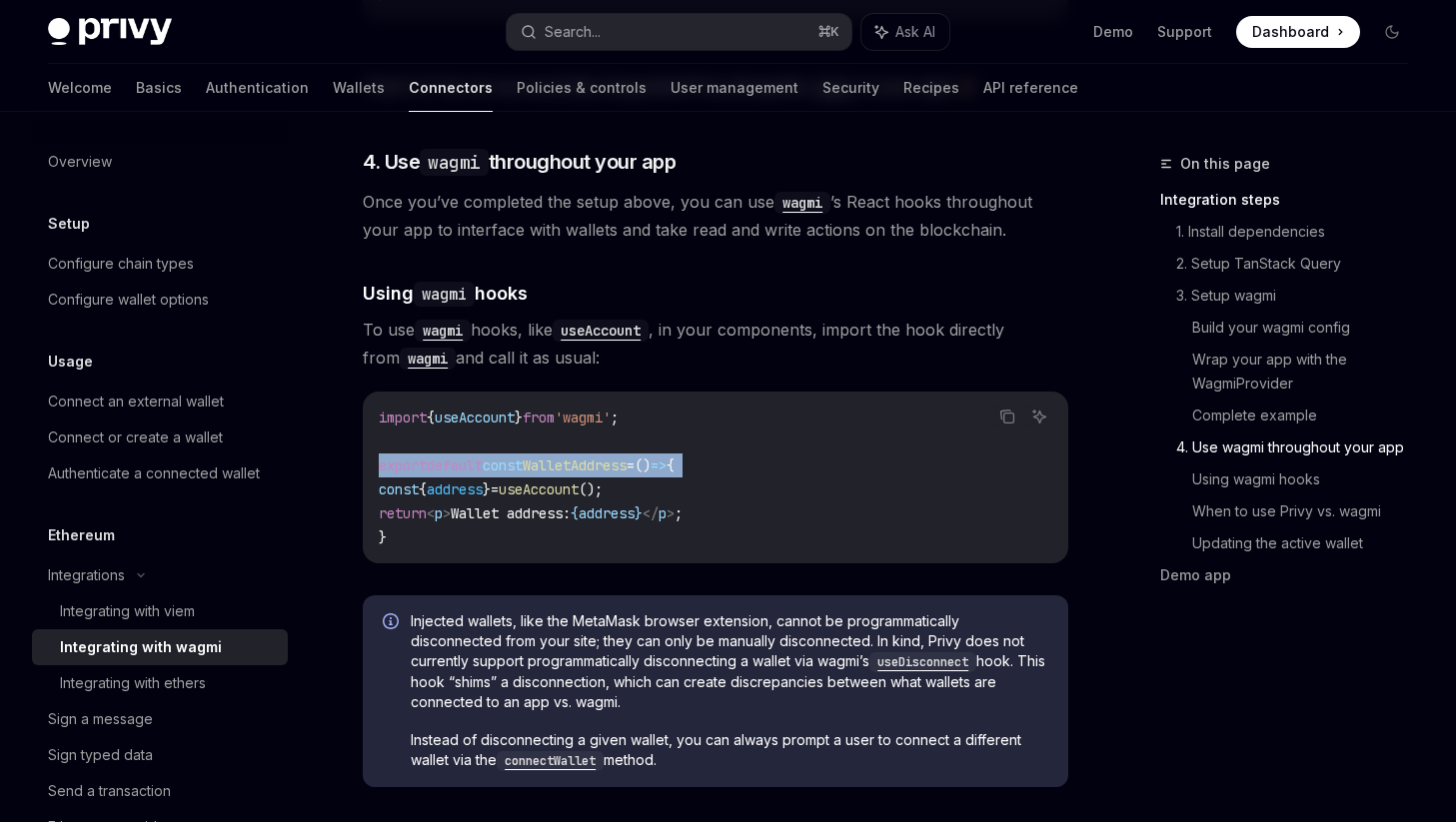 click on "import  { useAccount }  from  'wagmi' ;
export  default  const  WalletAddress  =  ()  =>  {
const  { address }  =  useAccount ();
return  < p > Wallet address:  { address } </ p > ;
}" at bounding box center (716, 477) 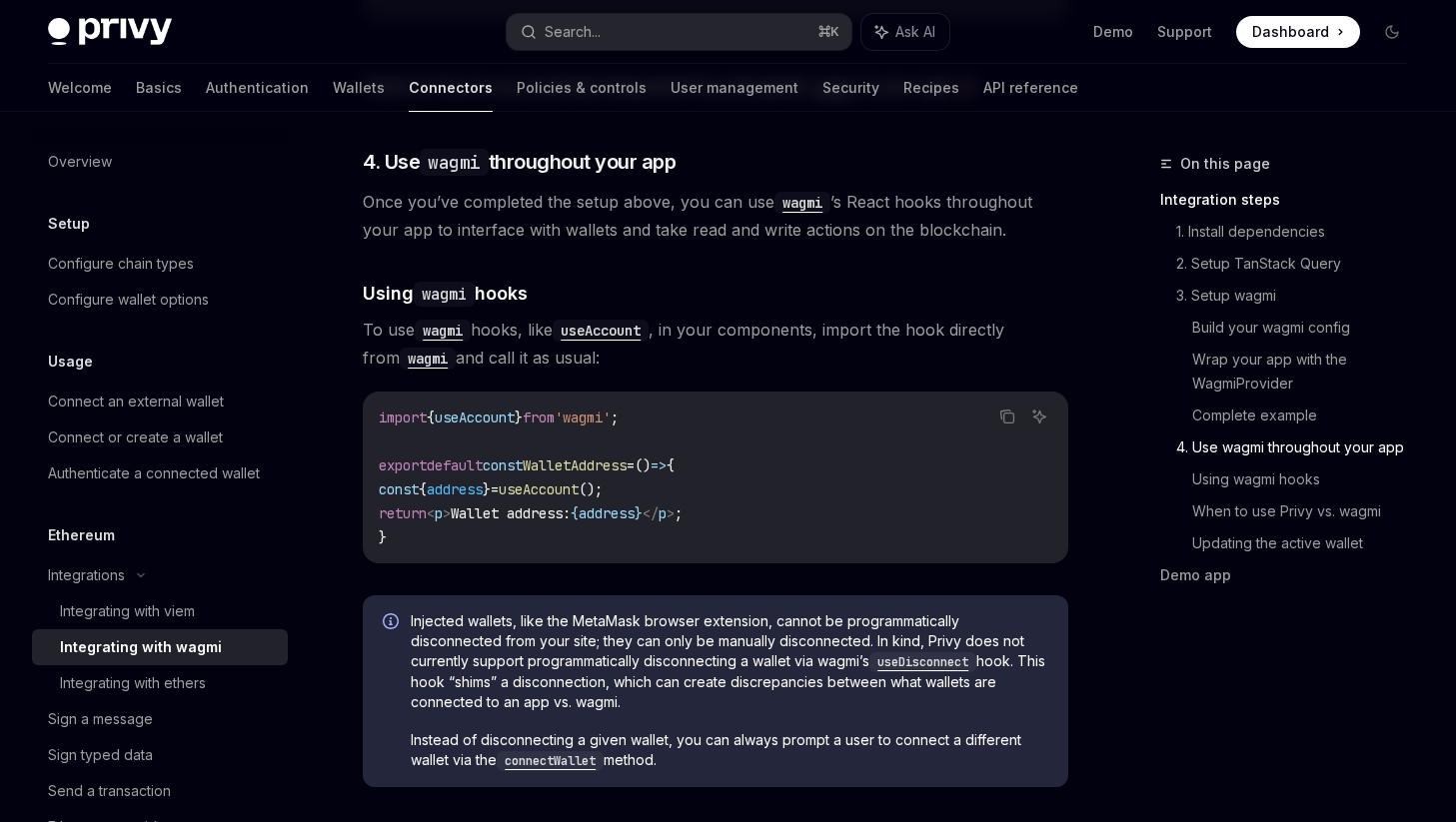 click on "Wallet address:" at bounding box center [511, 513] 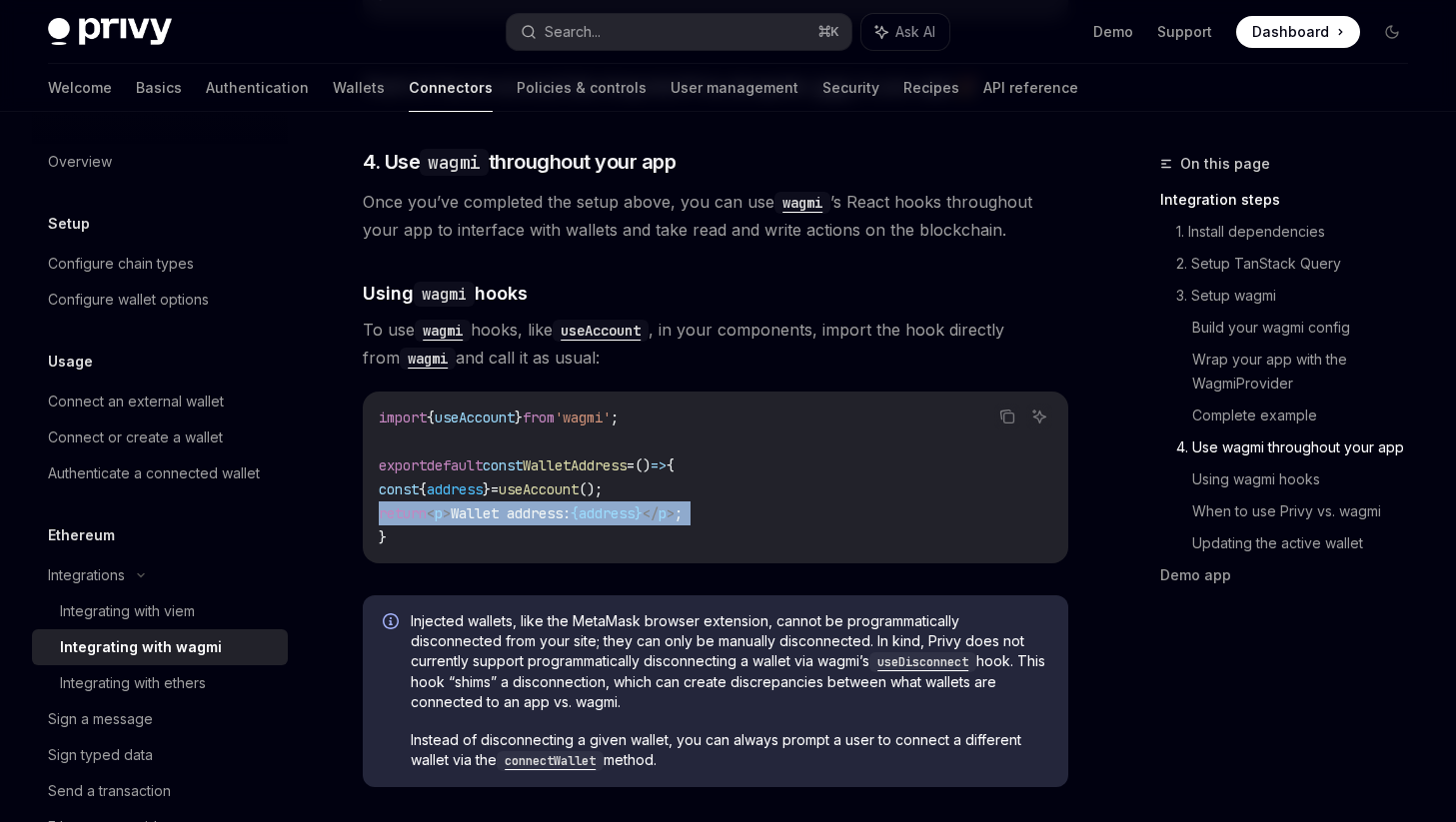 click on "Wallet address:" at bounding box center [511, 513] 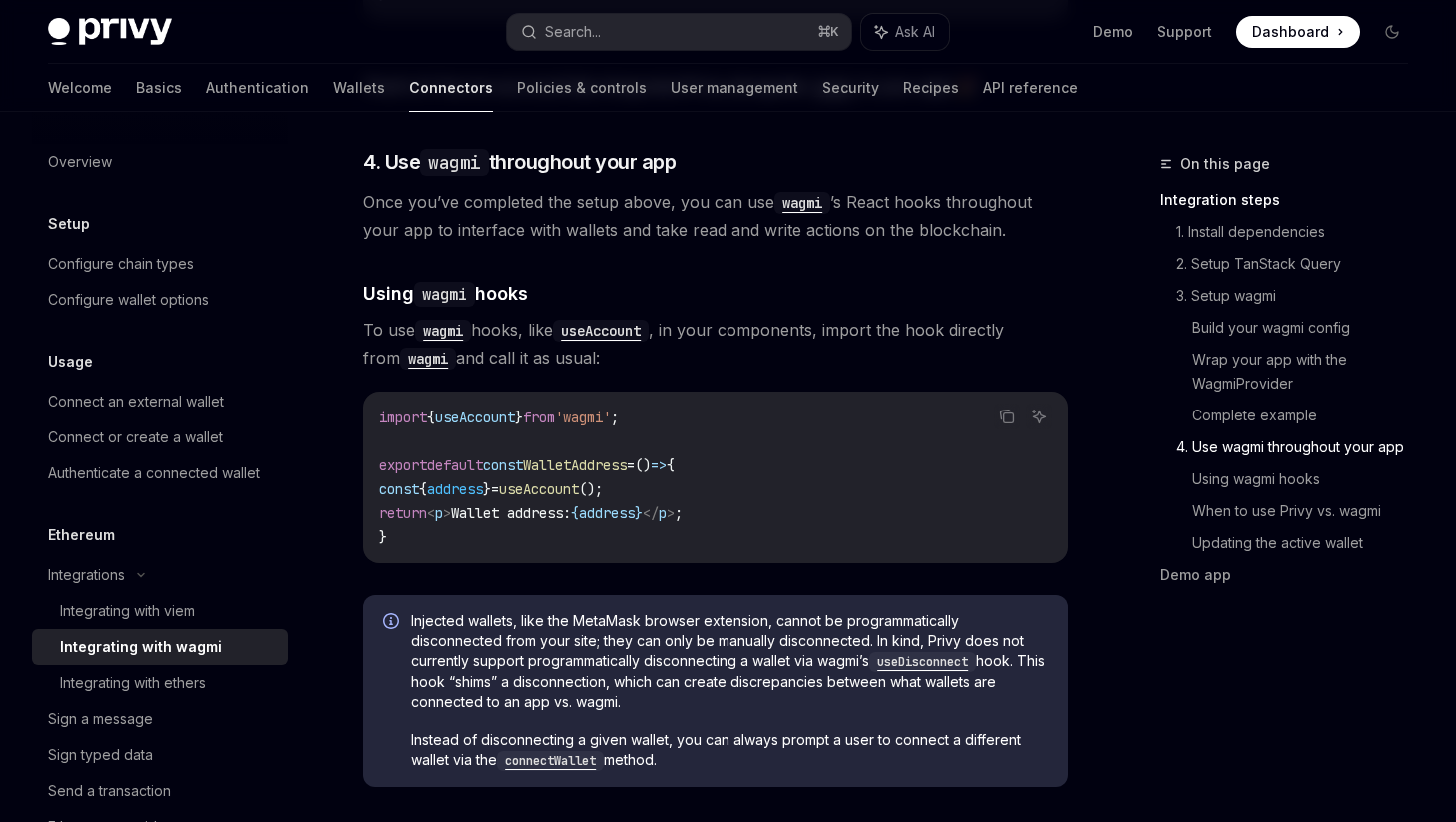 click on "import  { useAccount }  from  'wagmi' ;
export  default  const  WalletAddress  =  ()  =>  {
const  { address }  =  useAccount ();
return  < p > Wallet address:  { address } </ p > ;
}" at bounding box center (716, 477) 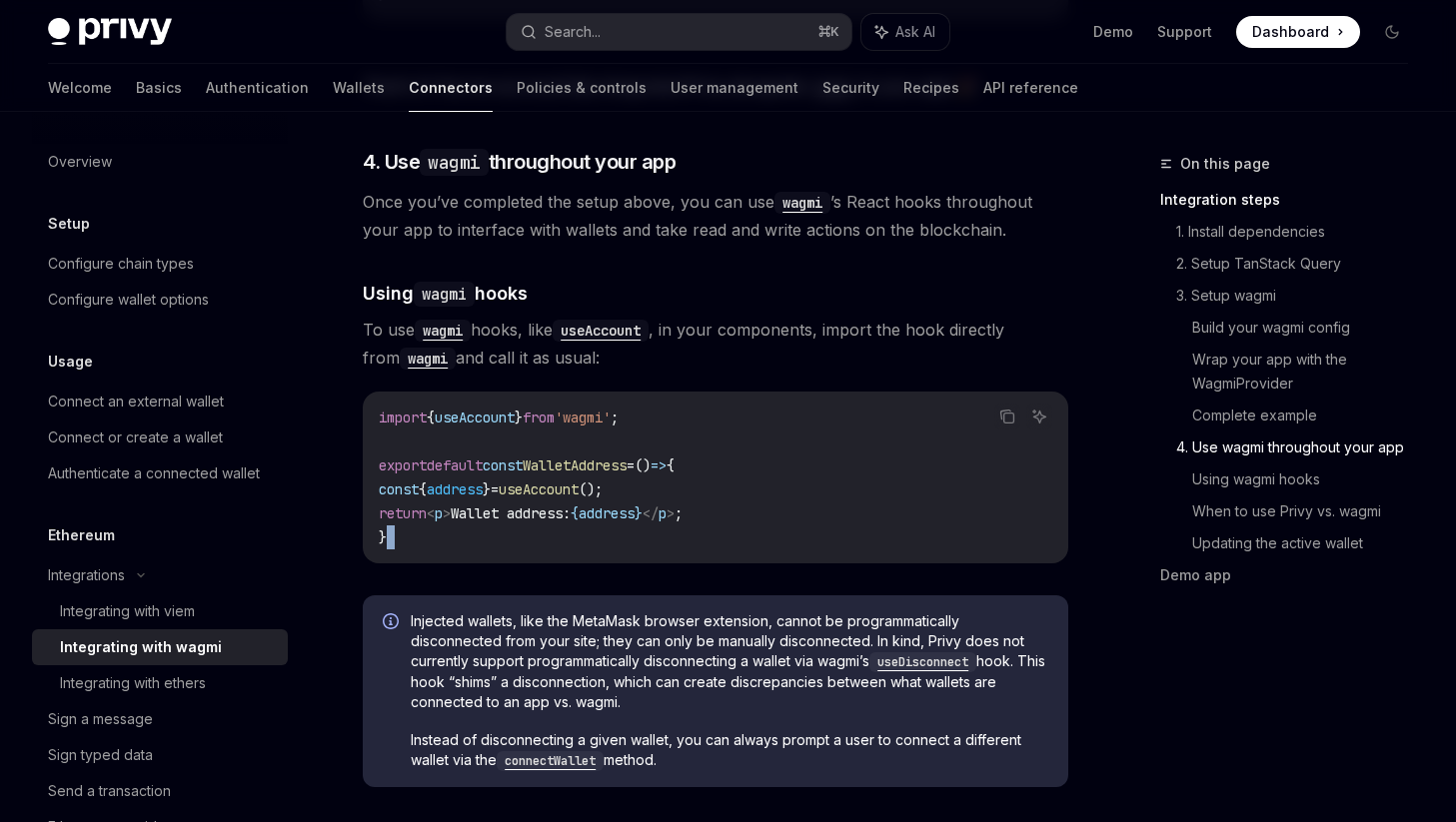 click on "import  { useAccount }  from  'wagmi' ;
export  default  const  WalletAddress  =  ()  =>  {
const  { address }  =  useAccount ();
return  < p > Wallet address:  { address } </ p > ;
}" at bounding box center [716, 477] 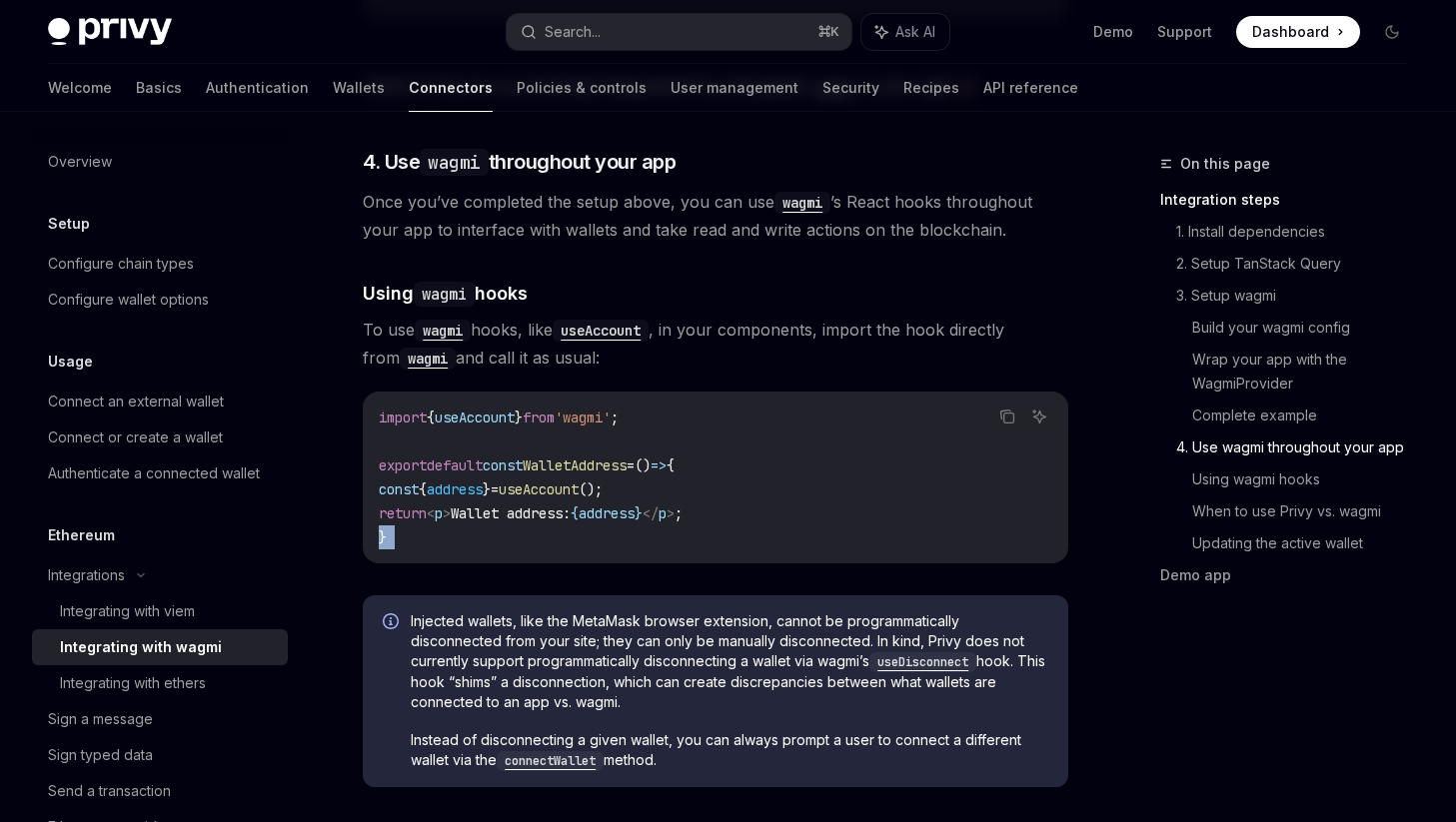 click on "import  { useAccount }  from  'wagmi' ;
export  default  const  WalletAddress  =  ()  =>  {
const  { address }  =  useAccount ();
return  < p > Wallet address:  { address } </ p > ;
}" at bounding box center (716, 477) 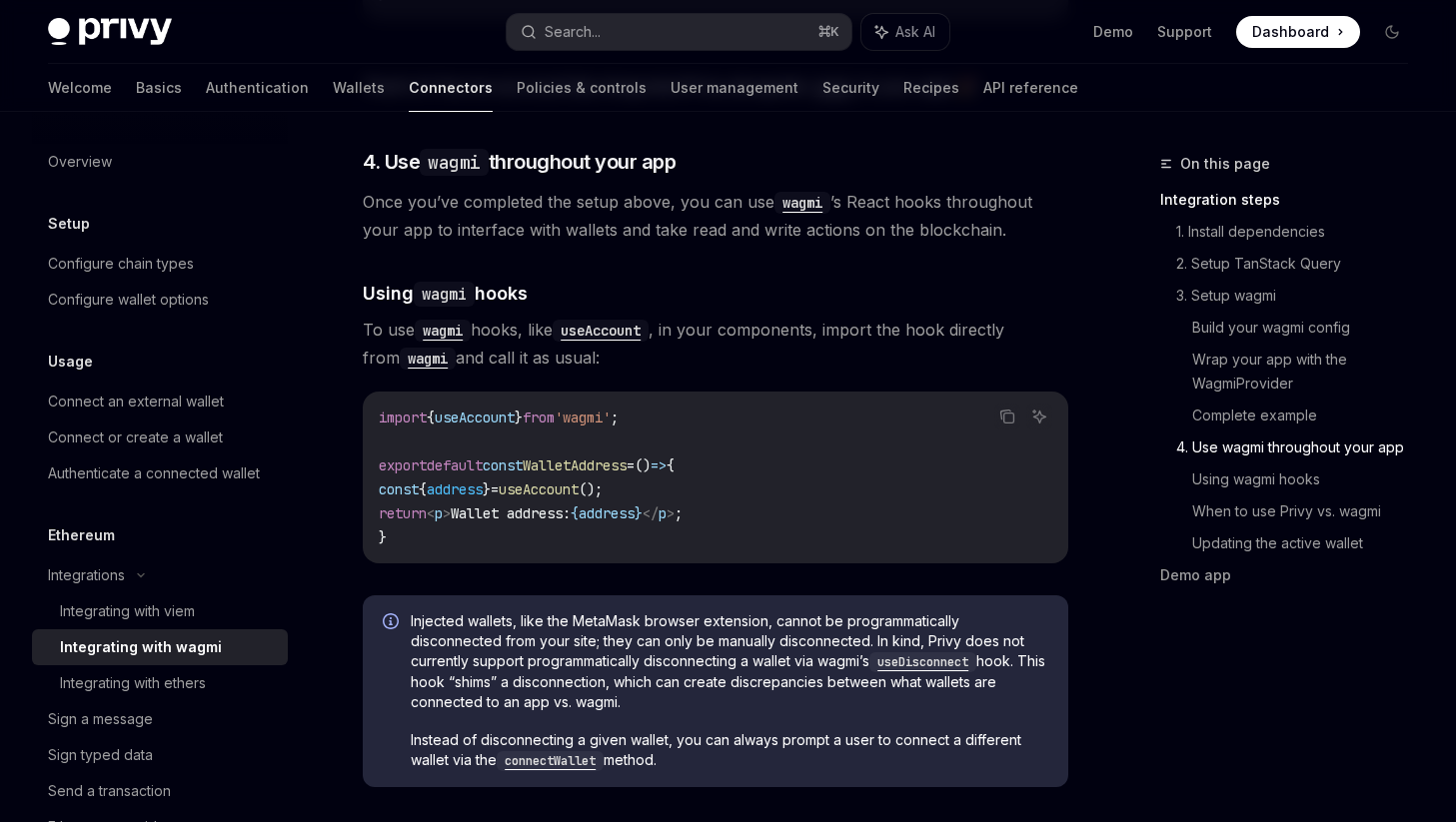 click on "Wallet address:" at bounding box center [511, 513] 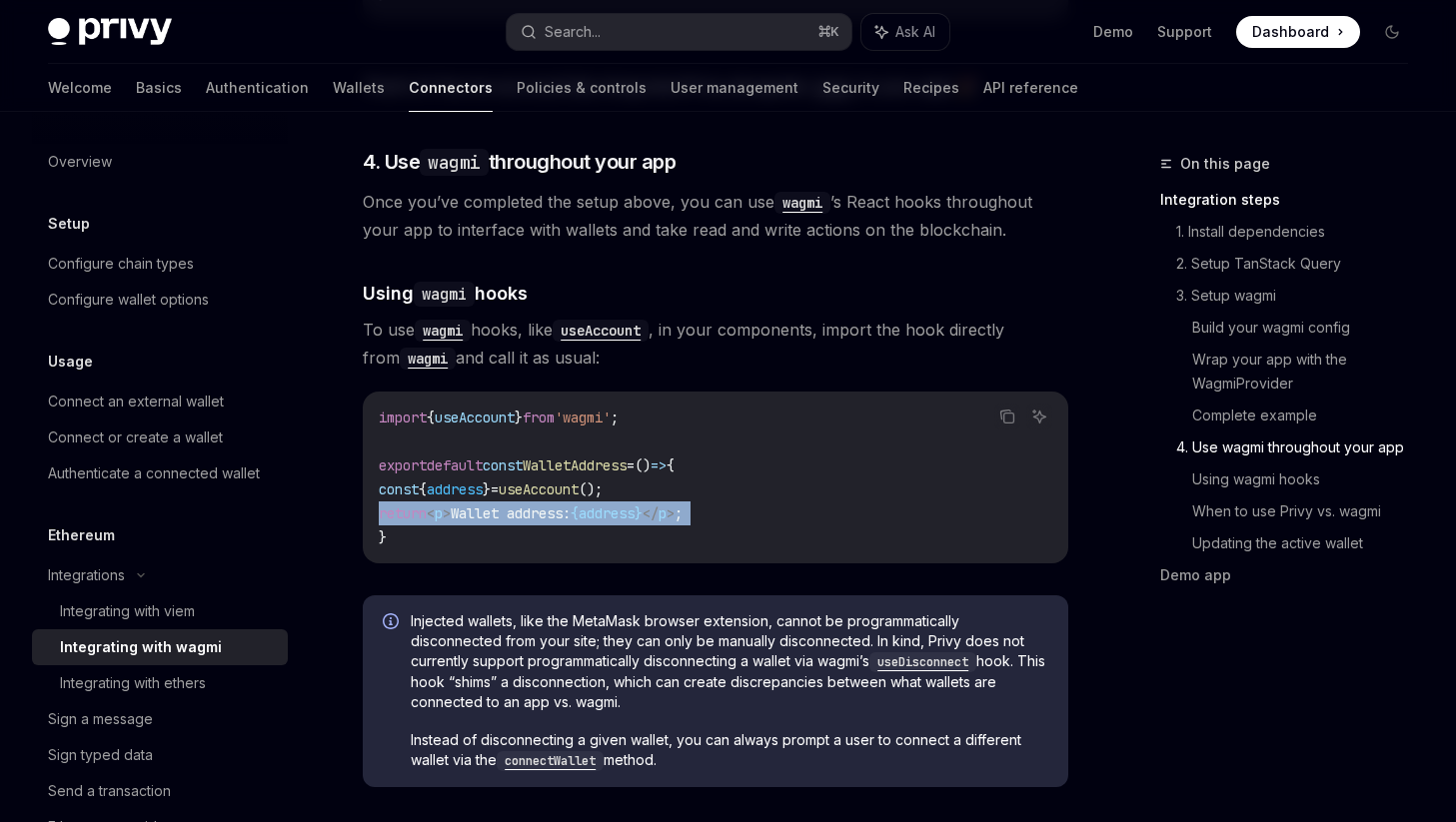 click on "Wallet address:" at bounding box center (511, 513) 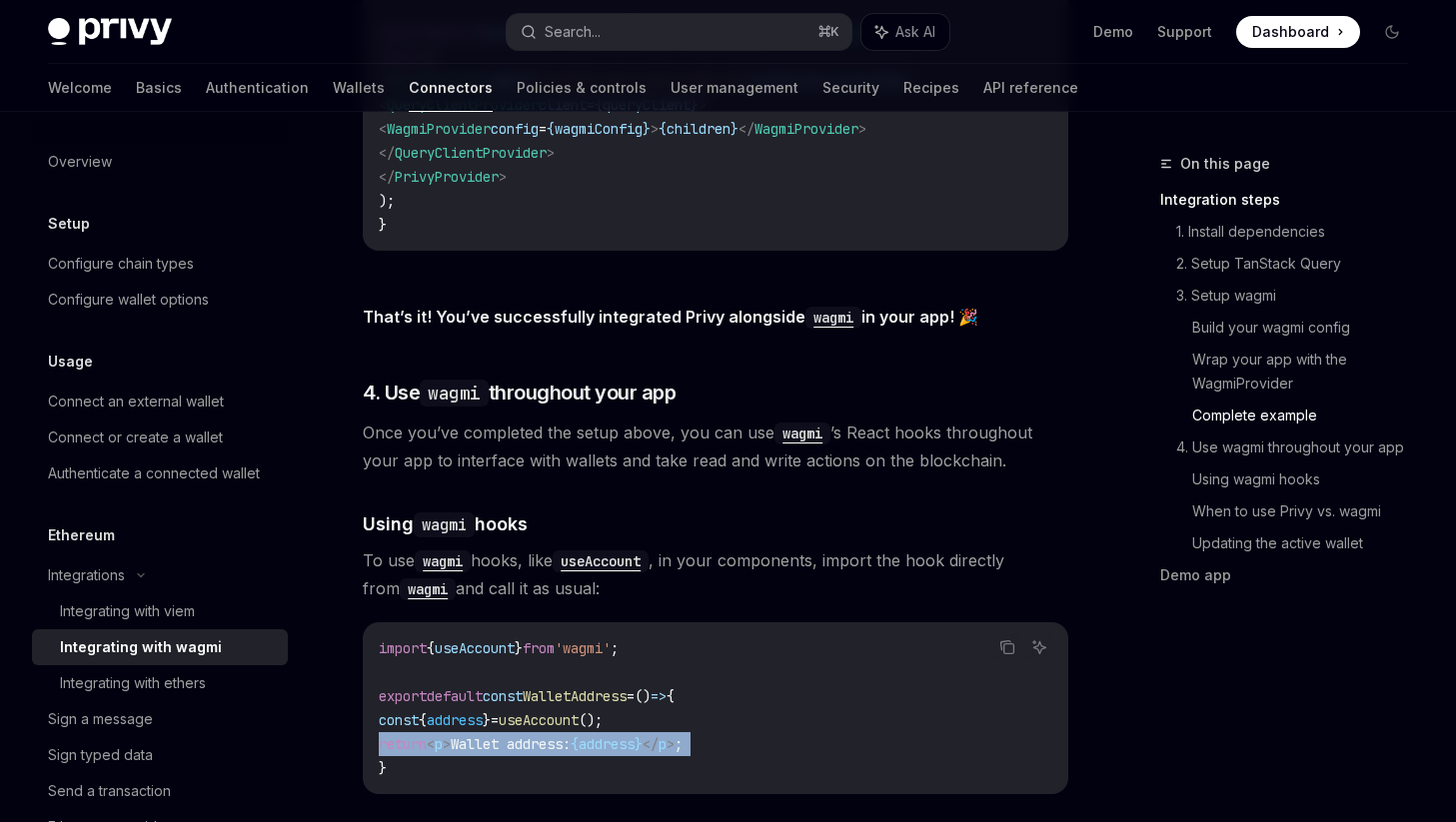 scroll, scrollTop: 4098, scrollLeft: 0, axis: vertical 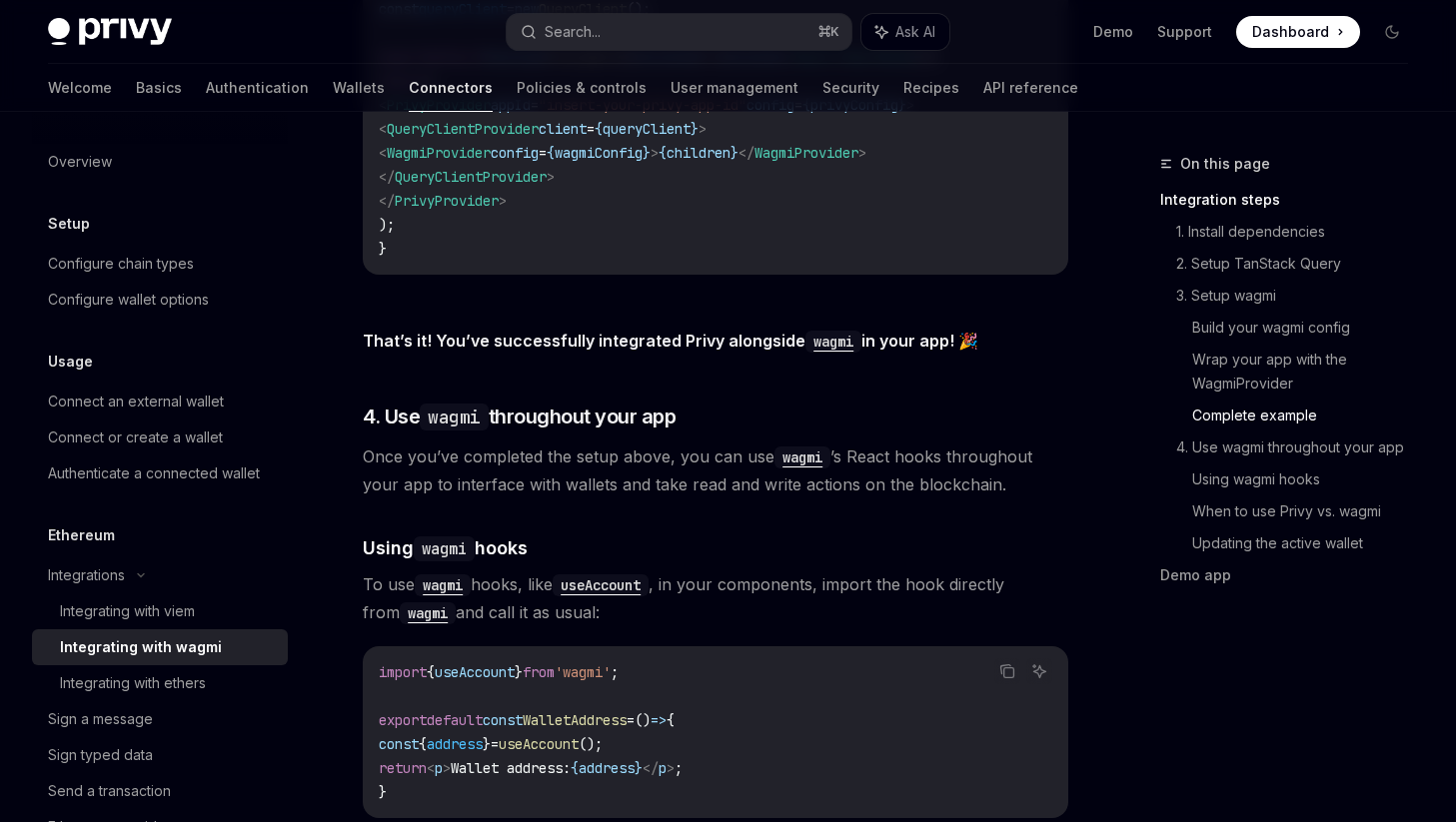 click on "Wagmi  is a set of React hooks for interfacing with Ethereum wallets, allowing you read wallet state, request signatures or transactions, and take read and write actions on the blockchain.
Privy is fully compatible with  wagmi , and you can use  wagmi ’s React hooks to interface with external and embedded wallets from Privy.  Just follow the steps below!
​ Integration steps
This guide assumes you have already integrated Privy into your app. If not, please begin with the Privy  Quickstart .
​ 1. Install dependencies
Install the latest versions of  wagmi ,  @tanstack/react-query ,  @privy-io/react-auth , and  @privy-io/wagmi :
Copy Ask AI npm  i  wagmi  @privy-io/react-auth  @privy-io/wagmi  @tanstack/react-query
​ 2. Setup TanStack Query
To start, set up your app with the  TanStack Query’s React Provider . Wagmi uses TanStack Query under the hood to power its data fetching and caching of wallet and blockchain data.
PrivyProvider , import the  QueryClient  class and the  :
Copy ;" at bounding box center (716, -825) 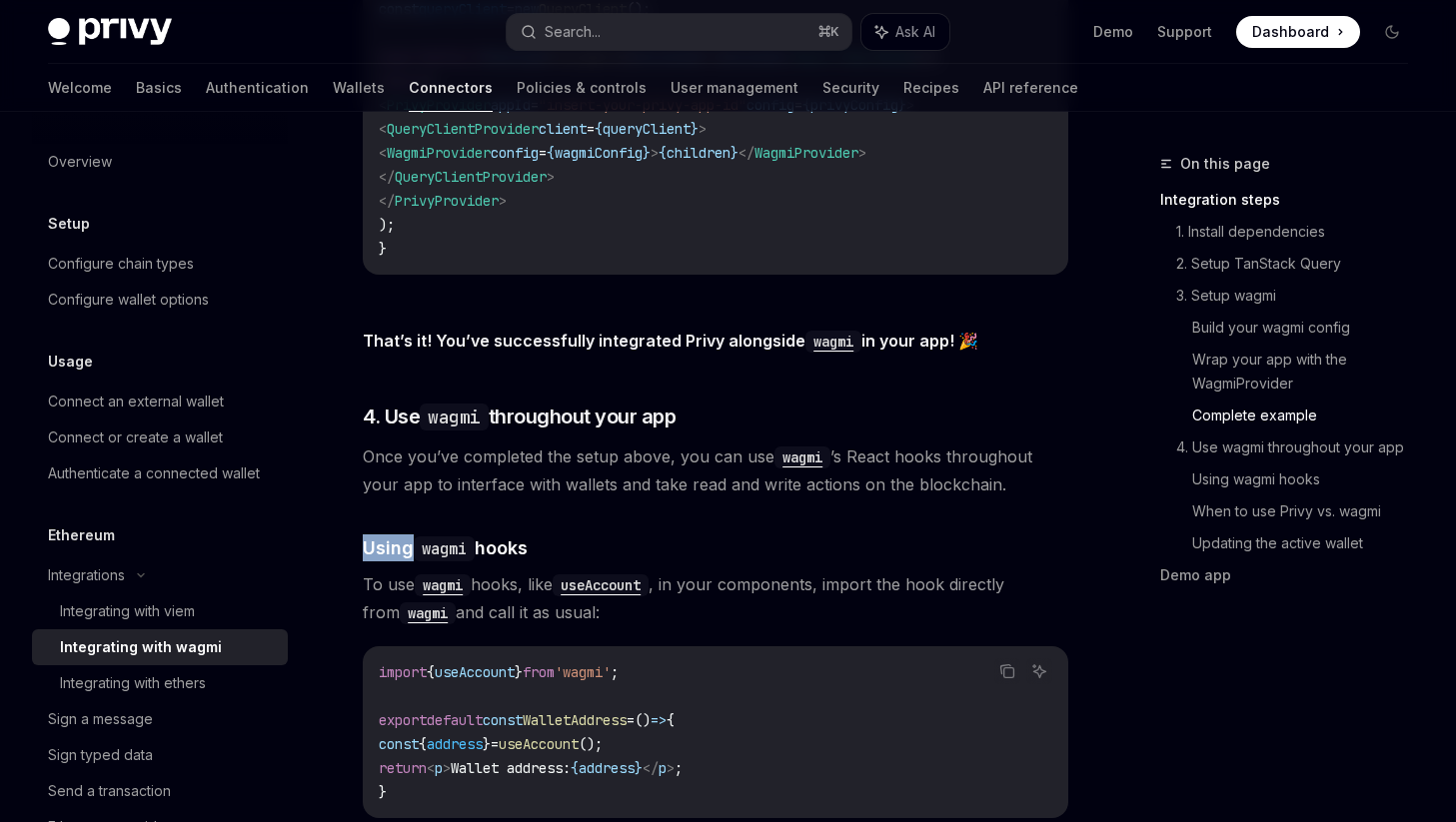 click on "Wagmi  is a set of React hooks for interfacing with Ethereum wallets, allowing you read wallet state, request signatures or transactions, and take read and write actions on the blockchain.
Privy is fully compatible with  wagmi , and you can use  wagmi ’s React hooks to interface with external and embedded wallets from Privy.  Just follow the steps below!
​ Integration steps
This guide assumes you have already integrated Privy into your app. If not, please begin with the Privy  Quickstart .
​ 1. Install dependencies
Install the latest versions of  wagmi ,  @tanstack/react-query ,  @privy-io/react-auth , and  @privy-io/wagmi :
Copy Ask AI npm  i  wagmi  @privy-io/react-auth  @privy-io/wagmi  @tanstack/react-query
​ 2. Setup TanStack Query
To start, set up your app with the  TanStack Query’s React Provider . Wagmi uses TanStack Query under the hood to power its data fetching and caching of wallet and blockchain data.
PrivyProvider , import the  QueryClient  class and the  :
Copy ;" at bounding box center (716, -825) 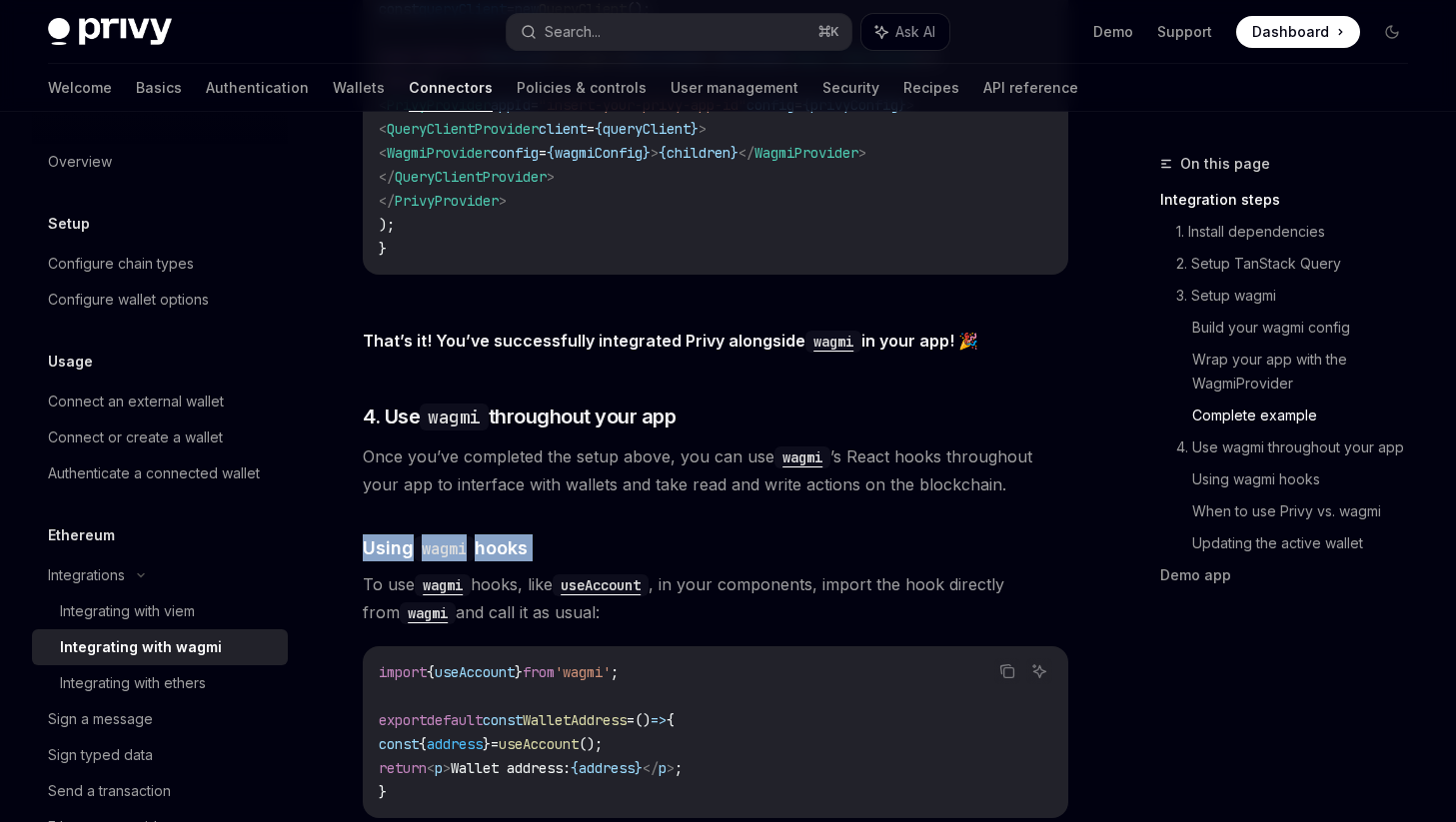 click on "Wagmi  is a set of React hooks for interfacing with Ethereum wallets, allowing you read wallet state, request signatures or transactions, and take read and write actions on the blockchain.
Privy is fully compatible with  wagmi , and you can use  wagmi ’s React hooks to interface with external and embedded wallets from Privy.  Just follow the steps below!
​ Integration steps
This guide assumes you have already integrated Privy into your app. If not, please begin with the Privy  Quickstart .
​ 1. Install dependencies
Install the latest versions of  wagmi ,  @tanstack/react-query ,  @privy-io/react-auth , and  @privy-io/wagmi :
Copy Ask AI npm  i  wagmi  @privy-io/react-auth  @privy-io/wagmi  @tanstack/react-query
​ 2. Setup TanStack Query
To start, set up your app with the  TanStack Query’s React Provider . Wagmi uses TanStack Query under the hood to power its data fetching and caching of wallet and blockchain data.
PrivyProvider , import the  QueryClient  class and the  :
Copy ;" at bounding box center (716, -825) 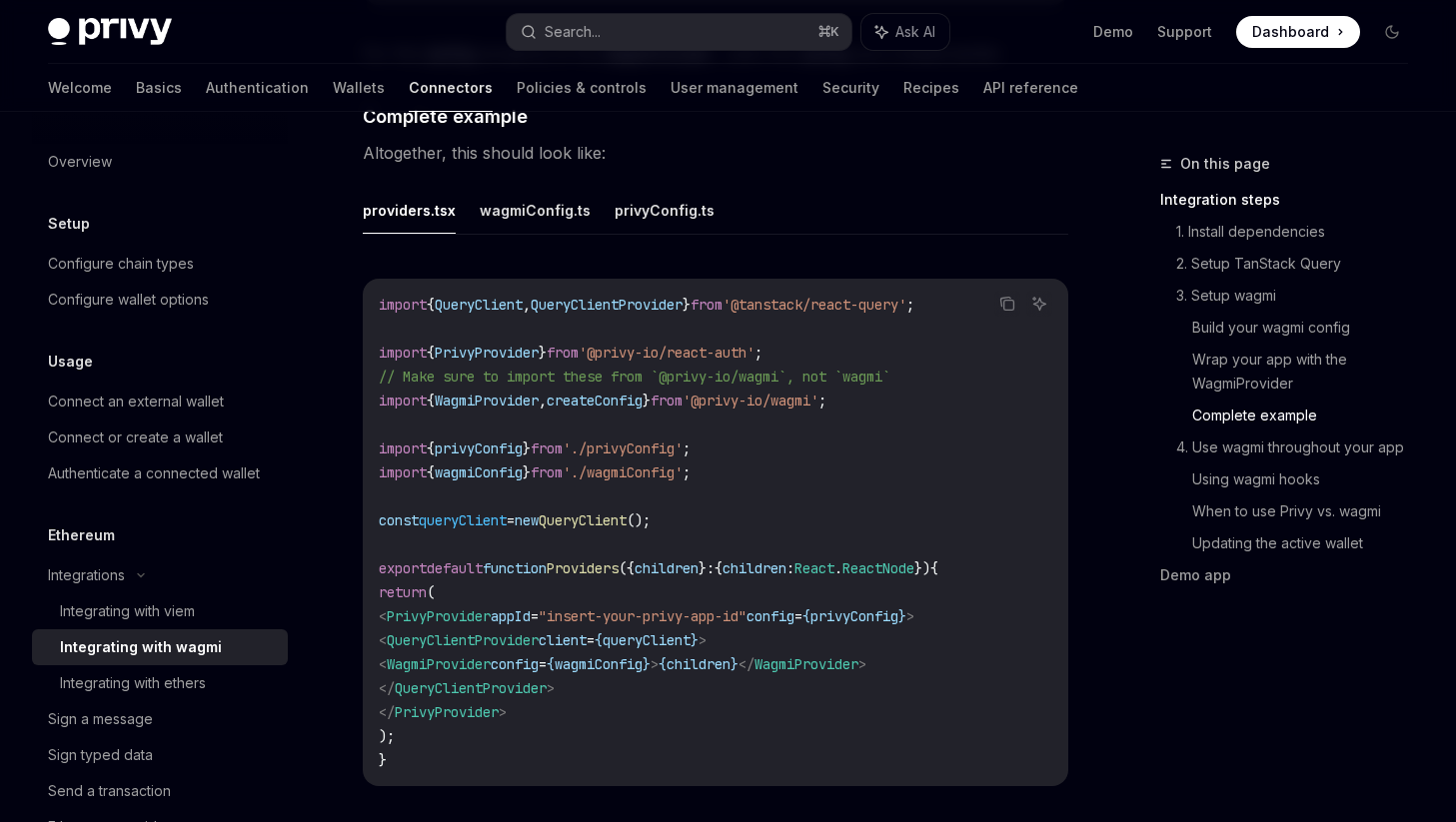 scroll, scrollTop: 3571, scrollLeft: 0, axis: vertical 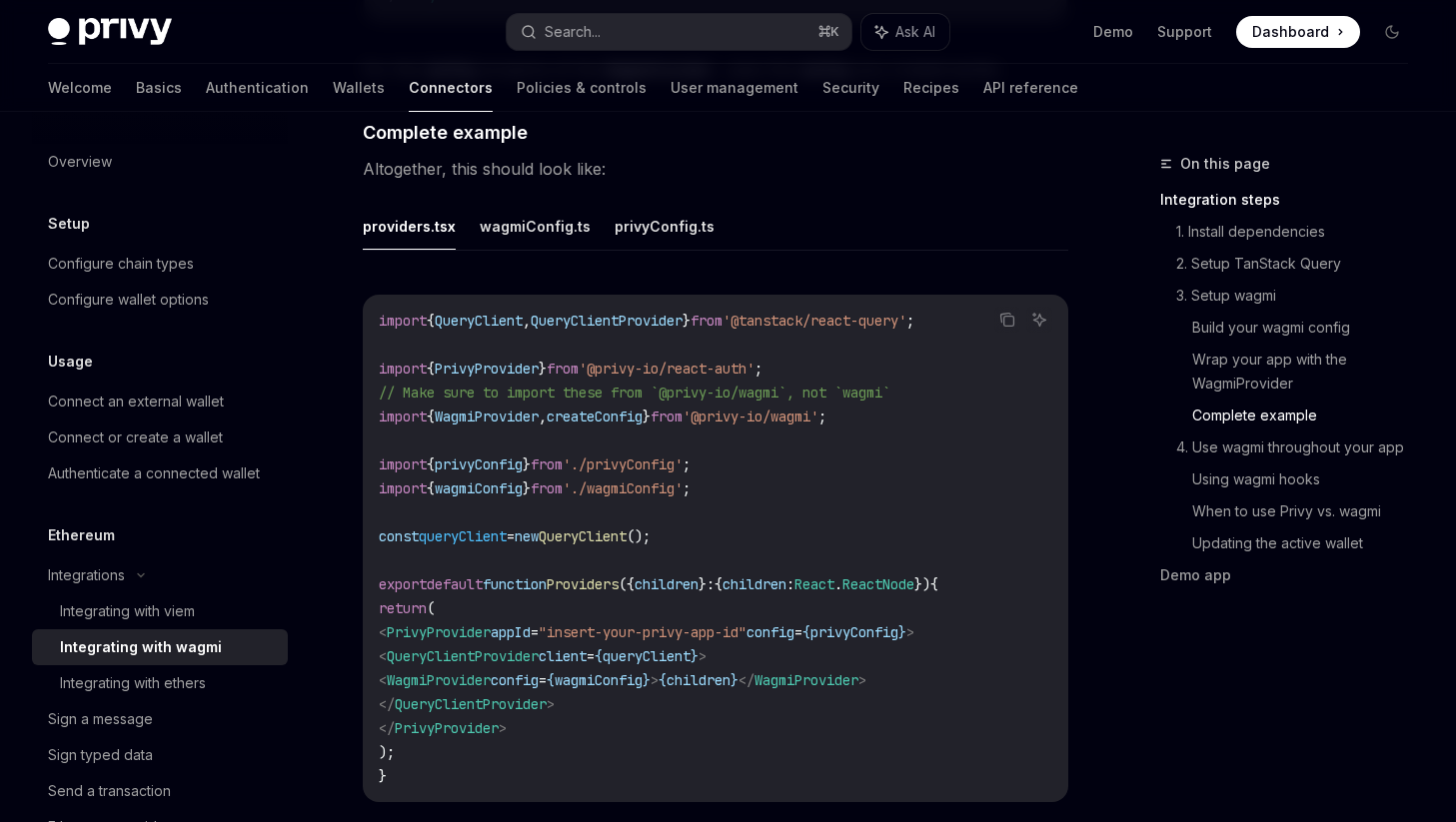 click on "import  { QueryClient ,  QueryClientProvider }  from  '@tanstack/react-query' ;
import  { PrivyProvider }  from  '@privy-io/react-auth' ;
// Make sure to import these from `@privy-io/wagmi`, not `wagmi`
import  { WagmiProvider ,  createConfig }  from  '@privy-io/wagmi' ;
import  { privyConfig }  from  './privyConfig' ;
import  { wagmiConfig }  from  './wagmiConfig' ;
const  queryClient  =  new  QueryClient ();
export  default  function  Providers ({ children } :  { children :  React . ReactNode })  {
return  (
< PrivyProvider  appId = "insert-your-privy-app-id"  config = { privyConfig } >
< QueryClientProvider  client = { queryClient } >
< WagmiProvider  config = { wagmiConfig } > { children } </ WagmiProvider >
</ QueryClientProvider >
</ PrivyProvider >
);
}" at bounding box center (716, 548) 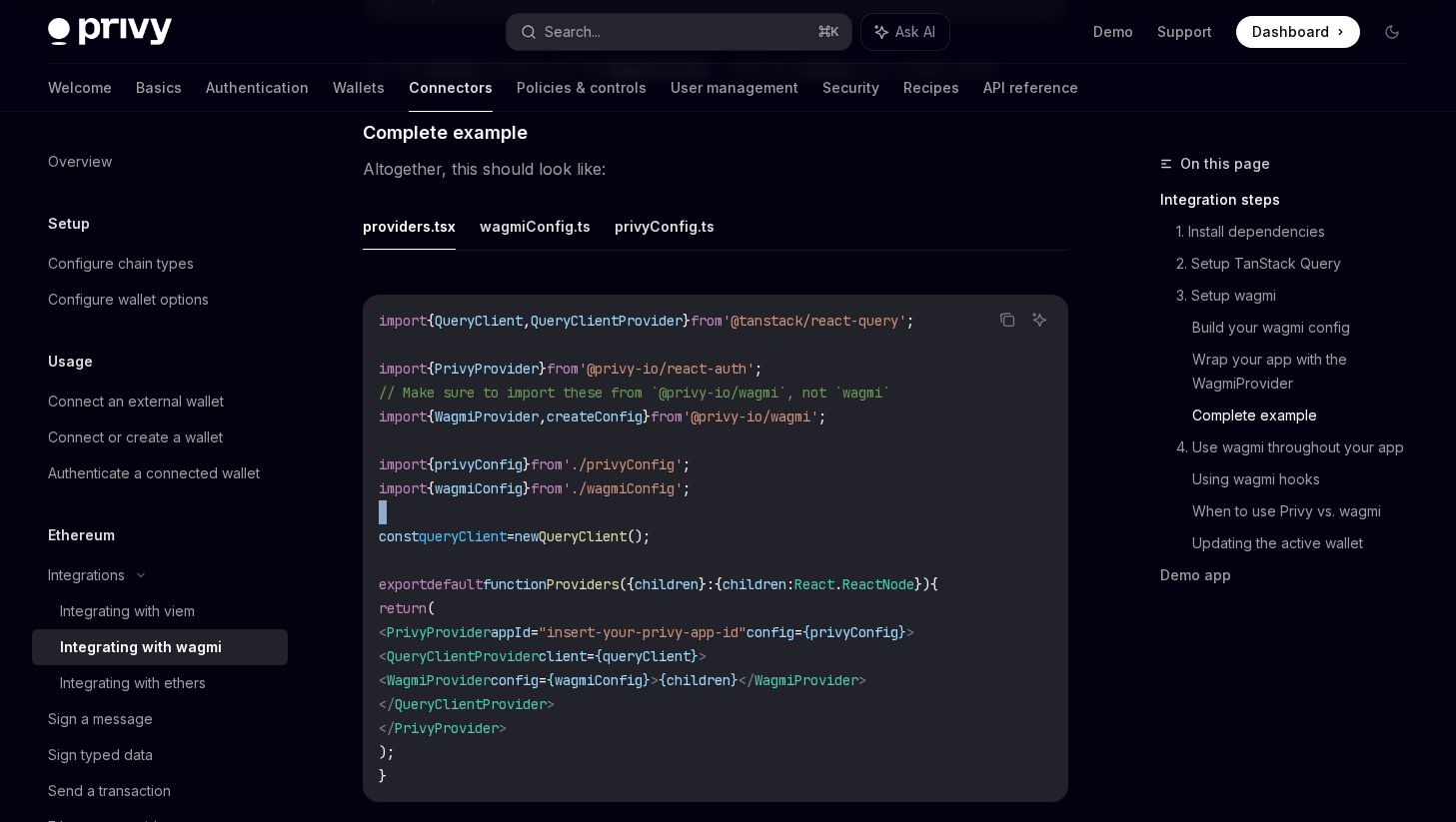 click on "import  { QueryClient ,  QueryClientProvider }  from  '@tanstack/react-query' ;
import  { PrivyProvider }  from  '@privy-io/react-auth' ;
// Make sure to import these from `@privy-io/wagmi`, not `wagmi`
import  { WagmiProvider ,  createConfig }  from  '@privy-io/wagmi' ;
import  { privyConfig }  from  './privyConfig' ;
import  { wagmiConfig }  from  './wagmiConfig' ;
const  queryClient  =  new  QueryClient ();
export  default  function  Providers ({ children } :  { children :  React . ReactNode })  {
return  (
< PrivyProvider  appId = "insert-your-privy-app-id"  config = { privyConfig } >
< QueryClientProvider  client = { queryClient } >
< WagmiProvider  config = { wagmiConfig } > { children } </ WagmiProvider >
</ QueryClientProvider >
</ PrivyProvider >
);
}" at bounding box center [716, 548] 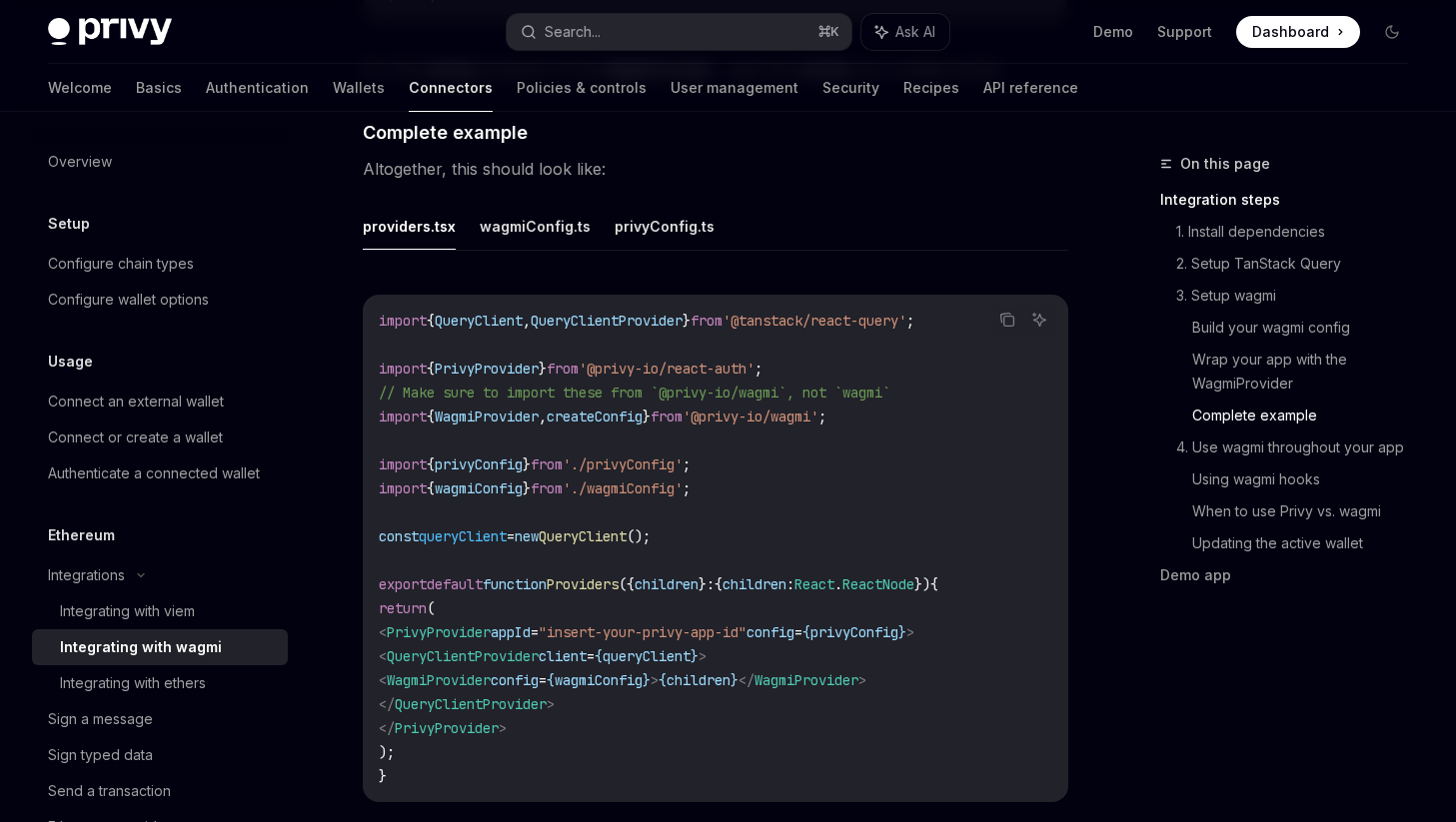 click on "QueryClient" at bounding box center (583, 536) 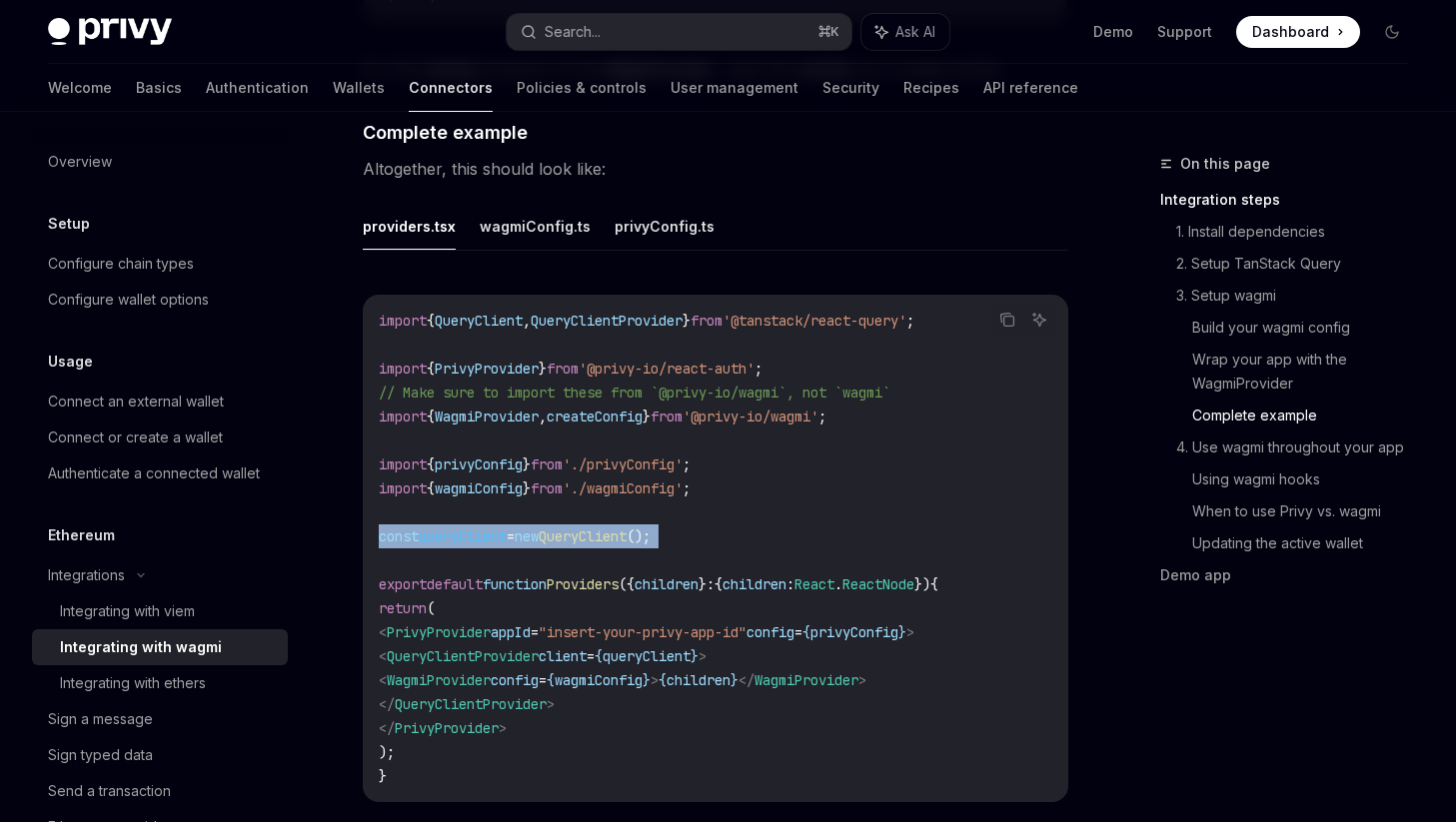 click on "QueryClient" at bounding box center (583, 536) 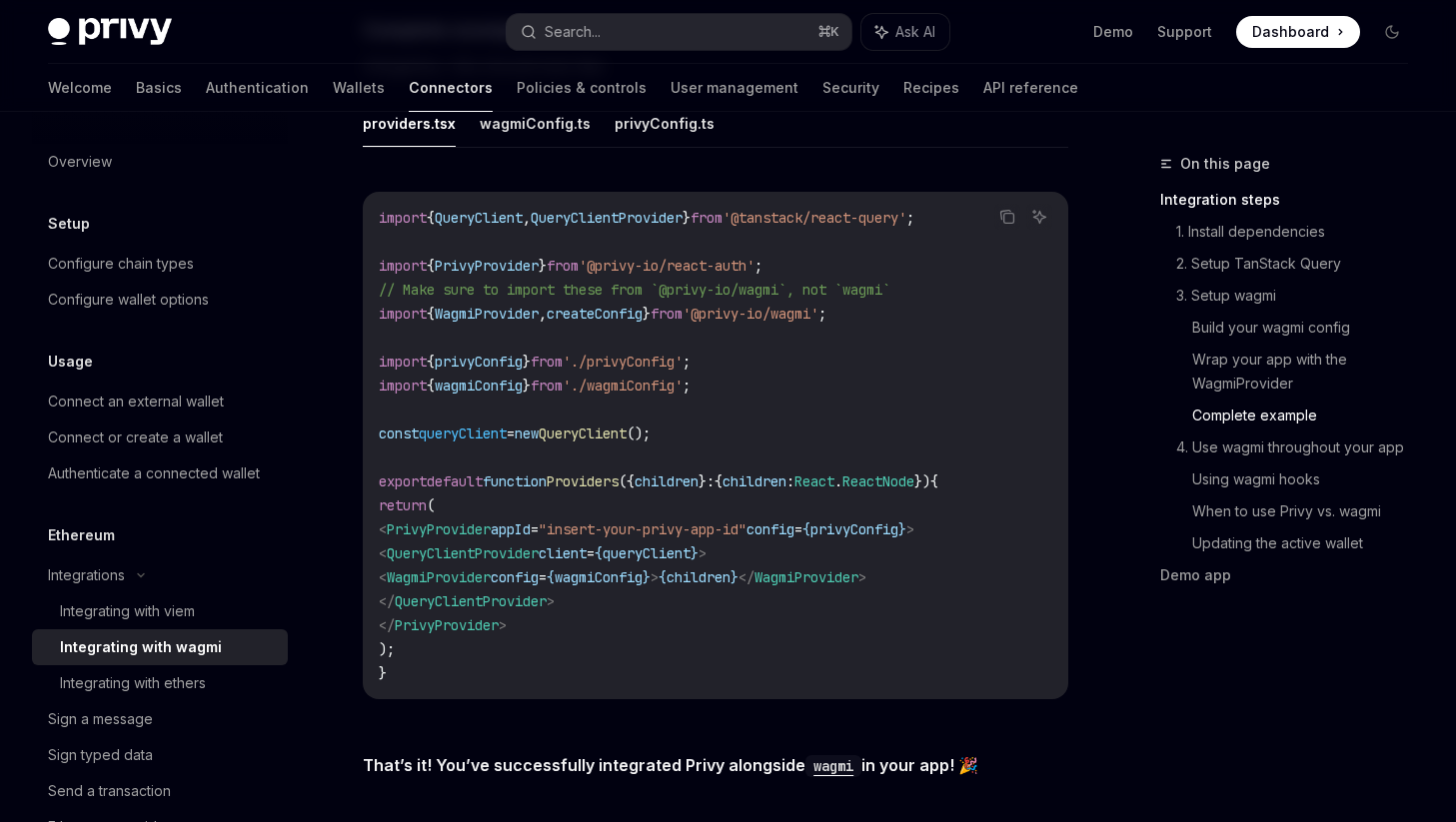 click on ""insert-your-privy-app-id"" at bounding box center (643, 529) 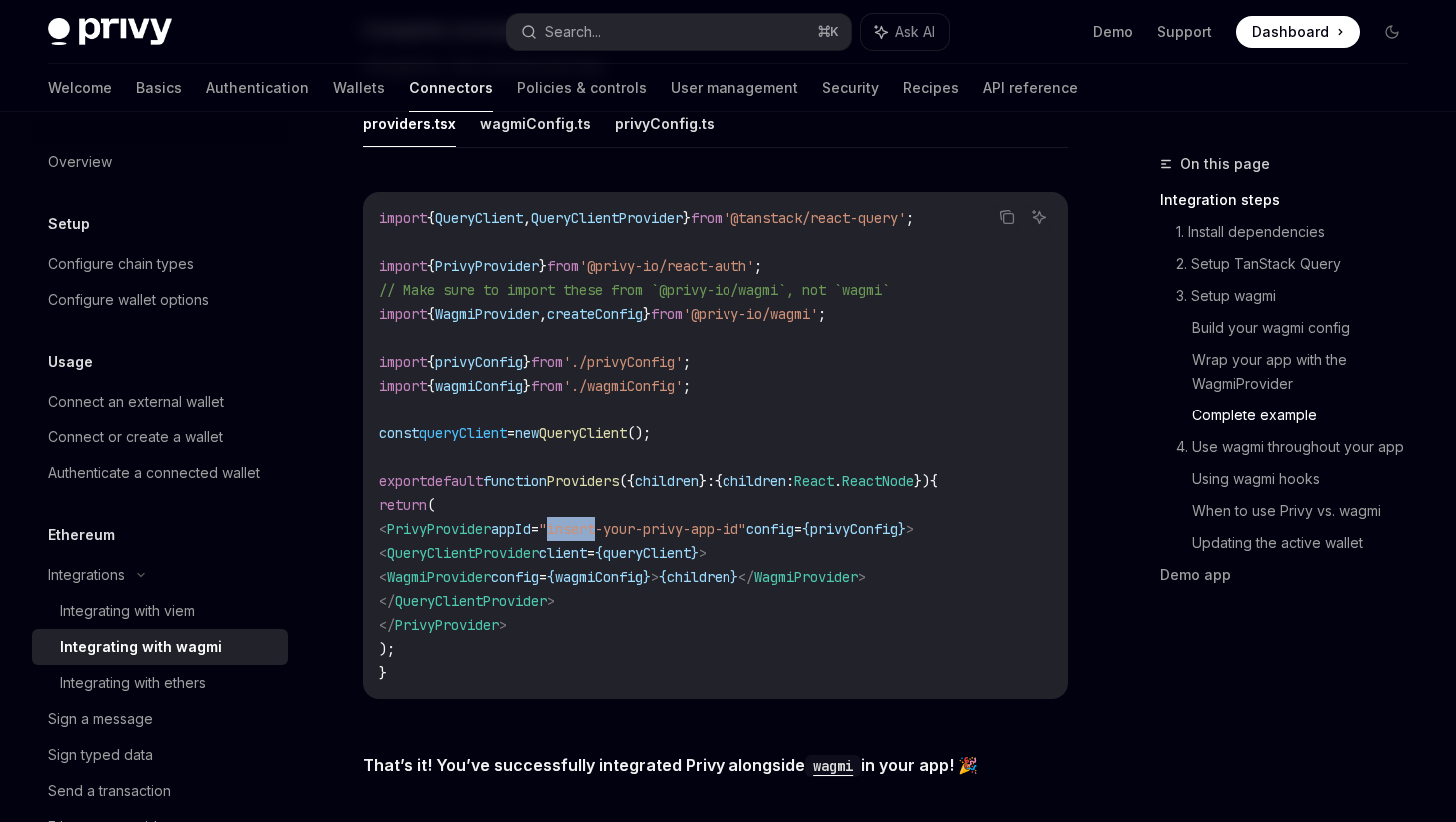 click on ""insert-your-privy-app-id"" at bounding box center (643, 529) 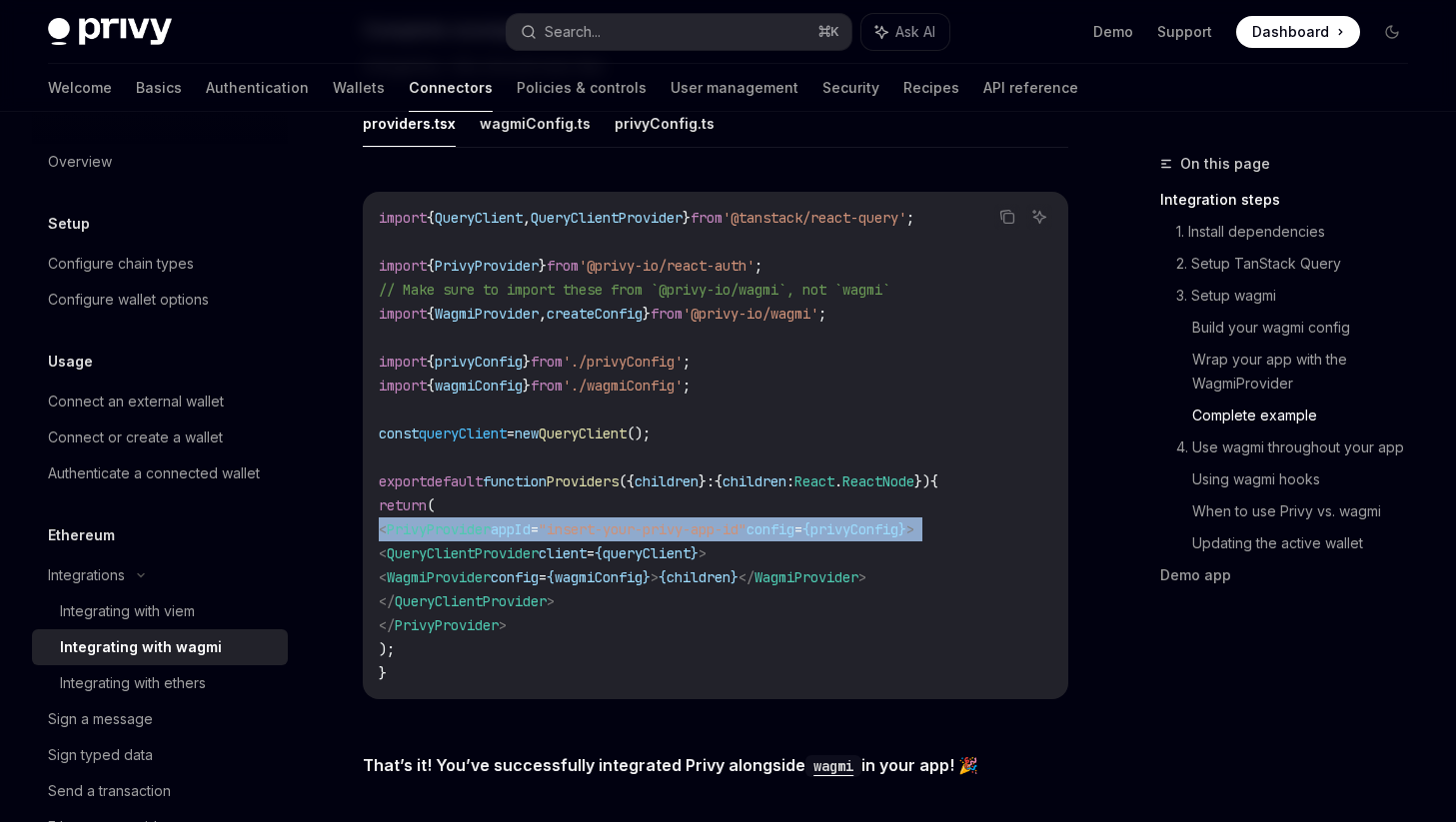 click on ""insert-your-privy-app-id"" at bounding box center [643, 529] 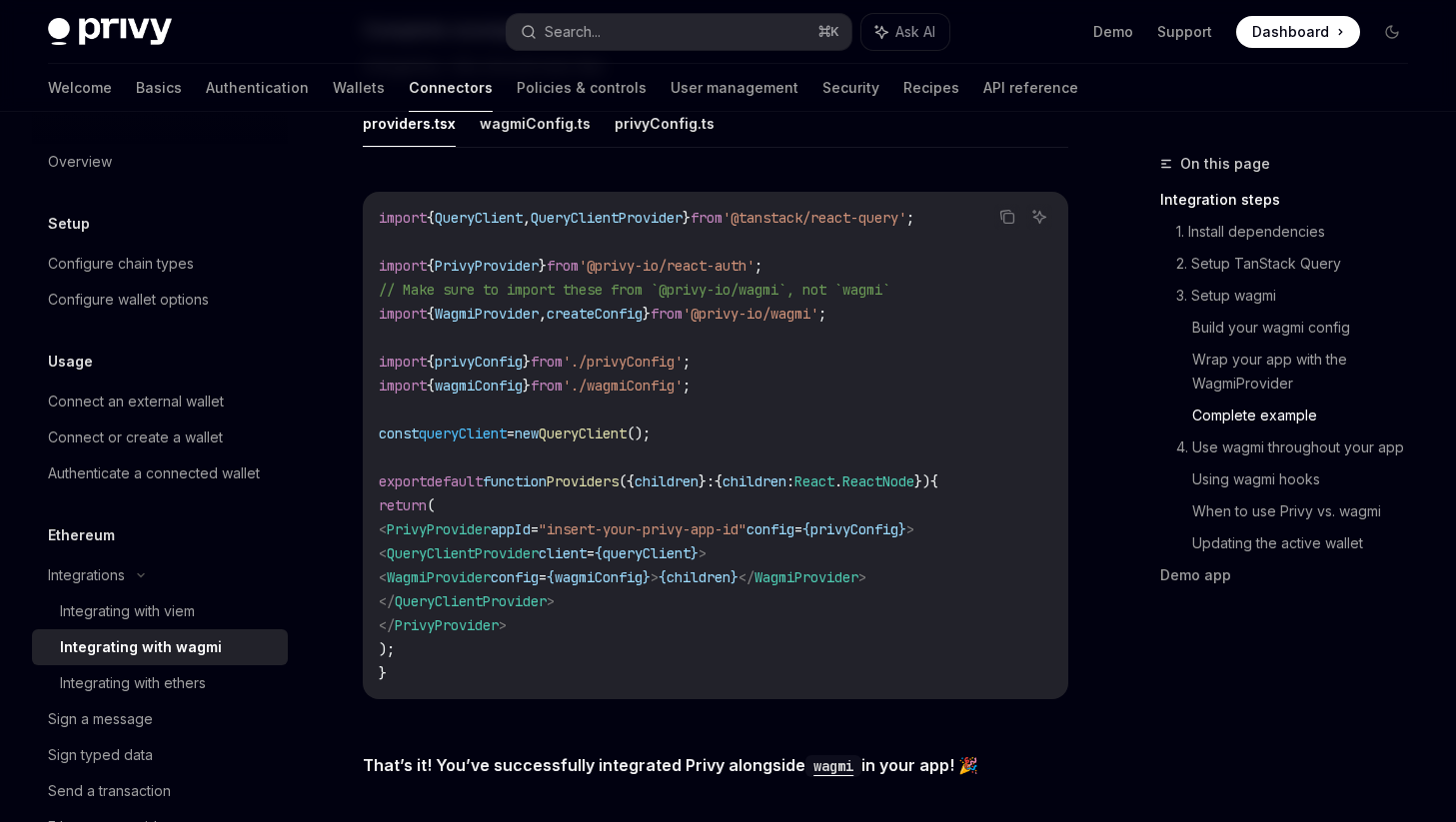 click on "import  { QueryClient ,  QueryClientProvider }  from  '@tanstack/react-query' ;
import  { PrivyProvider }  from  '@privy-io/react-auth' ;
// Make sure to import these from `@privy-io/wagmi`, not `wagmi`
import  { WagmiProvider ,  createConfig }  from  '@privy-io/wagmi' ;
import  { privyConfig }  from  './privyConfig' ;
import  { wagmiConfig }  from  './wagmiConfig' ;
const  queryClient  =  new  QueryClient ();
export  default  function  Providers ({ children } :  { children :  React . ReactNode })  {
return  (
< PrivyProvider  appId = "insert-your-privy-app-id"  config = { privyConfig } >
< QueryClientProvider  client = { queryClient } >
< WagmiProvider  config = { wagmiConfig } > { children } </ WagmiProvider >
</ QueryClientProvider >
</ PrivyProvider >
);
}" at bounding box center [716, 445] 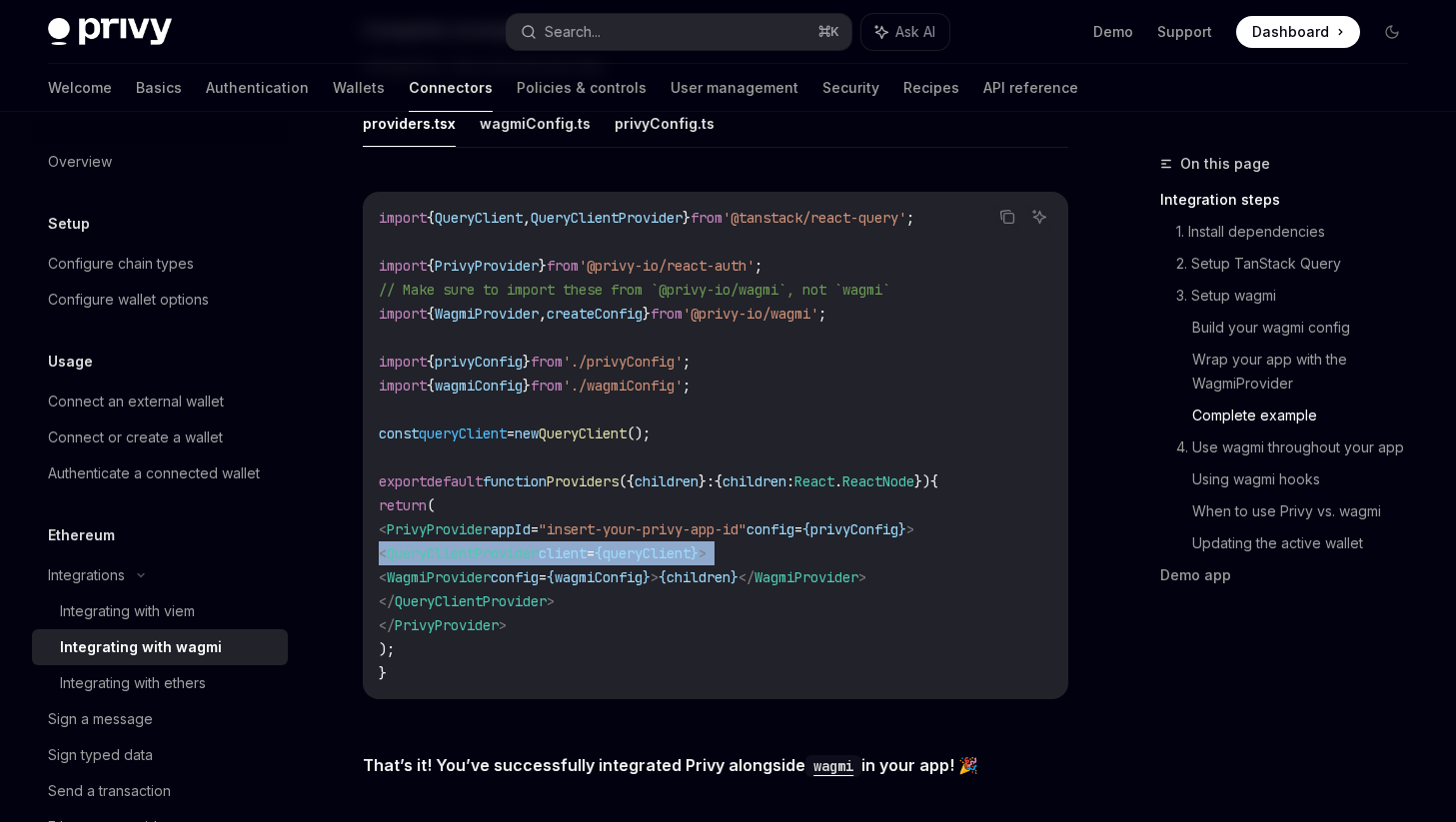 click on "import  { QueryClient ,  QueryClientProvider }  from  '@tanstack/react-query' ;
import  { PrivyProvider }  from  '@privy-io/react-auth' ;
// Make sure to import these from `@privy-io/wagmi`, not `wagmi`
import  { WagmiProvider ,  createConfig }  from  '@privy-io/wagmi' ;
import  { privyConfig }  from  './privyConfig' ;
import  { wagmiConfig }  from  './wagmiConfig' ;
const  queryClient  =  new  QueryClient ();
export  default  function  Providers ({ children } :  { children :  React . ReactNode })  {
return  (
< PrivyProvider  appId = "insert-your-privy-app-id"  config = { privyConfig } >
< QueryClientProvider  client = { queryClient } >
< WagmiProvider  config = { wagmiConfig } > { children } </ WagmiProvider >
</ QueryClientProvider >
</ PrivyProvider >
);
}" at bounding box center [716, 445] 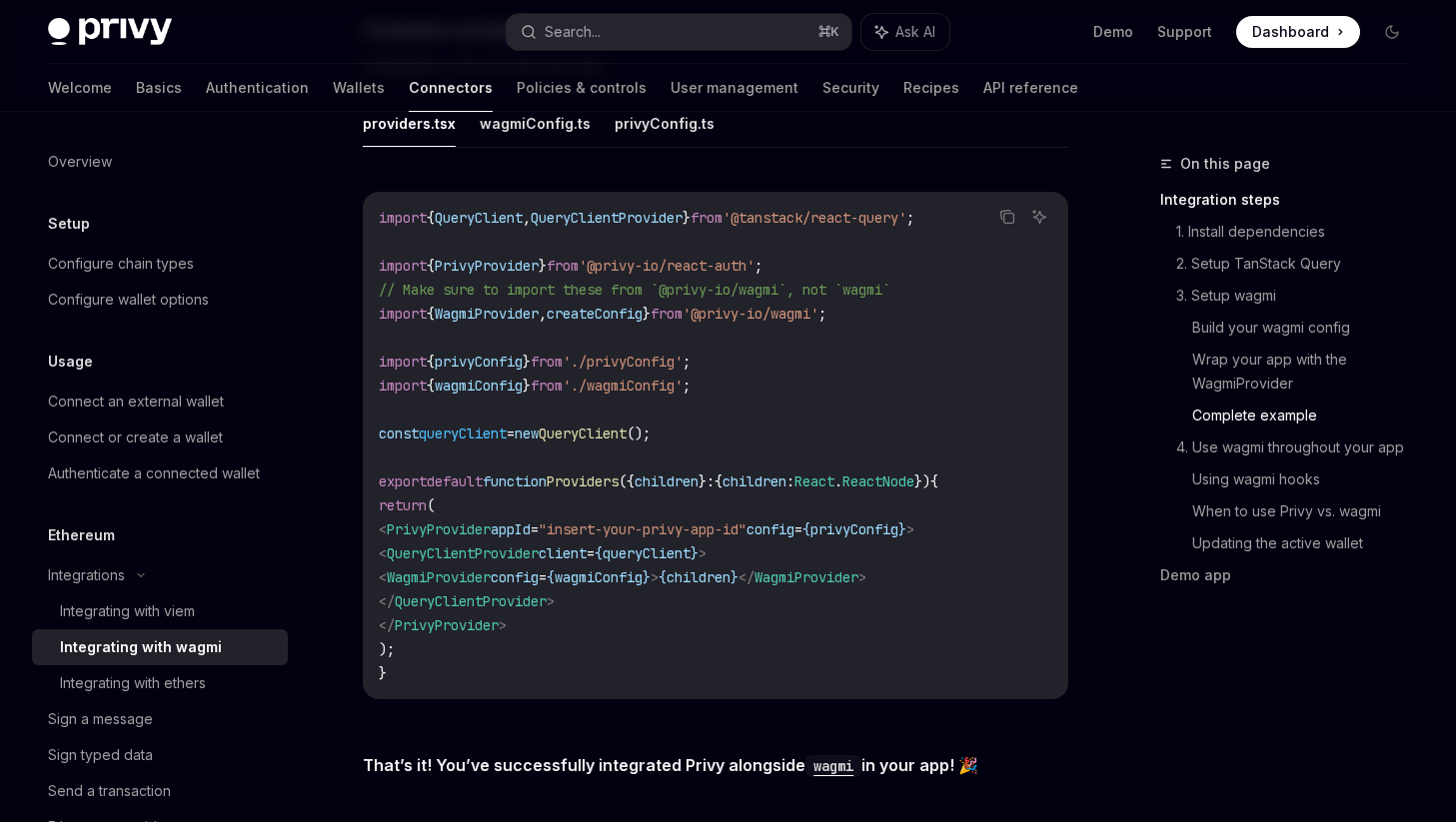 click on "config" at bounding box center (515, 577) 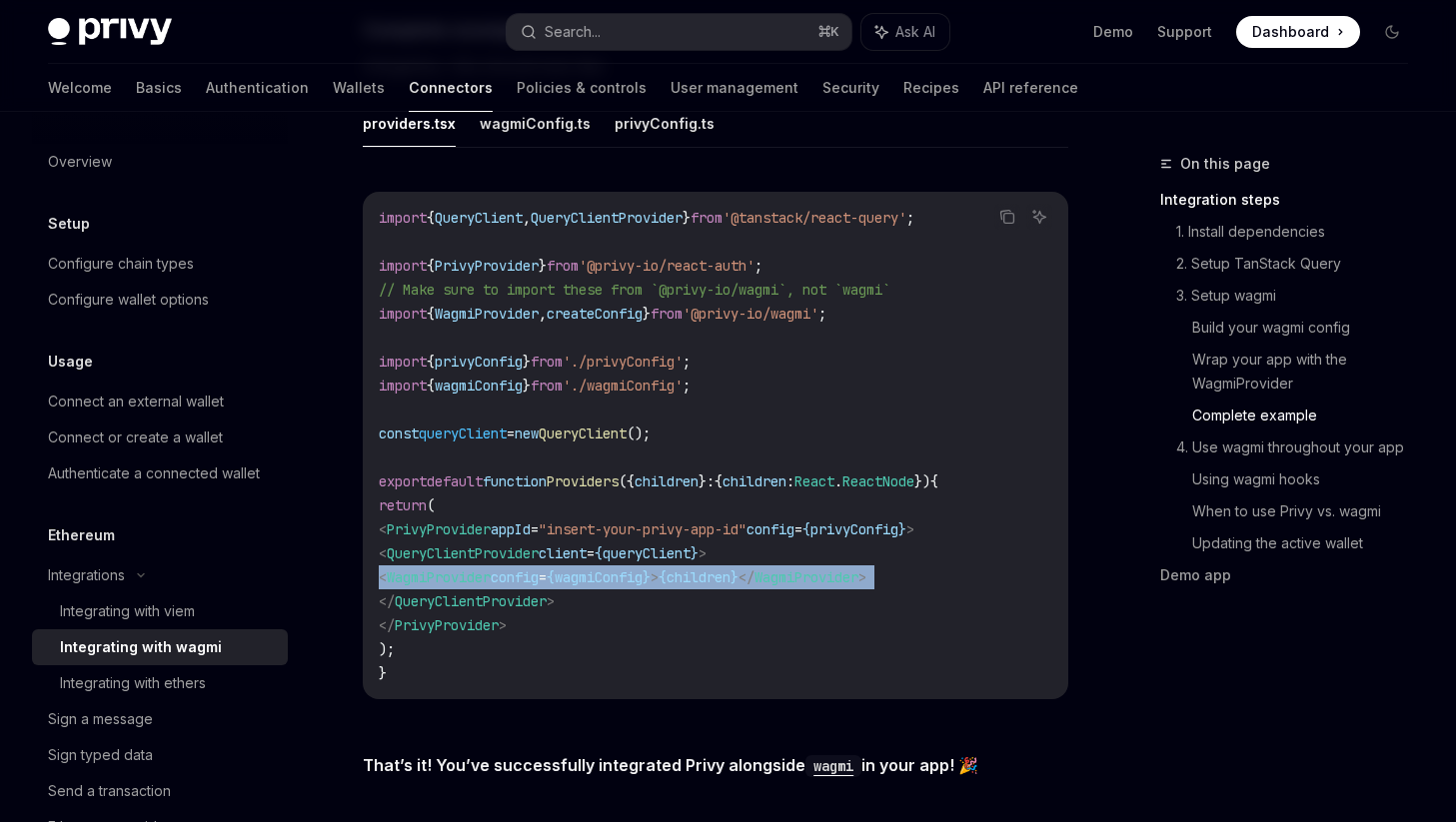 click on "config" at bounding box center [515, 577] 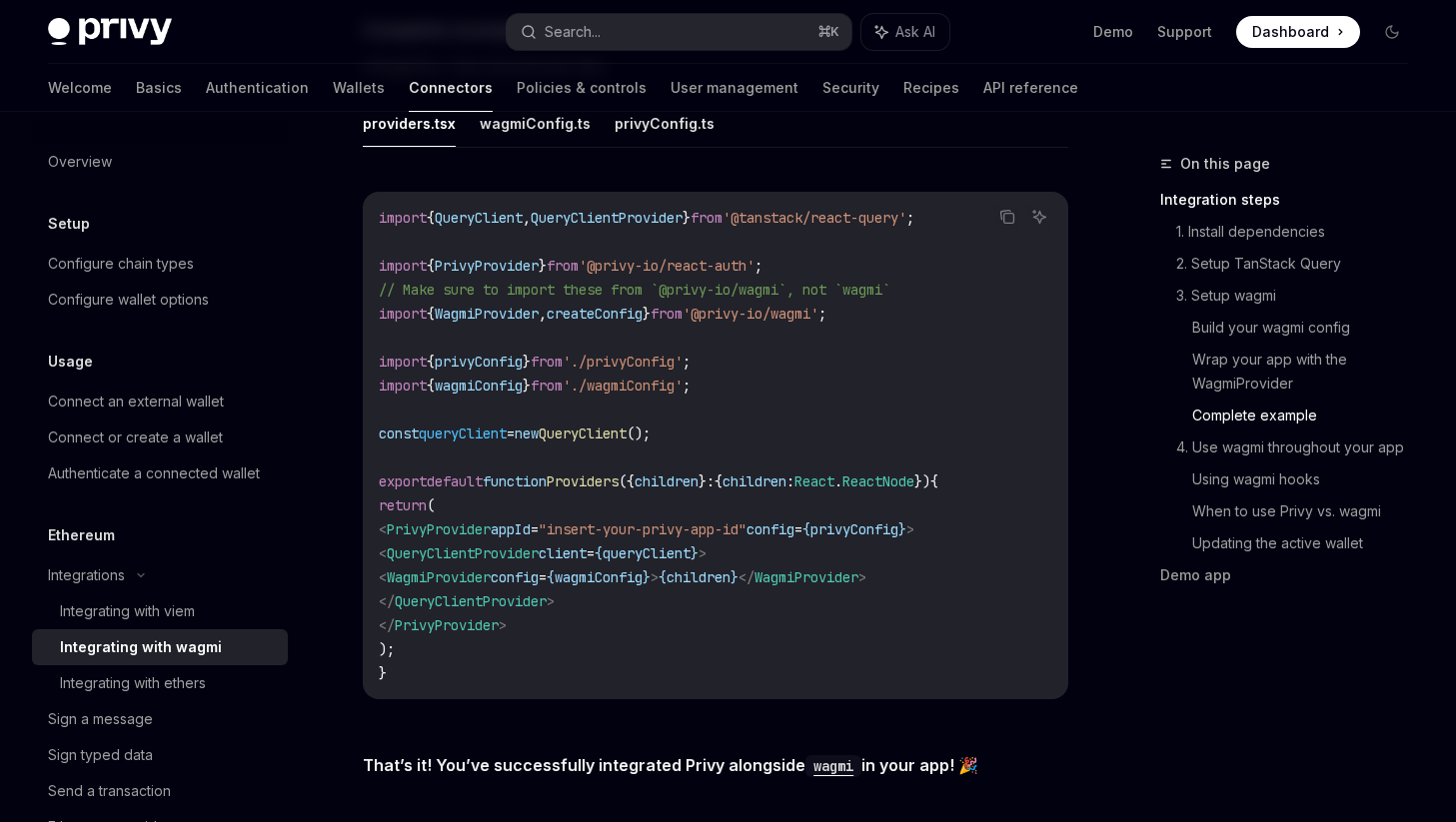 click on ">" at bounding box center [551, 601] 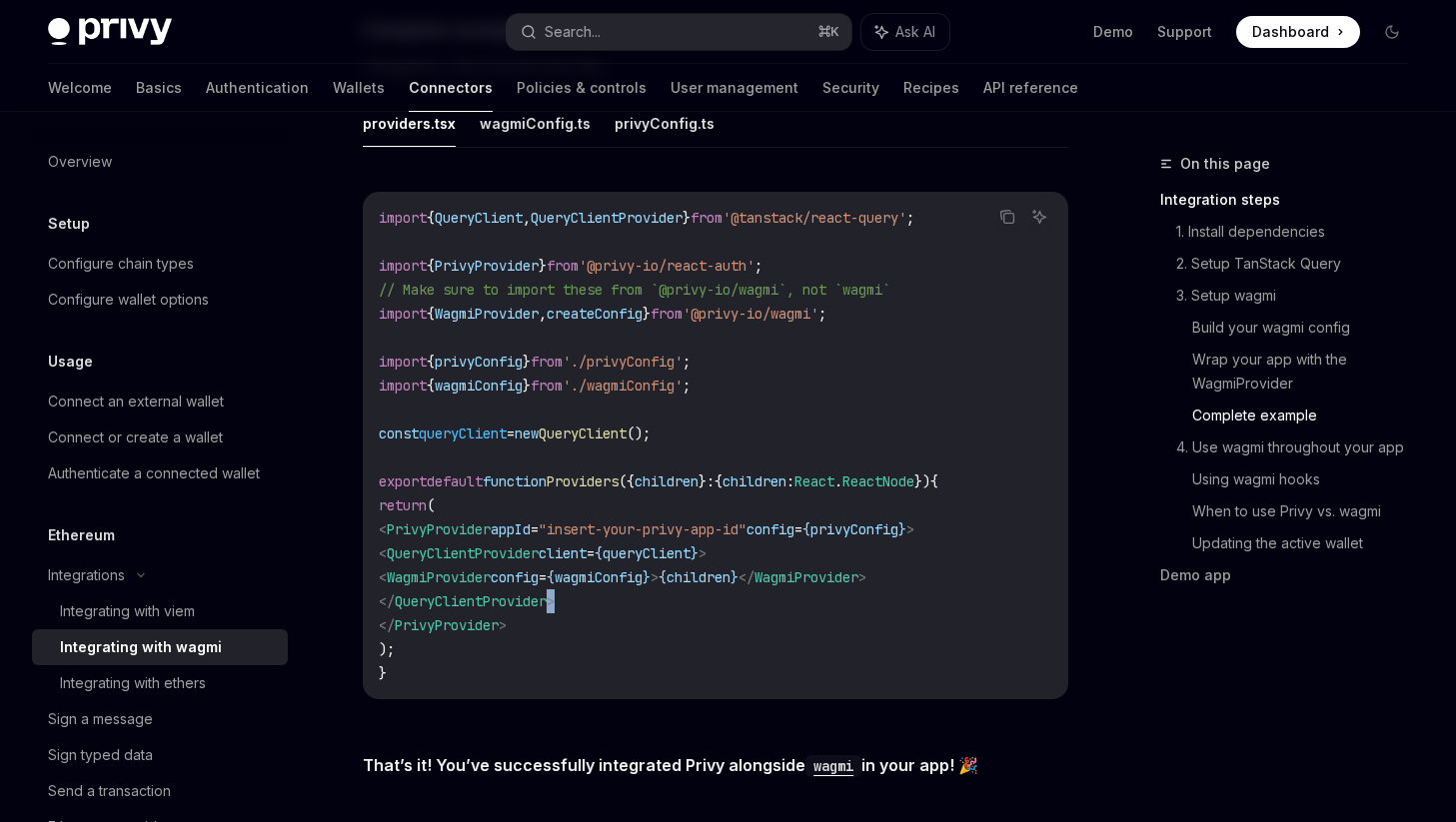 click on ">" at bounding box center [551, 601] 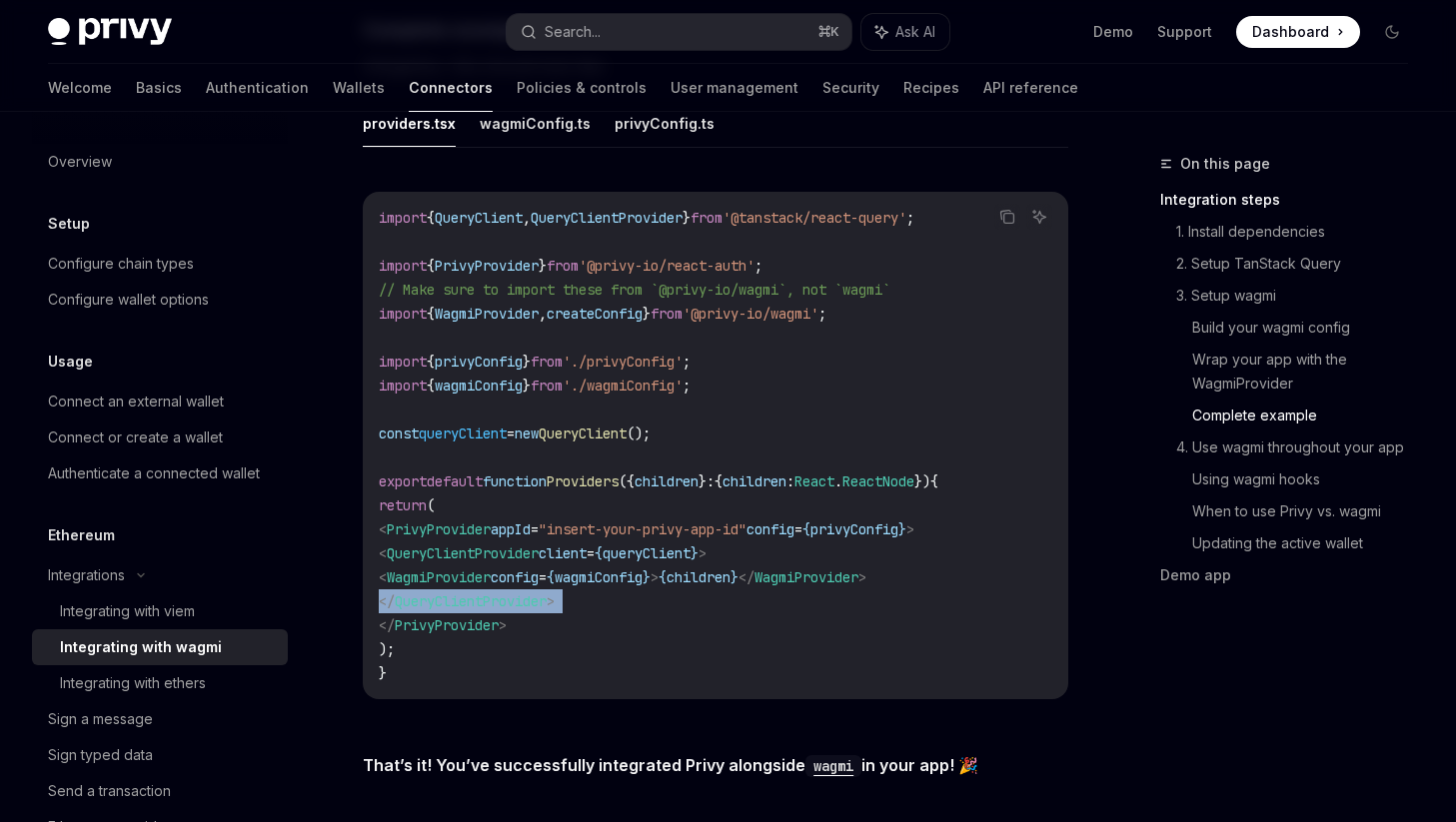 click on ">" at bounding box center (551, 601) 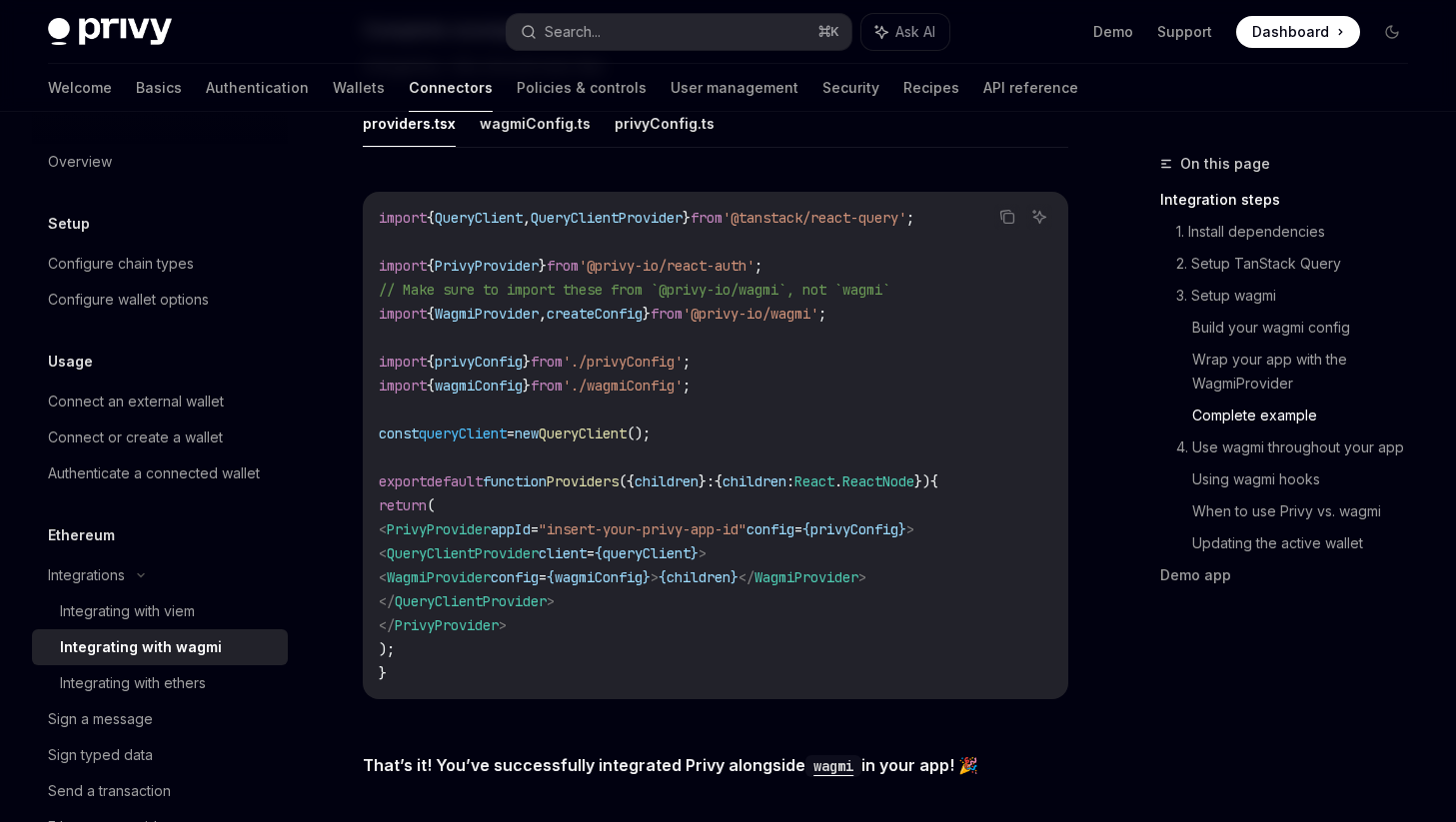 click on "config" at bounding box center (515, 577) 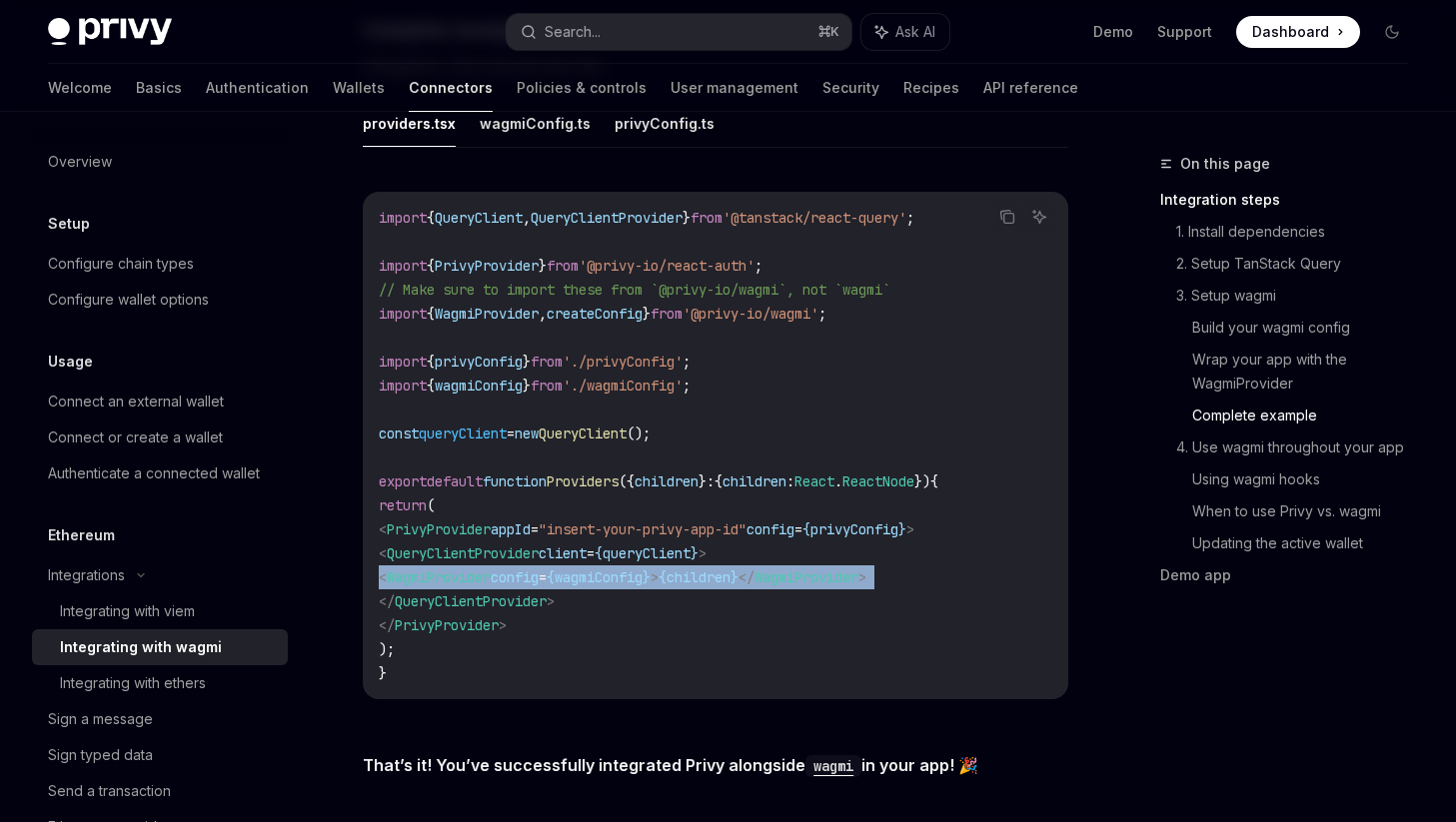 click on "config" at bounding box center (515, 577) 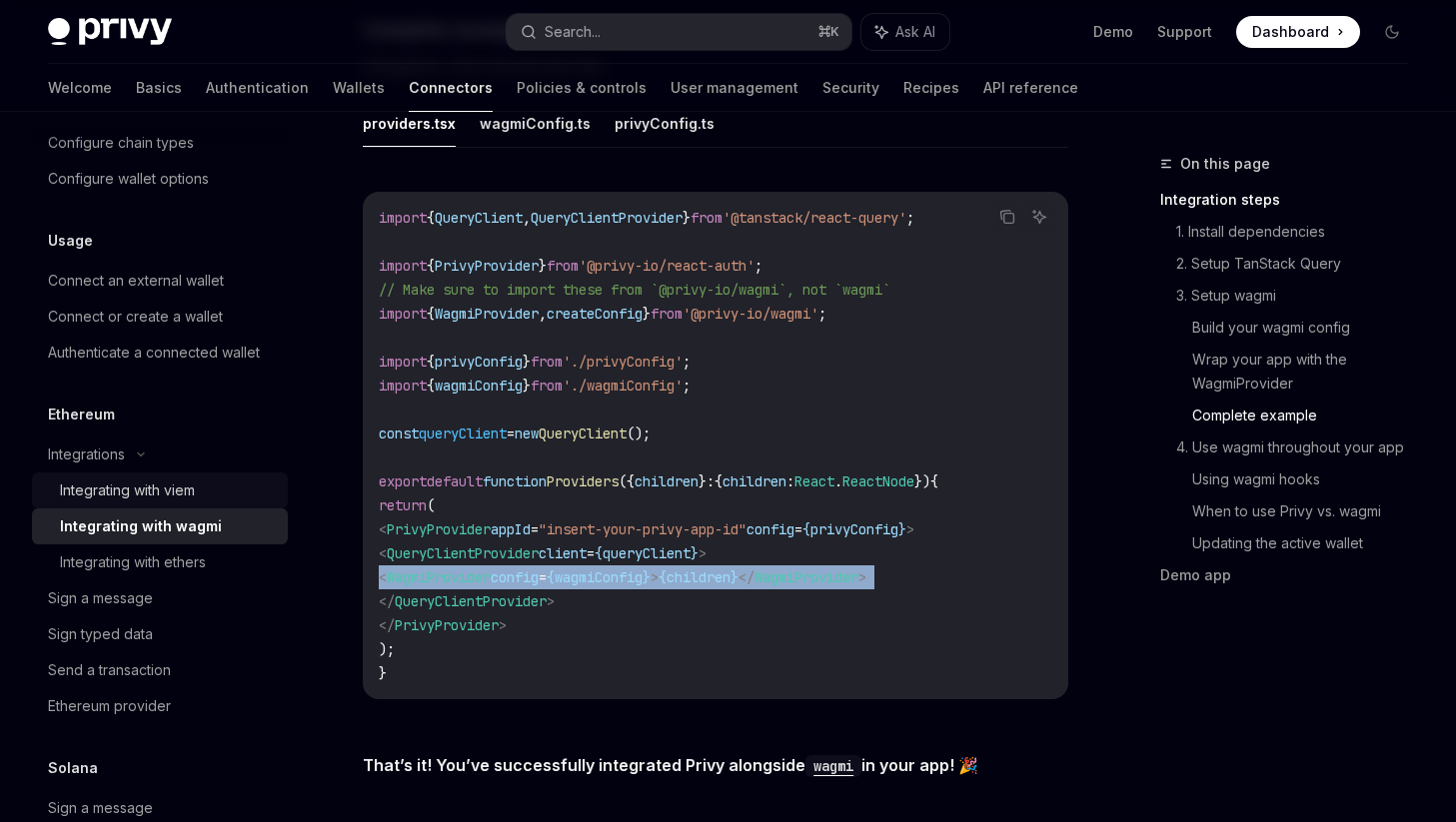 scroll, scrollTop: 143, scrollLeft: 0, axis: vertical 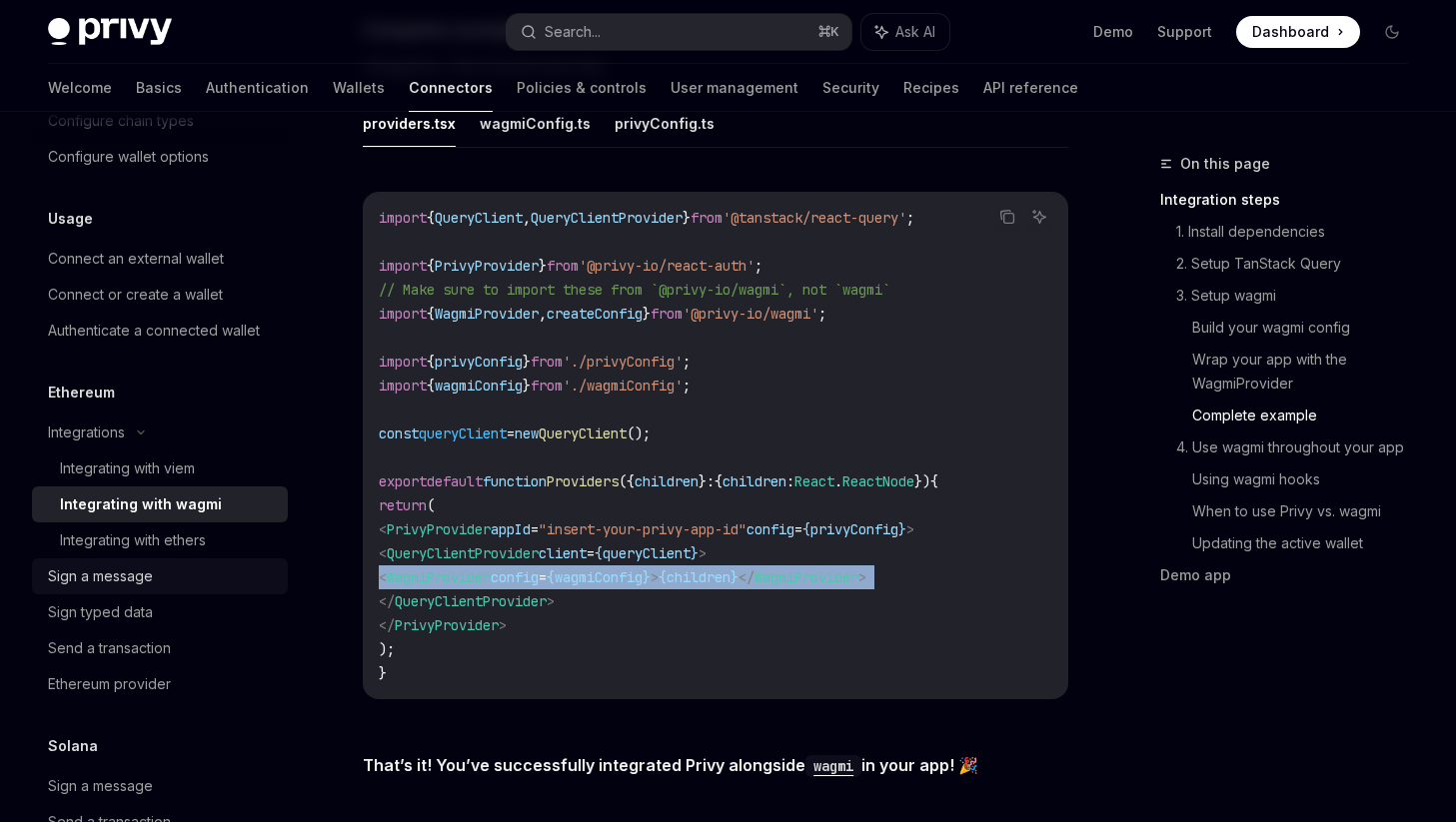 click on "Sign a message" at bounding box center (100, 576) 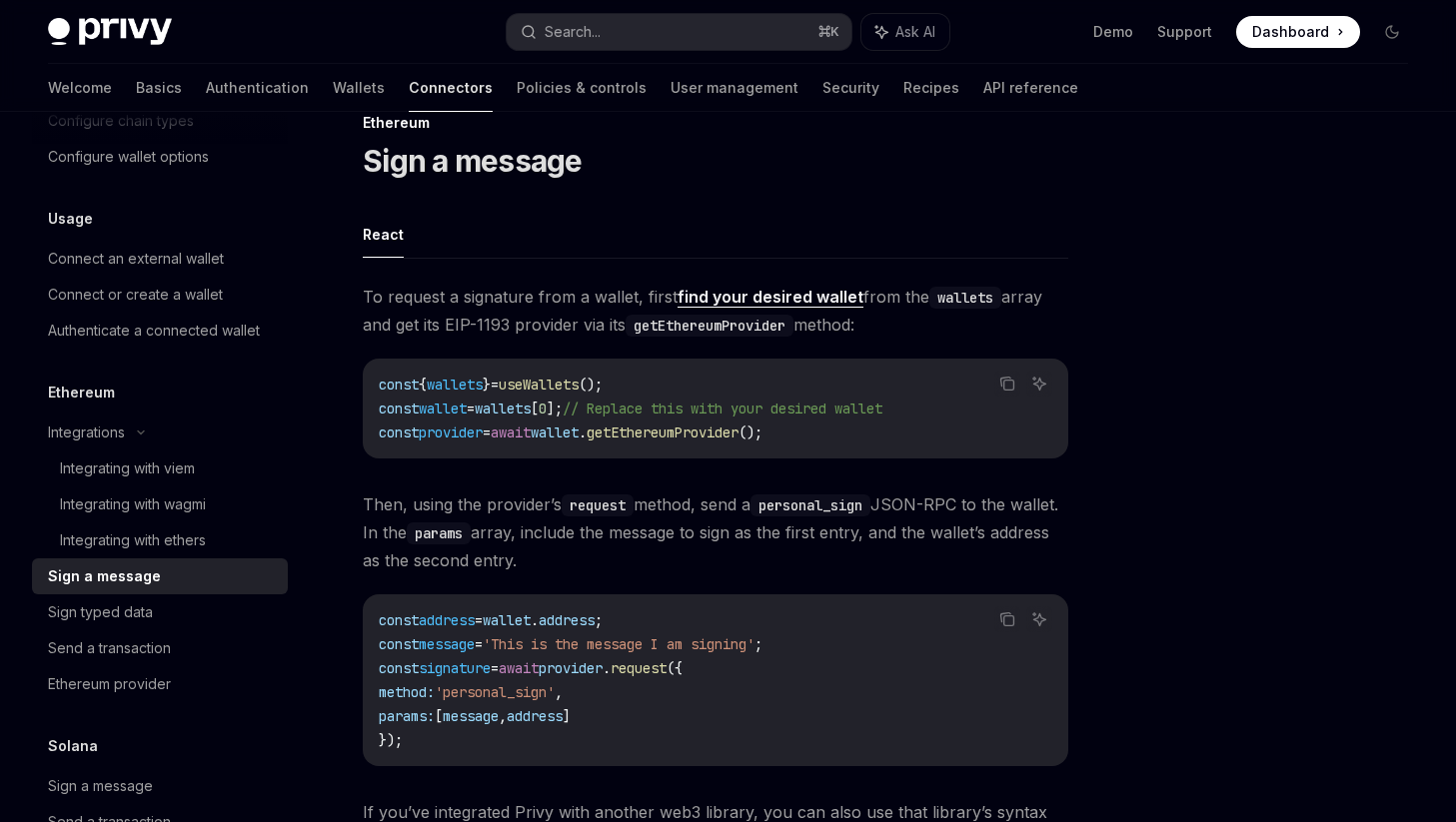 scroll, scrollTop: 40, scrollLeft: 0, axis: vertical 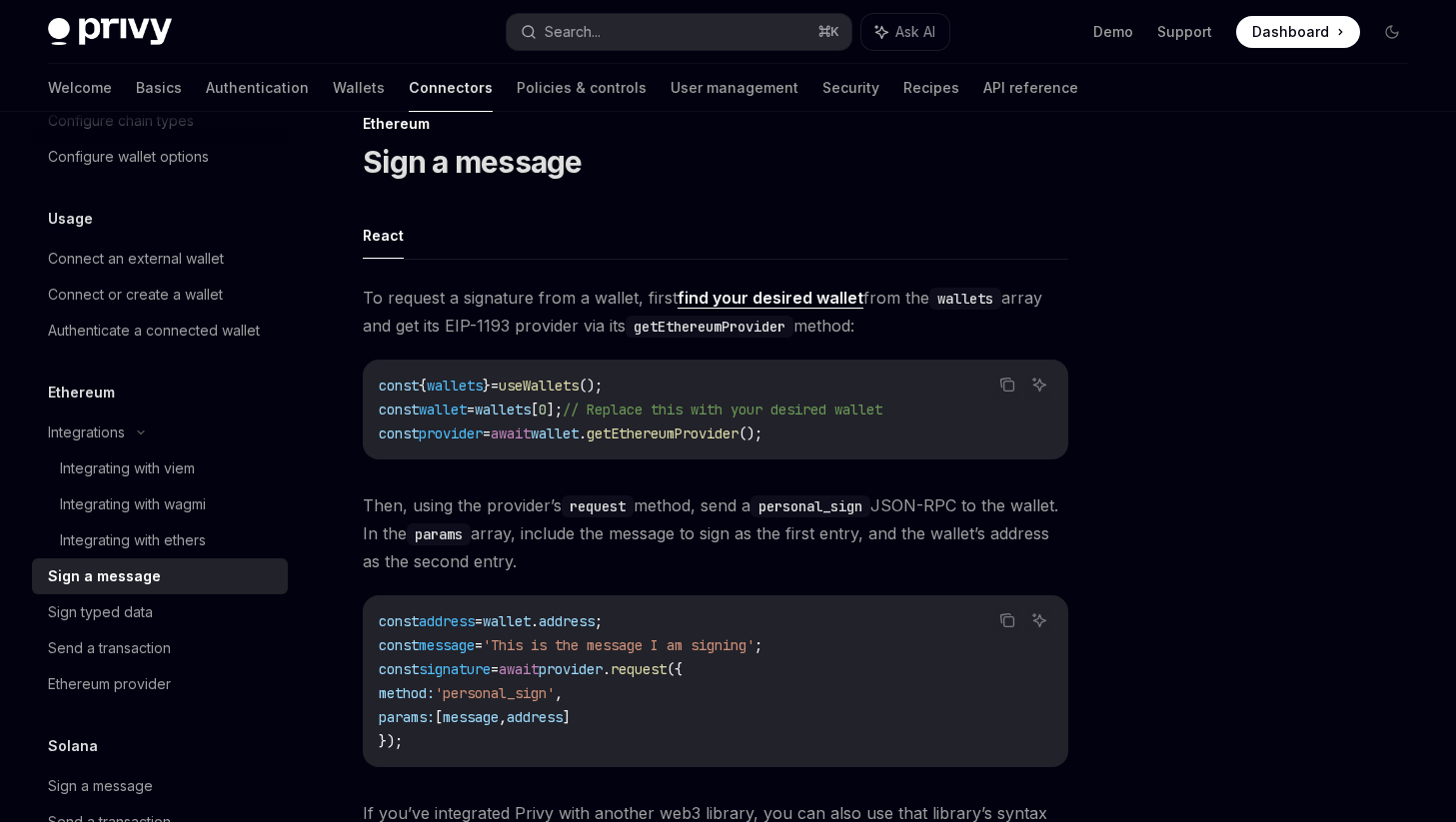 click on "To request a signature from a wallet, first  find your desired wallet  from the  wallets  array and get its EIP-1193 provider via its  getEthereumProvider  method: Copy Ask AI const  { wallets }  =  useWallets ();
const  wallet  =  wallets [ 0 ];  // Replace this with your desired wallet
const  provider  =  await  wallet . getEthereumProvider ();
Then, using the provider’s  request  method, send a  personal_sign  JSON-RPC to the wallet. In the  params  array, include the message to sign as the first entry, and the wallet’s address as the second entry. Copy Ask AI const  address  =  wallet . address ;
const  message  =  'This is the message I am signing' ;
const  signature  =  await  provider . request ({
method:  'personal_sign' ,
params:  [ message ,  address ]
});
If you’ve integrated Privy with another web3 library, you can also use that library’s syntax for requesting a signature from the wallet: Library Method Viem Use the wallet client’s  signMessage  method . Ethers . ." at bounding box center (716, 712) 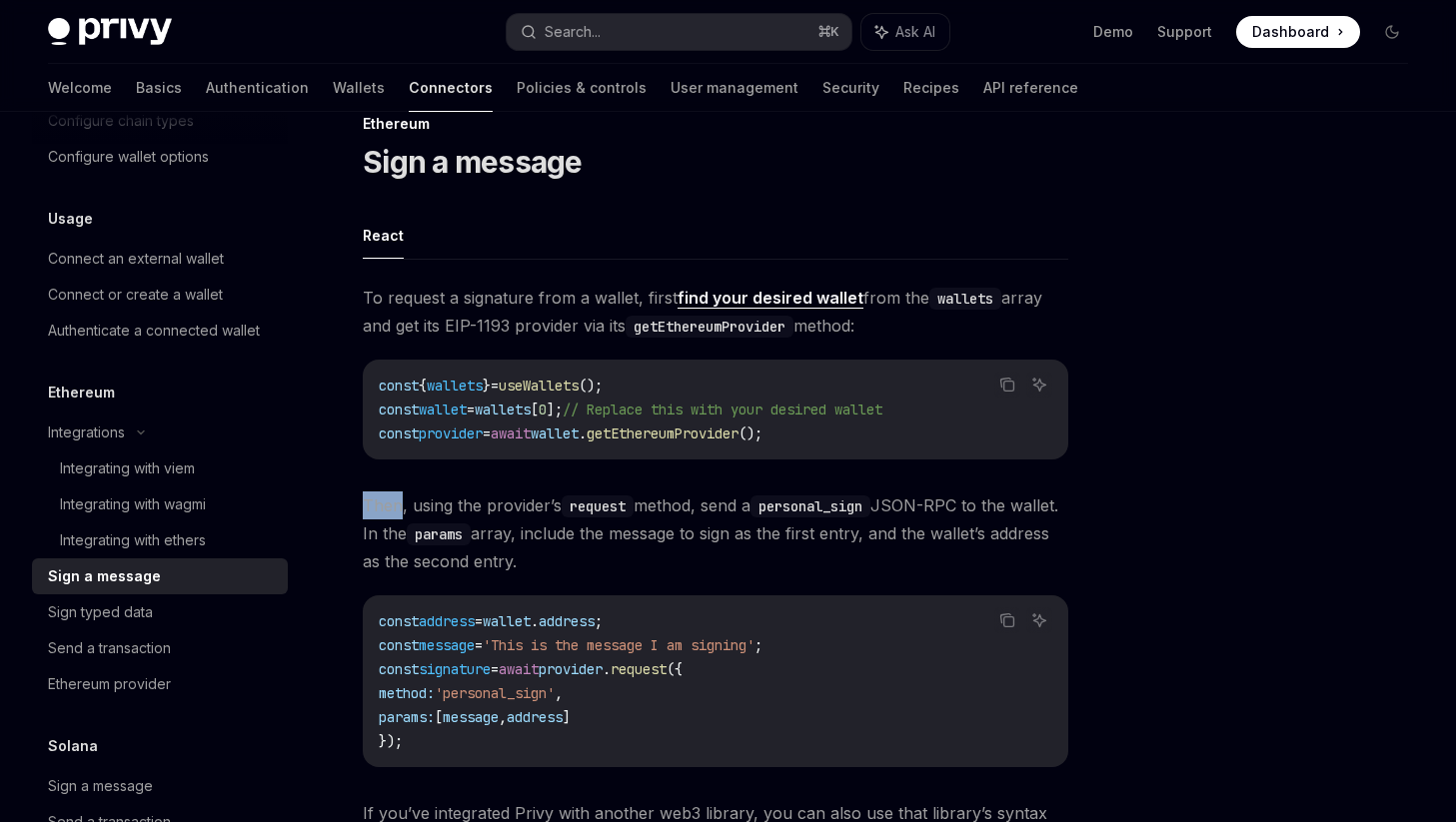 click on "To request a signature from a wallet, first  find your desired wallet  from the  wallets  array and get its EIP-1193 provider via its  getEthereumProvider  method: Copy Ask AI const  { wallets }  =  useWallets ();
const  wallet  =  wallets [ 0 ];  // Replace this with your desired wallet
const  provider  =  await  wallet . getEthereumProvider ();
Then, using the provider’s  request  method, send a  personal_sign  JSON-RPC to the wallet. In the  params  array, include the message to sign as the first entry, and the wallet’s address as the second entry. Copy Ask AI const  address  =  wallet . address ;
const  message  =  'This is the message I am signing' ;
const  signature  =  await  provider . request ({
method:  'personal_sign' ,
params:  [ message ,  address ]
});
If you’ve integrated Privy with another web3 library, you can also use that library’s syntax for requesting a signature from the wallet: Library Method Viem Use the wallet client’s  signMessage  method . Ethers . ." at bounding box center (716, 712) 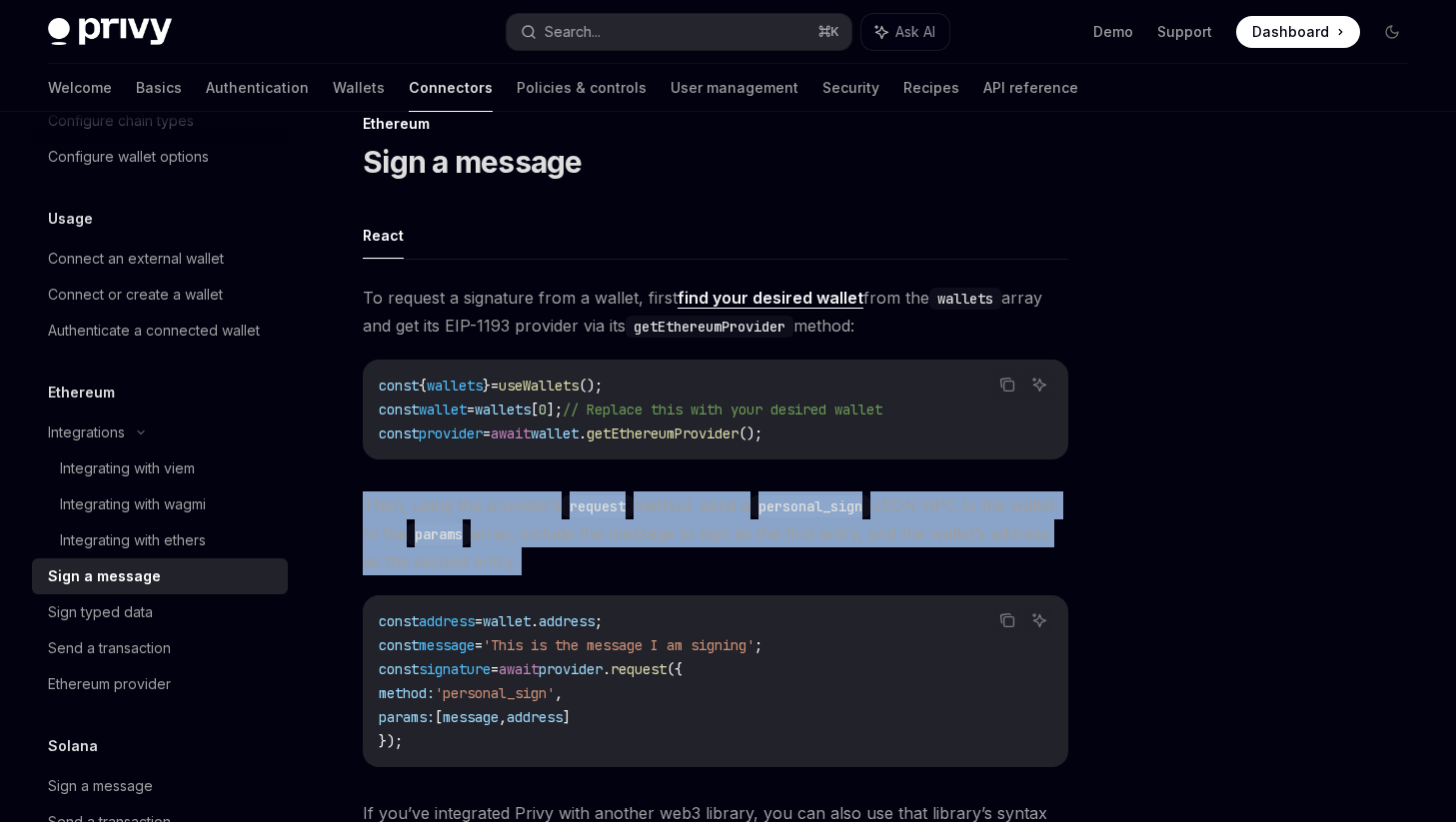 click on "To request a signature from a wallet, first  find your desired wallet  from the  wallets  array and get its EIP-1193 provider via its  getEthereumProvider  method: Copy Ask AI const  { wallets }  =  useWallets ();
const  wallet  =  wallets [ 0 ];  // Replace this with your desired wallet
const  provider  =  await  wallet . getEthereumProvider ();
Then, using the provider’s  request  method, send a  personal_sign  JSON-RPC to the wallet. In the  params  array, include the message to sign as the first entry, and the wallet’s address as the second entry. Copy Ask AI const  address  =  wallet . address ;
const  message  =  'This is the message I am signing' ;
const  signature  =  await  provider . request ({
method:  'personal_sign' ,
params:  [ message ,  address ]
});
If you’ve integrated Privy with another web3 library, you can also use that library’s syntax for requesting a signature from the wallet: Library Method Viem Use the wallet client’s  signMessage  method . Ethers . ." at bounding box center (716, 712) 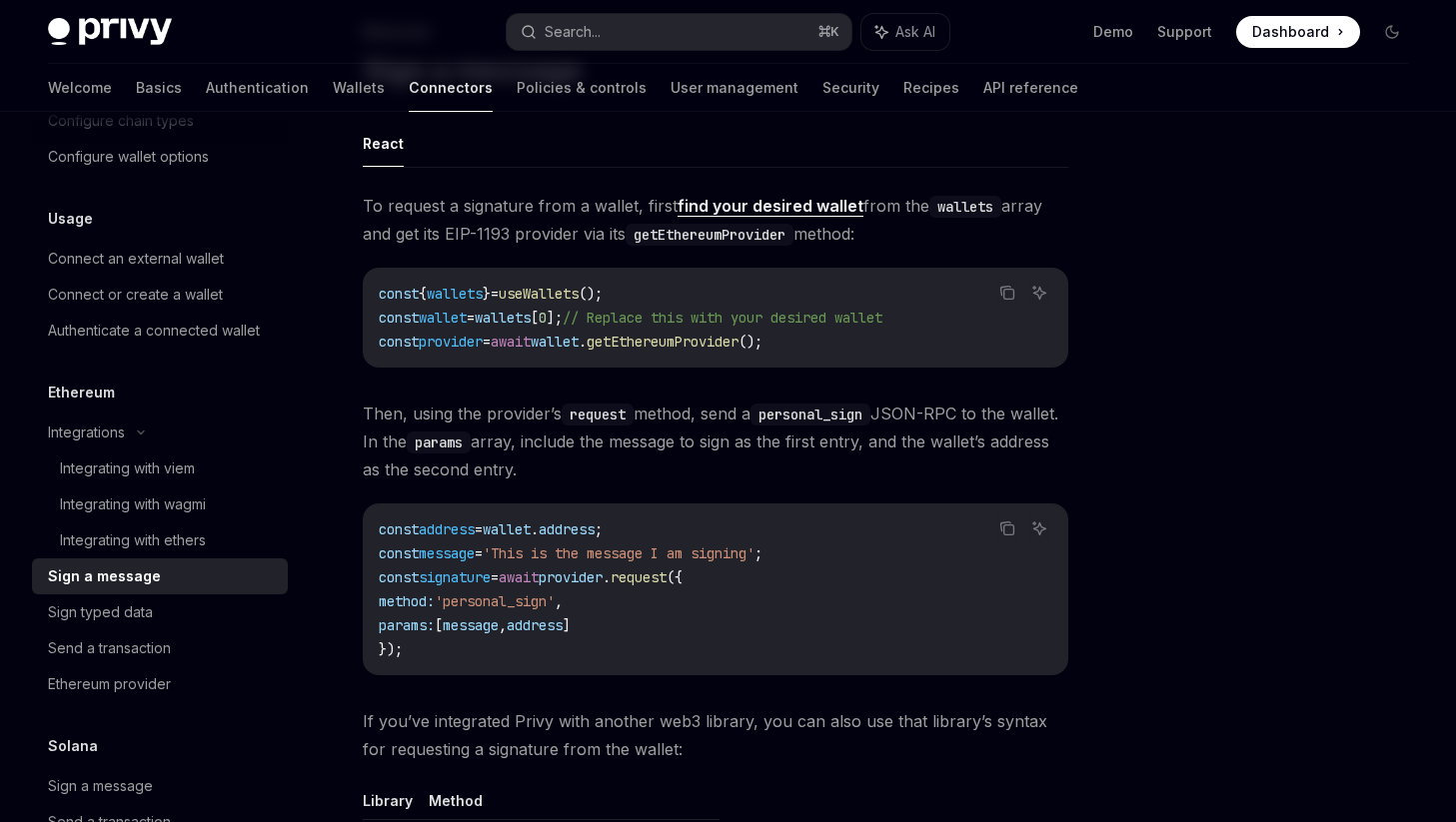 scroll, scrollTop: 143, scrollLeft: 0, axis: vertical 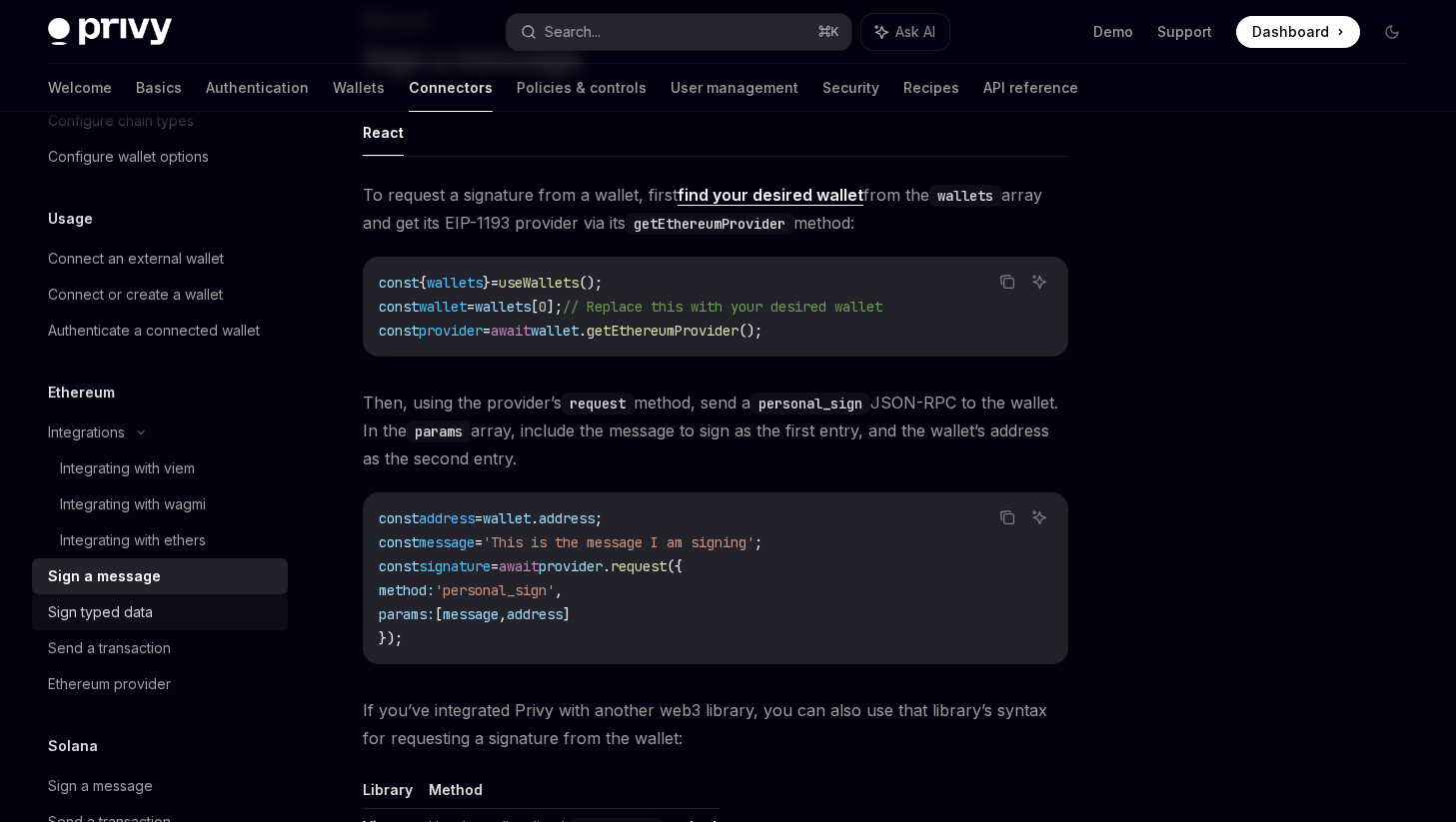 click on "Sign typed data" at bounding box center [162, 612] 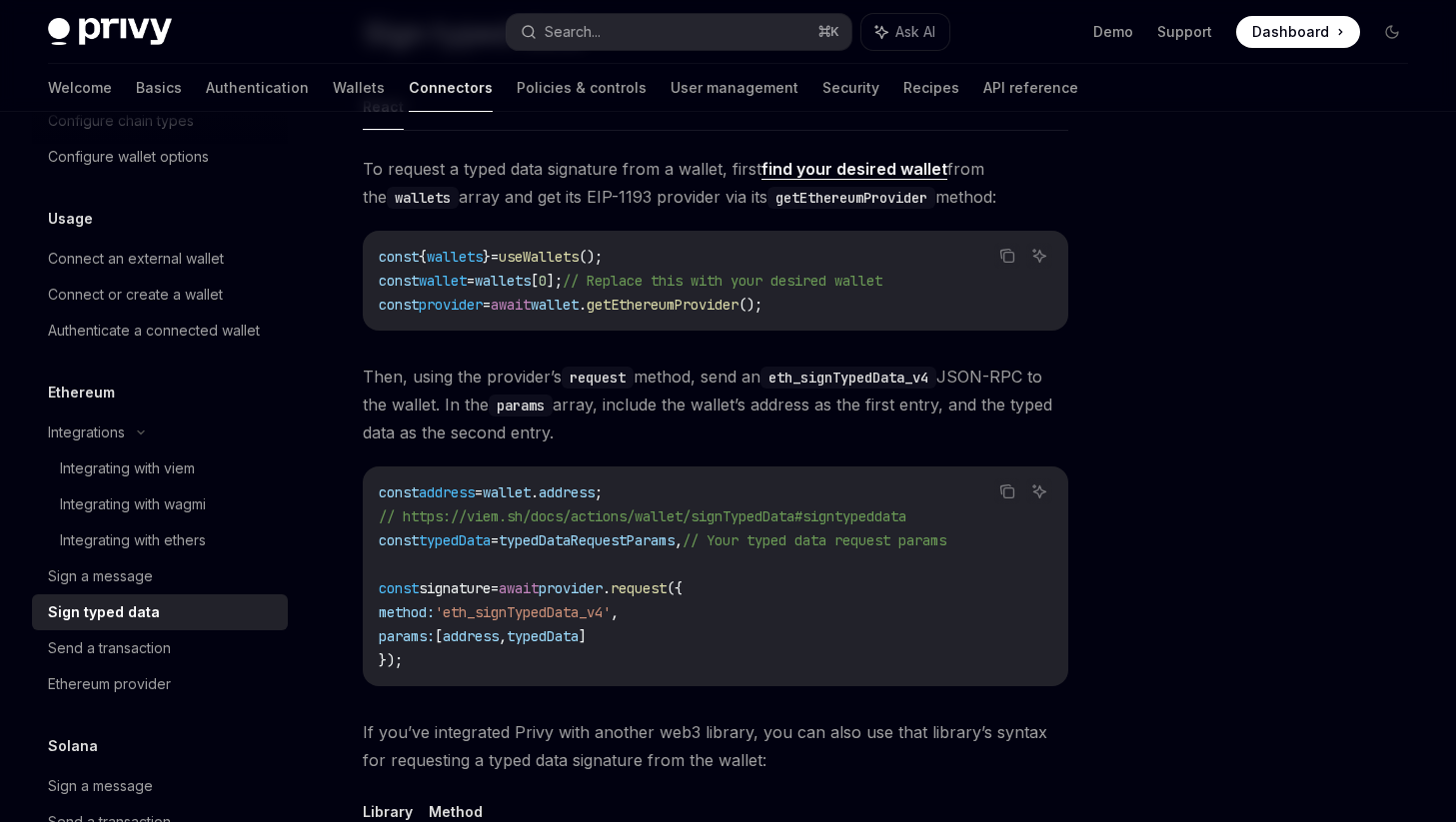 scroll, scrollTop: 137, scrollLeft: 0, axis: vertical 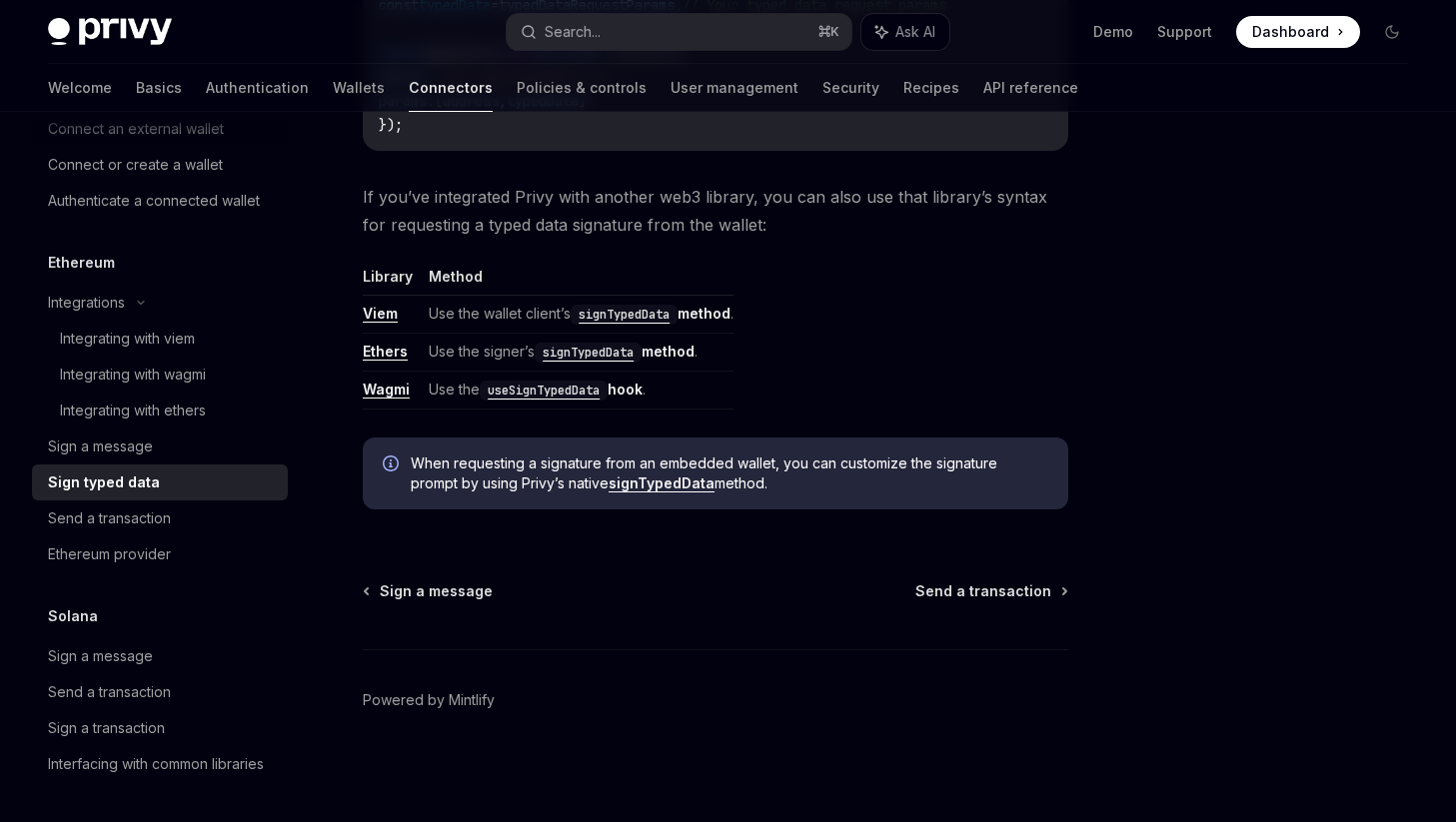 click on "Use the wallet client’s  signTypedData  method ." at bounding box center (577, 315) 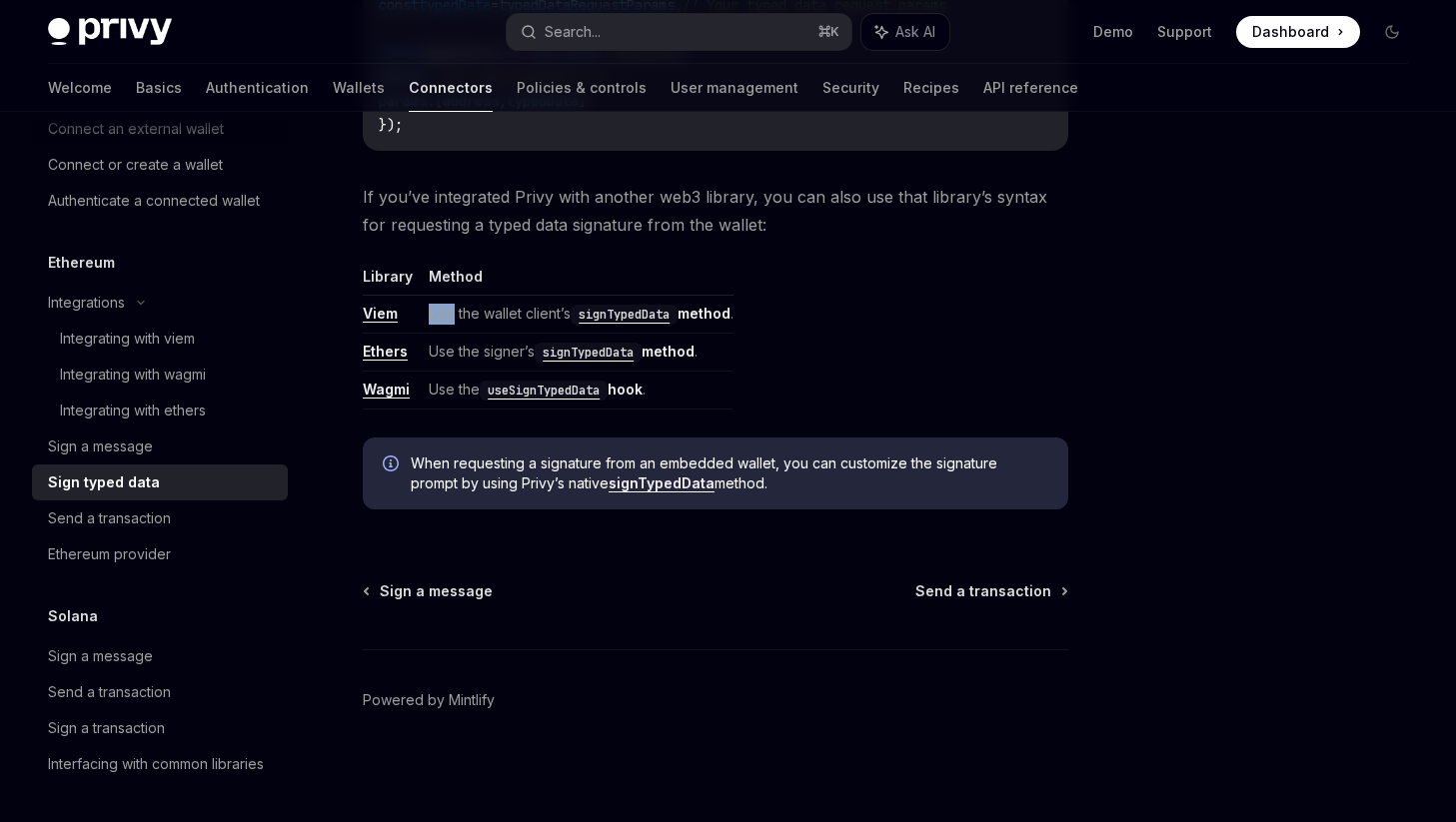 click on "Use the wallet client’s  signTypedData  method ." at bounding box center (577, 315) 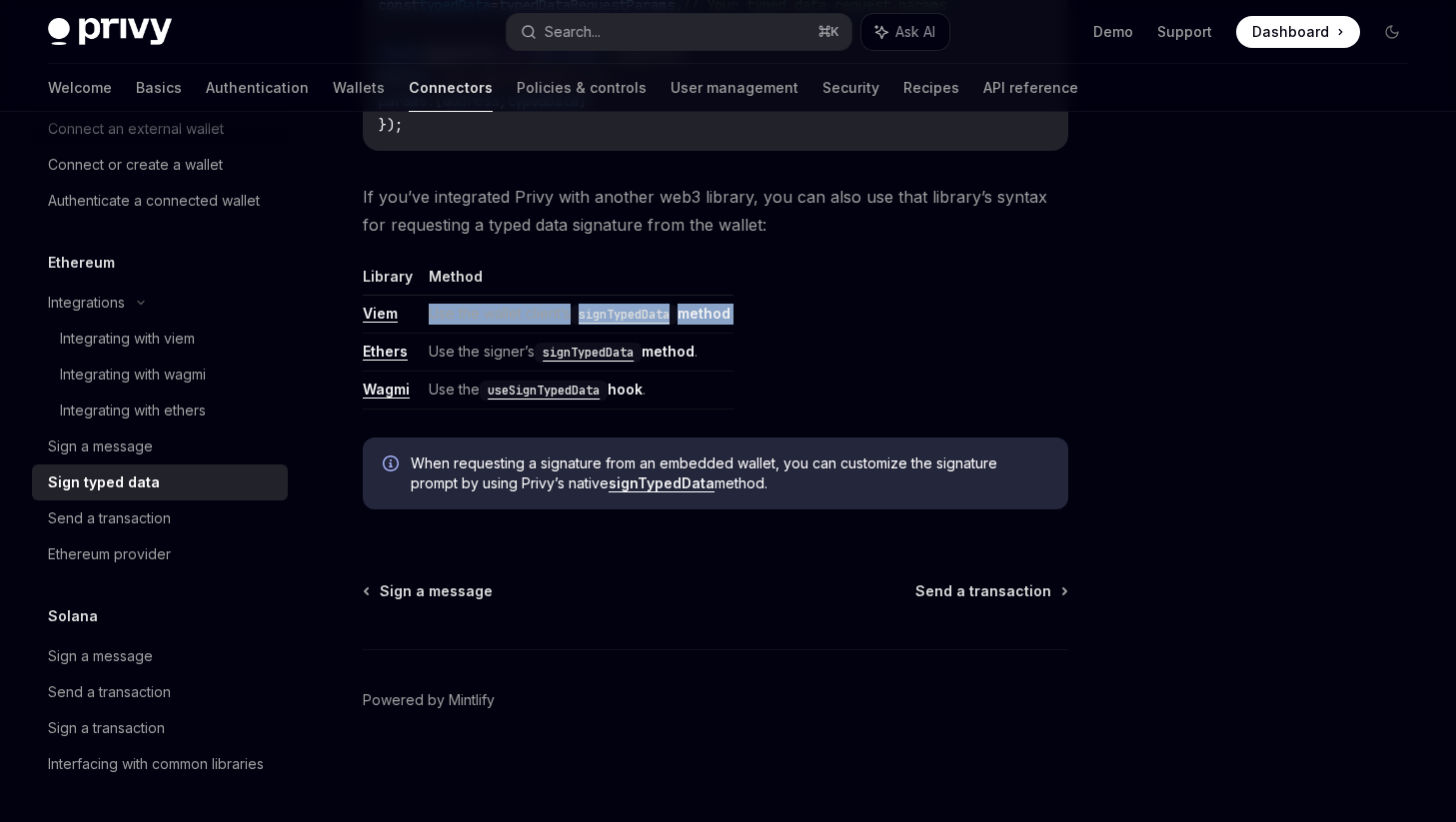 click on "Use the wallet client’s  signTypedData  method ." at bounding box center [577, 315] 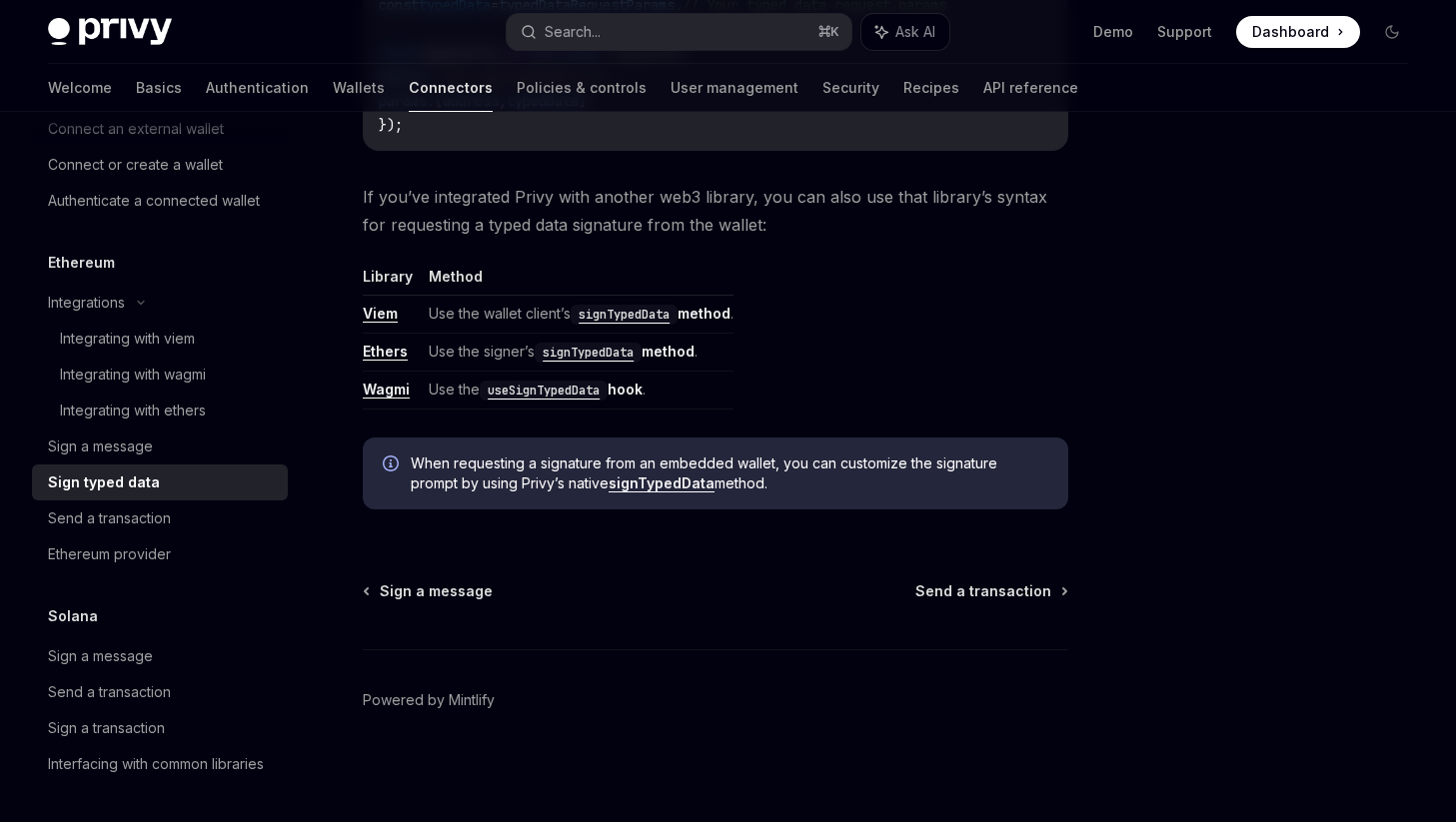 click on "Use the signer’s  signTypedData  method ." at bounding box center (577, 353) 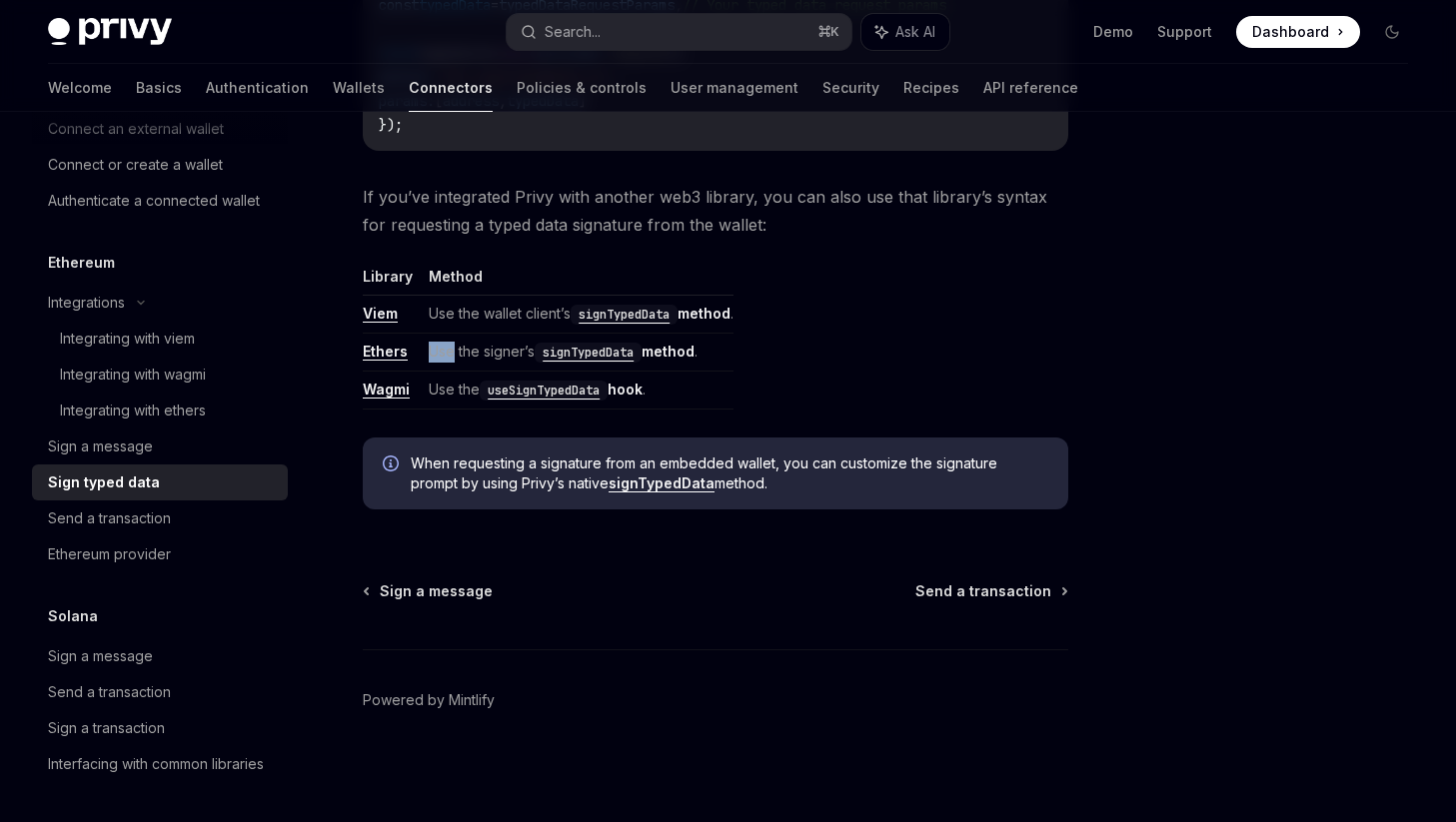 click on "Use the signer’s  signTypedData  method ." at bounding box center (577, 353) 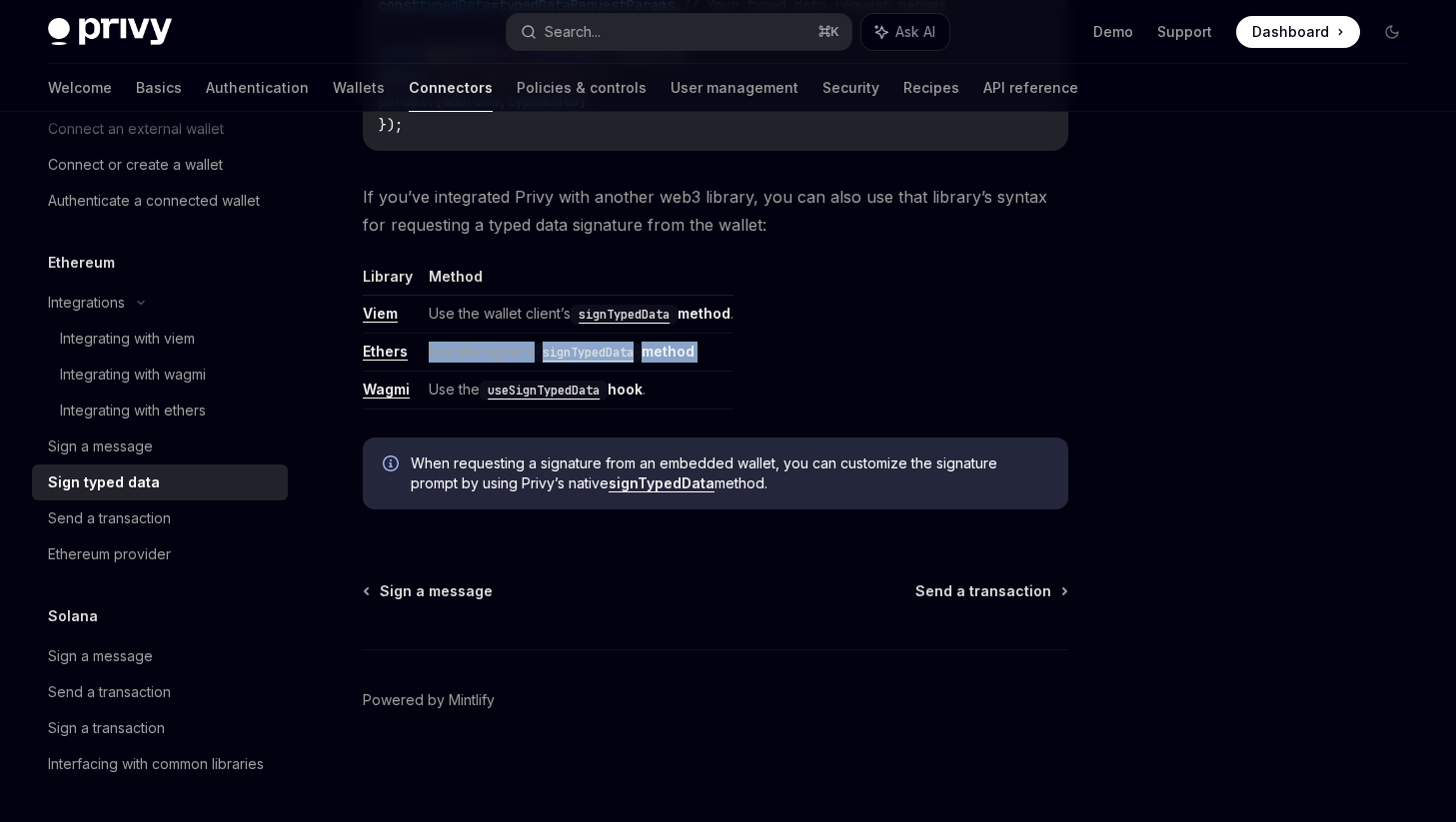 click on "Use the signer’s  signTypedData  method ." at bounding box center [577, 353] 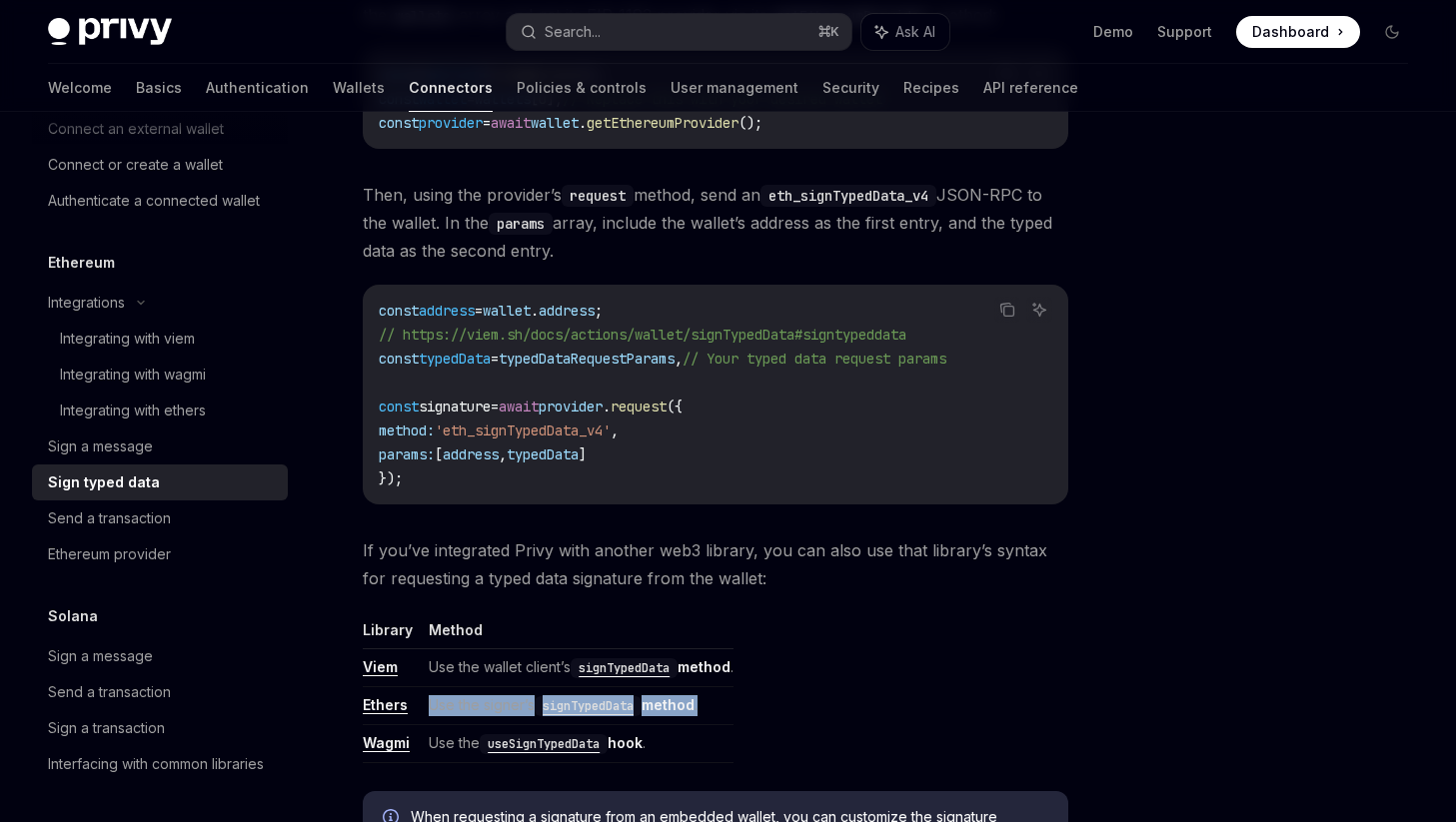 scroll, scrollTop: 301, scrollLeft: 0, axis: vertical 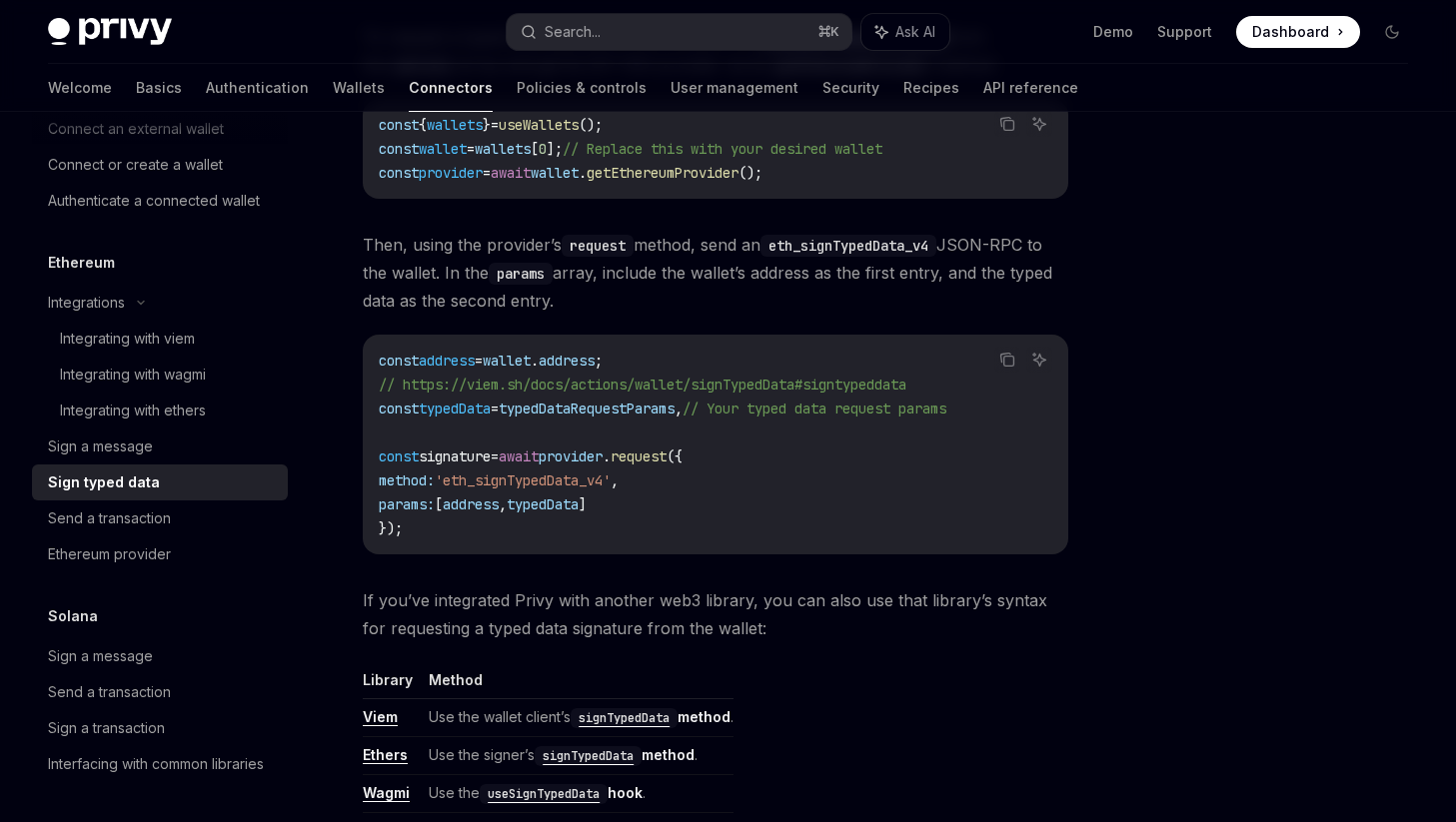 click on "const  address  =  wallet . address ;
// https://viem.sh/docs/actions/wallet/signTypedData#signtypeddata
const  typedData  =  typedDataRequestParams ,  // Your typed data request params
const  signature  =  await  provider . request ({
method:  'eth_signTypedData_v4' ,
params:  [ address ,  typedData ]
});" at bounding box center [716, 444] 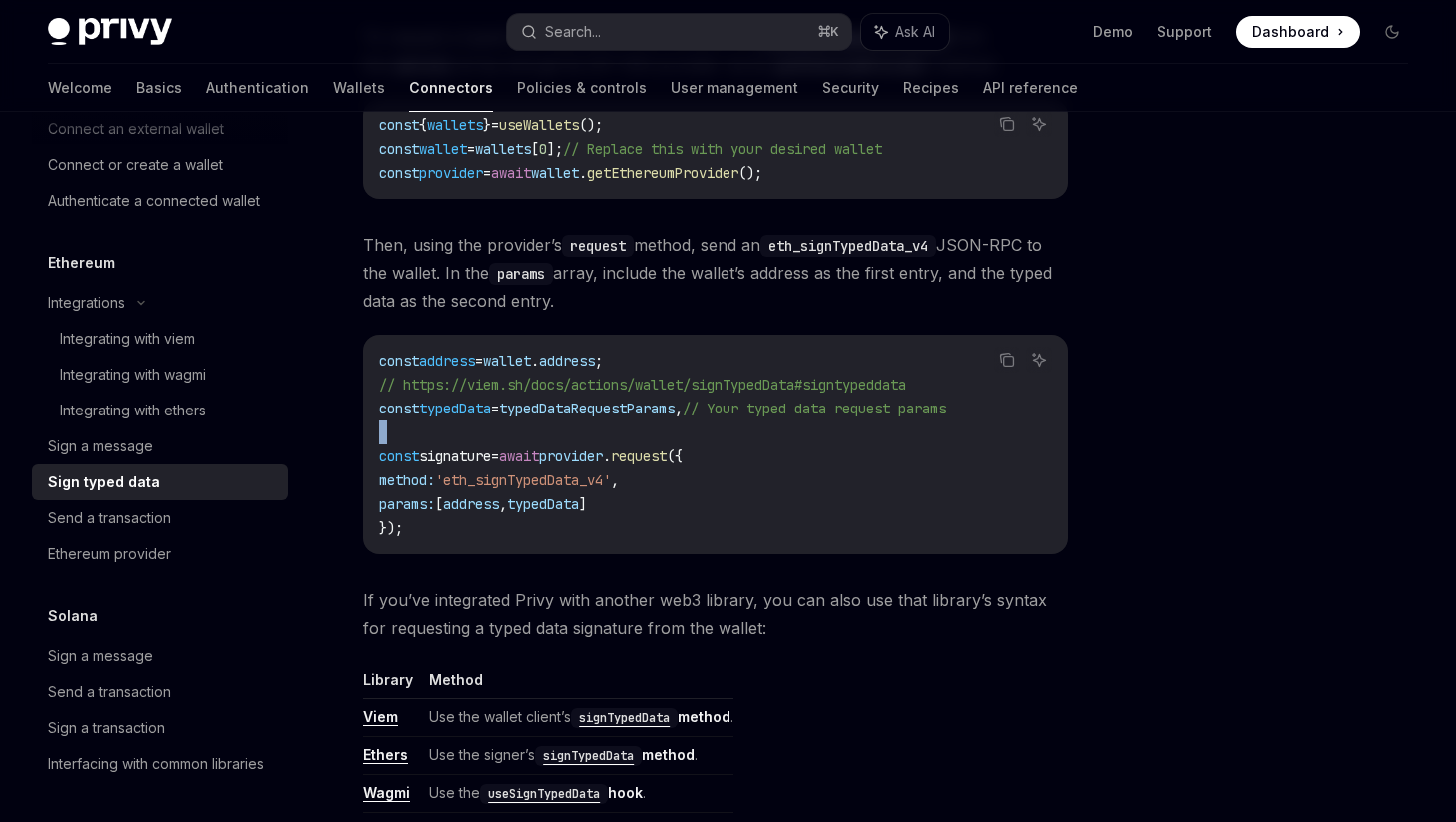 click on "const  address  =  wallet . address ;
// https://viem.sh/docs/actions/wallet/signTypedData#signtypeddata
const  typedData  =  typedDataRequestParams ,  // Your typed data request params
const  signature  =  await  provider . request ({
method:  'eth_signTypedData_v4' ,
params:  [ address ,  typedData ]
});" at bounding box center (716, 444) 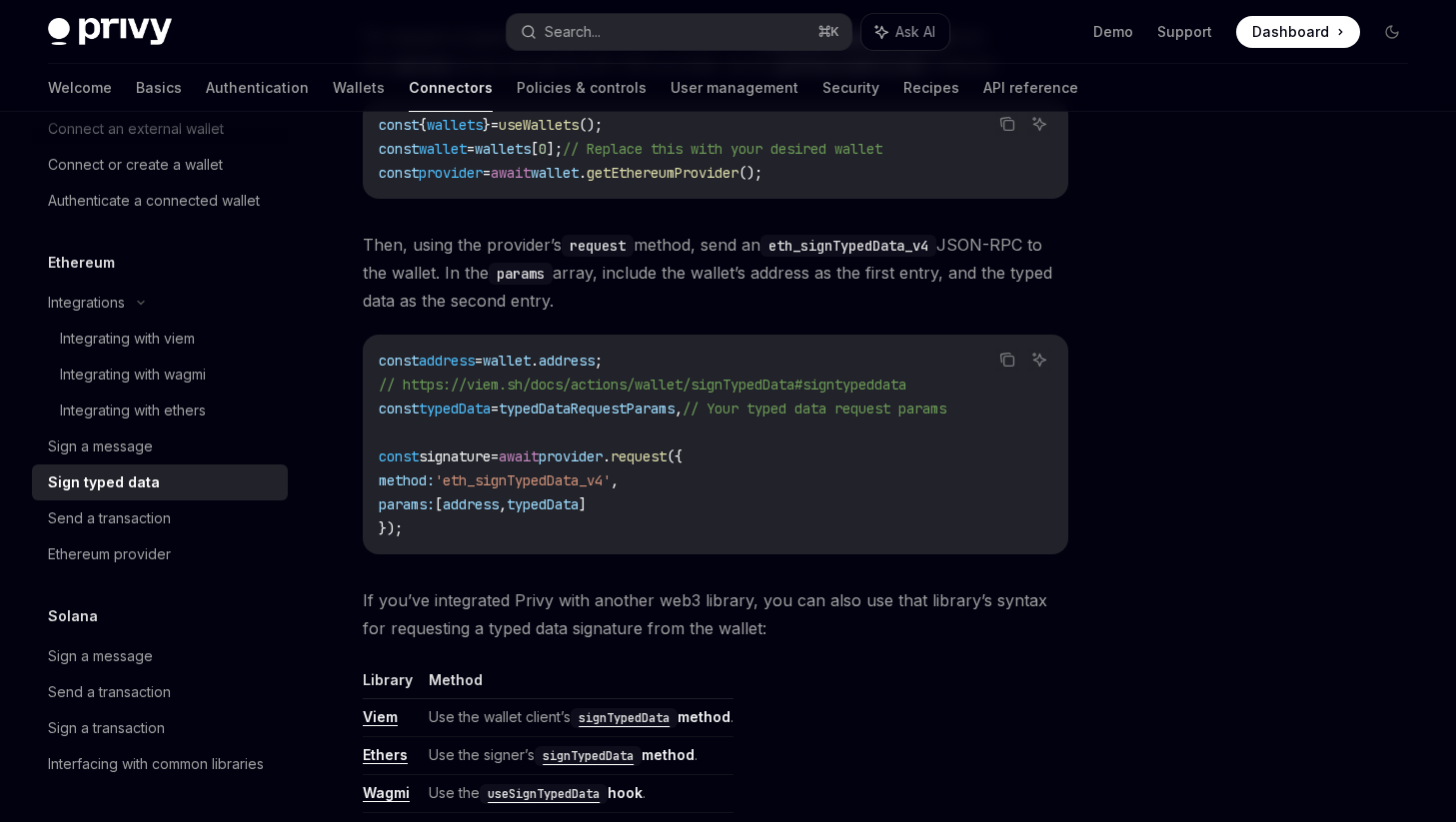 click on "signature" at bounding box center (455, 456) 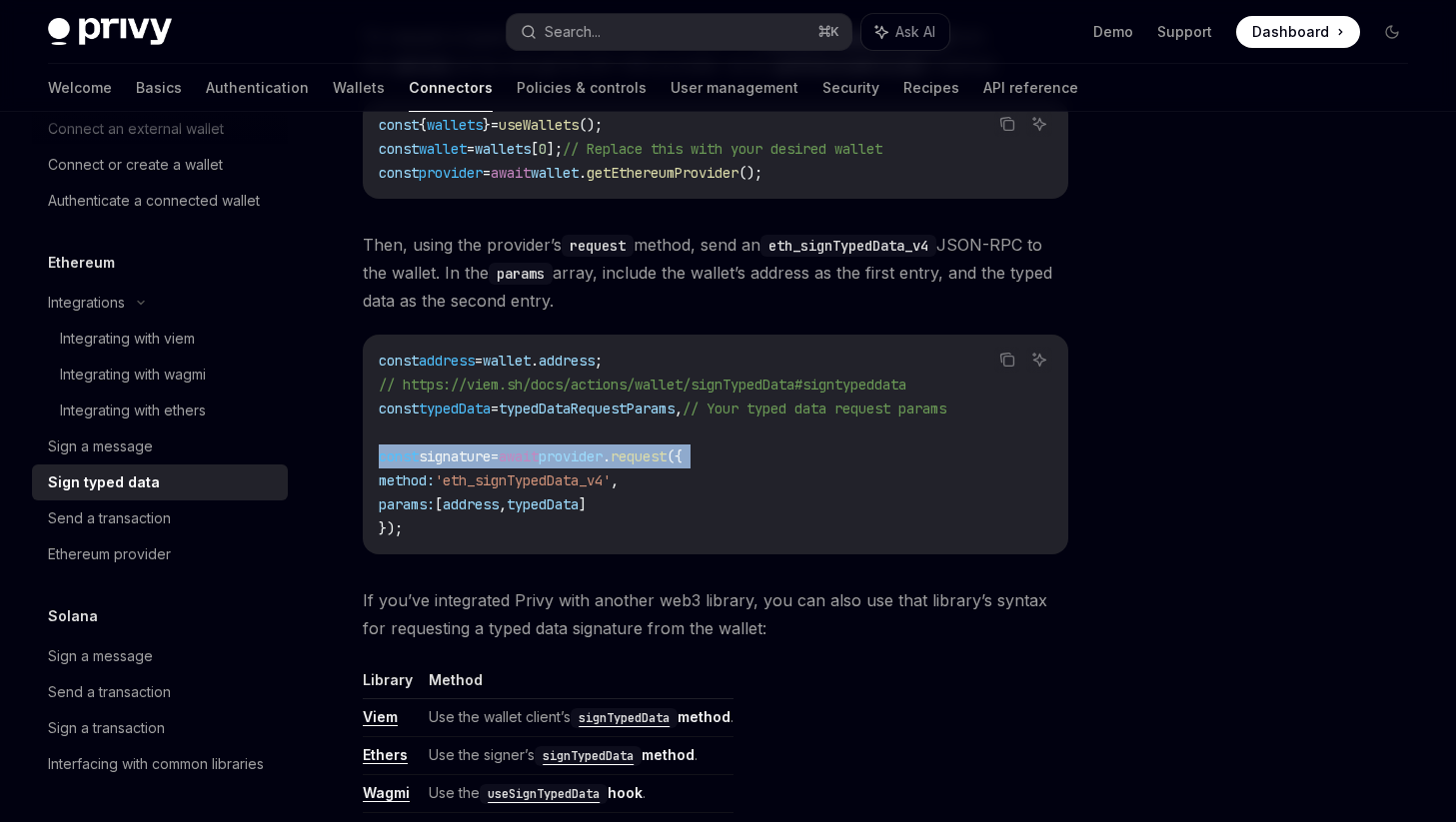 click on "signature" at bounding box center (455, 456) 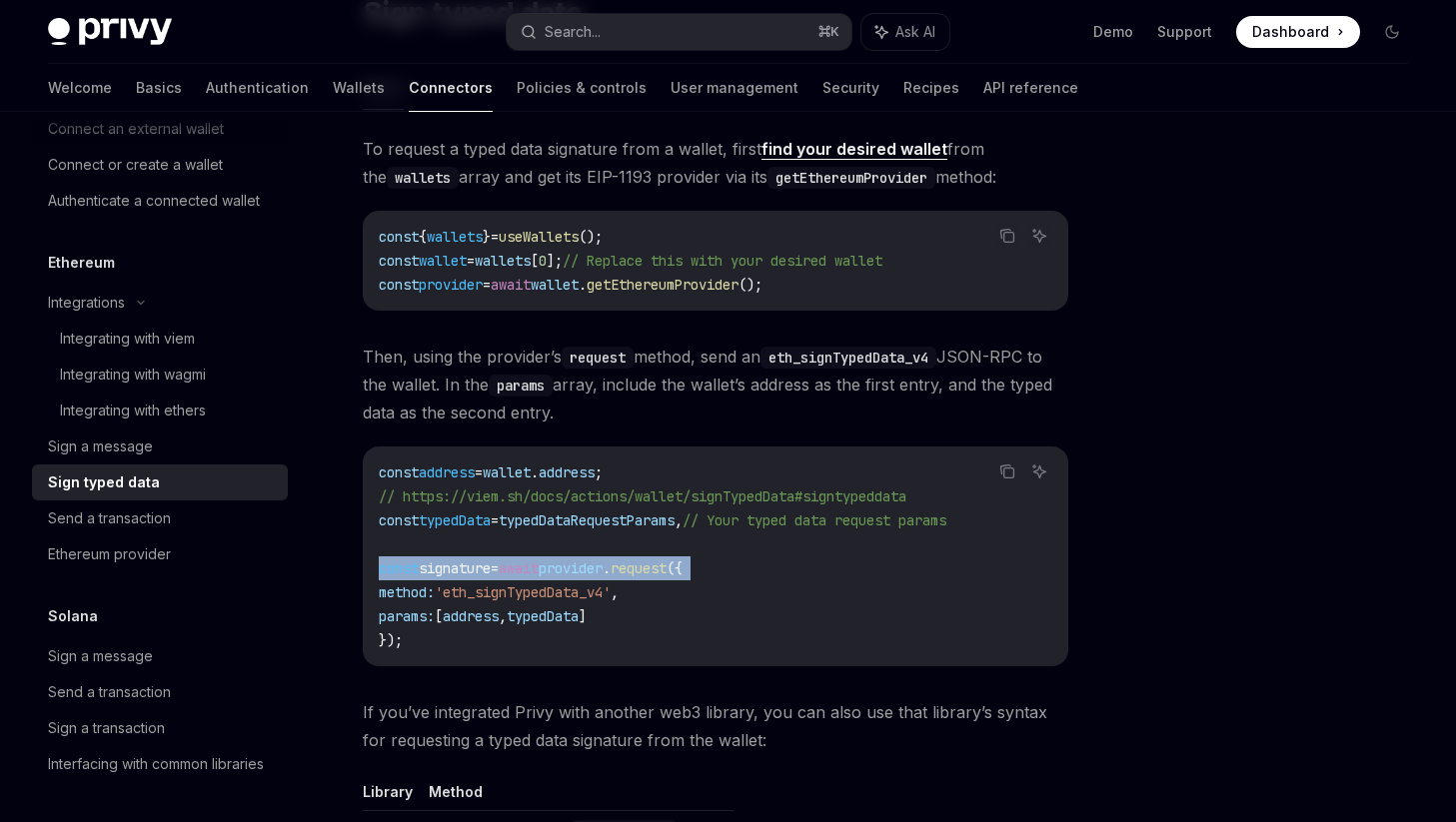 scroll, scrollTop: 182, scrollLeft: 0, axis: vertical 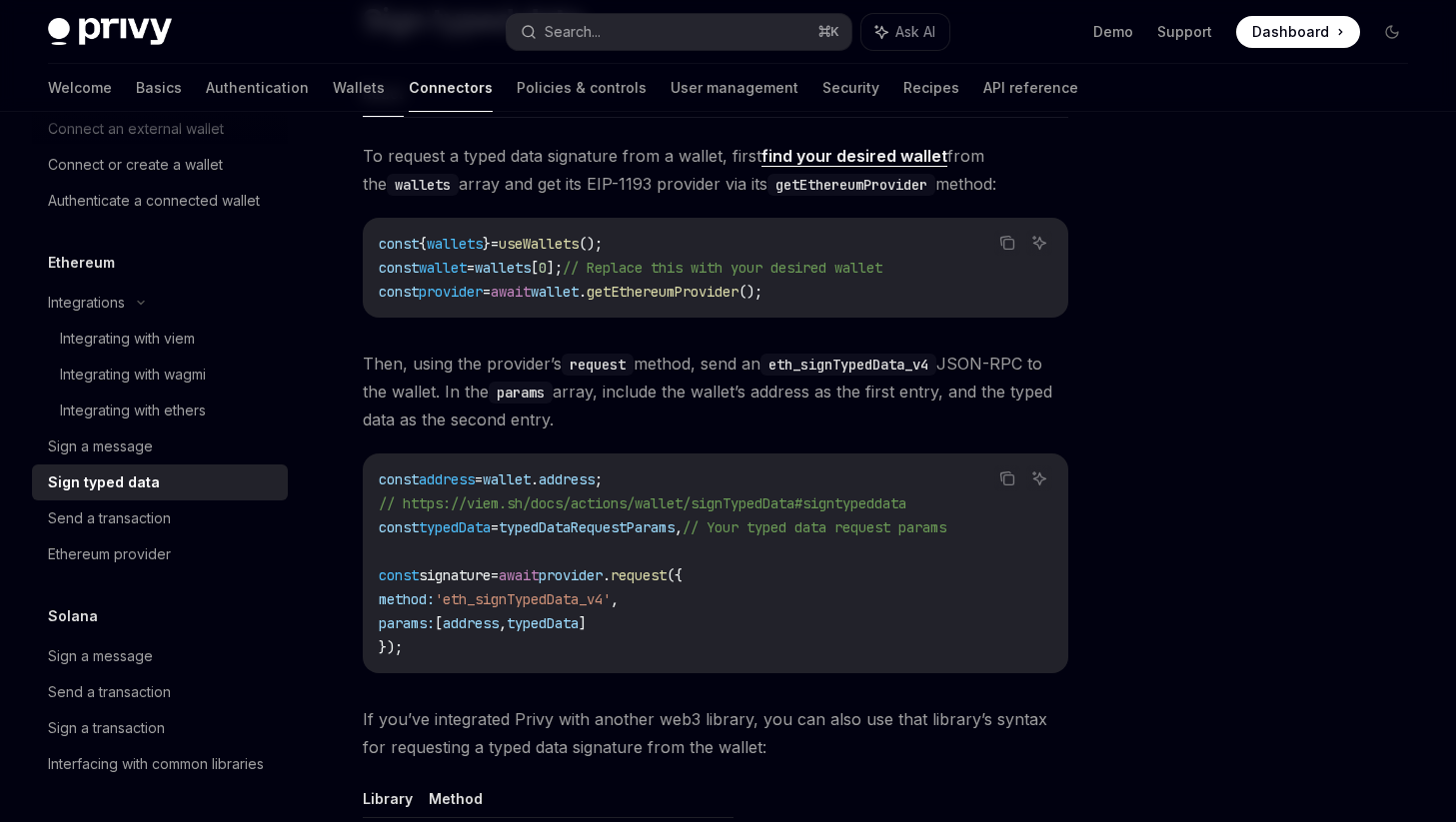 click on "const  address  =  wallet . address ;
// https://viem.sh/docs/actions/wallet/signTypedData#signtypeddata
const  typedData  =  typedDataRequestParams ,  // Your typed data request params
const  signature  =  await  provider . request ({
method:  'eth_signTypedData_v4' ,
params:  [ address ,  typedData ]
});" at bounding box center (716, 563) 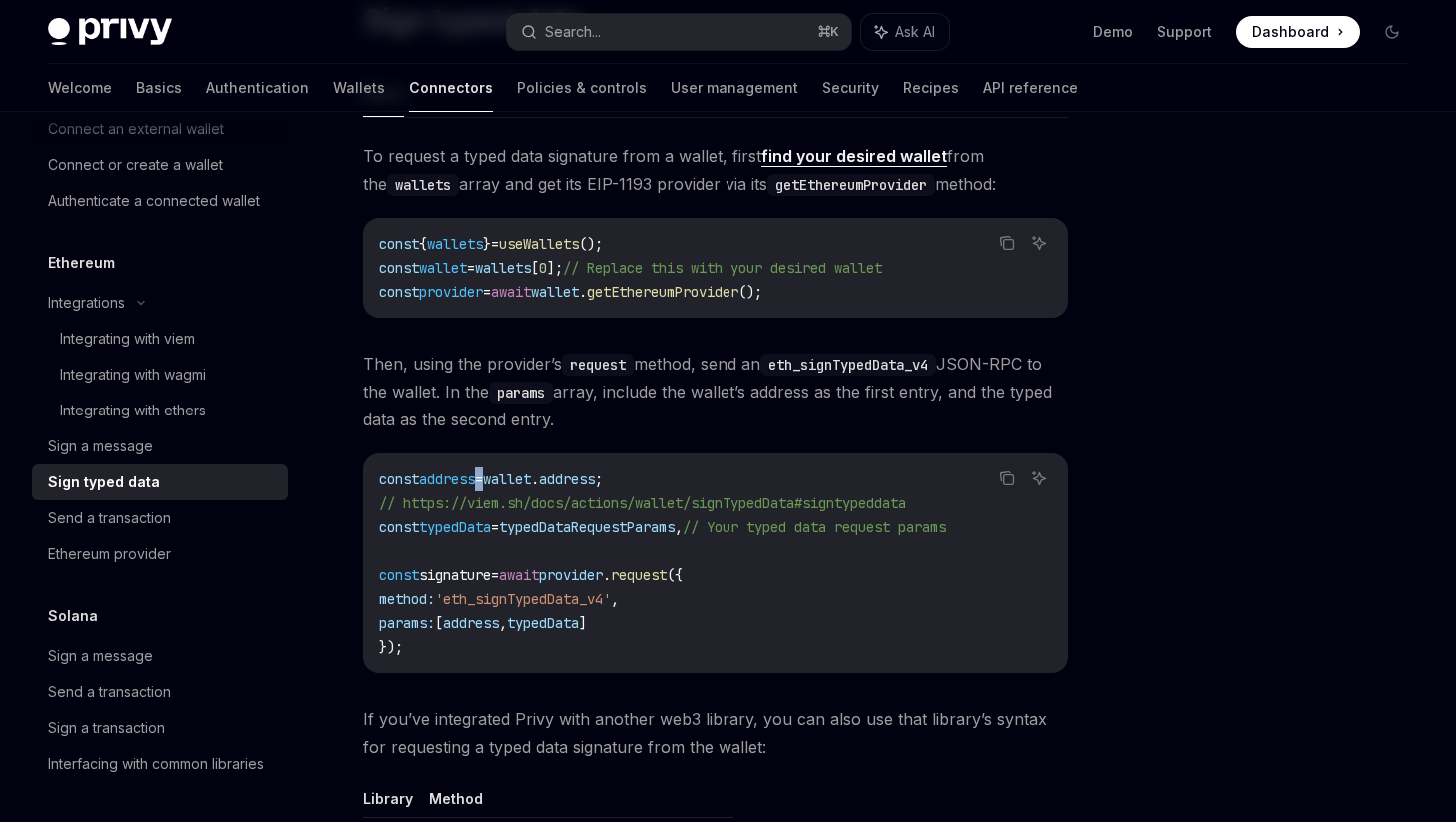 click on "const  address  =  wallet . address ;
// https://viem.sh/docs/actions/wallet/signTypedData#signtypeddata
const  typedData  =  typedDataRequestParams ,  // Your typed data request params
const  signature  =  await  provider . request ({
method:  'eth_signTypedData_v4' ,
params:  [ address ,  typedData ]
});" at bounding box center (716, 563) 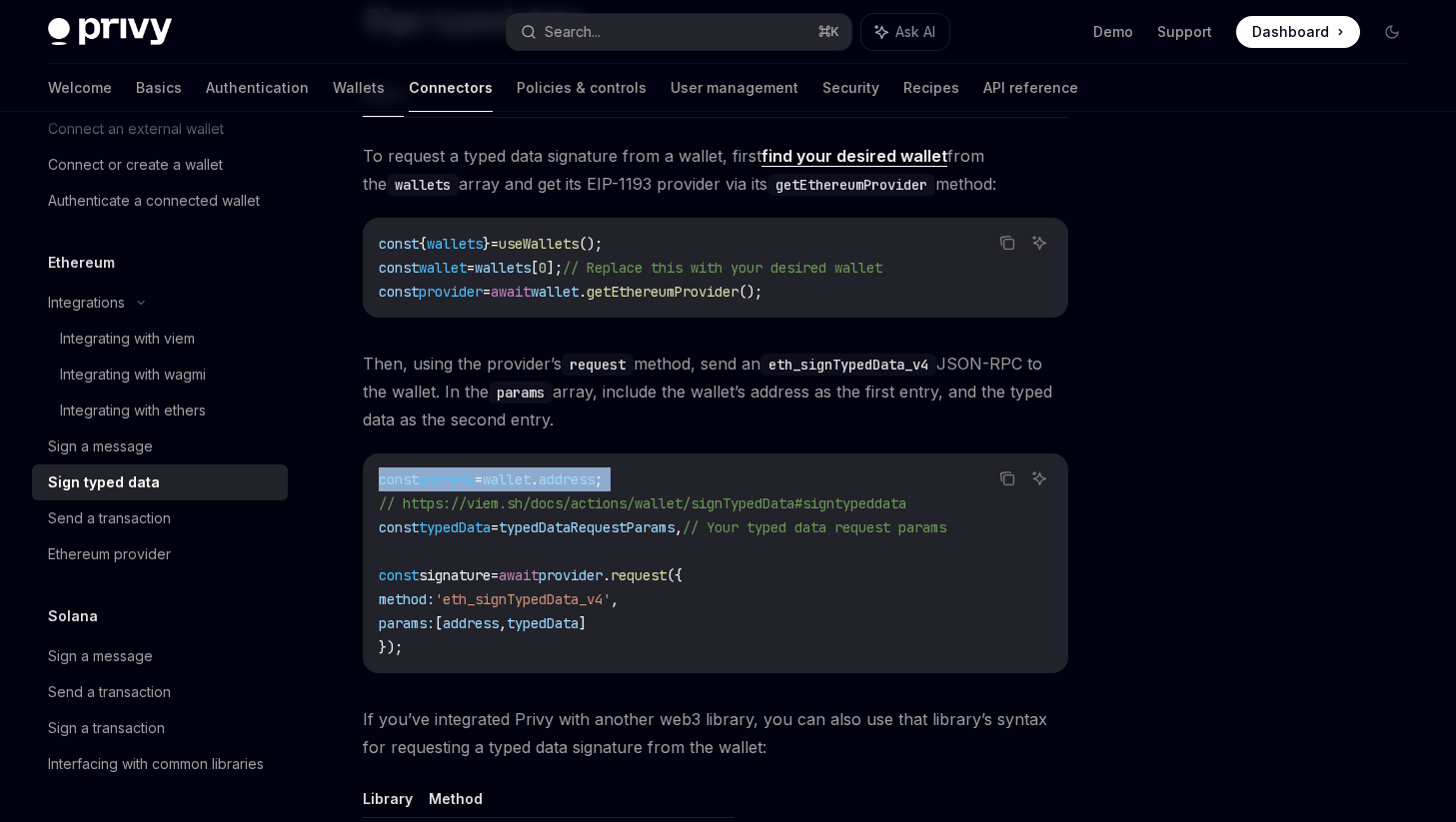 click on "const  address  =  wallet . address ;
// https://viem.sh/docs/actions/wallet/signTypedData#signtypeddata
const  typedData  =  typedDataRequestParams ,  // Your typed data request params
const  signature  =  await  provider . request ({
method:  'eth_signTypedData_v4' ,
params:  [ address ,  typedData ]
});" at bounding box center (716, 563) 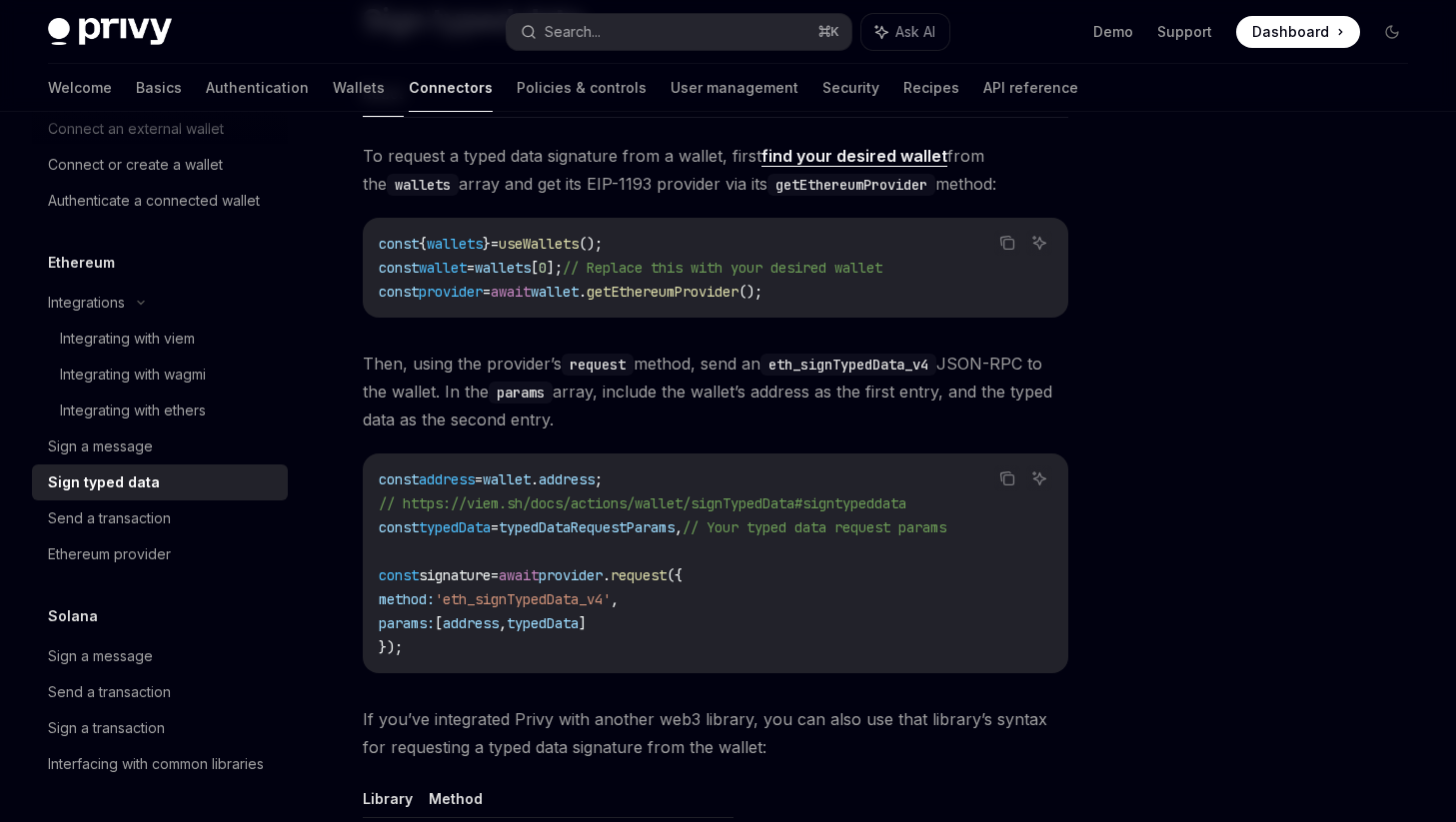 click on "await" at bounding box center (511, 292) 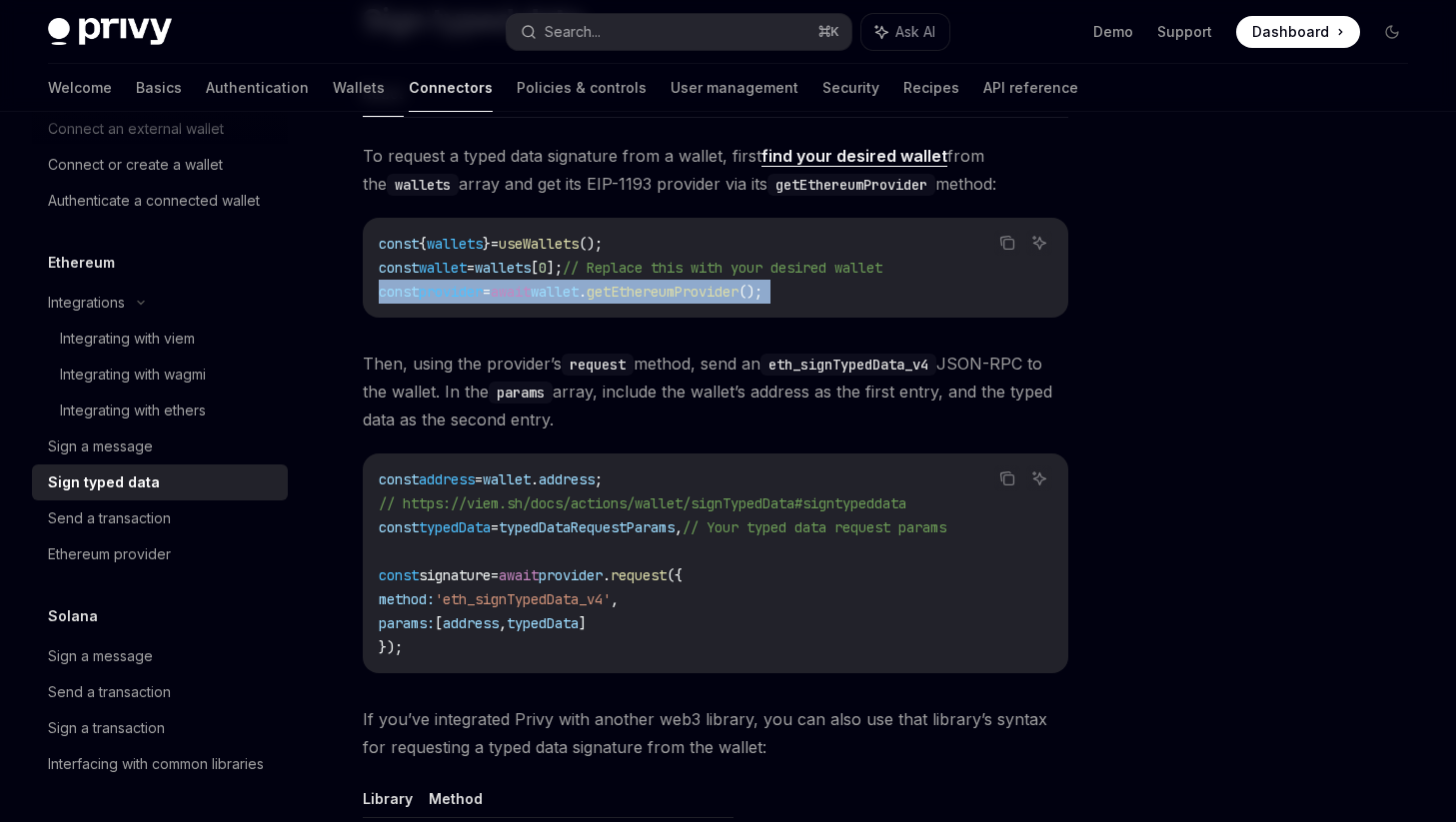 click on "await" at bounding box center (511, 292) 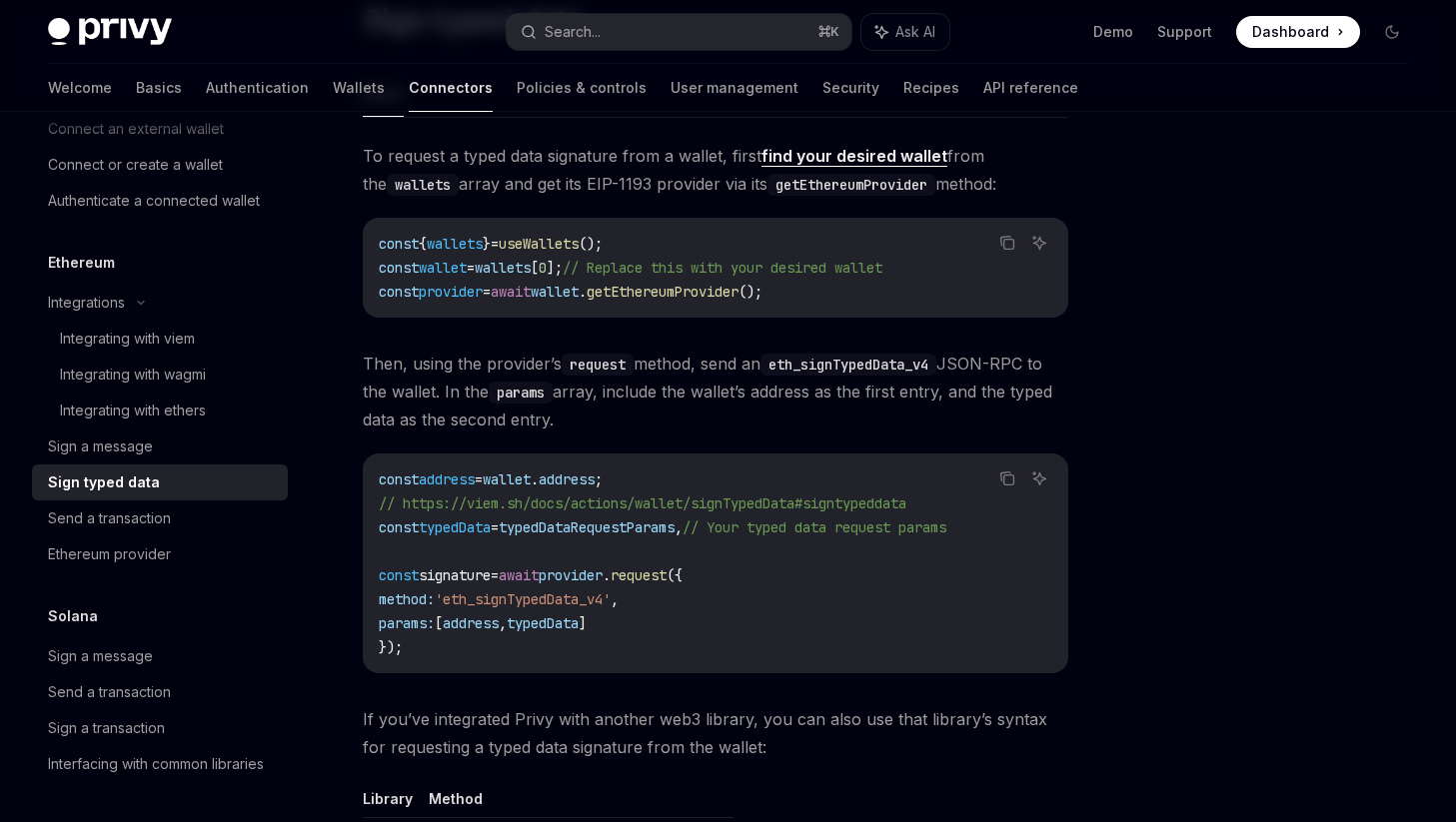 click on "Then, using the provider’s  request  method, send an  eth_signTypedData_v4  JSON-RPC to the wallet. In the  params  array, include the wallet’s address as the first entry, and the typed data as the second entry." at bounding box center [716, 392] 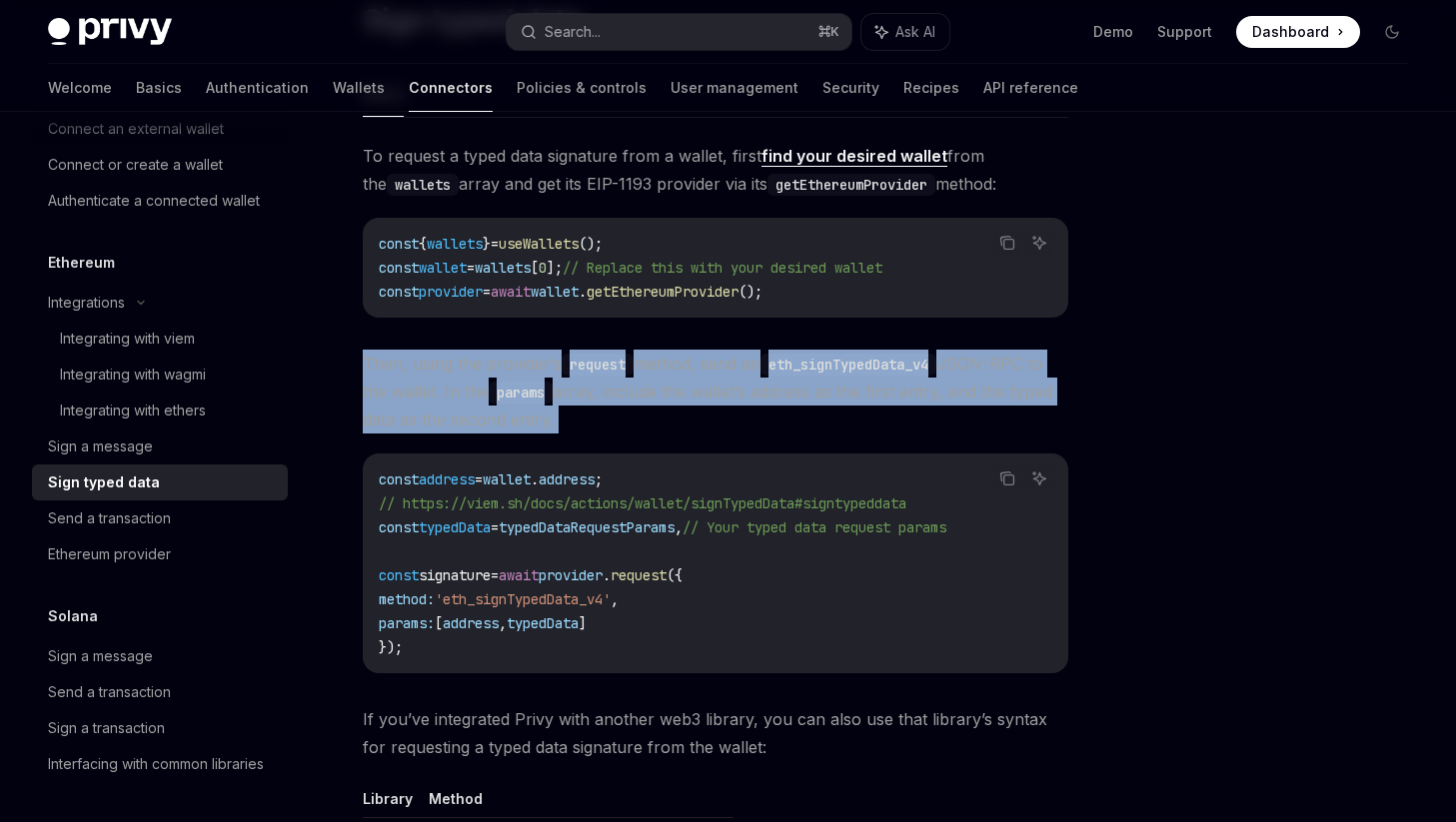 click on "Then, using the provider’s  request  method, send an  eth_signTypedData_v4  JSON-RPC to the wallet. In the  params  array, include the wallet’s address as the first entry, and the typed data as the second entry." at bounding box center [716, 392] 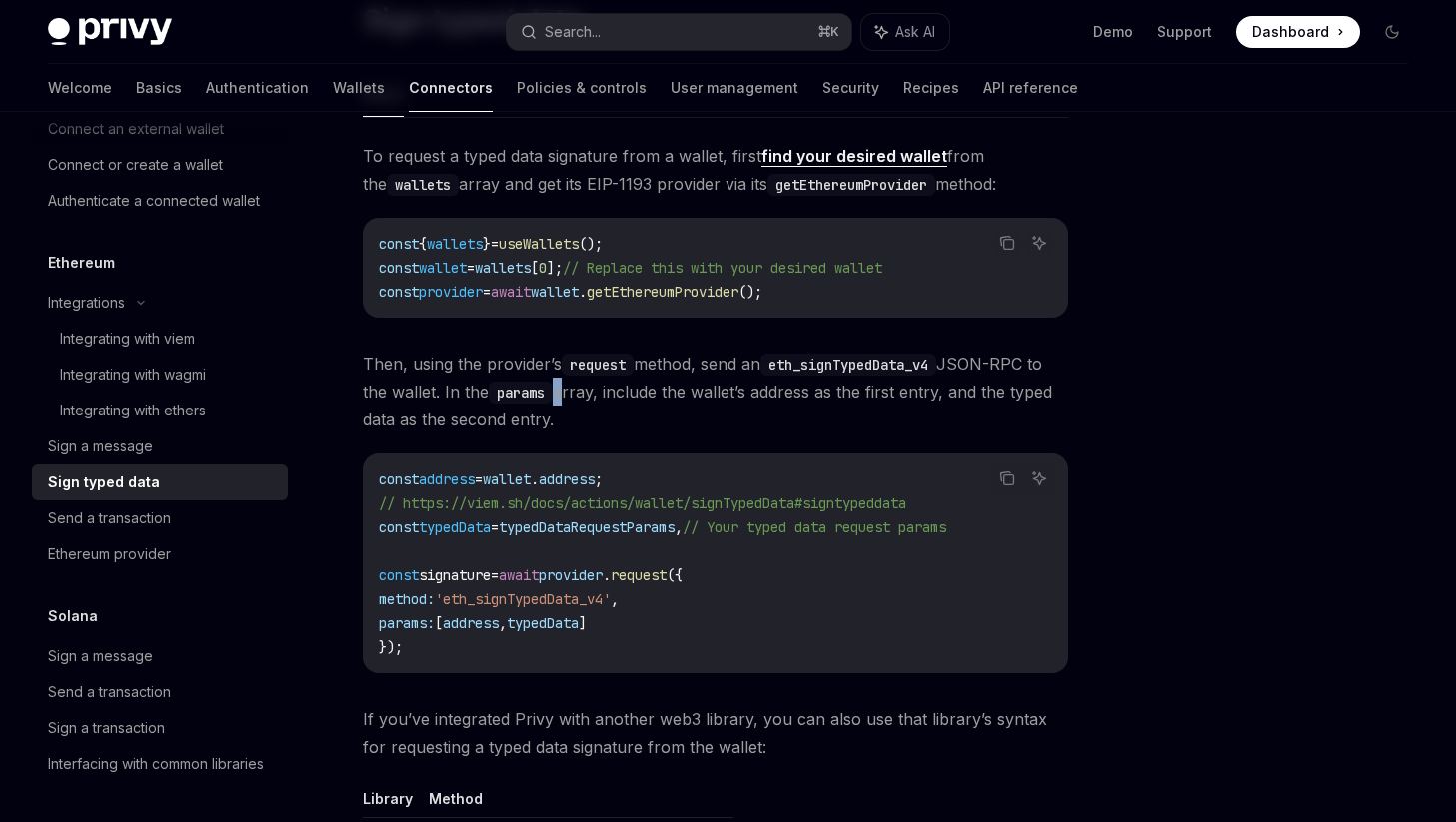 click on "params" at bounding box center [521, 393] 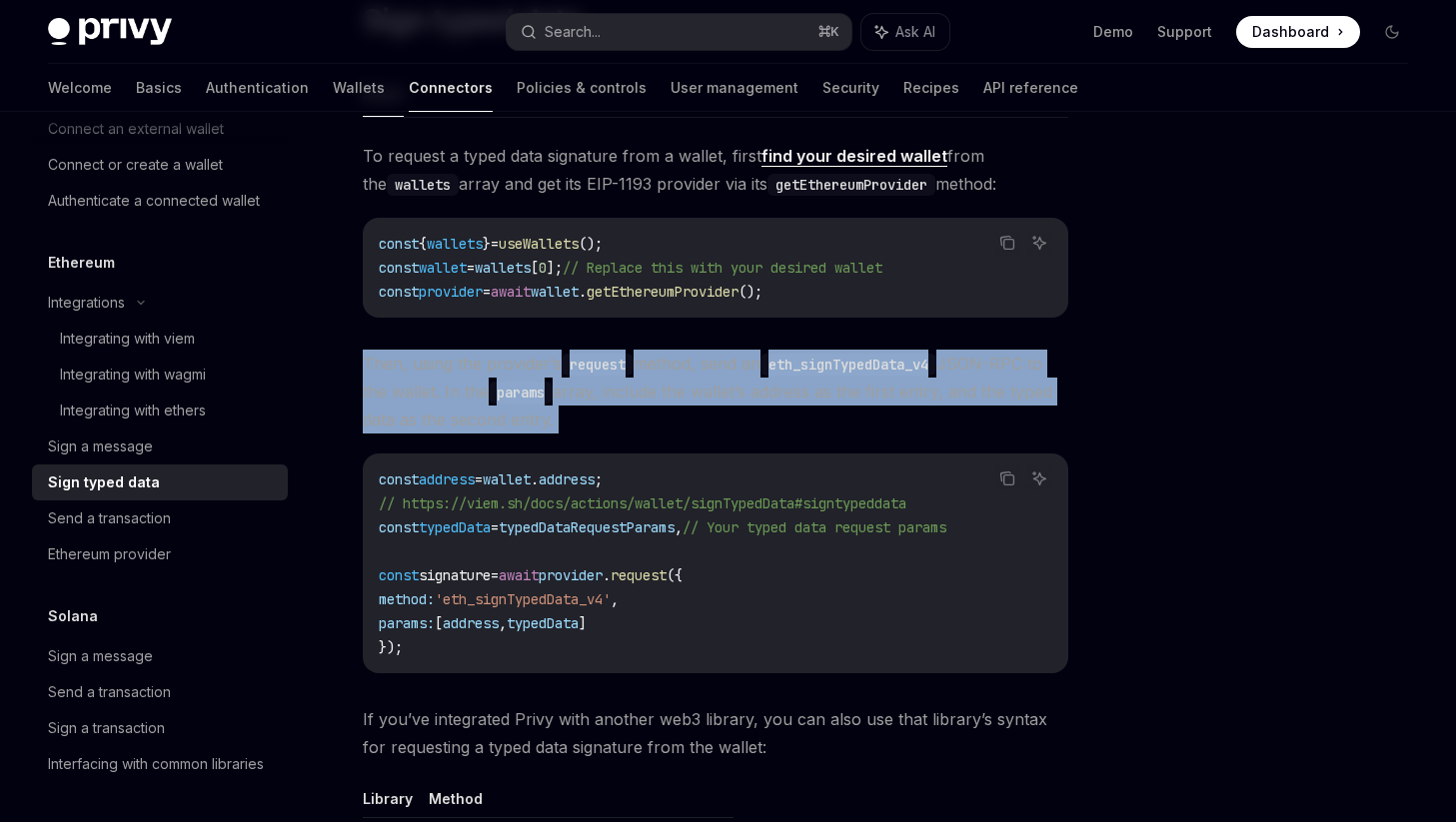 click on "params" at bounding box center (521, 393) 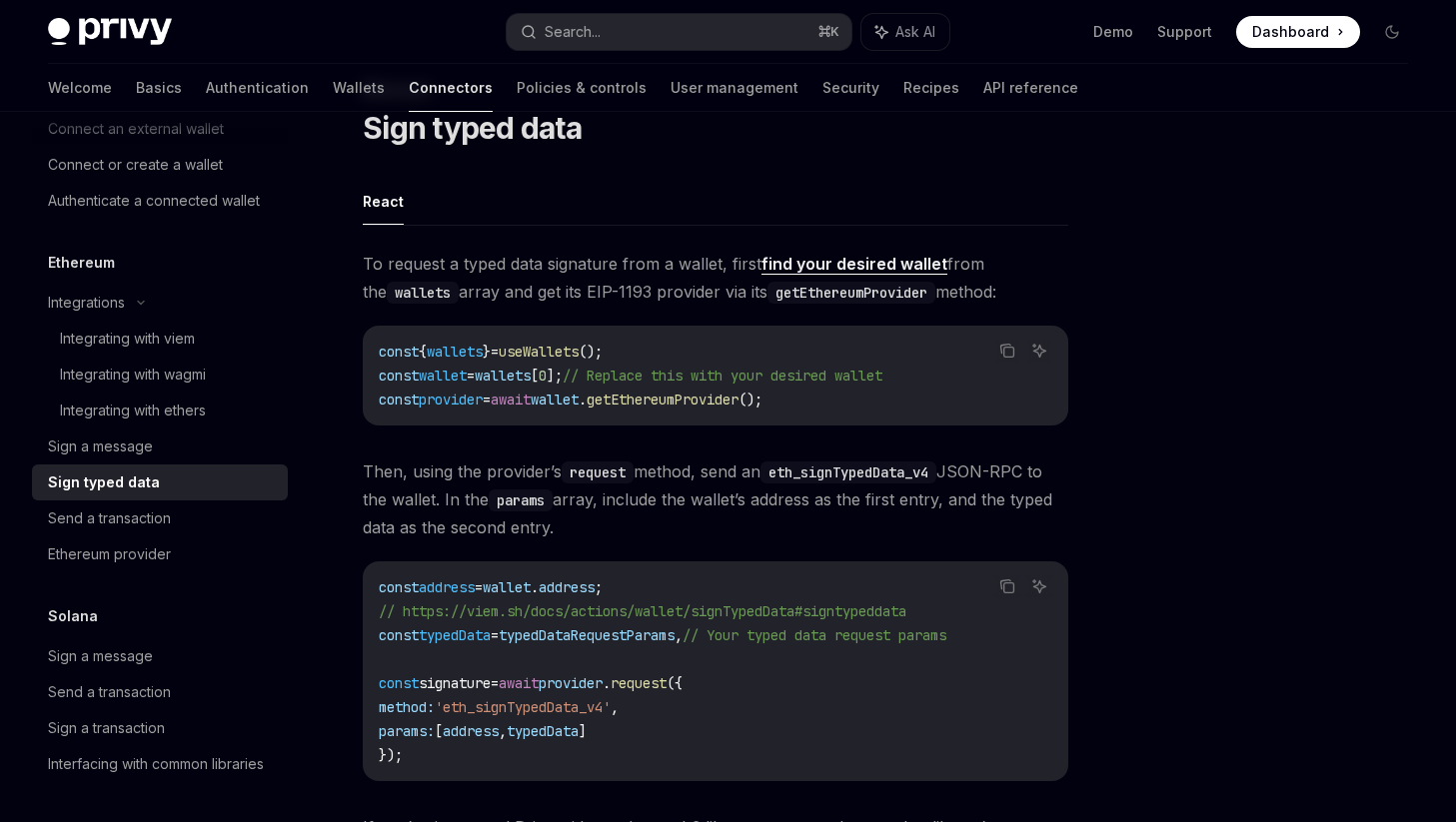 click on "await" at bounding box center (511, 400) 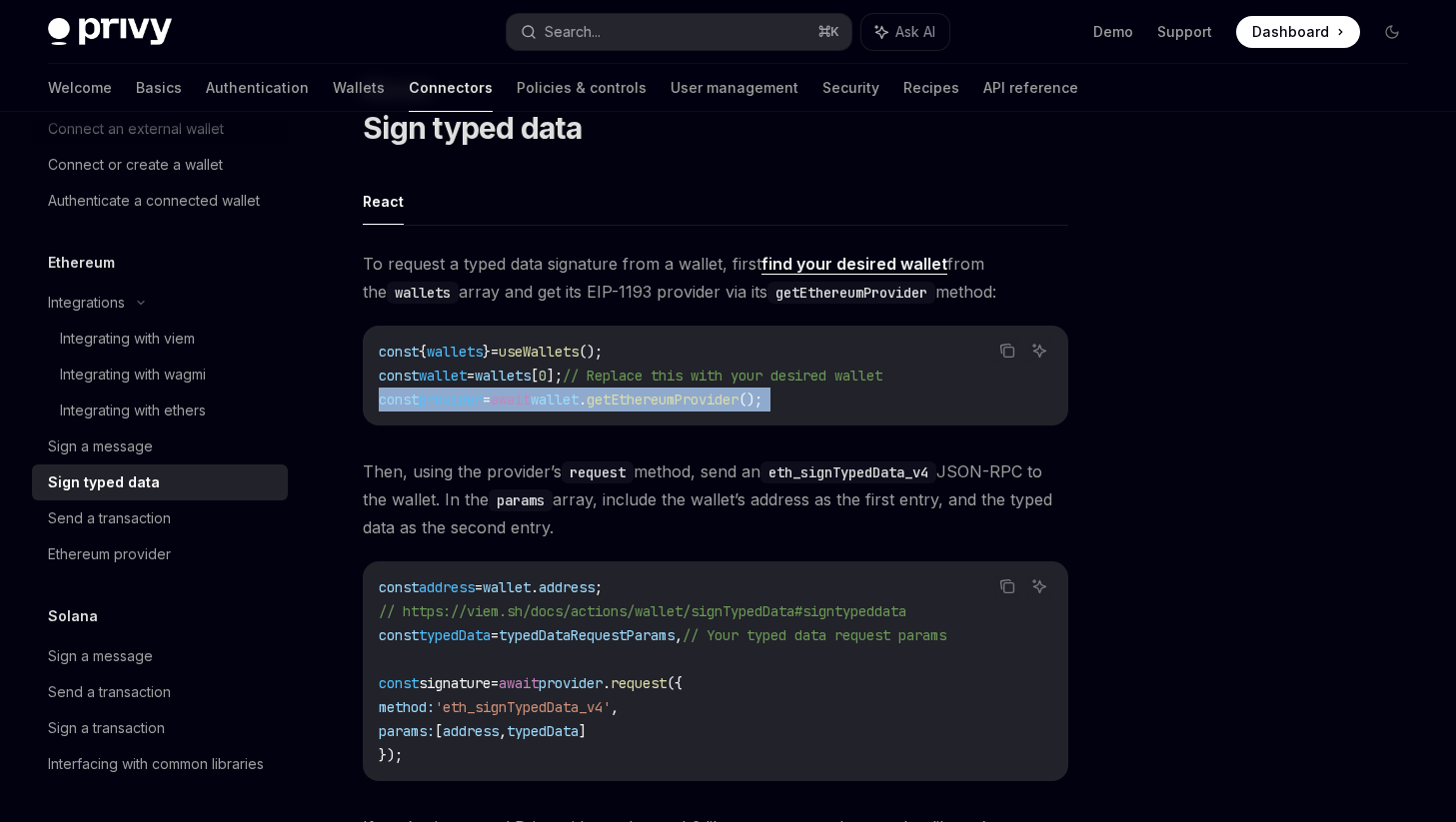 click on "await" at bounding box center [511, 400] 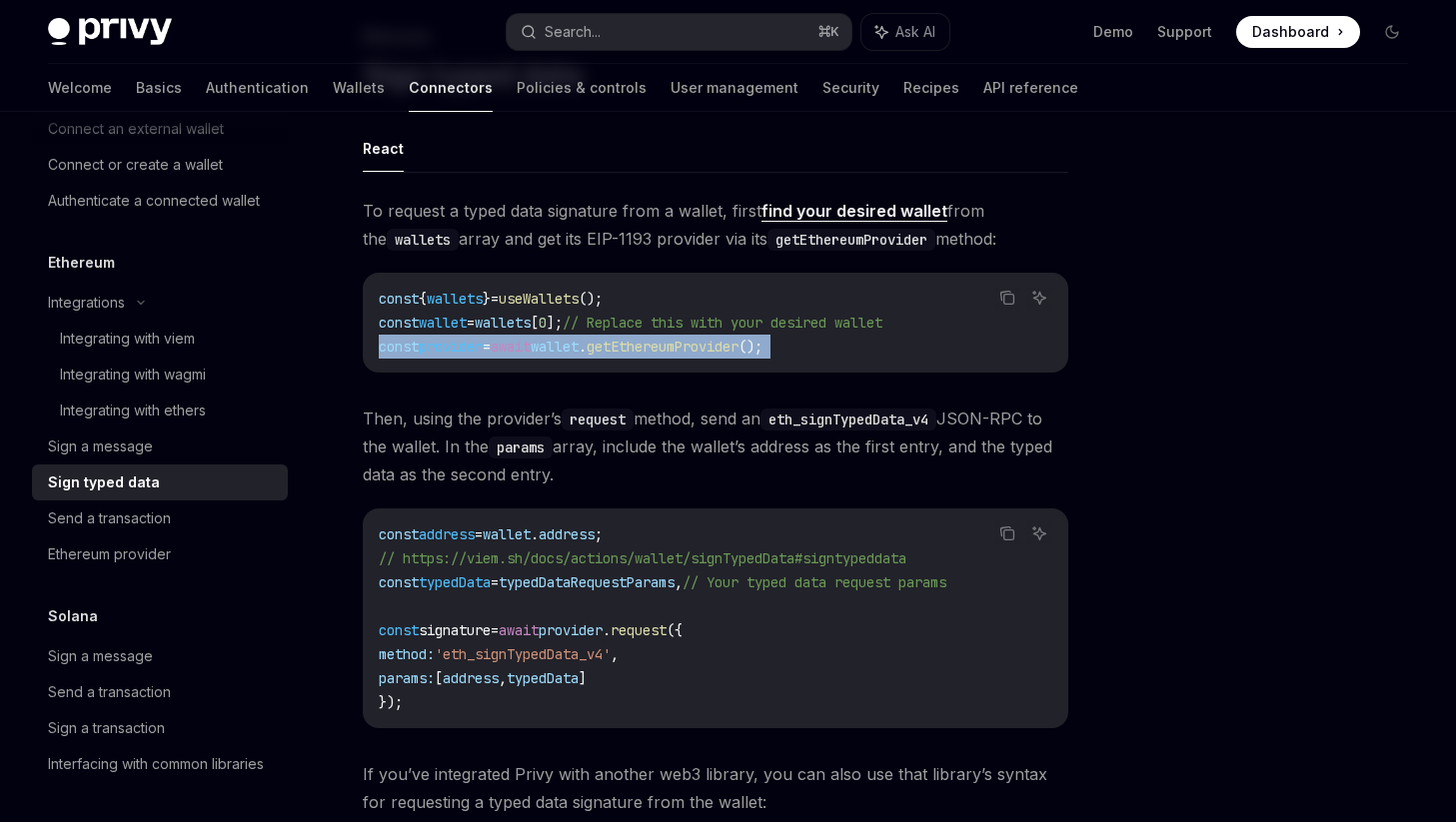 click on "To request a typed data signature from a wallet, first  find your desired wallet  from the  wallets  array and get its EIP-1193 provider via its  getEthereumProvider  method: Copy Ask AI const  { wallets }  =  useWallets ();
const  wallet  =  wallets [ 0 ];  // Replace this with your desired wallet
const  provider  =  await  wallet . getEthereumProvider ();
Then, using the provider’s  request  method, send an  eth_signTypedData_v4  JSON-RPC to the wallet. In the  params  array, include the wallet’s address as the first entry, and the typed data as the second entry. Copy Ask AI const  address  =  wallet . address ;
// https://viem.sh/docs/actions/wallet/signTypedData#signtypeddata
const  typedData  =  typedDataRequestParams ,  // Your typed data request params
const  signature  =  await  provider . request ({
method:  'eth_signTypedData_v4' ,
params:  [ address ,  typedData ]
});
Library Method Viem Use the wallet client’s  signTypedData  method . Ethers Use the signer’s  . ." at bounding box center [716, 649] 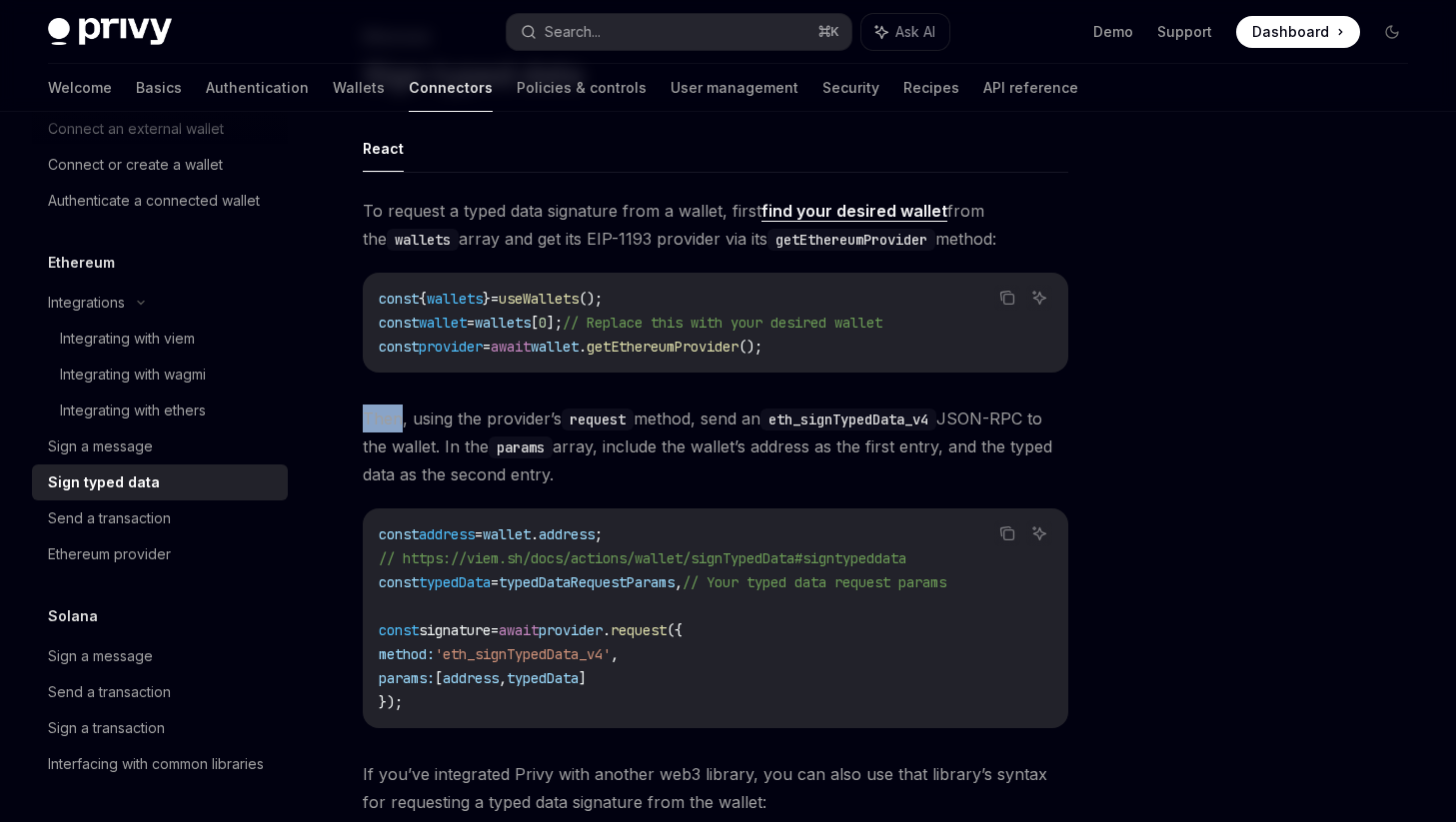 click on "To request a typed data signature from a wallet, first  find your desired wallet  from the  wallets  array and get its EIP-1193 provider via its  getEthereumProvider  method: Copy Ask AI const  { wallets }  =  useWallets ();
const  wallet  =  wallets [ 0 ];  // Replace this with your desired wallet
const  provider  =  await  wallet . getEthereumProvider ();
Then, using the provider’s  request  method, send an  eth_signTypedData_v4  JSON-RPC to the wallet. In the  params  array, include the wallet’s address as the first entry, and the typed data as the second entry. Copy Ask AI const  address  =  wallet . address ;
// https://viem.sh/docs/actions/wallet/signTypedData#signtypeddata
const  typedData  =  typedDataRequestParams ,  // Your typed data request params
const  signature  =  await  provider . request ({
method:  'eth_signTypedData_v4' ,
params:  [ address ,  typedData ]
});
Library Method Viem Use the wallet client’s  signTypedData  method . Ethers Use the signer’s  . ." at bounding box center [716, 649] 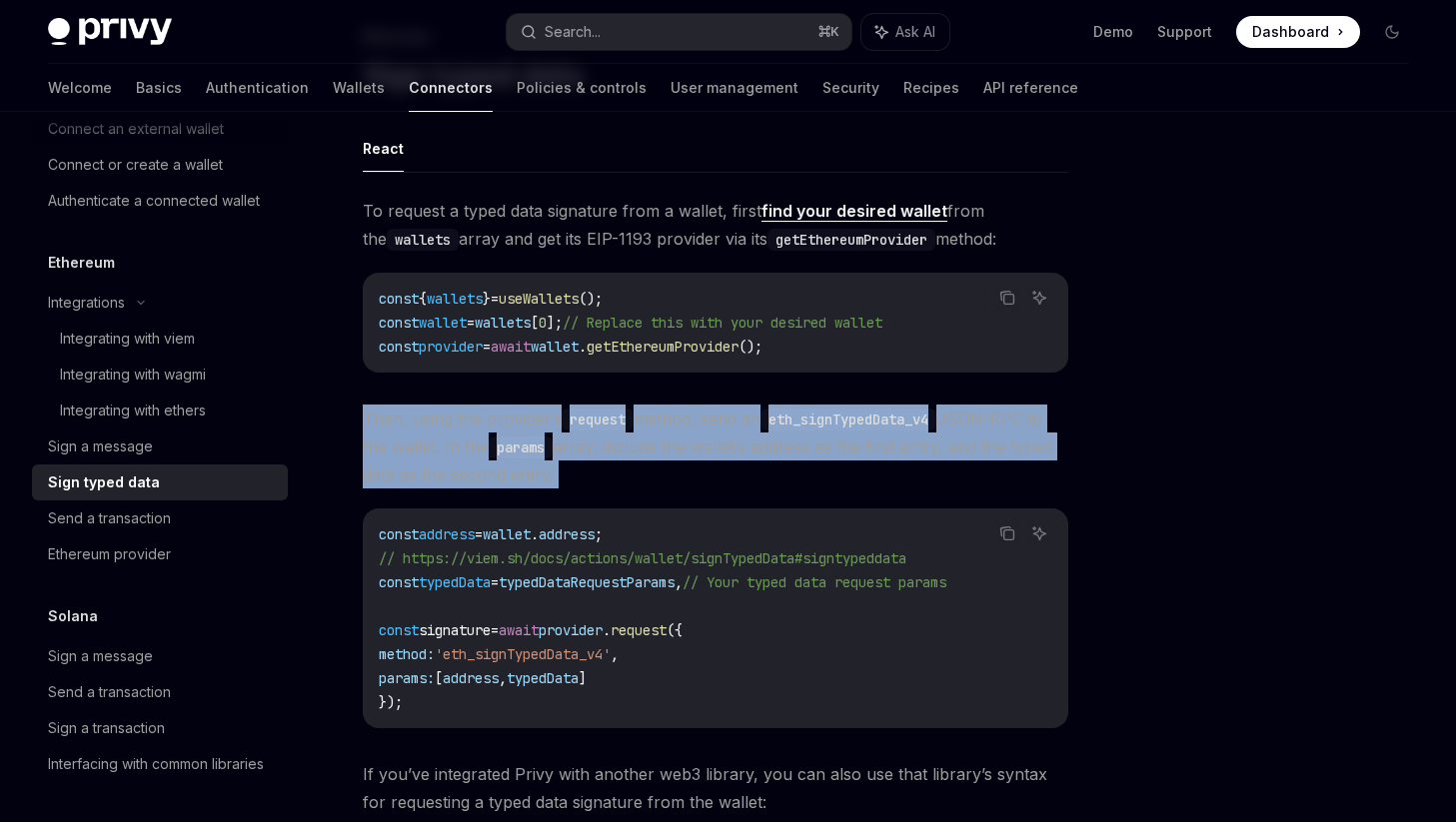 click on "To request a typed data signature from a wallet, first  find your desired wallet  from the  wallets  array and get its EIP-1193 provider via its  getEthereumProvider  method: Copy Ask AI const  { wallets }  =  useWallets ();
const  wallet  =  wallets [ 0 ];  // Replace this with your desired wallet
const  provider  =  await  wallet . getEthereumProvider ();
Then, using the provider’s  request  method, send an  eth_signTypedData_v4  JSON-RPC to the wallet. In the  params  array, include the wallet’s address as the first entry, and the typed data as the second entry. Copy Ask AI const  address  =  wallet . address ;
// https://viem.sh/docs/actions/wallet/signTypedData#signtypeddata
const  typedData  =  typedDataRequestParams ,  // Your typed data request params
const  signature  =  await  provider . request ({
method:  'eth_signTypedData_v4' ,
params:  [ address ,  typedData ]
});
Library Method Viem Use the wallet client’s  signTypedData  method . Ethers Use the signer’s  . ." at bounding box center (716, 649) 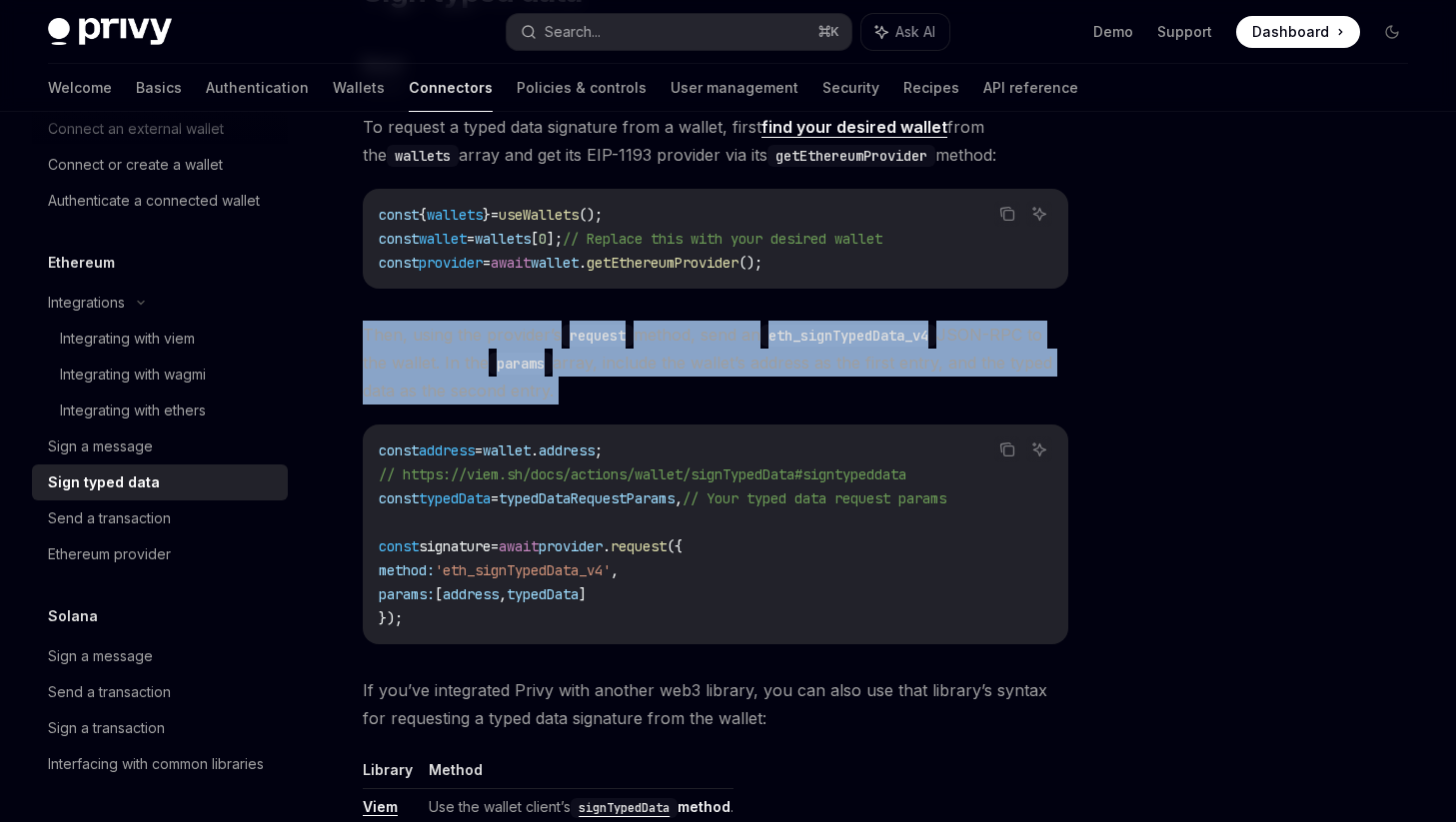 scroll, scrollTop: 232, scrollLeft: 0, axis: vertical 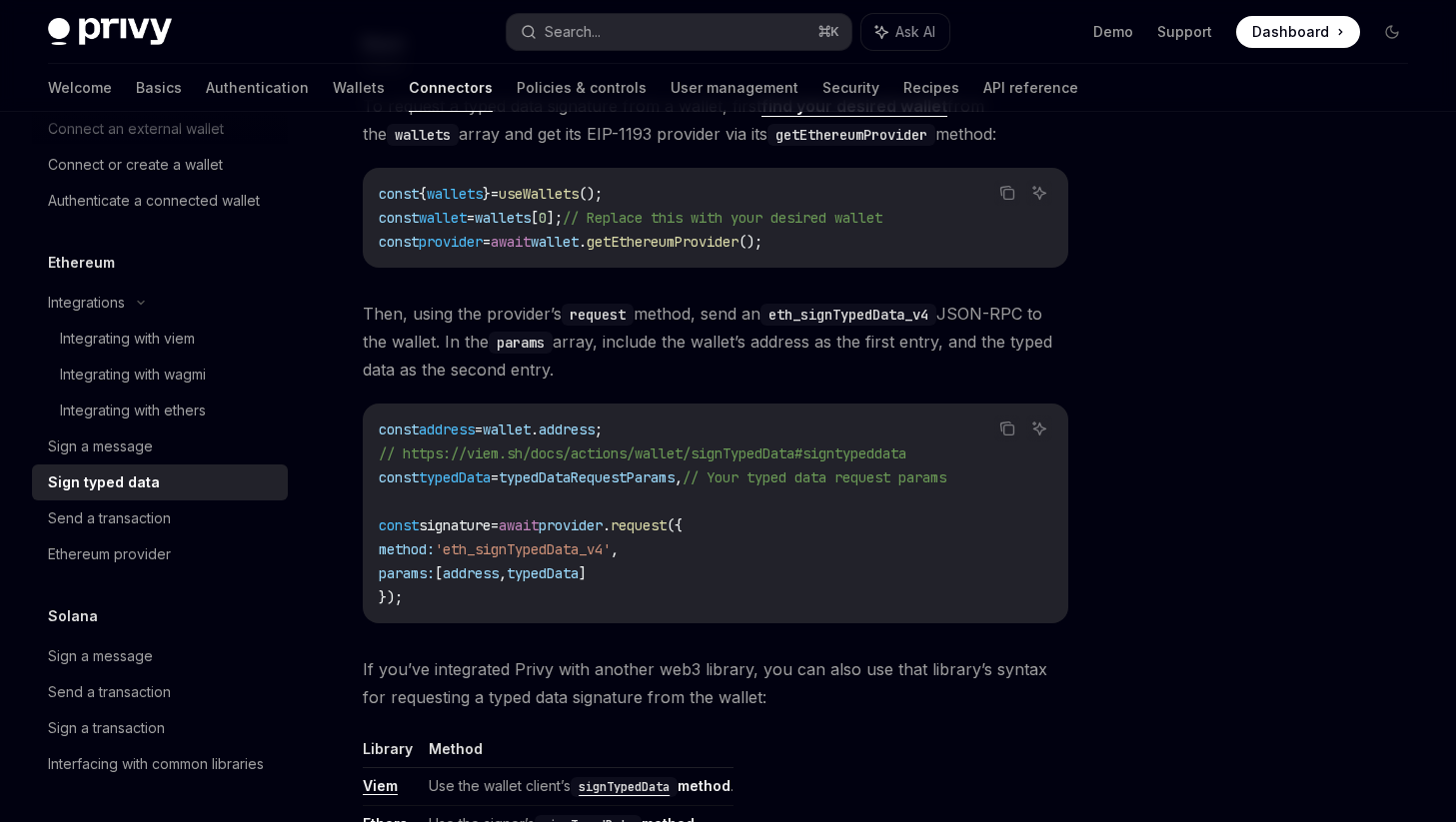 click on "To request a typed data signature from a wallet, first  find your desired wallet  from the  wallets  array and get its EIP-1193 provider via its  getEthereumProvider  method: Copy Ask AI const  { wallets }  =  useWallets ();
const  wallet  =  wallets [ 0 ];  // Replace this with your desired wallet
const  provider  =  await  wallet . getEthereumProvider ();
Then, using the provider’s  request  method, send an  eth_signTypedData_v4  JSON-RPC to the wallet. In the  params  array, include the wallet’s address as the first entry, and the typed data as the second entry. Copy Ask AI const  address  =  wallet . address ;
// https://viem.sh/docs/actions/wallet/signTypedData#signtypeddata
const  typedData  =  typedDataRequestParams ,  // Your typed data request params
const  signature  =  await  provider . request ({
method:  'eth_signTypedData_v4' ,
params:  [ address ,  typedData ]
});
Library Method Viem Use the wallet client’s  signTypedData  method . Ethers Use the signer’s  . ." at bounding box center (716, 544) 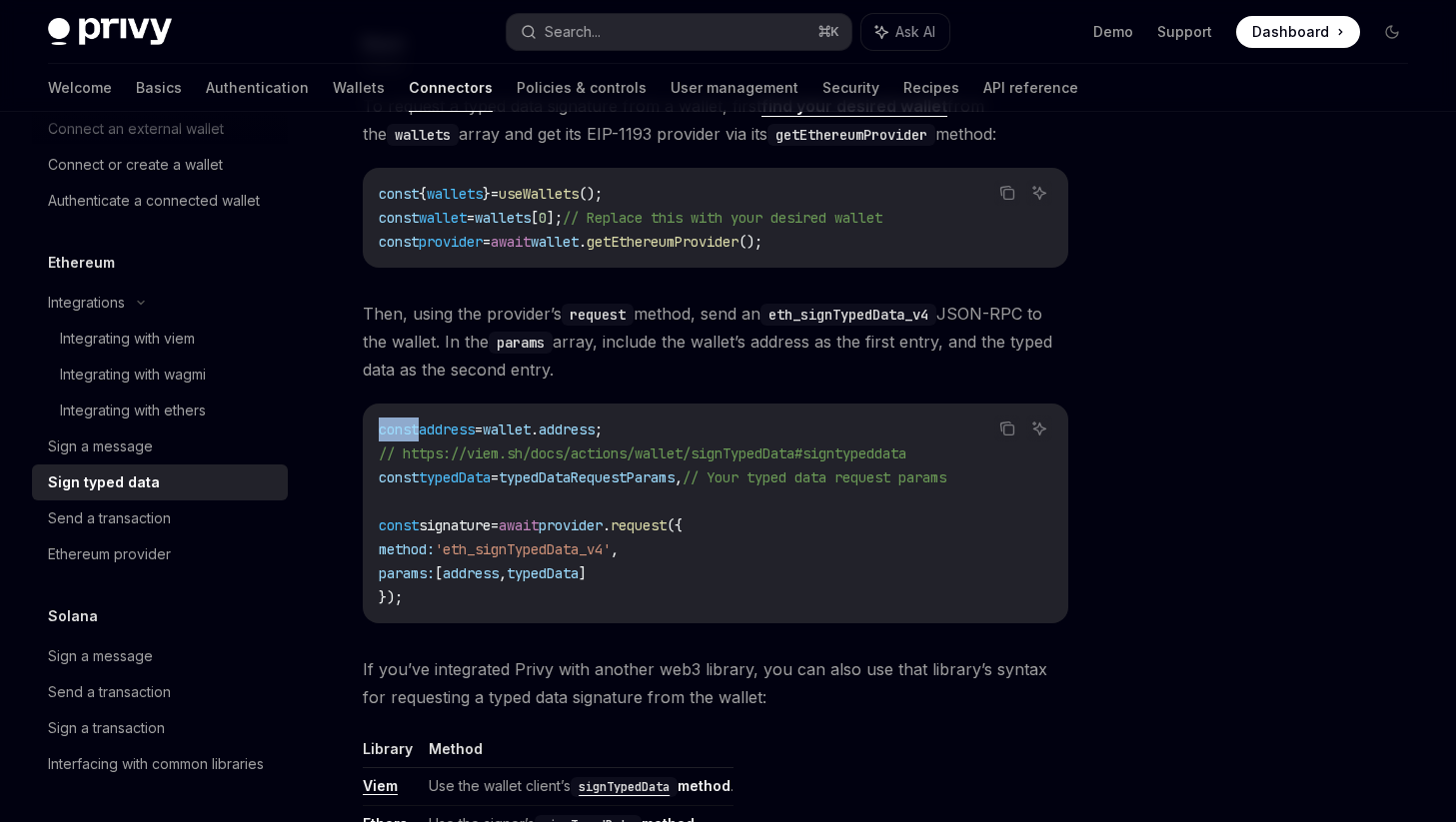 click on "To request a typed data signature from a wallet, first  find your desired wallet  from the  wallets  array and get its EIP-1193 provider via its  getEthereumProvider  method: Copy Ask AI const  { wallets }  =  useWallets ();
const  wallet  =  wallets [ 0 ];  // Replace this with your desired wallet
const  provider  =  await  wallet . getEthereumProvider ();
Then, using the provider’s  request  method, send an  eth_signTypedData_v4  JSON-RPC to the wallet. In the  params  array, include the wallet’s address as the first entry, and the typed data as the second entry. Copy Ask AI const  address  =  wallet . address ;
// https://viem.sh/docs/actions/wallet/signTypedData#signtypeddata
const  typedData  =  typedDataRequestParams ,  // Your typed data request params
const  signature  =  await  provider . request ({
method:  'eth_signTypedData_v4' ,
params:  [ address ,  typedData ]
});
Library Method Viem Use the wallet client’s  signTypedData  method . Ethers Use the signer’s  . ." at bounding box center [716, 544] 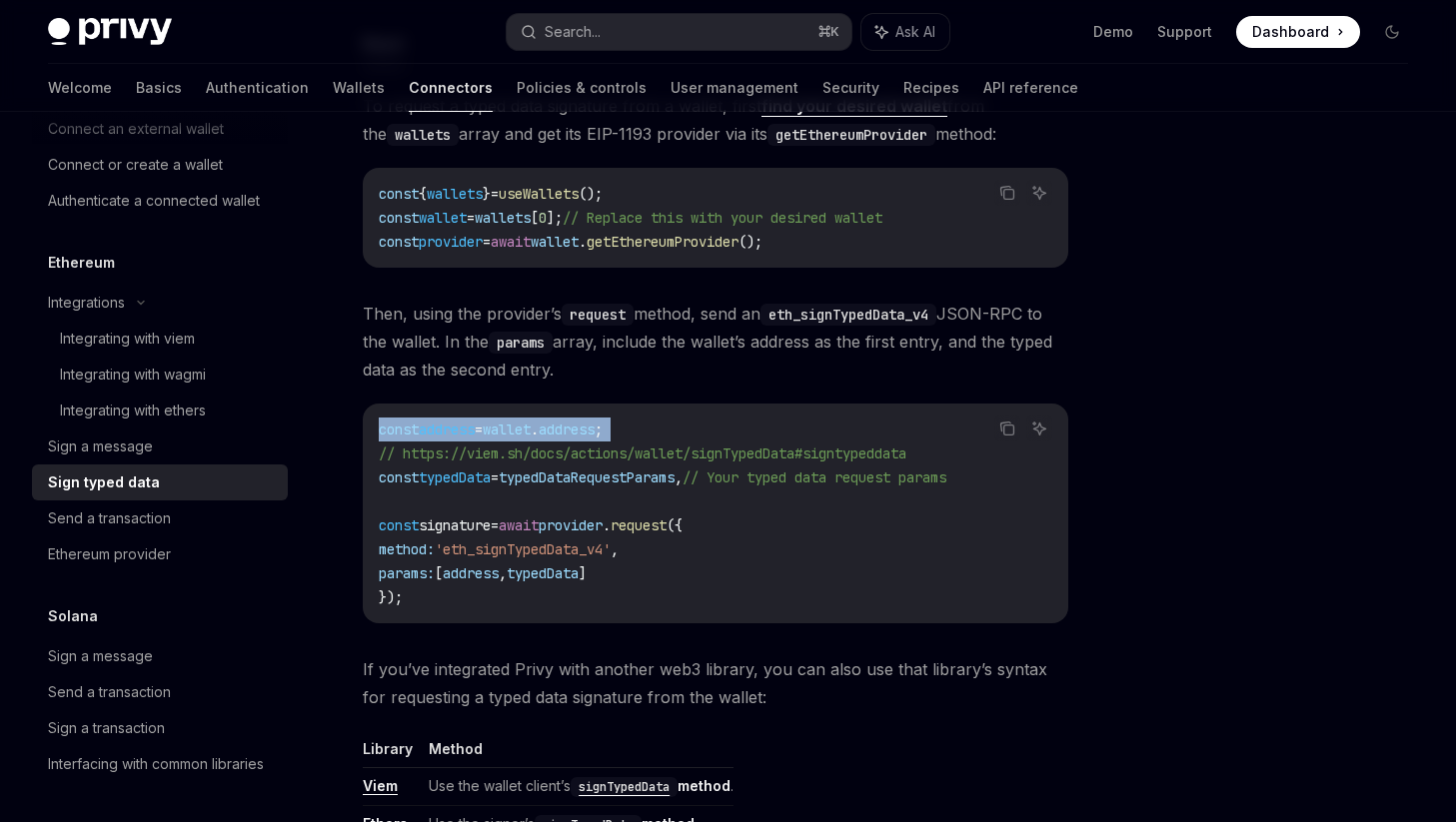click on "To request a typed data signature from a wallet, first  find your desired wallet  from the  wallets  array and get its EIP-1193 provider via its  getEthereumProvider  method: Copy Ask AI const  { wallets }  =  useWallets ();
const  wallet  =  wallets [ 0 ];  // Replace this with your desired wallet
const  provider  =  await  wallet . getEthereumProvider ();
Then, using the provider’s  request  method, send an  eth_signTypedData_v4  JSON-RPC to the wallet. In the  params  array, include the wallet’s address as the first entry, and the typed data as the second entry. Copy Ask AI const  address  =  wallet . address ;
// https://viem.sh/docs/actions/wallet/signTypedData#signtypeddata
const  typedData  =  typedDataRequestParams ,  // Your typed data request params
const  signature  =  await  provider . request ({
method:  'eth_signTypedData_v4' ,
params:  [ address ,  typedData ]
});
Library Method Viem Use the wallet client’s  signTypedData  method . Ethers Use the signer’s  . ." at bounding box center [716, 544] 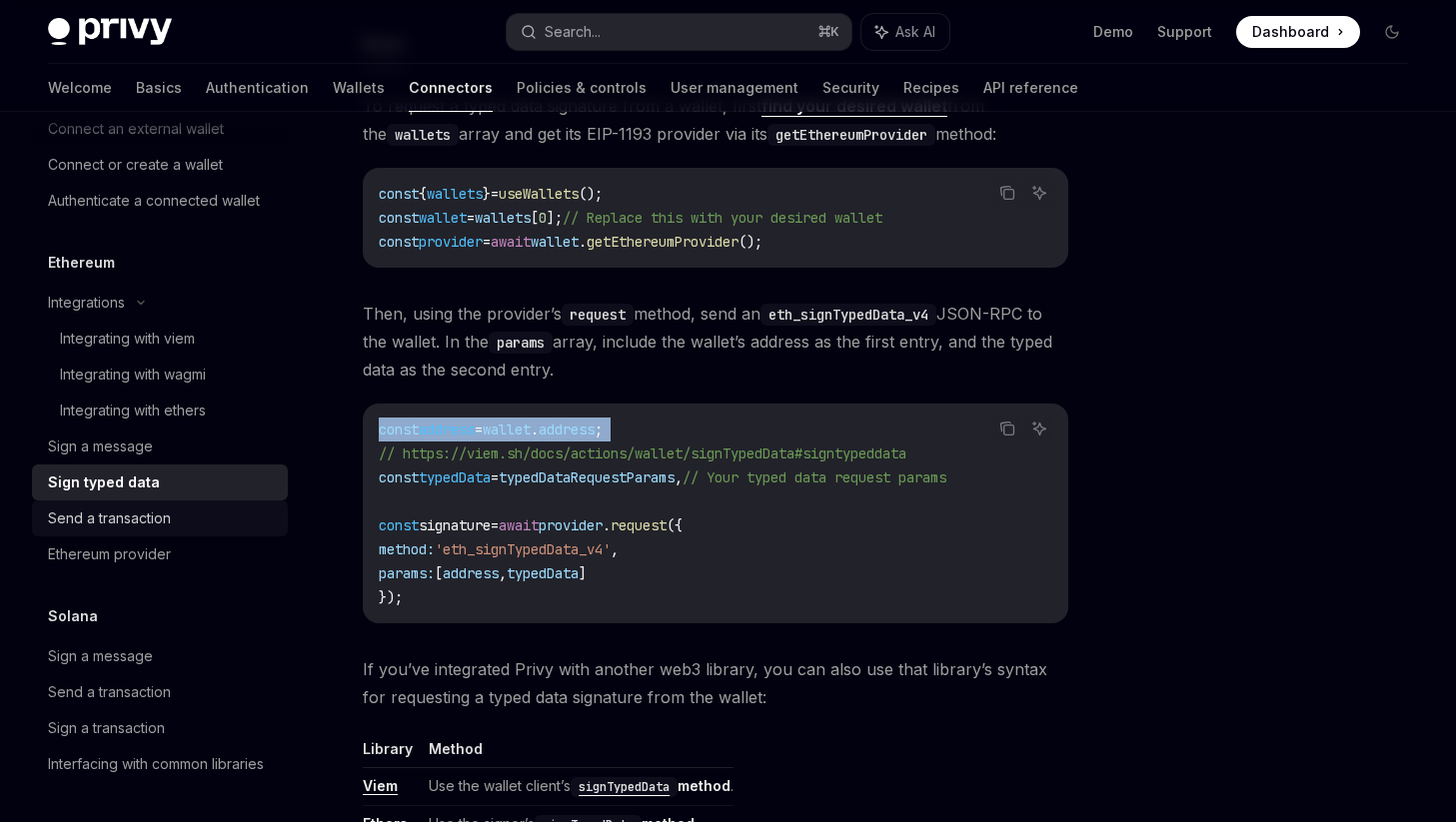 click on "Send a transaction" at bounding box center [162, 518] 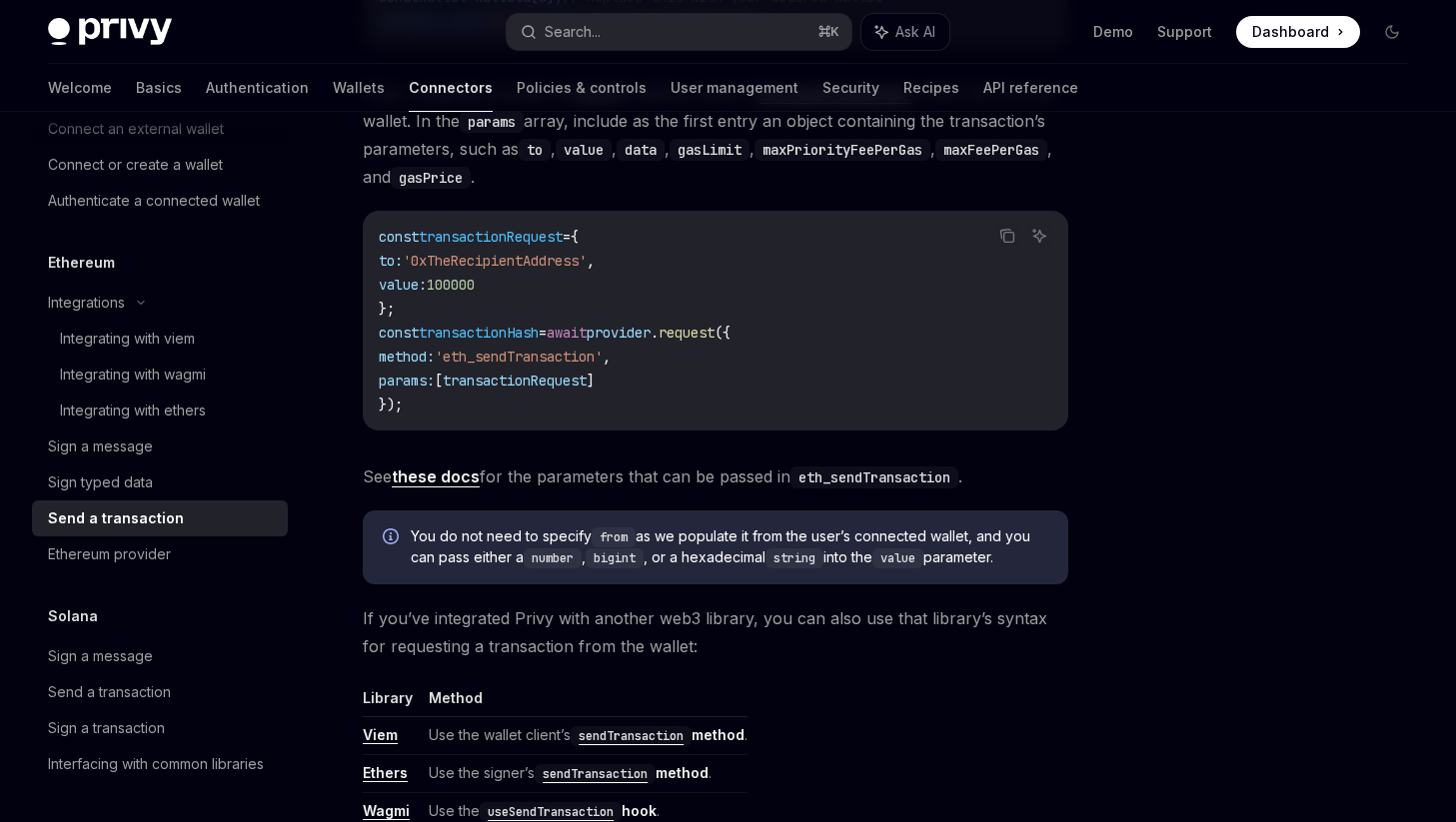 scroll, scrollTop: 432, scrollLeft: 0, axis: vertical 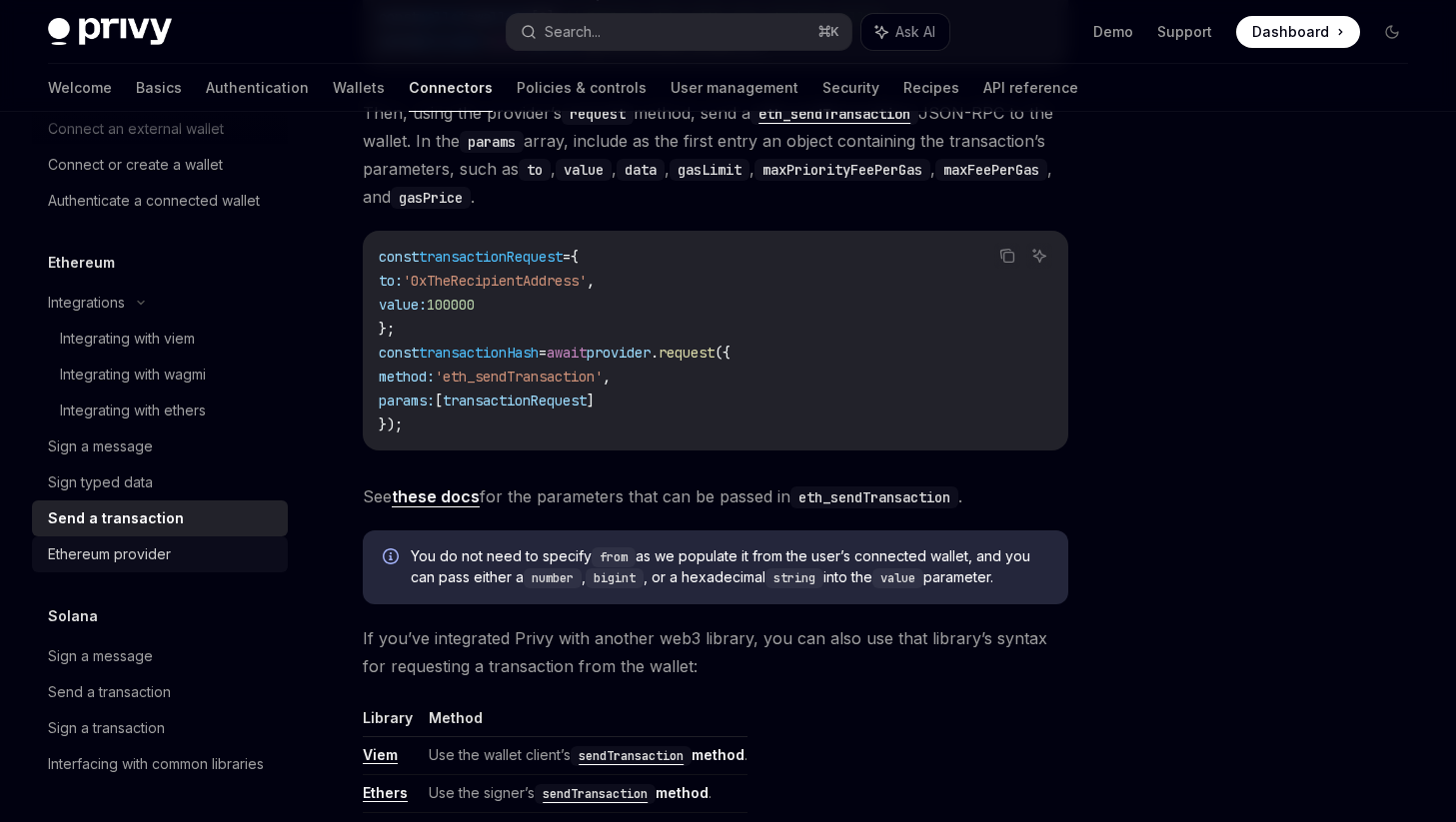 click on "Ethereum provider" at bounding box center (162, 554) 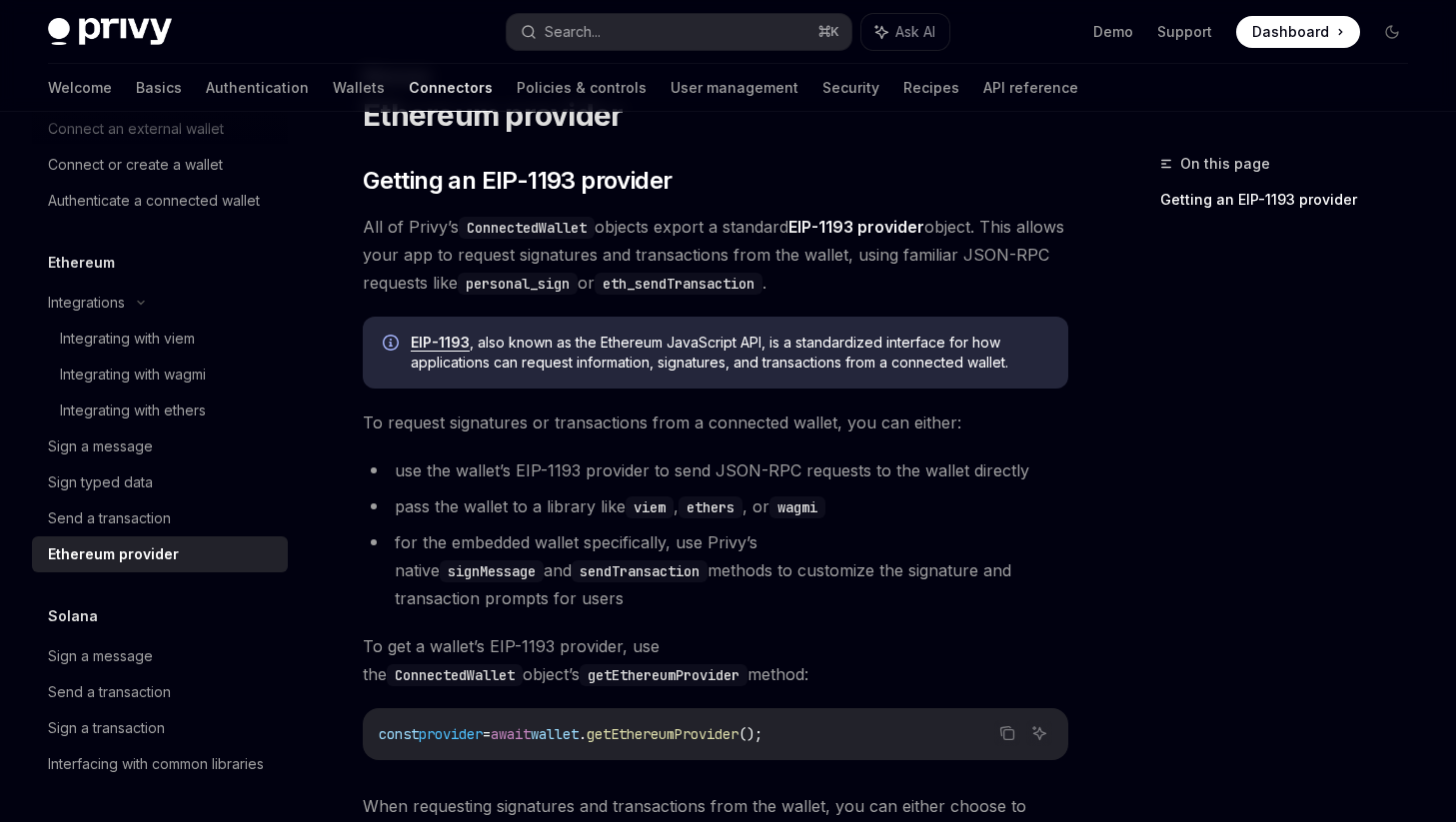 scroll, scrollTop: 65, scrollLeft: 0, axis: vertical 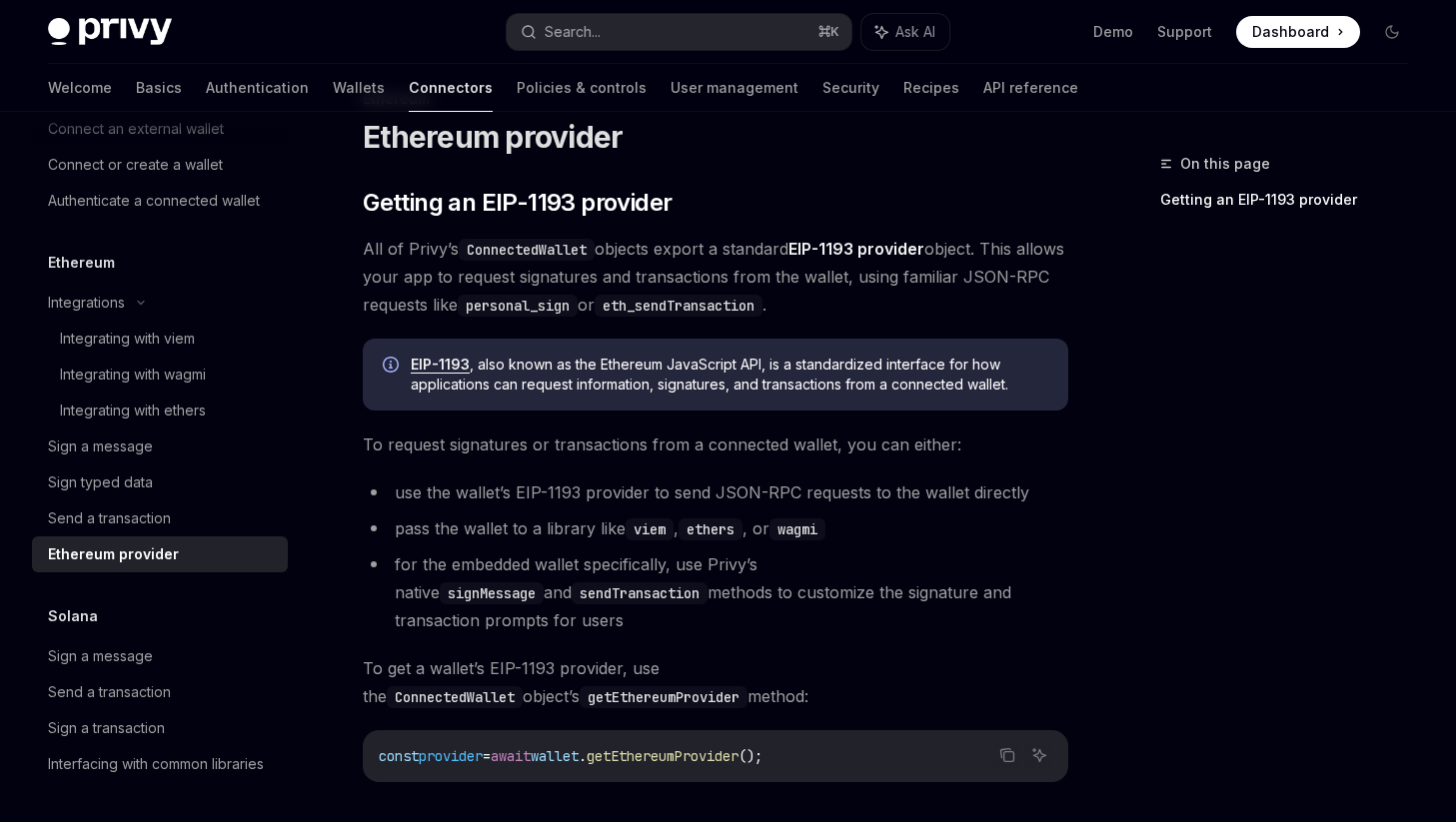 click on "All of Privy’s  ConnectedWallet  objects export a standard  EIP-1193 provider  object. This allows your app to request signatures and transactions from the wallet, using familiar JSON-RPC requests like  personal_sign  or  eth_sendTransaction ." at bounding box center [716, 277] 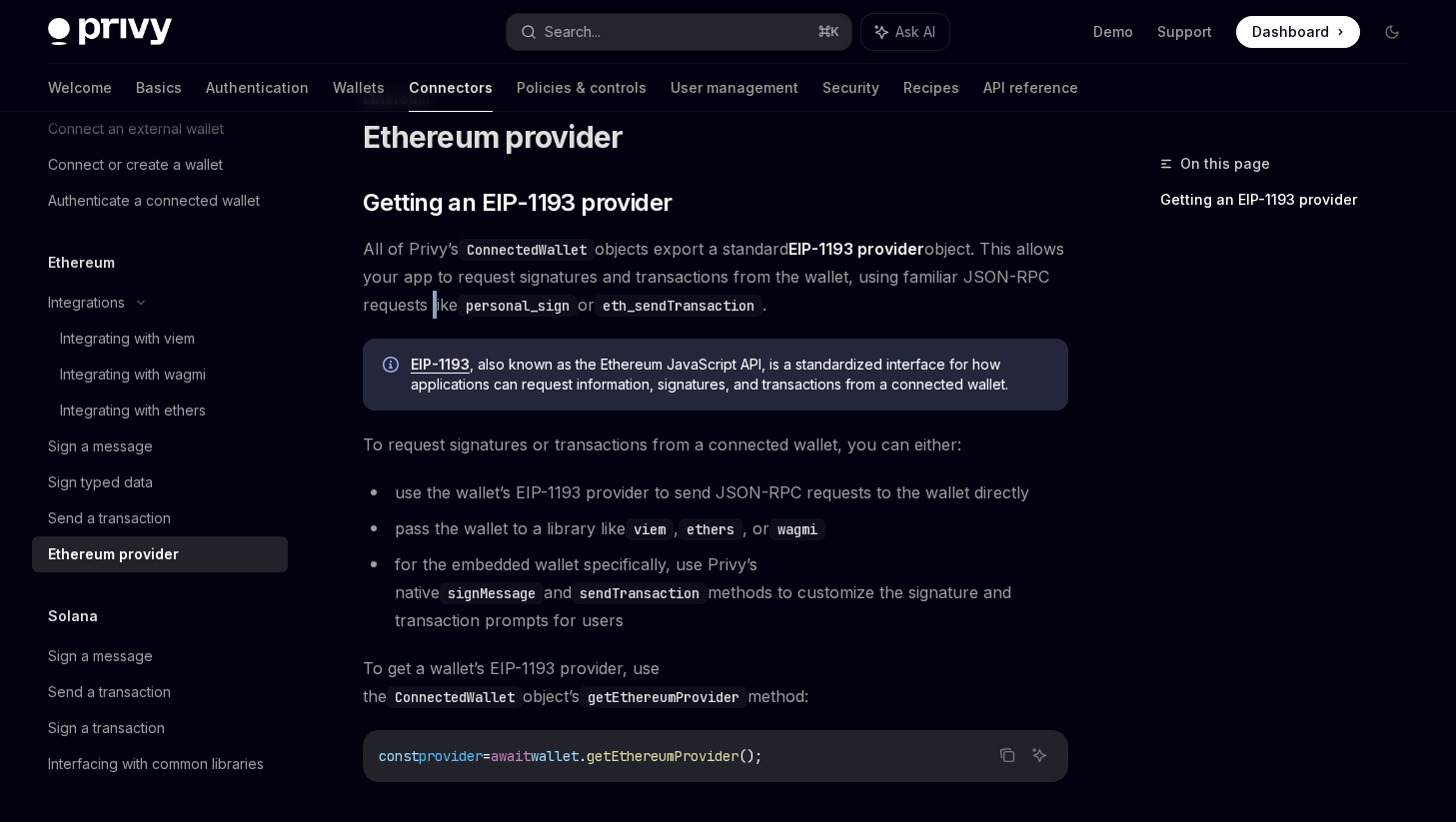 click on "All of Privy’s  ConnectedWallet  objects export a standard  EIP-1193 provider  object. This allows your app to request signatures and transactions from the wallet, using familiar JSON-RPC requests like  personal_sign  or  eth_sendTransaction ." at bounding box center (716, 277) 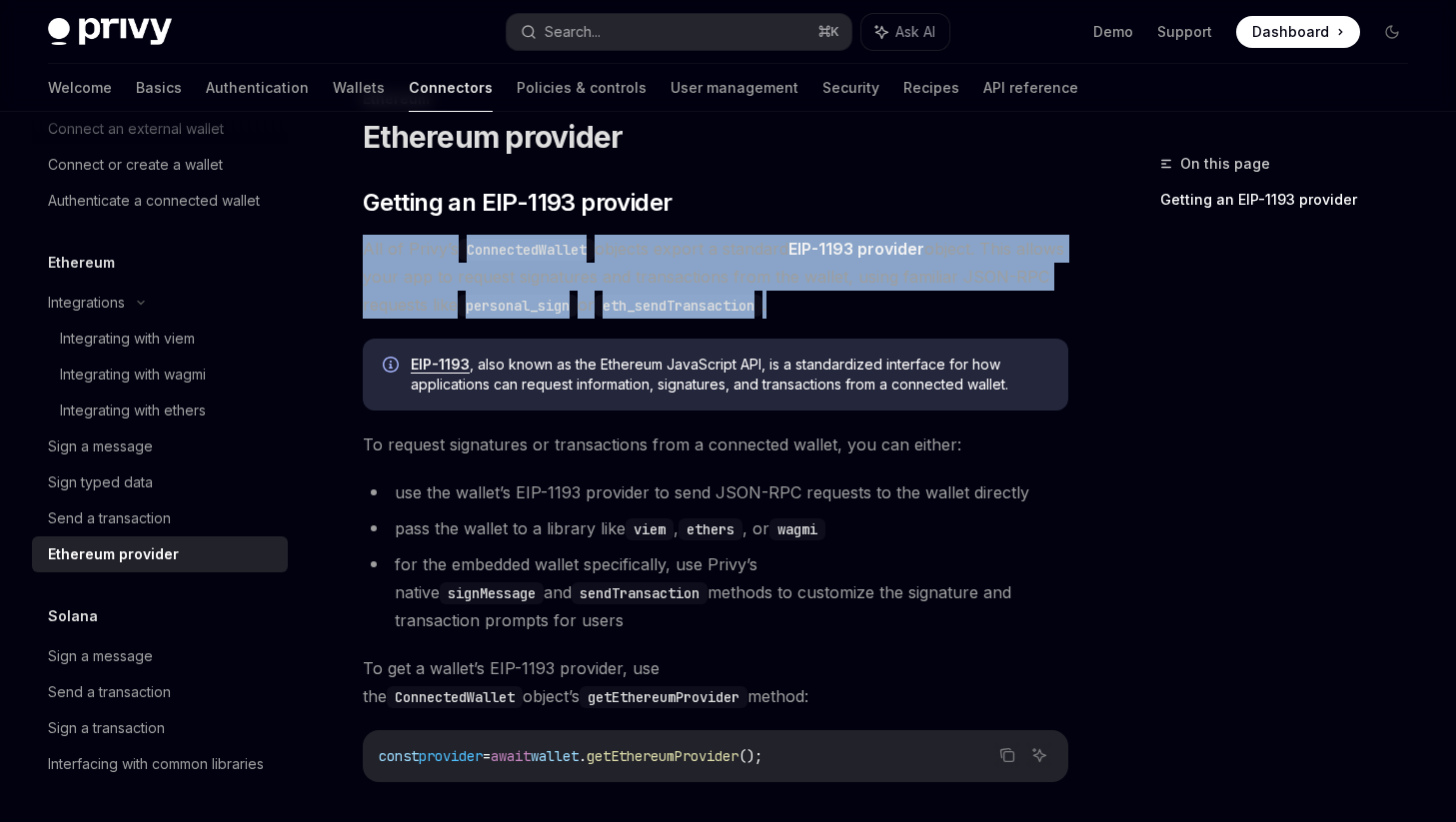 click on "All of Privy’s  ConnectedWallet  objects export a standard  EIP-1193 provider  object. This allows your app to request signatures and transactions from the wallet, using familiar JSON-RPC requests like  personal_sign  or  eth_sendTransaction ." at bounding box center (716, 277) 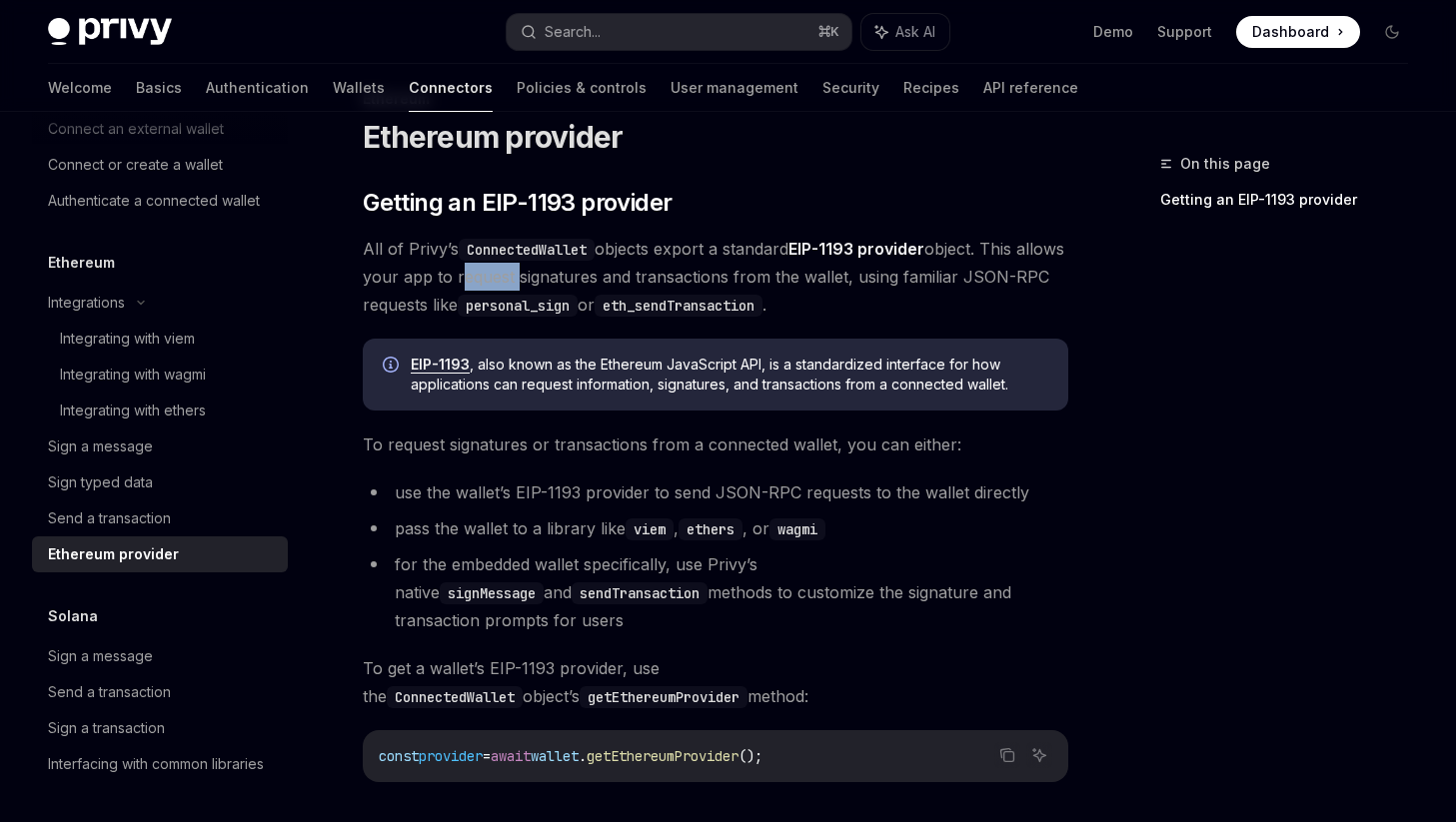 click on "All of Privy’s  ConnectedWallet  objects export a standard  EIP-1193 provider  object. This allows your app to request signatures and transactions from the wallet, using familiar JSON-RPC requests like  personal_sign  or  eth_sendTransaction ." at bounding box center [716, 277] 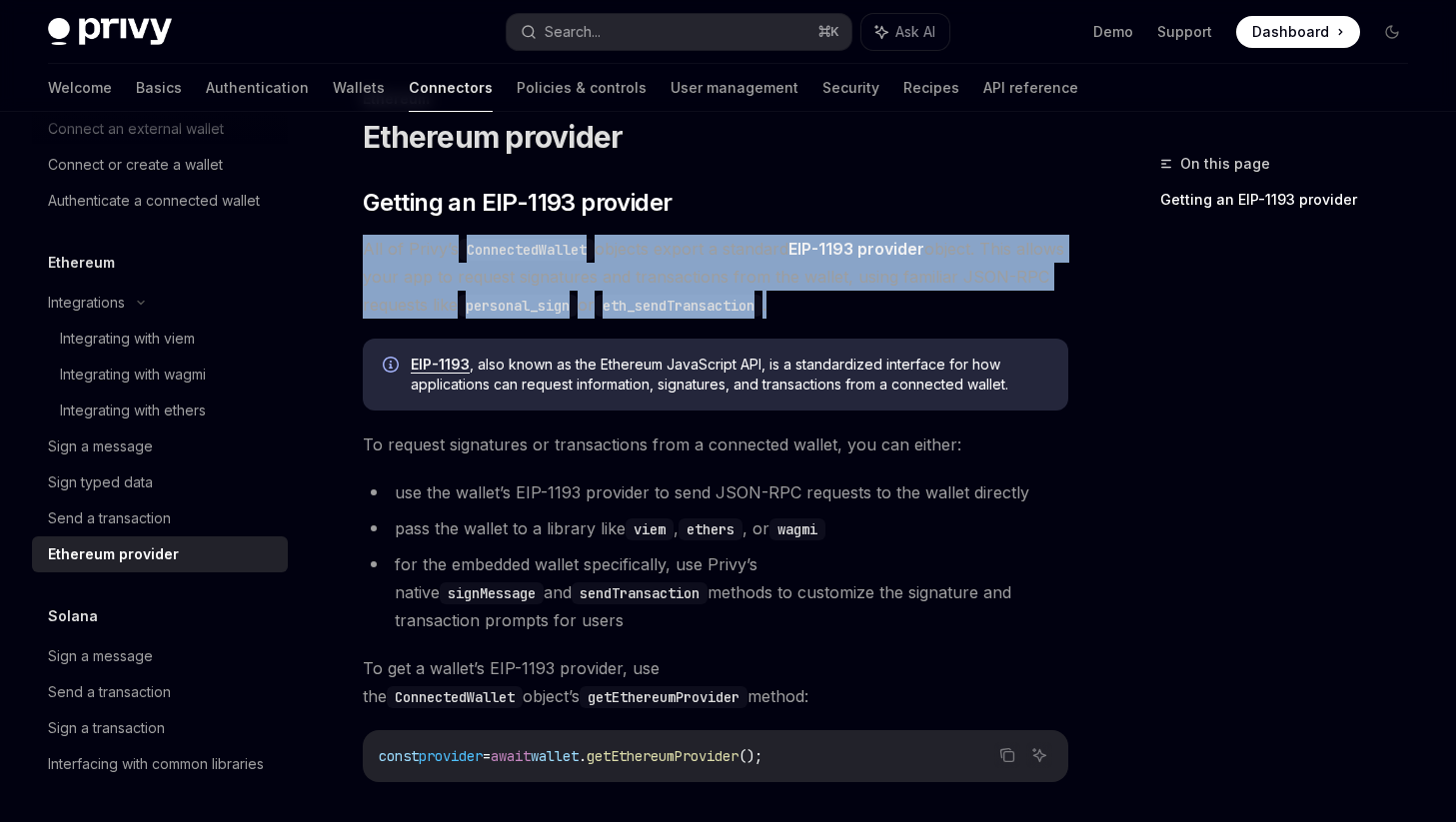 click on "All of Privy’s  ConnectedWallet  objects export a standard  EIP-1193 provider  object. This allows your app to request signatures and transactions from the wallet, using familiar JSON-RPC requests like  personal_sign  or  eth_sendTransaction ." at bounding box center (716, 277) 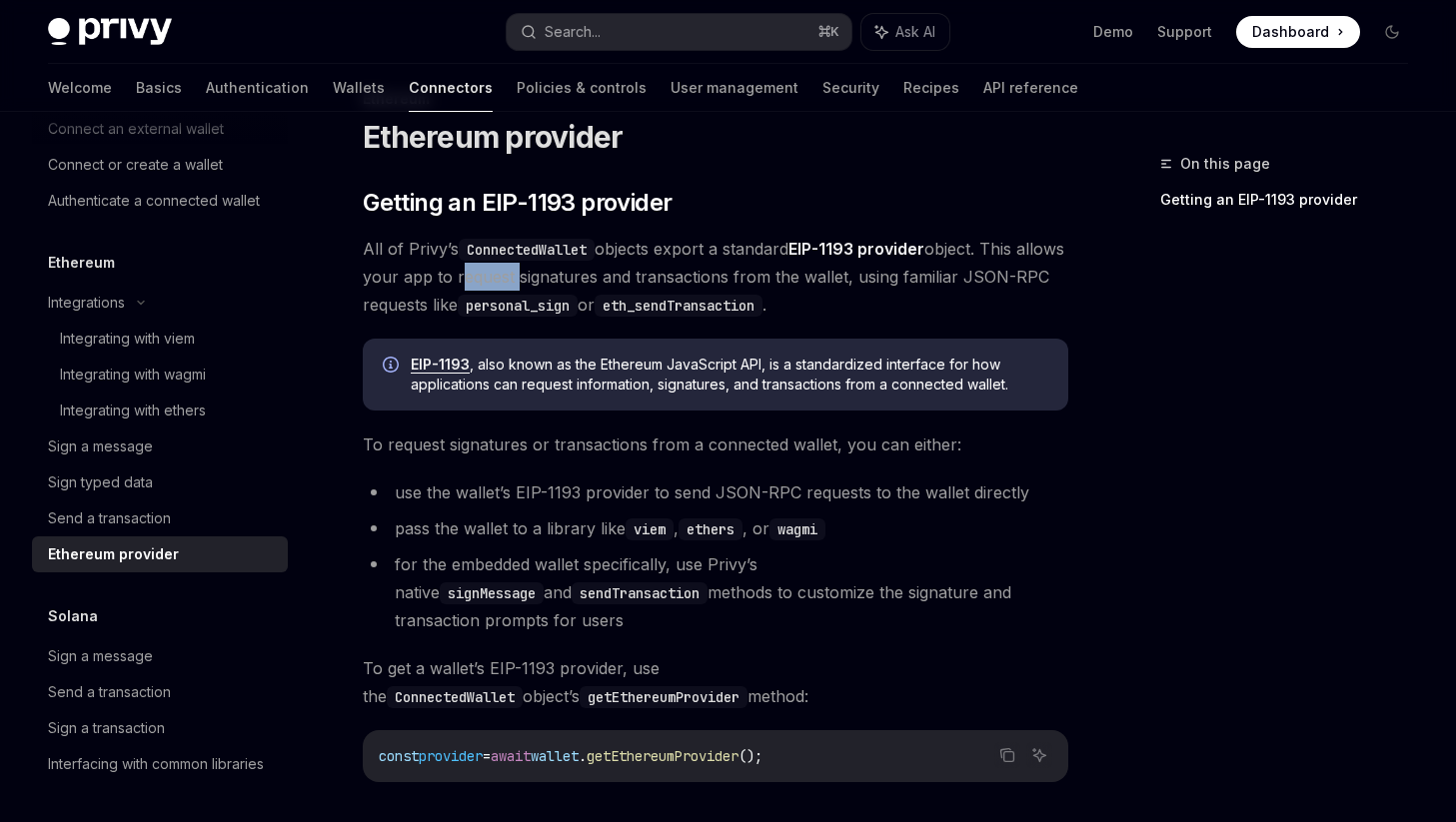 click on "All of Privy’s  ConnectedWallet  objects export a standard  EIP-1193 provider  object. This allows your app to request signatures and transactions from the wallet, using familiar JSON-RPC requests like  personal_sign  or  eth_sendTransaction ." at bounding box center [716, 277] 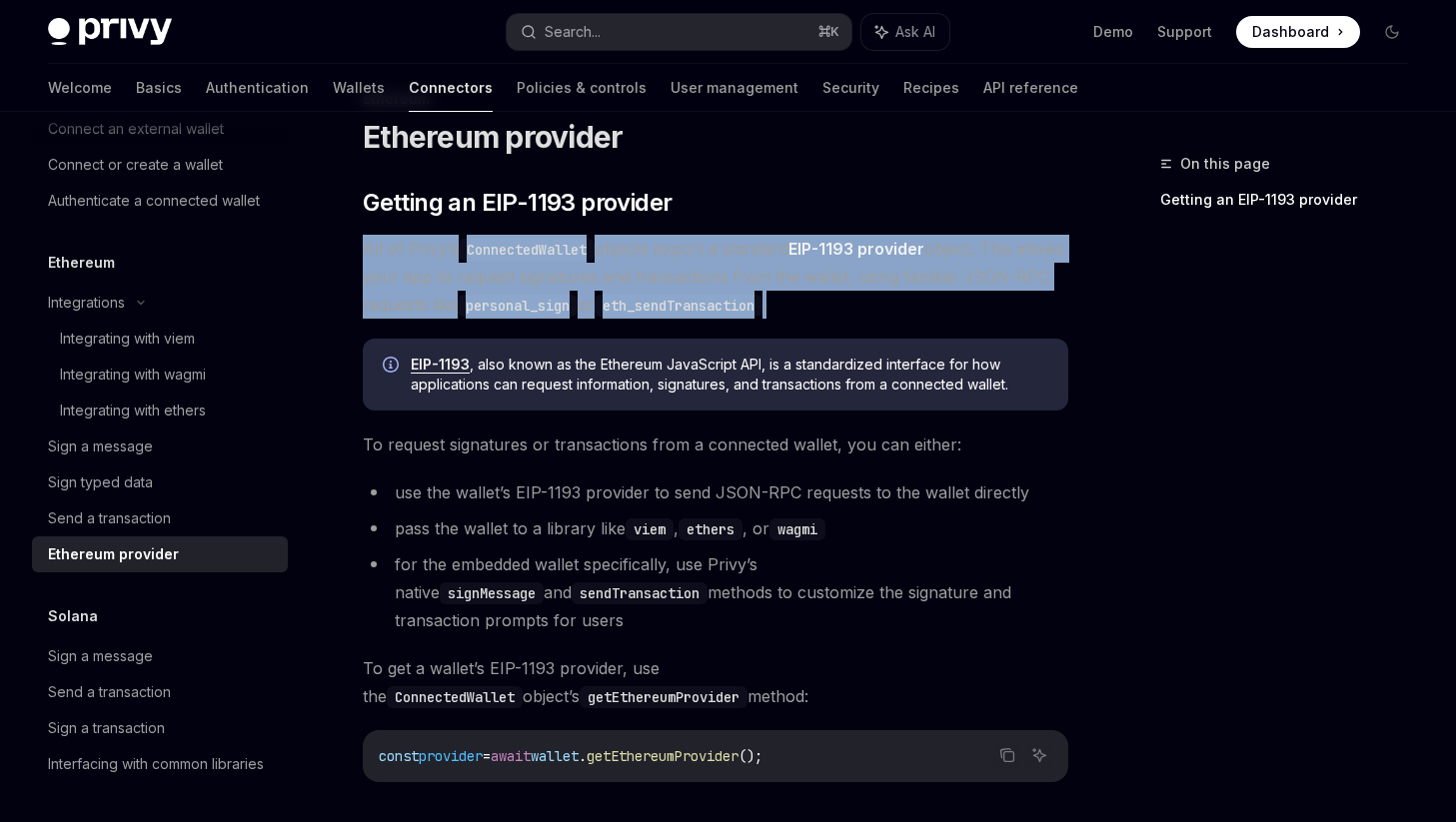 click on "All of Privy’s  ConnectedWallet  objects export a standard  EIP-1193 provider  object. This allows your app to request signatures and transactions from the wallet, using familiar JSON-RPC requests like  personal_sign  or  eth_sendTransaction ." at bounding box center [716, 277] 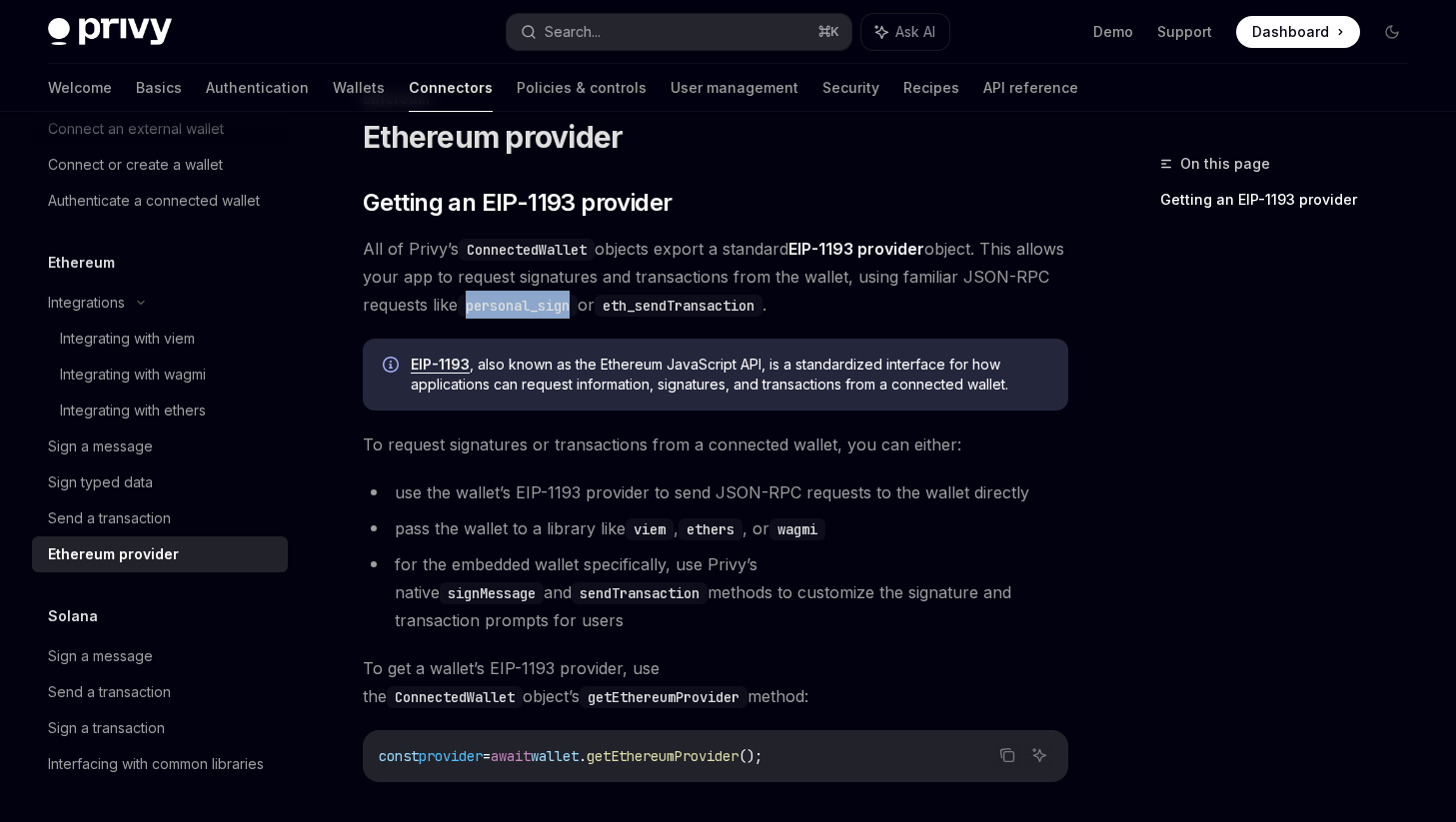 click on "personal_sign" at bounding box center (518, 306) 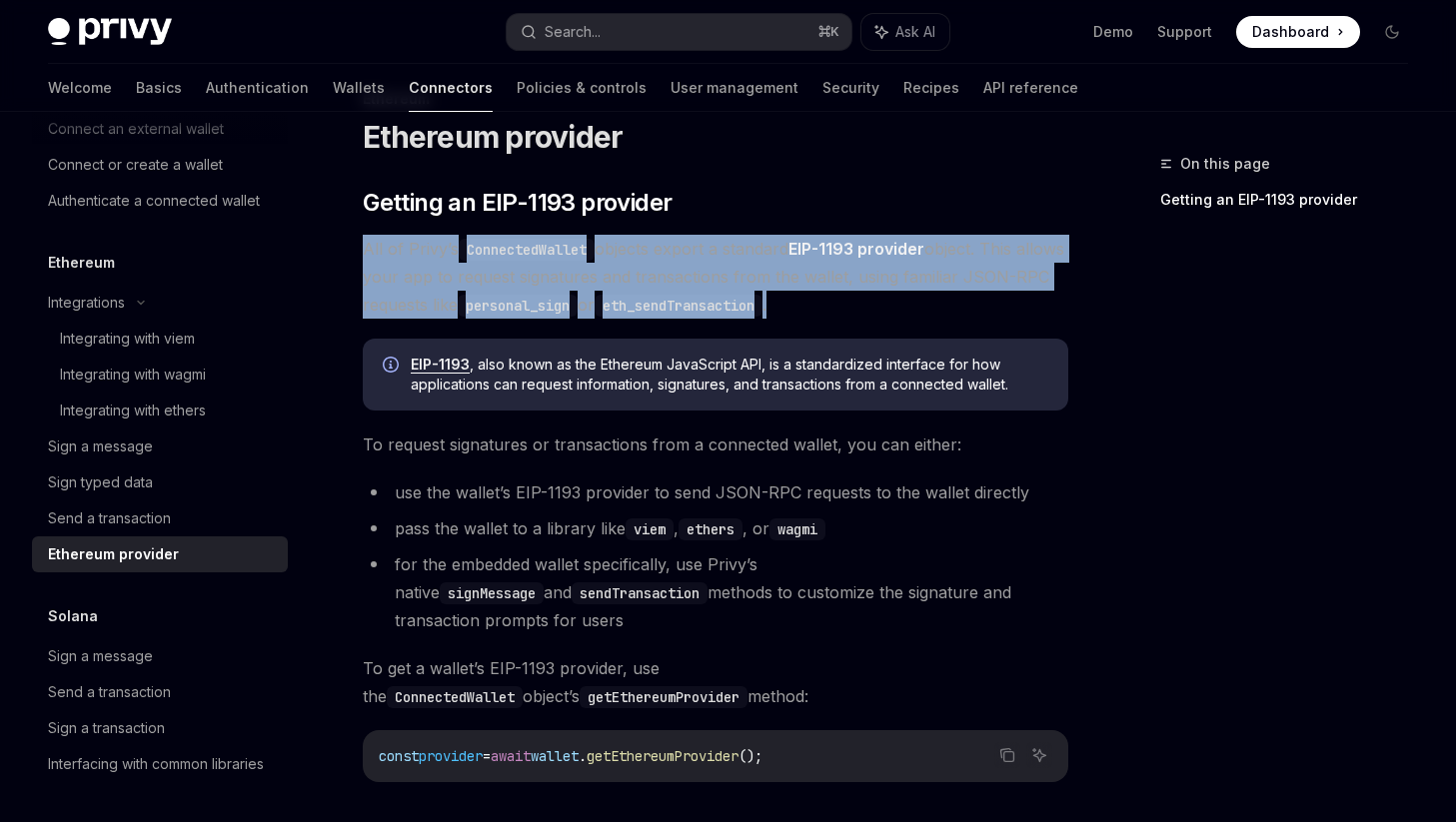 click on "personal_sign" at bounding box center [518, 306] 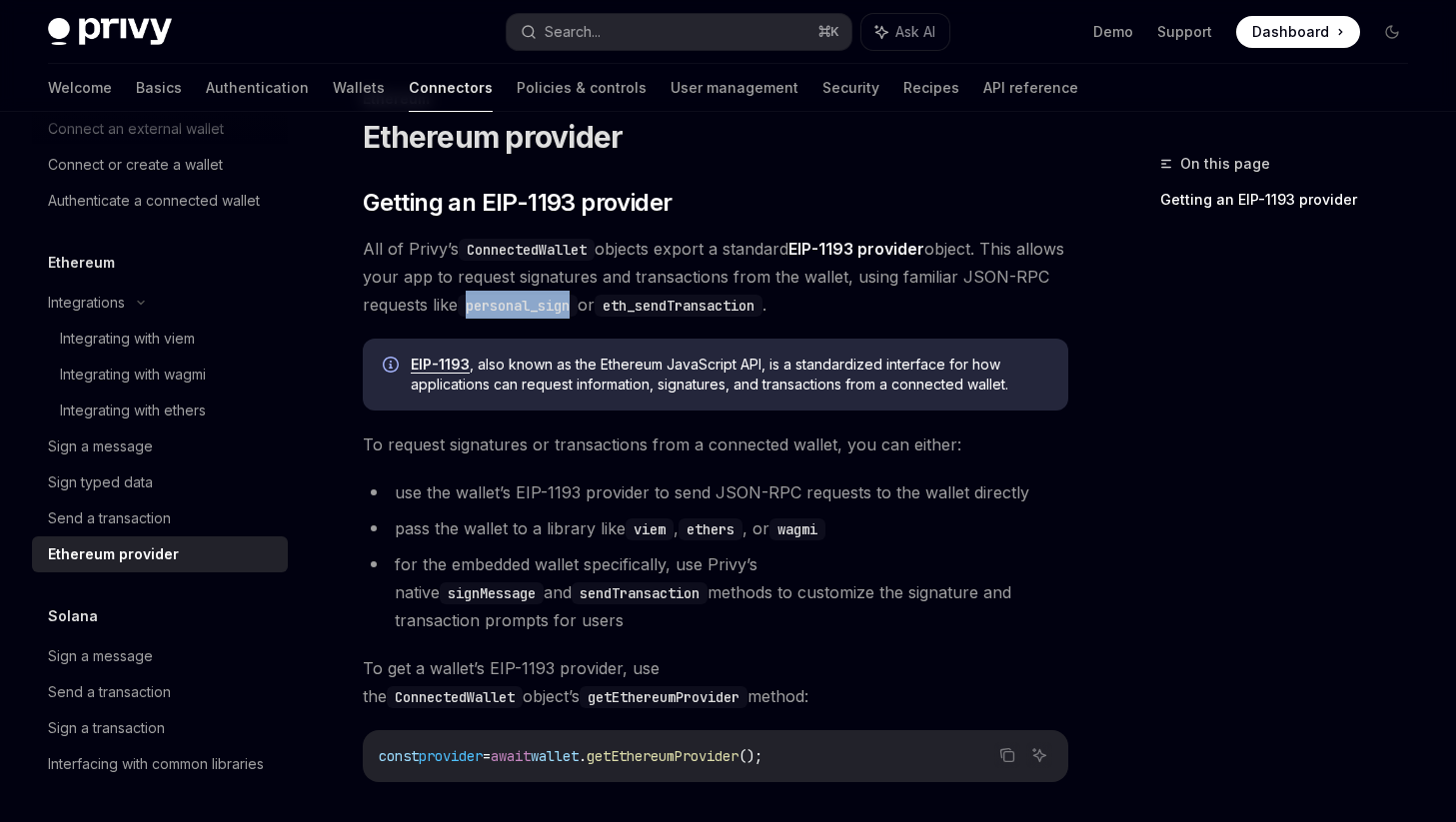 click on "personal_sign" at bounding box center (518, 306) 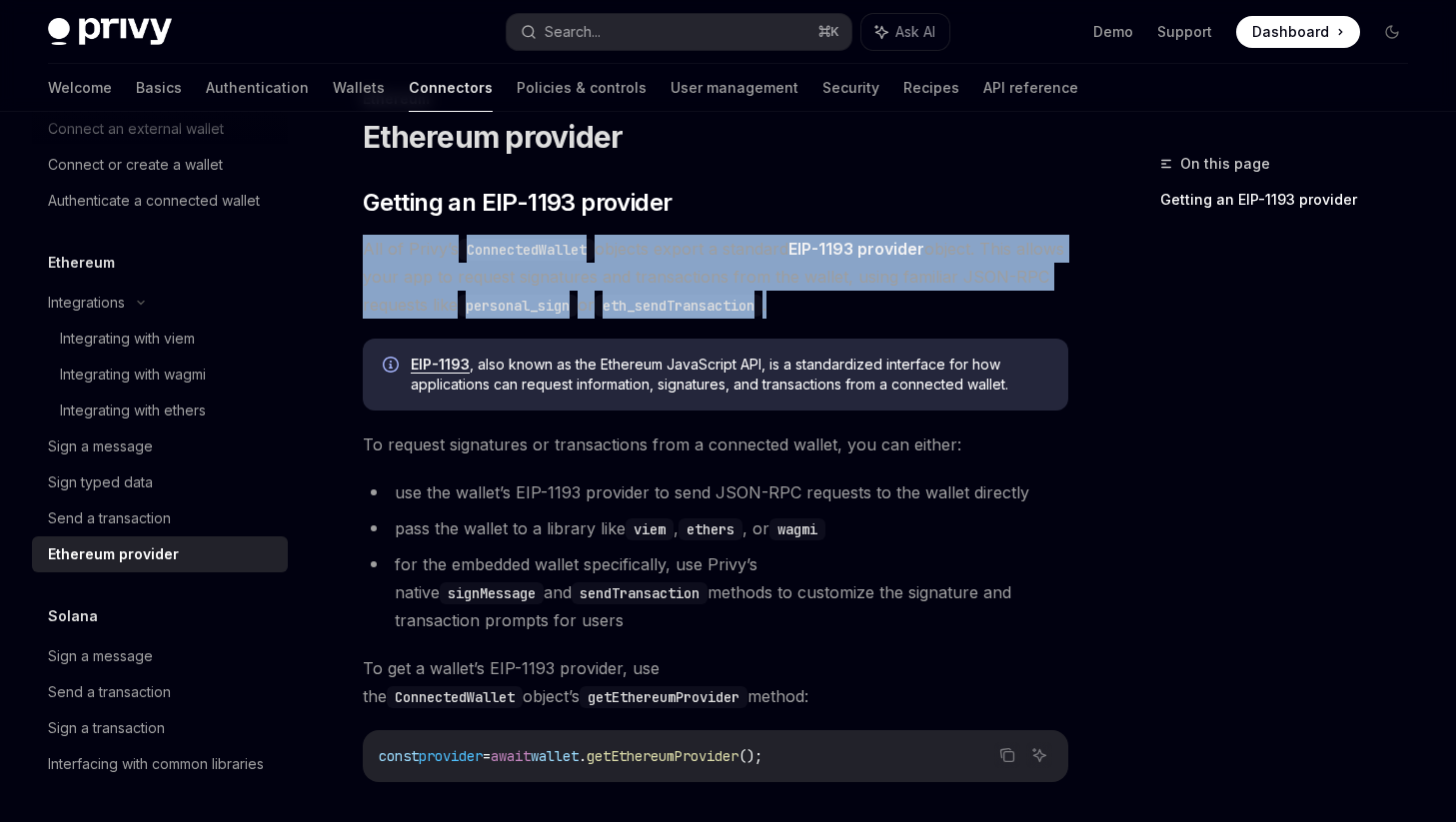 click on "personal_sign" at bounding box center [518, 306] 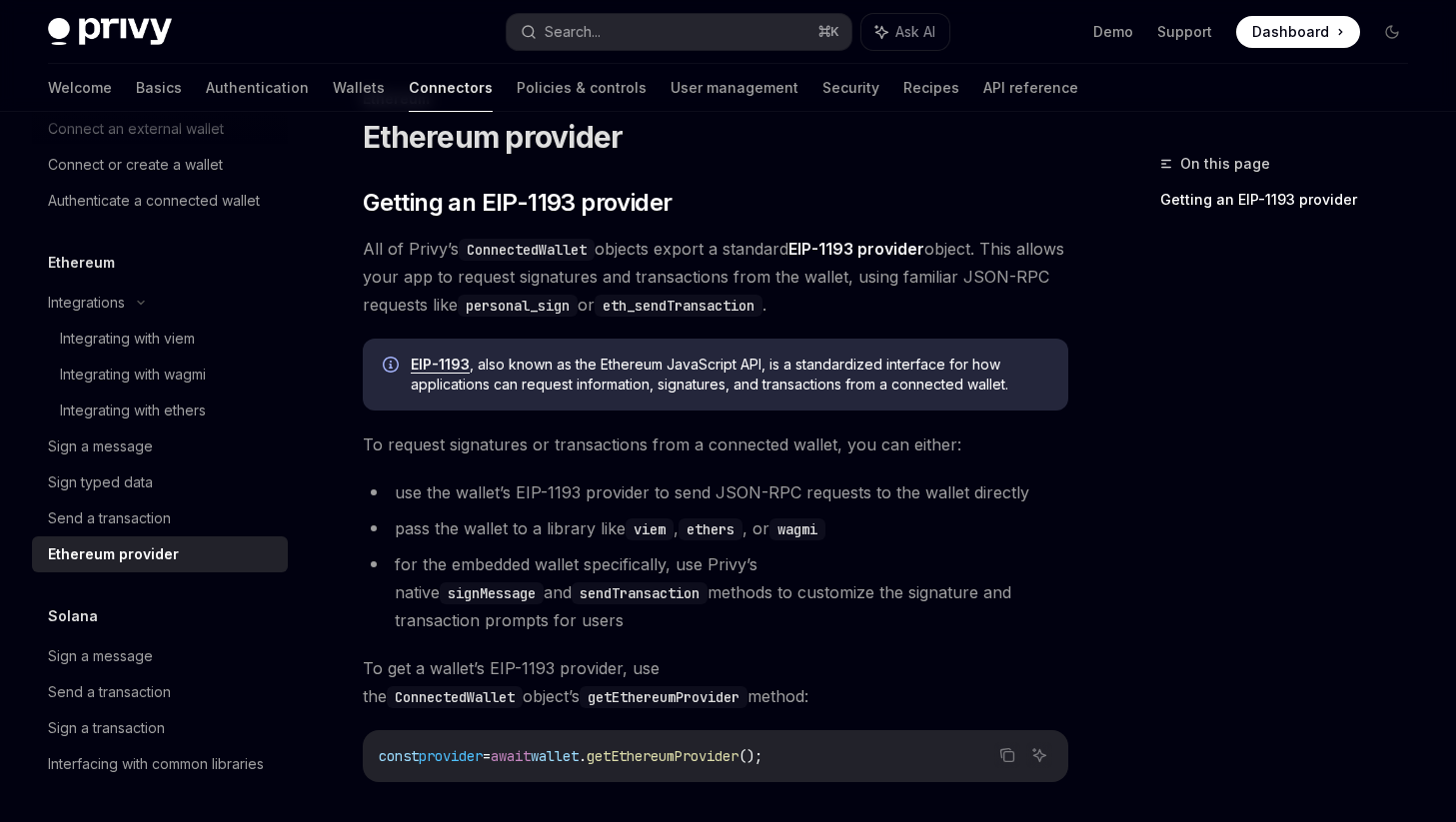 click on "To request signatures or transactions from a connected wallet, you can either:" at bounding box center [716, 444] 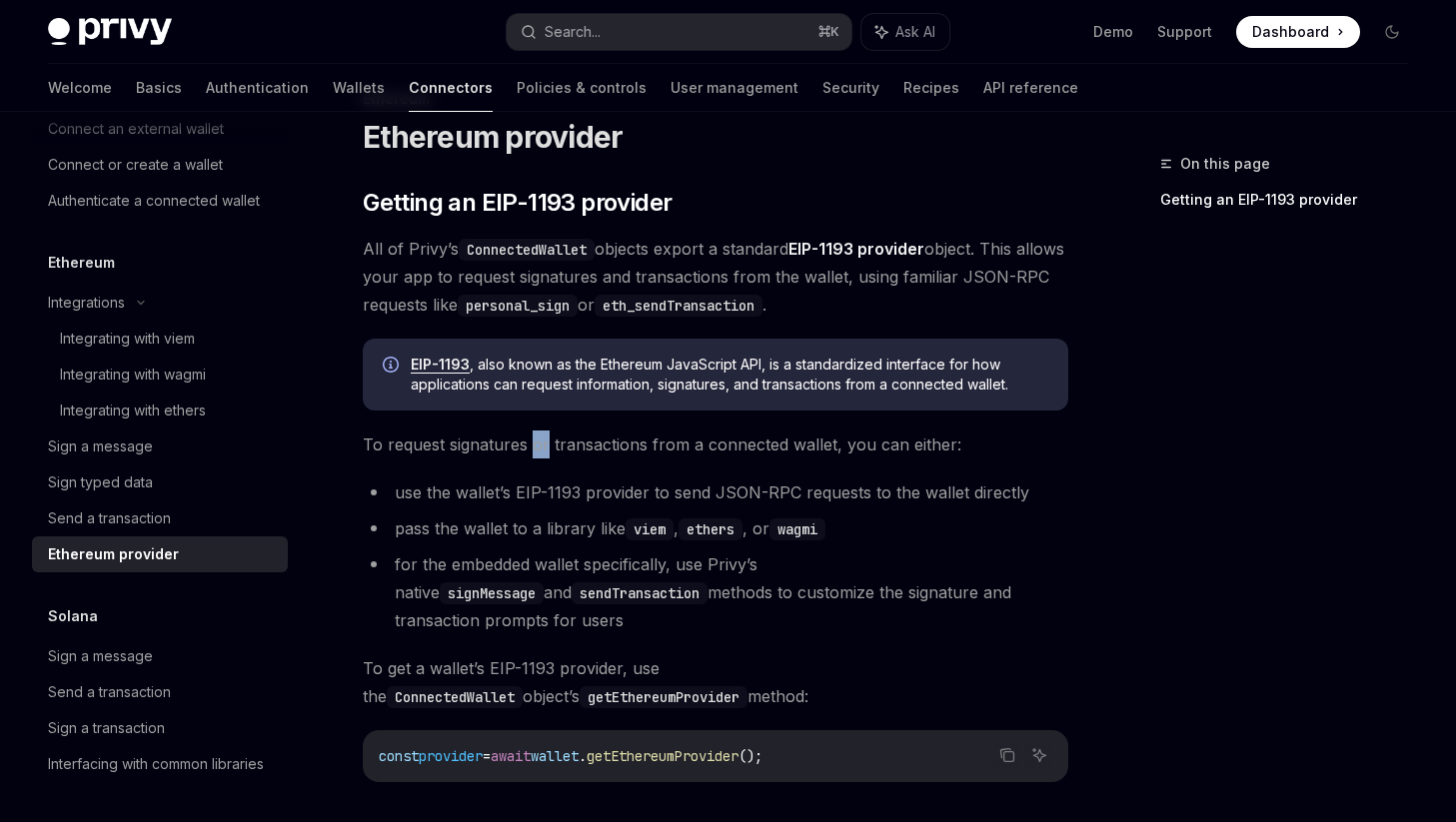 click on "To request signatures or transactions from a connected wallet, you can either:" at bounding box center (716, 444) 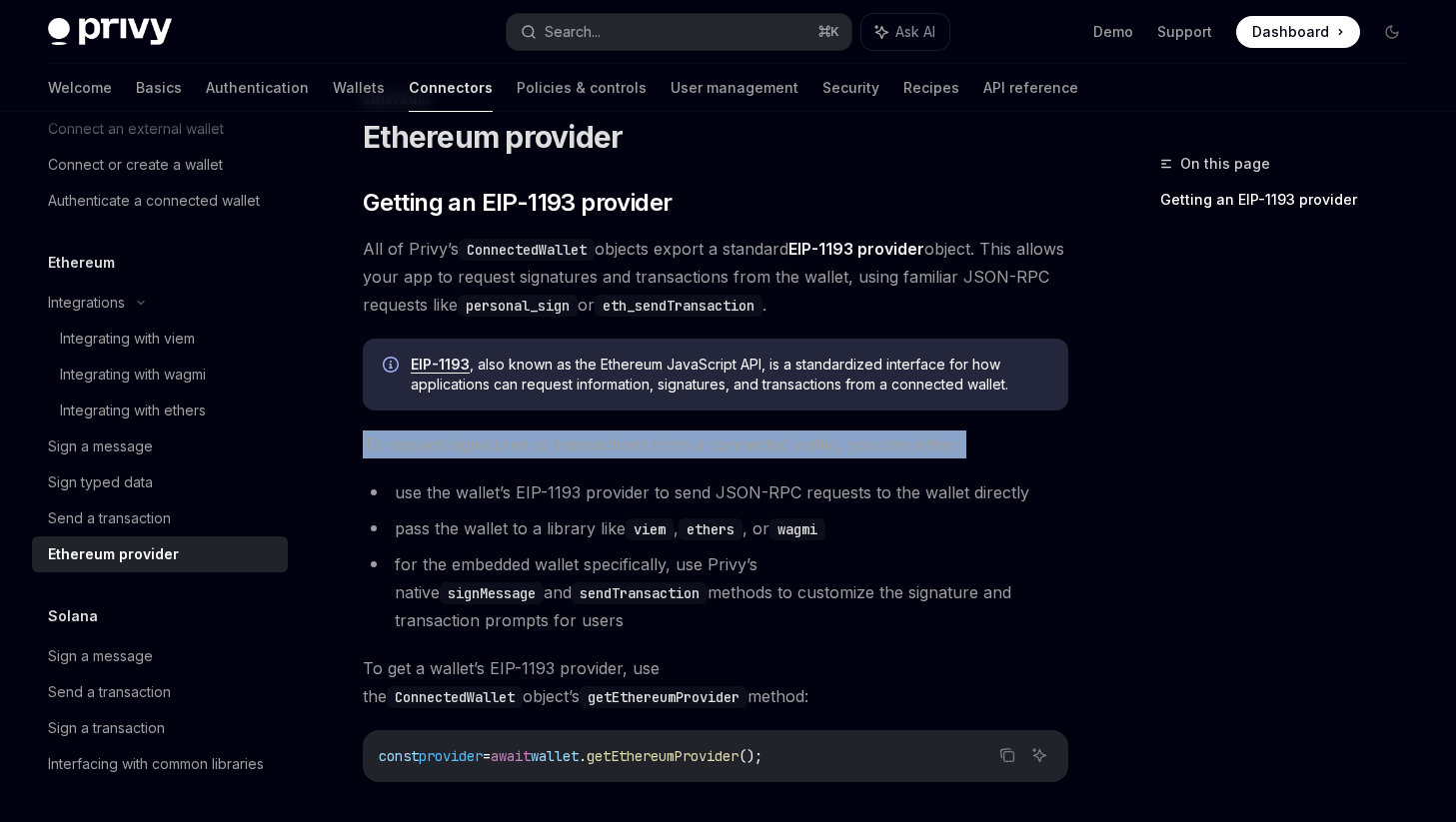click on "To request signatures or transactions from a connected wallet, you can either:" at bounding box center [716, 444] 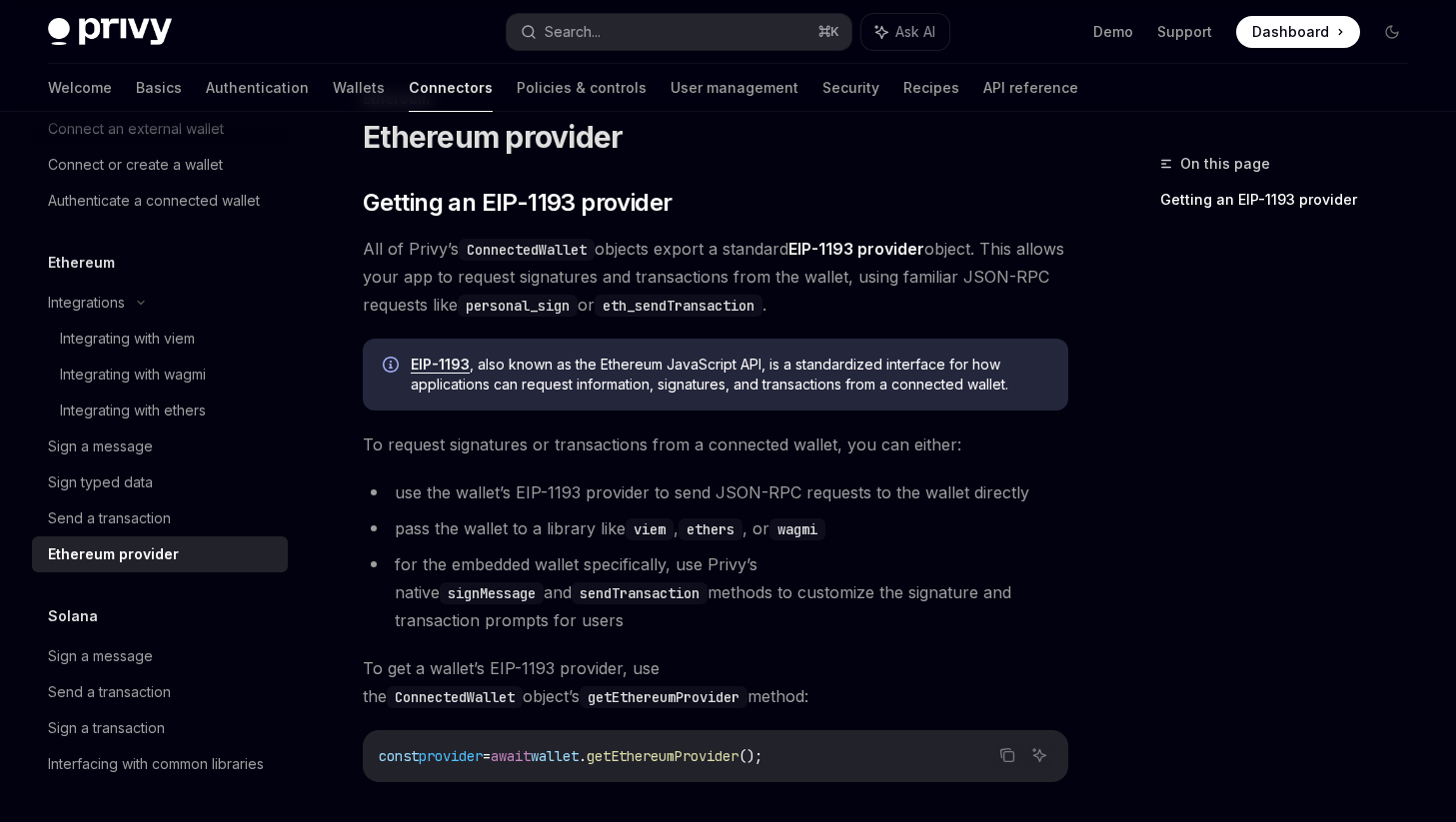 click on "All of Privy’s  ConnectedWallet  objects export a standard  EIP-1193 provider  object. This allows your app to request signatures and transactions from the wallet, using familiar JSON-RPC requests like  personal_sign  or  eth_sendTransaction ." at bounding box center (716, 277) 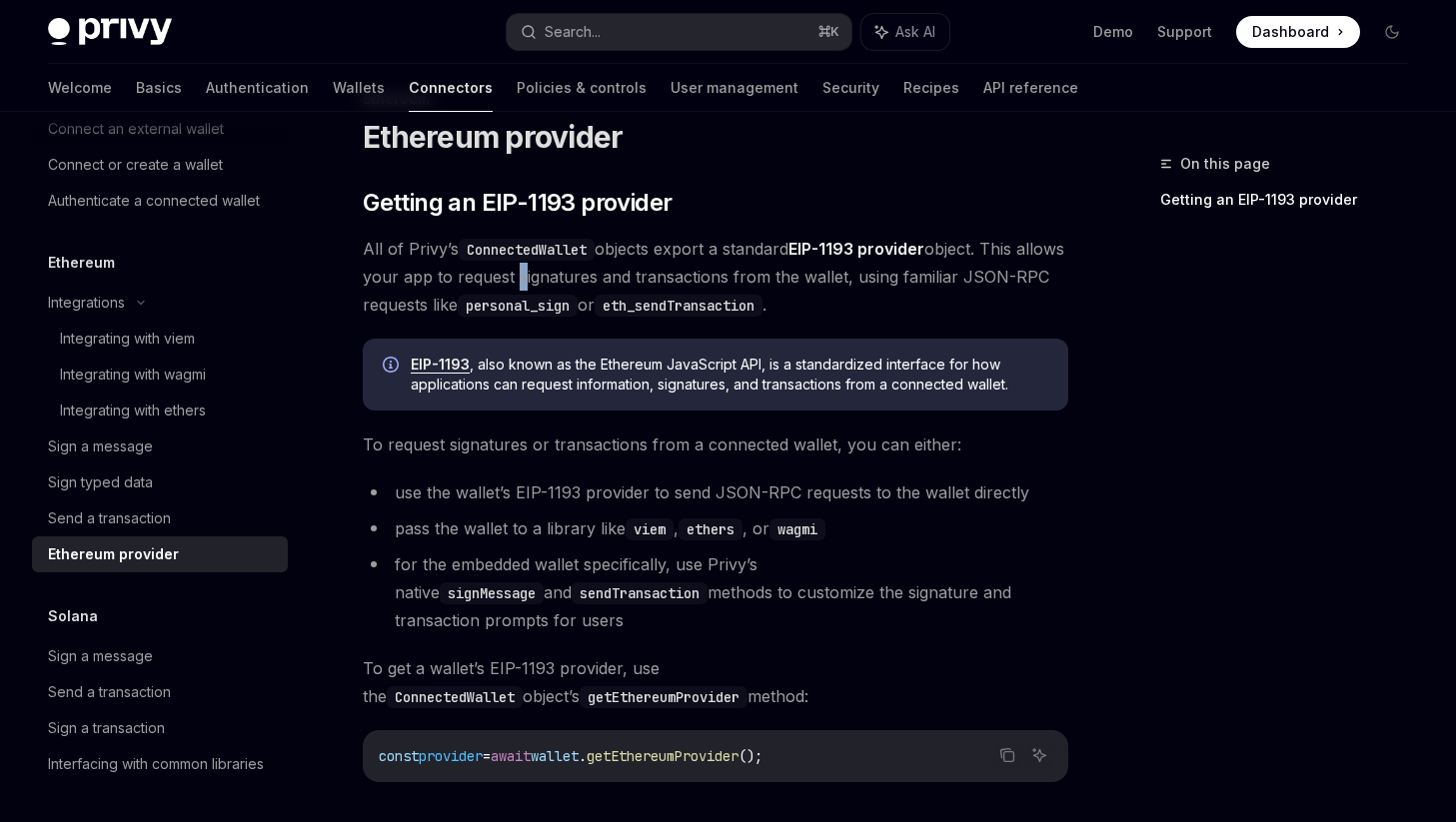 click on "All of Privy’s  ConnectedWallet  objects export a standard  EIP-1193 provider  object. This allows your app to request signatures and transactions from the wallet, using familiar JSON-RPC requests like  personal_sign  or  eth_sendTransaction ." at bounding box center [716, 277] 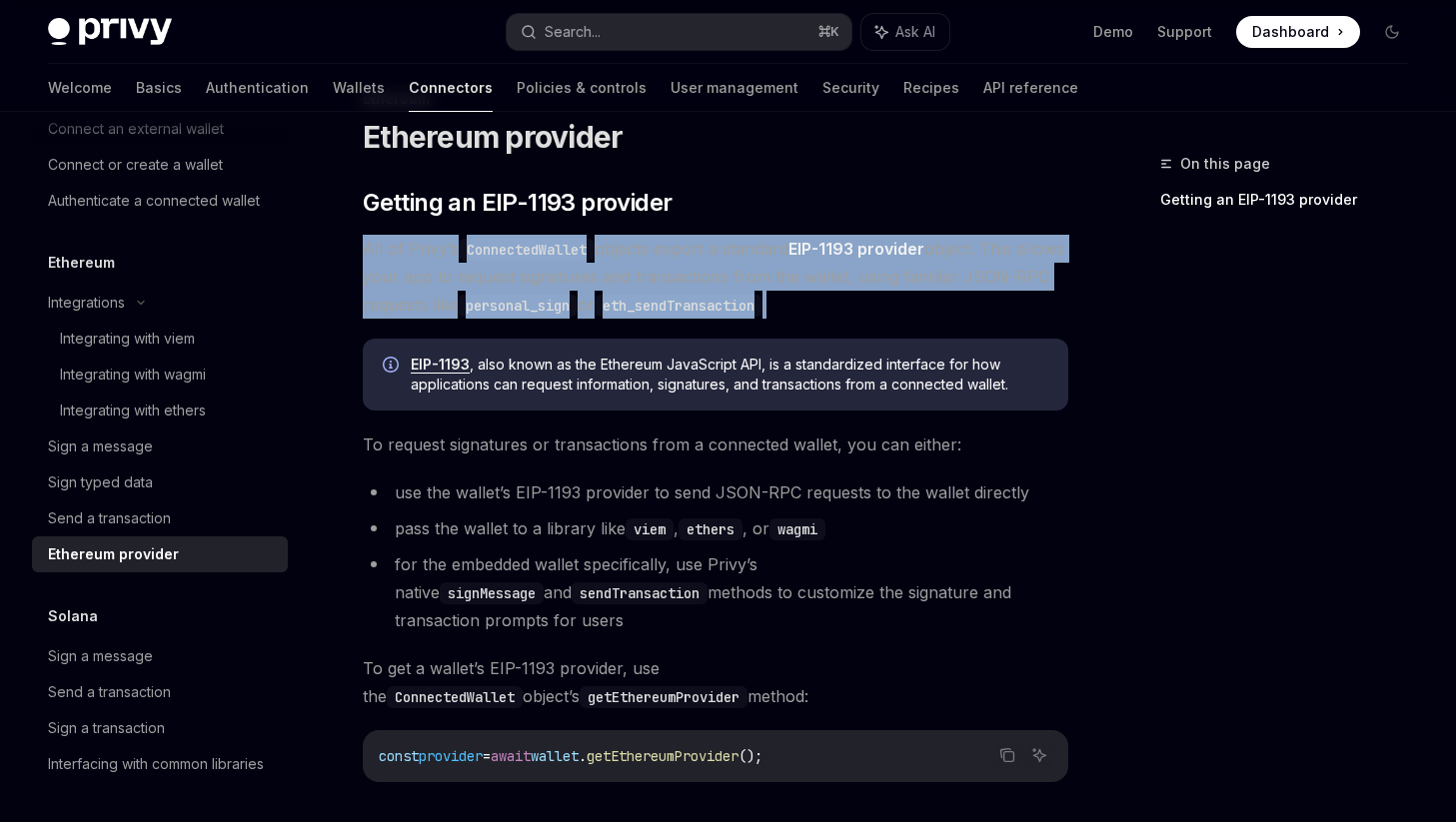 click on "All of Privy’s  ConnectedWallet  objects export a standard  EIP-1193 provider  object. This allows your app to request signatures and transactions from the wallet, using familiar JSON-RPC requests like  personal_sign  or  eth_sendTransaction ." at bounding box center [716, 277] 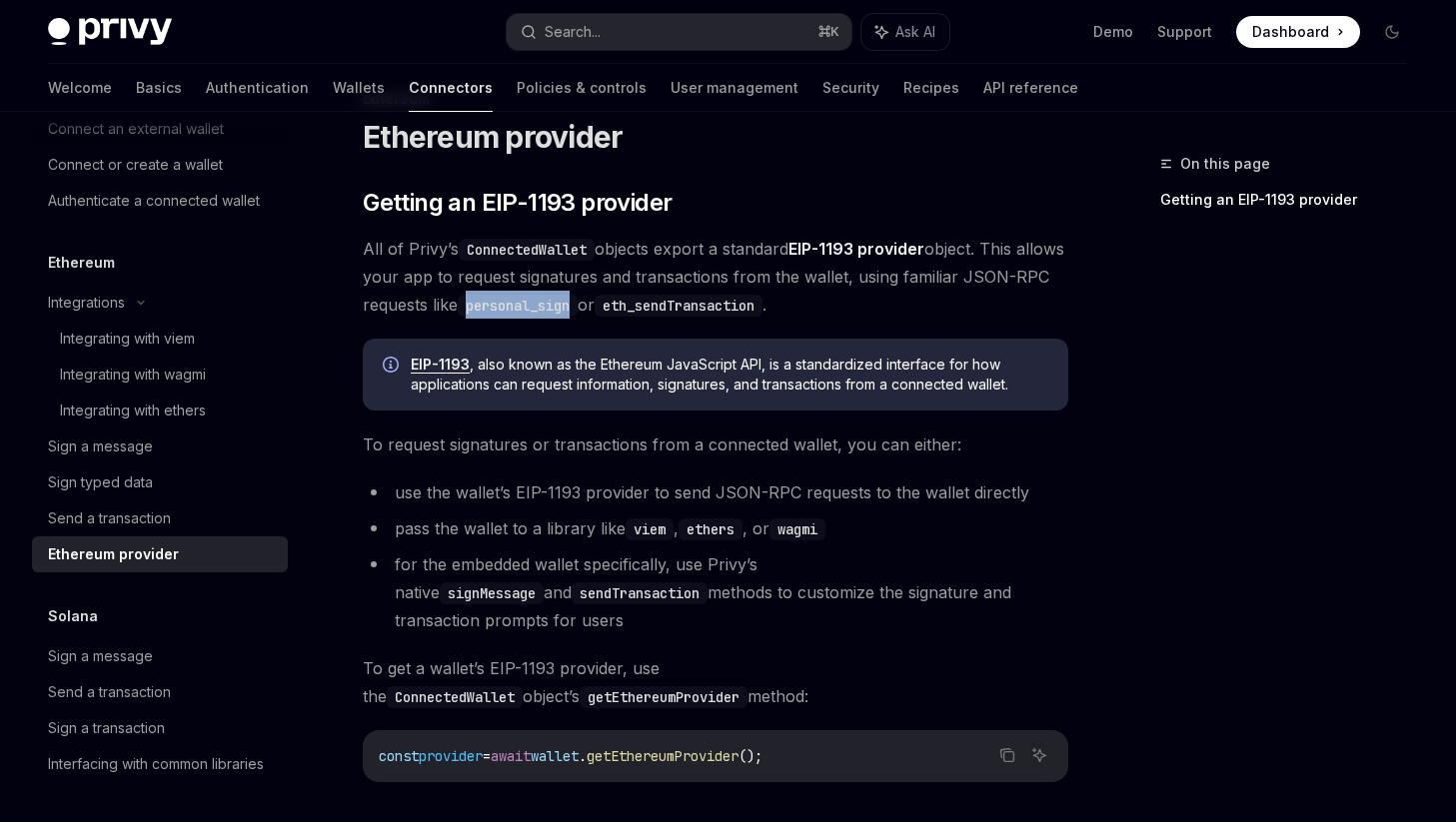 click on "personal_sign" at bounding box center [518, 306] 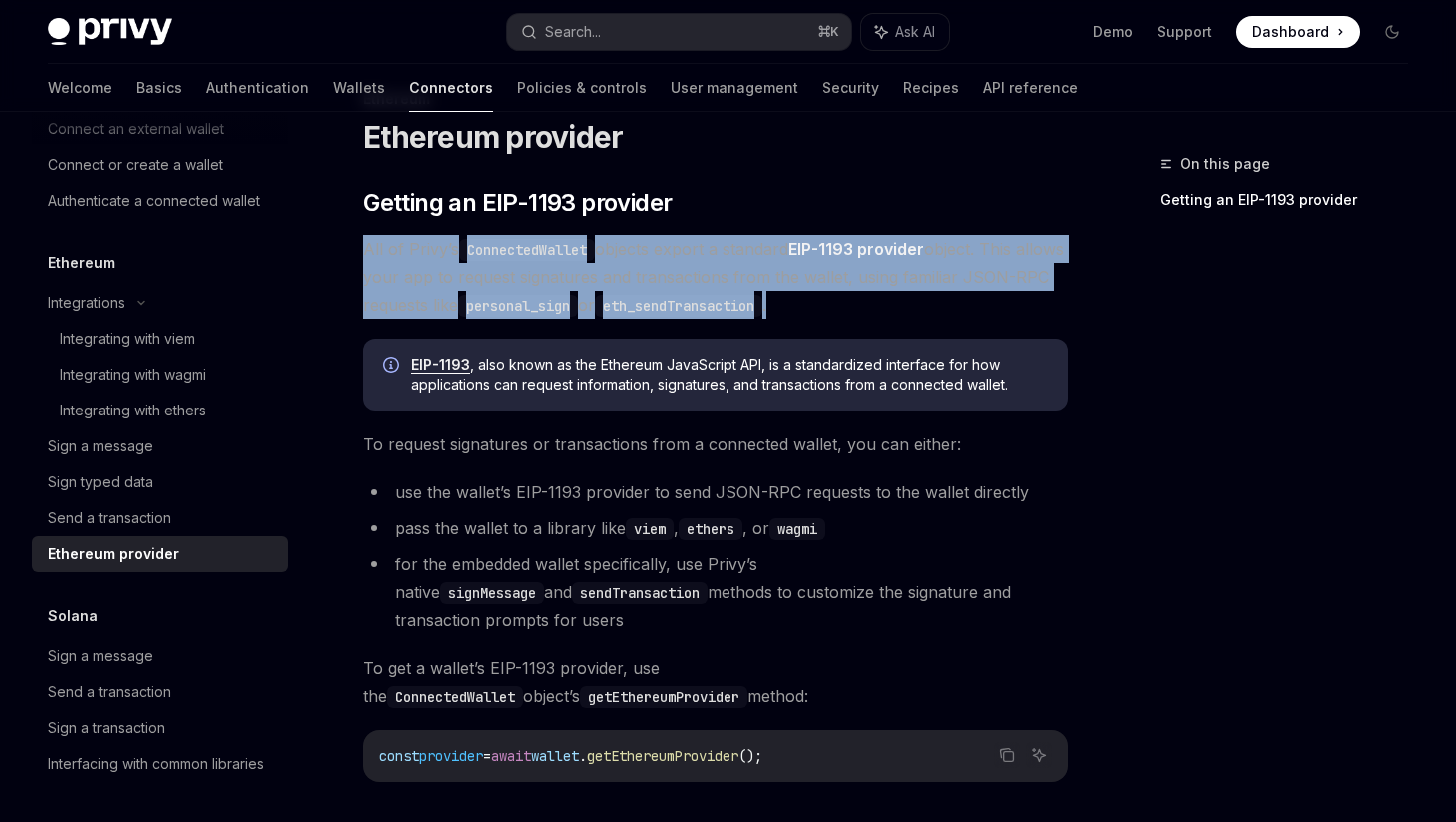 click on "personal_sign" at bounding box center [518, 306] 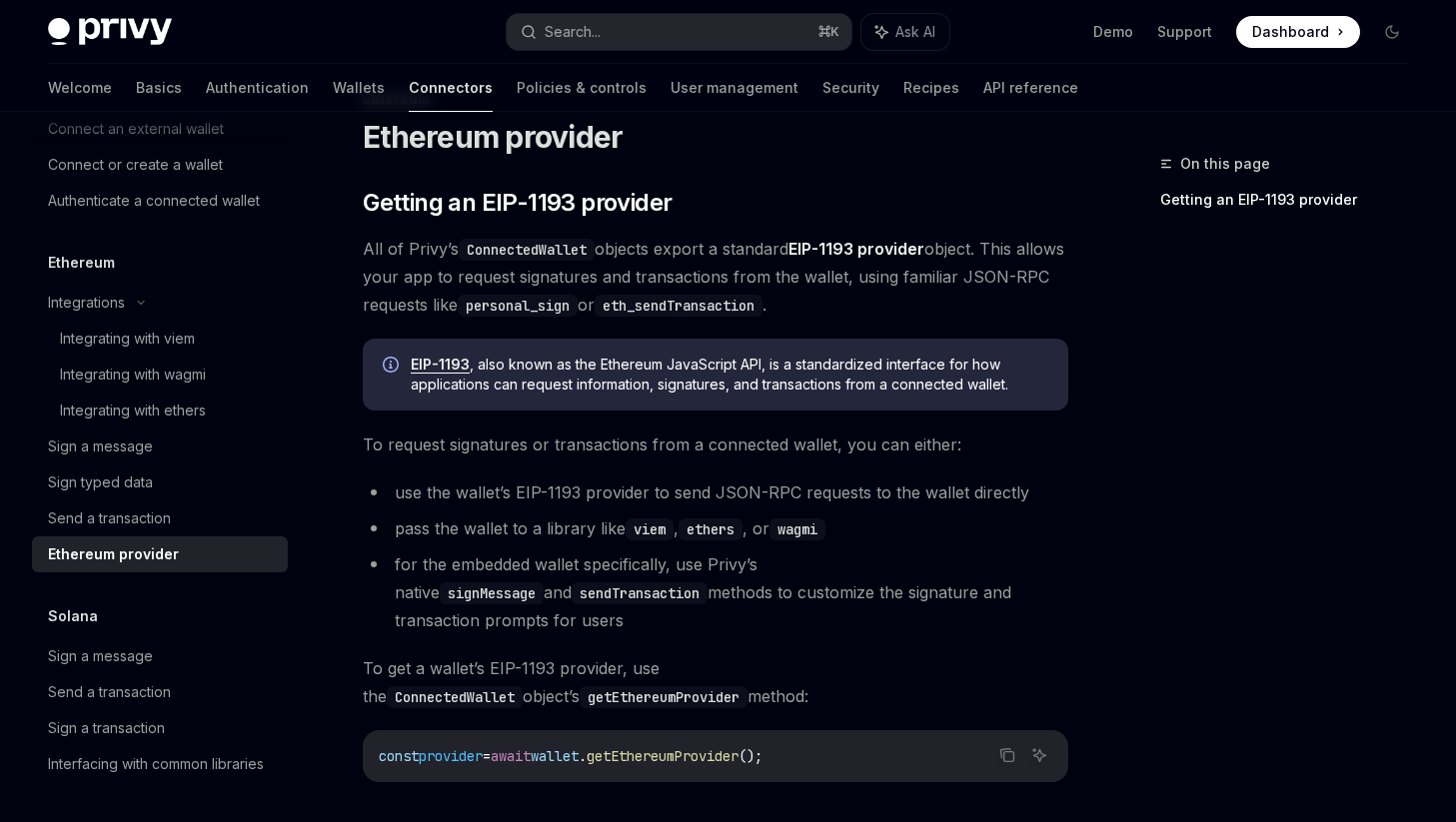 click on "To request signatures or transactions from a connected wallet, you can either:" at bounding box center [716, 444] 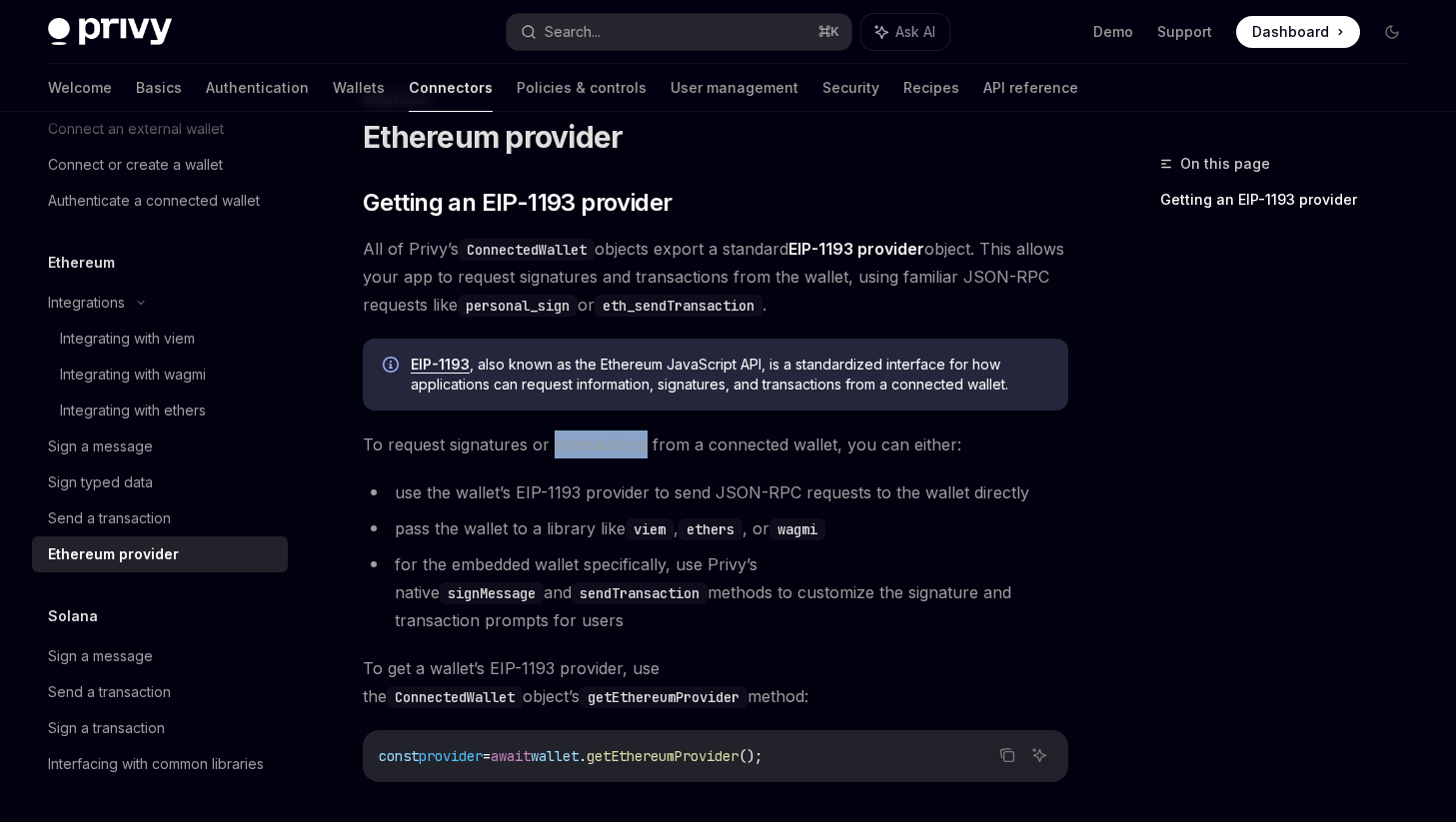 click on "To request signatures or transactions from a connected wallet, you can either:" at bounding box center [716, 444] 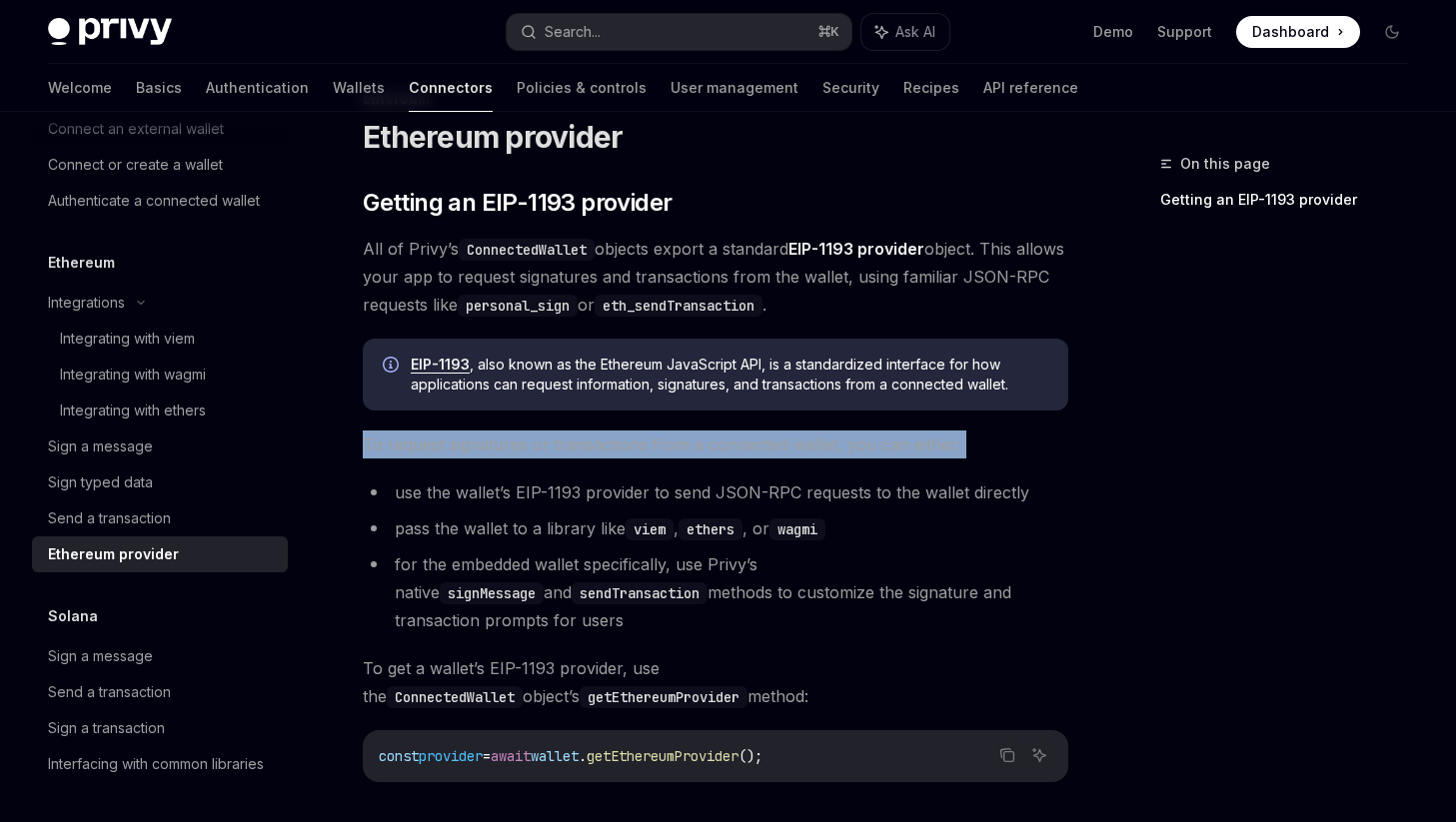 click on "To request signatures or transactions from a connected wallet, you can either:" at bounding box center [716, 444] 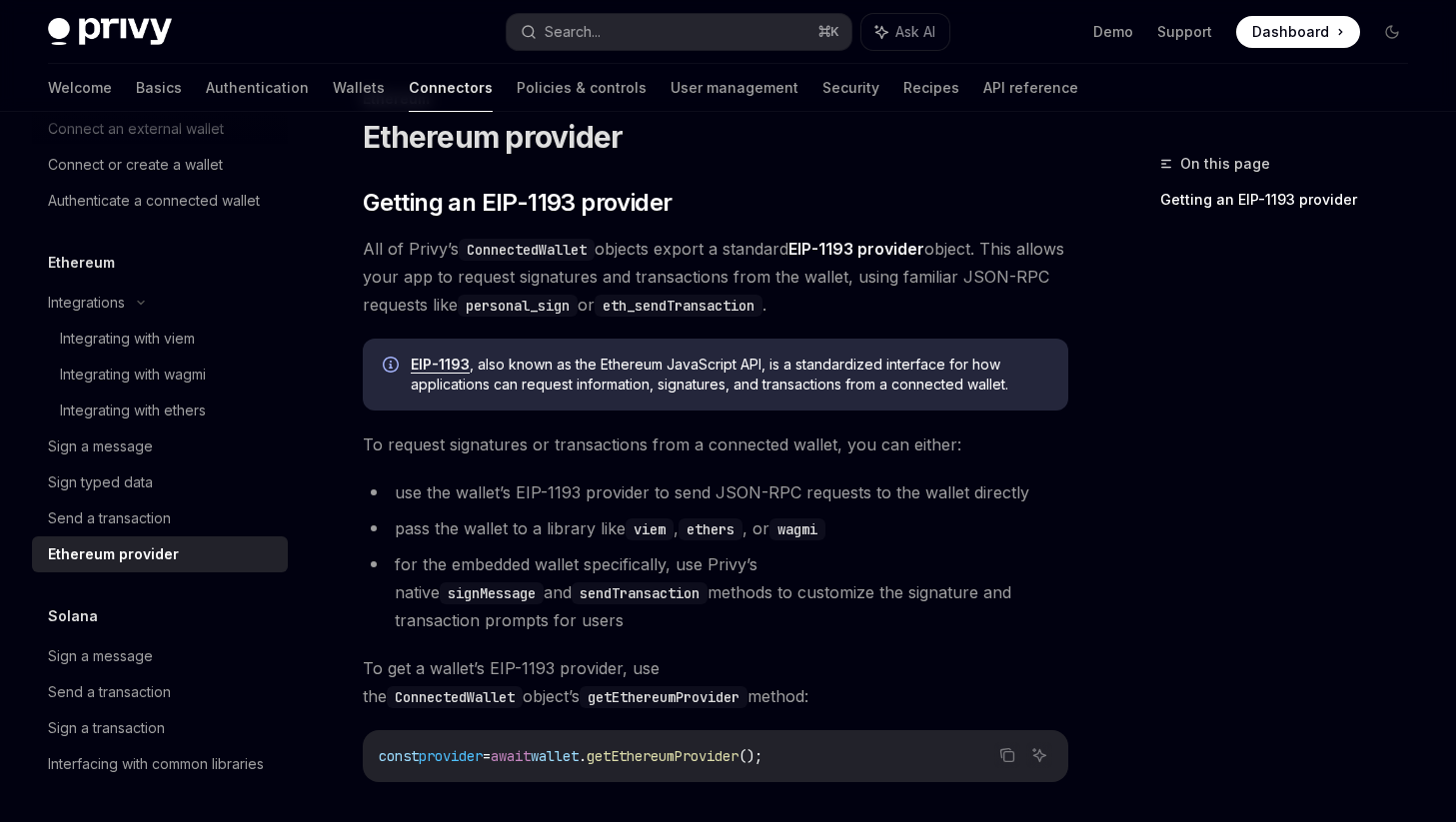 click on "All of Privy’s  ConnectedWallet  objects export a standard  EIP-1193 provider  object. This allows your app to request signatures and transactions from the wallet, using familiar JSON-RPC requests like  personal_sign  or  eth_sendTransaction ." at bounding box center (716, 277) 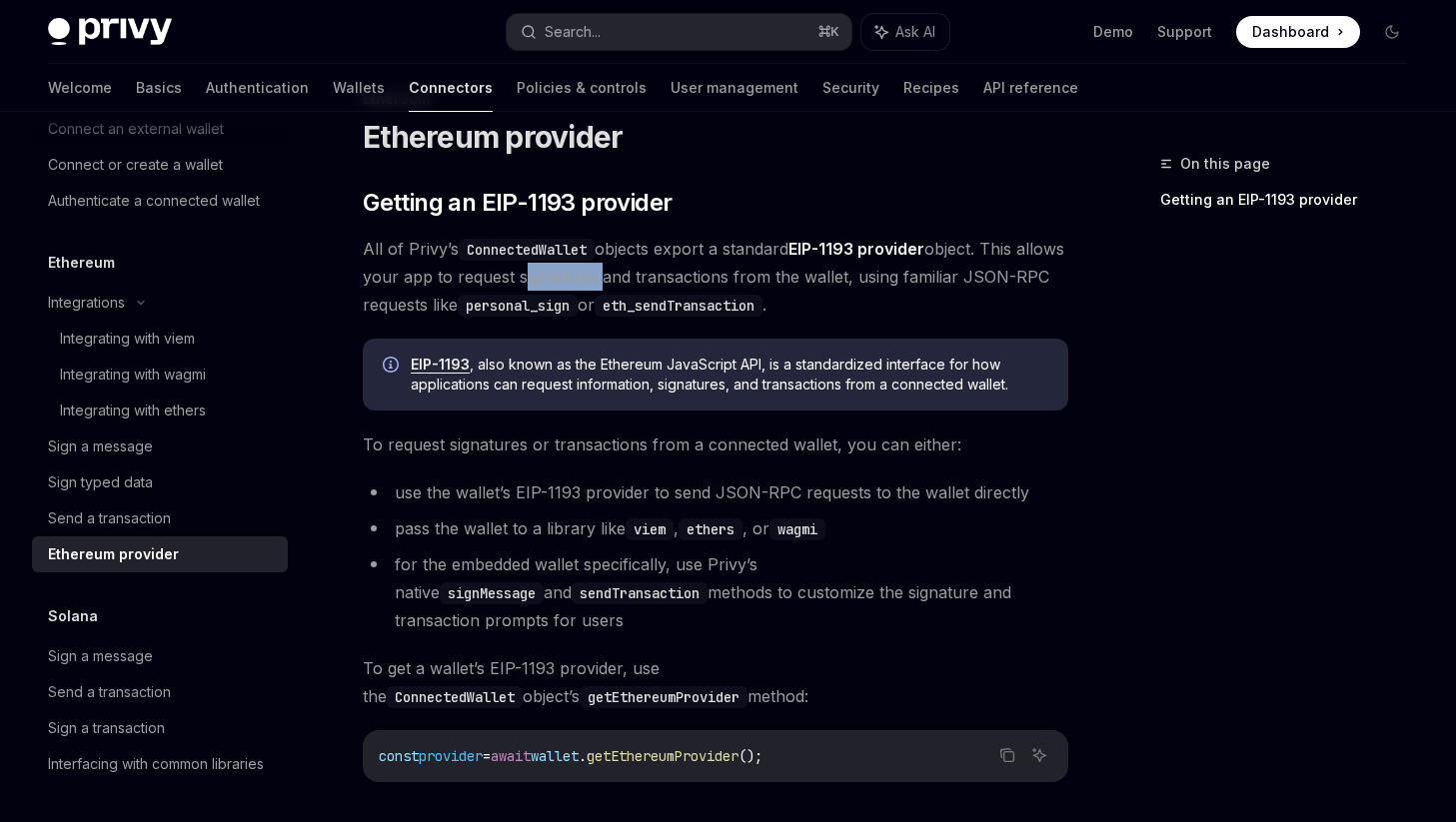 click on "All of Privy’s  ConnectedWallet  objects export a standard  EIP-1193 provider  object. This allows your app to request signatures and transactions from the wallet, using familiar JSON-RPC requests like  personal_sign  or  eth_sendTransaction ." at bounding box center (716, 277) 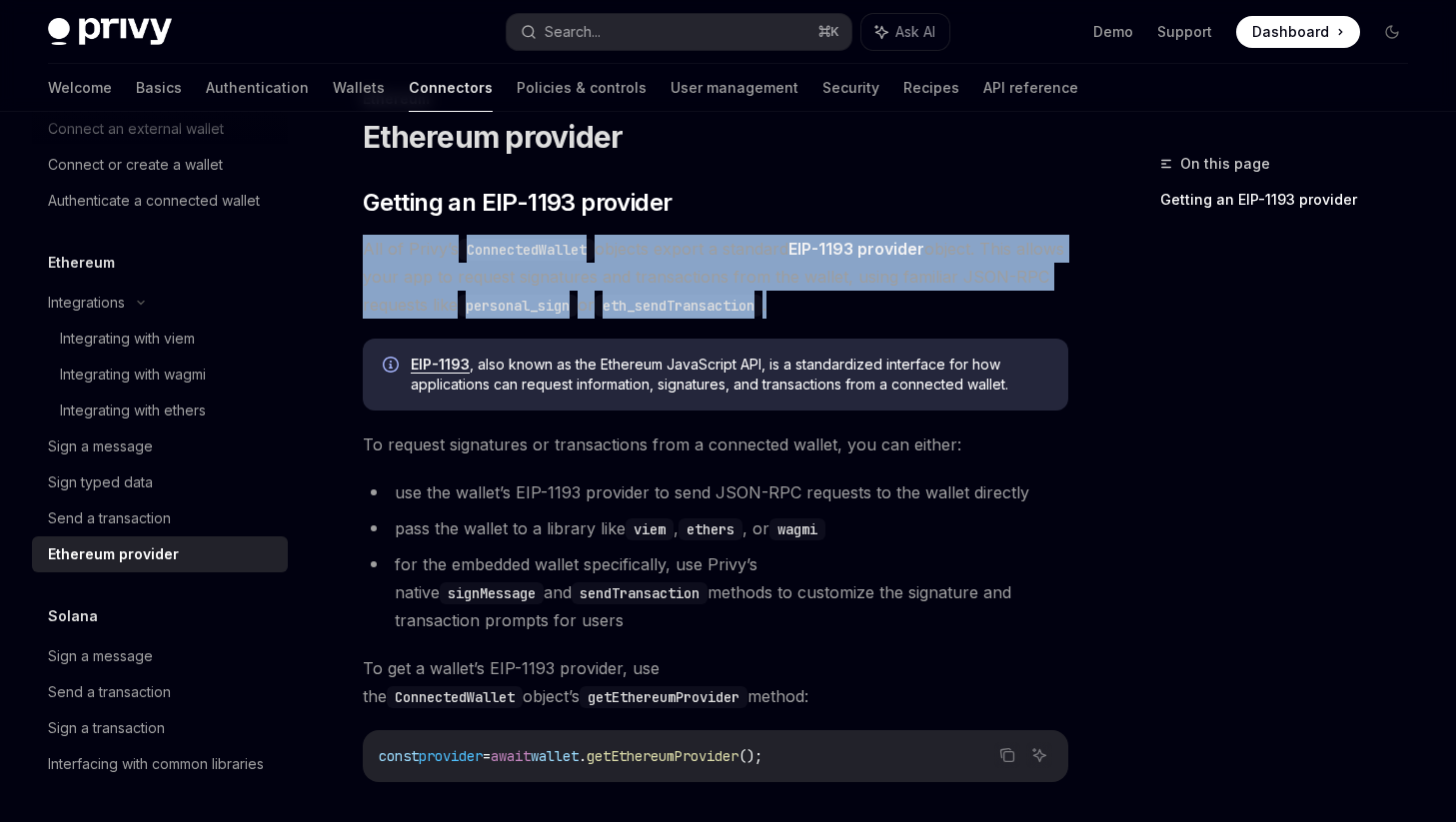 click on "All of Privy’s  ConnectedWallet  objects export a standard  EIP-1193 provider  object. This allows your app to request signatures and transactions from the wallet, using familiar JSON-RPC requests like  personal_sign  or  eth_sendTransaction ." at bounding box center (716, 277) 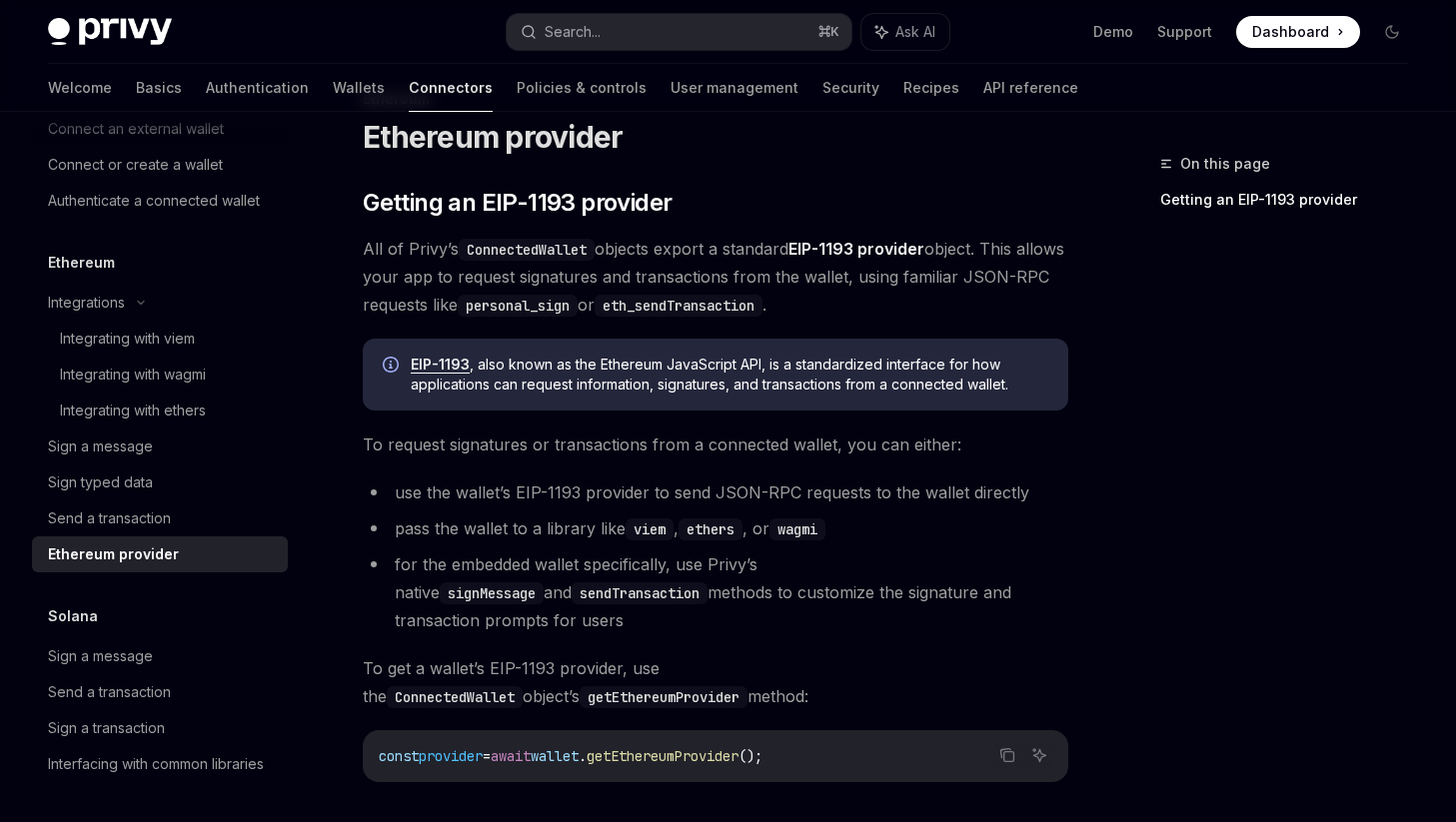 click on "To request signatures or transactions from a connected wallet, you can either:" at bounding box center [716, 444] 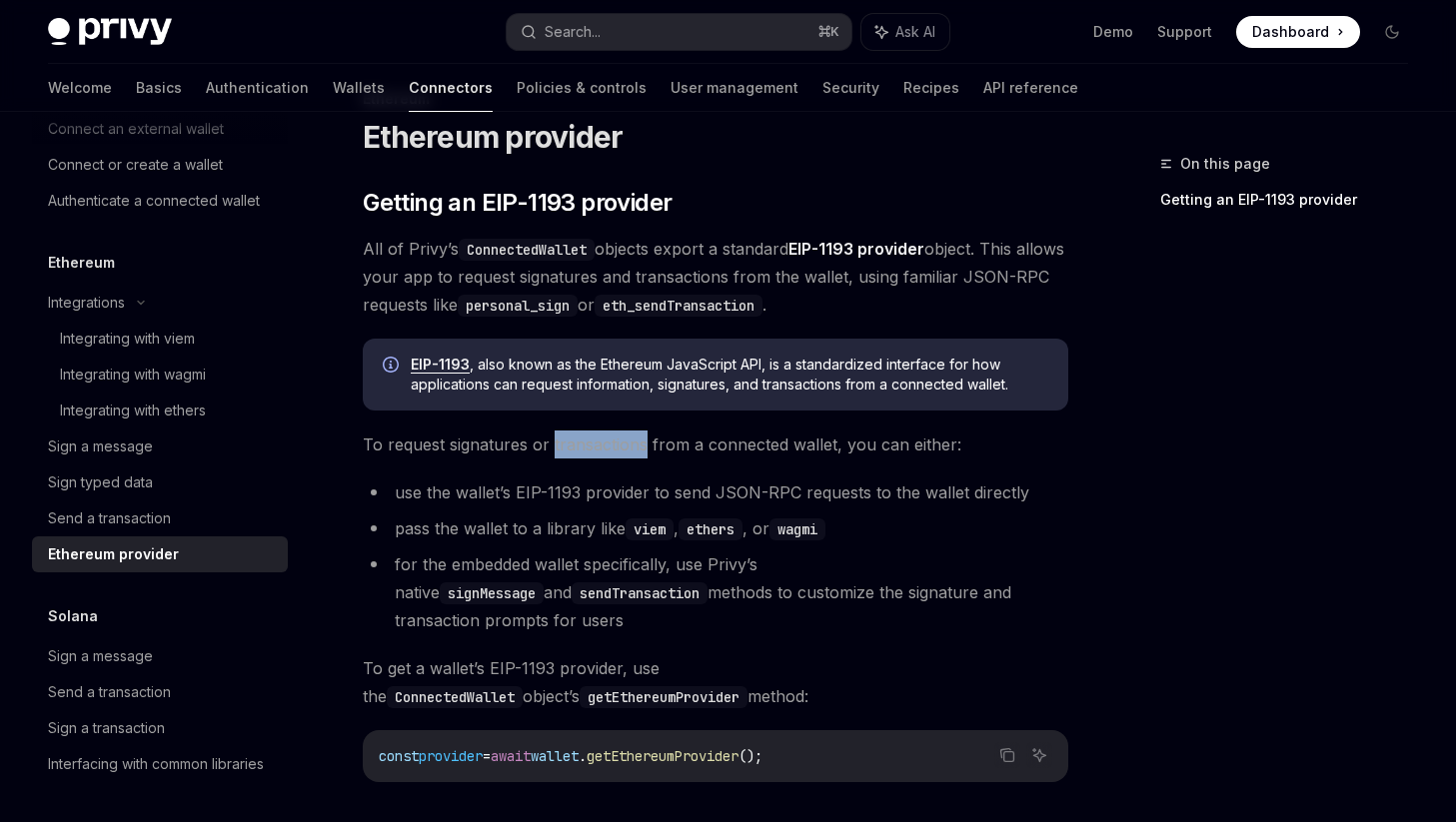 click on "To request signatures or transactions from a connected wallet, you can either:" at bounding box center (716, 444) 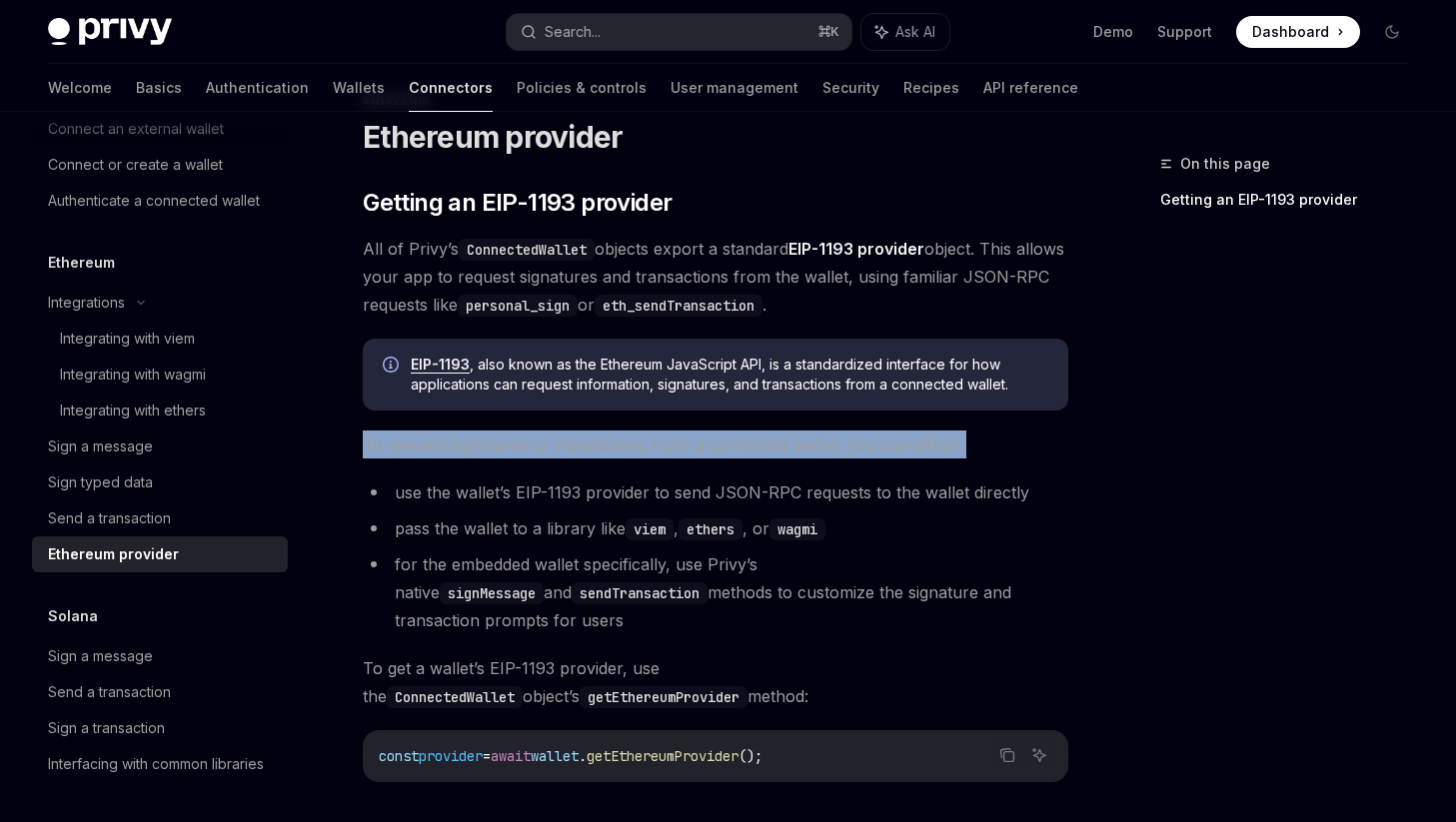 click on "To request signatures or transactions from a connected wallet, you can either:" at bounding box center [716, 444] 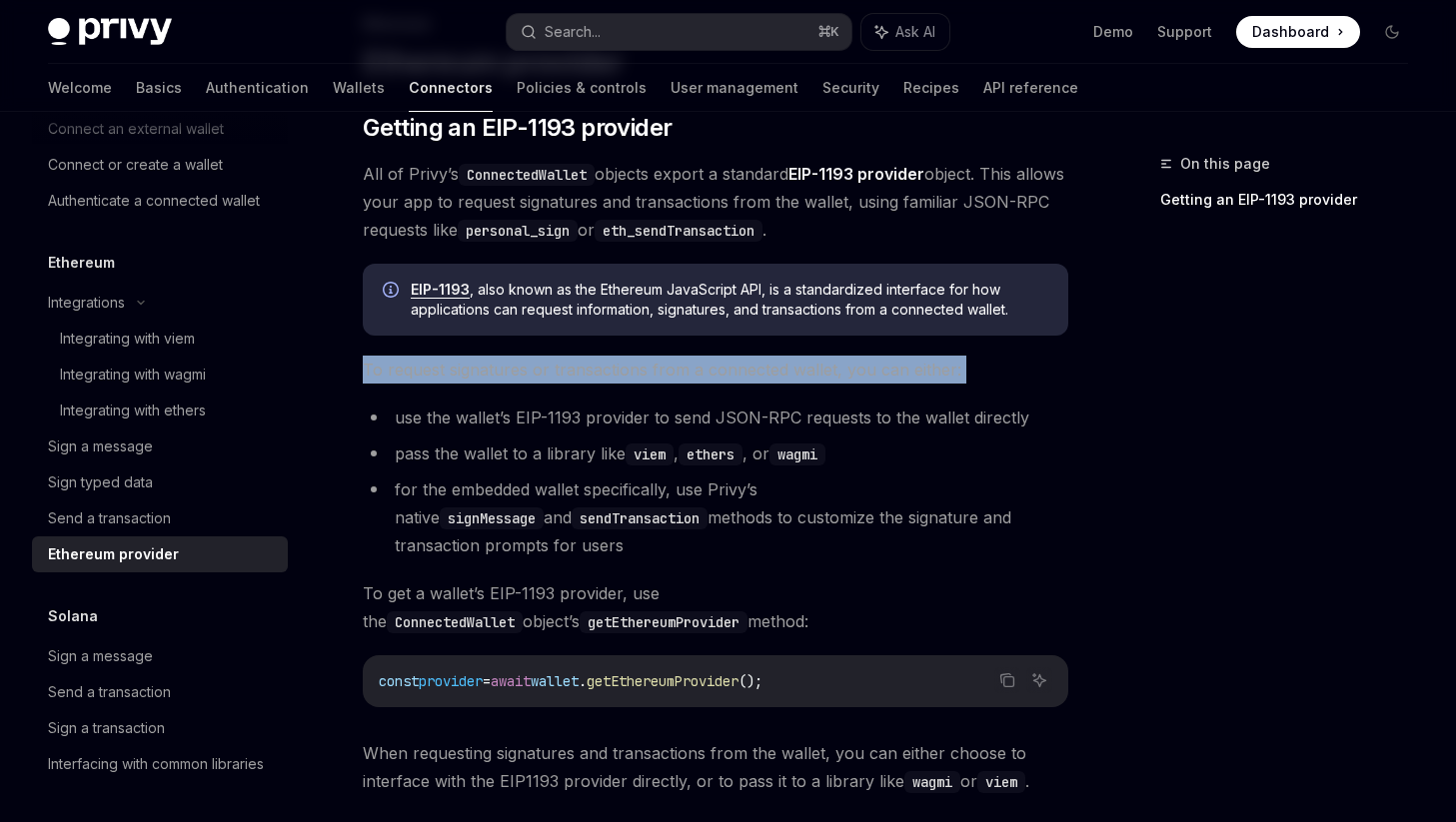 scroll, scrollTop: 144, scrollLeft: 0, axis: vertical 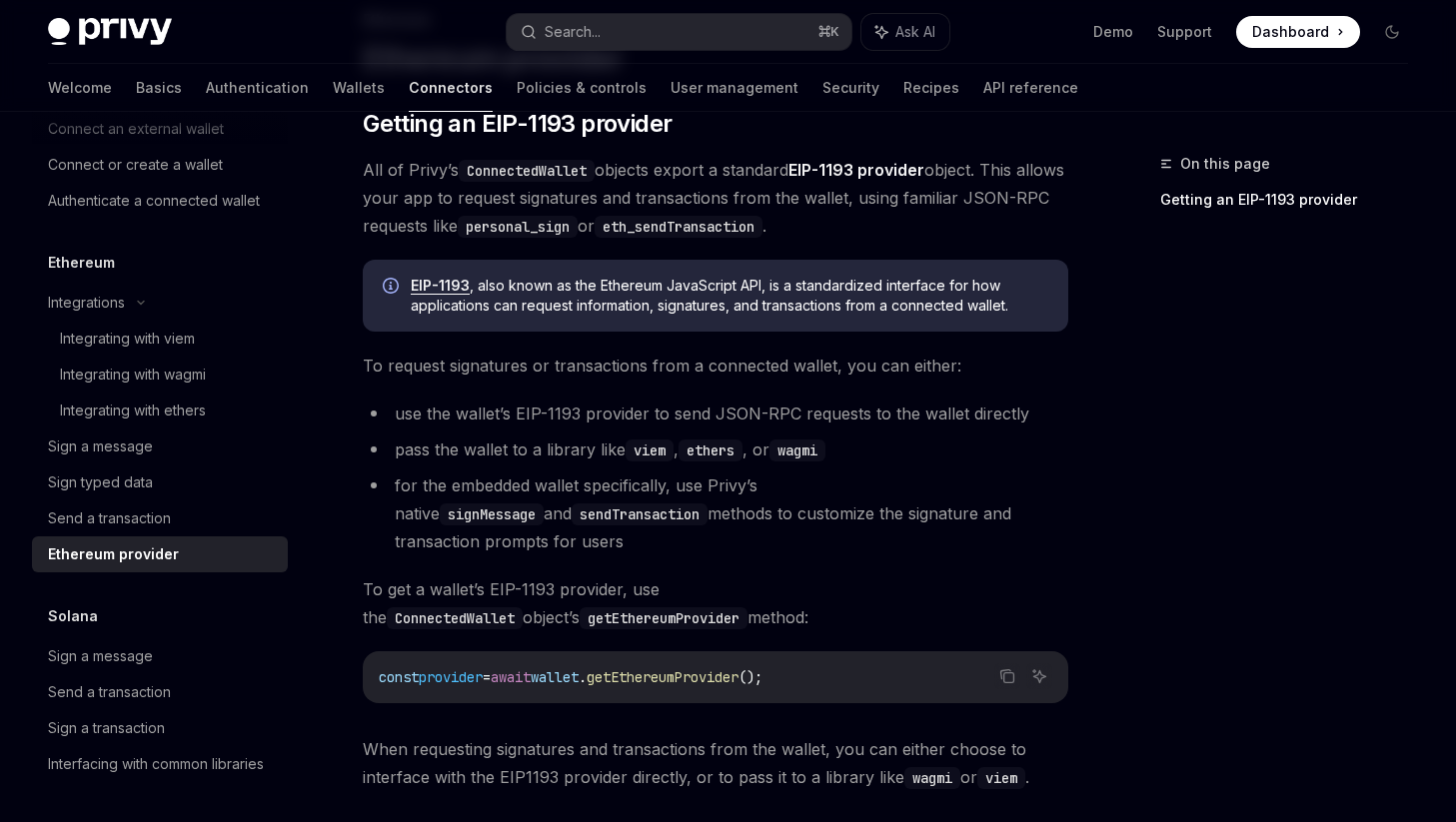 click on "pass the wallet to a library like  viem ,  ethers , or  wagmi" at bounding box center (716, 449) 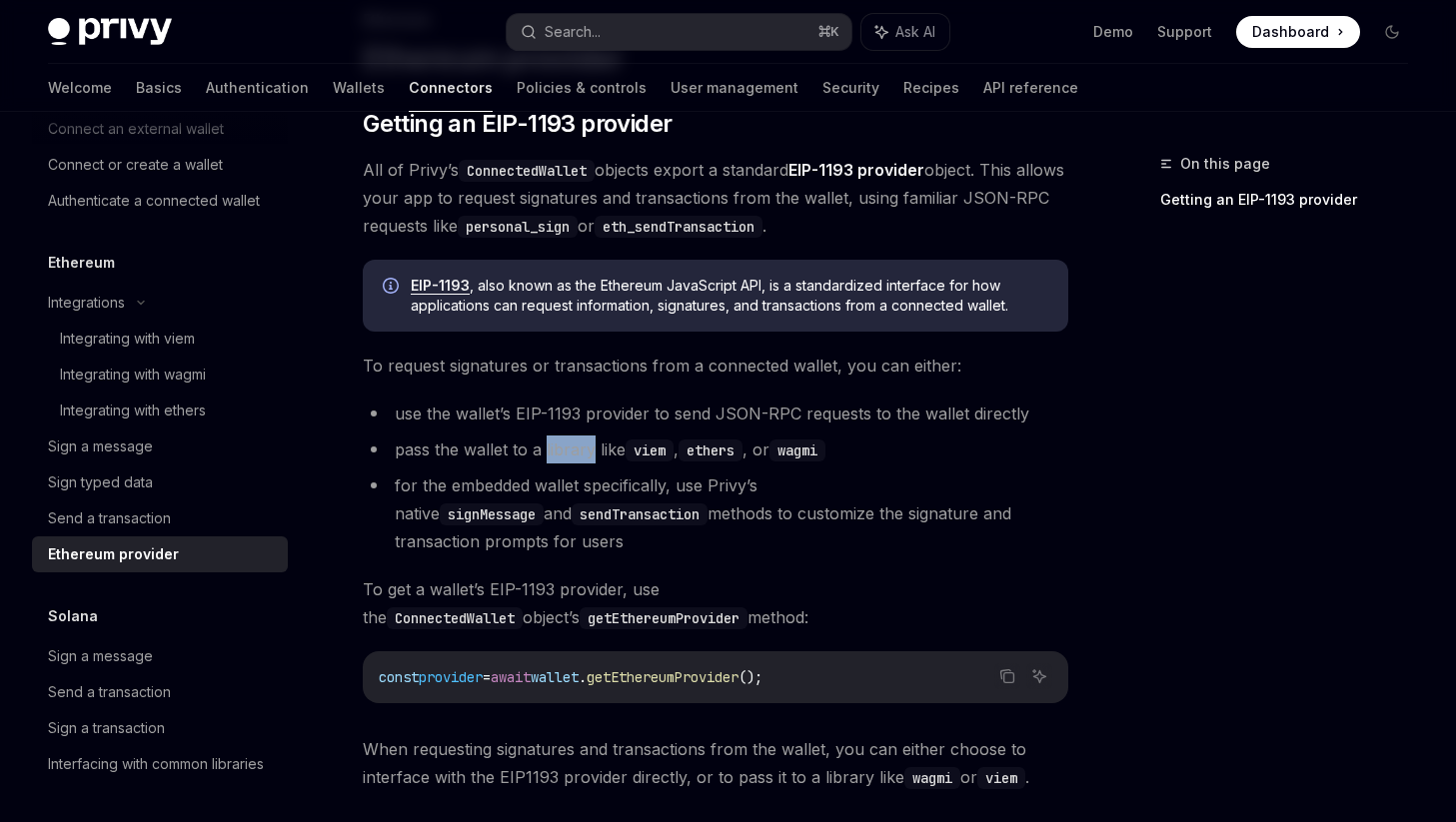 click on "pass the wallet to a library like  viem ,  ethers , or  wagmi" at bounding box center [716, 449] 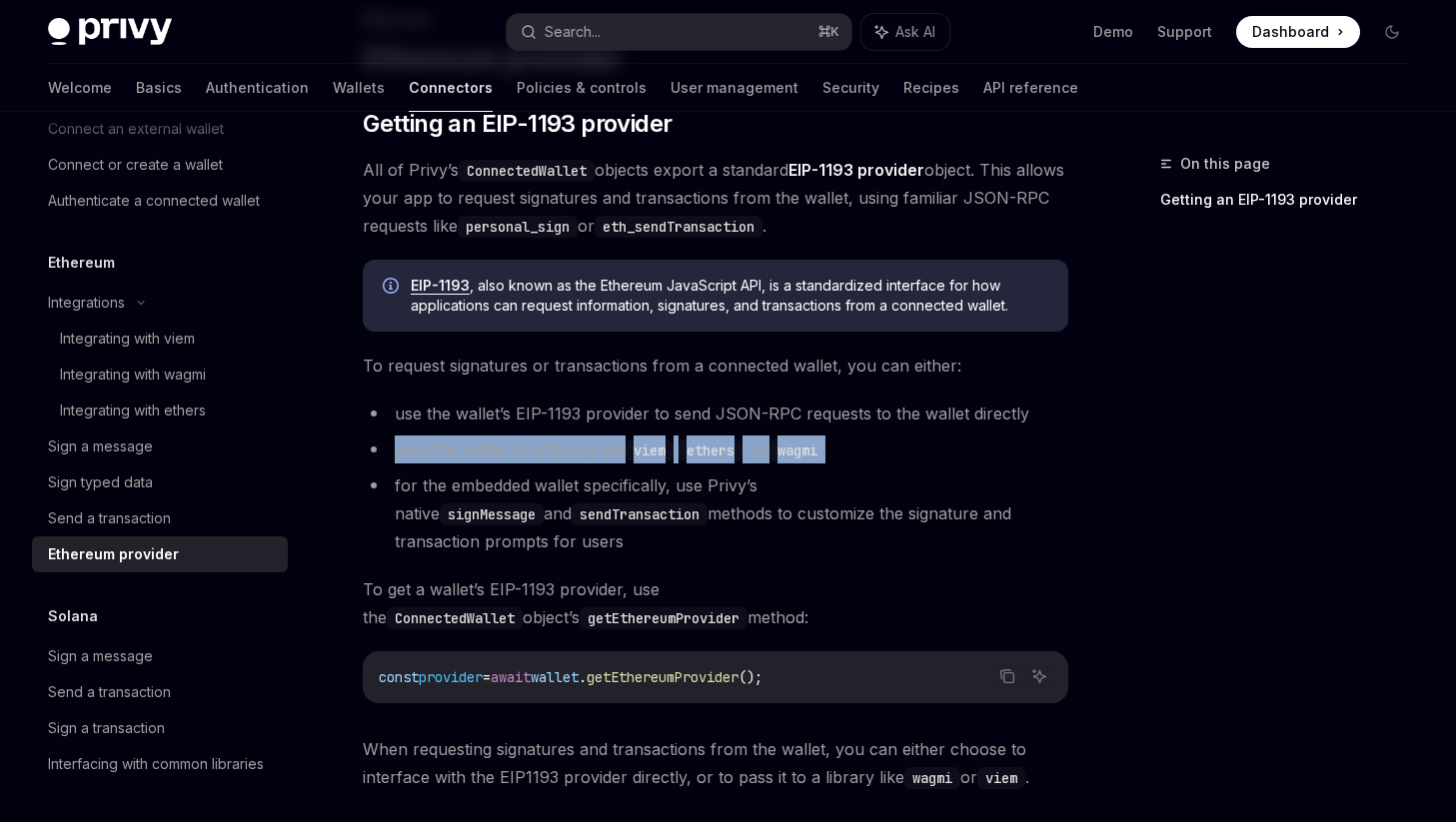 click on "pass the wallet to a library like  viem ,  ethers , or  wagmi" at bounding box center (716, 449) 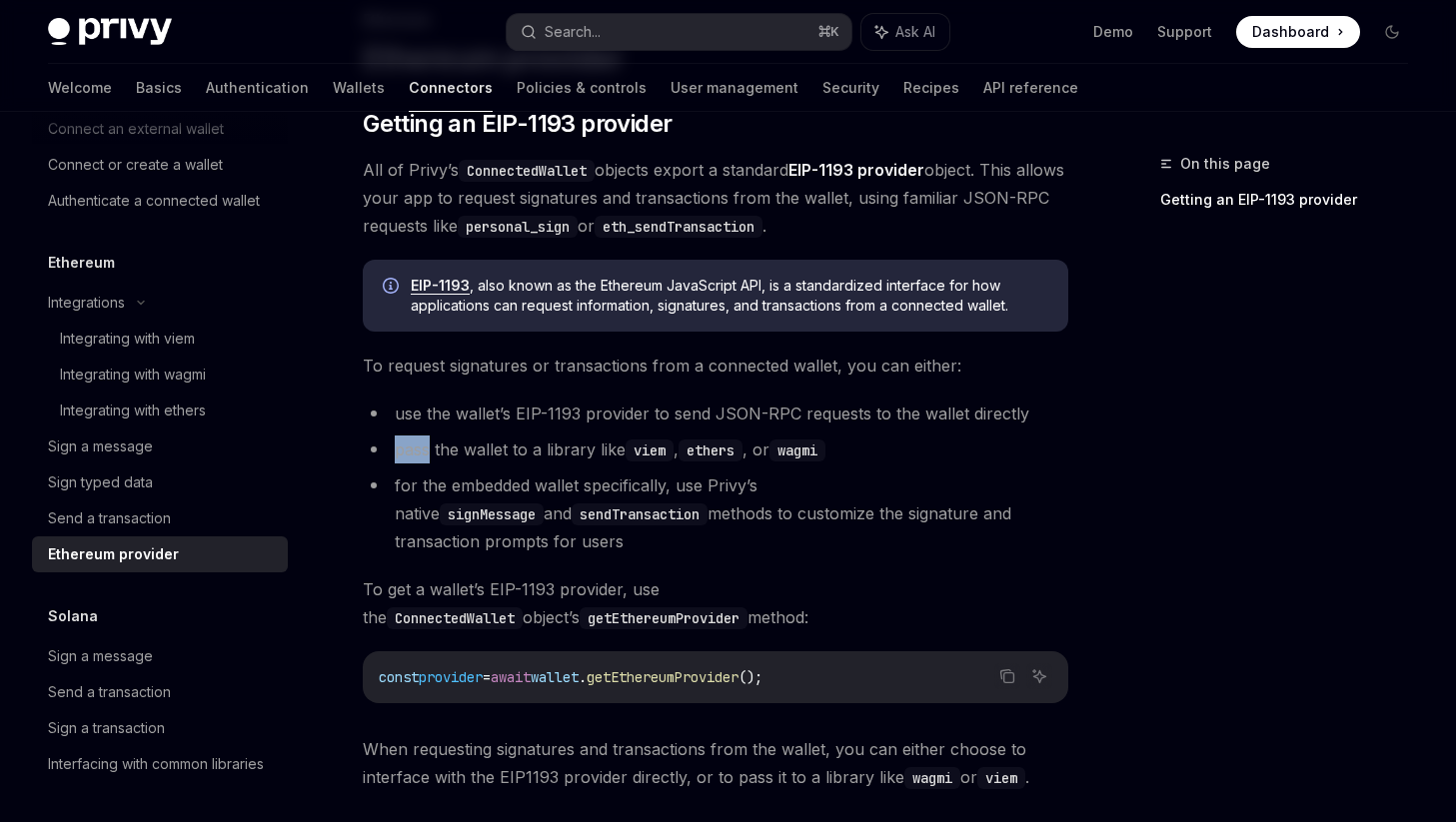 click on "use the wallet’s EIP-1193 provider to send JSON-RPC requests to the wallet directly
pass the wallet to a library like  viem ,  ethers , or  wagmi
for the embedded wallet specifically, use Privy’s native  signMessage  and  sendTransaction  methods to customize the signature and transaction prompts for users" at bounding box center [716, 477] 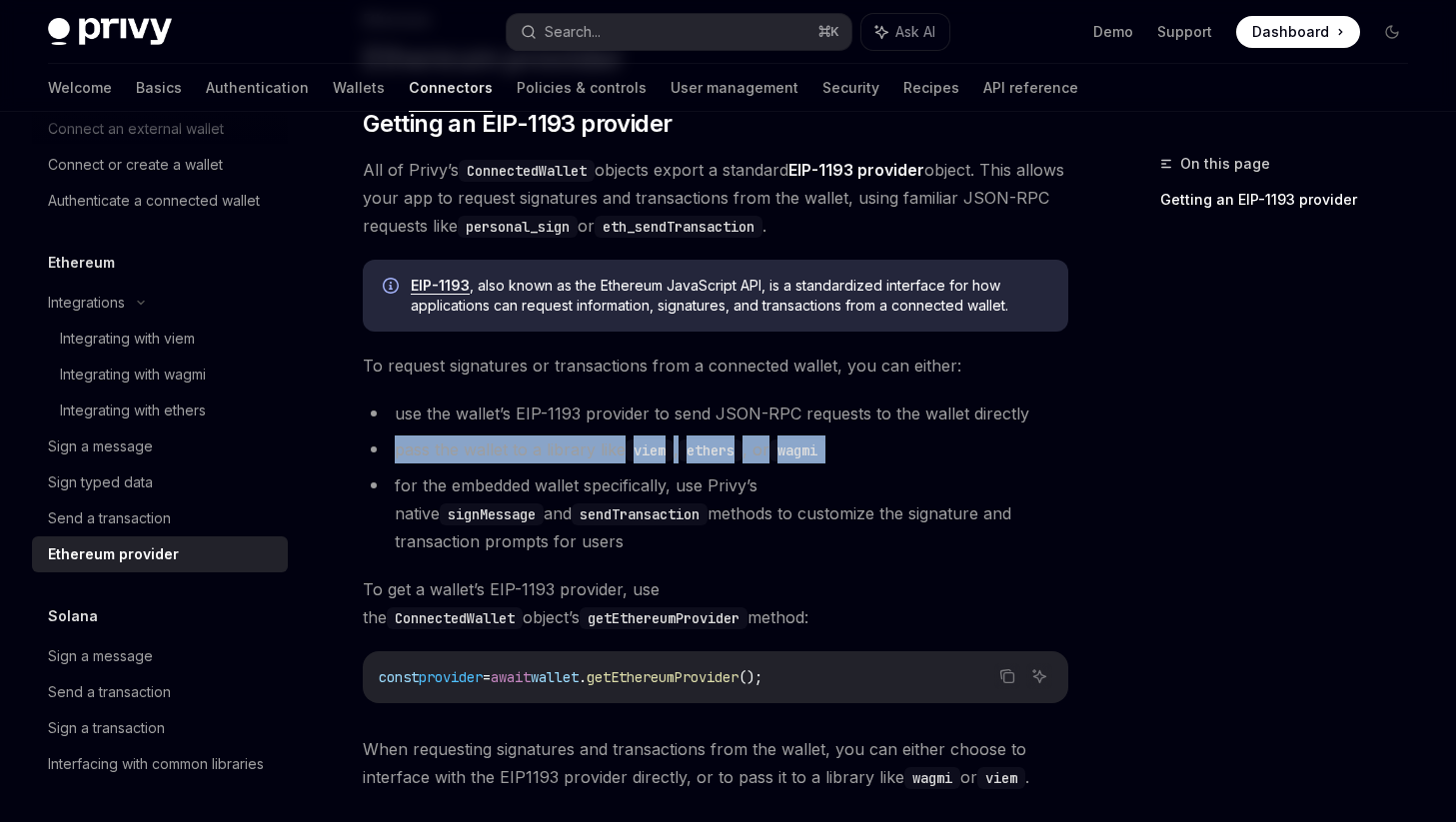 click on "use the wallet’s EIP-1193 provider to send JSON-RPC requests to the wallet directly
pass the wallet to a library like  viem ,  ethers , or  wagmi
for the embedded wallet specifically, use Privy’s native  signMessage  and  sendTransaction  methods to customize the signature and transaction prompts for users" at bounding box center (716, 477) 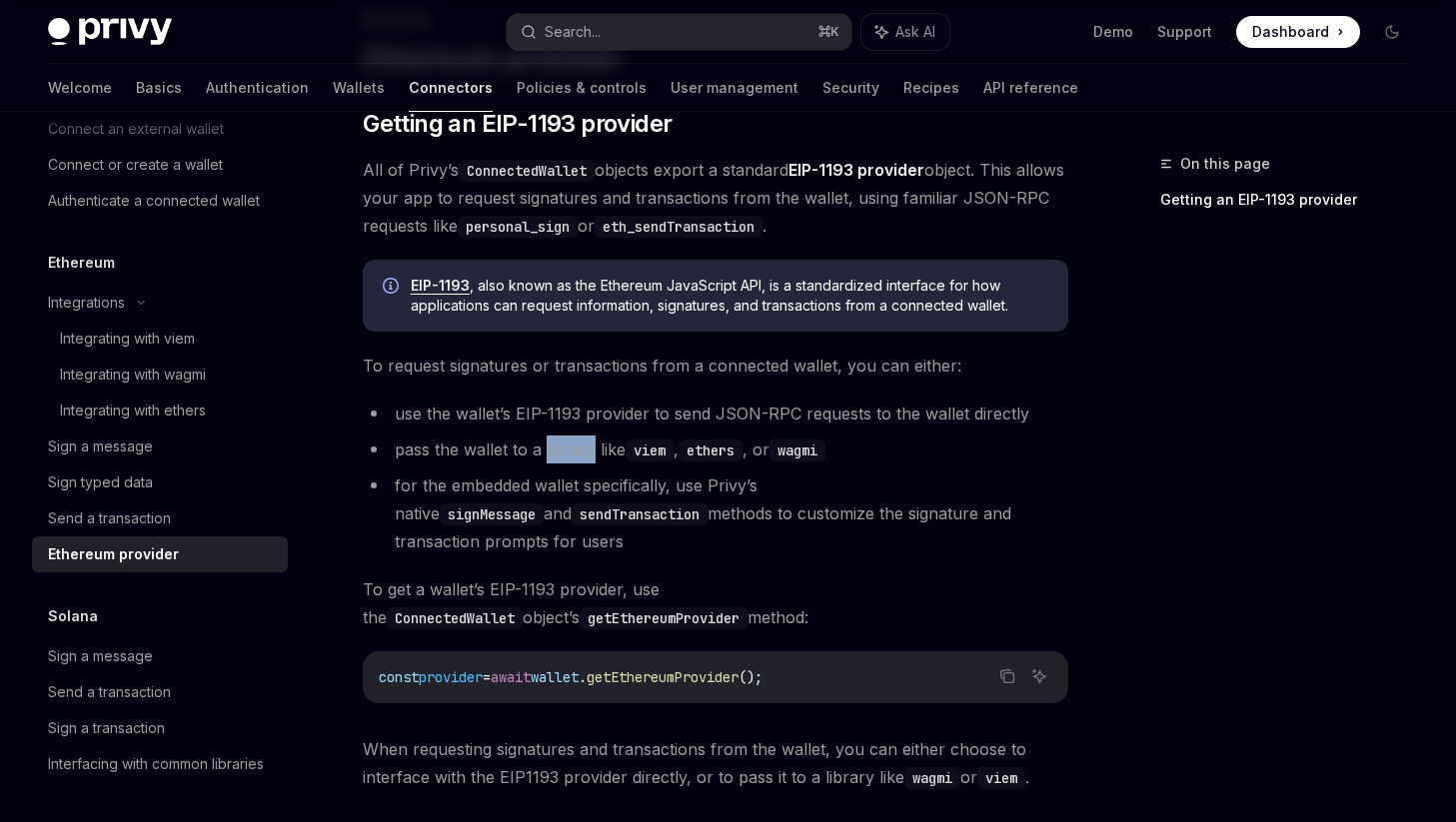 click on "pass the wallet to a library like  viem ,  ethers , or  wagmi" at bounding box center (716, 449) 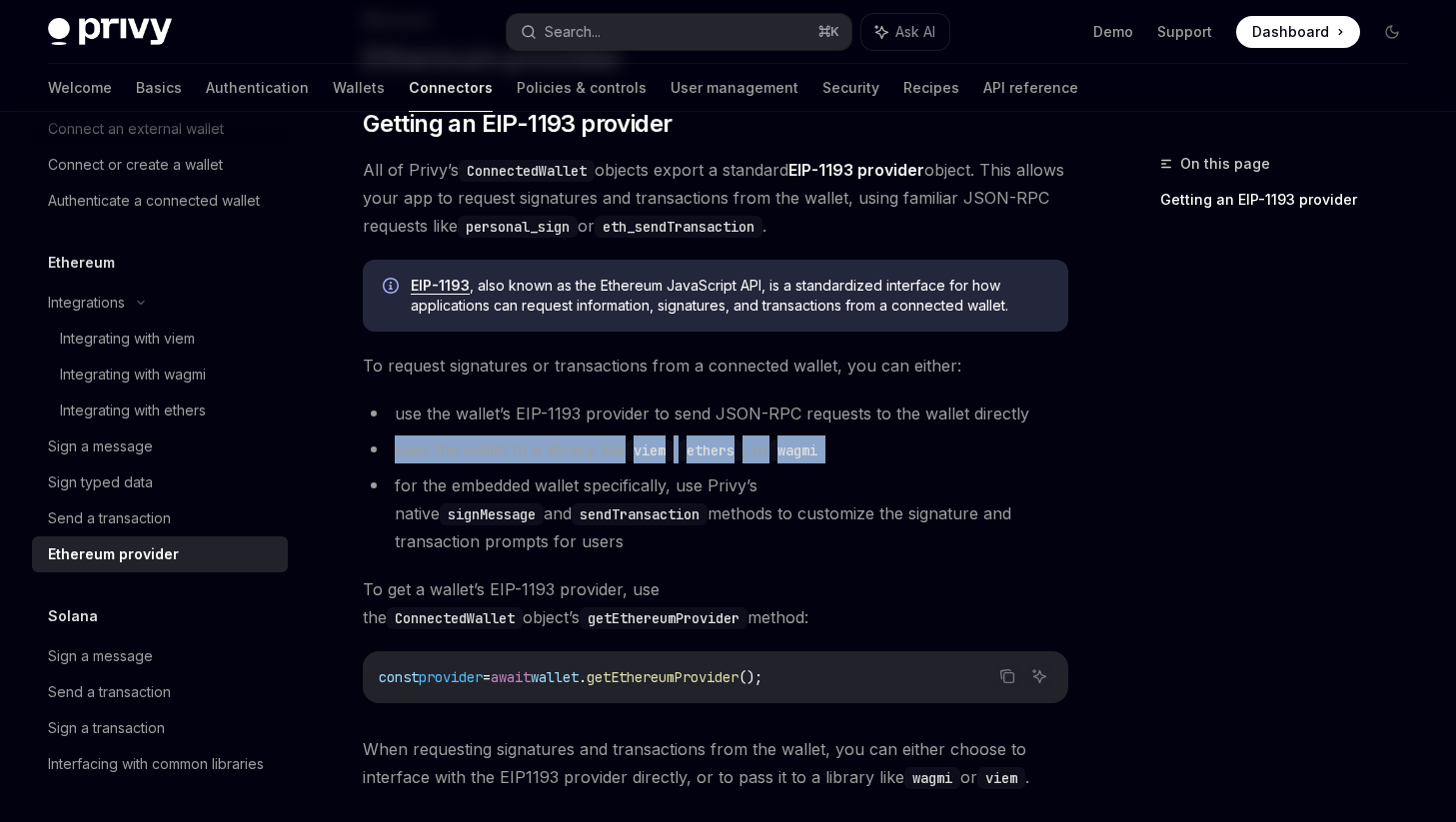 click on "pass the wallet to a library like  viem ,  ethers , or  wagmi" at bounding box center [716, 449] 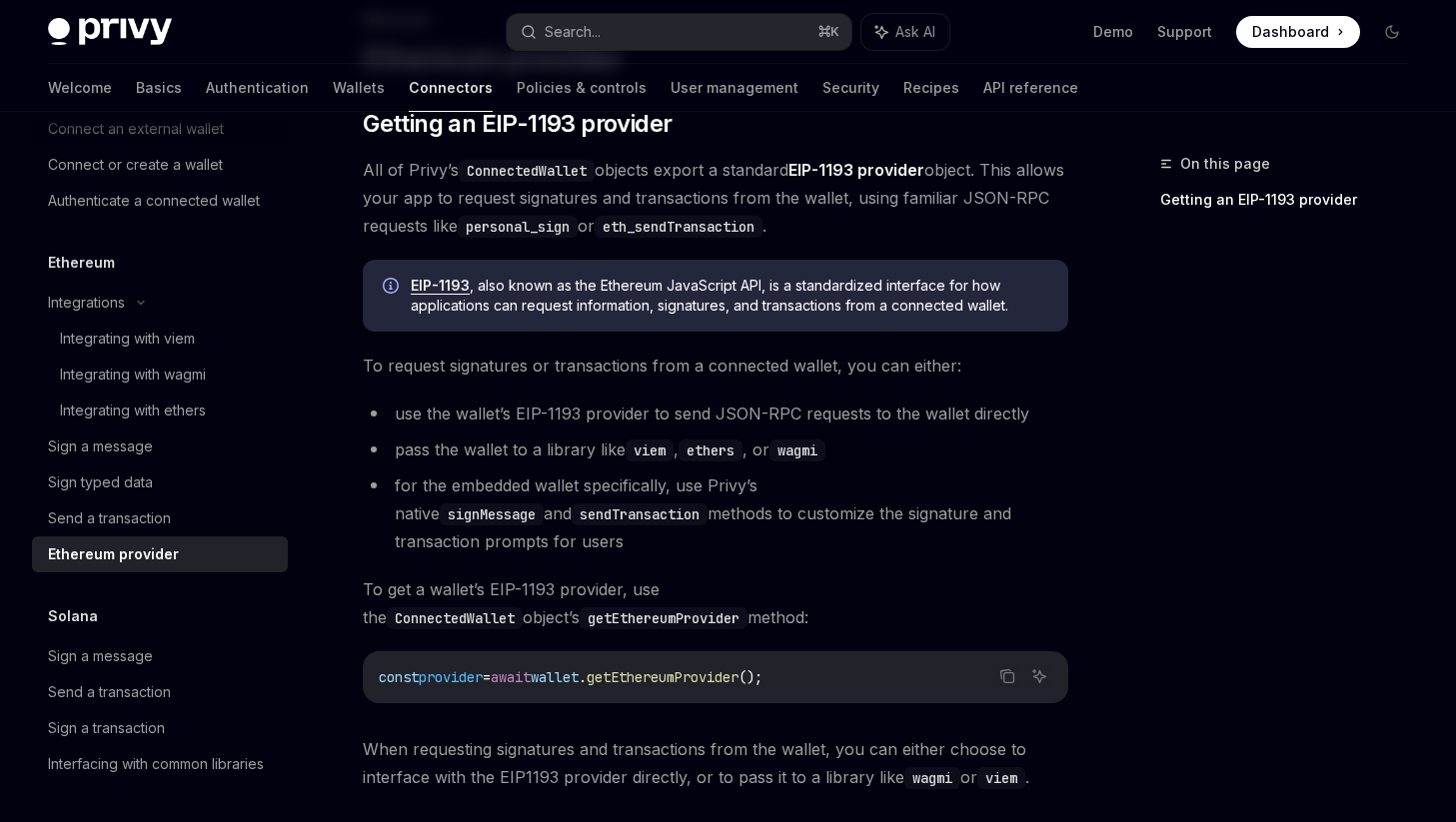 click on "use the wallet’s EIP-1193 provider to send JSON-RPC requests to the wallet directly" at bounding box center [716, 413] 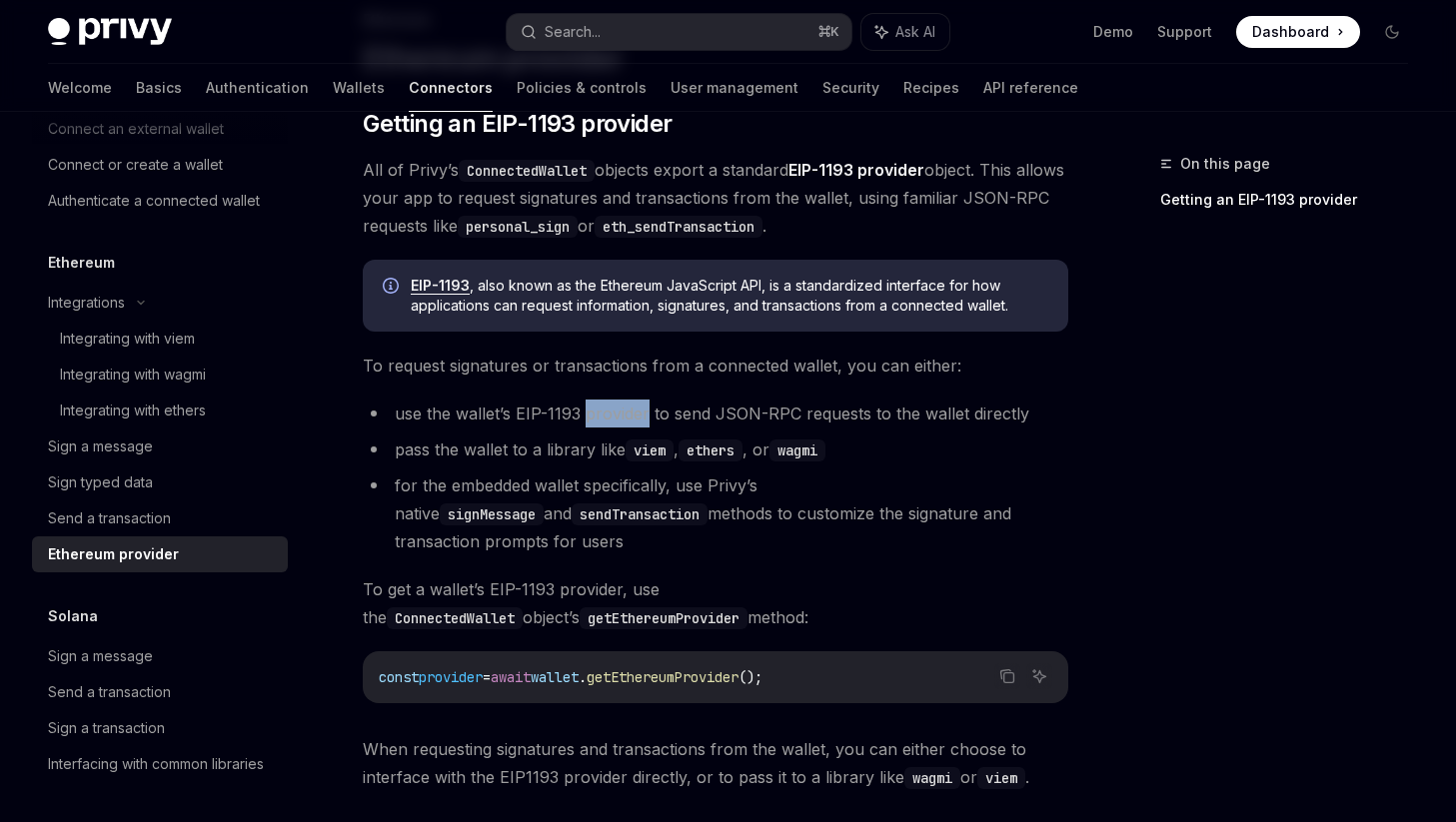click on "use the wallet’s EIP-1193 provider to send JSON-RPC requests to the wallet directly" at bounding box center [716, 413] 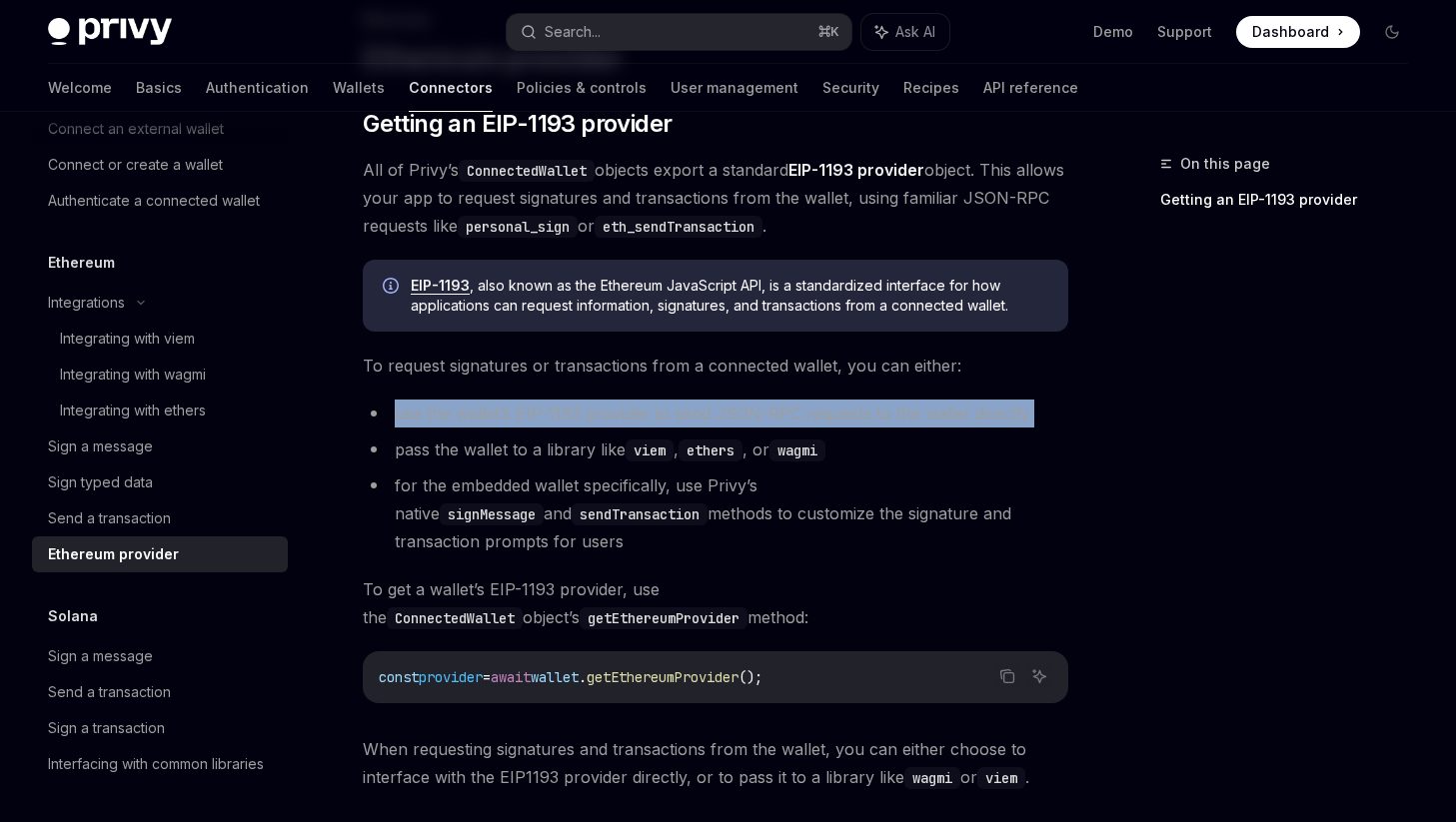 click on "use the wallet’s EIP-1193 provider to send JSON-RPC requests to the wallet directly" at bounding box center (716, 413) 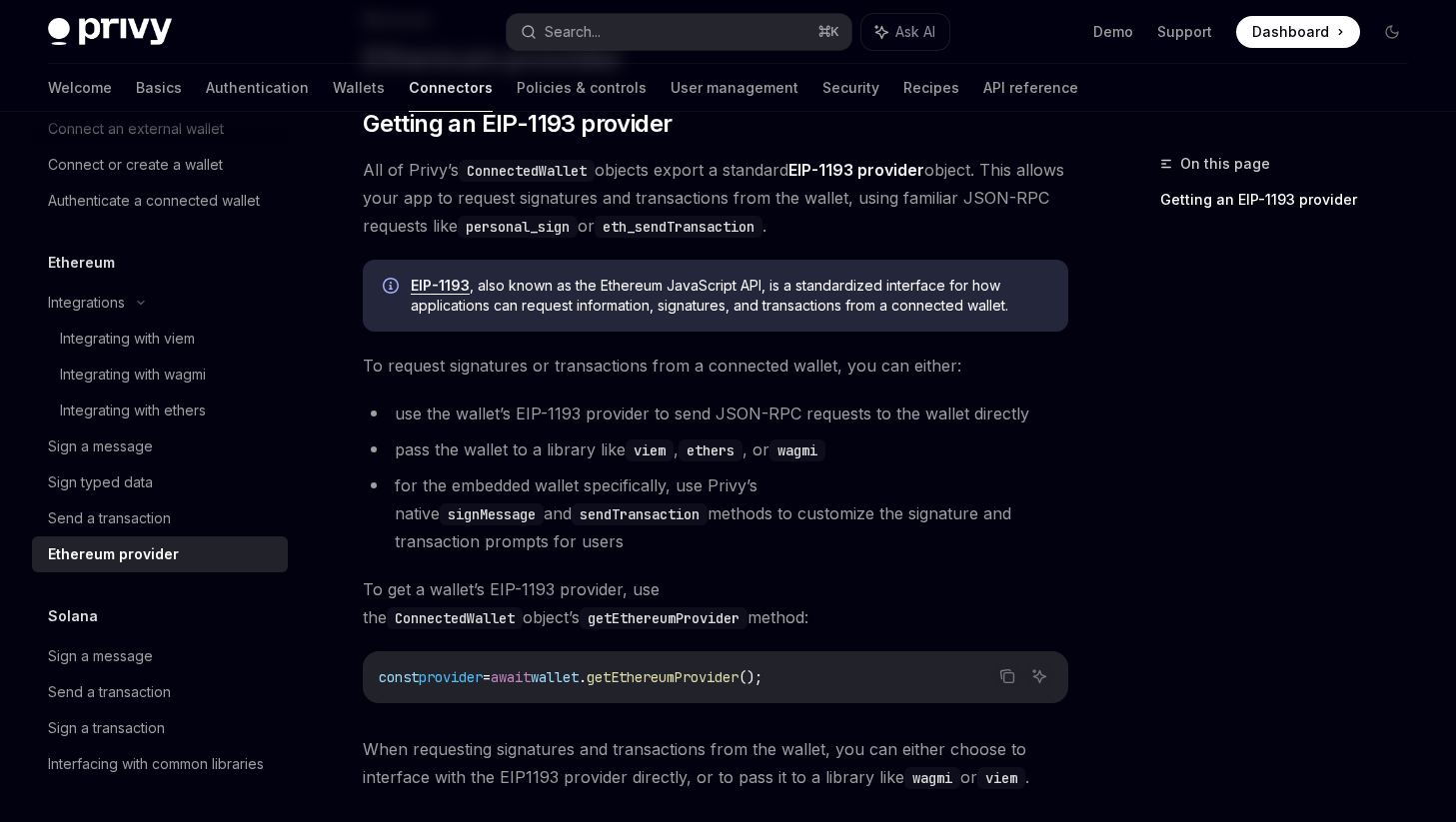 click on "use the wallet’s EIP-1193 provider to send JSON-RPC requests to the wallet directly
pass the wallet to a library like  viem ,  ethers , or  wagmi
for the embedded wallet specifically, use Privy’s native  signMessage  and  sendTransaction  methods to customize the signature and transaction prompts for users" at bounding box center (716, 477) 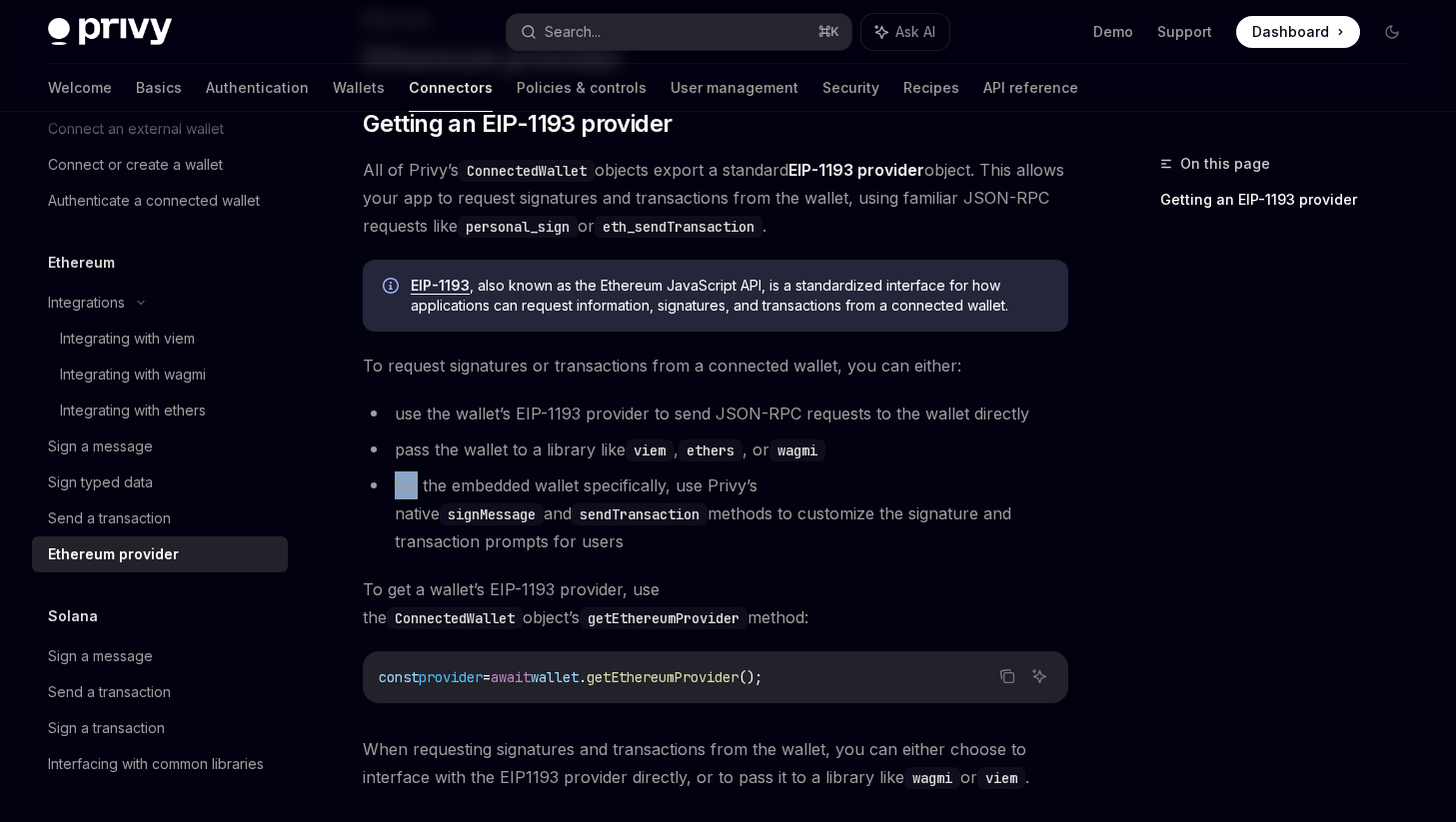 click on "use the wallet’s EIP-1193 provider to send JSON-RPC requests to the wallet directly
pass the wallet to a library like  viem ,  ethers , or  wagmi
for the embedded wallet specifically, use Privy’s native  signMessage  and  sendTransaction  methods to customize the signature and transaction prompts for users" at bounding box center [716, 477] 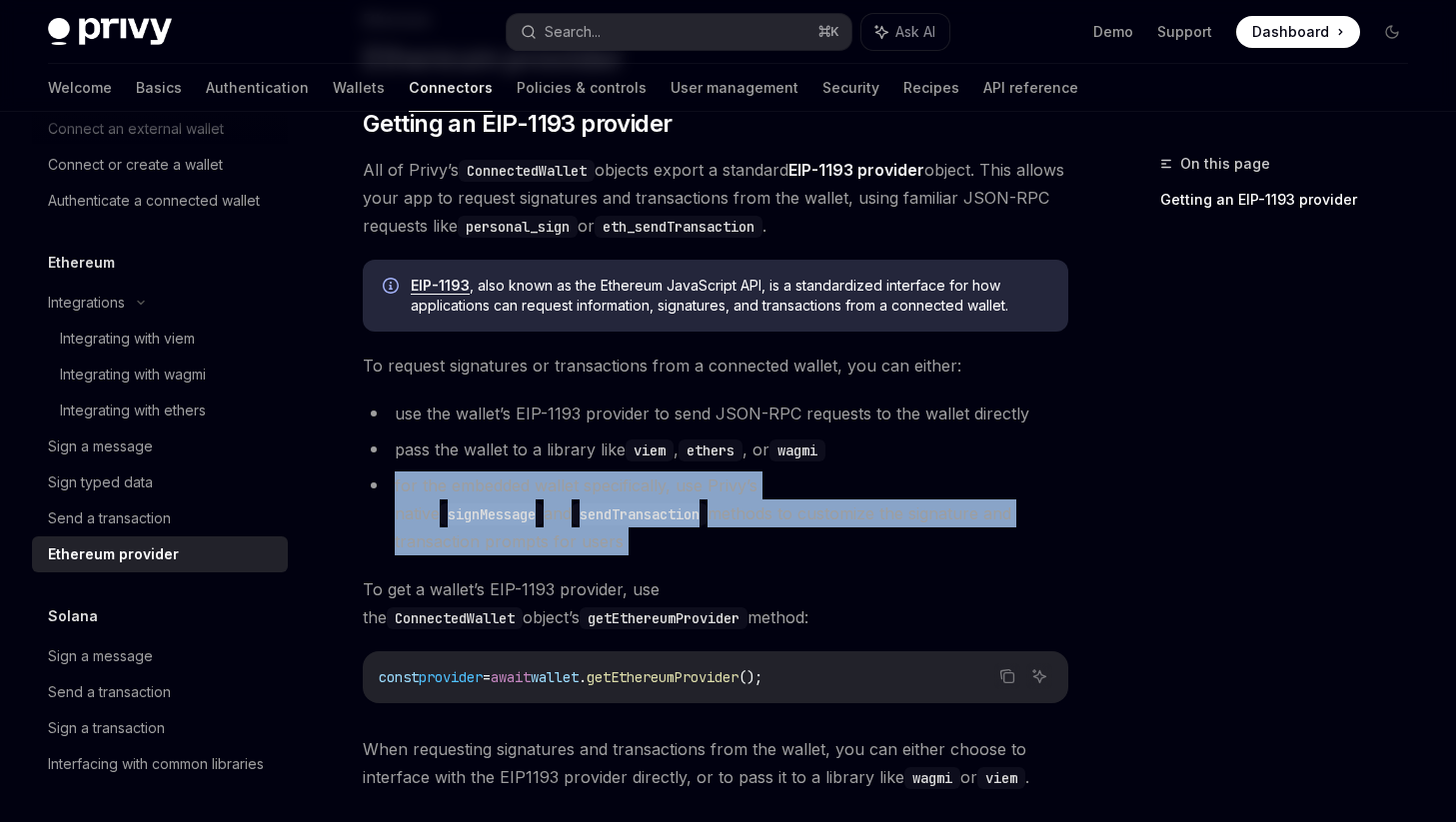 click on "use the wallet’s EIP-1193 provider to send JSON-RPC requests to the wallet directly
pass the wallet to a library like  viem ,  ethers , or  wagmi
for the embedded wallet specifically, use Privy’s native  signMessage  and  sendTransaction  methods to customize the signature and transaction prompts for users" at bounding box center [716, 477] 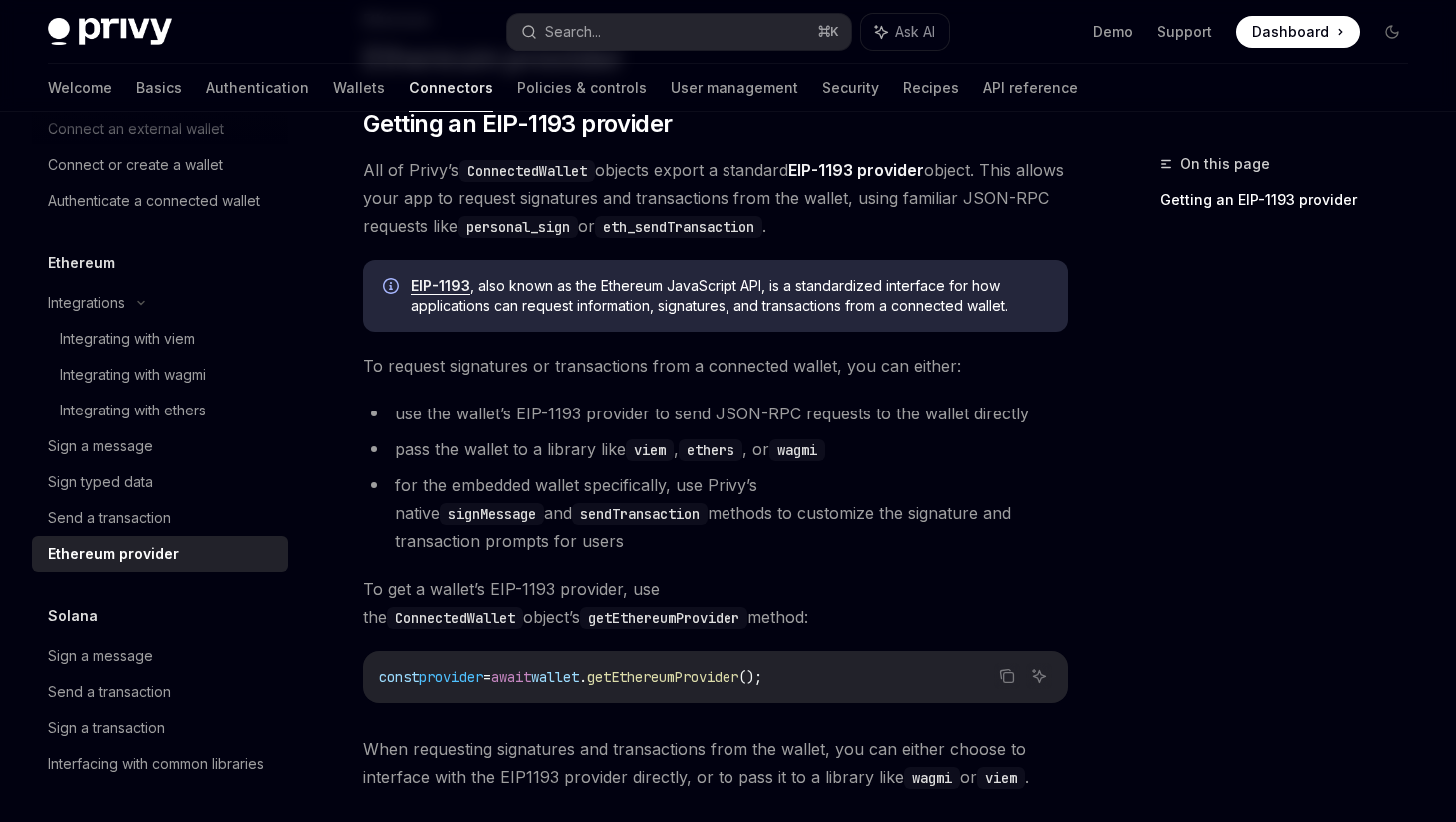 click on "use the wallet’s EIP-1193 provider to send JSON-RPC requests to the wallet directly" at bounding box center [716, 413] 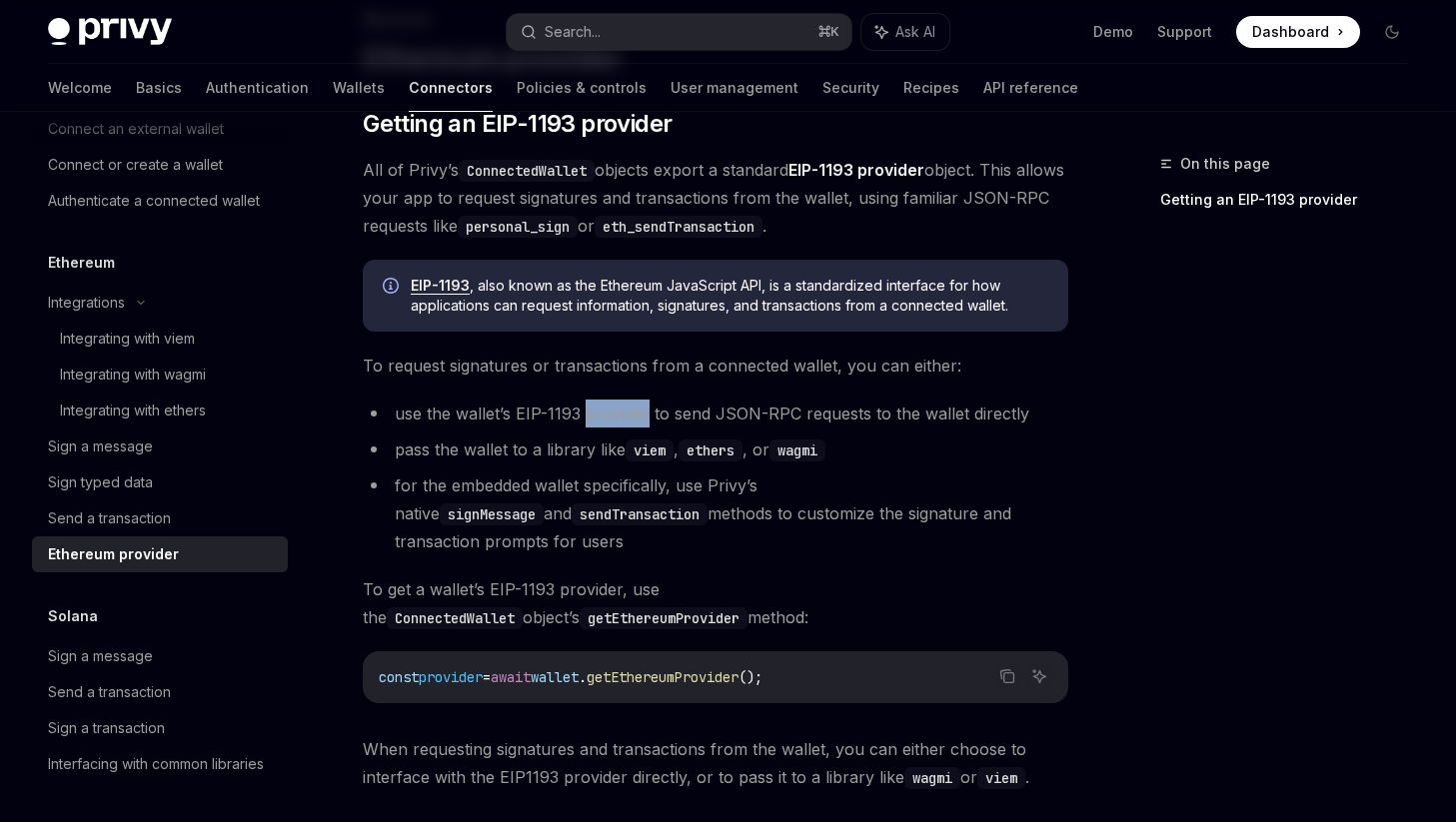 click on "use the wallet’s EIP-1193 provider to send JSON-RPC requests to the wallet directly" at bounding box center [716, 413] 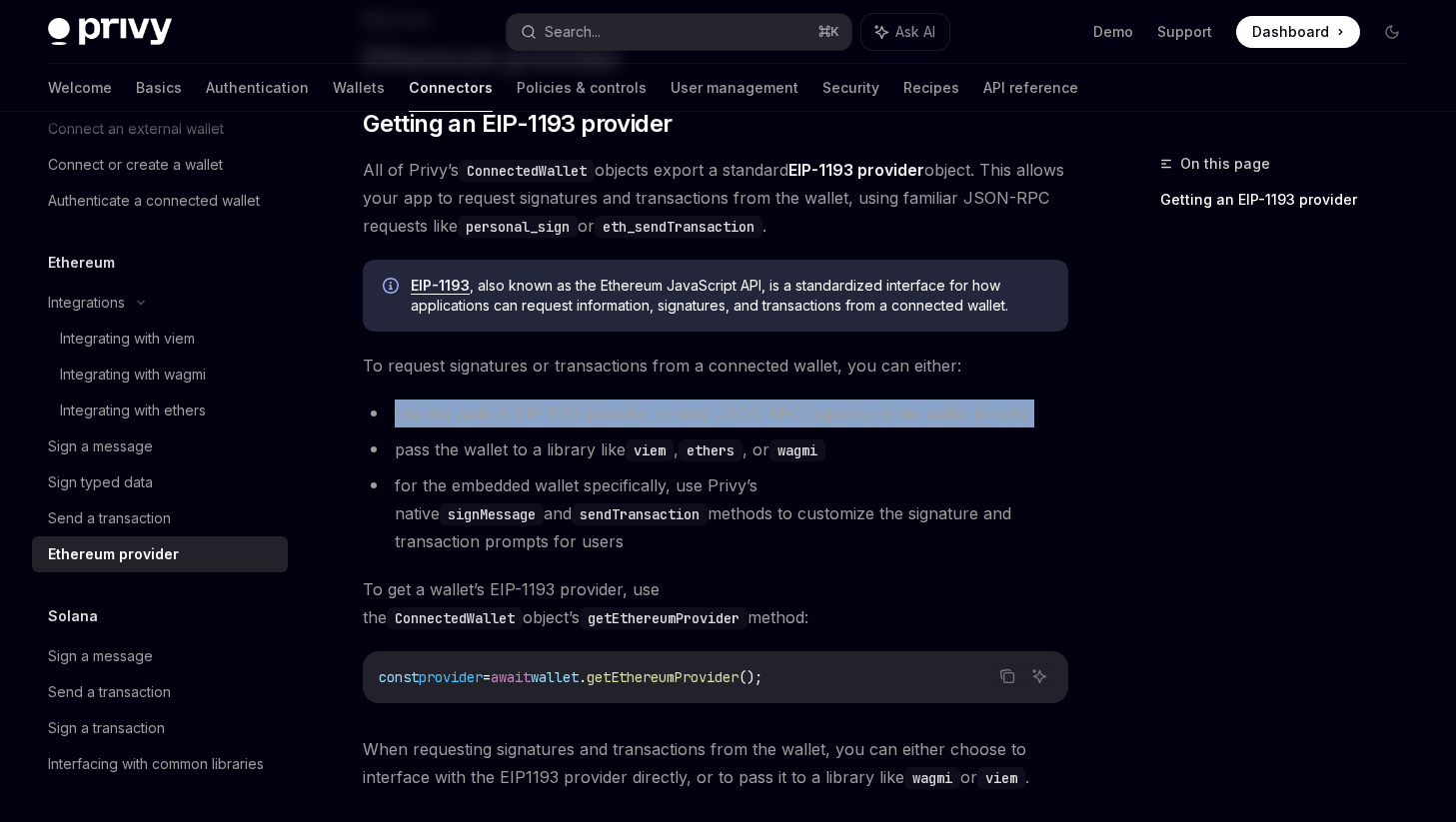 click on "use the wallet’s EIP-1193 provider to send JSON-RPC requests to the wallet directly" at bounding box center [716, 413] 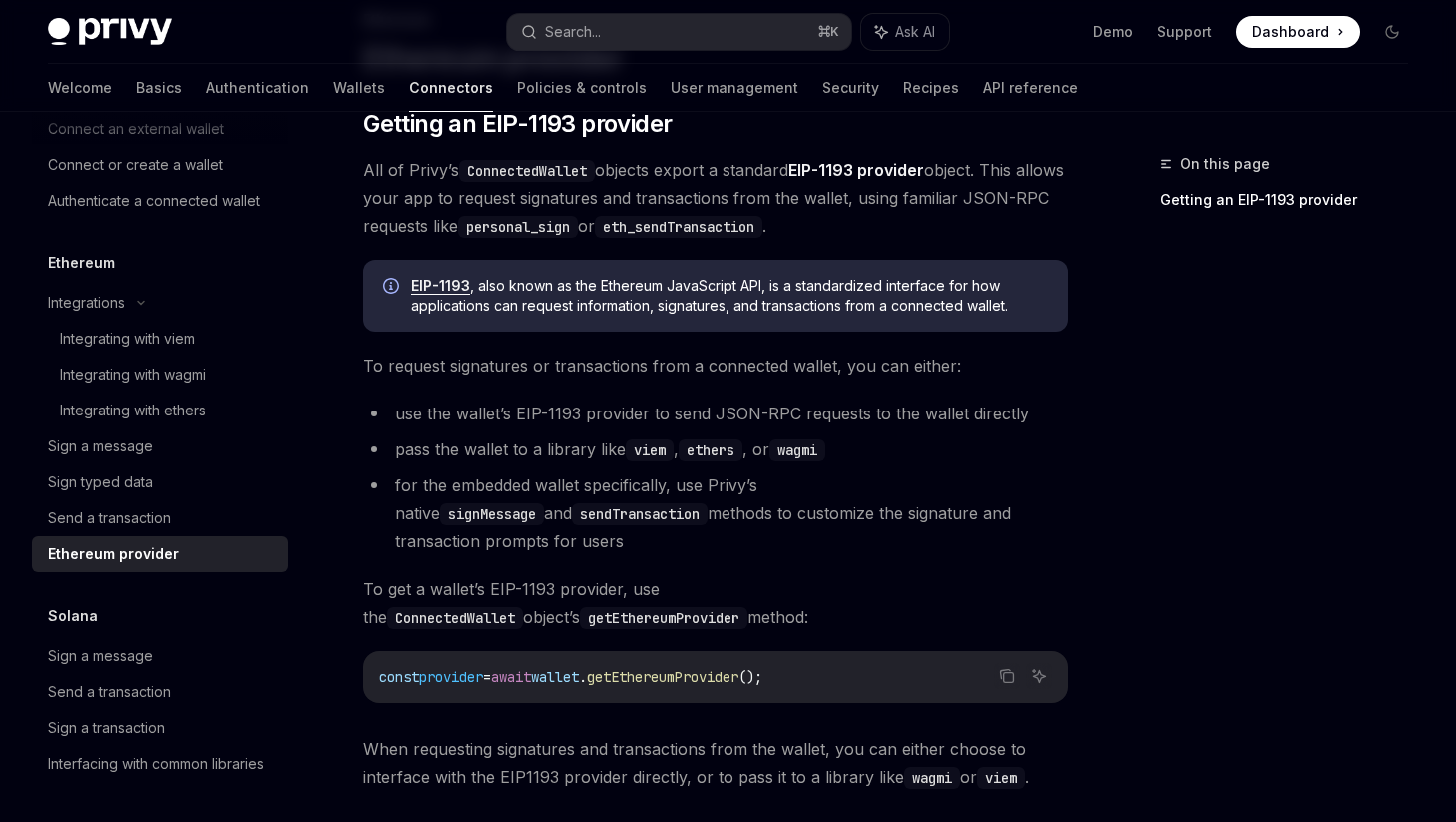 click on "pass the wallet to a library like  viem ,  ethers , or  wagmi" at bounding box center [716, 449] 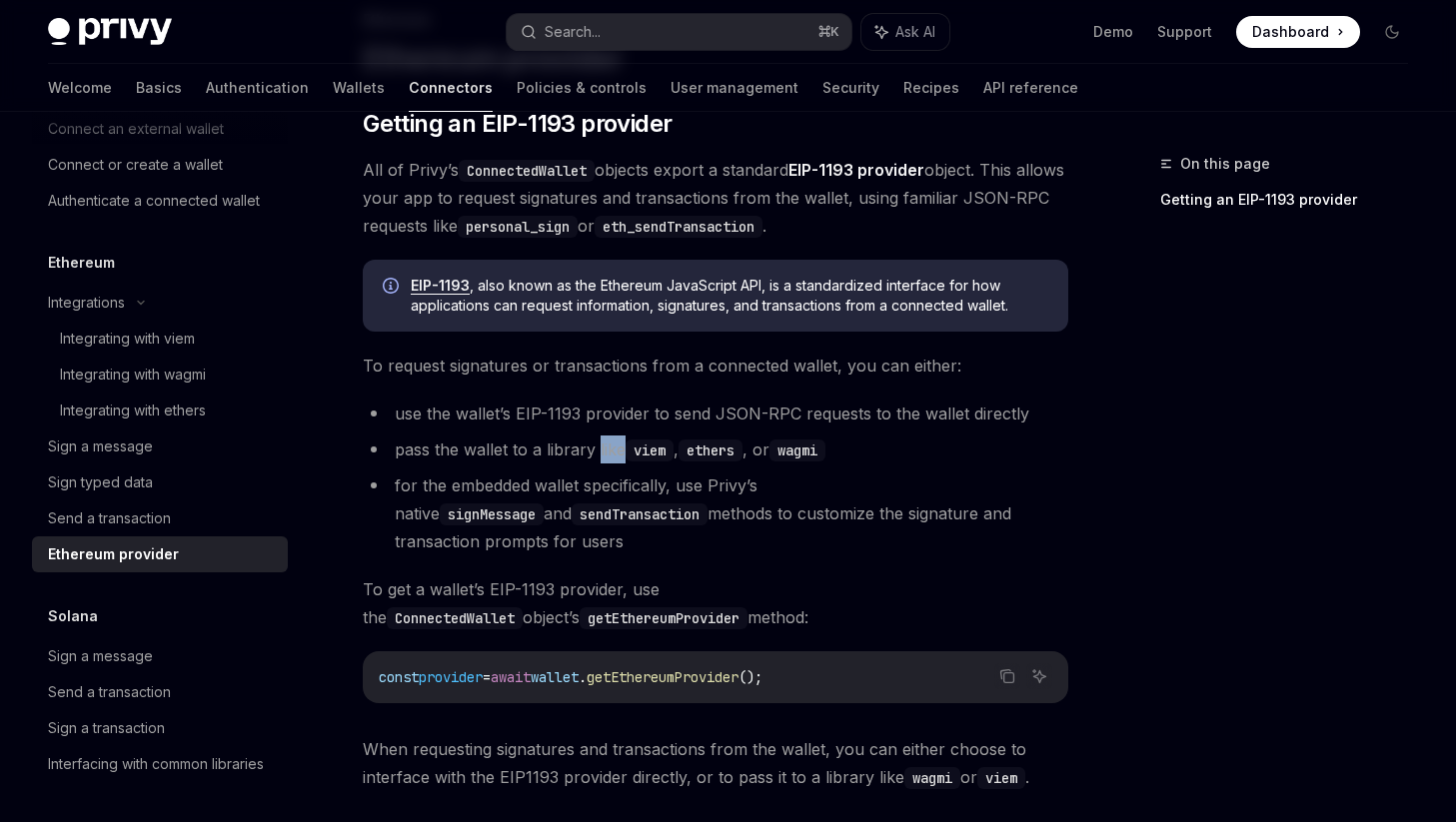 click on "pass the wallet to a library like  viem ,  ethers , or  wagmi" at bounding box center (716, 449) 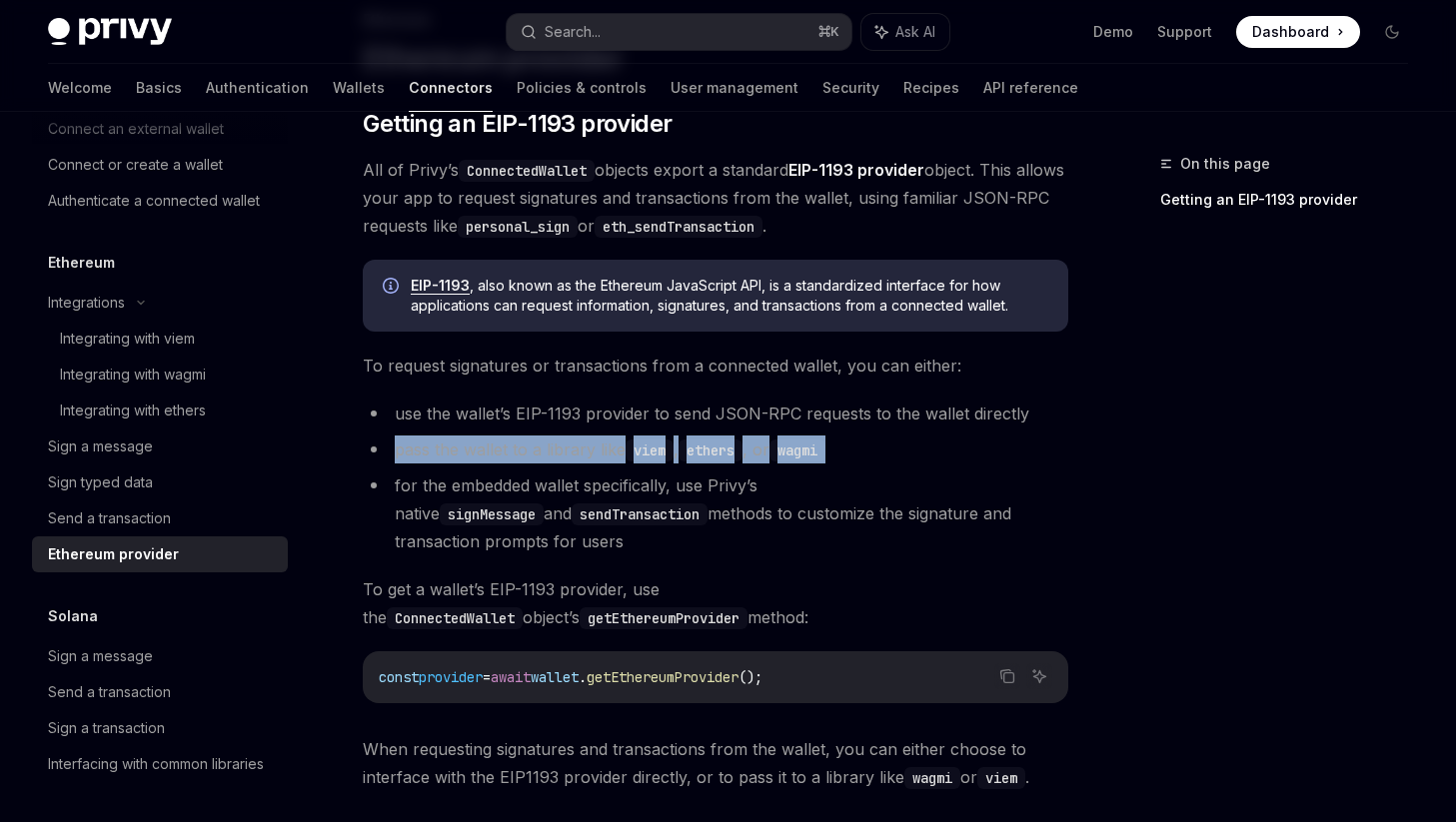 click on "pass the wallet to a library like  viem ,  ethers , or  wagmi" at bounding box center (716, 449) 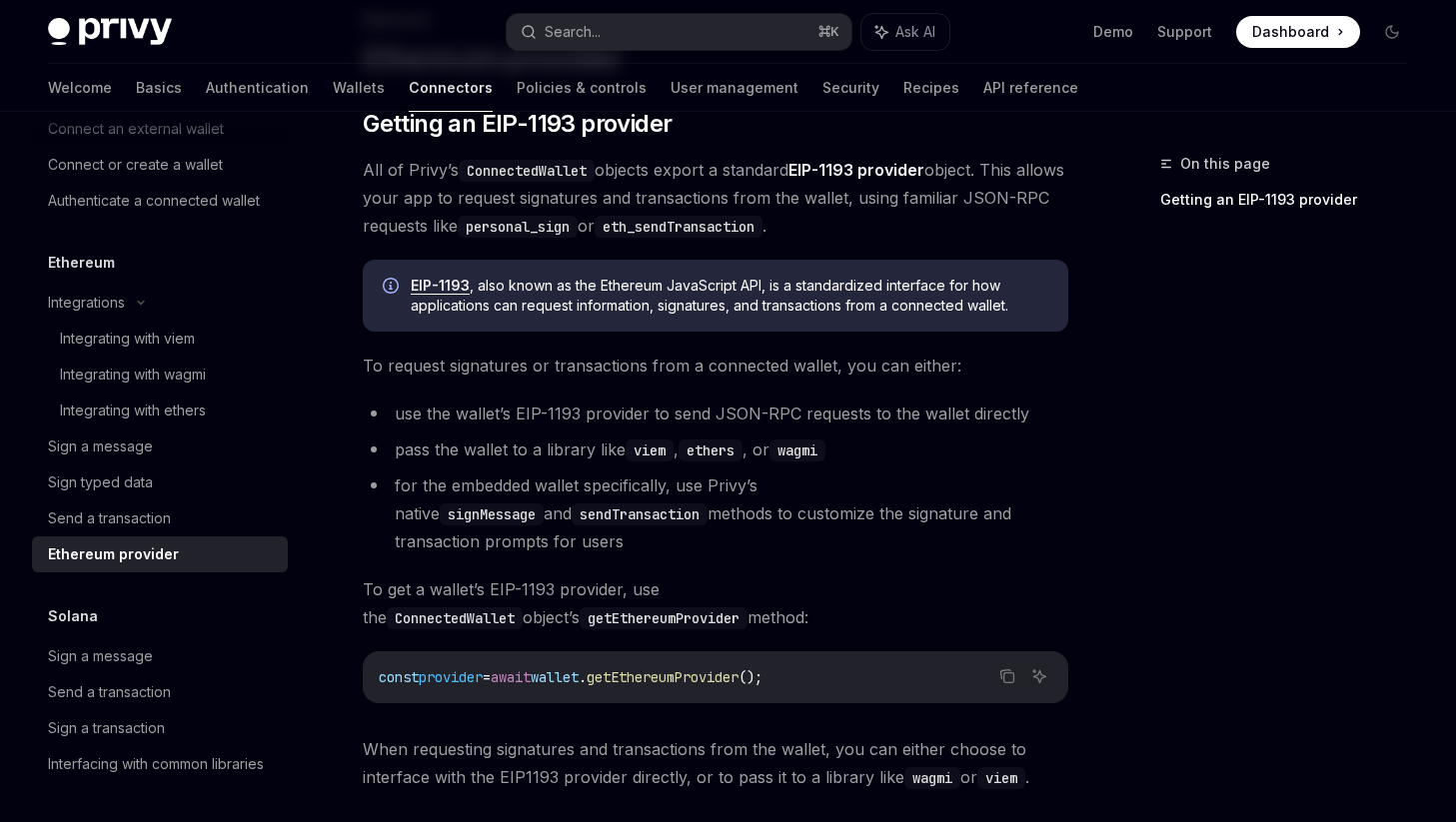 click on "use the wallet’s EIP-1193 provider to send JSON-RPC requests to the wallet directly" at bounding box center [716, 413] 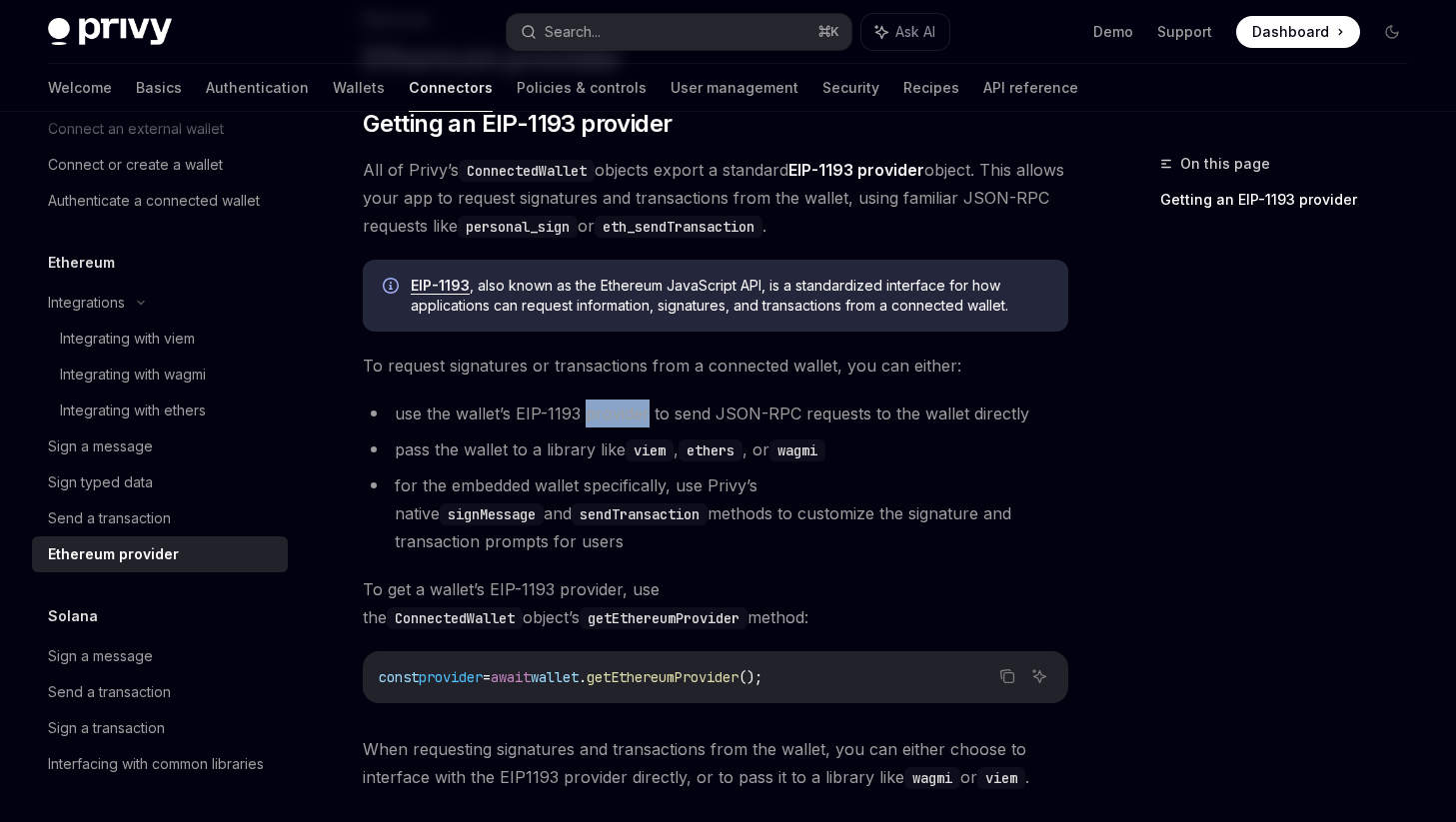 click on "use the wallet’s EIP-1193 provider to send JSON-RPC requests to the wallet directly" at bounding box center [716, 413] 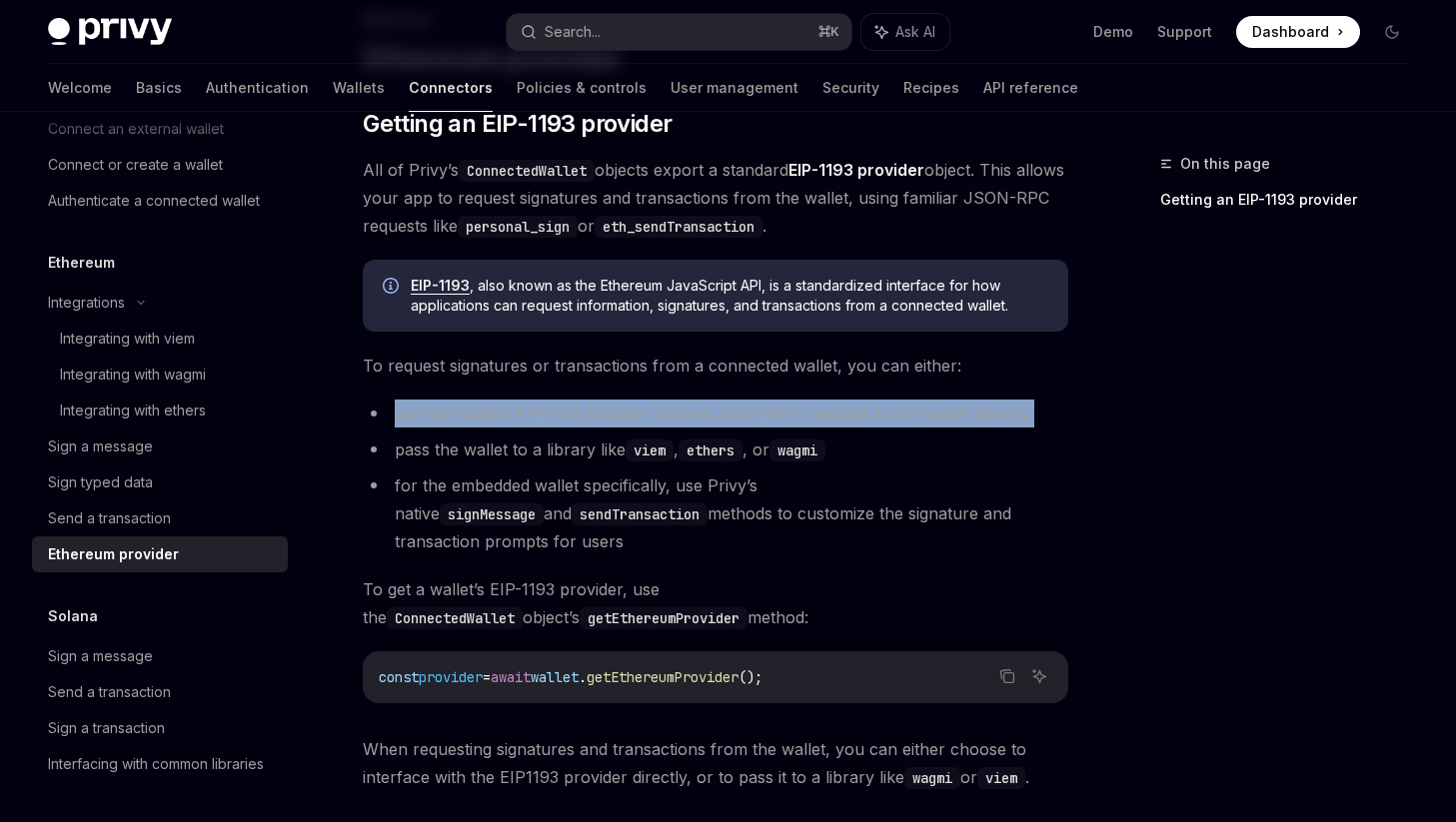 click on "use the wallet’s EIP-1193 provider to send JSON-RPC requests to the wallet directly" at bounding box center [716, 413] 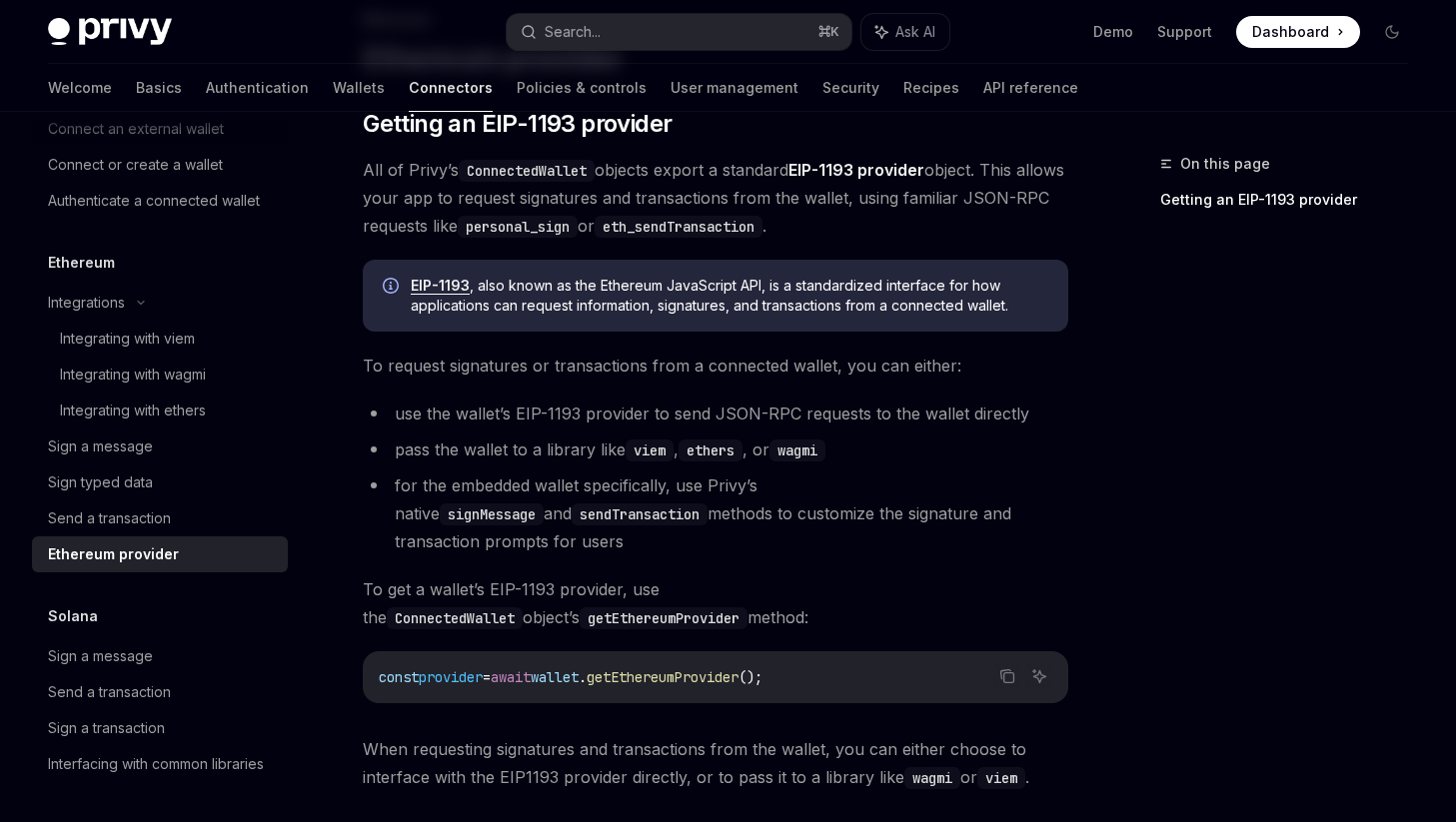 click on "pass the wallet to a library like  viem ,  ethers , or  wagmi" at bounding box center [716, 449] 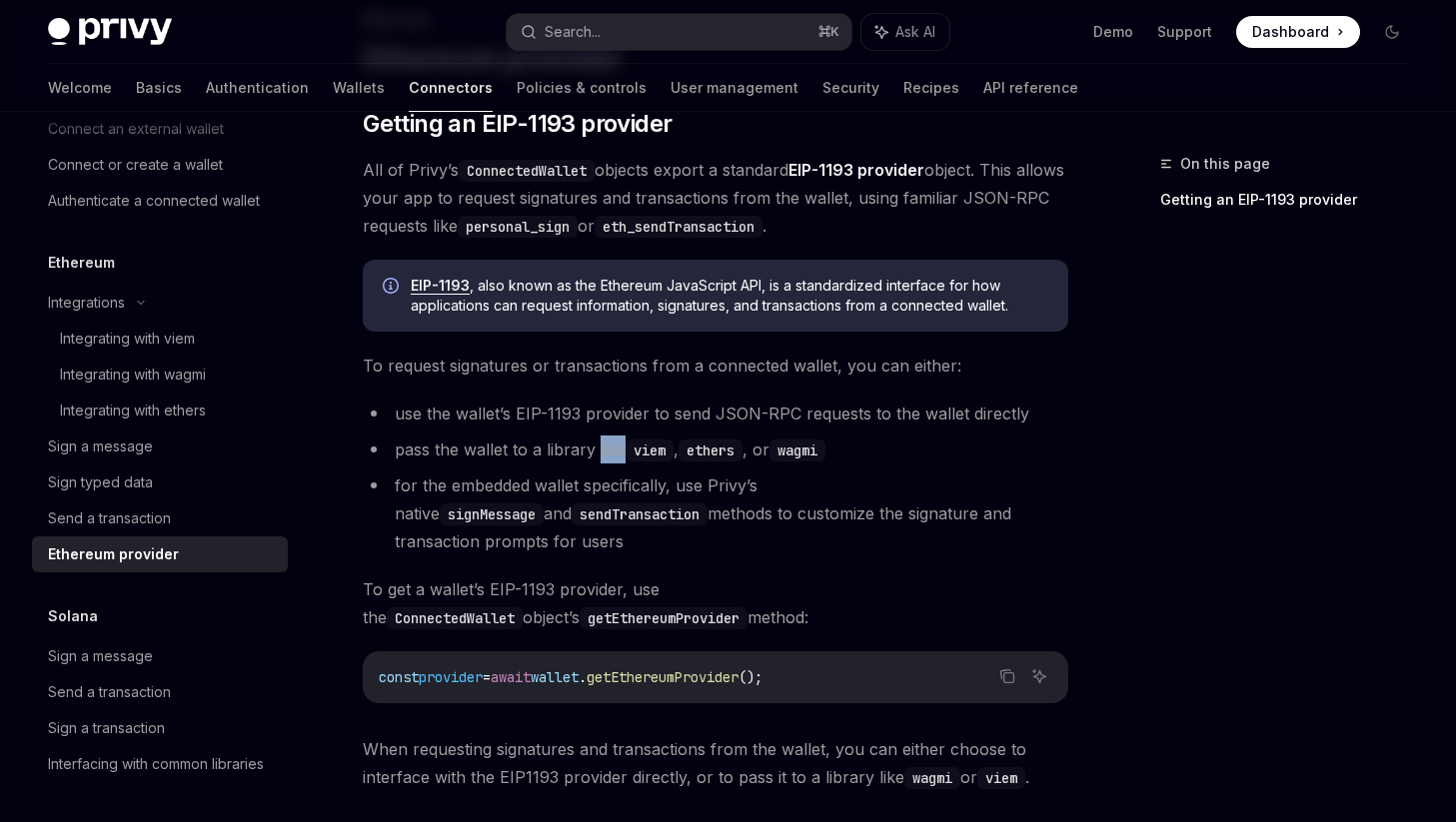 click on "pass the wallet to a library like  viem ,  ethers , or  wagmi" at bounding box center [716, 449] 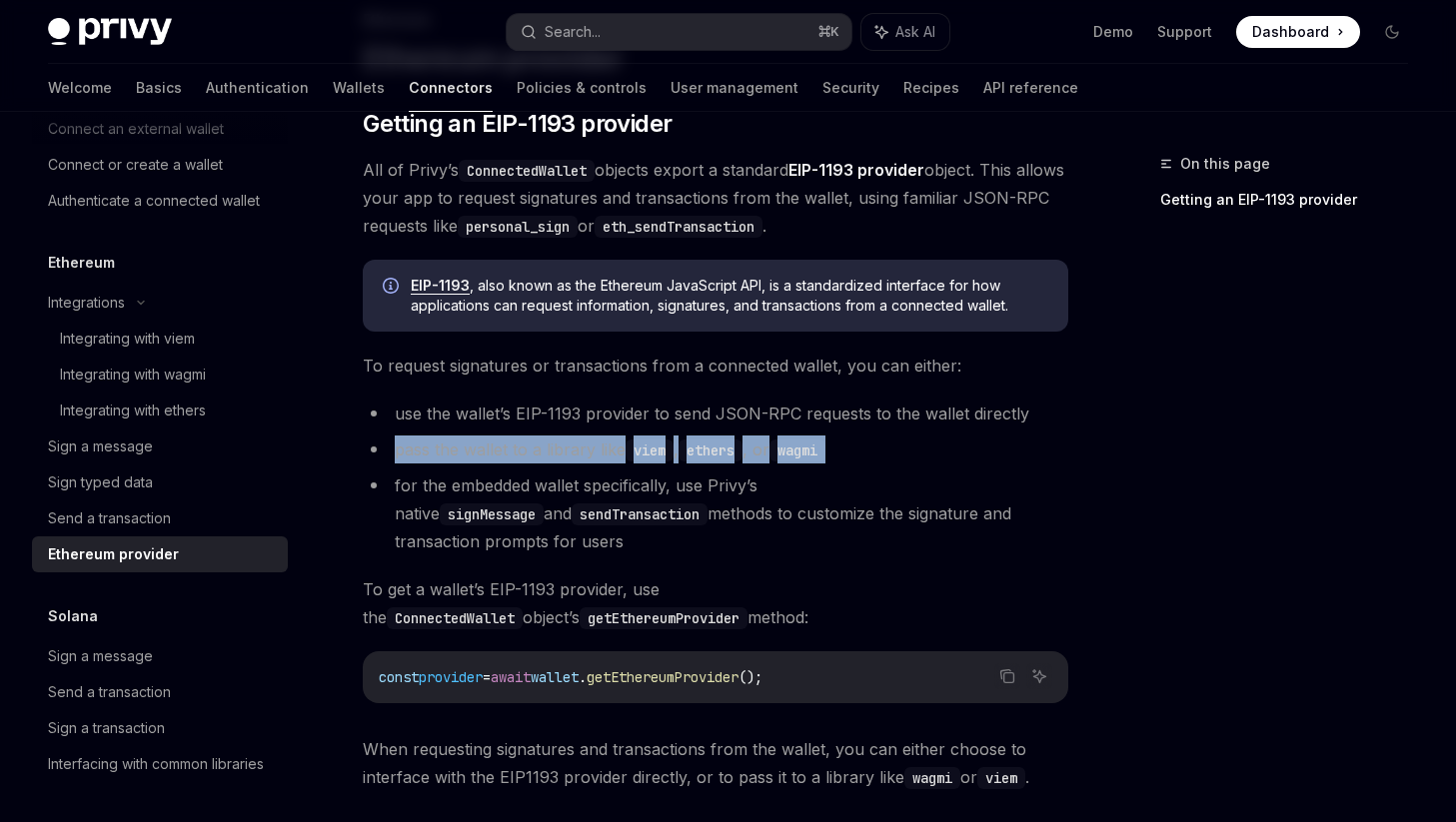 click on "pass the wallet to a library like  viem ,  ethers , or  wagmi" at bounding box center (716, 449) 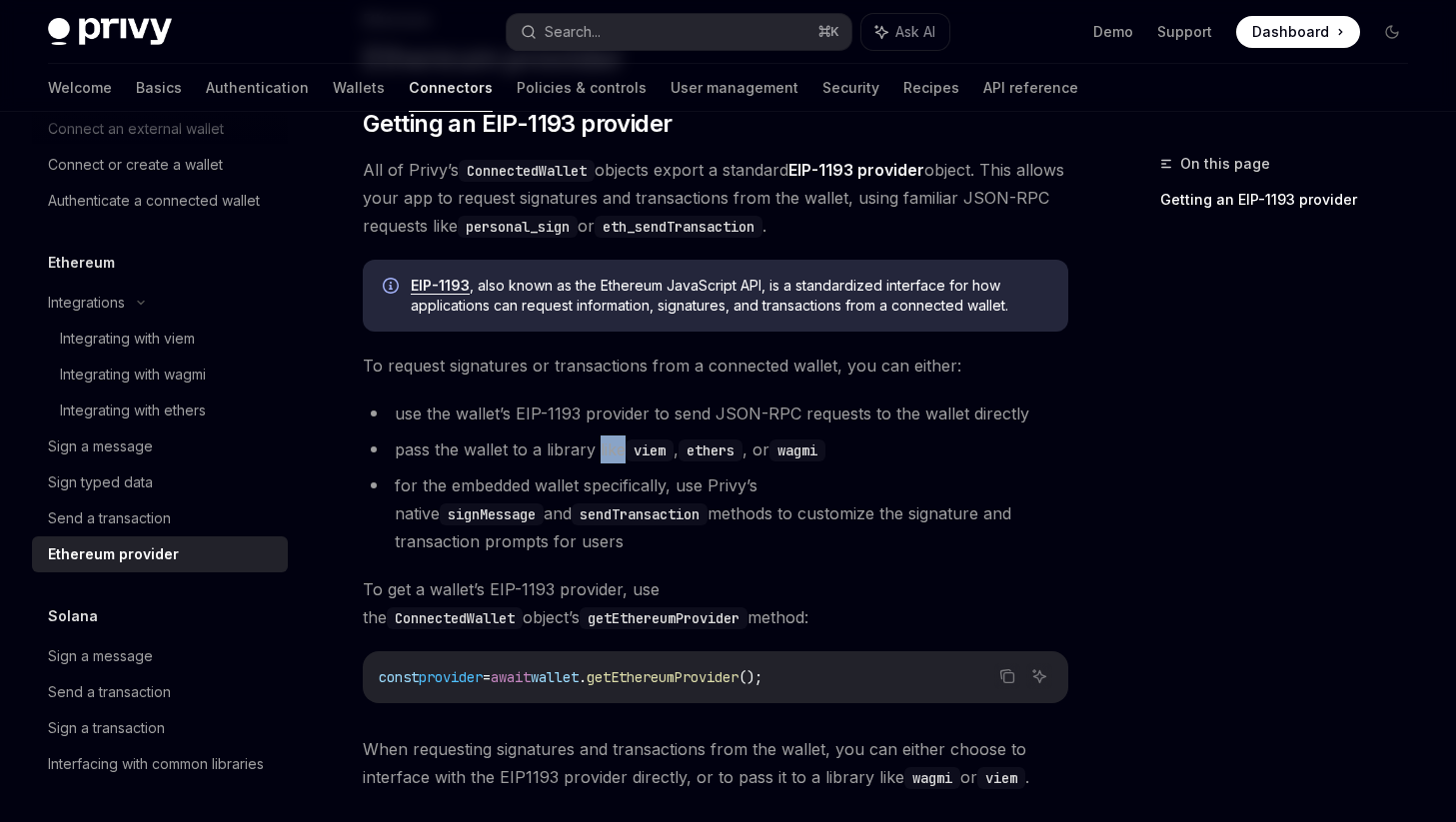 click on "pass the wallet to a library like  viem ,  ethers , or  wagmi" at bounding box center (716, 449) 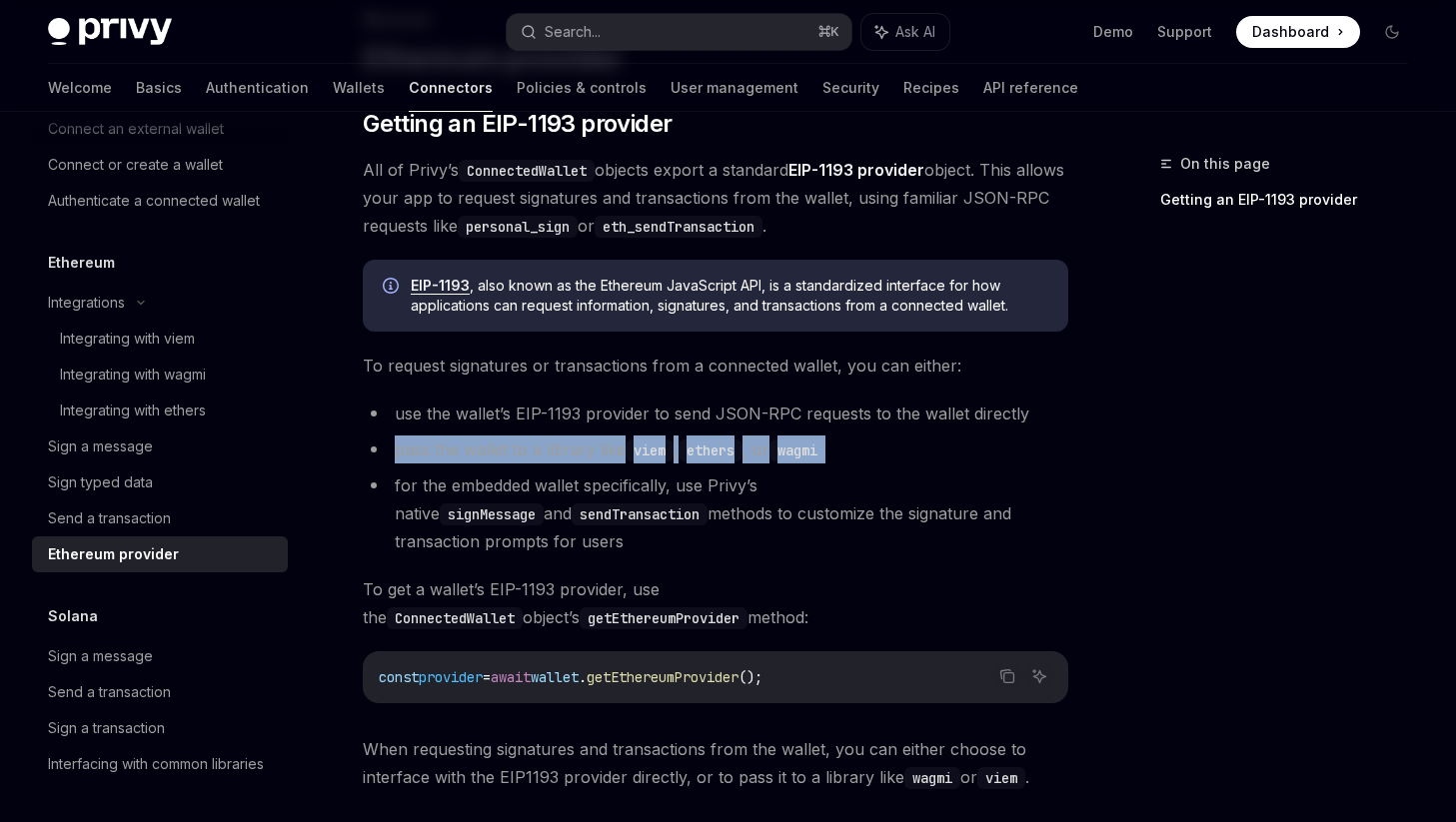 click on "pass the wallet to a library like  viem ,  ethers , or  wagmi" at bounding box center (716, 449) 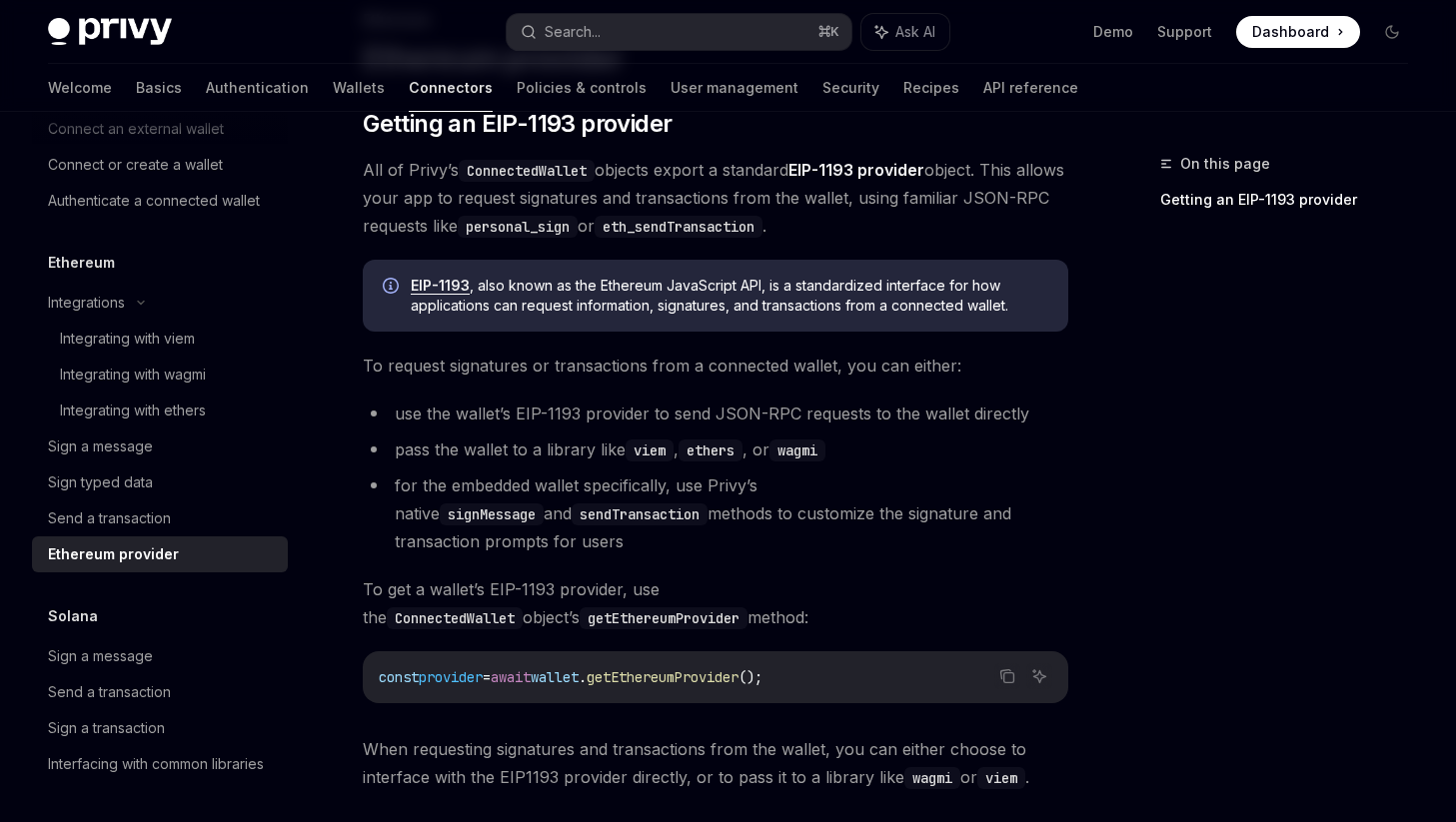 click on "for the embedded wallet specifically, use Privy’s native  signMessage  and  sendTransaction  methods to customize the signature and transaction prompts for users" at bounding box center (716, 513) 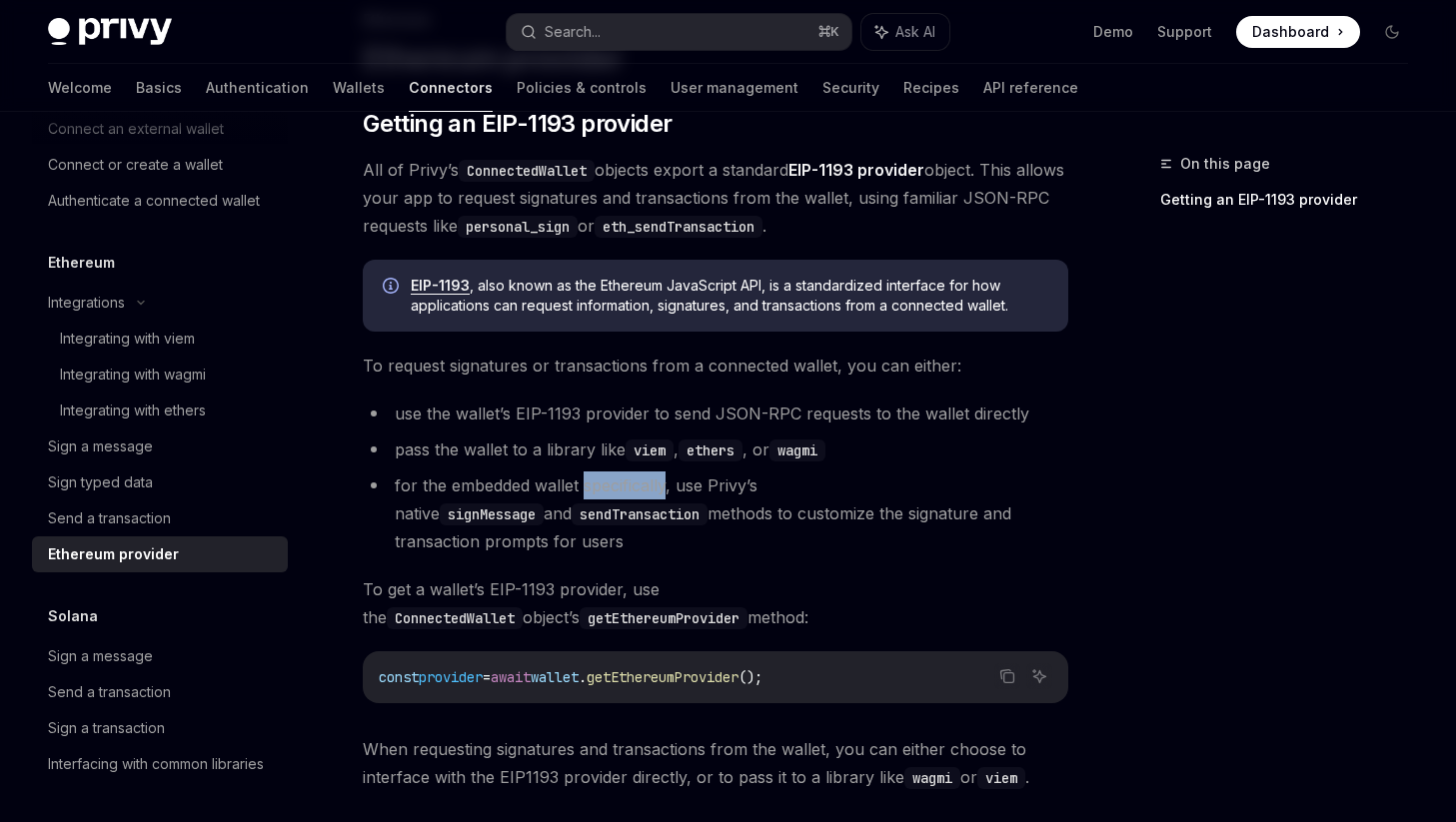 click on "for the embedded wallet specifically, use Privy’s native  signMessage  and  sendTransaction  methods to customize the signature and transaction prompts for users" at bounding box center [716, 513] 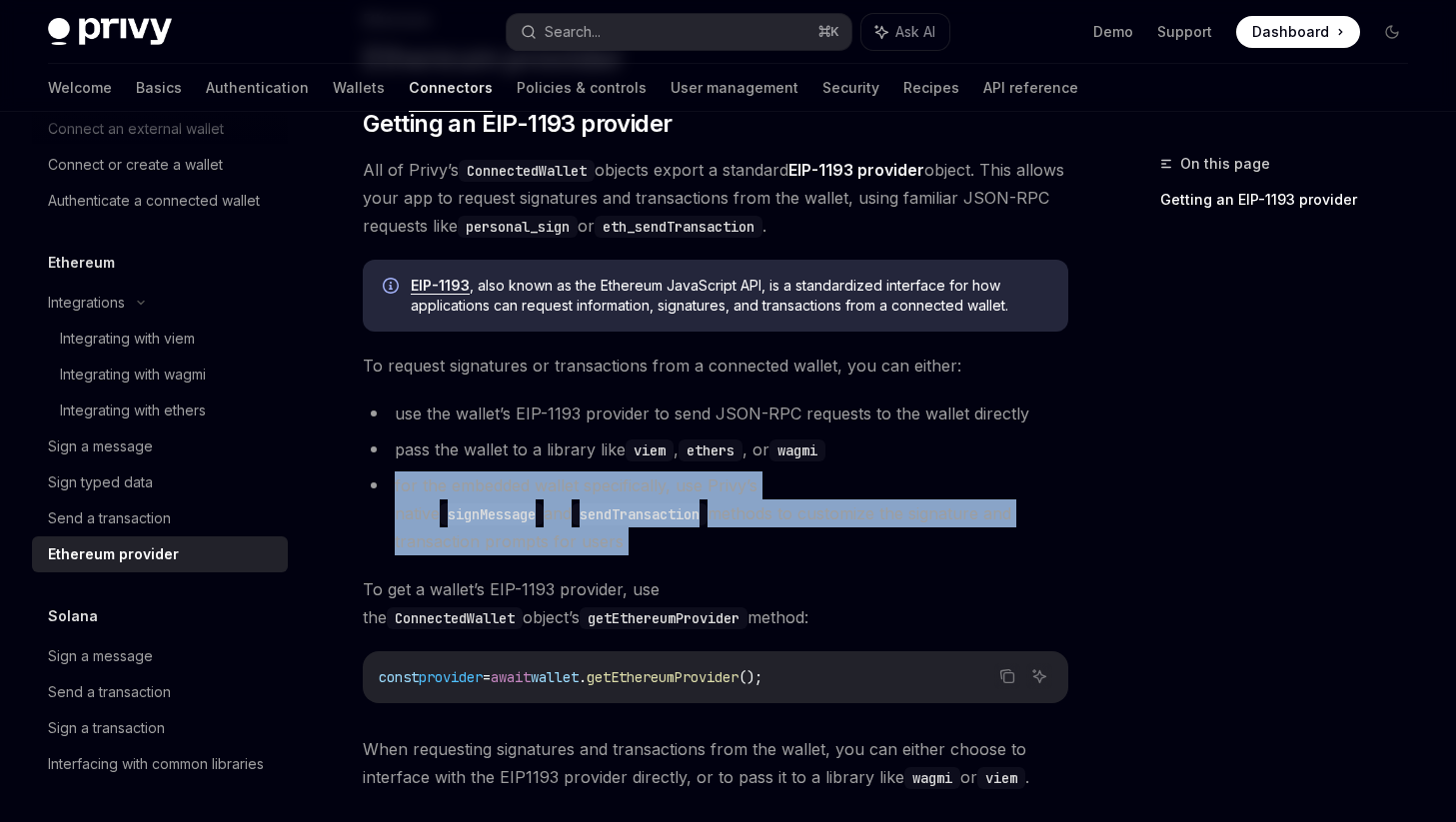 click on "for the embedded wallet specifically, use Privy’s native  signMessage  and  sendTransaction  methods to customize the signature and transaction prompts for users" at bounding box center [716, 513] 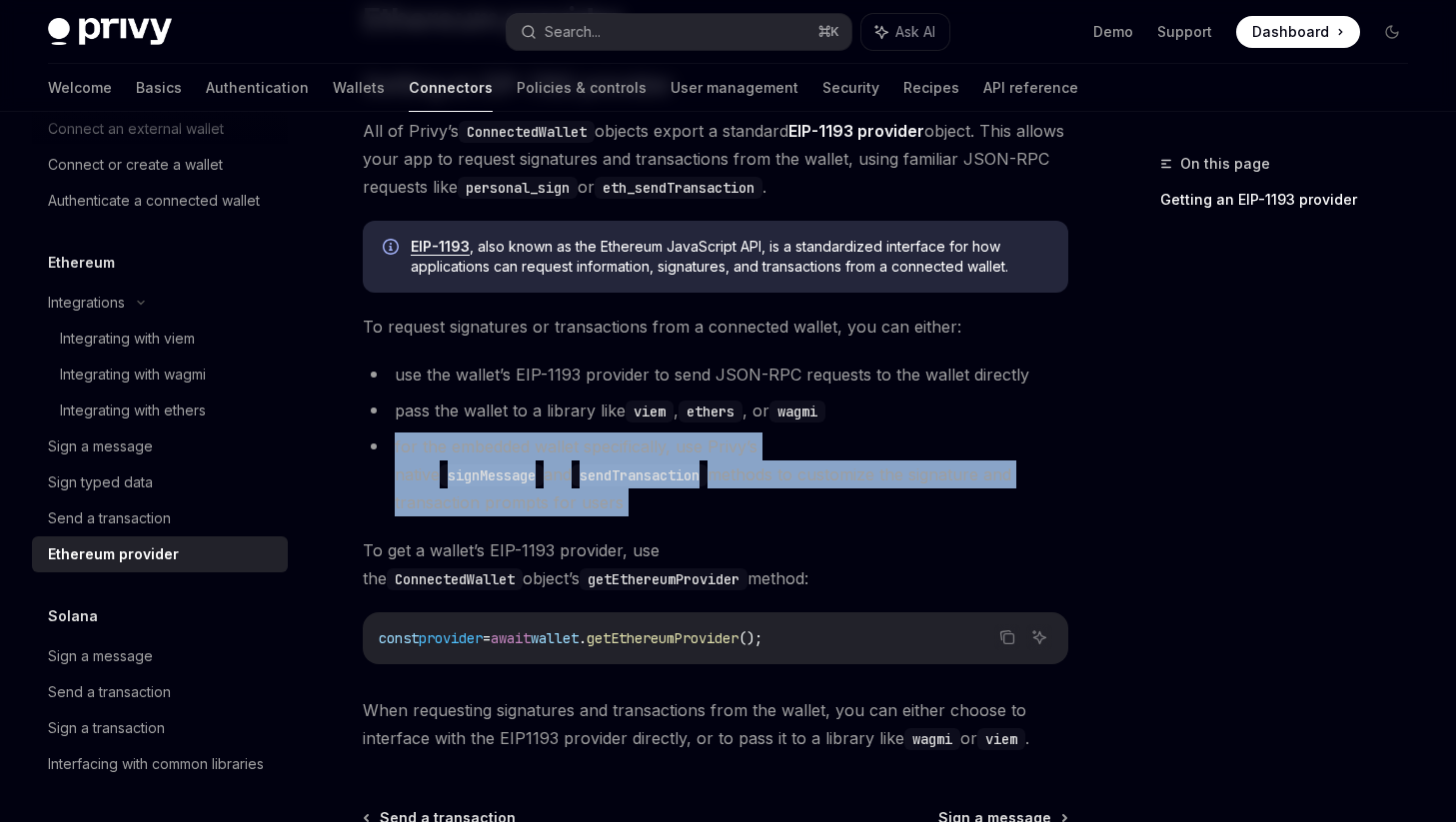 scroll, scrollTop: 184, scrollLeft: 0, axis: vertical 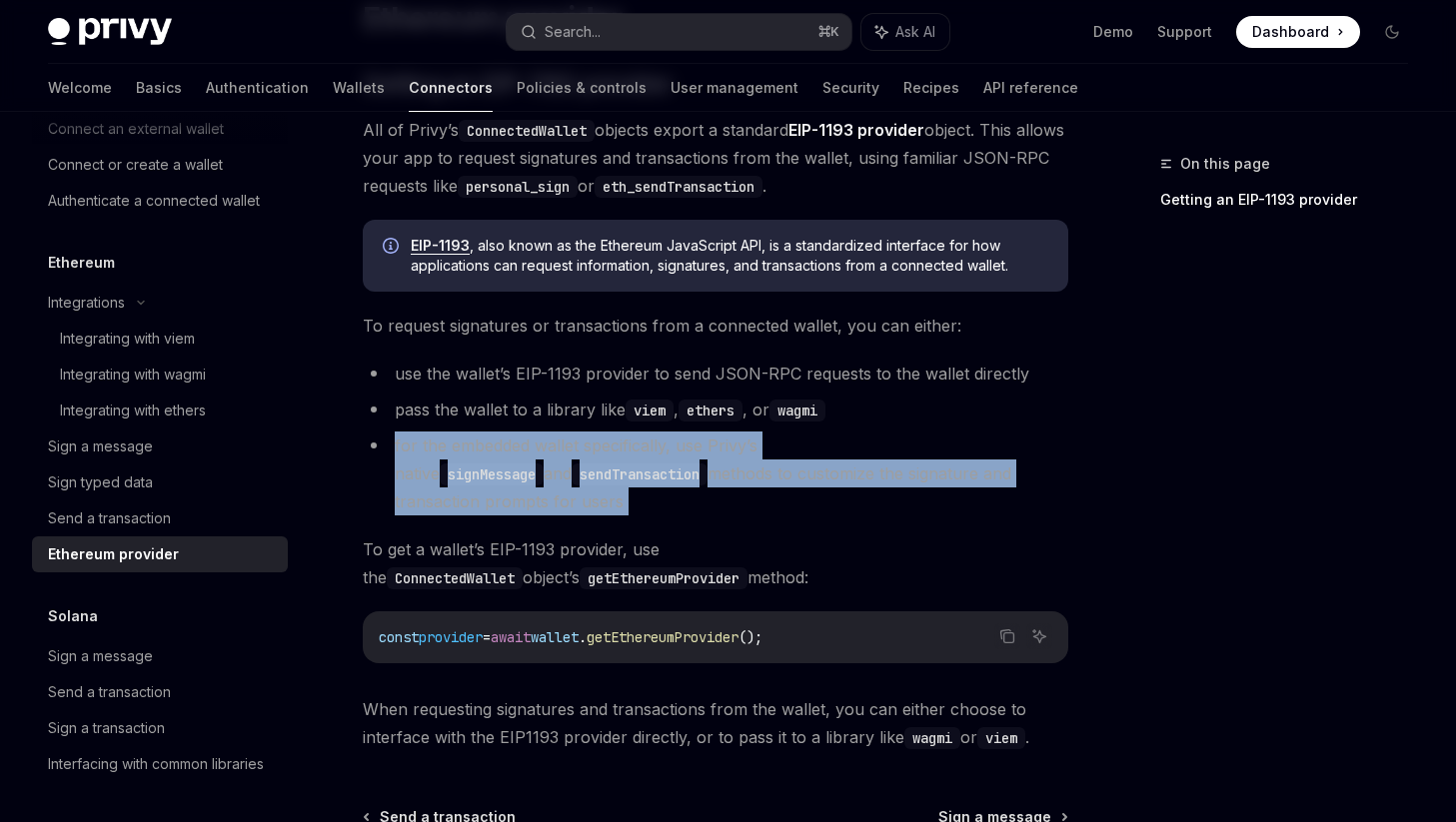 click on "for the embedded wallet specifically, use Privy’s native  signMessage  and  sendTransaction  methods to customize the signature and transaction prompts for users" at bounding box center [716, 473] 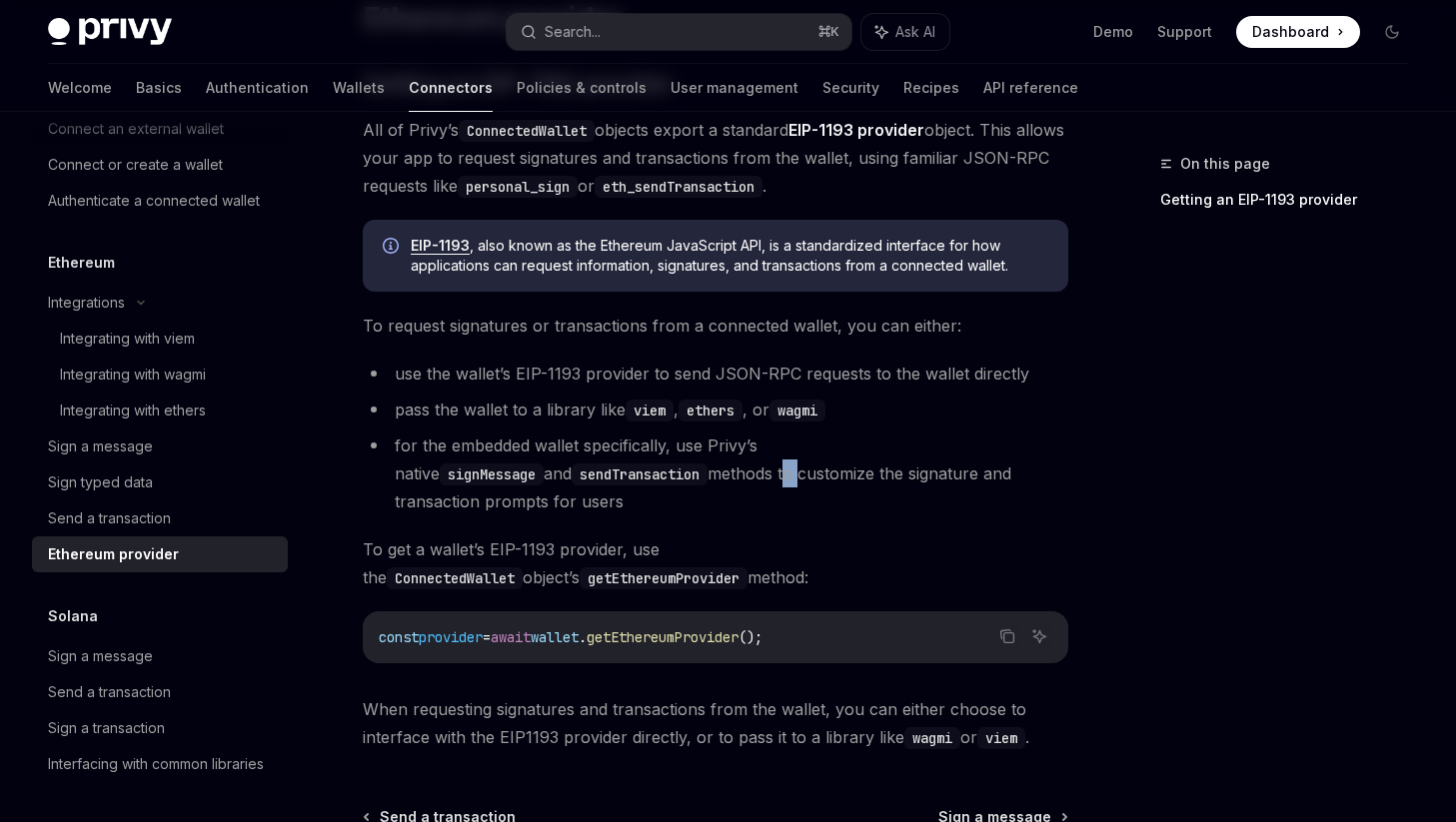 click on "for the embedded wallet specifically, use Privy’s native  signMessage  and  sendTransaction  methods to customize the signature and transaction prompts for users" at bounding box center (716, 473) 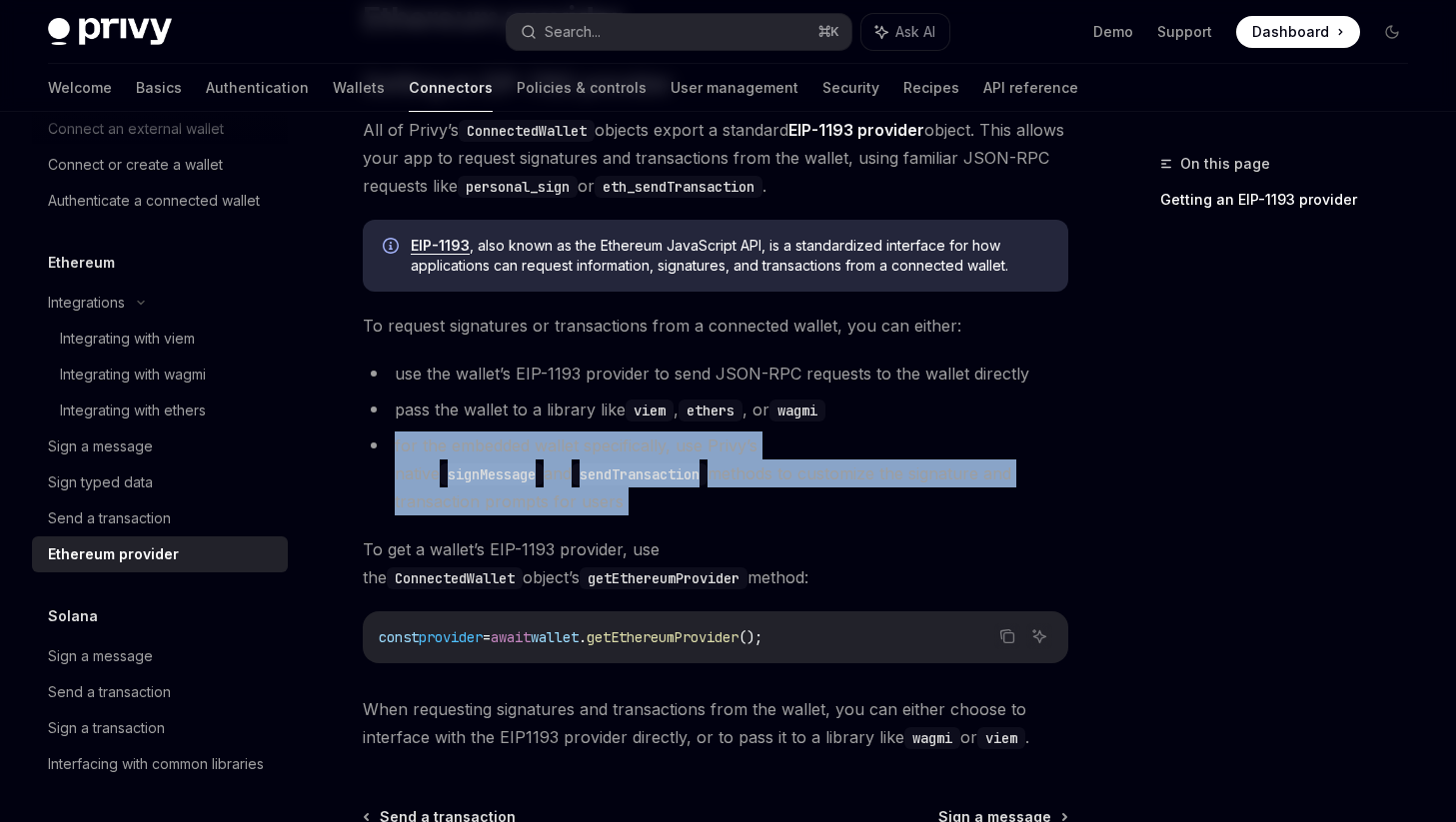 click on "for the embedded wallet specifically, use Privy’s native  signMessage  and  sendTransaction  methods to customize the signature and transaction prompts for users" at bounding box center [716, 473] 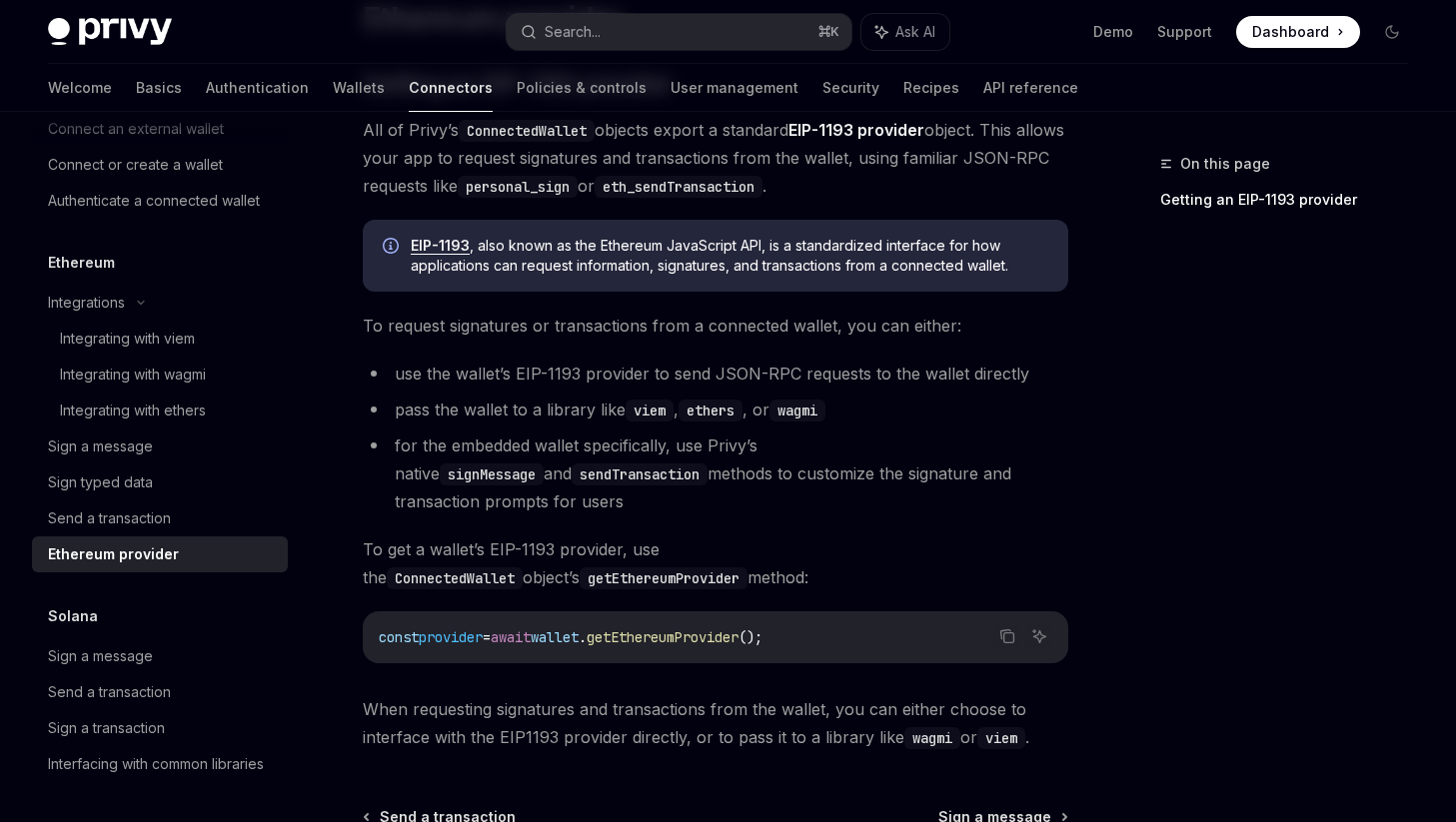 click on "use the wallet’s EIP-1193 provider to send JSON-RPC requests to the wallet directly" at bounding box center [716, 374] 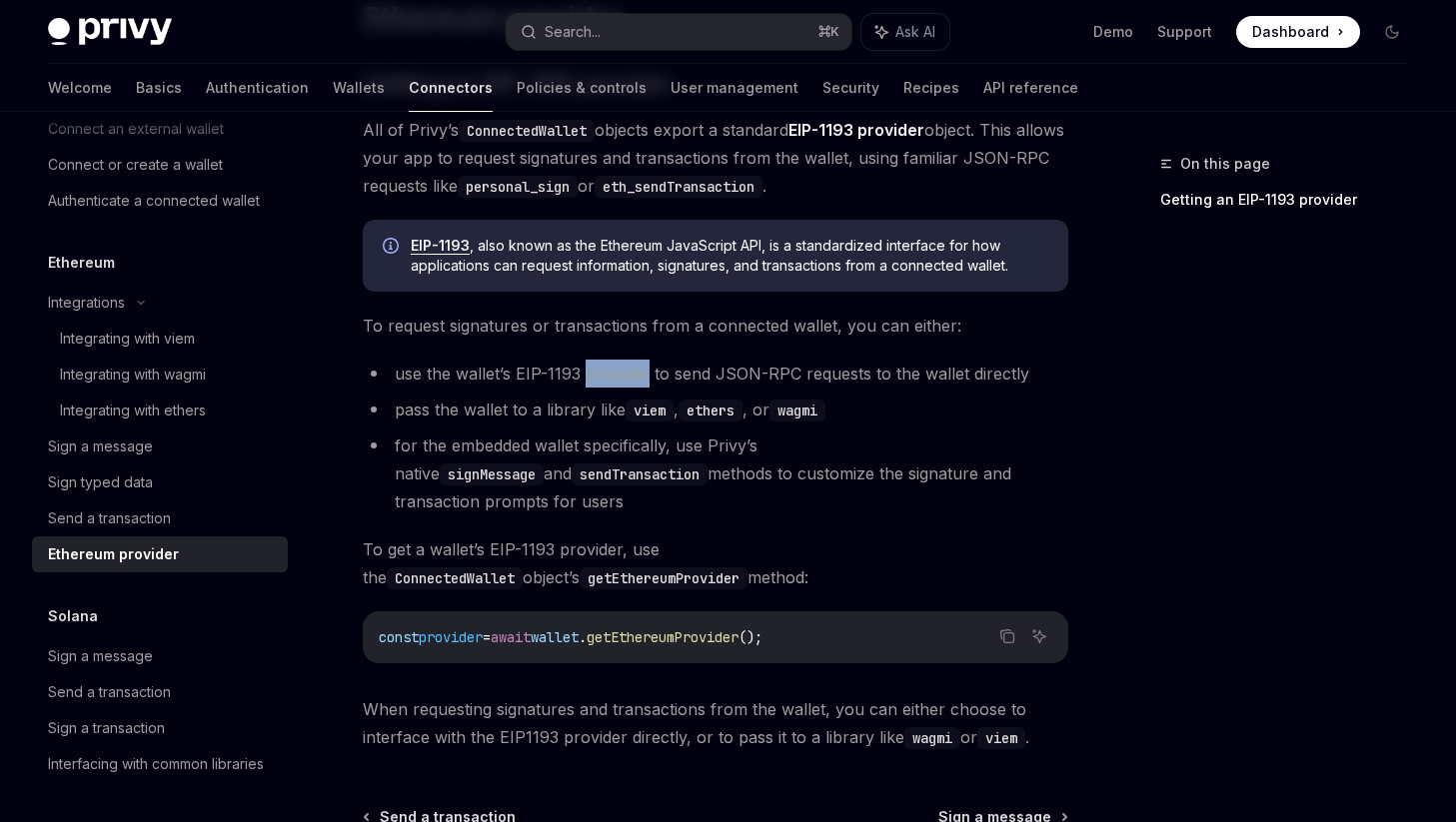 click on "use the wallet’s EIP-1193 provider to send JSON-RPC requests to the wallet directly" at bounding box center (716, 374) 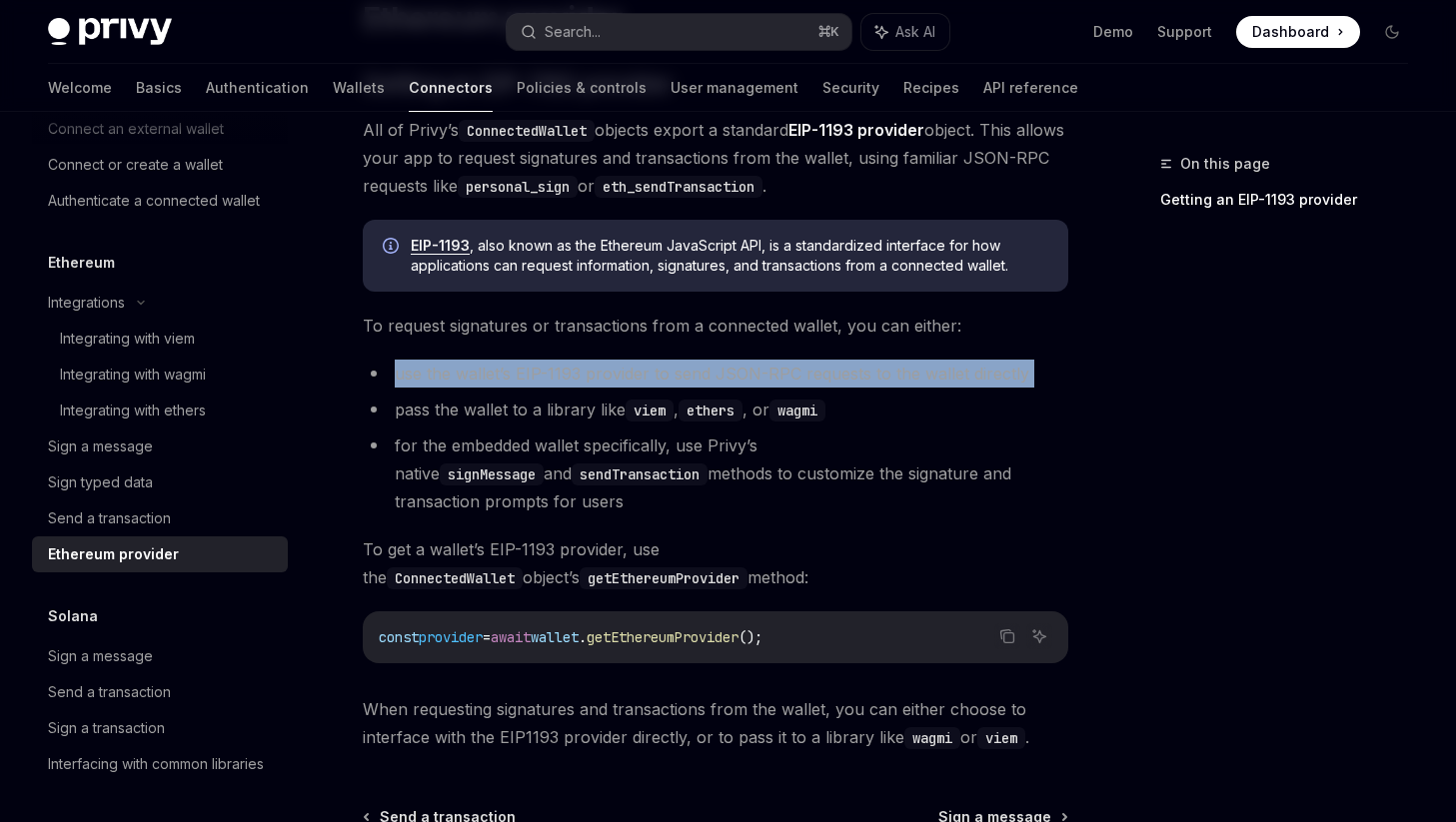 click on "use the wallet’s EIP-1193 provider to send JSON-RPC requests to the wallet directly" at bounding box center (716, 374) 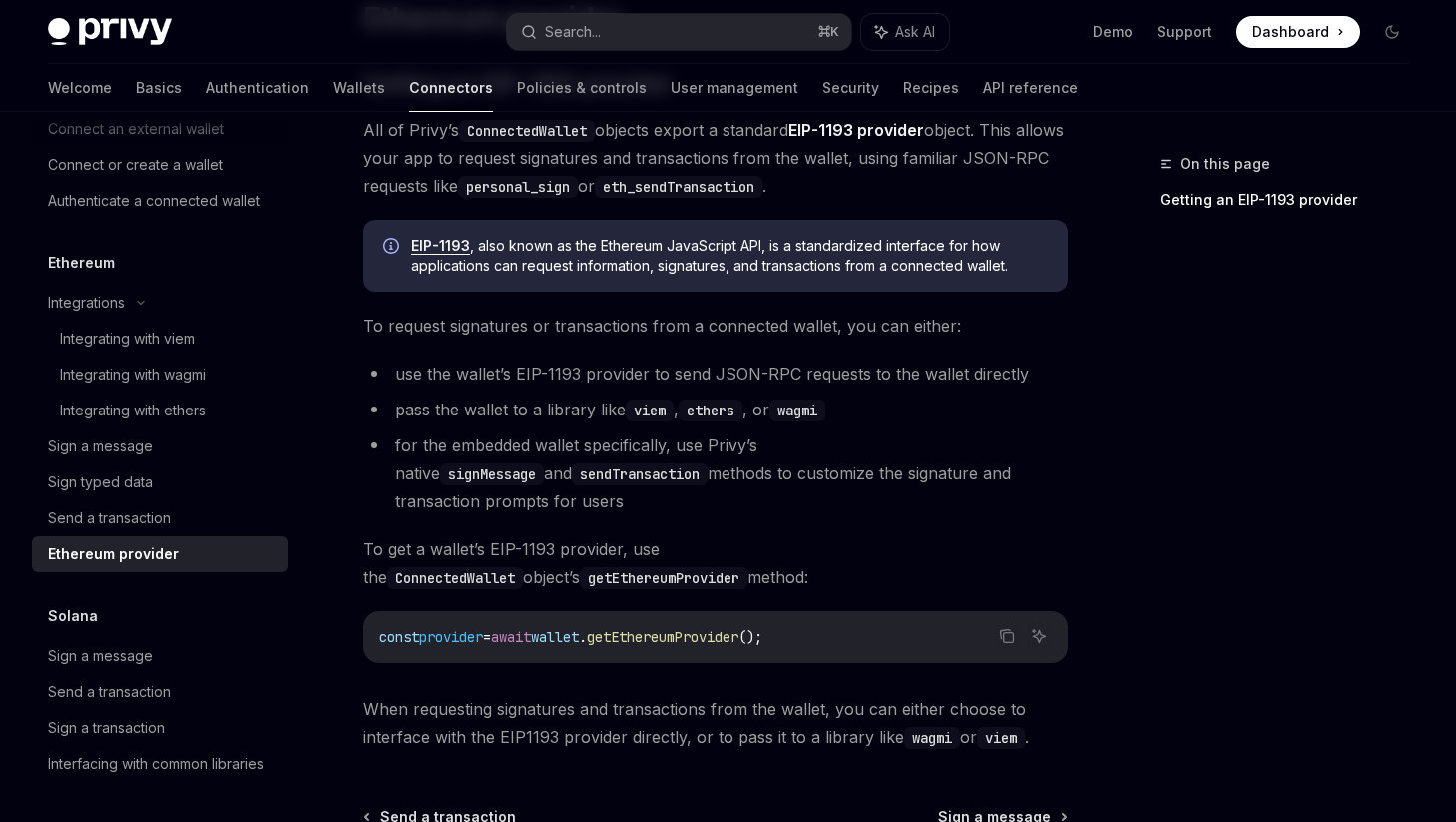 click on "viem" at bounding box center [650, 411] 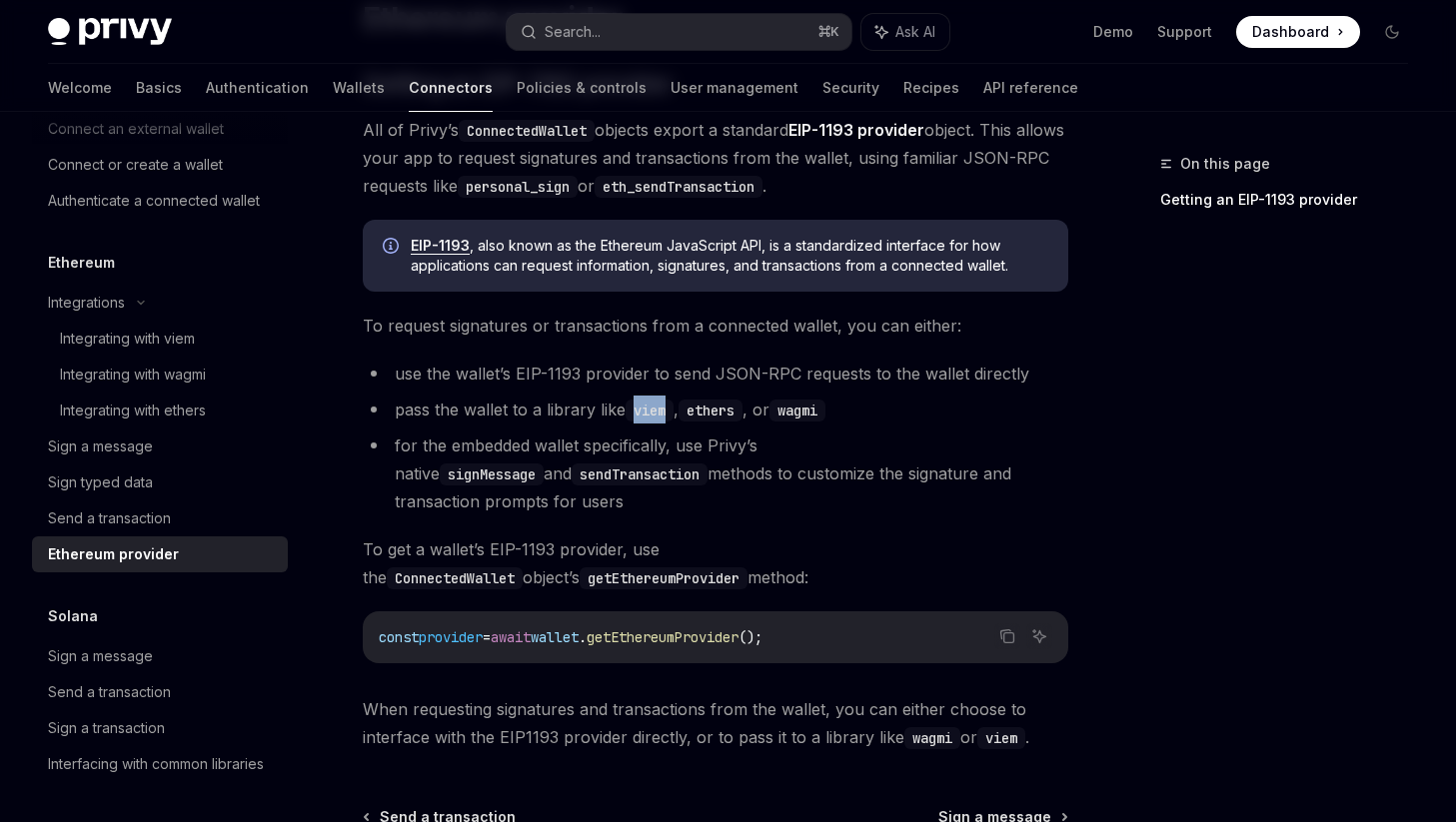 click on "viem" at bounding box center [650, 411] 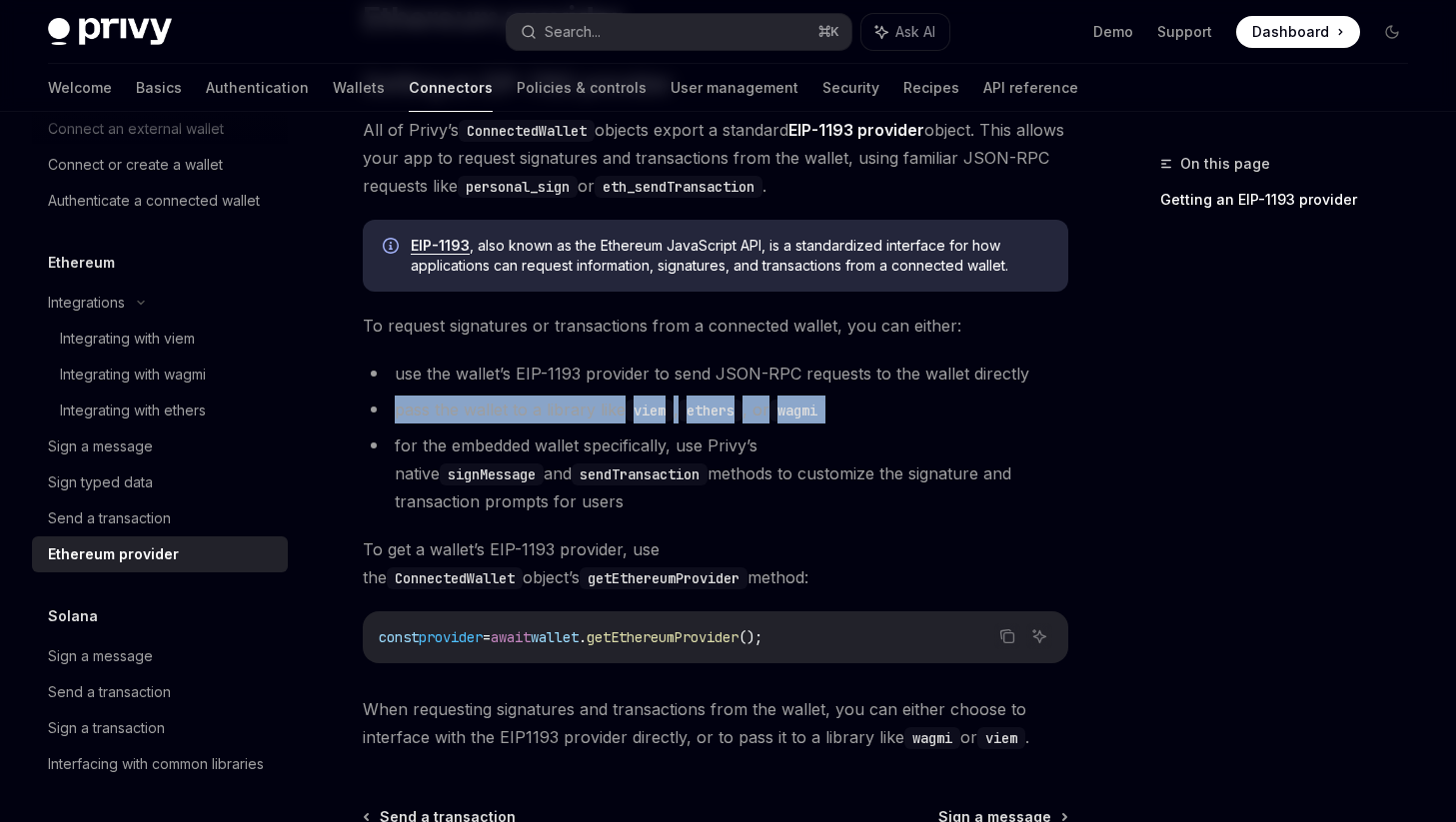 click on "viem" at bounding box center [650, 411] 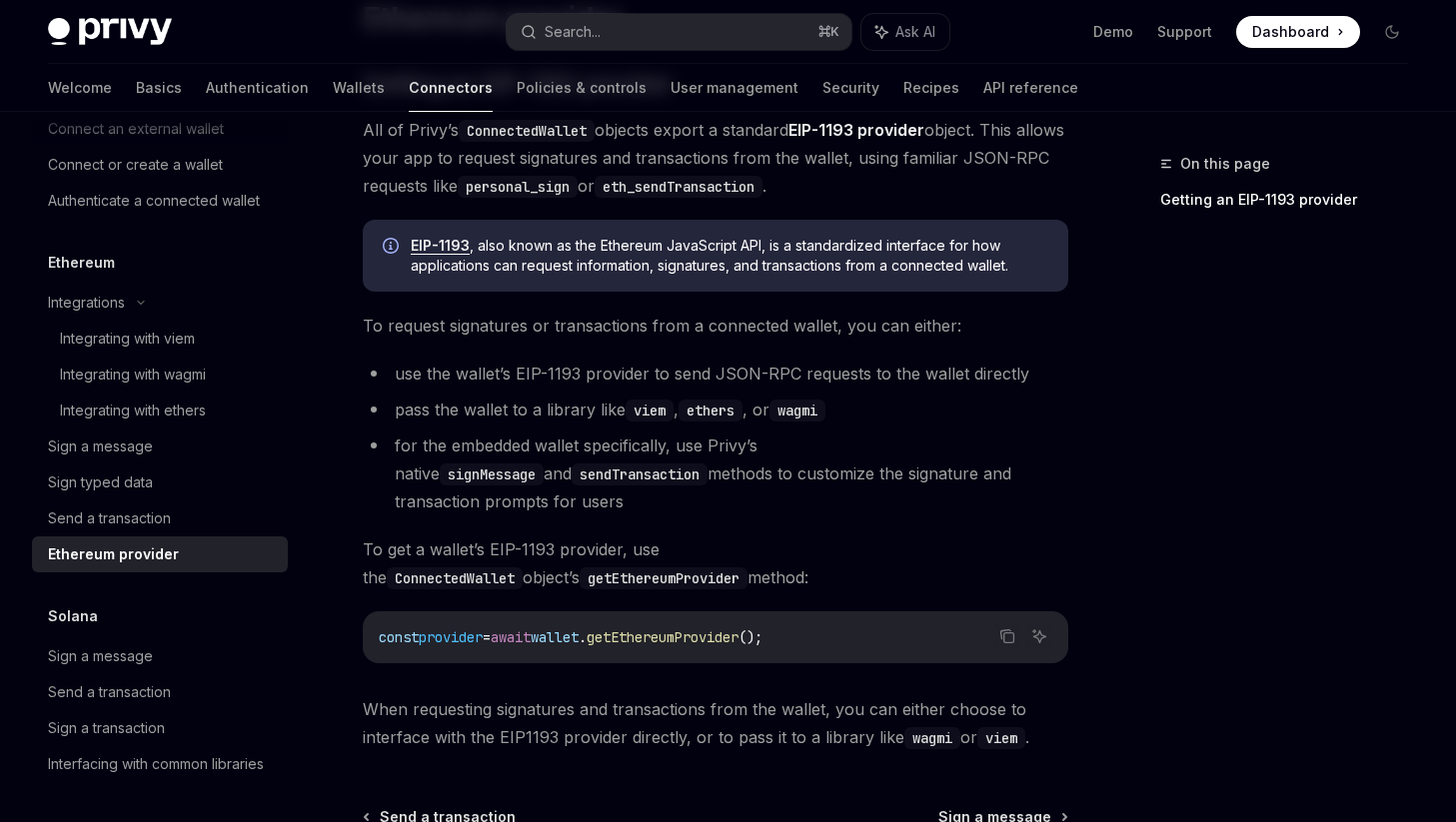 click on "for the embedded wallet specifically, use Privy’s native  signMessage  and  sendTransaction  methods to customize the signature and transaction prompts for users" at bounding box center (716, 473) 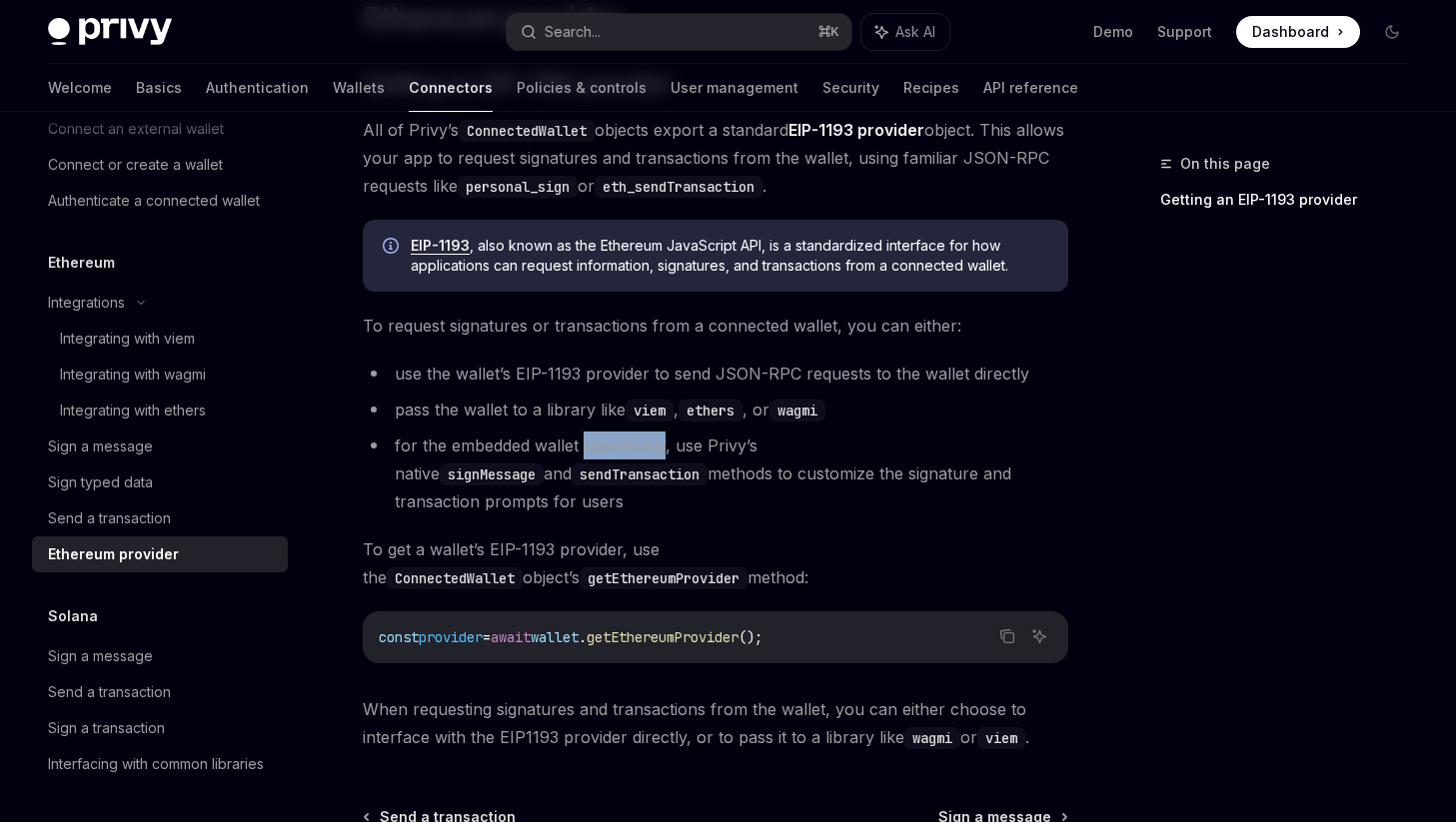 click on "for the embedded wallet specifically, use Privy’s native  signMessage  and  sendTransaction  methods to customize the signature and transaction prompts for users" at bounding box center [716, 473] 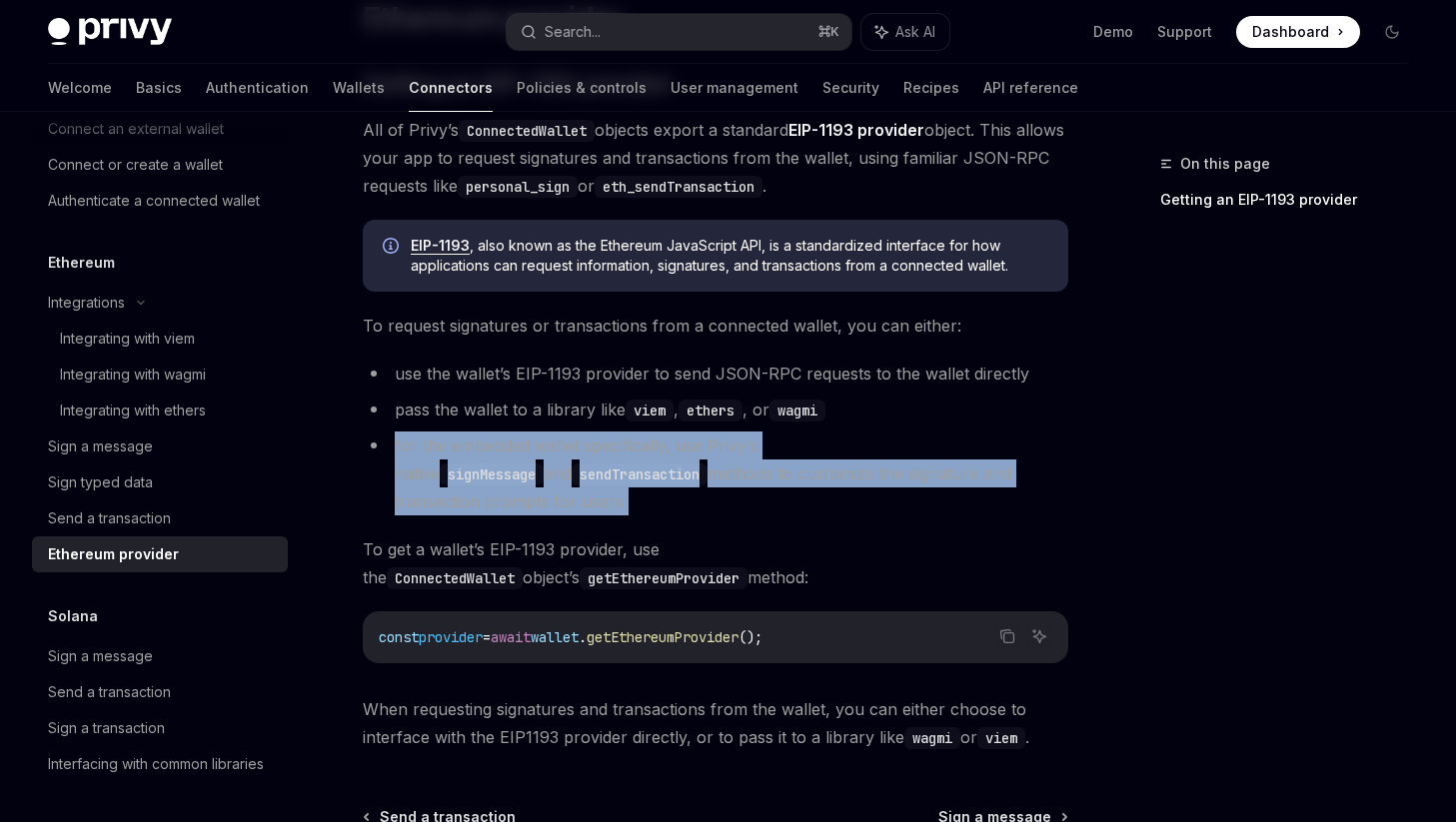 click on "for the embedded wallet specifically, use Privy’s native  signMessage  and  sendTransaction  methods to customize the signature and transaction prompts for users" at bounding box center (716, 473) 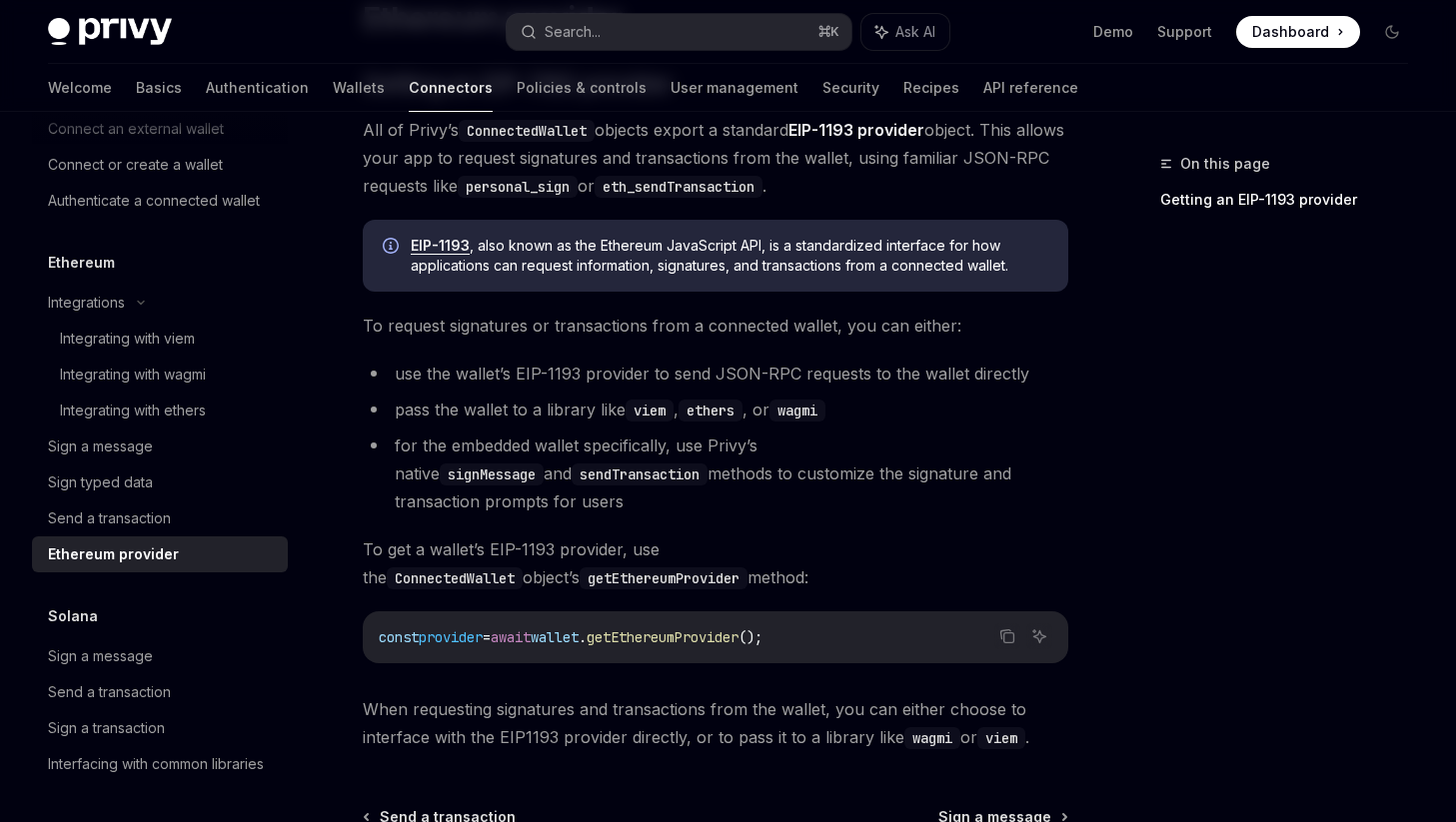 click on "use the wallet’s EIP-1193 provider to send JSON-RPC requests to the wallet directly" at bounding box center [716, 374] 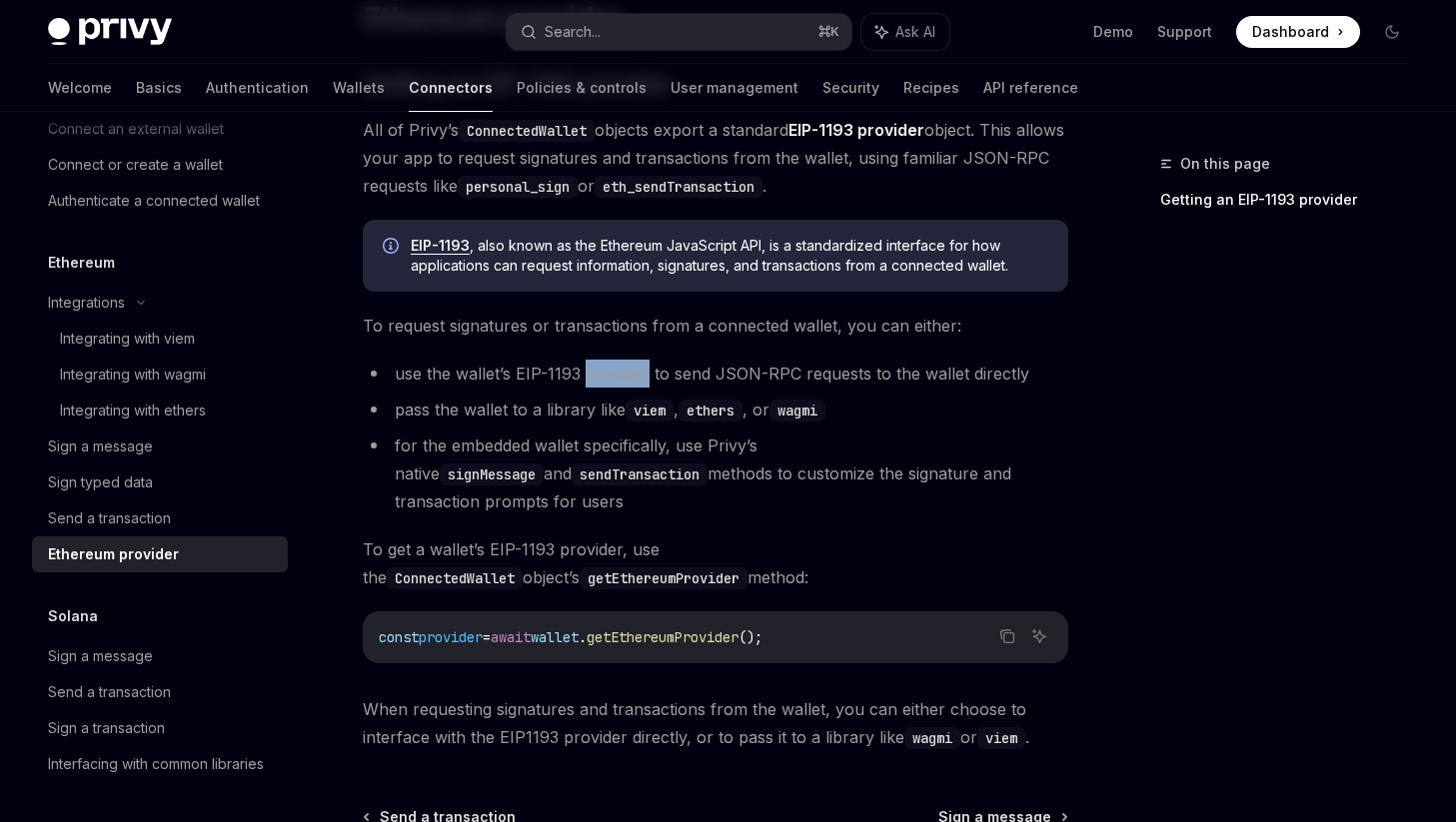 click on "use the wallet’s EIP-1193 provider to send JSON-RPC requests to the wallet directly" at bounding box center [716, 374] 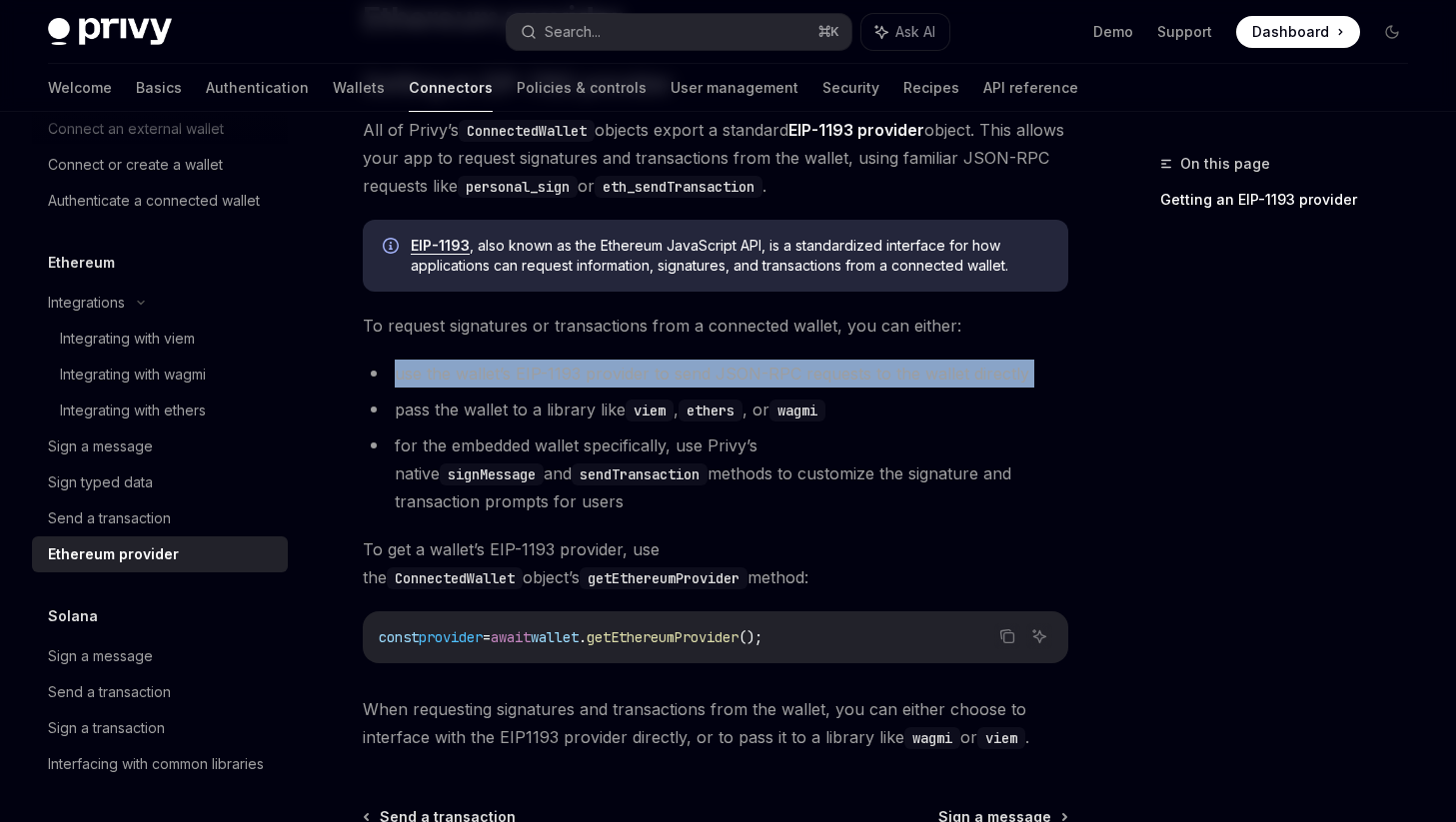 click on "use the wallet’s EIP-1193 provider to send JSON-RPC requests to the wallet directly" at bounding box center (716, 374) 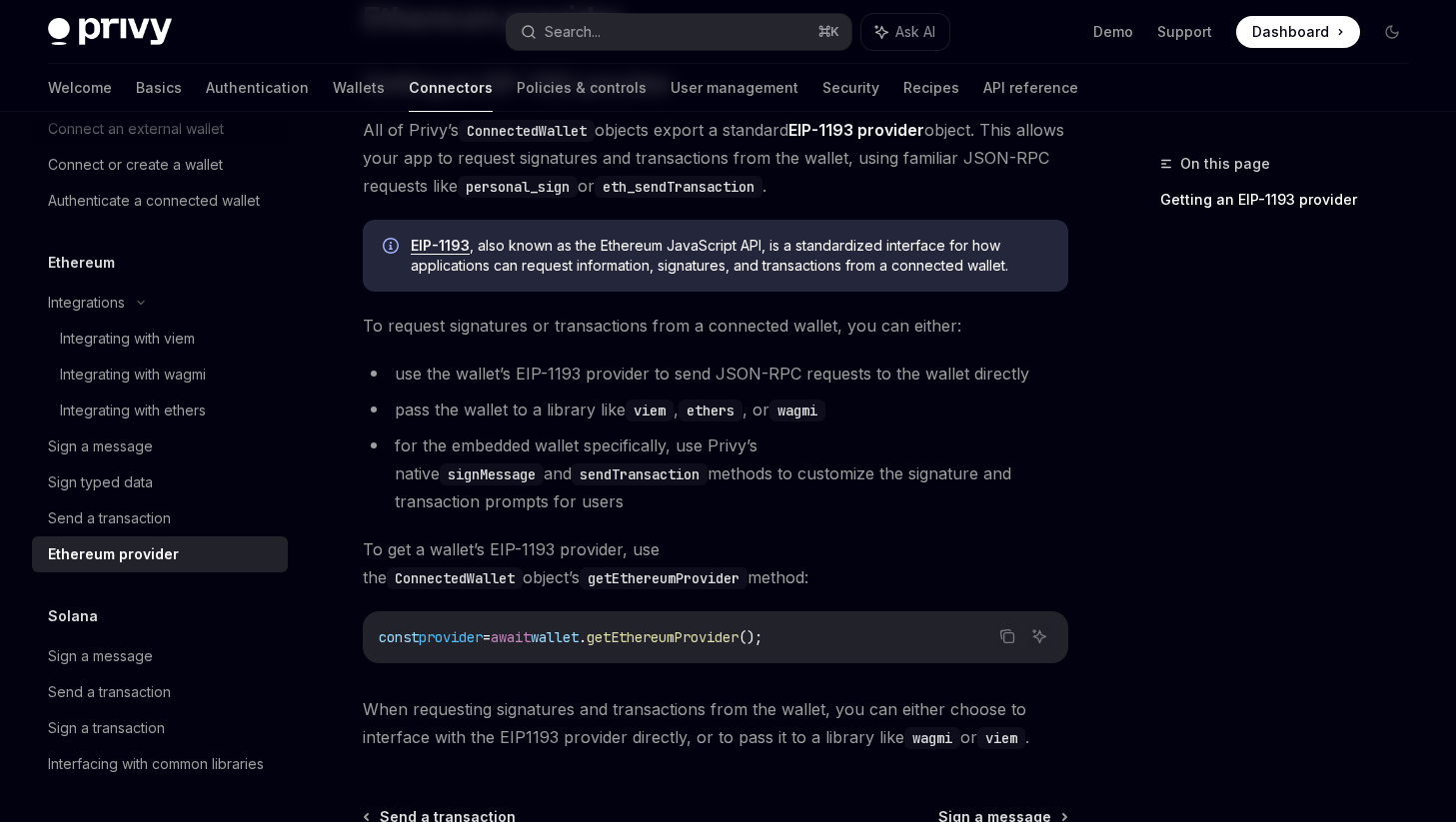 click on "viem" at bounding box center [650, 411] 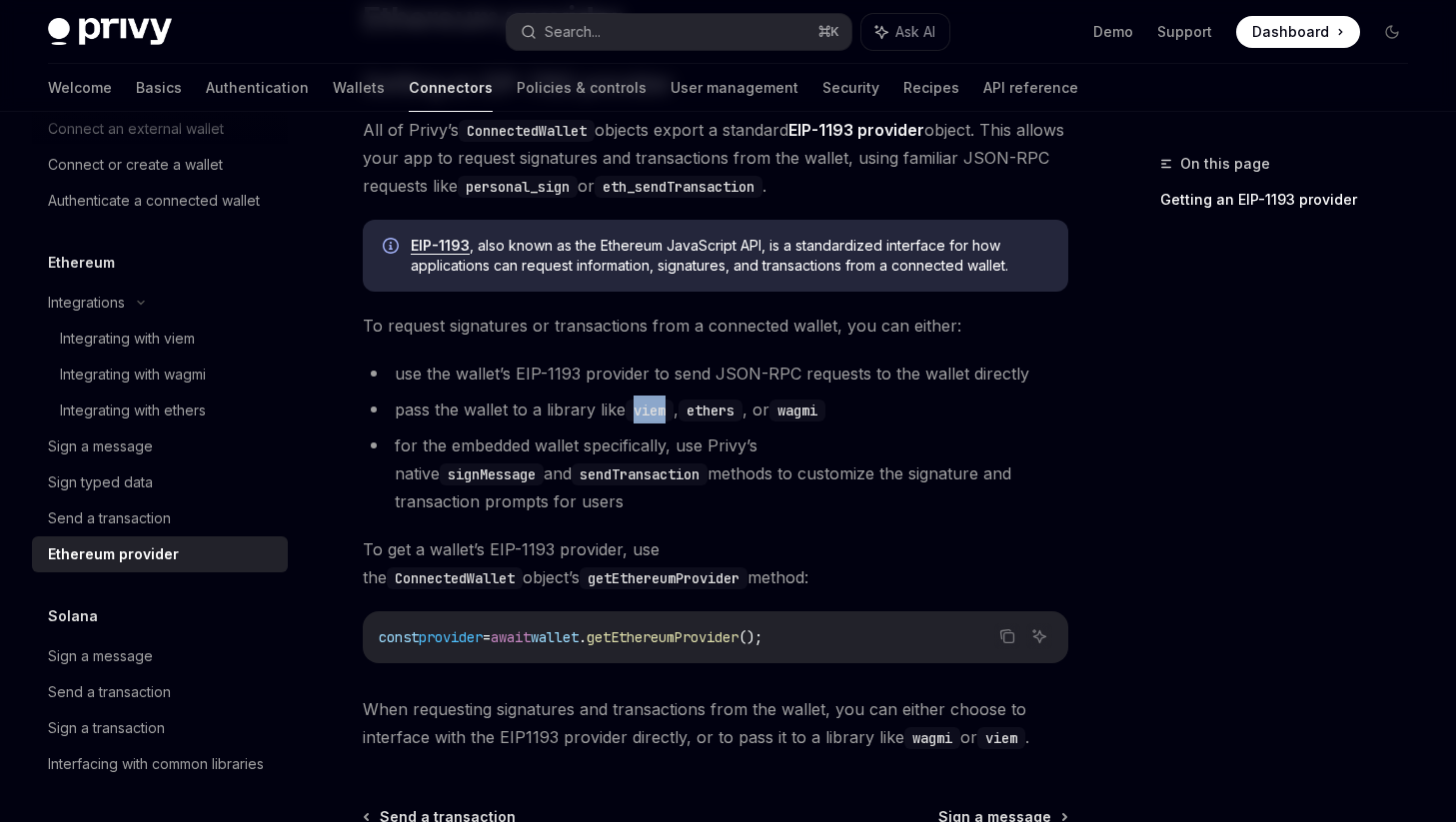 click on "viem" at bounding box center [650, 411] 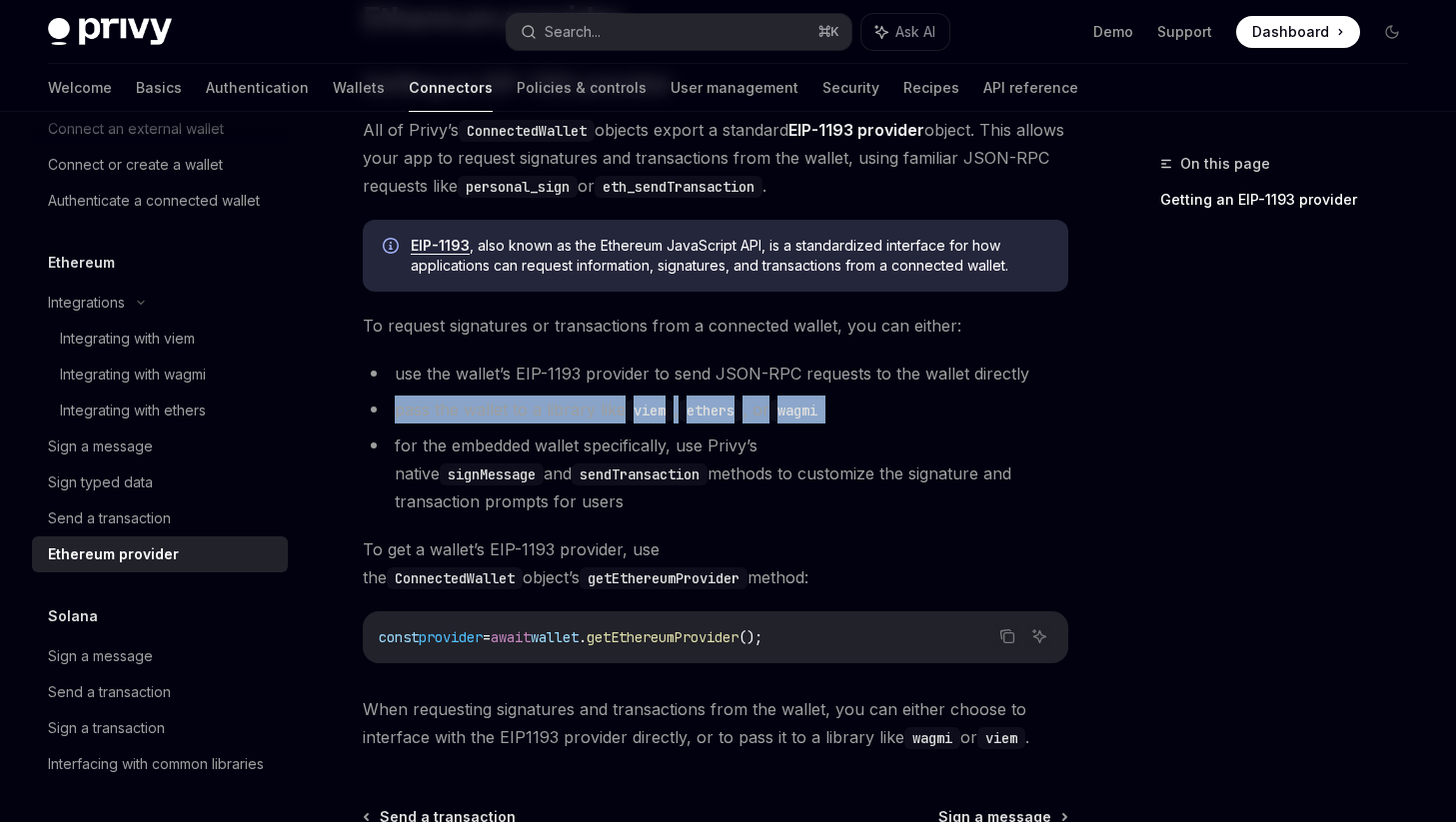 click on "viem" at bounding box center [650, 411] 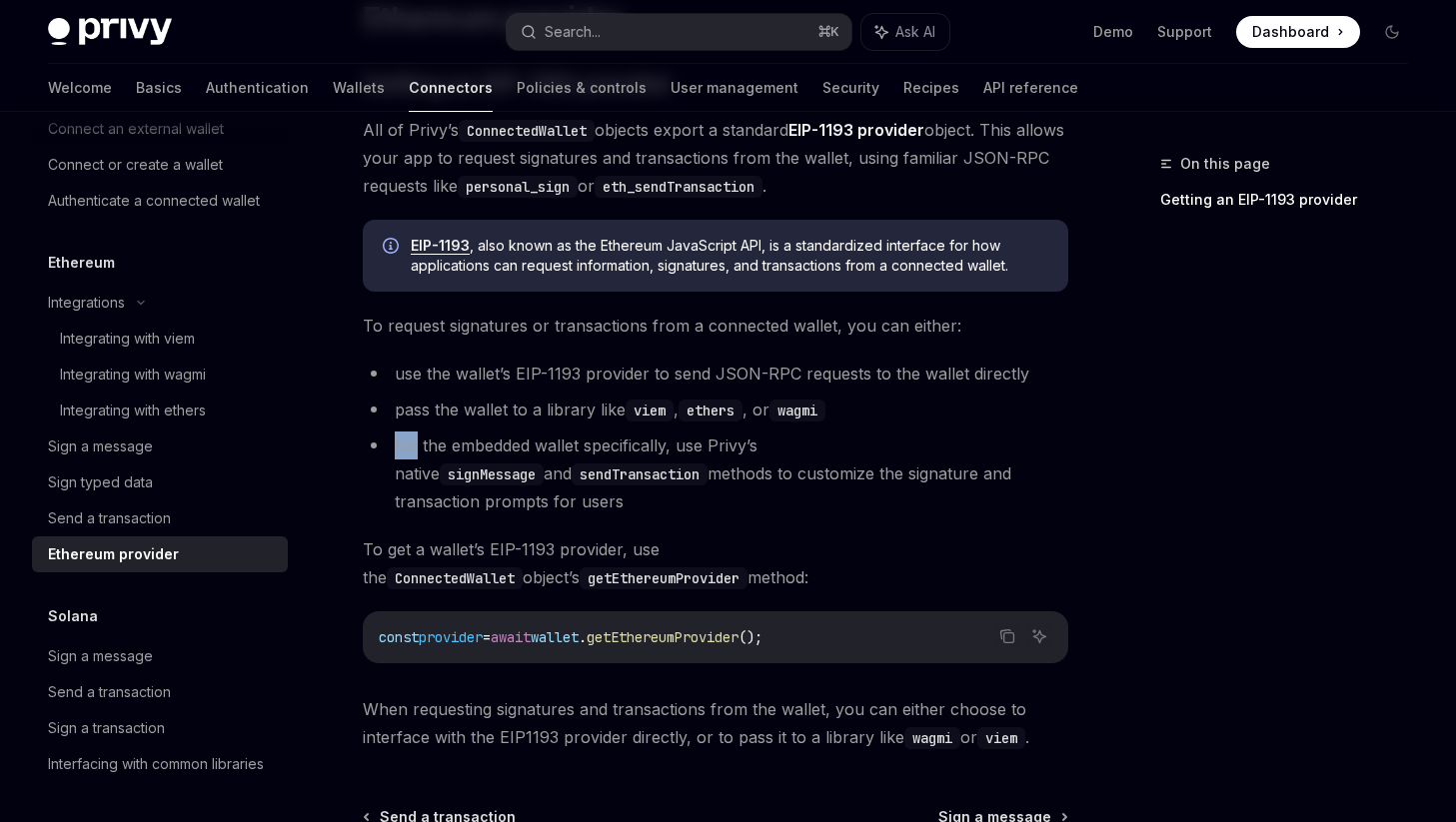 click on "use the wallet’s EIP-1193 provider to send JSON-RPC requests to the wallet directly
pass the wallet to a library like  viem ,  ethers , or  wagmi
for the embedded wallet specifically, use Privy’s native  signMessage  and  sendTransaction  methods to customize the signature and transaction prompts for users" at bounding box center (716, 437) 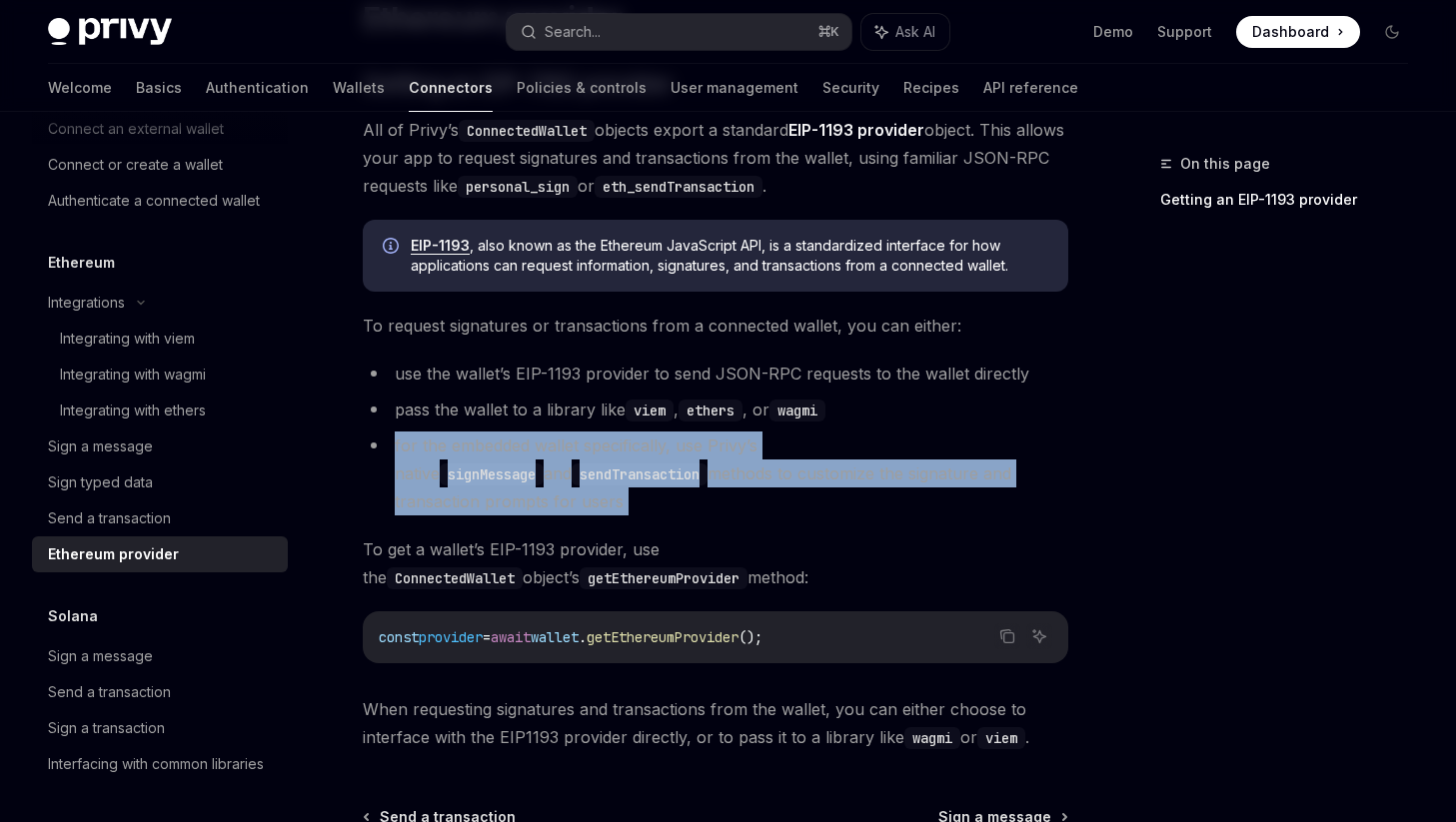 click on "use the wallet’s EIP-1193 provider to send JSON-RPC requests to the wallet directly
pass the wallet to a library like  viem ,  ethers , or  wagmi
for the embedded wallet specifically, use Privy’s native  signMessage  and  sendTransaction  methods to customize the signature and transaction prompts for users" at bounding box center [716, 437] 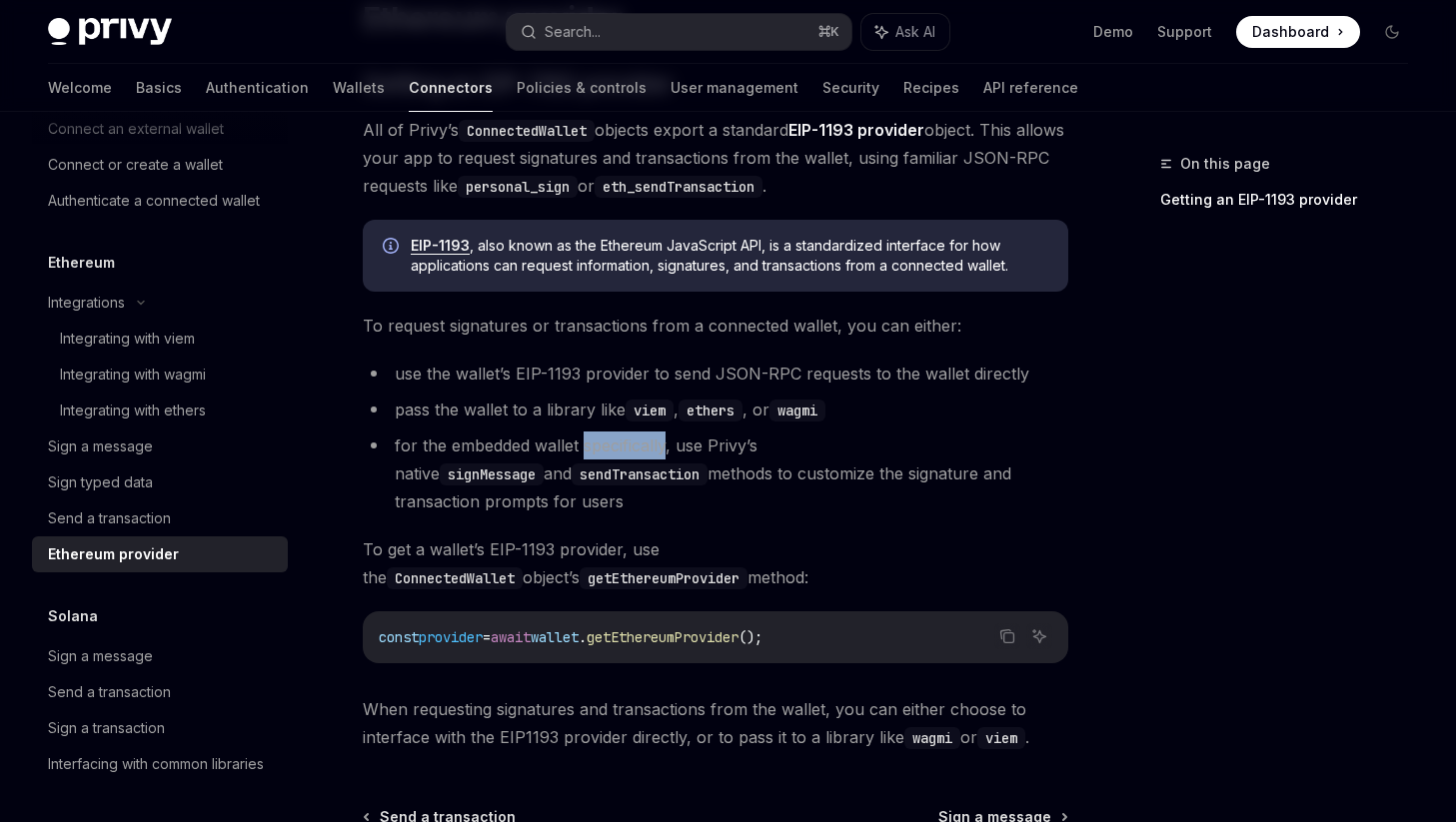click on "for the embedded wallet specifically, use Privy’s native  signMessage  and  sendTransaction  methods to customize the signature and transaction prompts for users" at bounding box center [716, 473] 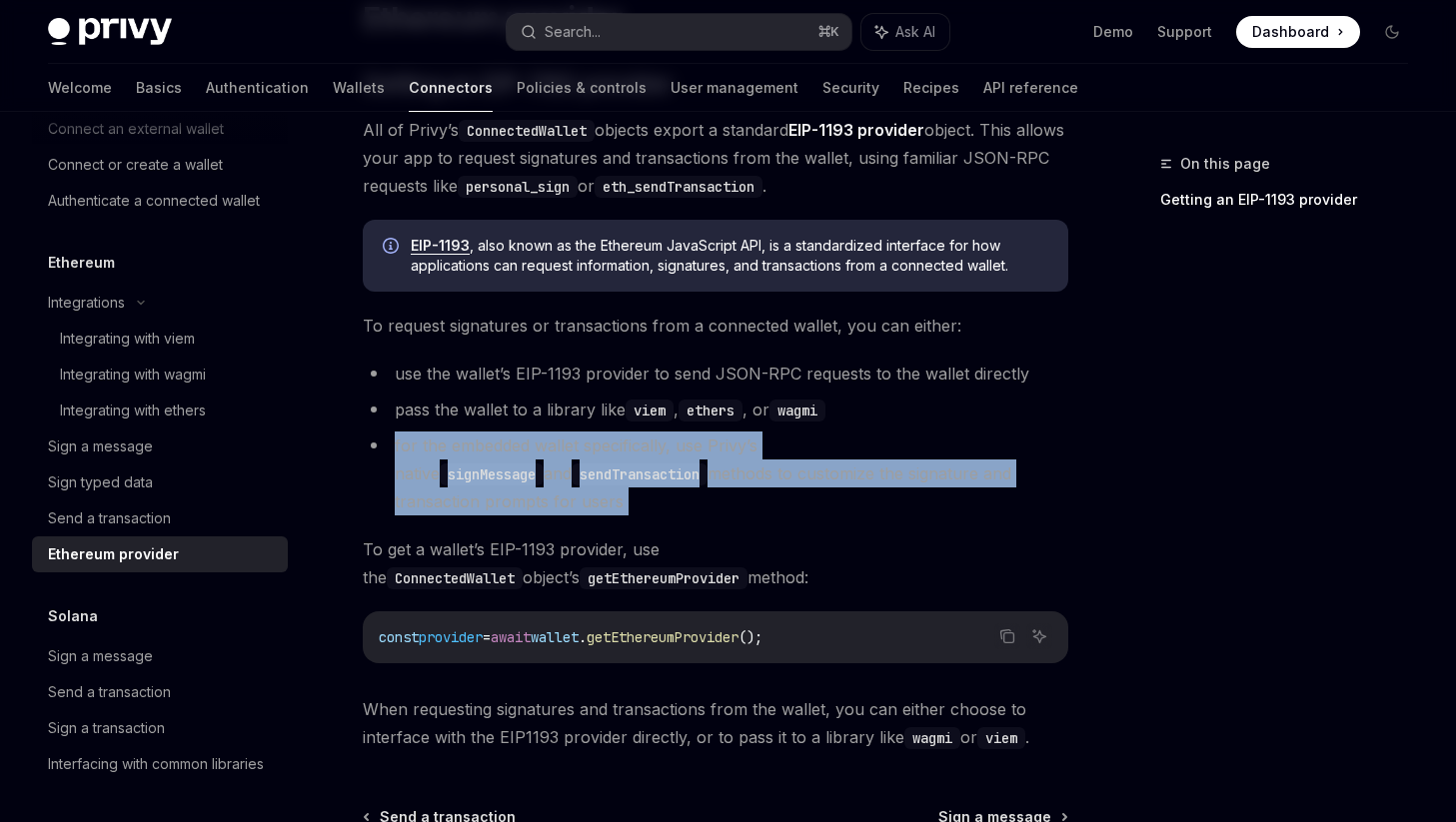 click on "for the embedded wallet specifically, use Privy’s native  signMessage  and  sendTransaction  methods to customize the signature and transaction prompts for users" at bounding box center (716, 473) 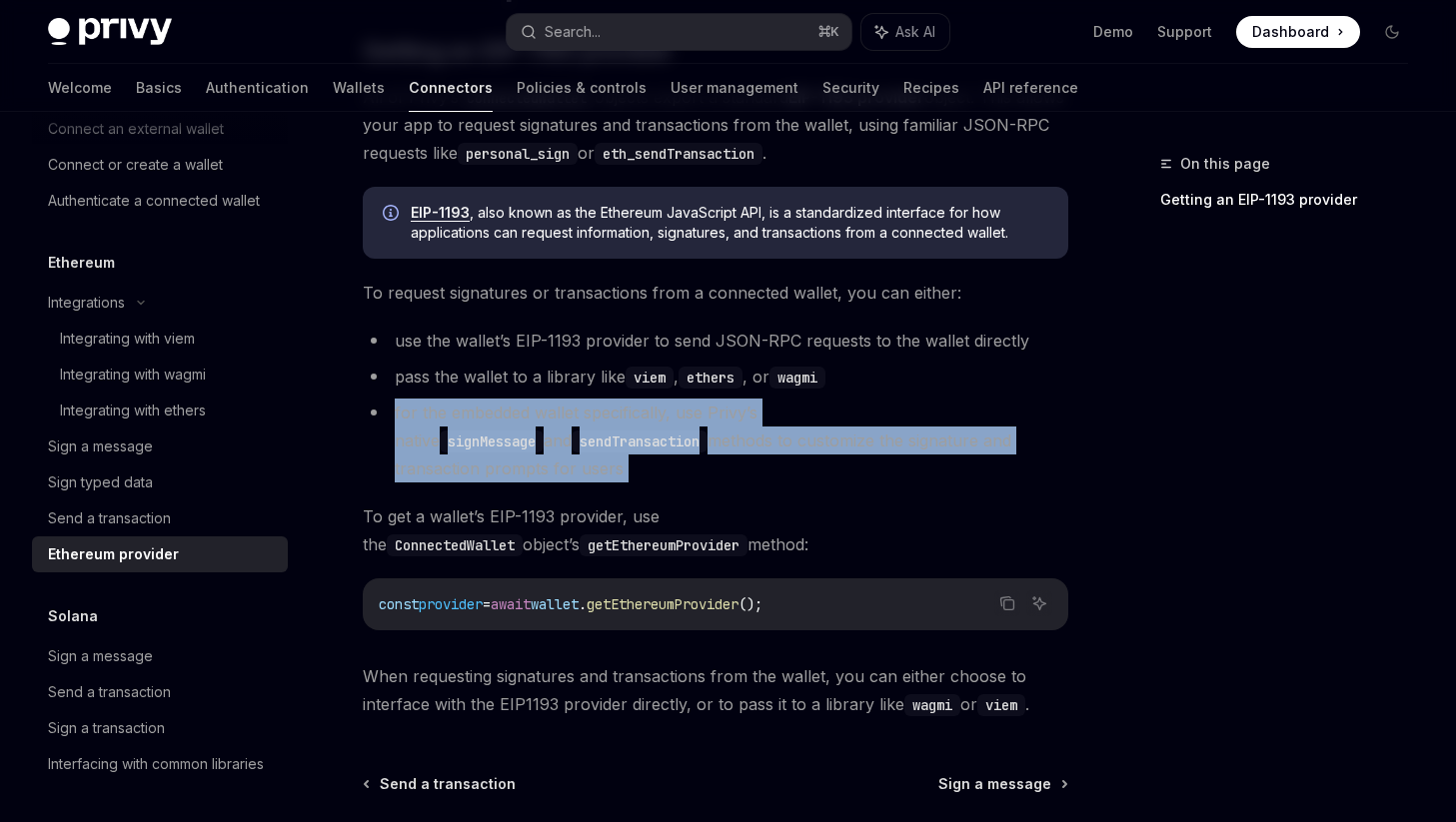 click on "for the embedded wallet specifically, use Privy’s native  signMessage  and  sendTransaction  methods to customize the signature and transaction prompts for users" at bounding box center [716, 440] 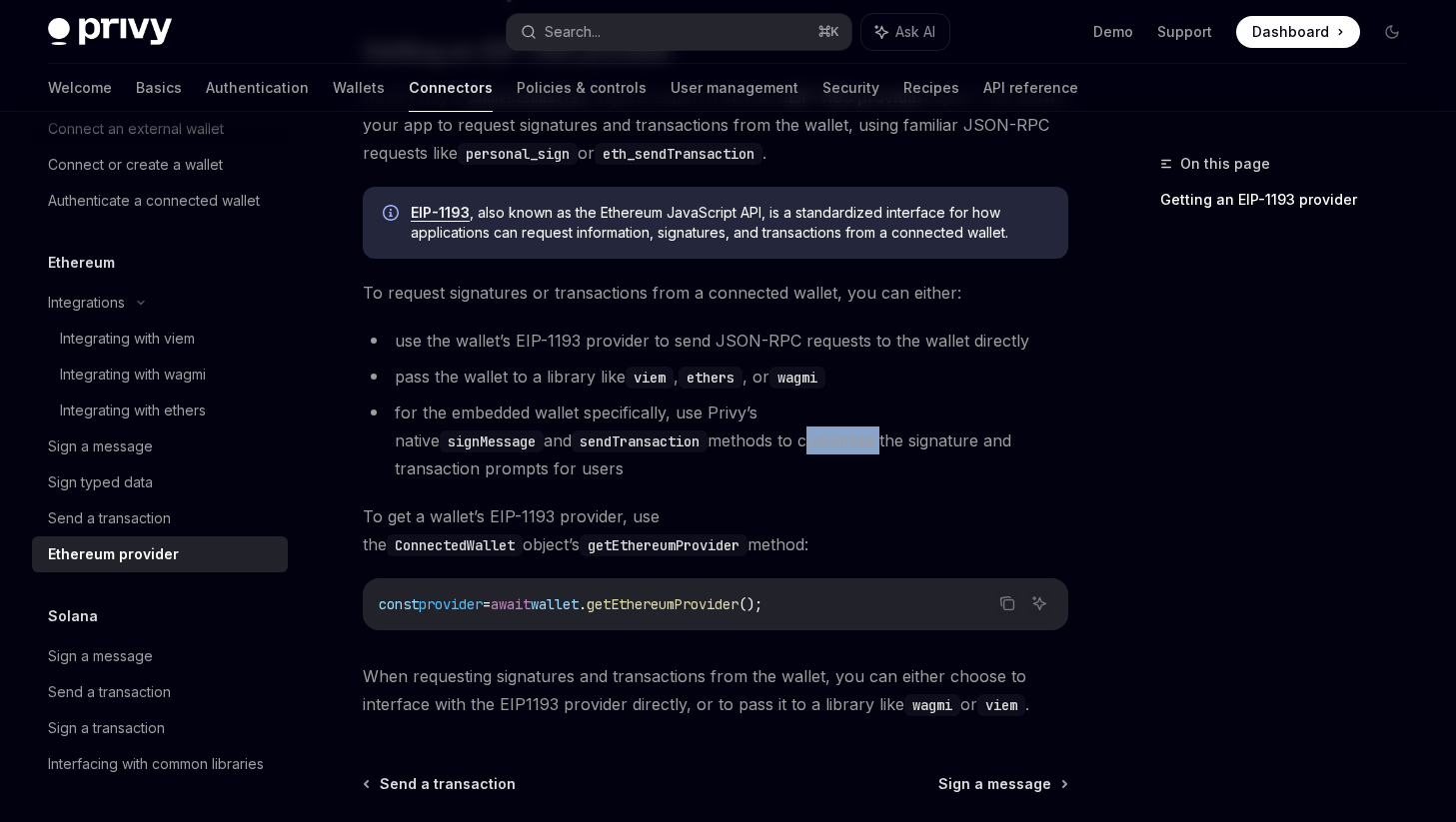 click on "for the embedded wallet specifically, use Privy’s native  signMessage  and  sendTransaction  methods to customize the signature and transaction prompts for users" at bounding box center (716, 440) 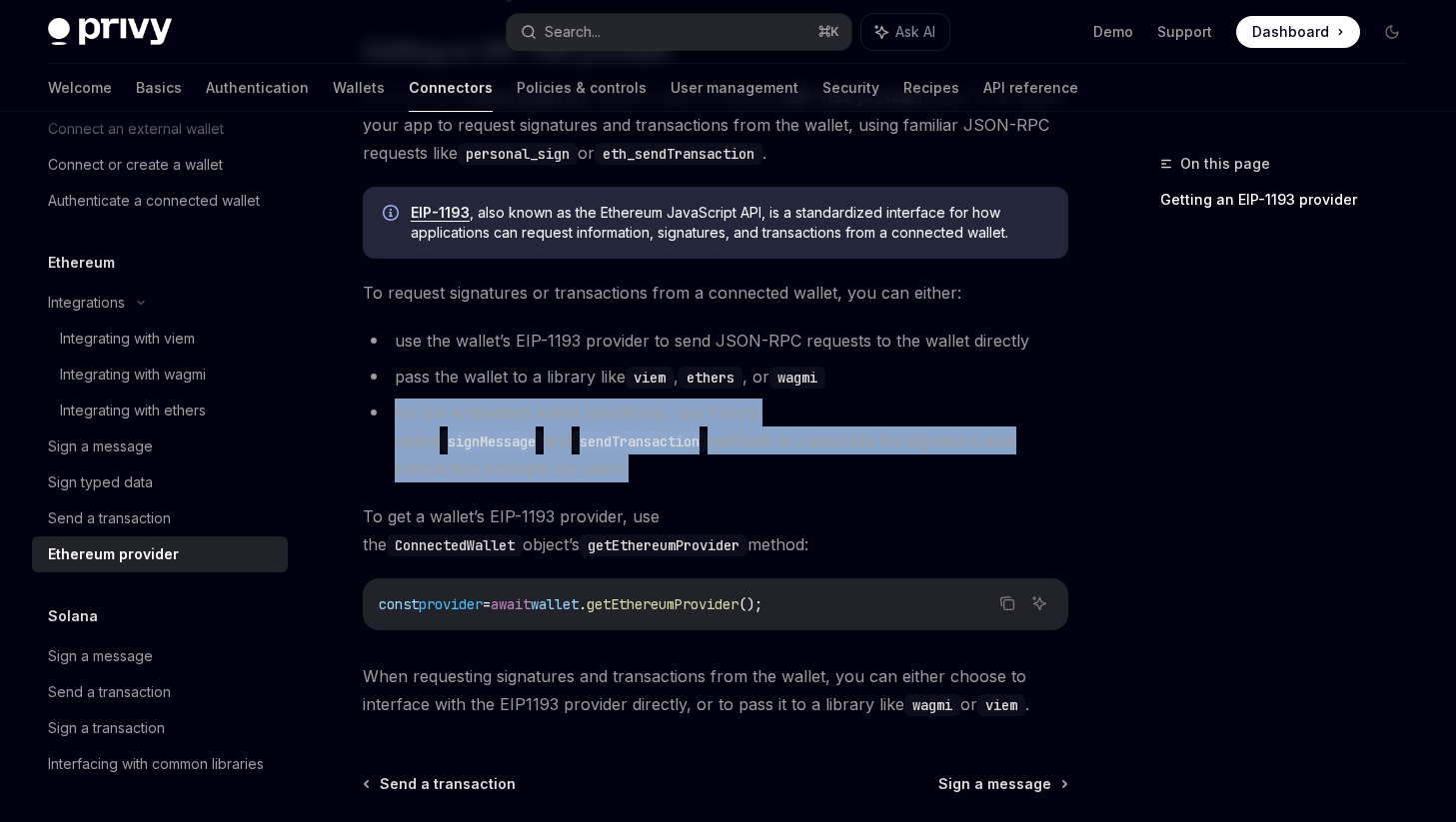 click on "for the embedded wallet specifically, use Privy’s native  signMessage  and  sendTransaction  methods to customize the signature and transaction prompts for users" at bounding box center [716, 440] 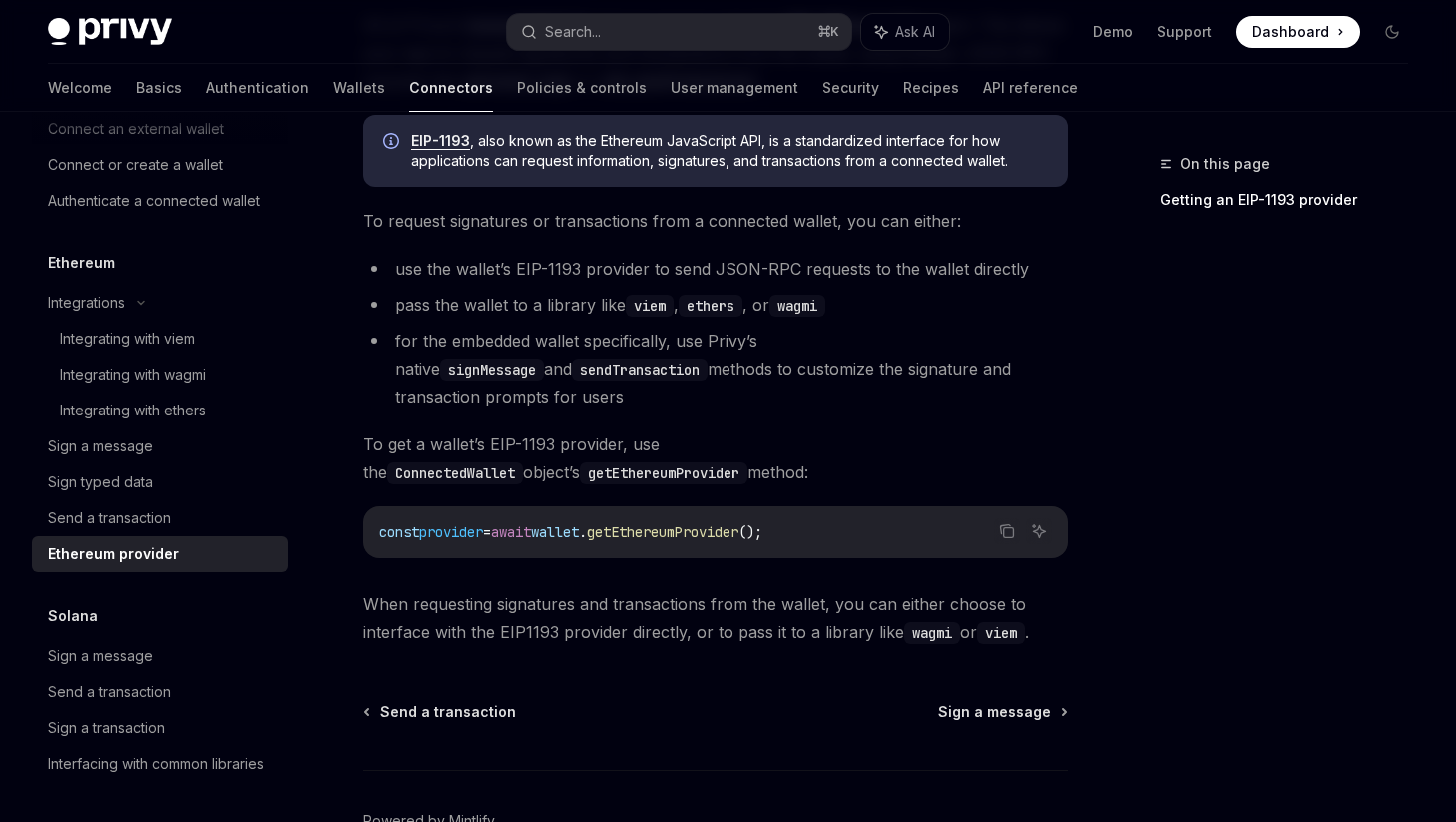 click on "To get a wallet’s EIP-1193 provider, use the  ConnectedWallet  object’s  getEthereumProvider  method:" at bounding box center [716, 458] 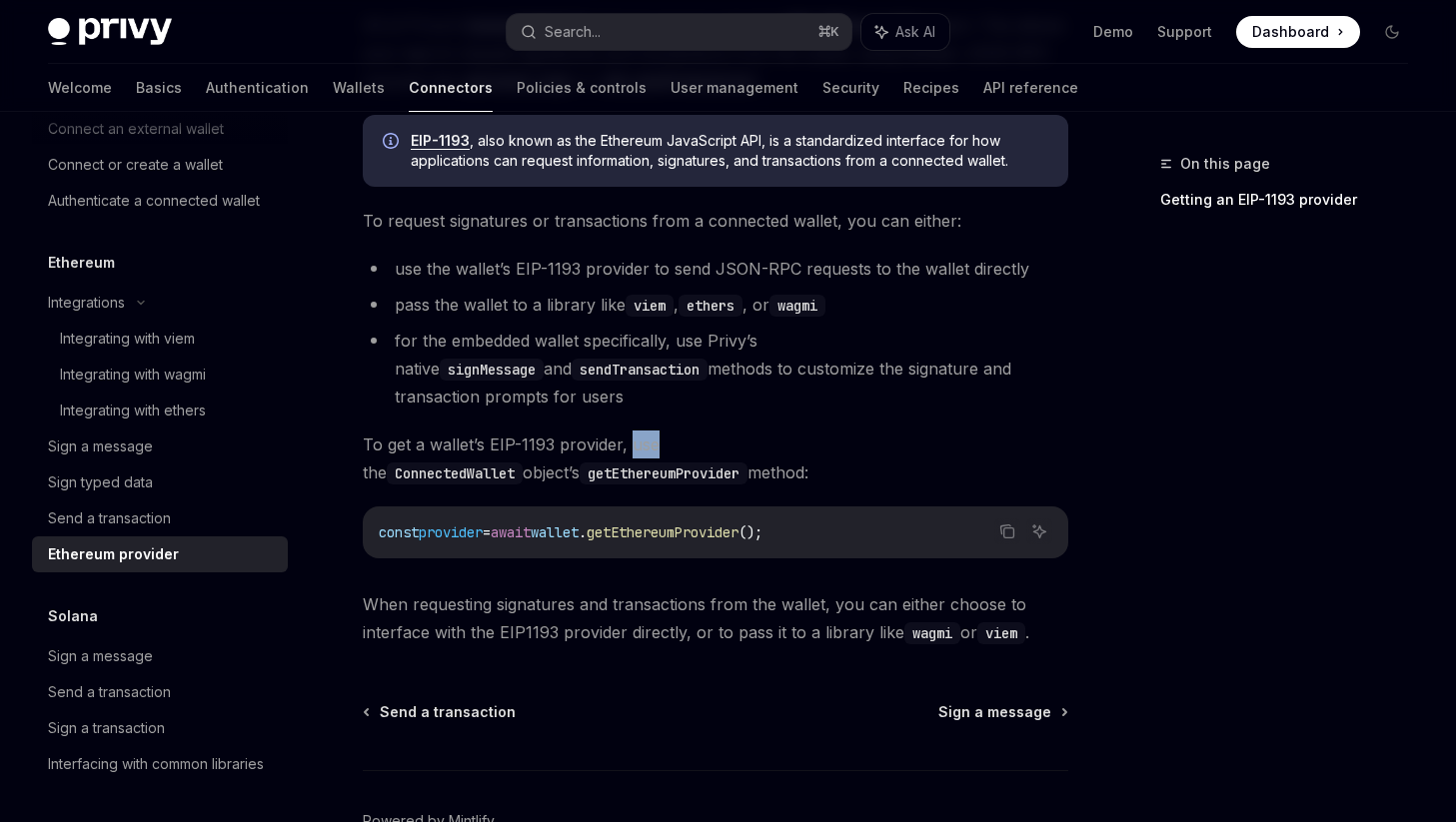 click on "To get a wallet’s EIP-1193 provider, use the  ConnectedWallet  object’s  getEthereumProvider  method:" at bounding box center [716, 458] 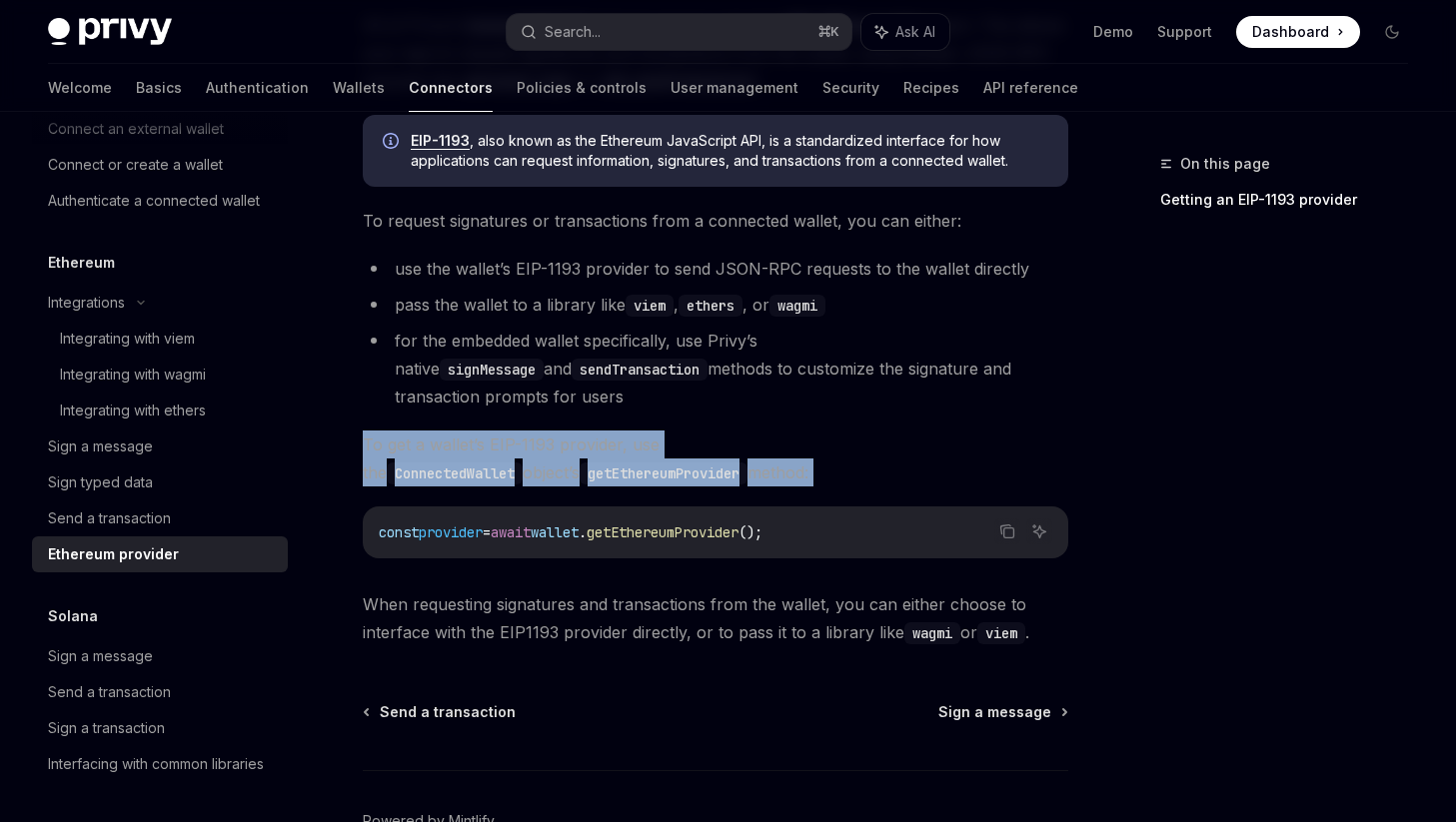 click on "To get a wallet’s EIP-1193 provider, use the  ConnectedWallet  object’s  getEthereumProvider  method:" at bounding box center [716, 458] 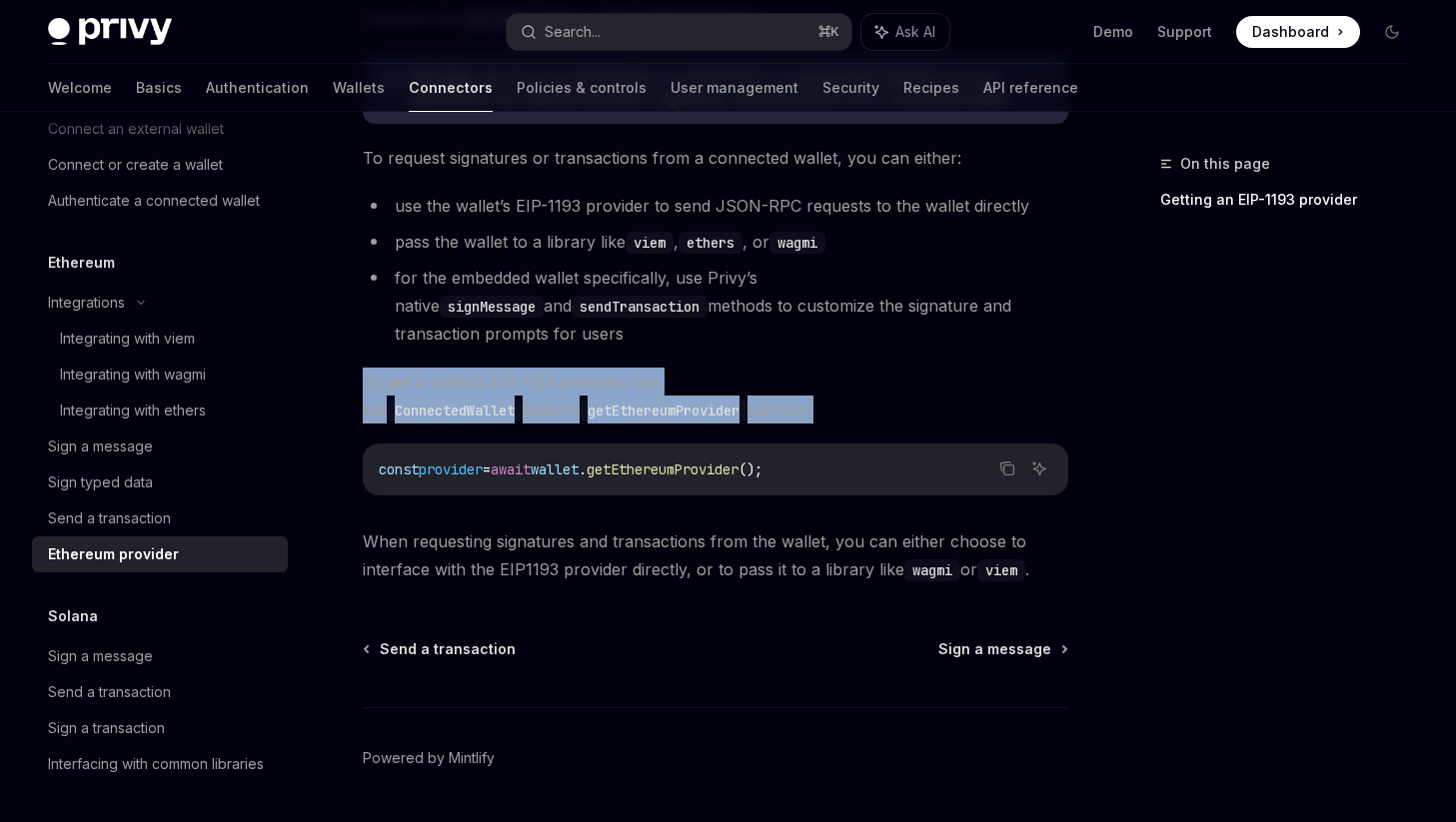 scroll, scrollTop: 367, scrollLeft: 0, axis: vertical 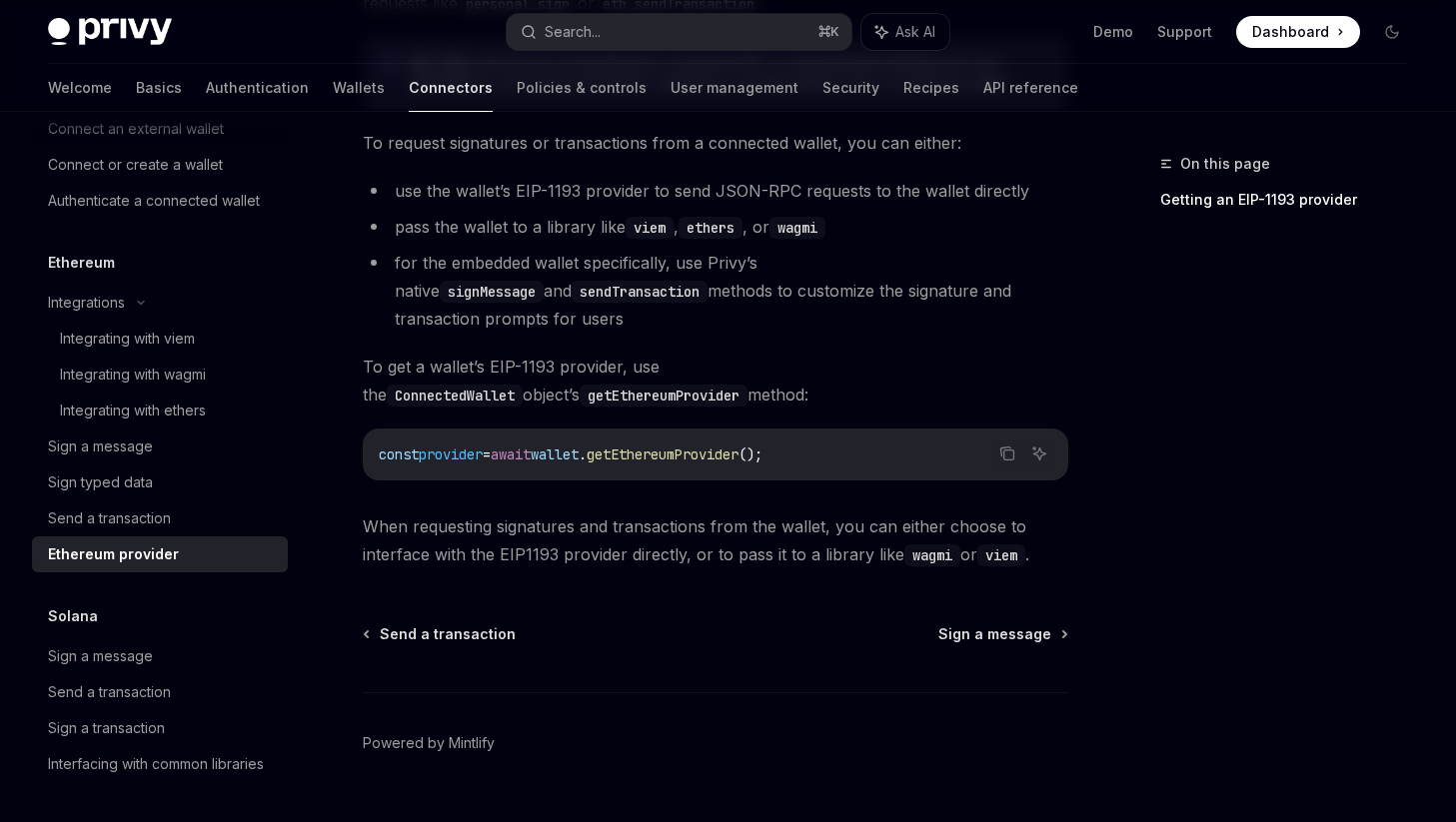 click on "const  provider  =  await  wallet . getEthereumProvider ();" at bounding box center (716, 454) 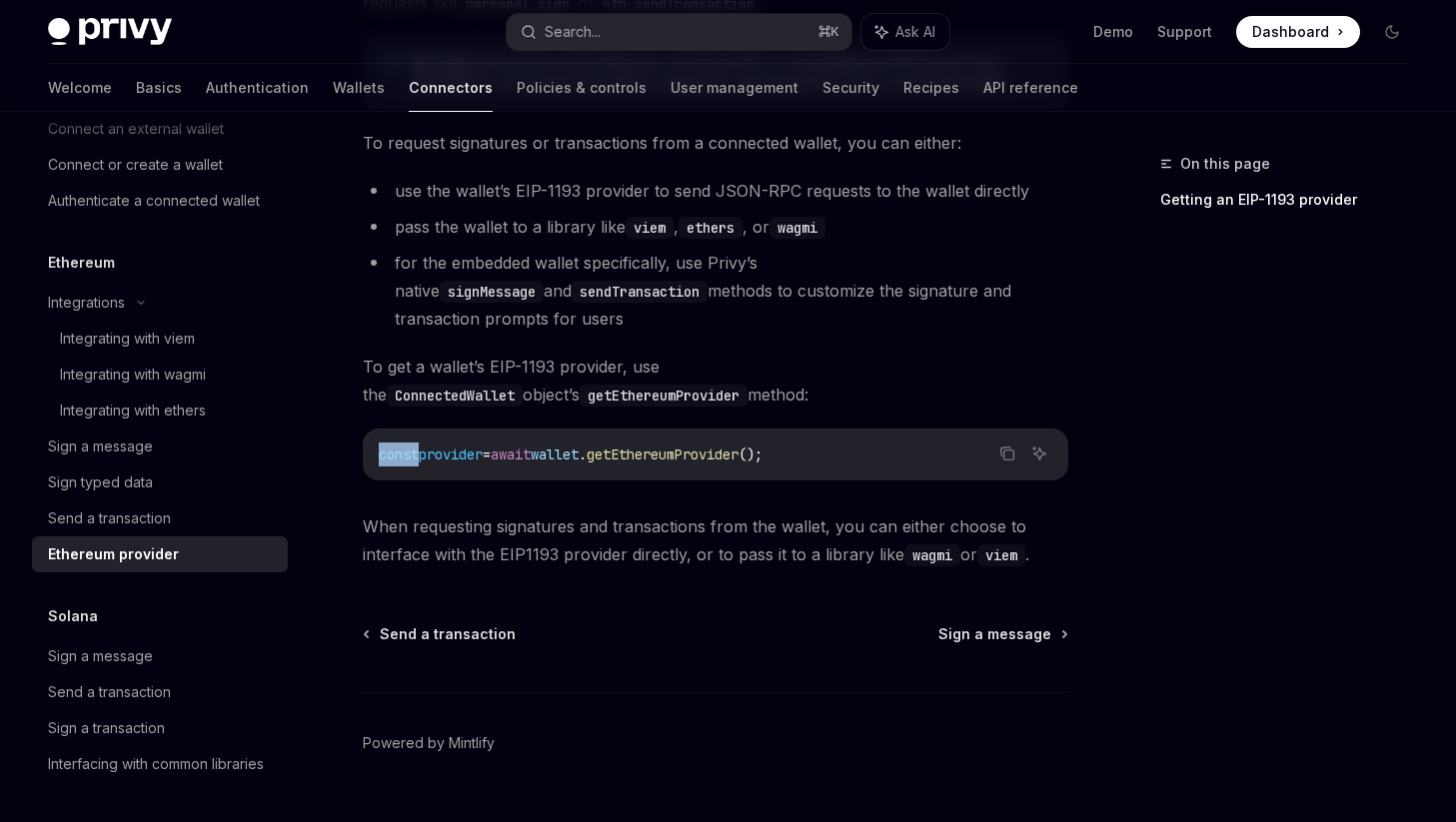 click on "const  provider  =  await  wallet . getEthereumProvider ();" at bounding box center [716, 454] 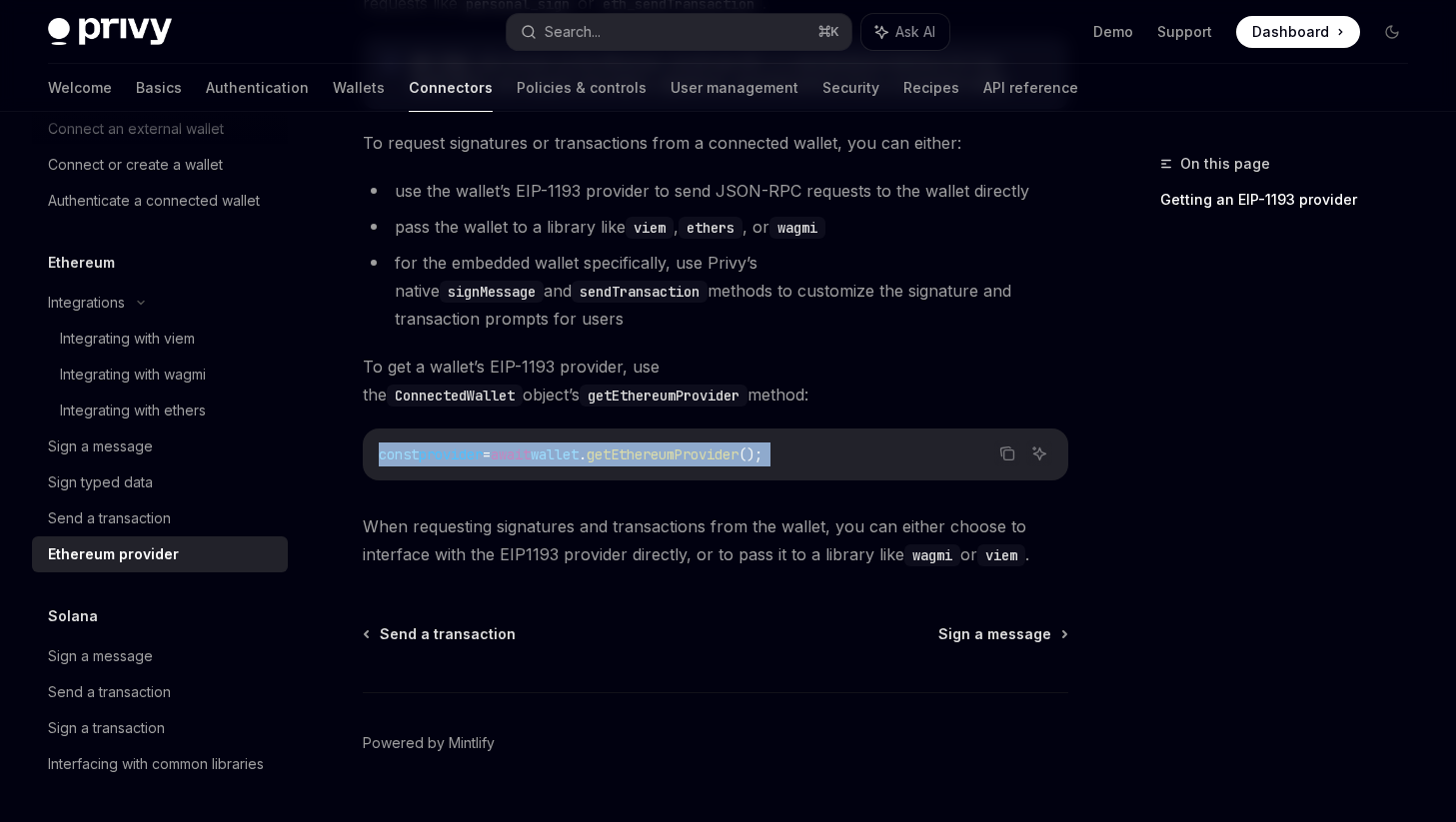click on "const  provider  =  await  wallet . getEthereumProvider ();" at bounding box center (716, 454) 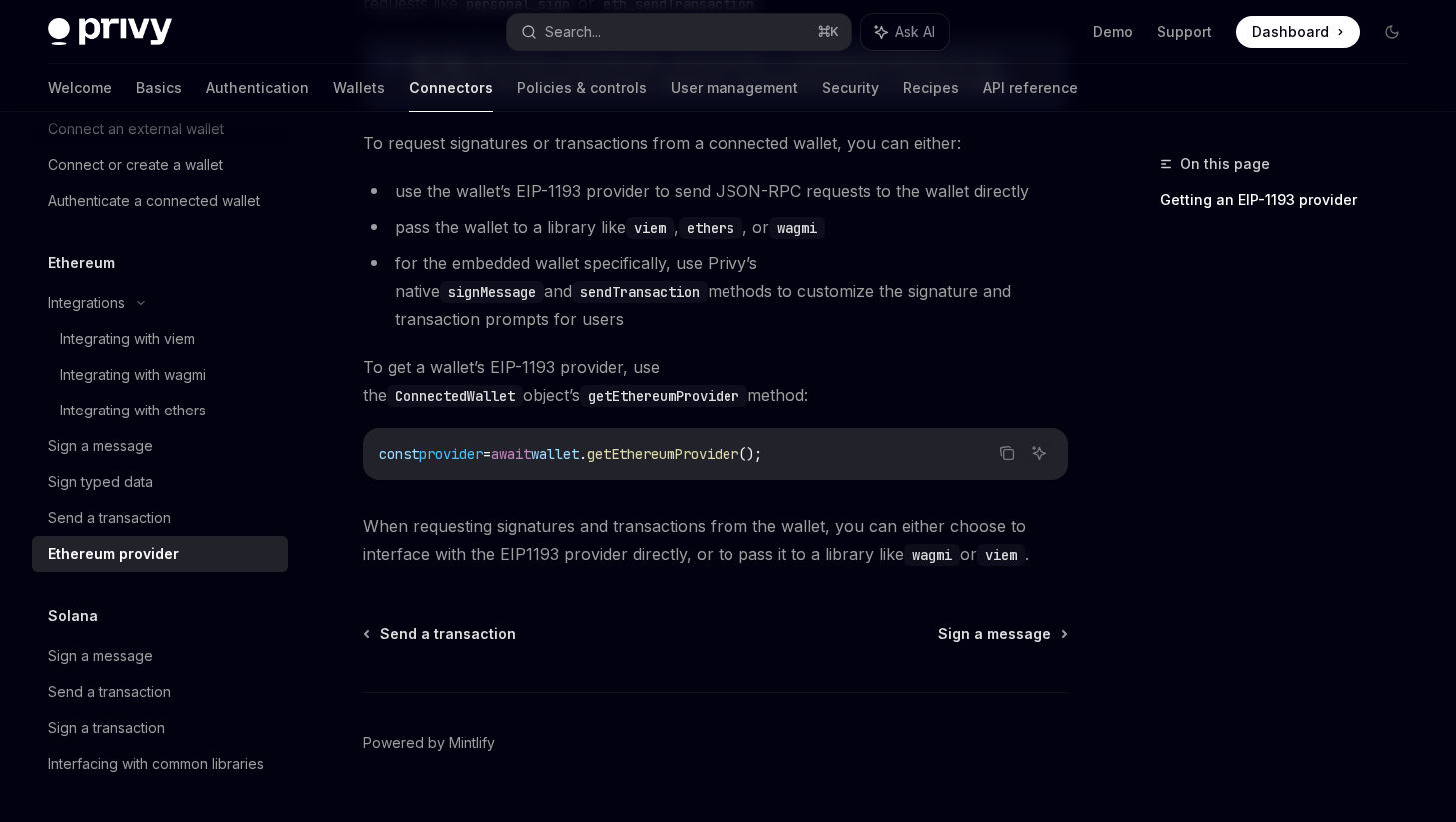 click on "When requesting signatures and transactions from the wallet, you can either choose to interface with the EIP1193 provider directly, or to pass it to a library like  wagmi  or  viem ." at bounding box center [716, 540] 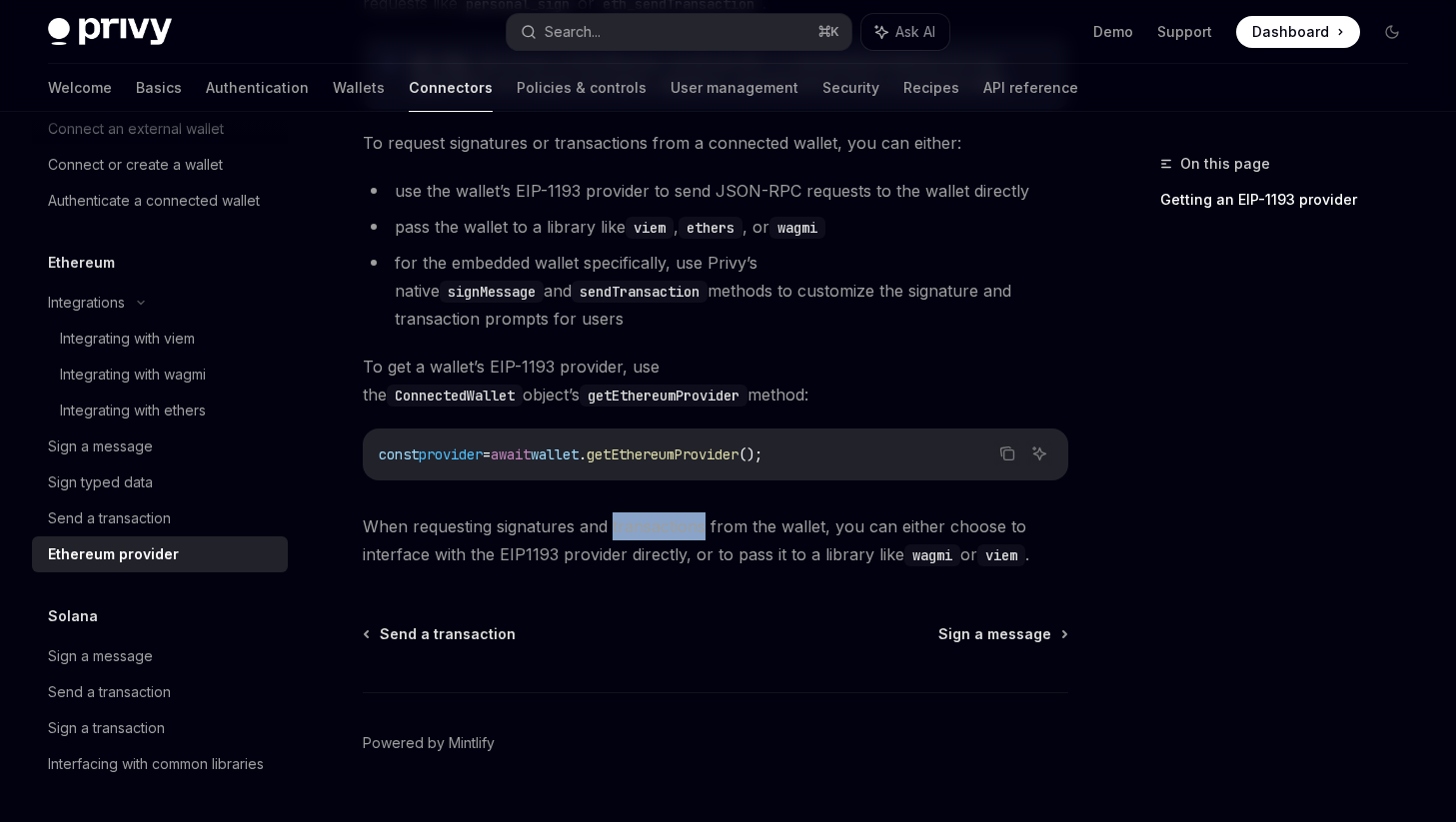 click on "When requesting signatures and transactions from the wallet, you can either choose to interface with the EIP1193 provider directly, or to pass it to a library like  wagmi  or  viem ." at bounding box center [716, 540] 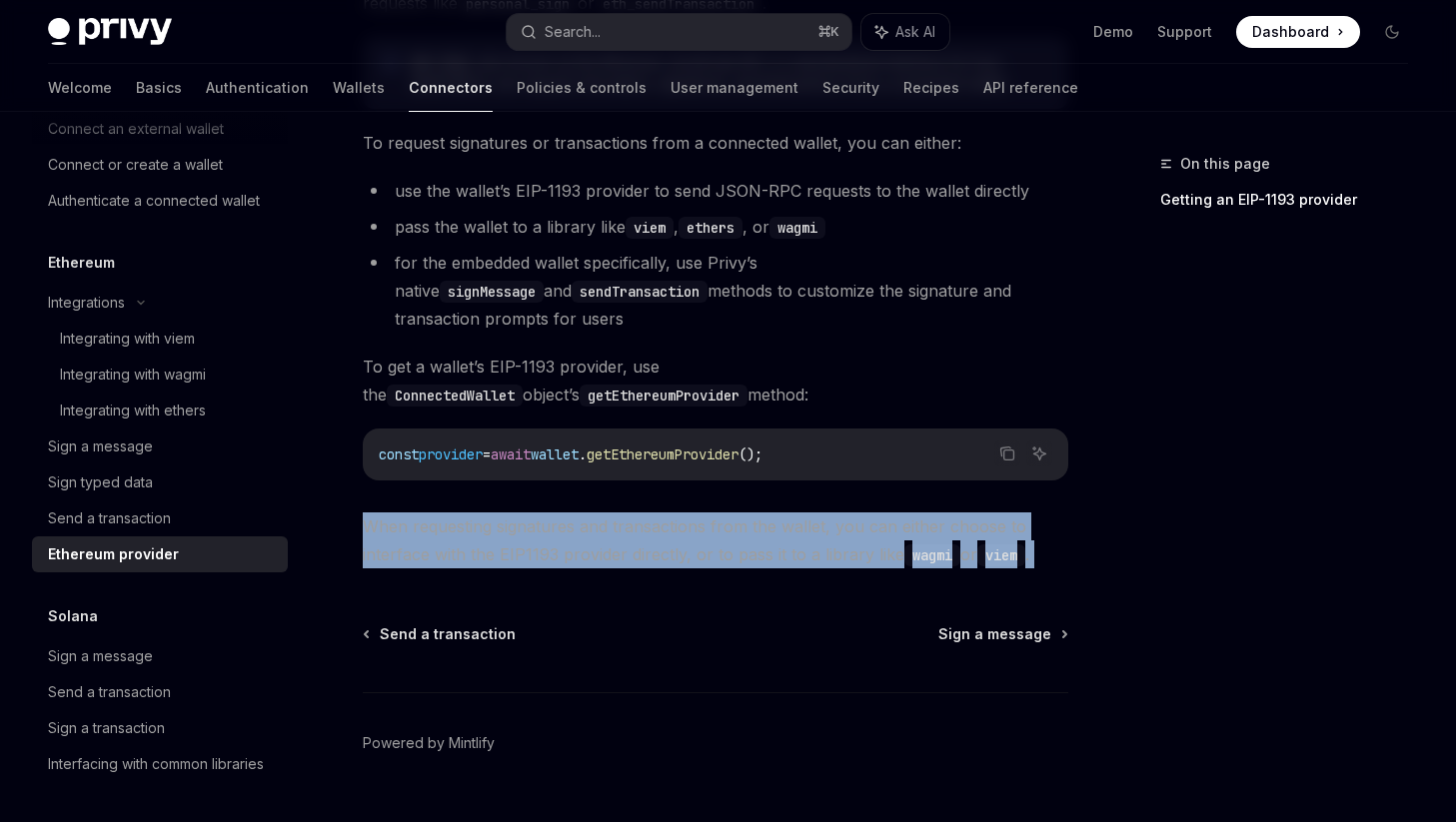 click on "When requesting signatures and transactions from the wallet, you can either choose to interface with the EIP1193 provider directly, or to pass it to a library like  wagmi  or  viem ." at bounding box center [716, 540] 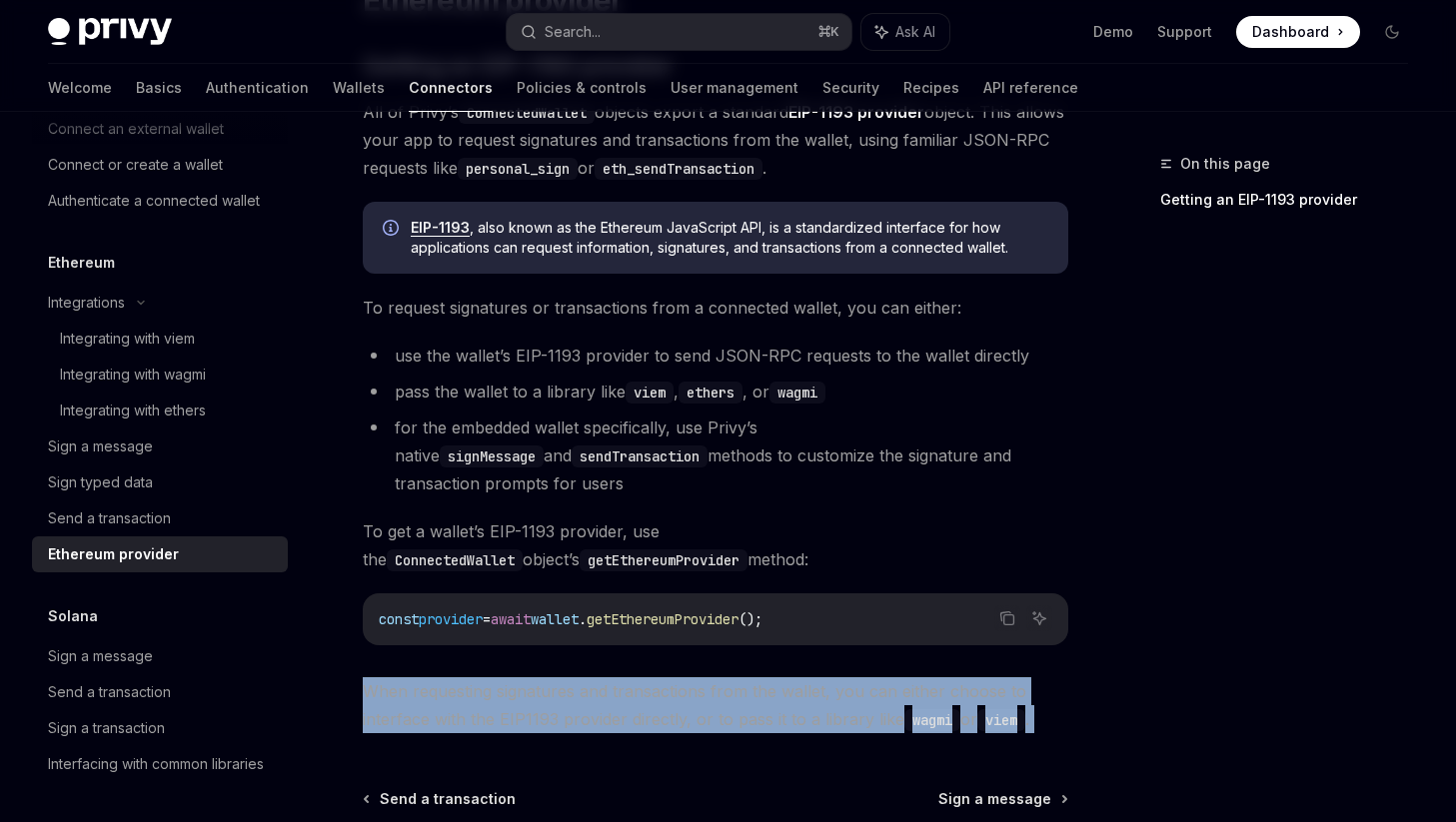 scroll, scrollTop: 410, scrollLeft: 0, axis: vertical 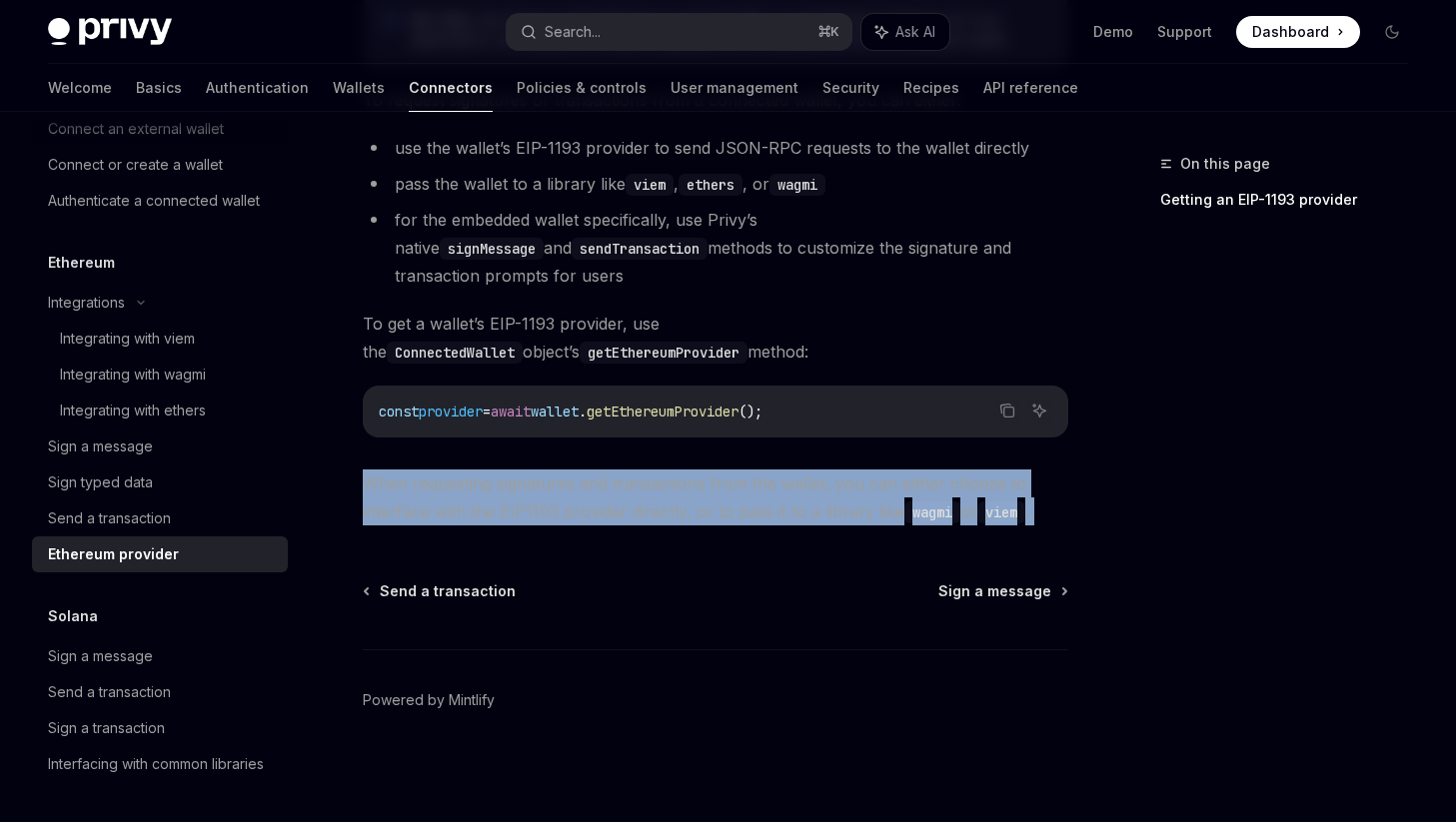 type on "*" 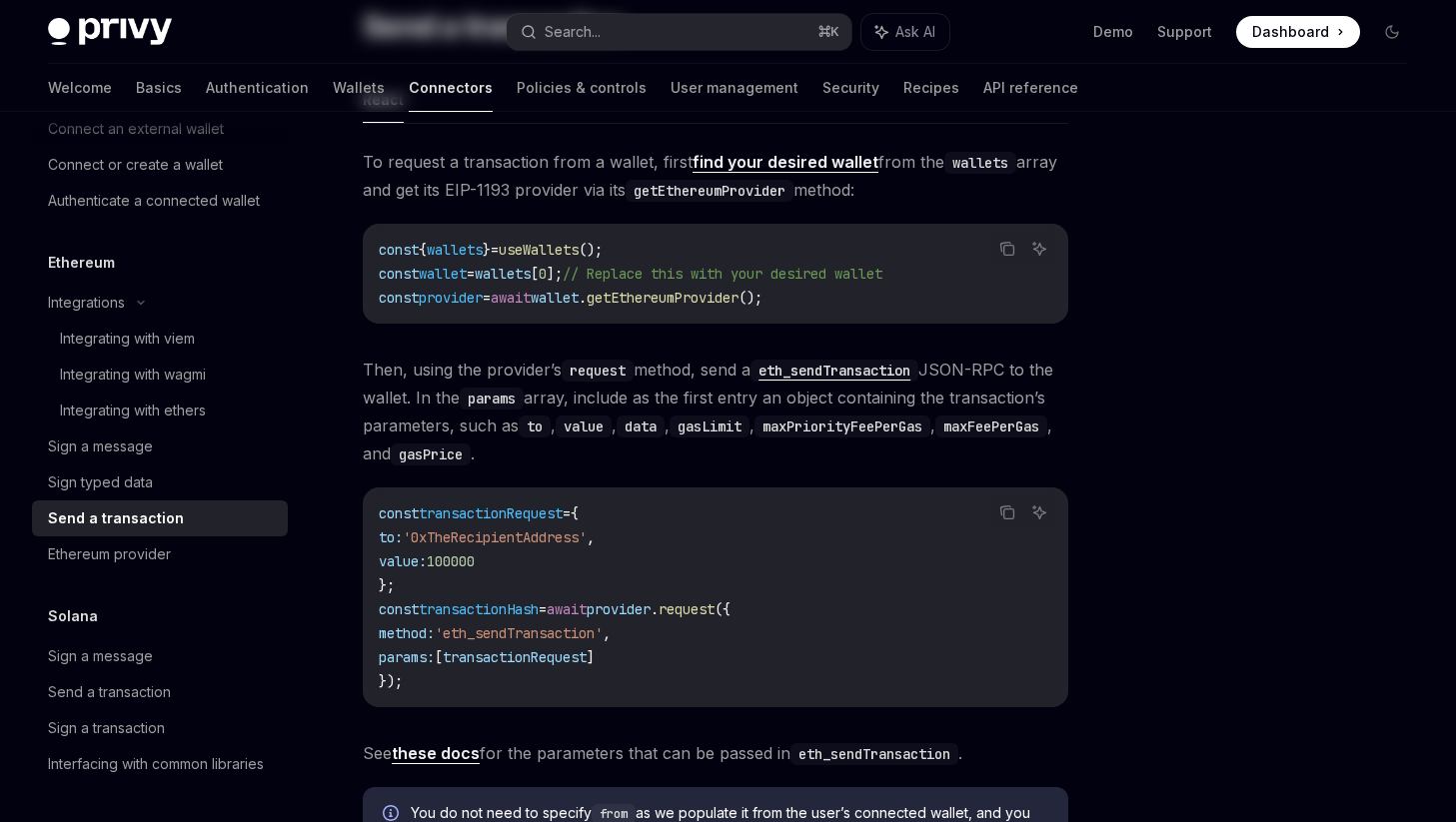 scroll, scrollTop: 0, scrollLeft: 0, axis: both 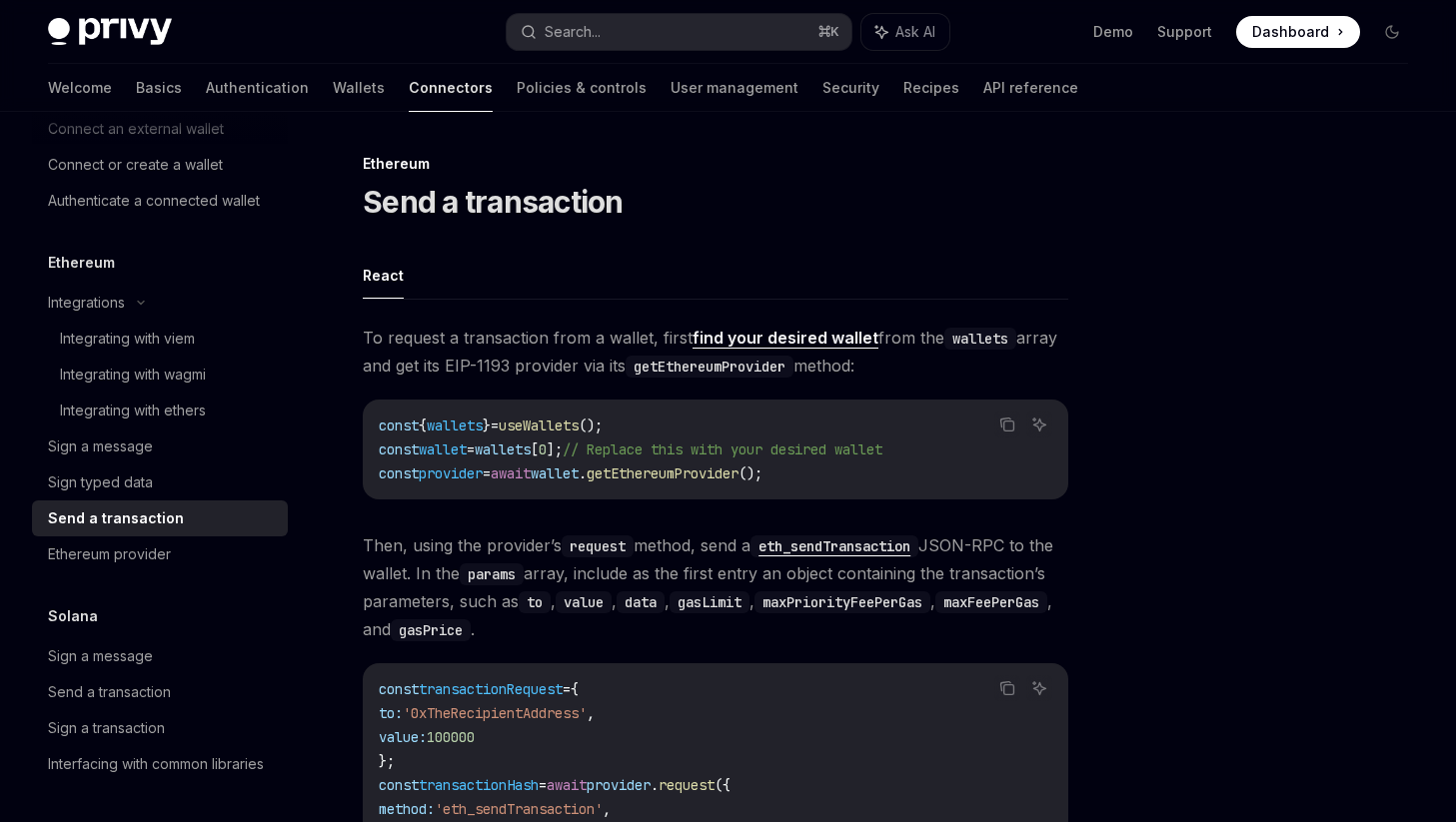 click on "wallets" at bounding box center [503, 449] 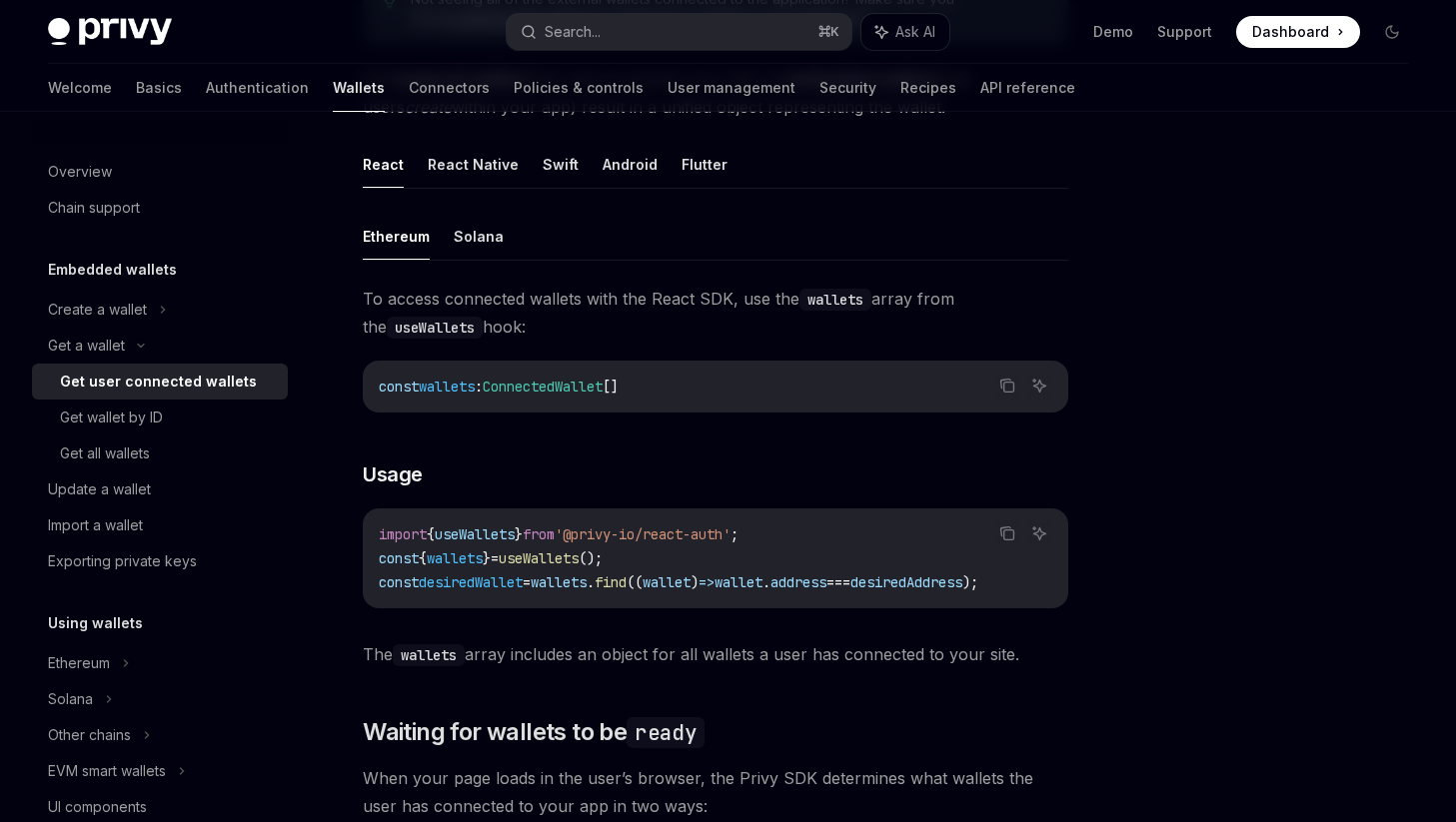 scroll, scrollTop: 623, scrollLeft: 0, axis: vertical 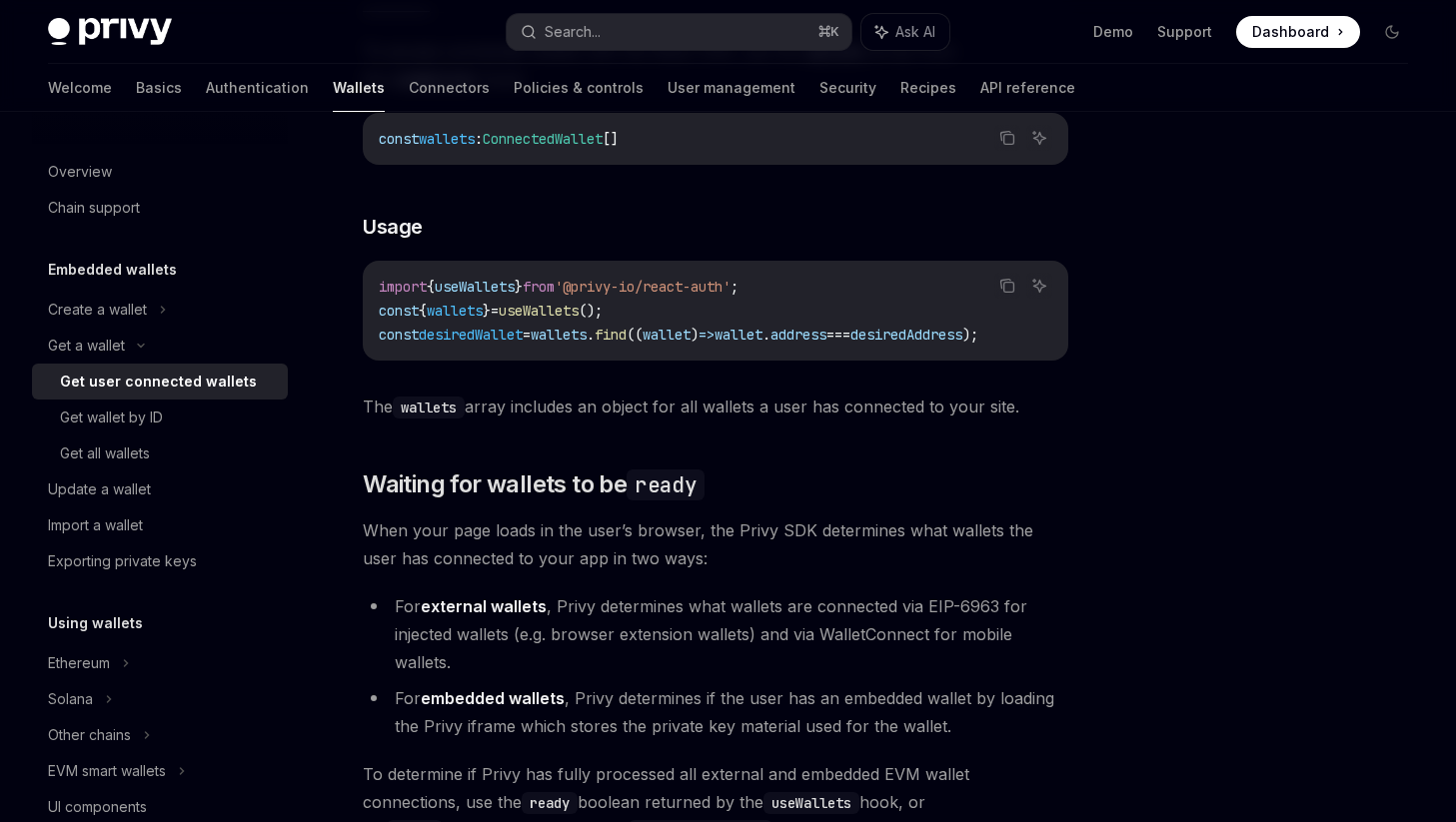 click on "To access connected wallets with the React SDK, use the  wallets  array from the  useWallets  hook: Copy Ask AI const  wallets :  ConnectedWallet []
​ Usage Copy Ask AI import  { useWallets }  from  '@privy-io/react-auth' ;
const  {  wallets  }  =  useWallets ();
const  desiredWallet  =  wallets . find (( wallet )  =>  wallet . address  ===  desiredAddress );
The  wallets  array includes an object for all wallets a user has connected to your site." at bounding box center [716, 229] 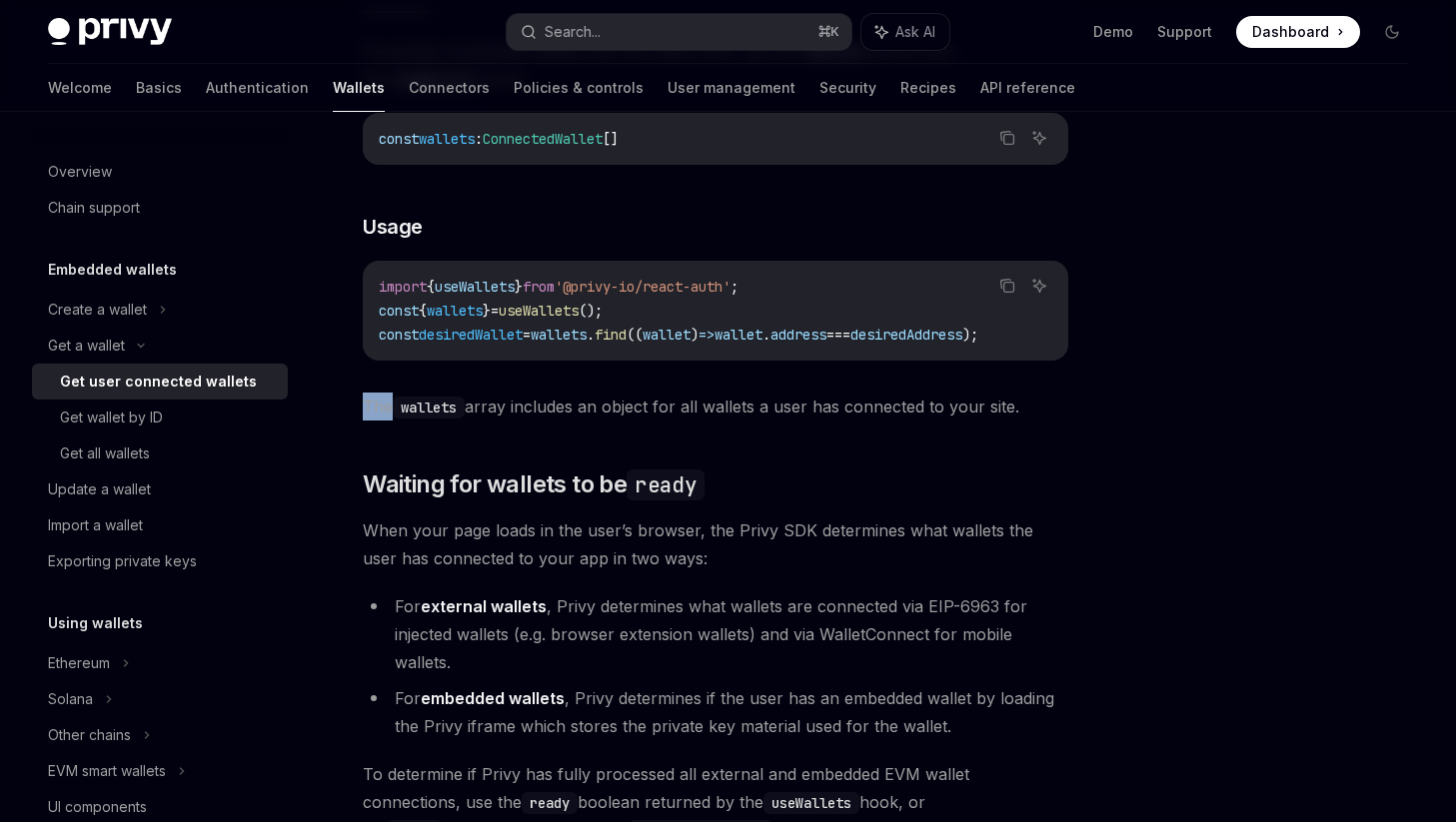 click on "To access connected wallets with the React SDK, use the  wallets  array from the  useWallets  hook: Copy Ask AI const  wallets :  ConnectedWallet []
​ Usage Copy Ask AI import  { useWallets }  from  '@privy-io/react-auth' ;
const  {  wallets  }  =  useWallets ();
const  desiredWallet  =  wallets . find (( wallet )  =>  wallet . address  ===  desiredAddress );
The  wallets  array includes an object for all wallets a user has connected to your site." at bounding box center [716, 229] 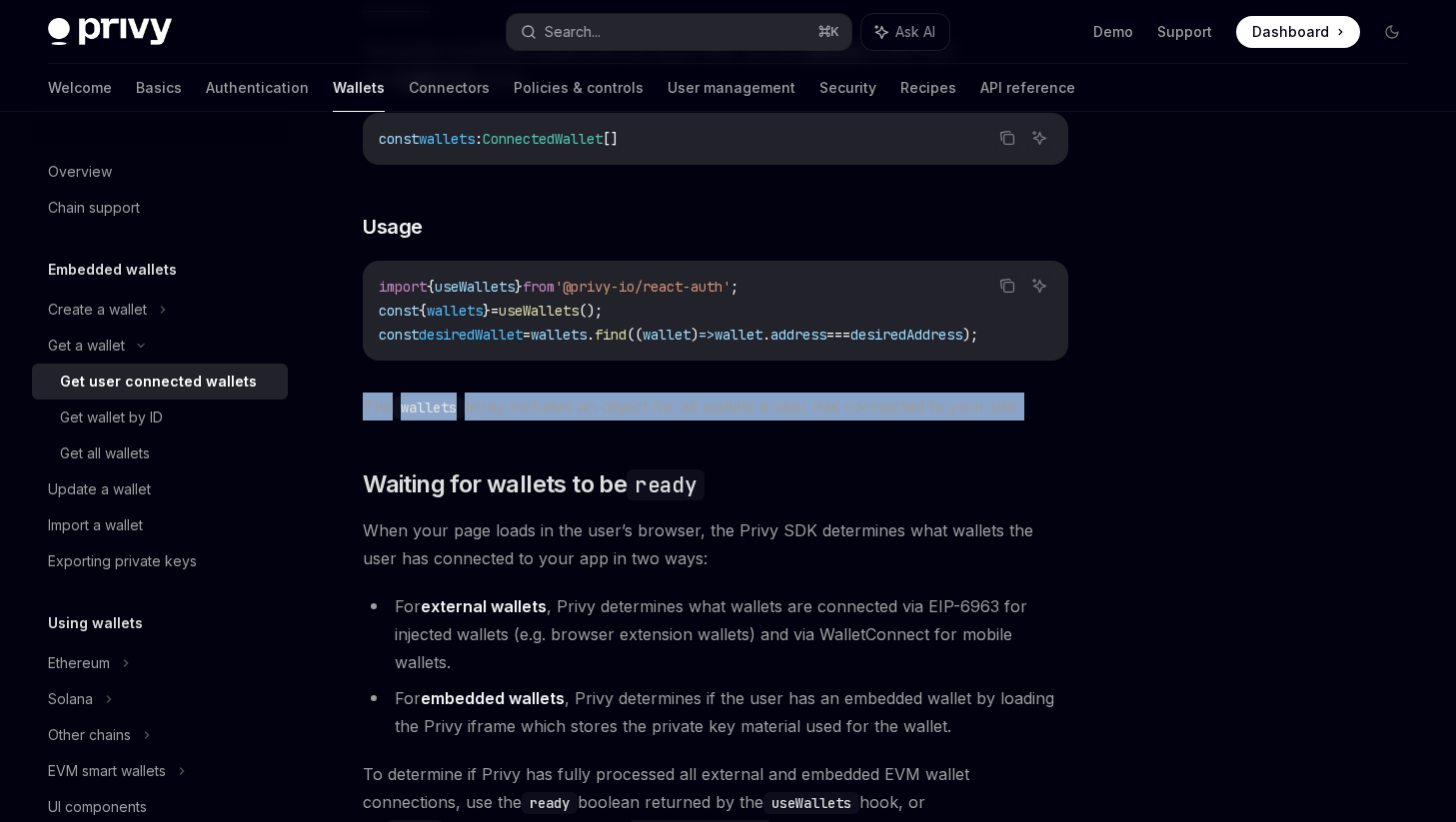 click on "To access connected wallets with the React SDK, use the  wallets  array from the  useWallets  hook: Copy Ask AI const  wallets :  ConnectedWallet []
​ Usage Copy Ask AI import  { useWallets }  from  '@privy-io/react-auth' ;
const  {  wallets  }  =  useWallets ();
const  desiredWallet  =  wallets . find (( wallet )  =>  wallet . address  ===  desiredAddress );
The  wallets  array includes an object for all wallets a user has connected to your site." at bounding box center [716, 229] 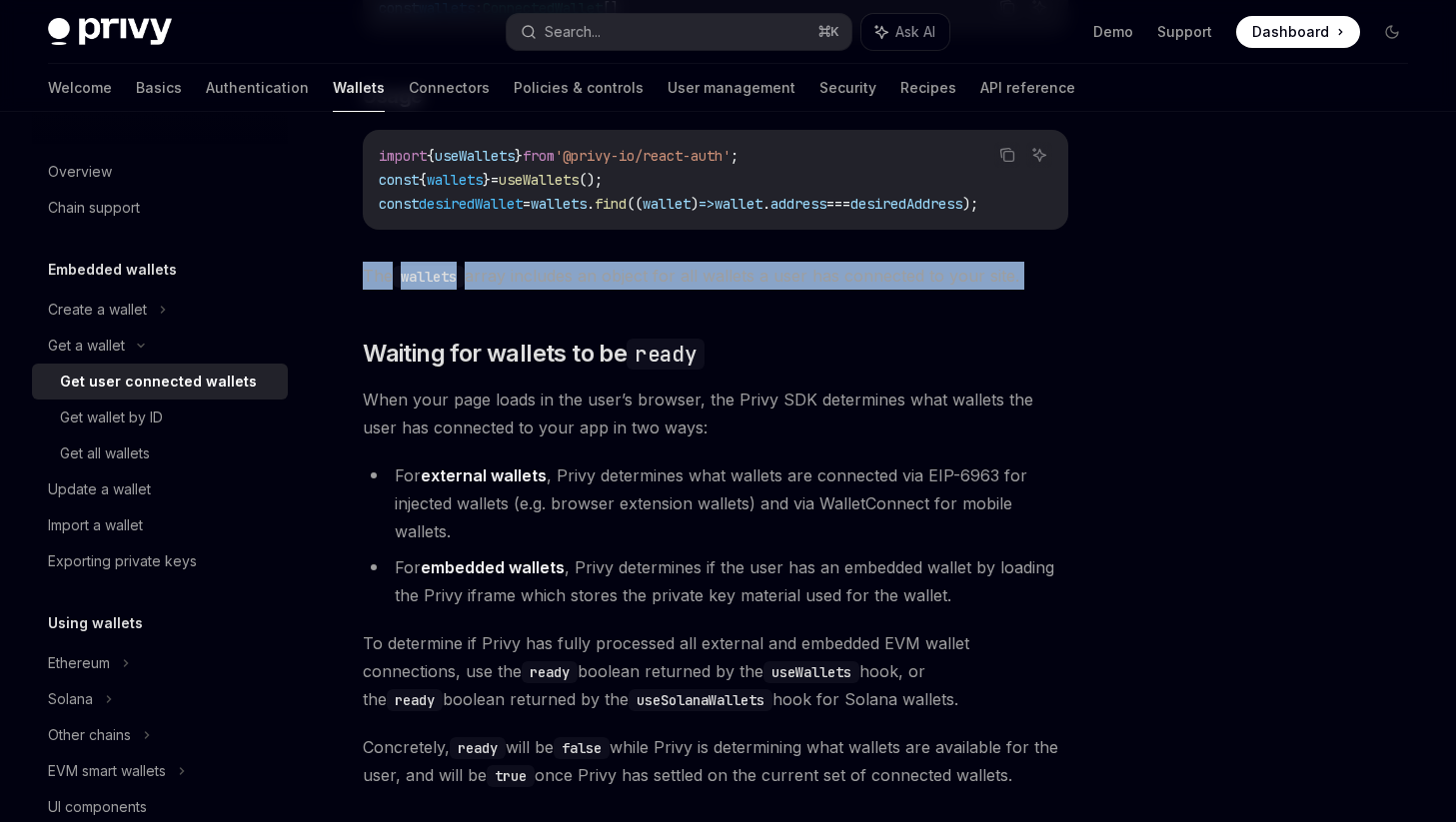 scroll, scrollTop: 963, scrollLeft: 0, axis: vertical 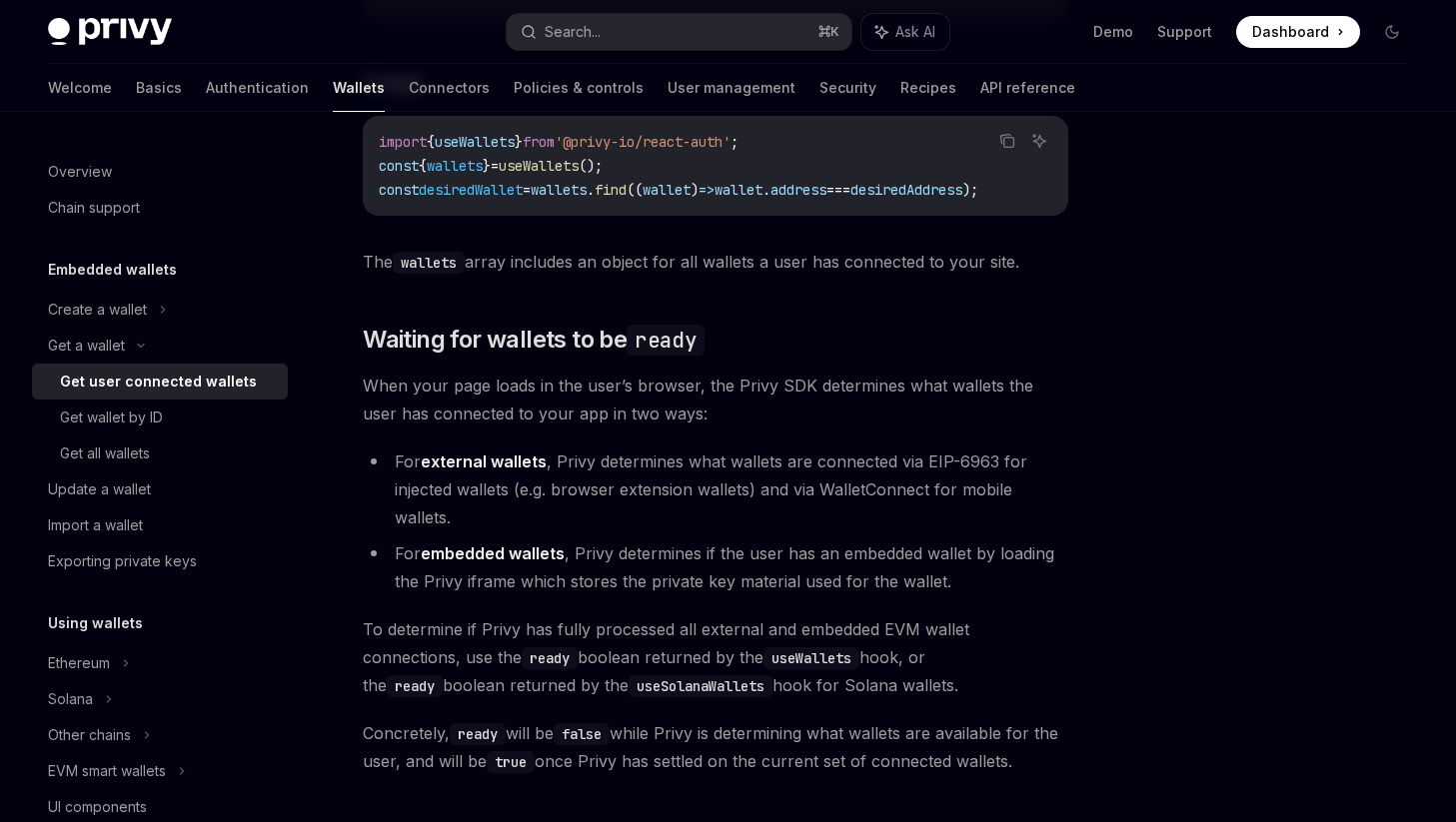 click on "When your page loads in the user’s browser, the Privy SDK determines what wallets the user has connected to your app in two ways:" at bounding box center (716, 400) 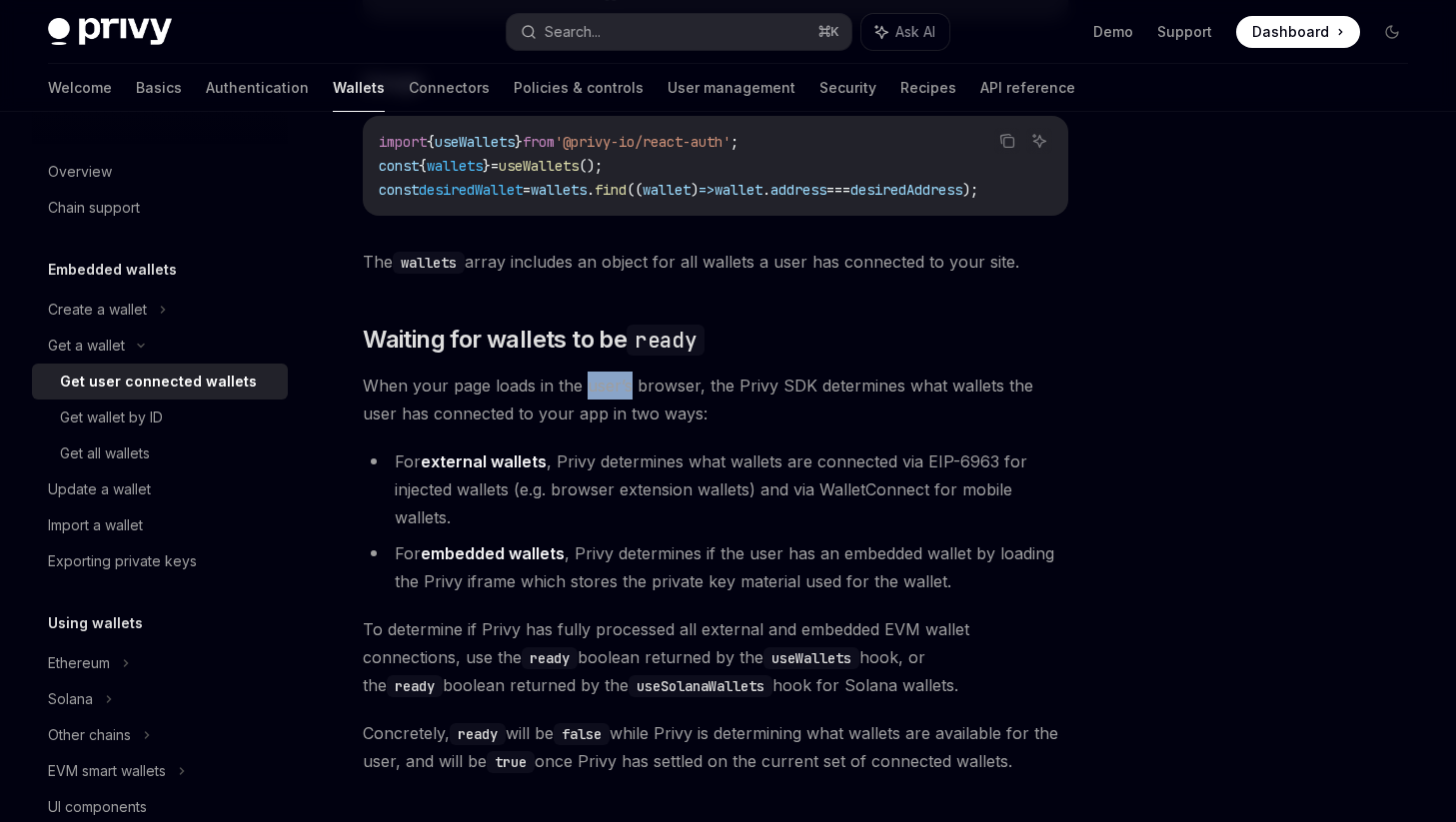 click on "When your page loads in the user’s browser, the Privy SDK determines what wallets the user has connected to your app in two ways:" at bounding box center (716, 400) 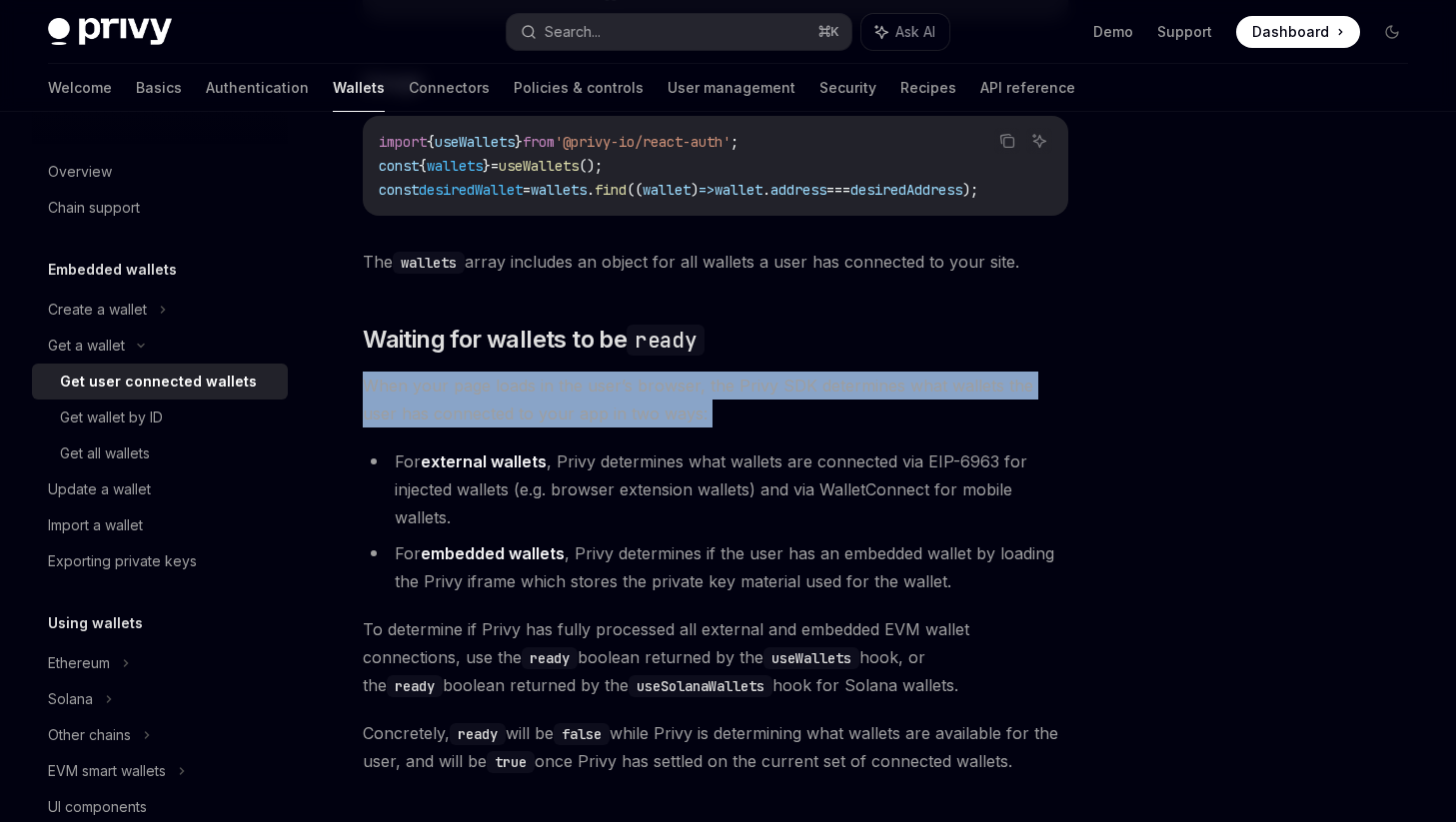 click on "When your page loads in the user’s browser, the Privy SDK determines what wallets the user has connected to your app in two ways:" at bounding box center [716, 400] 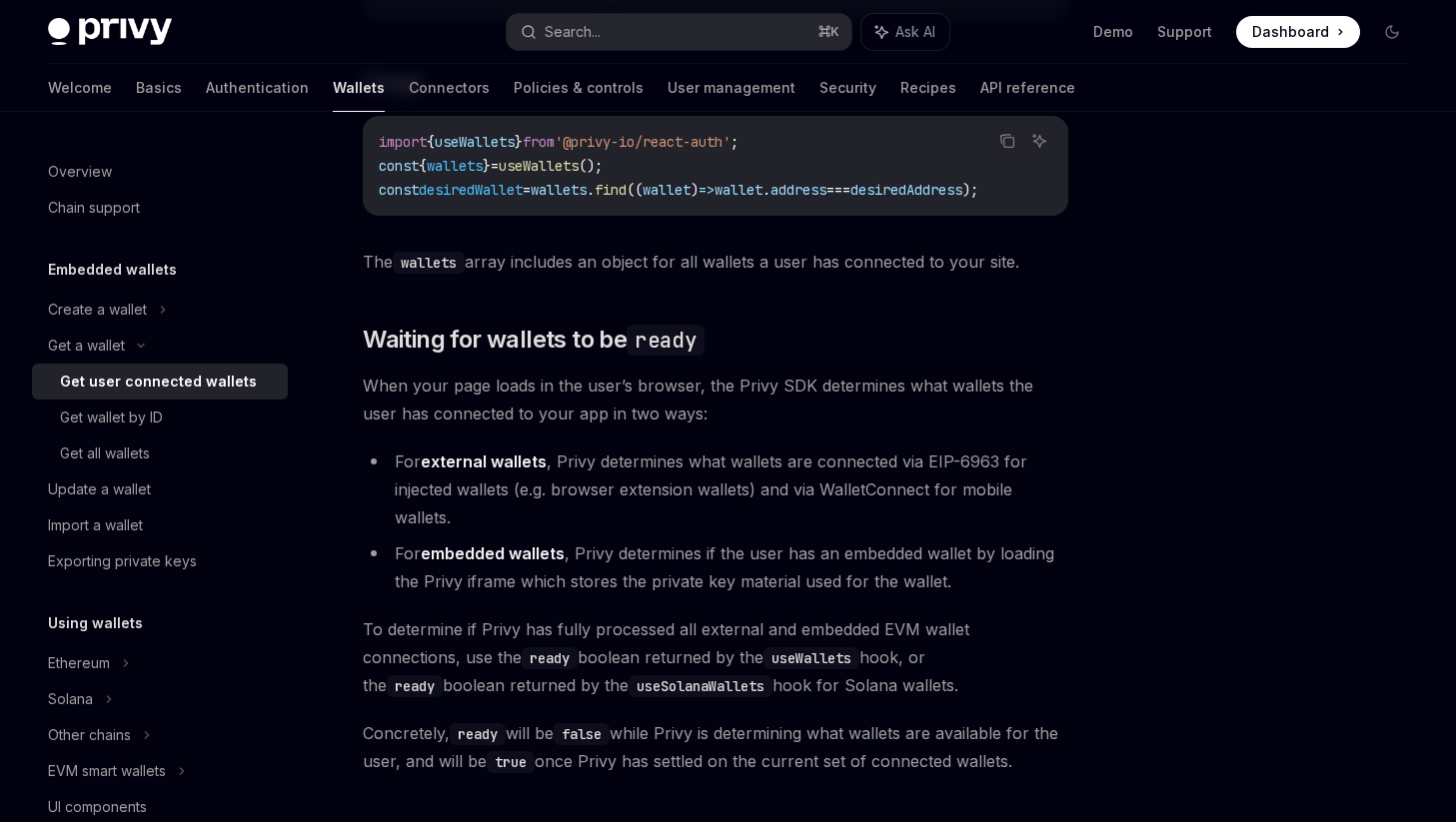 click on "For  external wallets , Privy determines what wallets are connected via EIP-6963 for injected wallets (e.g. browser extension wallets) and via WalletConnect for mobile wallets." at bounding box center (716, 489) 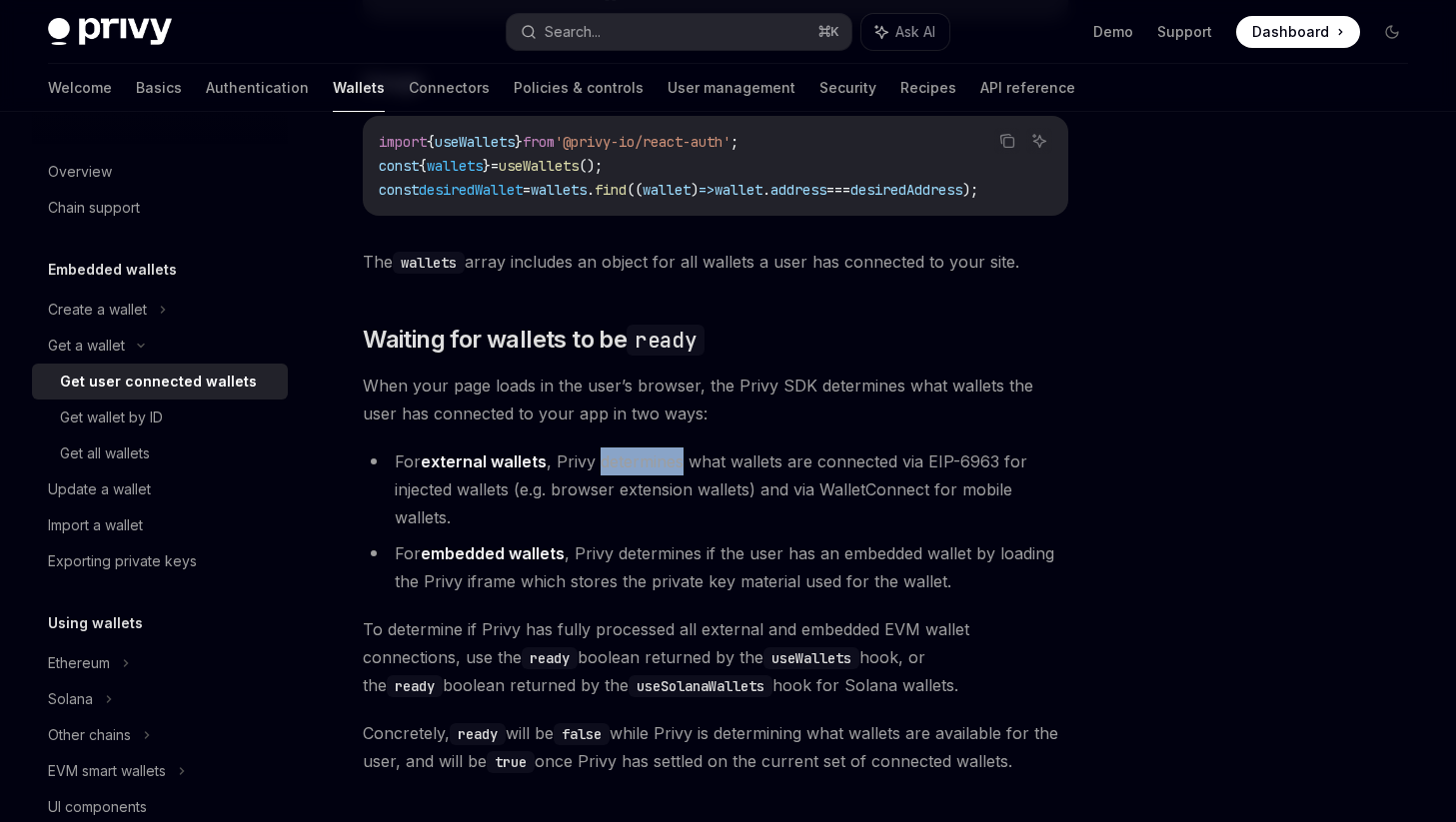 click on "For  external wallets , Privy determines what wallets are connected via EIP-6963 for injected wallets (e.g. browser extension wallets) and via WalletConnect for mobile wallets." at bounding box center [716, 489] 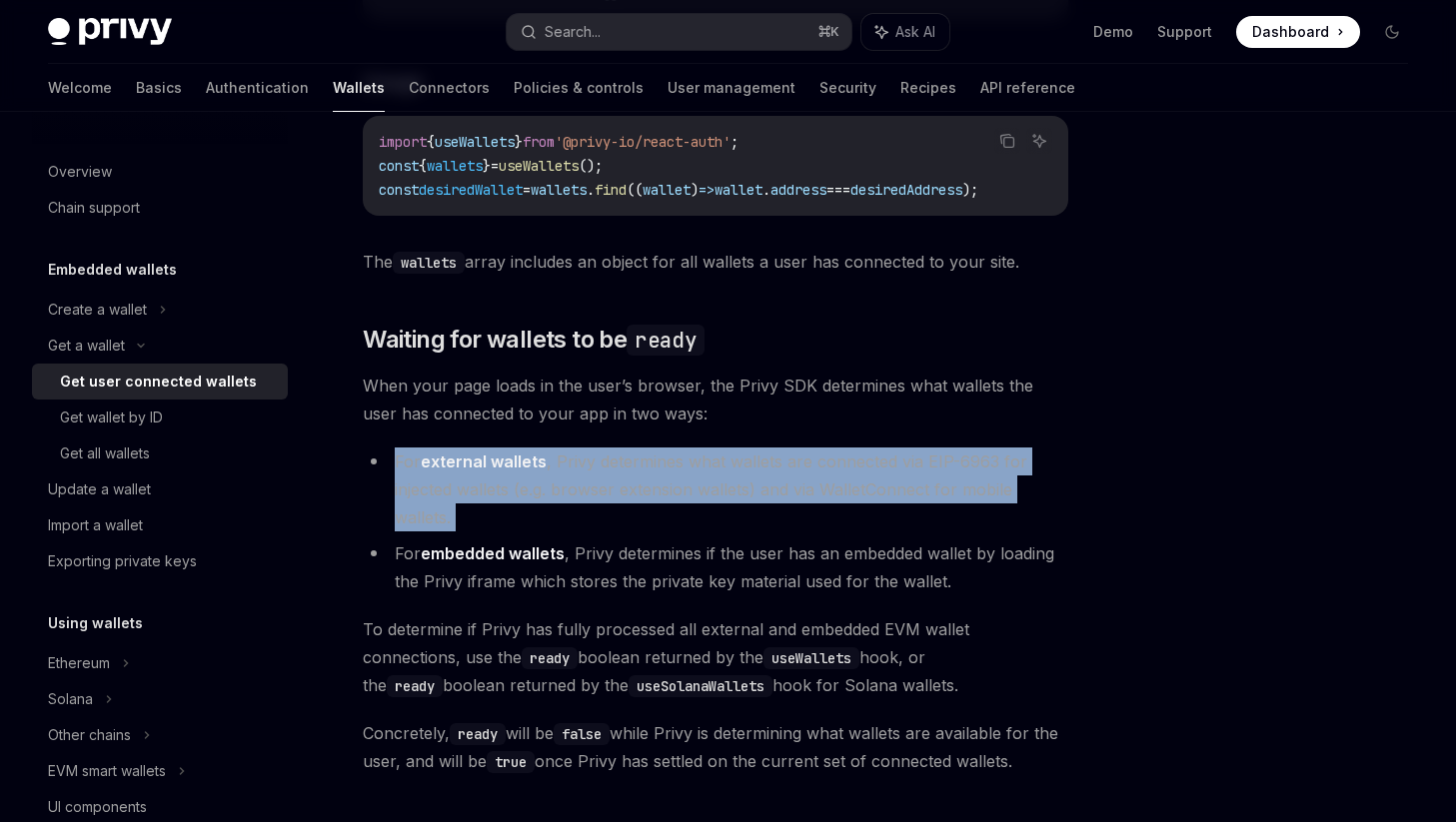 click on "For  external wallets , Privy determines what wallets are connected via EIP-6963 for injected wallets (e.g. browser extension wallets) and via WalletConnect for mobile wallets." at bounding box center [716, 489] 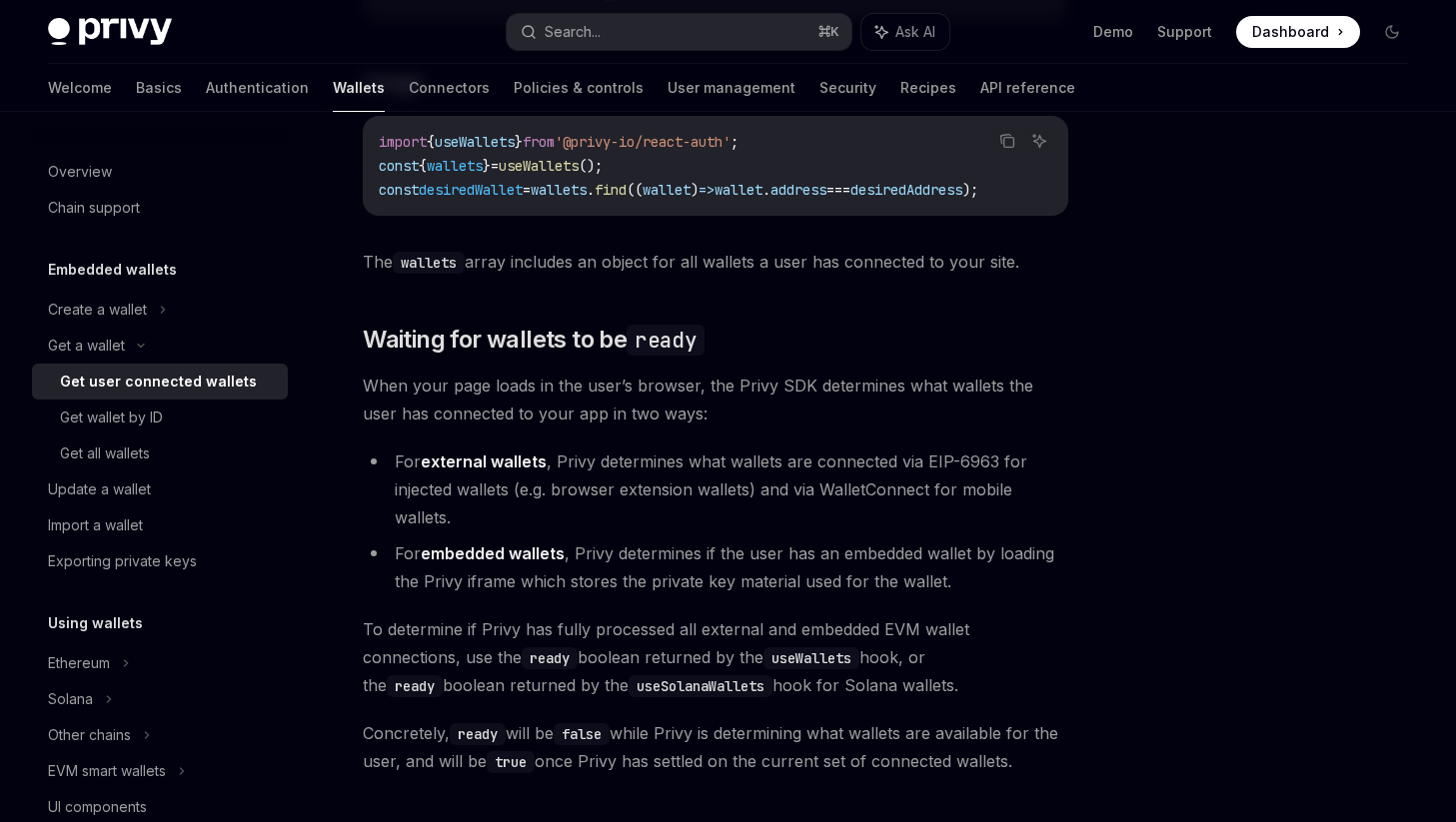 click on "import  { useWallets }  from  '@privy-io/react-auth' ;
const  {  wallets  }  =  useWallets ();
const  desiredWallet  =  wallets . find (( wallet )  =>  wallet . address  ===  desiredAddress );" at bounding box center [716, 166] 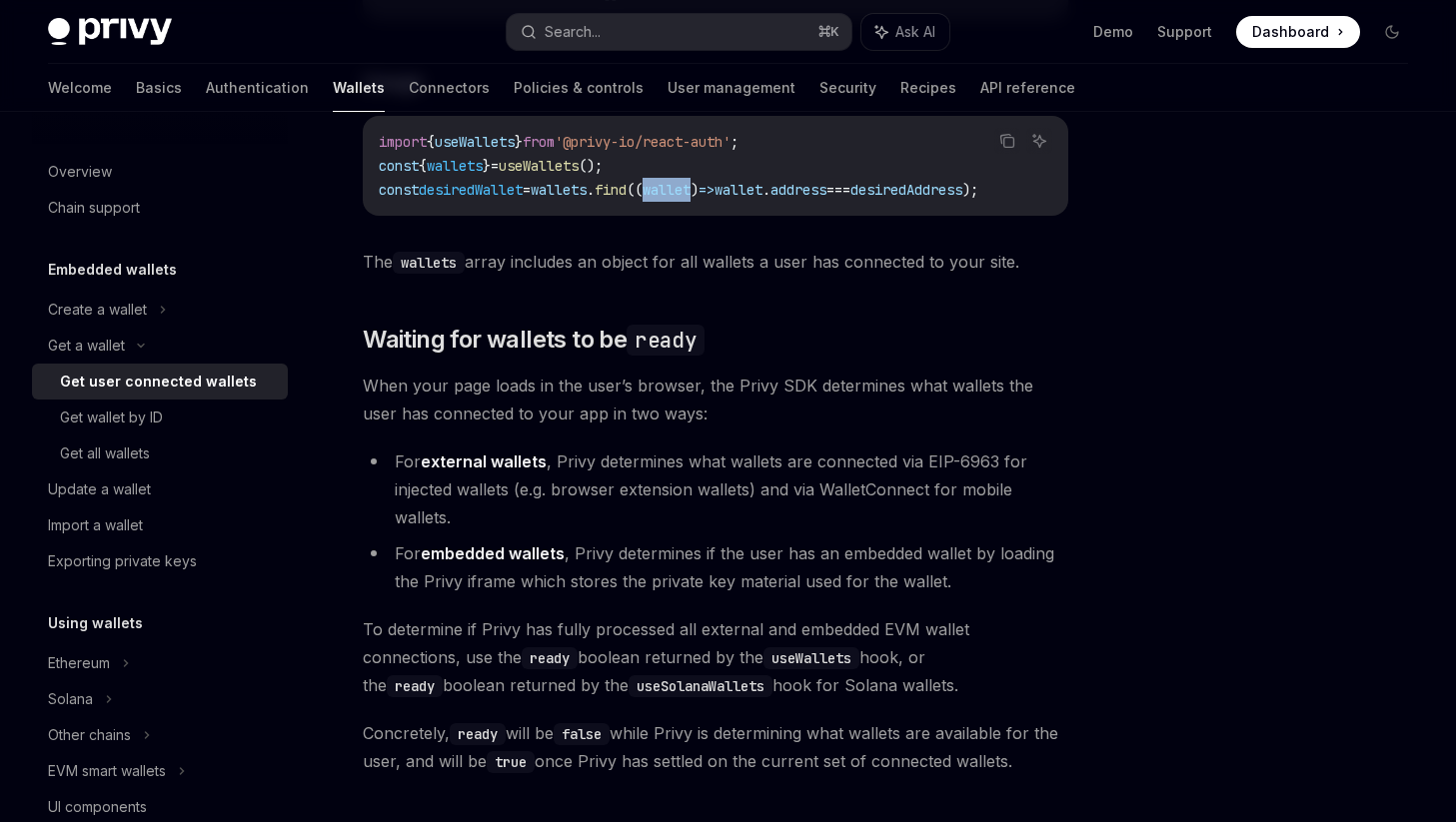 click on "wallet" at bounding box center [667, 190] 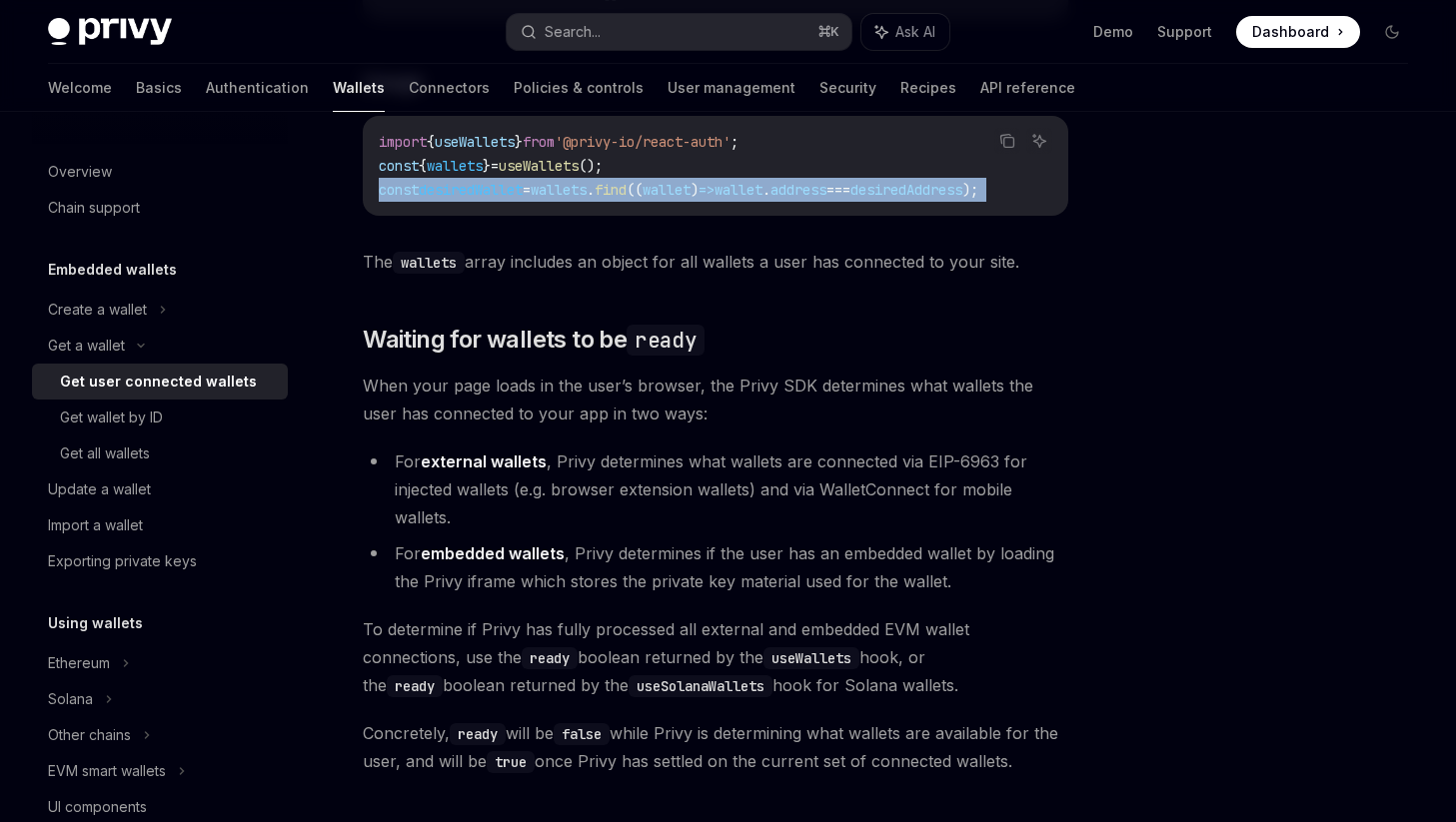 click on "wallet" at bounding box center [667, 190] 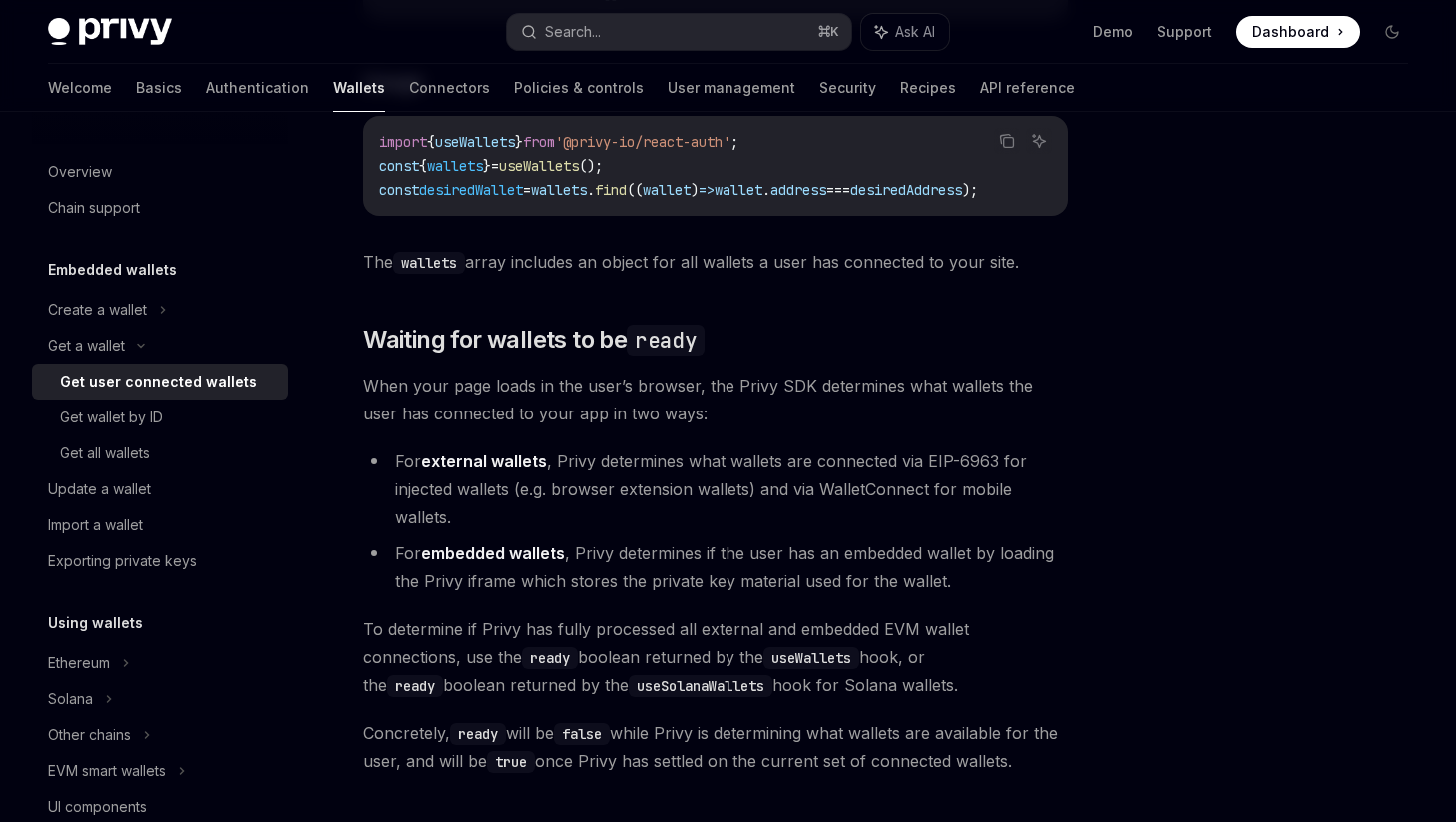 click on "Ethereum Solana To access connected wallets with the React SDK, use the  wallets  array from the  useWallets  hook: Copy Ask AI const  wallets :  ConnectedWallet []
​ Usage Copy Ask AI import  { useWallets }  from  '@privy-io/react-auth' ;
const  {  wallets  }  =  useWallets ();
const  desiredWallet  =  wallets . find (( wallet )  =>  wallet . address  ===  desiredAddress );
The  wallets  array includes an object for all wallets a user has connected to your site. To access connected wallets with the React SDK, use the  wallets  array from the  useWallets  hook: Copy Ask AI const  wallets :  ConnectedWallet []
​ Usage Copy Ask AI import  { useWallets }  from  '@privy-io/react-auth' ;
const  {  wallets  }  =  useWallets ();
const  desiredWallet  =  wallets . find (( wallet )  =>  wallet . address  ===  desiredAddress );
The  wallets  array includes an object for all wallets a user has connected to your site. To access connected wallets with the React SDK, use the  wallets  array from the  :" at bounding box center (716, 637) 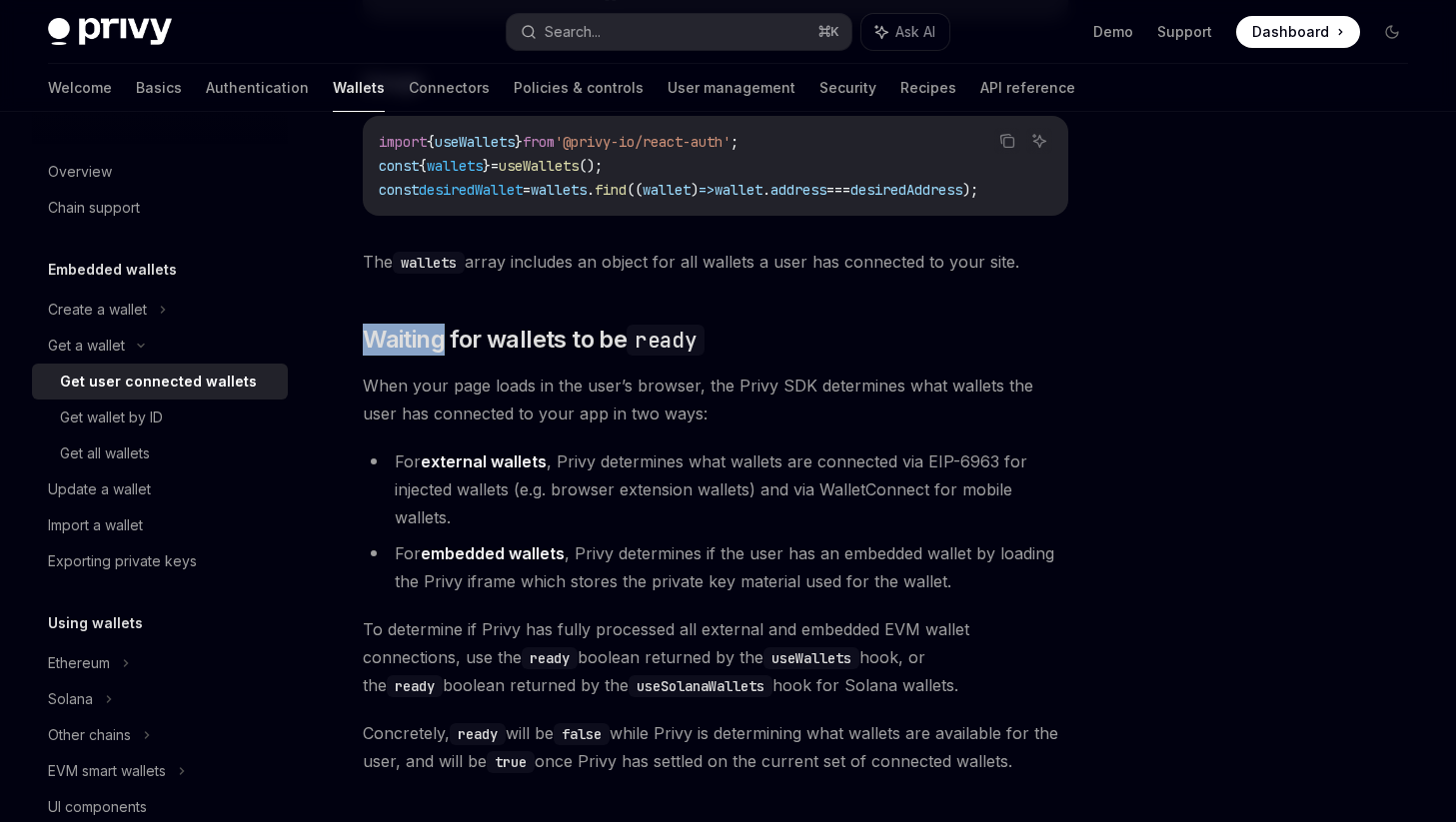 click on "Ethereum Solana To access connected wallets with the React SDK, use the  wallets  array from the  useWallets  hook: Copy Ask AI const  wallets :  ConnectedWallet []
​ Usage Copy Ask AI import  { useWallets }  from  '@privy-io/react-auth' ;
const  {  wallets  }  =  useWallets ();
const  desiredWallet  =  wallets . find (( wallet )  =>  wallet . address  ===  desiredAddress );
The  wallets  array includes an object for all wallets a user has connected to your site. To access connected wallets with the React SDK, use the  wallets  array from the  useWallets  hook: Copy Ask AI const  wallets :  ConnectedWallet []
​ Usage Copy Ask AI import  { useWallets }  from  '@privy-io/react-auth' ;
const  {  wallets  }  =  useWallets ();
const  desiredWallet  =  wallets . find (( wallet )  =>  wallet . address  ===  desiredAddress );
The  wallets  array includes an object for all wallets a user has connected to your site. To access connected wallets with the React SDK, use the  wallets  array from the  :" at bounding box center [716, 637] 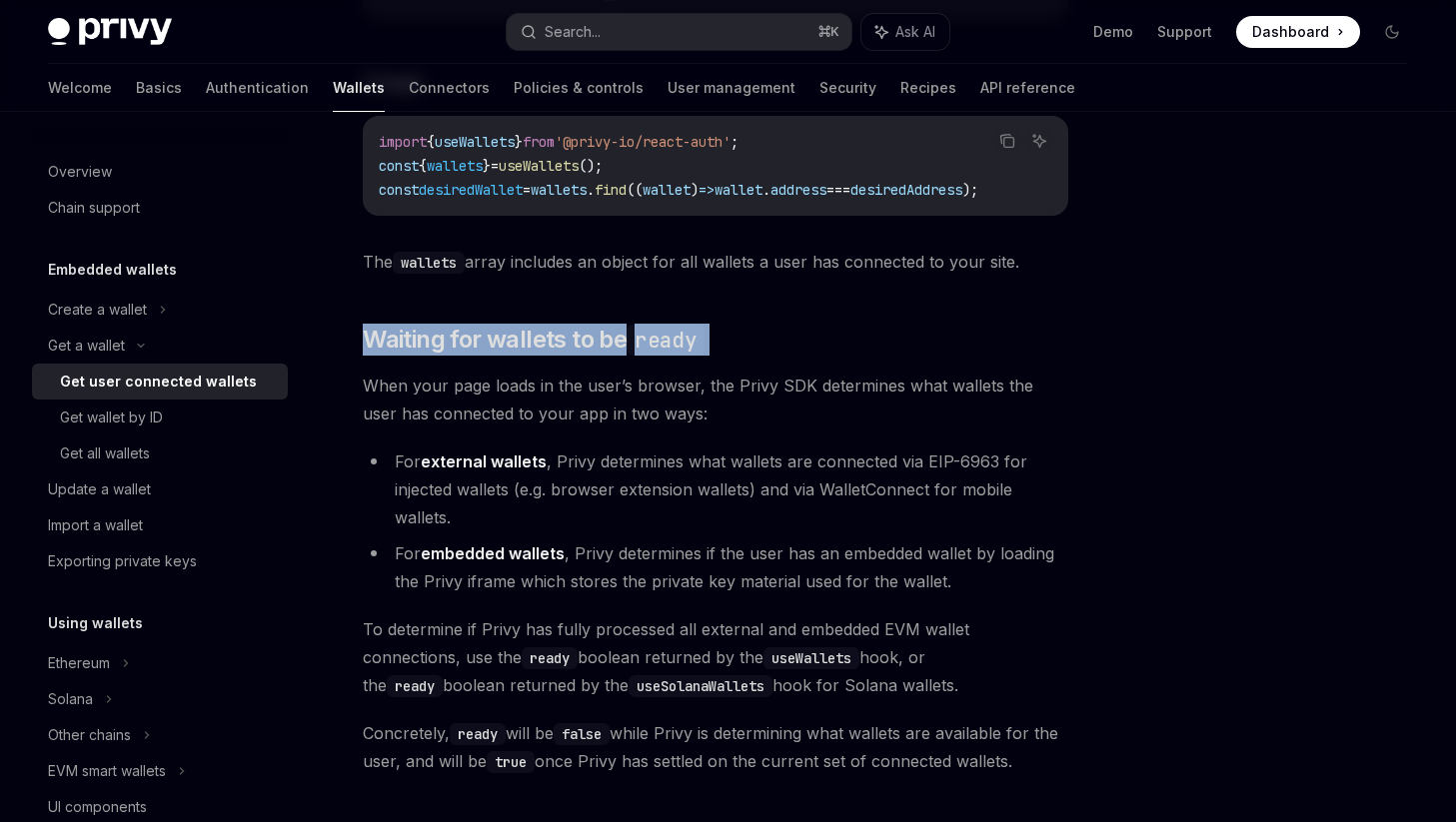 click on "Ethereum Solana To access connected wallets with the React SDK, use the  wallets  array from the  useWallets  hook: Copy Ask AI const  wallets :  ConnectedWallet []
​ Usage Copy Ask AI import  { useWallets }  from  '@privy-io/react-auth' ;
const  {  wallets  }  =  useWallets ();
const  desiredWallet  =  wallets . find (( wallet )  =>  wallet . address  ===  desiredAddress );
The  wallets  array includes an object for all wallets a user has connected to your site. To access connected wallets with the React SDK, use the  wallets  array from the  useWallets  hook: Copy Ask AI const  wallets :  ConnectedWallet []
​ Usage Copy Ask AI import  { useWallets }  from  '@privy-io/react-auth' ;
const  {  wallets  }  =  useWallets ();
const  desiredWallet  =  wallets . find (( wallet )  =>  wallet . address  ===  desiredAddress );
The  wallets  array includes an object for all wallets a user has connected to your site. To access connected wallets with the React SDK, use the  wallets  array from the  :" at bounding box center (716, 637) 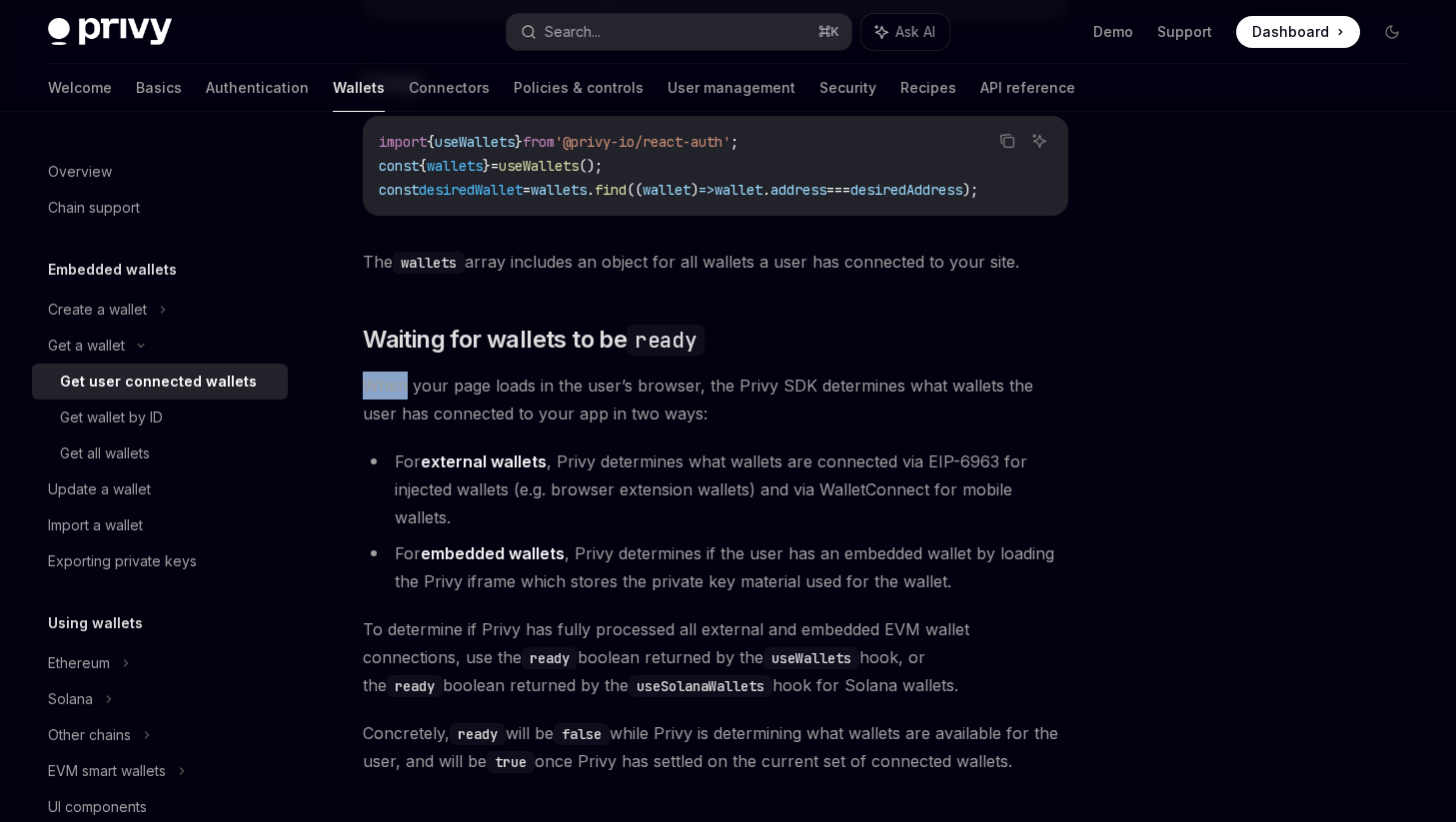 click on "Ethereum Solana To access connected wallets with the React SDK, use the  wallets  array from the  useWallets  hook: Copy Ask AI const  wallets :  ConnectedWallet []
​ Usage Copy Ask AI import  { useWallets }  from  '@privy-io/react-auth' ;
const  {  wallets  }  =  useWallets ();
const  desiredWallet  =  wallets . find (( wallet )  =>  wallet . address  ===  desiredAddress );
The  wallets  array includes an object for all wallets a user has connected to your site. To access connected wallets with the React SDK, use the  wallets  array from the  useWallets  hook: Copy Ask AI const  wallets :  ConnectedWallet []
​ Usage Copy Ask AI import  { useWallets }  from  '@privy-io/react-auth' ;
const  {  wallets  }  =  useWallets ();
const  desiredWallet  =  wallets . find (( wallet )  =>  wallet . address  ===  desiredAddress );
The  wallets  array includes an object for all wallets a user has connected to your site. To access connected wallets with the React SDK, use the  wallets  array from the  :" at bounding box center (716, 637) 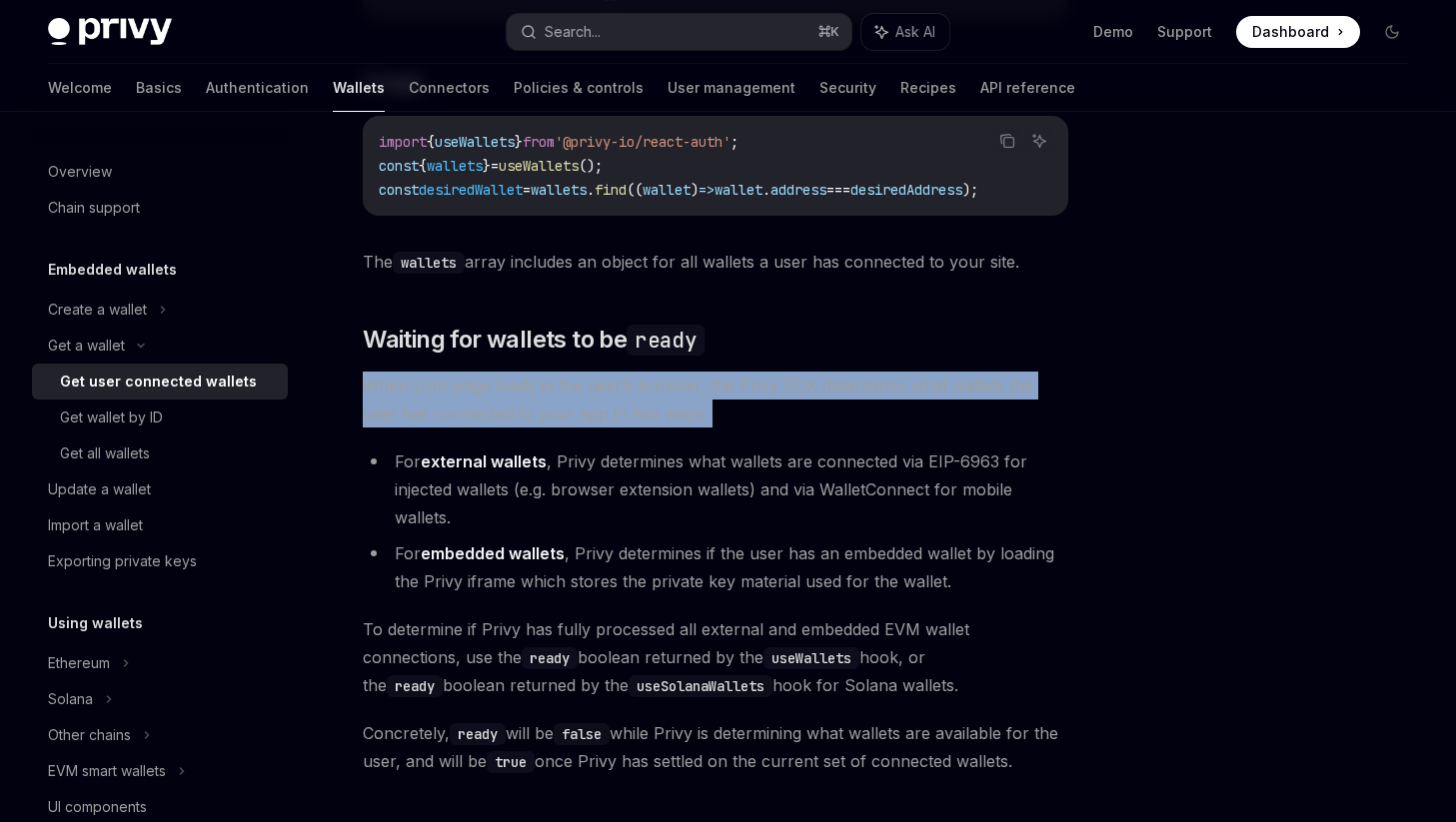click on "Ethereum Solana To access connected wallets with the React SDK, use the  wallets  array from the  useWallets  hook: Copy Ask AI const  wallets :  ConnectedWallet []
​ Usage Copy Ask AI import  { useWallets }  from  '@privy-io/react-auth' ;
const  {  wallets  }  =  useWallets ();
const  desiredWallet  =  wallets . find (( wallet )  =>  wallet . address  ===  desiredAddress );
The  wallets  array includes an object for all wallets a user has connected to your site. To access connected wallets with the React SDK, use the  wallets  array from the  useWallets  hook: Copy Ask AI const  wallets :  ConnectedWallet []
​ Usage Copy Ask AI import  { useWallets }  from  '@privy-io/react-auth' ;
const  {  wallets  }  =  useWallets ();
const  desiredWallet  =  wallets . find (( wallet )  =>  wallet . address  ===  desiredAddress );
The  wallets  array includes an object for all wallets a user has connected to your site. To access connected wallets with the React SDK, use the  wallets  array from the  :" at bounding box center (716, 637) 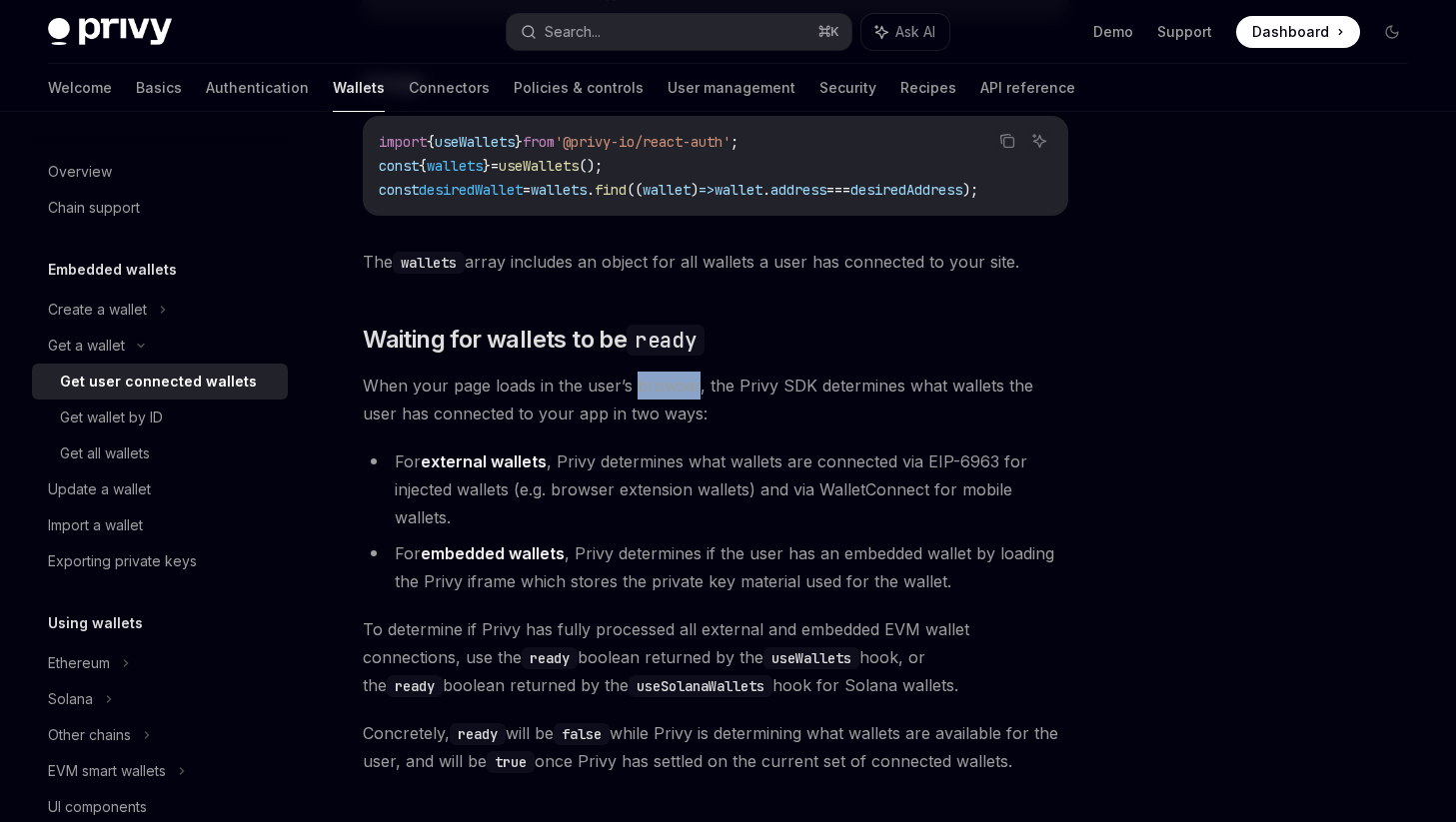 click on "When your page loads in the user’s browser, the Privy SDK determines what wallets the user has connected to your app in two ways:" at bounding box center [716, 400] 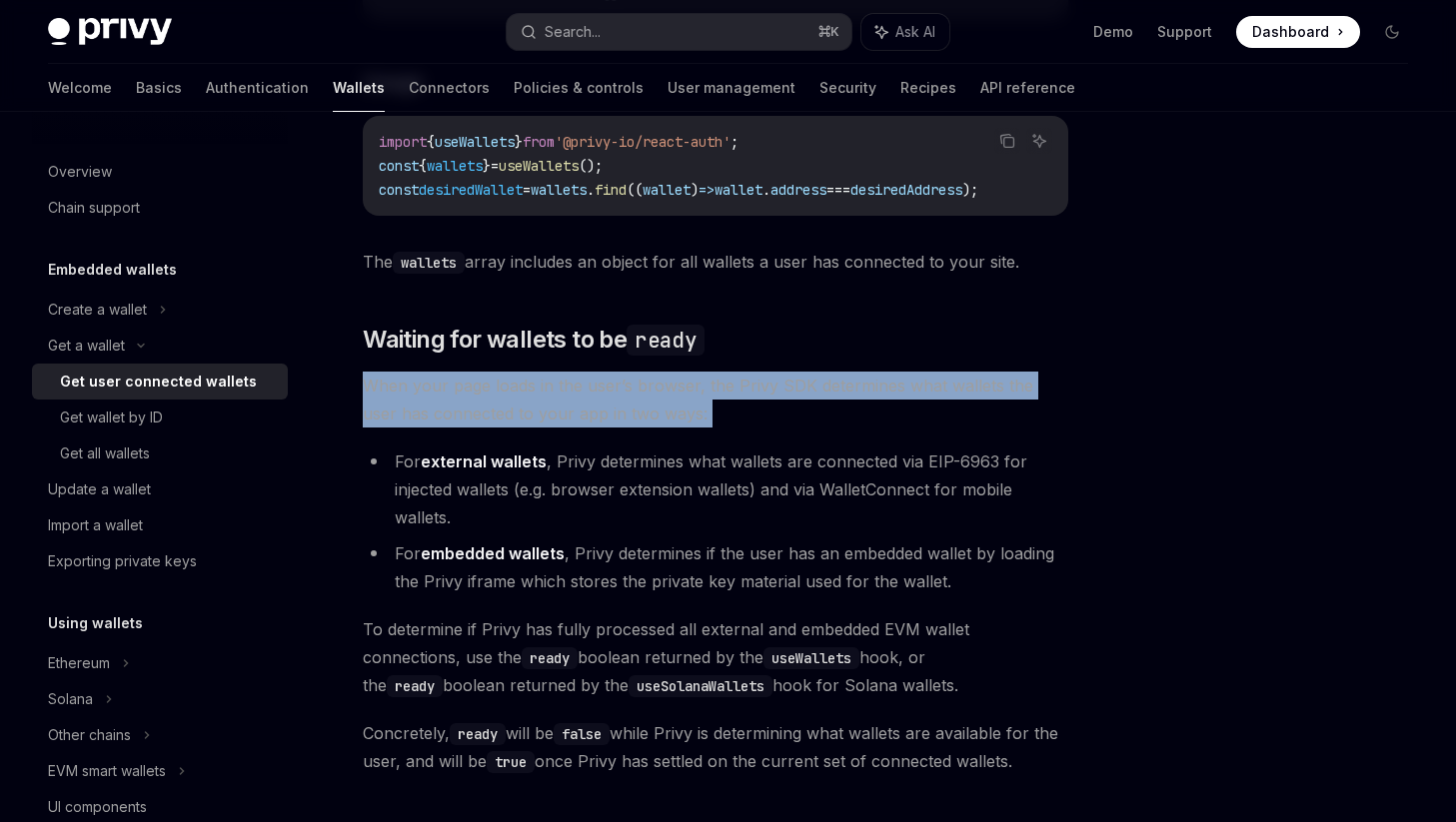 click on "When your page loads in the user’s browser, the Privy SDK determines what wallets the user has connected to your app in two ways:" at bounding box center (716, 400) 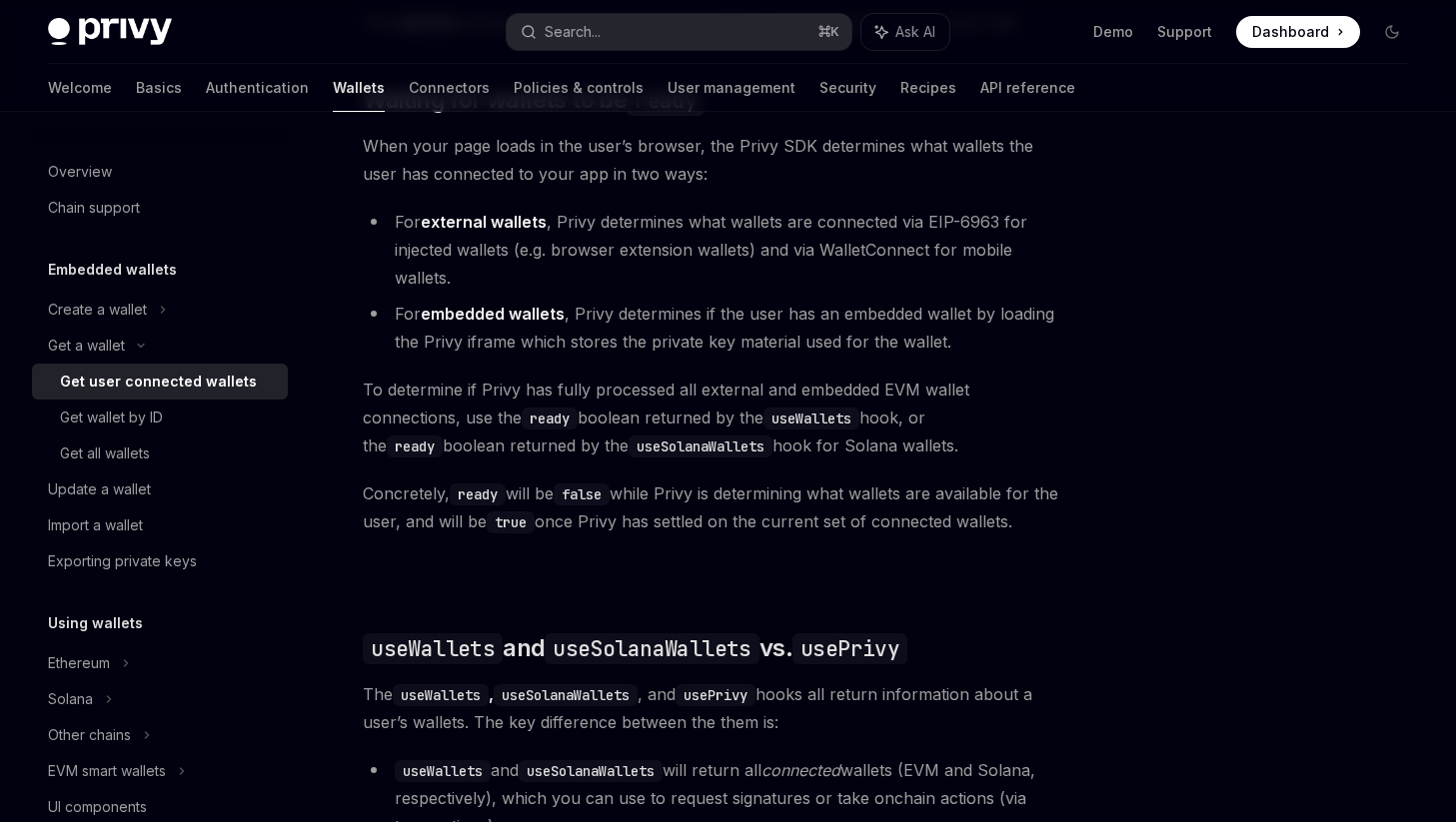 click on "To determine if Privy has fully processed all external and embedded EVM wallet connections, use the  ready  boolean returned by the  useWallets  hook, or the  ready  boolean returned by the  useSolanaWallets  hook for Solana wallets." at bounding box center (716, 417) 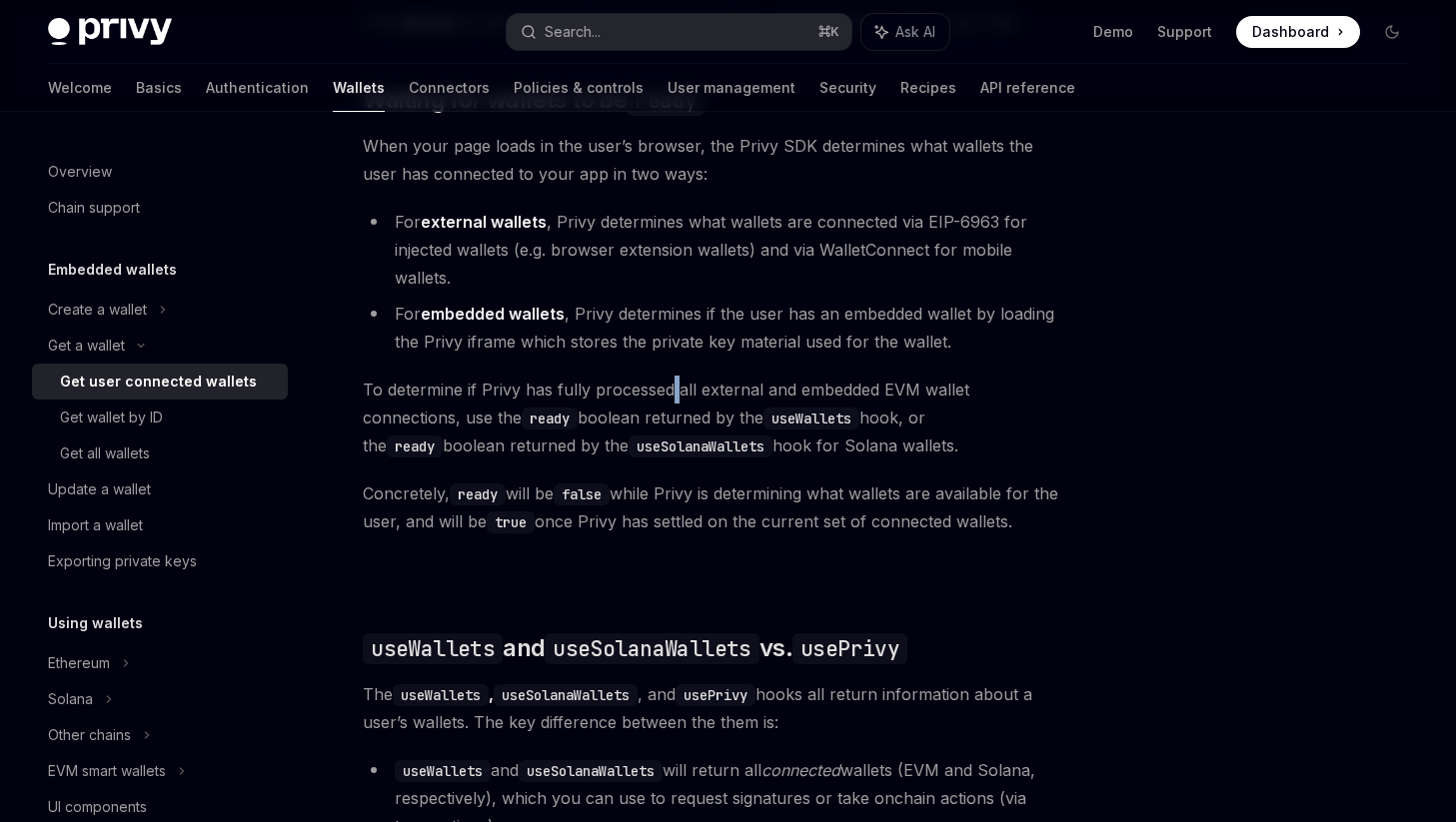 click on "To determine if Privy has fully processed all external and embedded EVM wallet connections, use the  ready  boolean returned by the  useWallets  hook, or the  ready  boolean returned by the  useSolanaWallets  hook for Solana wallets." at bounding box center [716, 417] 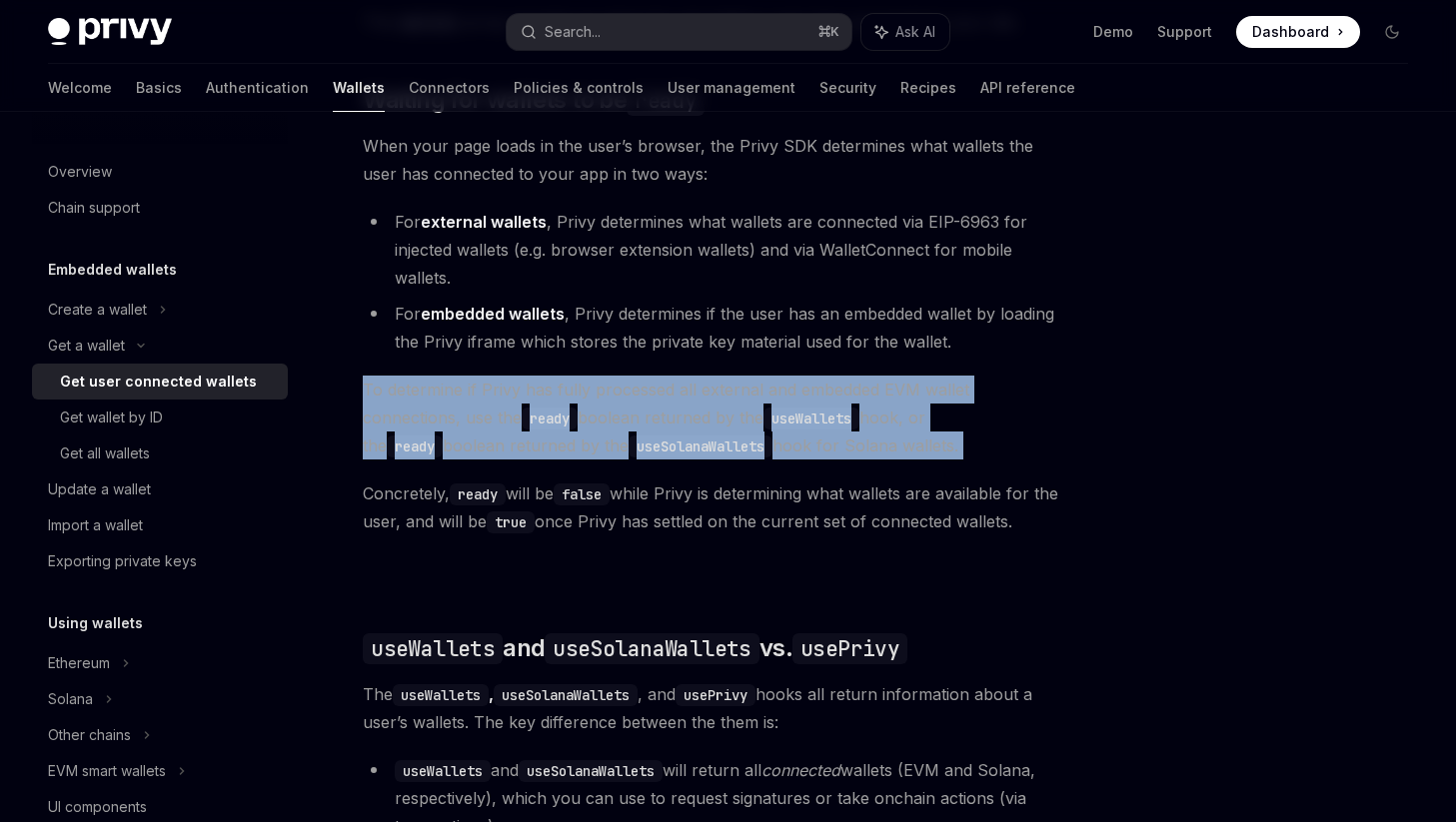 click on "To determine if Privy has fully processed all external and embedded EVM wallet connections, use the  ready  boolean returned by the  useWallets  hook, or the  ready  boolean returned by the  useSolanaWallets  hook for Solana wallets." at bounding box center (716, 417) 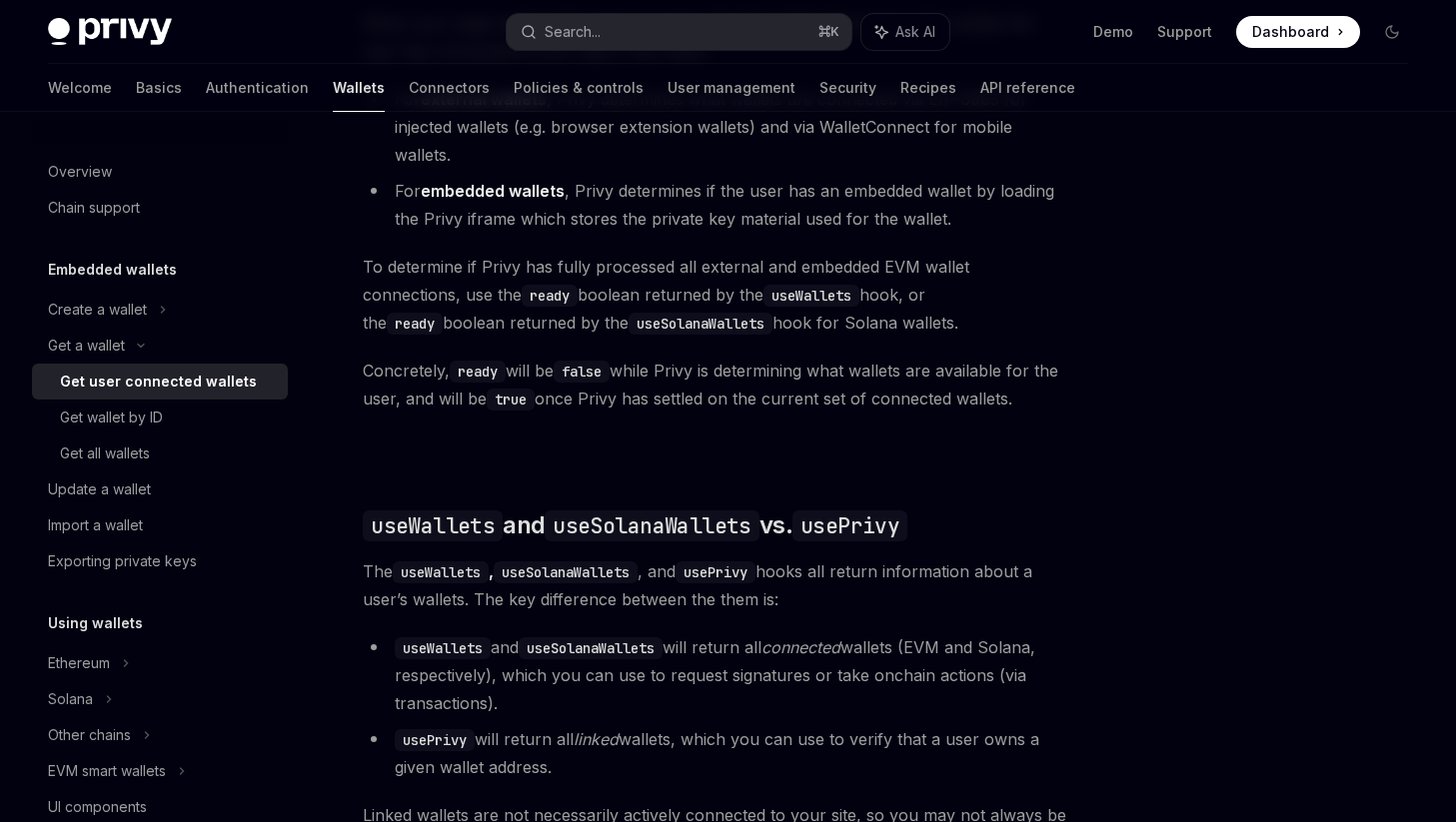 click on "Concretely,  ready  will be  false  while Privy is determining what wallets are available for the user, and will be  true  once Privy has settled on the current set of connected wallets." at bounding box center [716, 385] 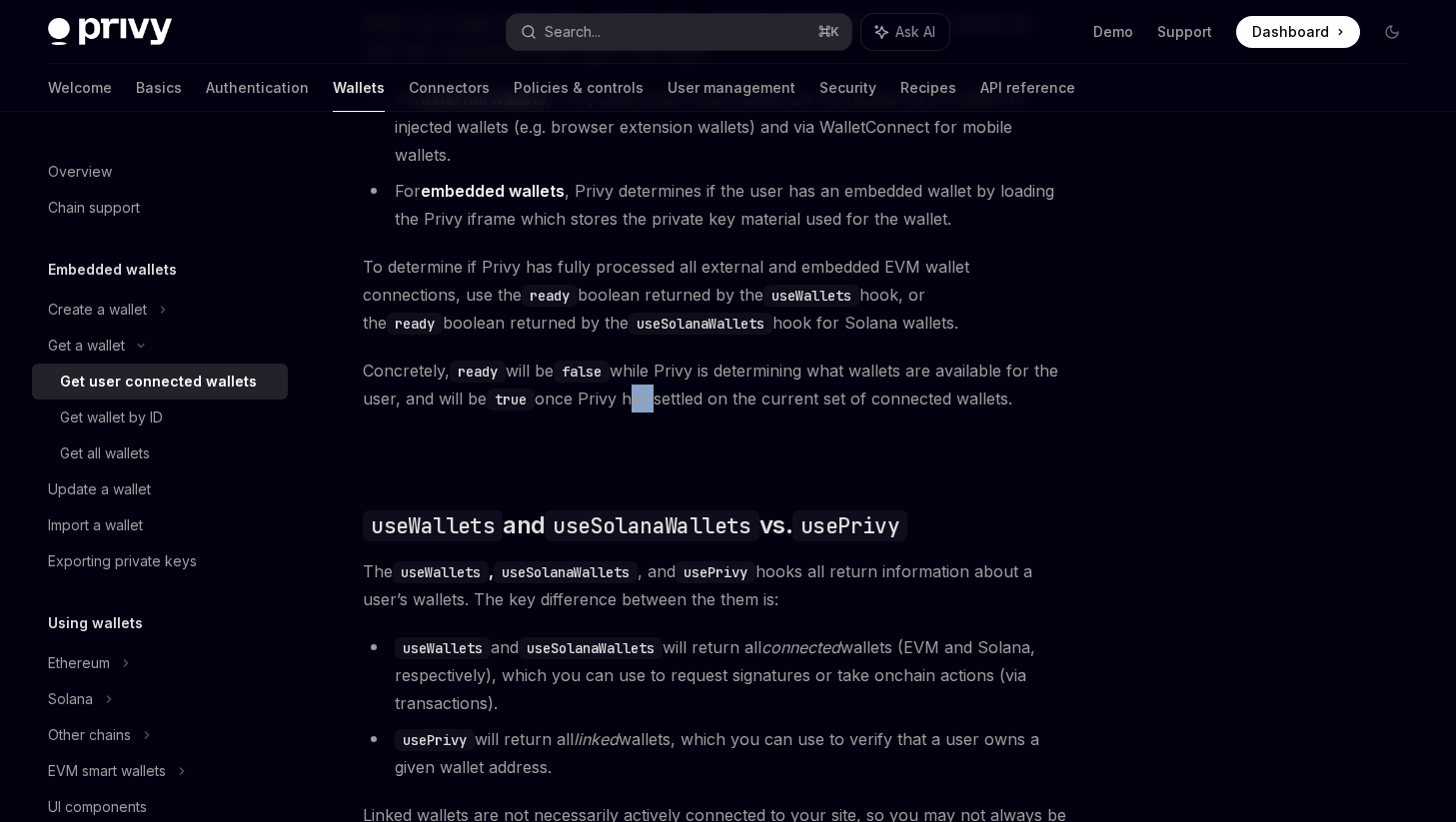 click on "Concretely,  ready  will be  false  while Privy is determining what wallets are available for the user, and will be  true  once Privy has settled on the current set of connected wallets." at bounding box center (716, 385) 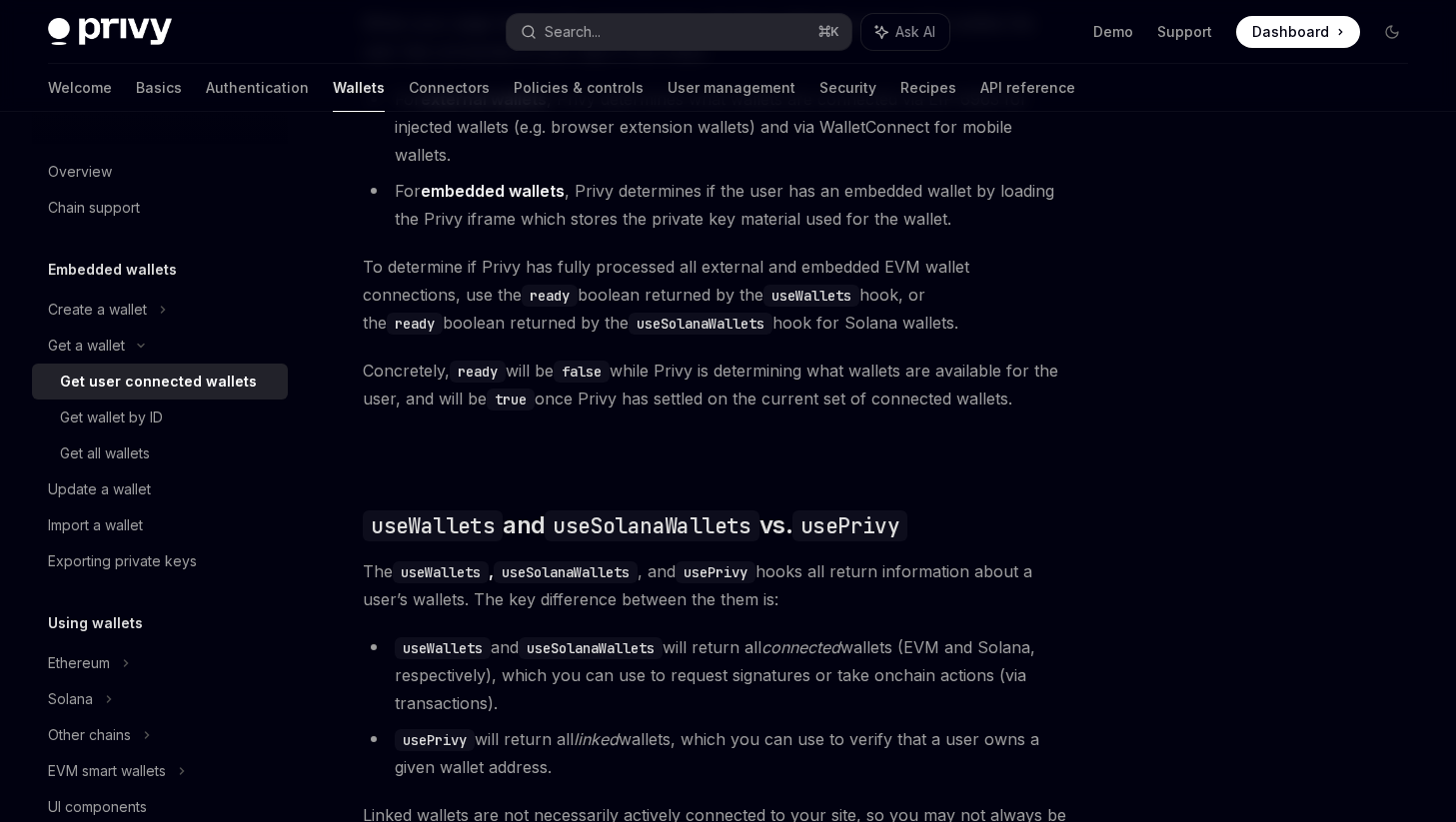 click on "Concretely,  ready  will be  false  while Privy is determining what wallets are available for the user, and will be  true  once Privy has settled on the current set of connected wallets." at bounding box center (716, 385) 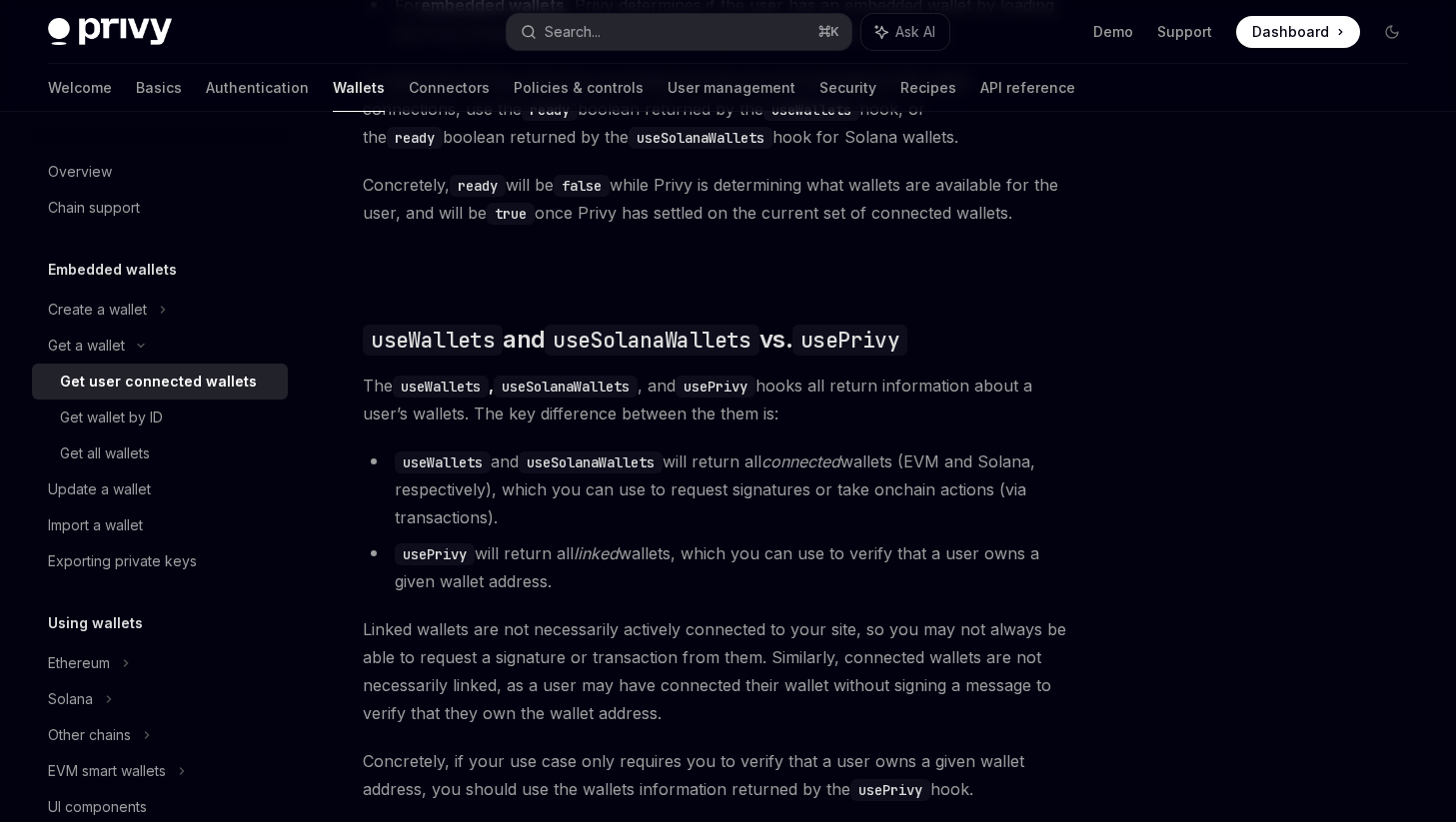 click on "The  useWallets ,  useSolanaWallets , and  usePrivy  hooks all return information about a user’s wallets. The key difference between the them is:" at bounding box center [716, 400] 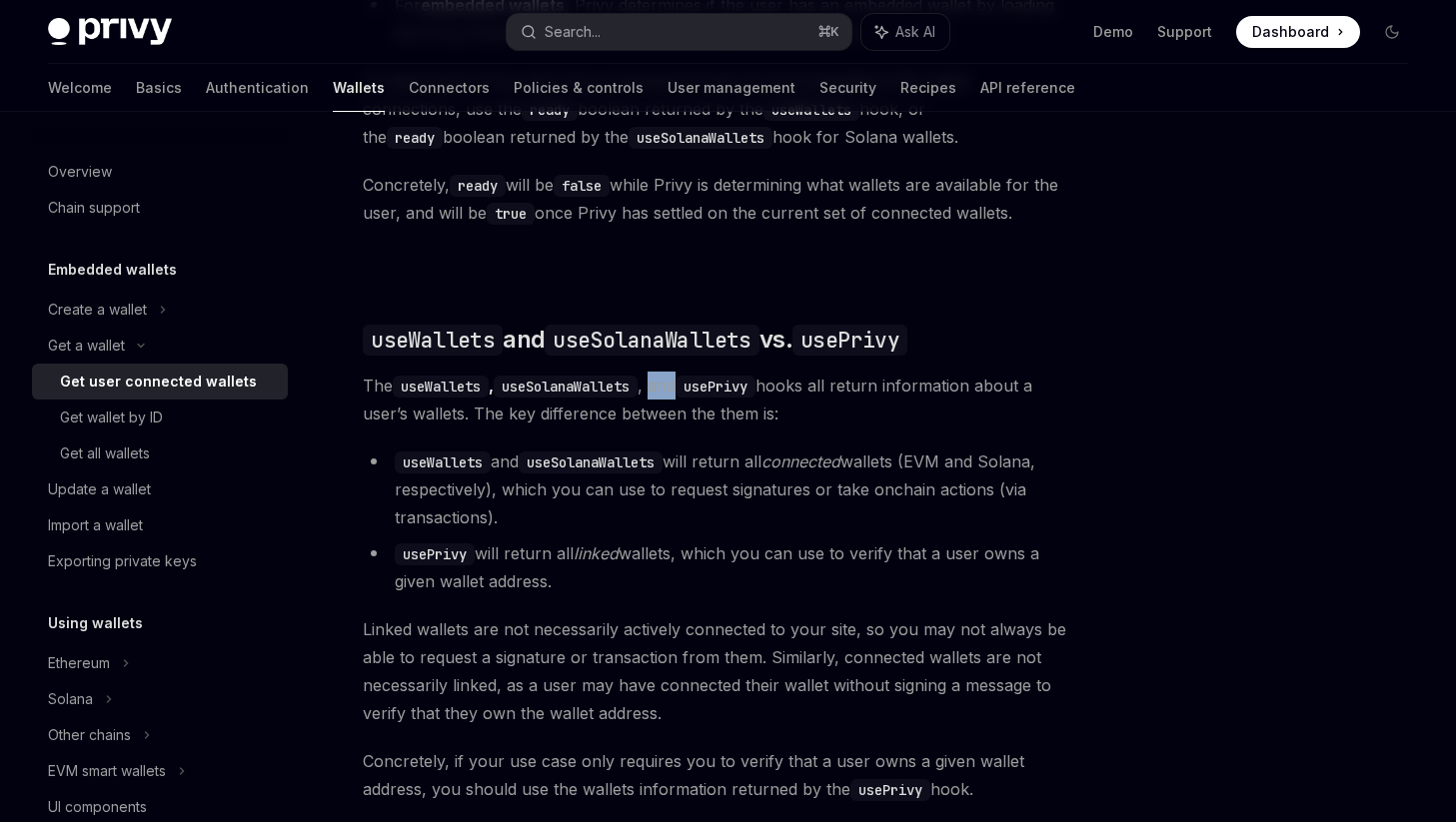click on "The  useWallets ,  useSolanaWallets , and  usePrivy  hooks all return information about a user’s wallets. The key difference between the them is:" at bounding box center [716, 400] 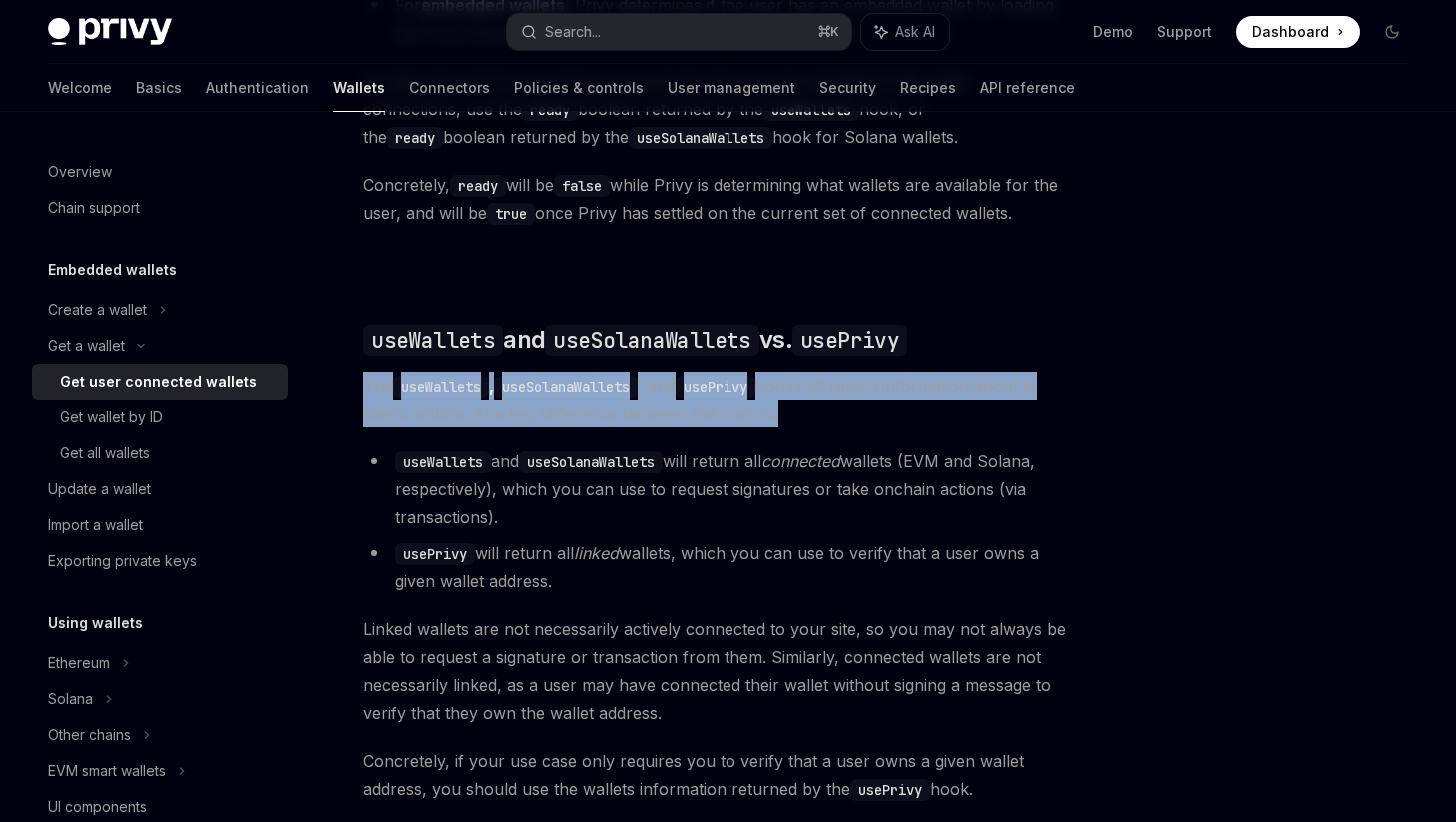 click on "The  useWallets ,  useSolanaWallets , and  usePrivy  hooks all return information about a user’s wallets. The key difference between the them is:" at bounding box center [716, 400] 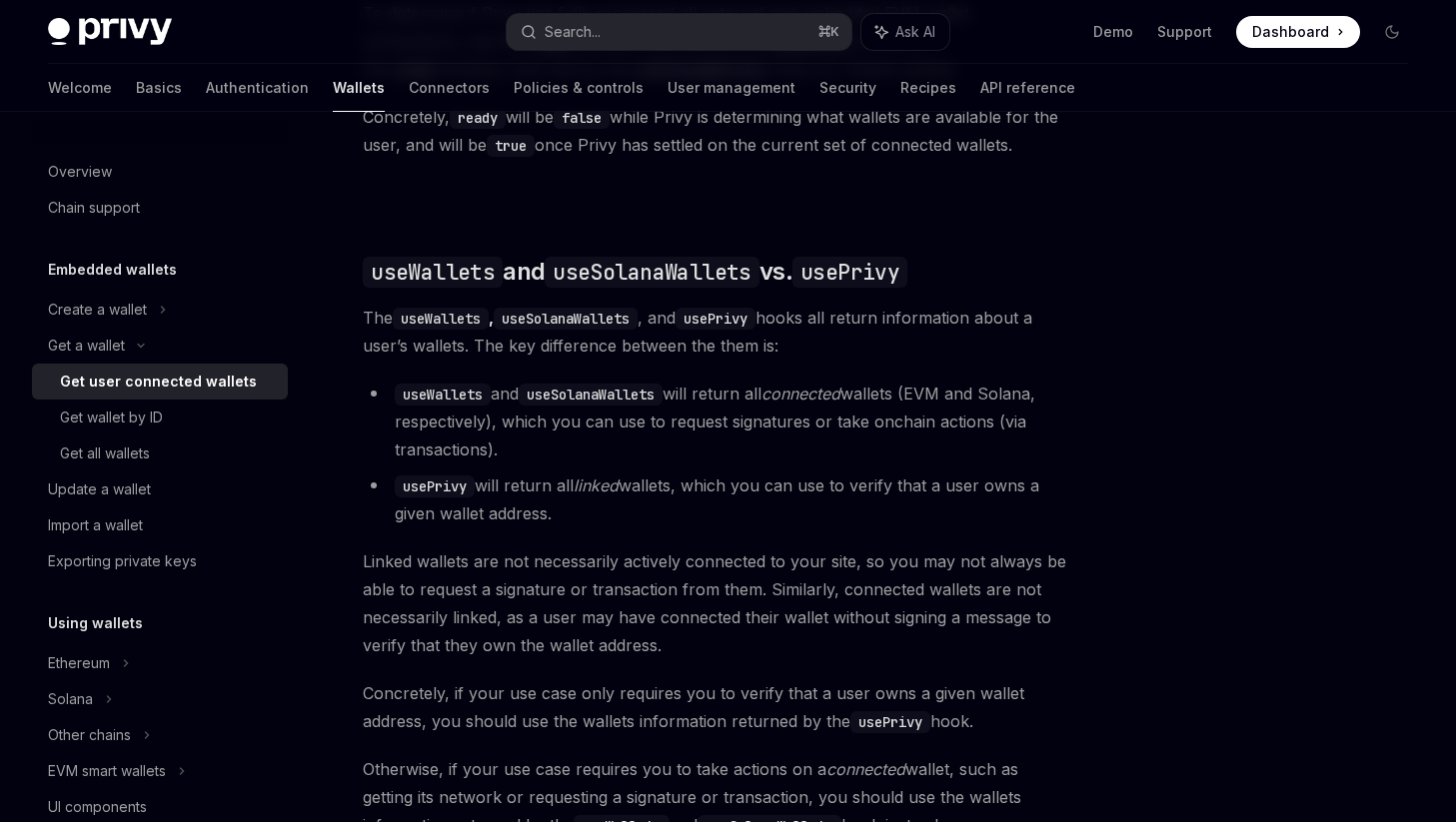 click on "useSolanaWallets" at bounding box center [591, 395] 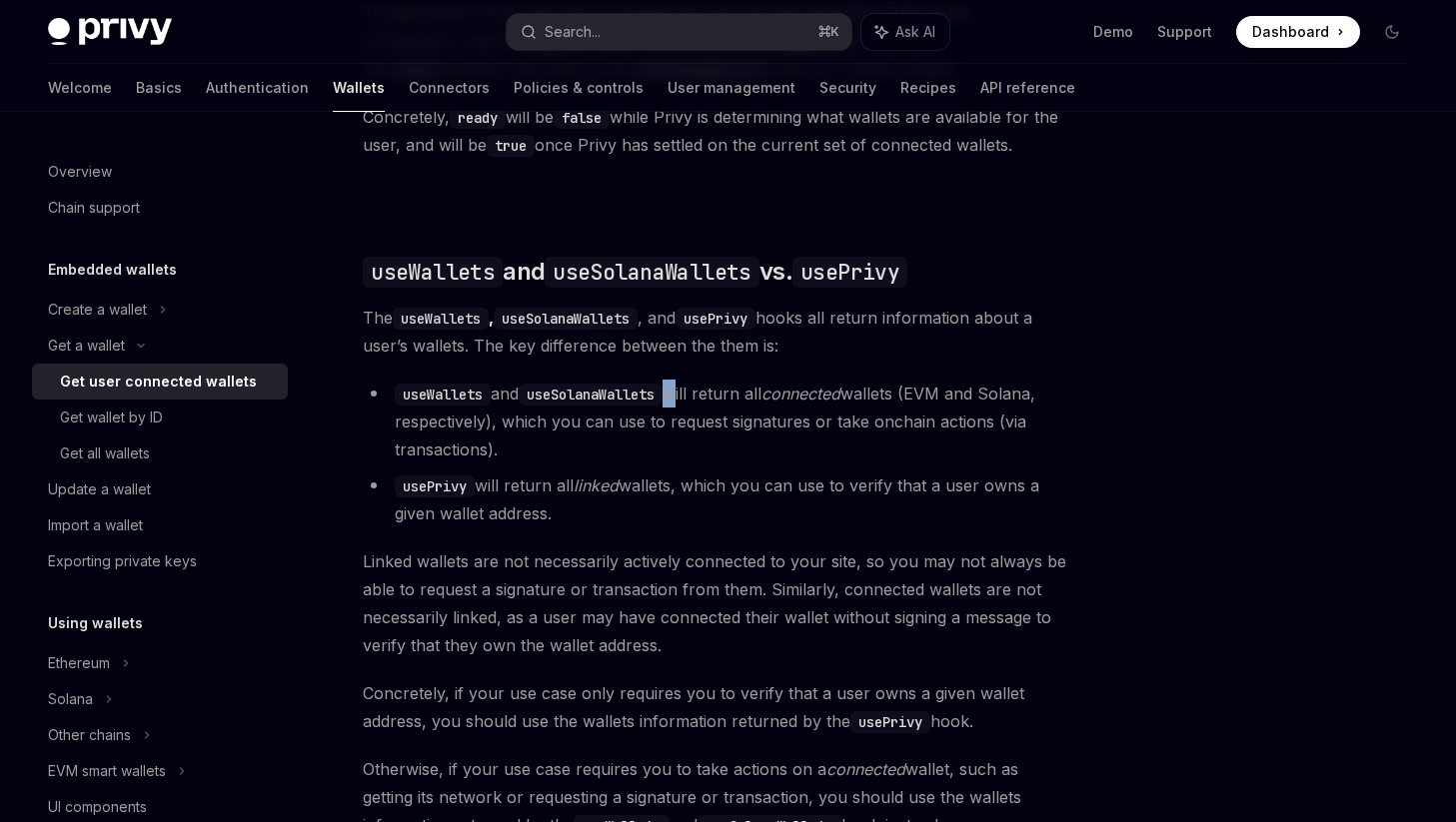 click on "useSolanaWallets" at bounding box center (591, 395) 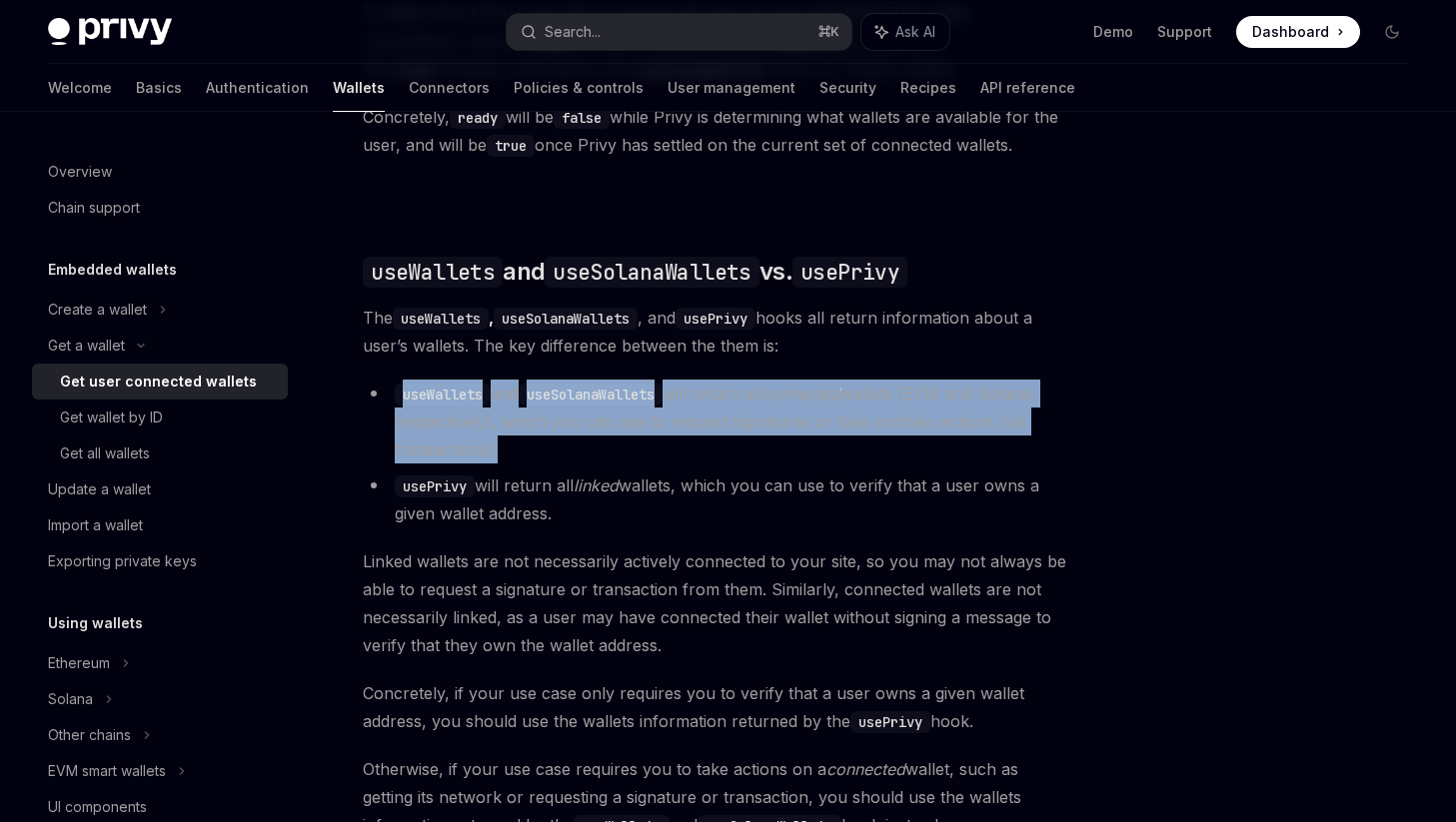 click on "useSolanaWallets" at bounding box center (591, 395) 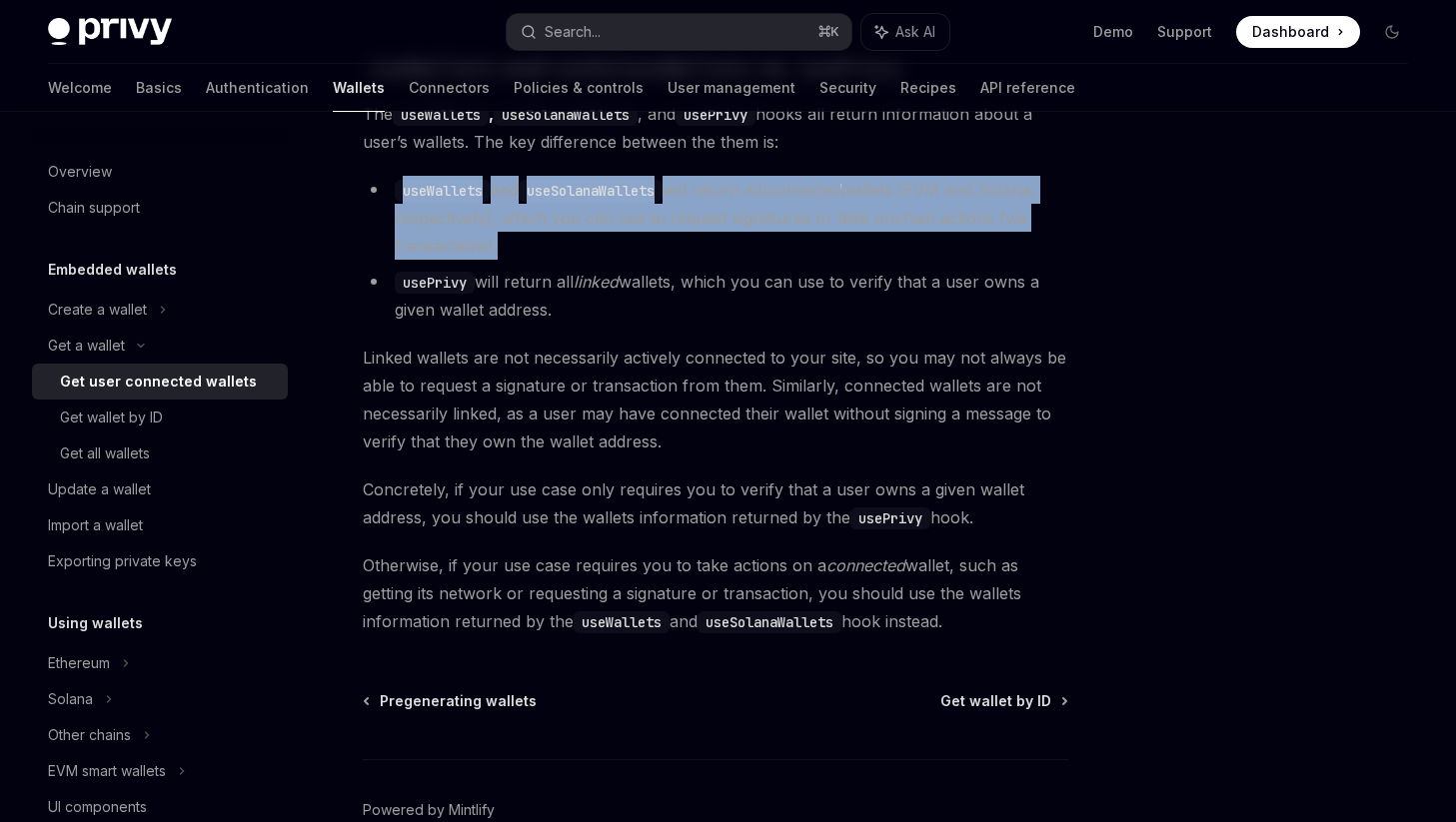 scroll, scrollTop: 1768, scrollLeft: 0, axis: vertical 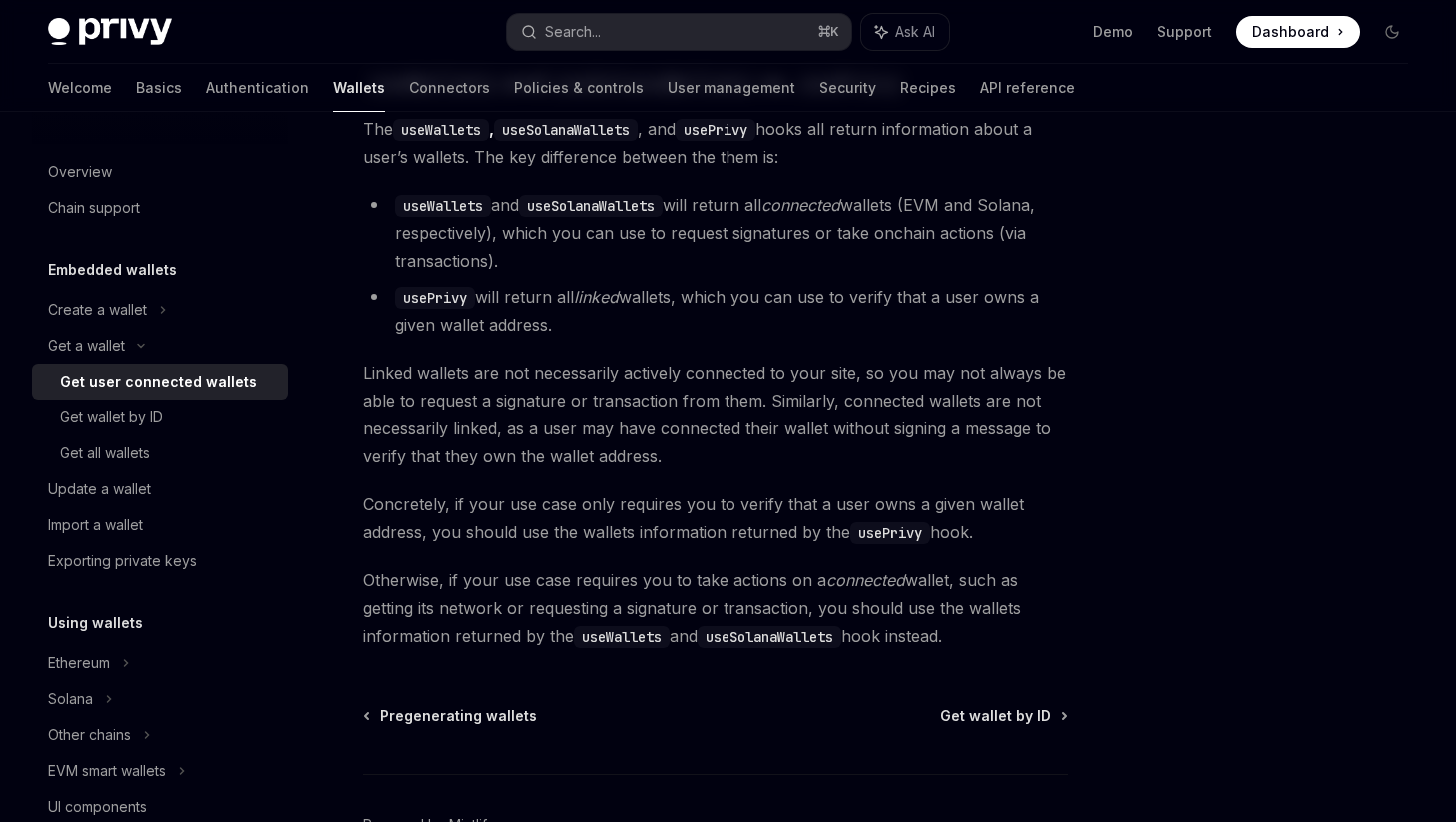click on "Linked wallets are not necessarily actively connected to your site, so you may not always be able to request a signature or transaction from them. Similarly, connected wallets are not necessarily linked, as a user may have connected their wallet without signing a message to verify that they own the wallet address." at bounding box center (716, 414) 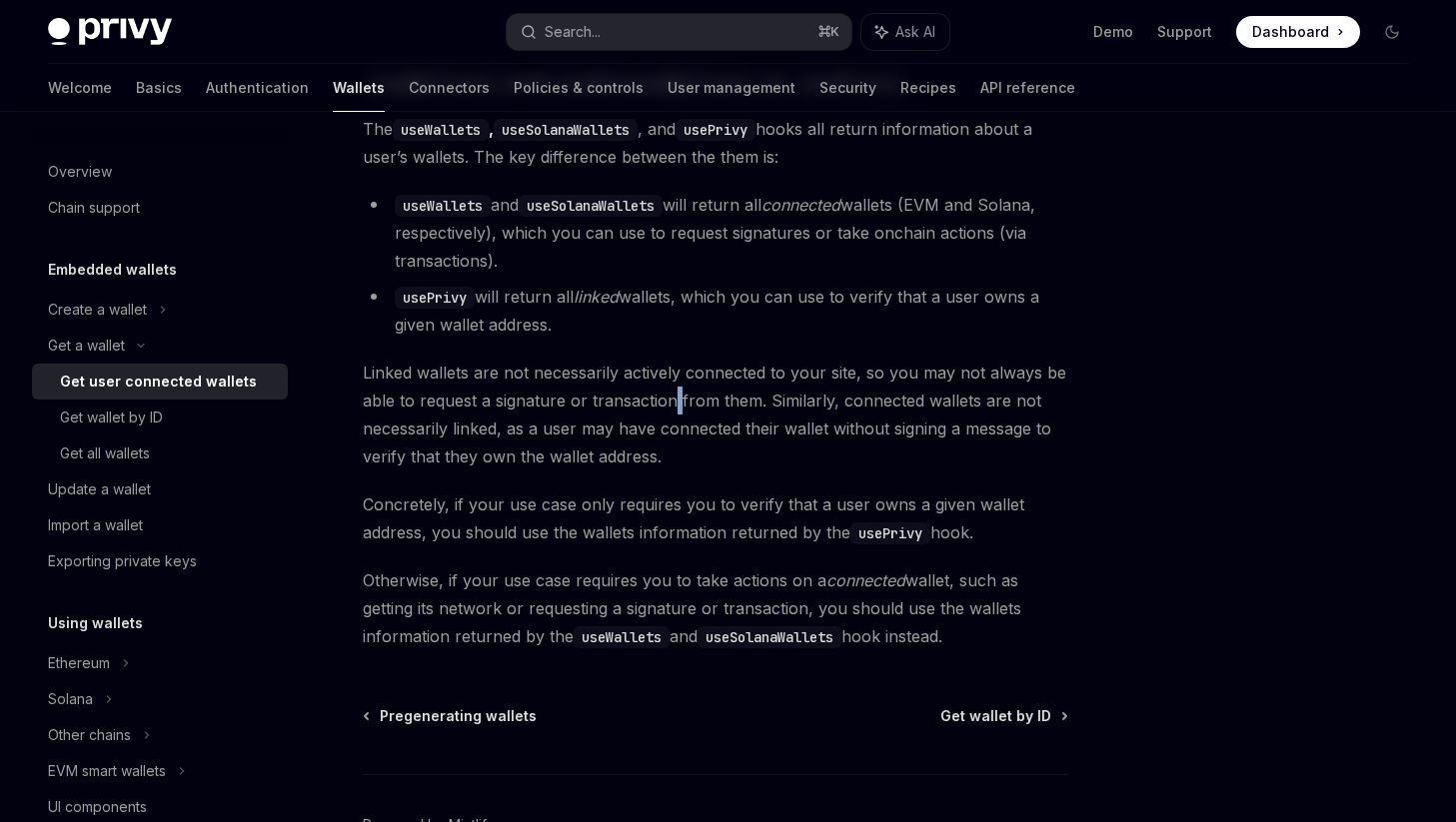 click on "Linked wallets are not necessarily actively connected to your site, so you may not always be able to request a signature or transaction from them. Similarly, connected wallets are not necessarily linked, as a user may have connected their wallet without signing a message to verify that they own the wallet address." at bounding box center (716, 414) 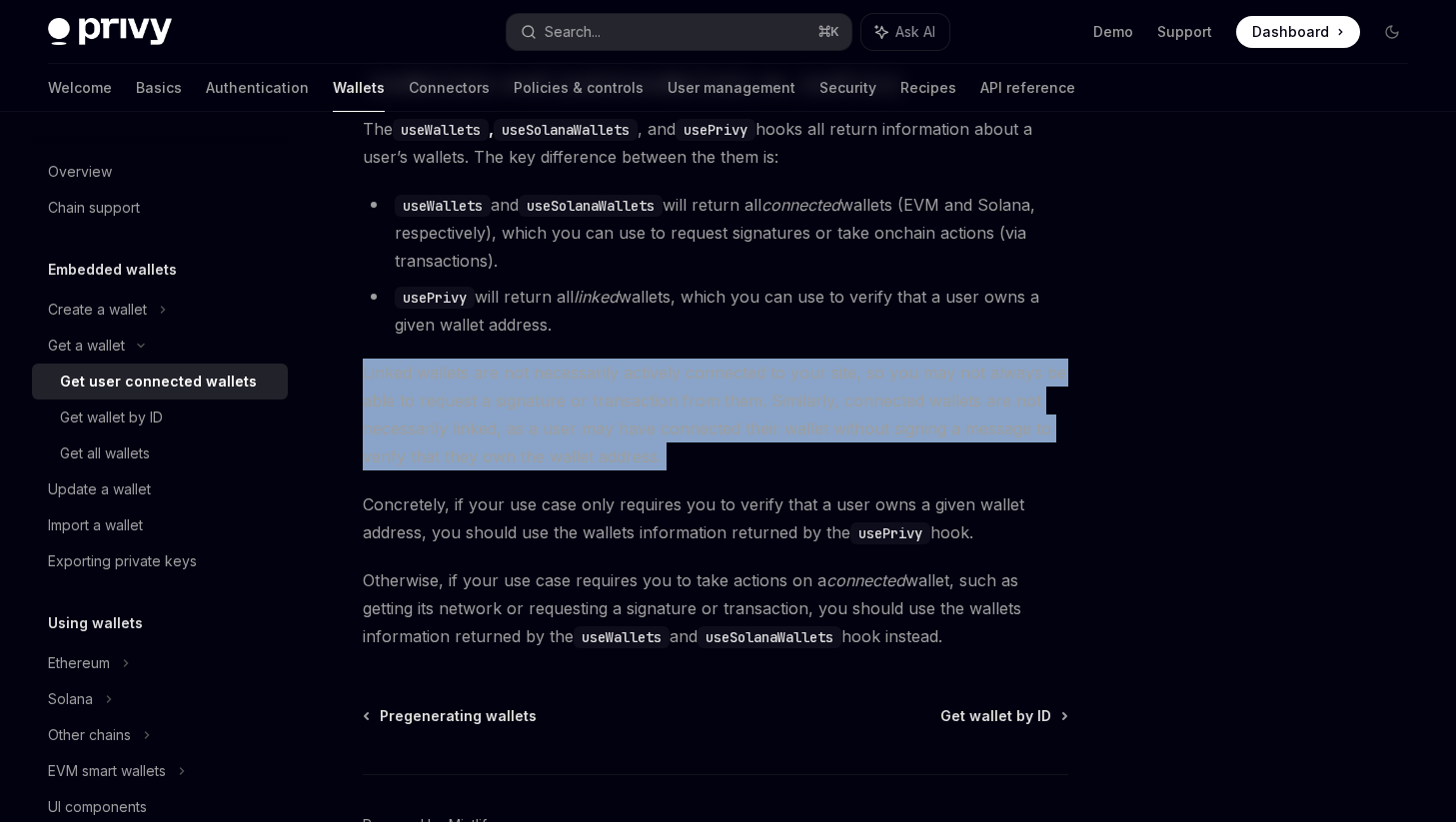 click on "Linked wallets are not necessarily actively connected to your site, so you may not always be able to request a signature or transaction from them. Similarly, connected wallets are not necessarily linked, as a user may have connected their wallet without signing a message to verify that they own the wallet address." at bounding box center (716, 414) 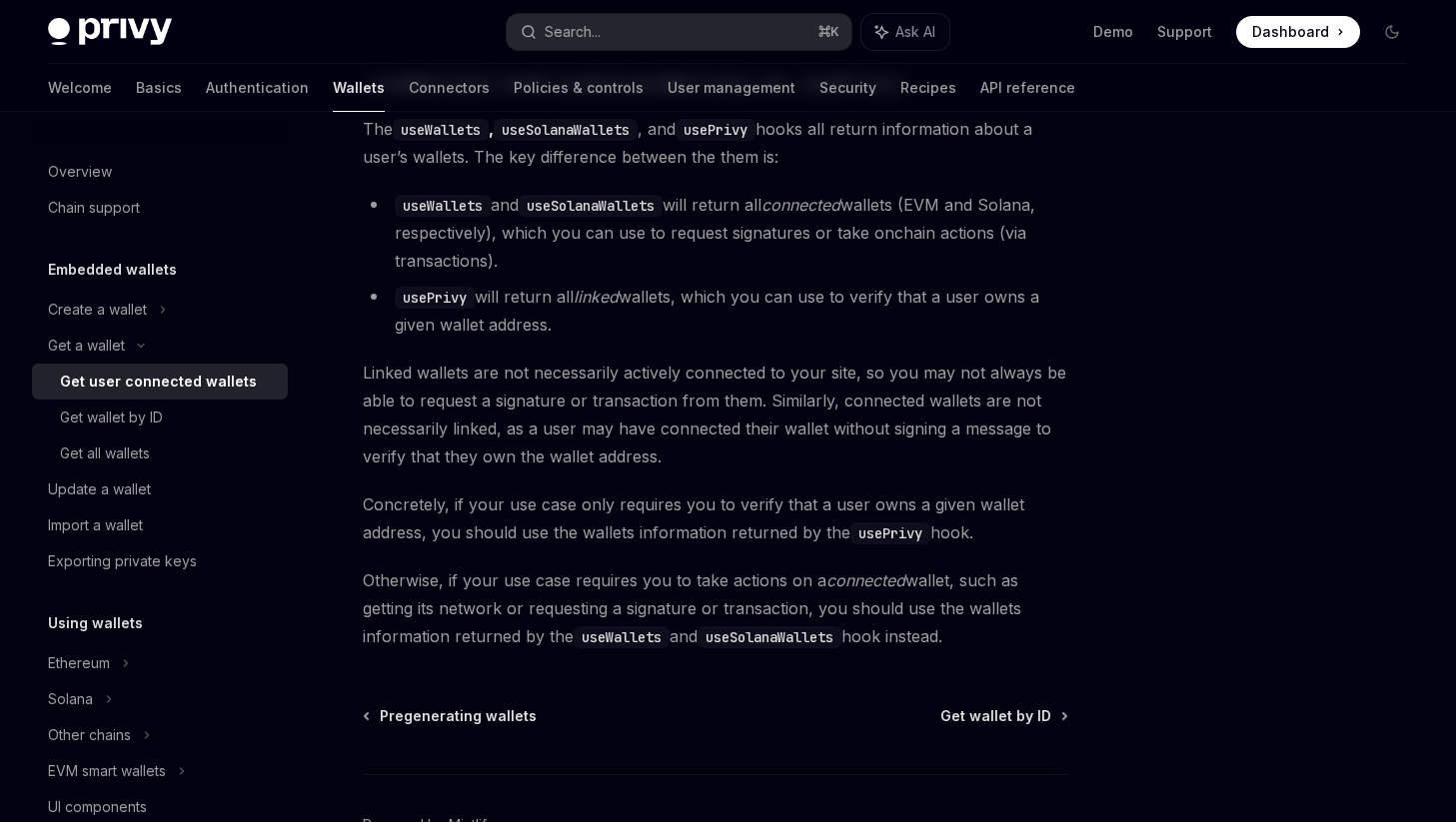 click on "useWallets  and  useSolanaWallets  will return all  connected  wallets (EVM and Solana, respectively), which you can use to request signatures or take onchain actions (via transactions)." at bounding box center (716, 233) 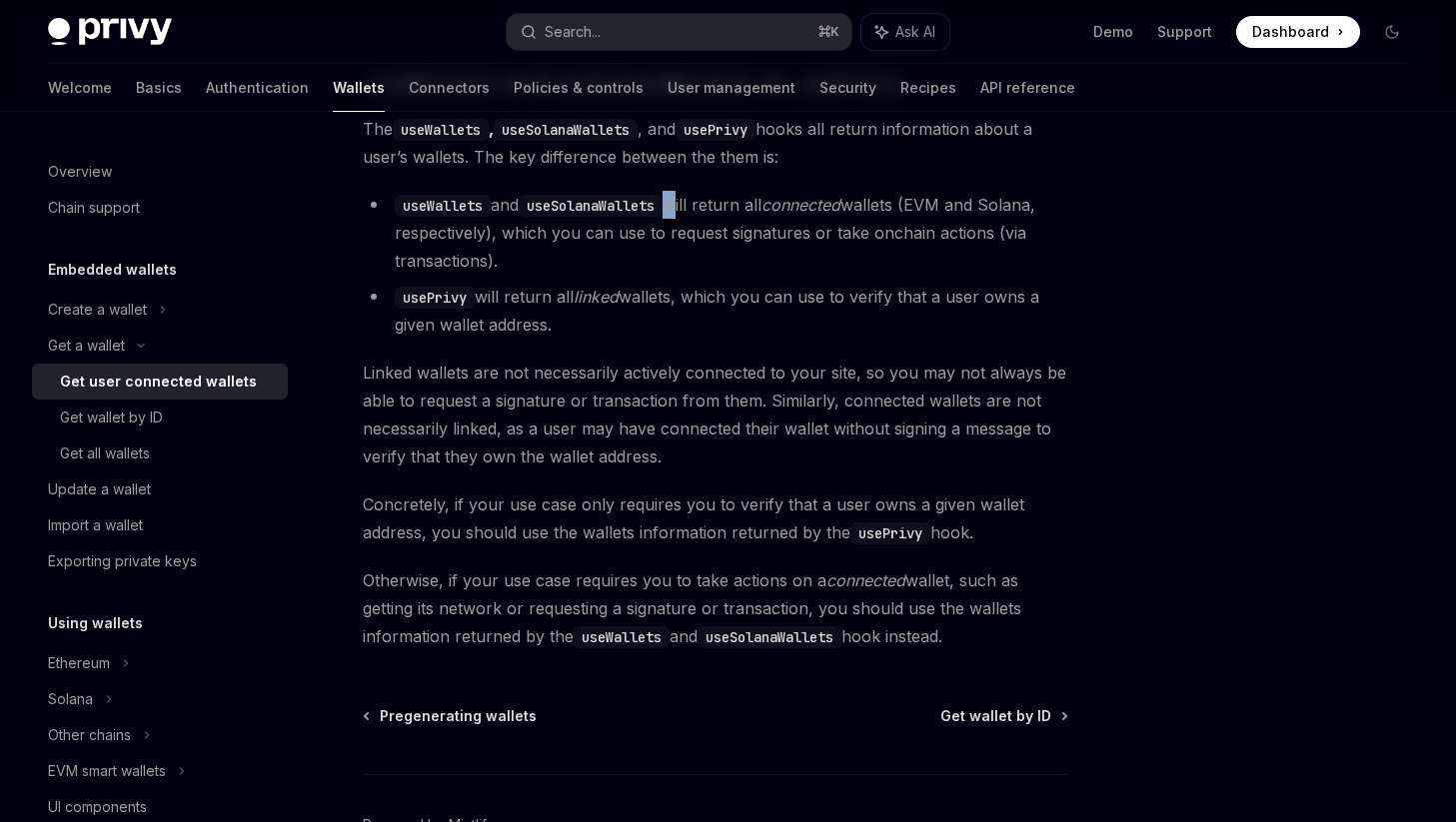 click on "useWallets  and  useSolanaWallets  will return all  connected  wallets (EVM and Solana, respectively), which you can use to request signatures or take onchain actions (via transactions)." at bounding box center [716, 233] 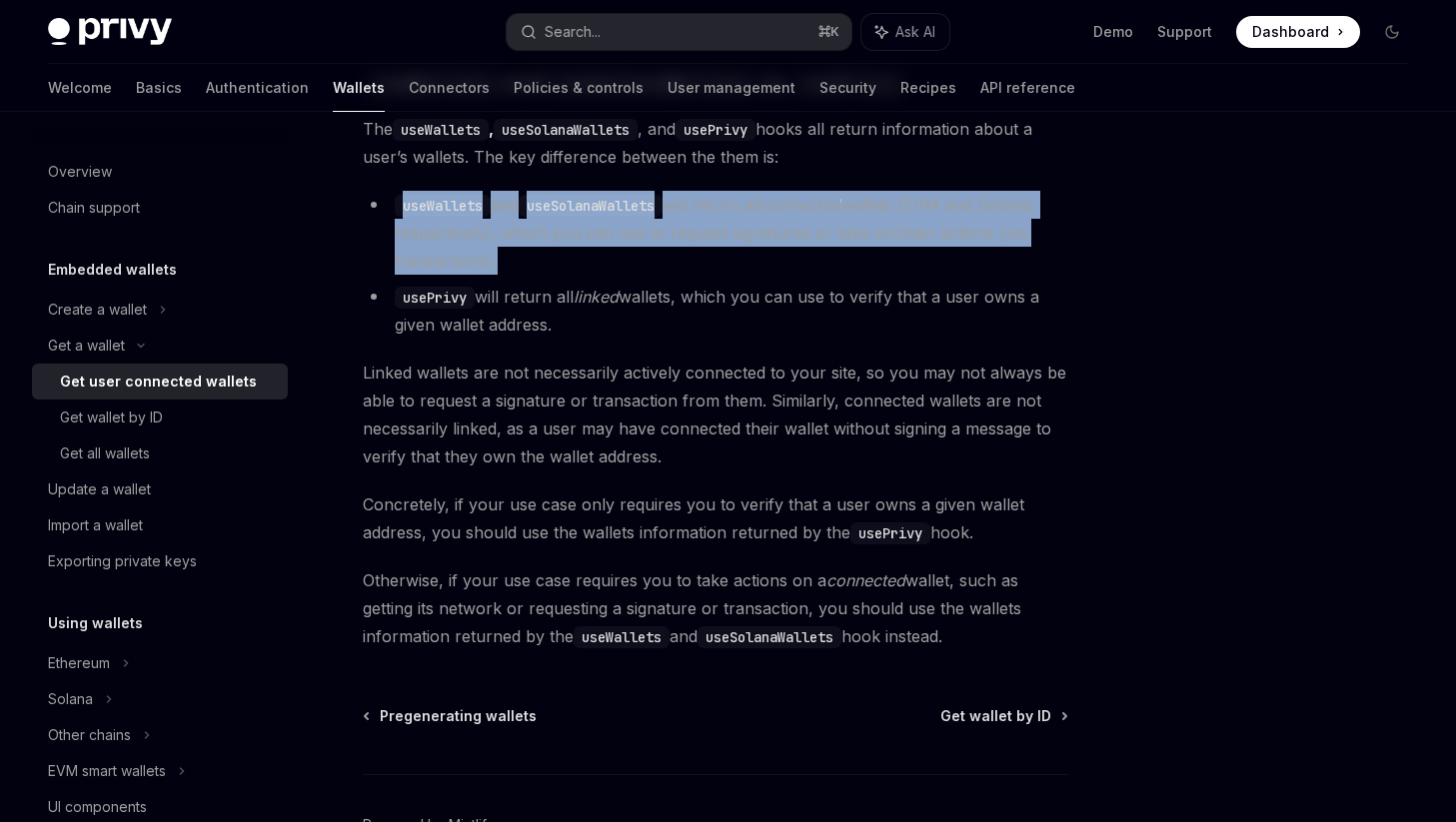 click on "useWallets  and  useSolanaWallets  will return all  connected  wallets (EVM and Solana, respectively), which you can use to request signatures or take onchain actions (via transactions)." at bounding box center (716, 233) 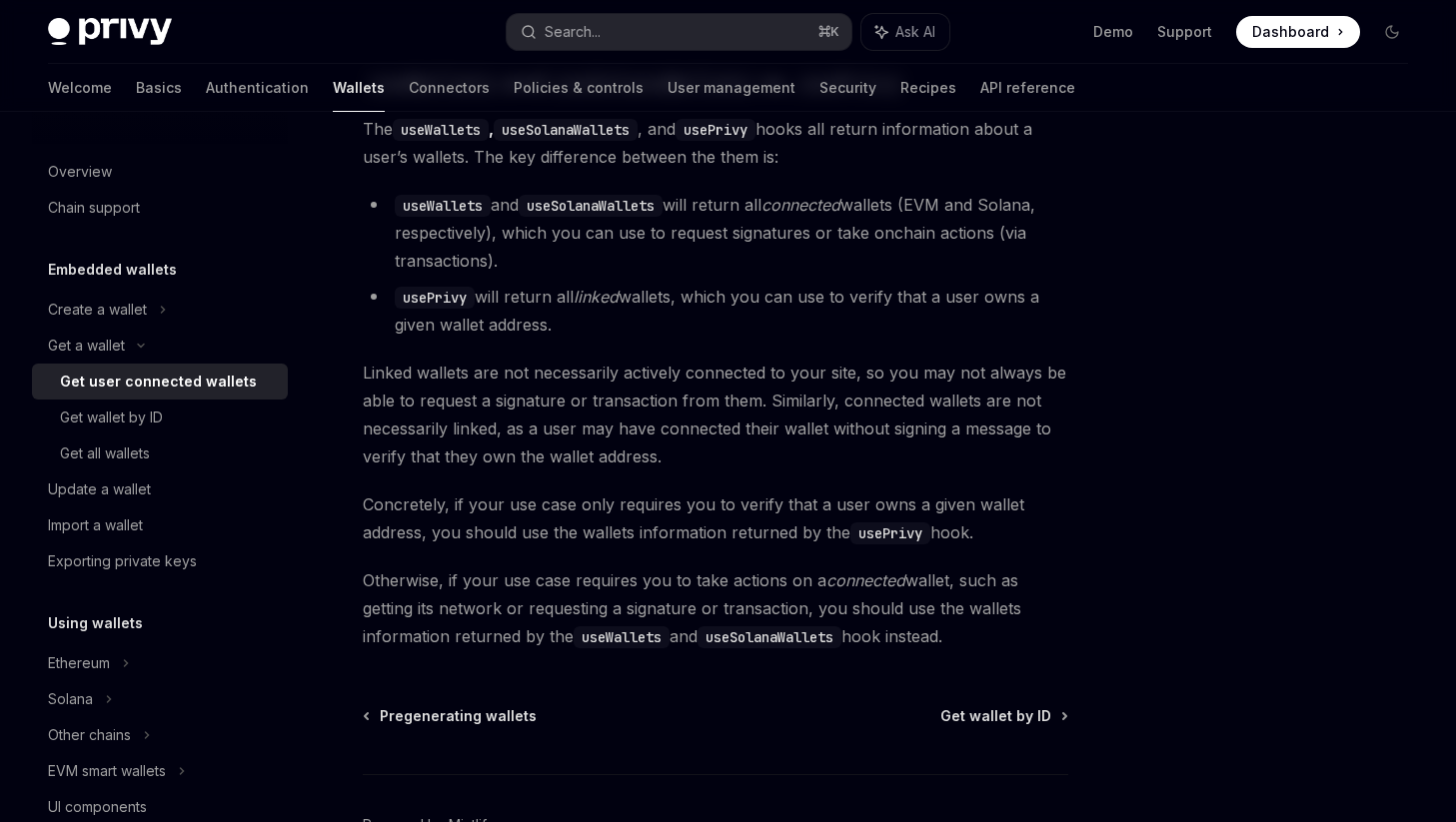 click on "usePrivy  will return all  linked  wallets, which you can use to verify that a user owns a given wallet address." at bounding box center [716, 311] 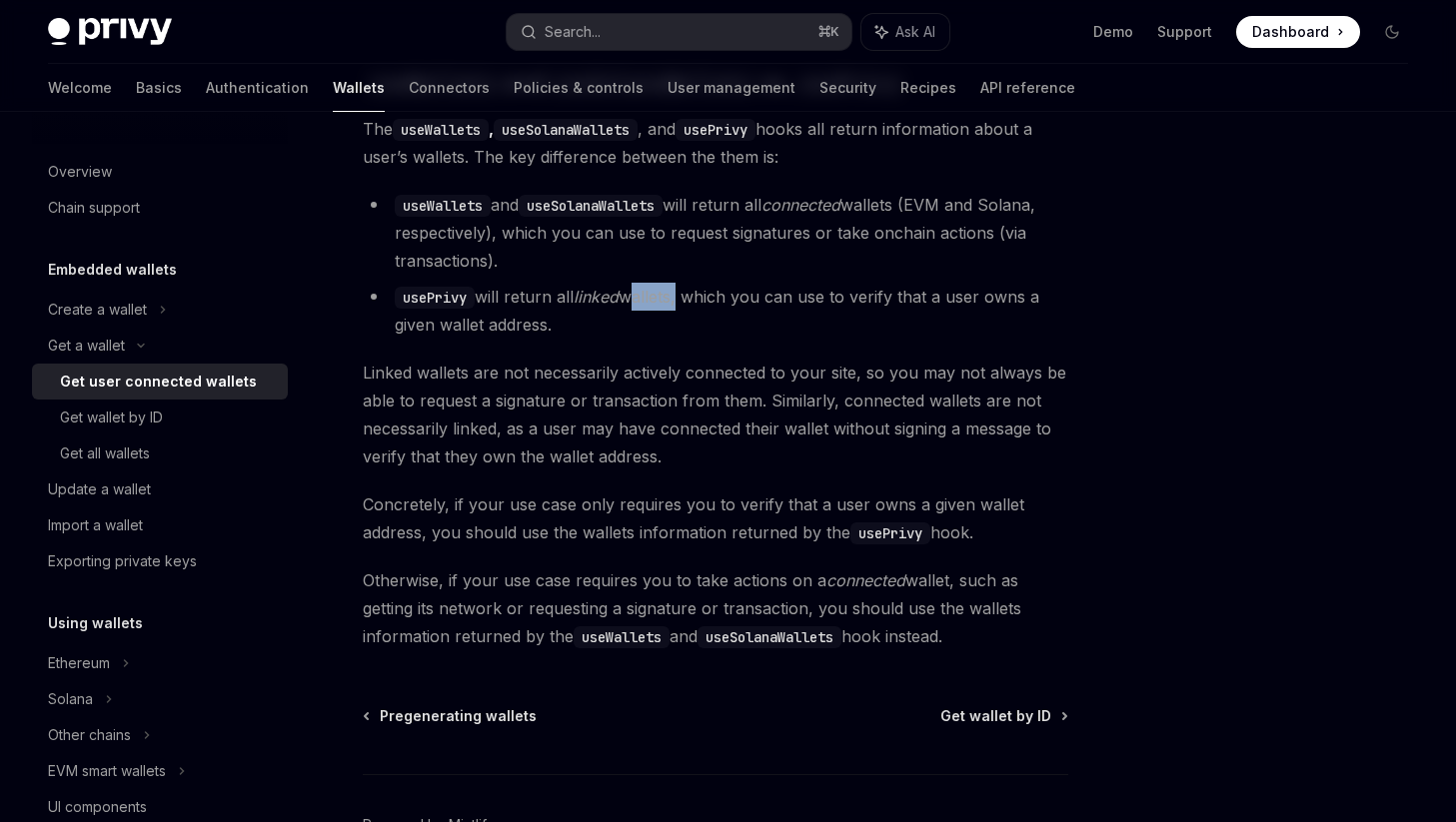 click on "usePrivy  will return all  linked  wallets, which you can use to verify that a user owns a given wallet address." at bounding box center [716, 311] 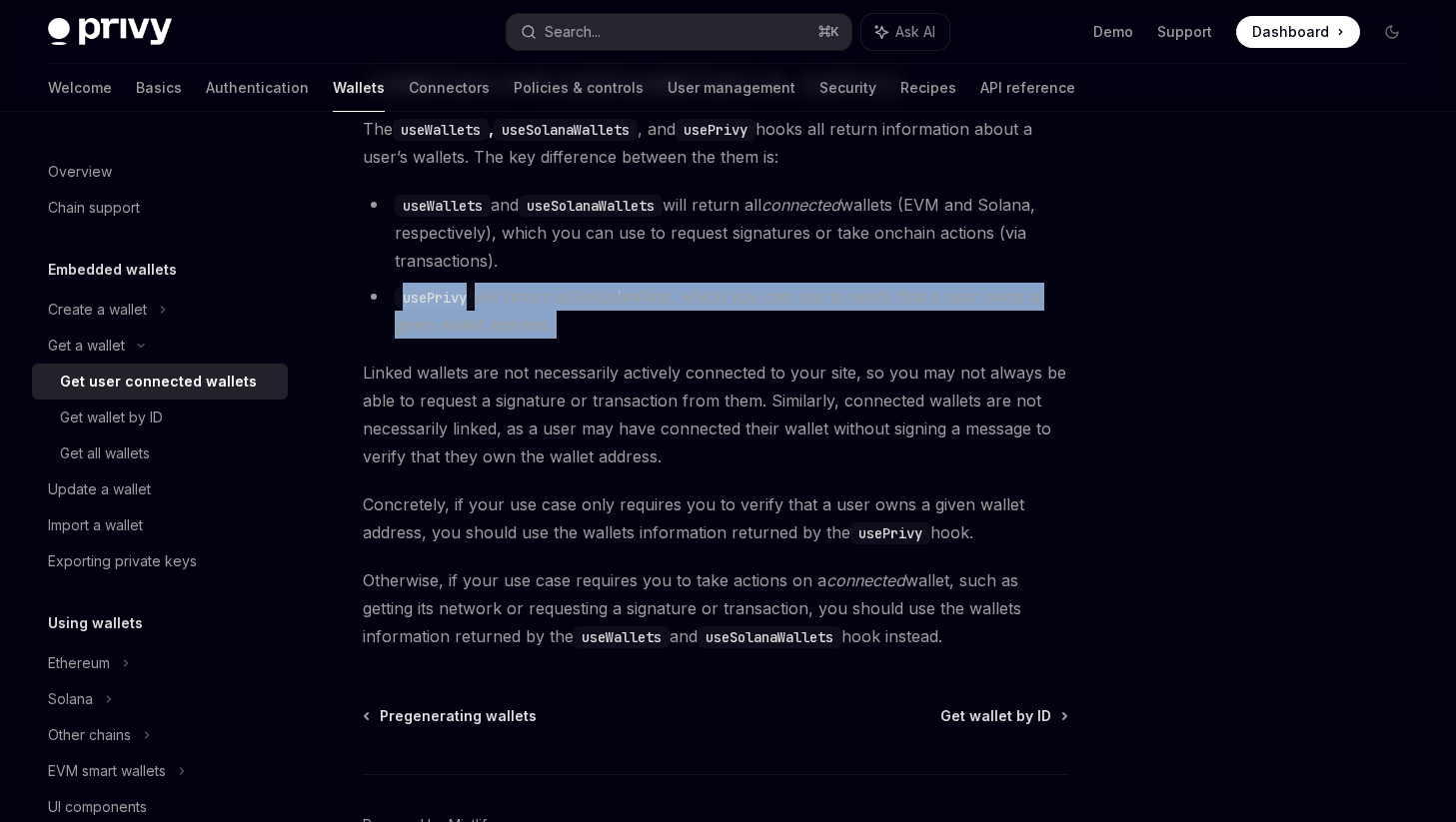 click on "usePrivy  will return all  linked  wallets, which you can use to verify that a user owns a given wallet address." at bounding box center [716, 311] 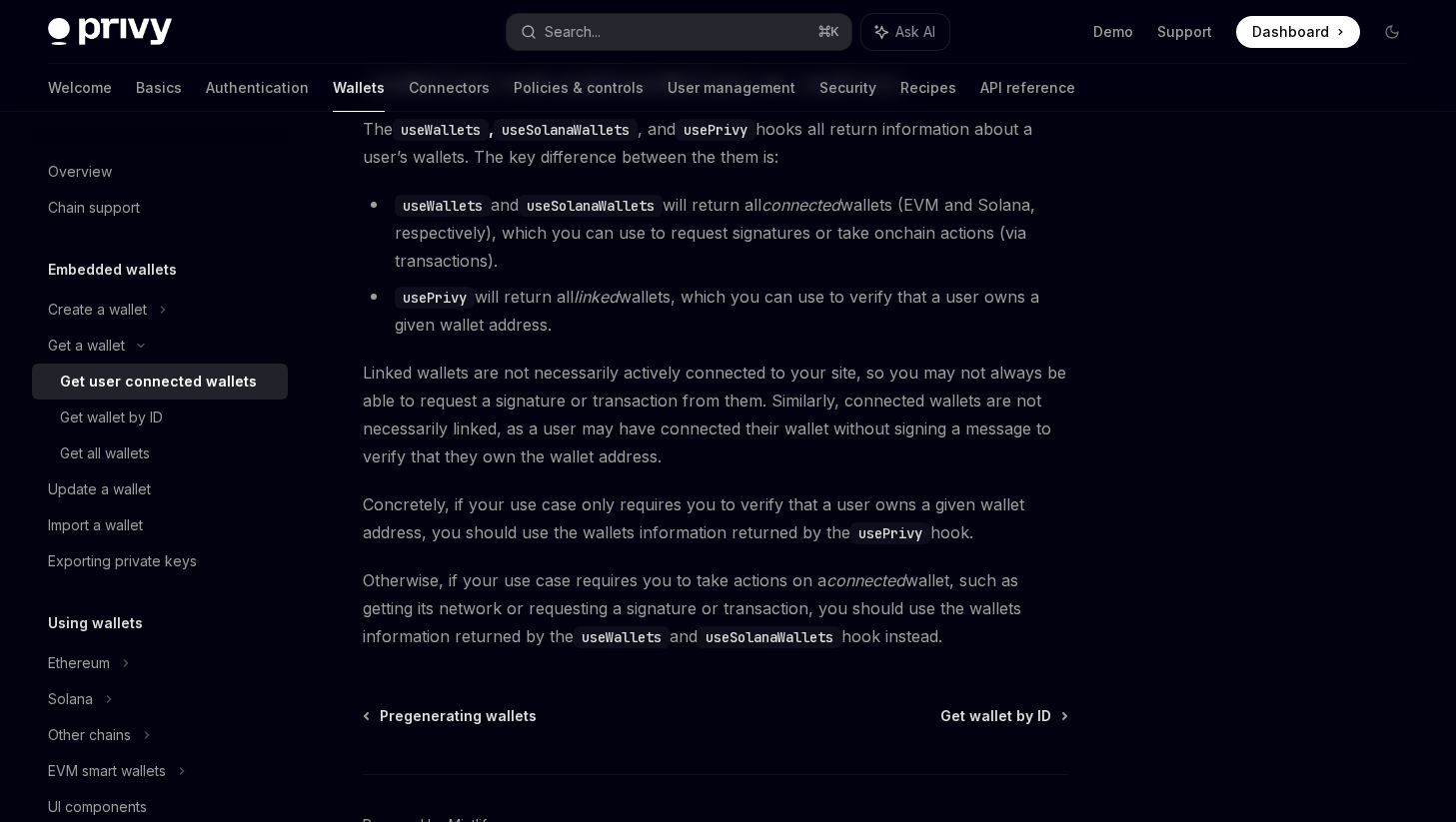 click on "useWallets  and  useSolanaWallets  will return all  connected  wallets (EVM and Solana, respectively), which you can use to request signatures or take onchain actions (via transactions)." at bounding box center [716, 233] 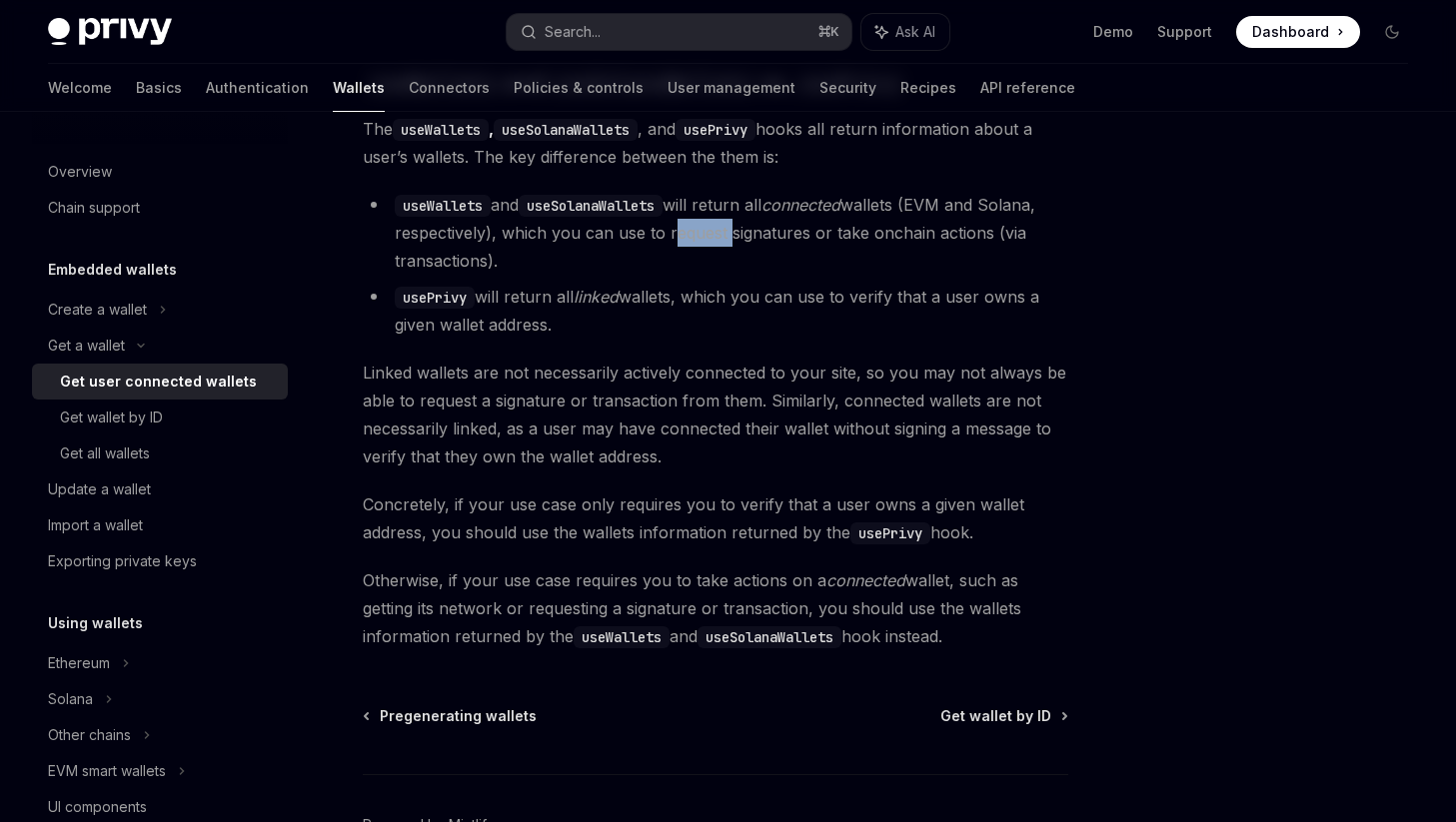 click on "useWallets  and  useSolanaWallets  will return all  connected  wallets (EVM and Solana, respectively), which you can use to request signatures or take onchain actions (via transactions)." at bounding box center (716, 233) 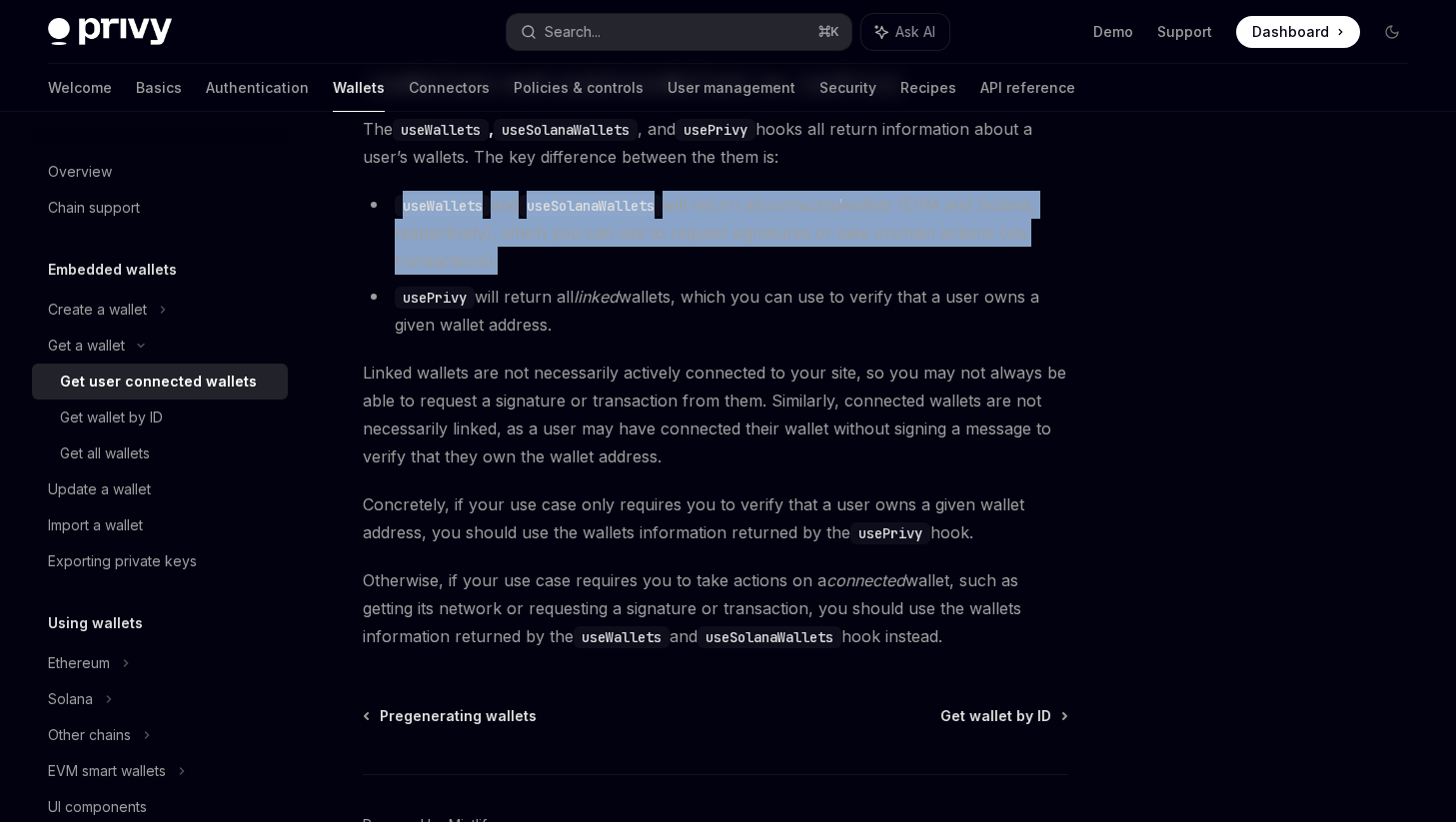 click on "useWallets  and  useSolanaWallets  will return all  connected  wallets (EVM and Solana, respectively), which you can use to request signatures or take onchain actions (via transactions)." at bounding box center [716, 233] 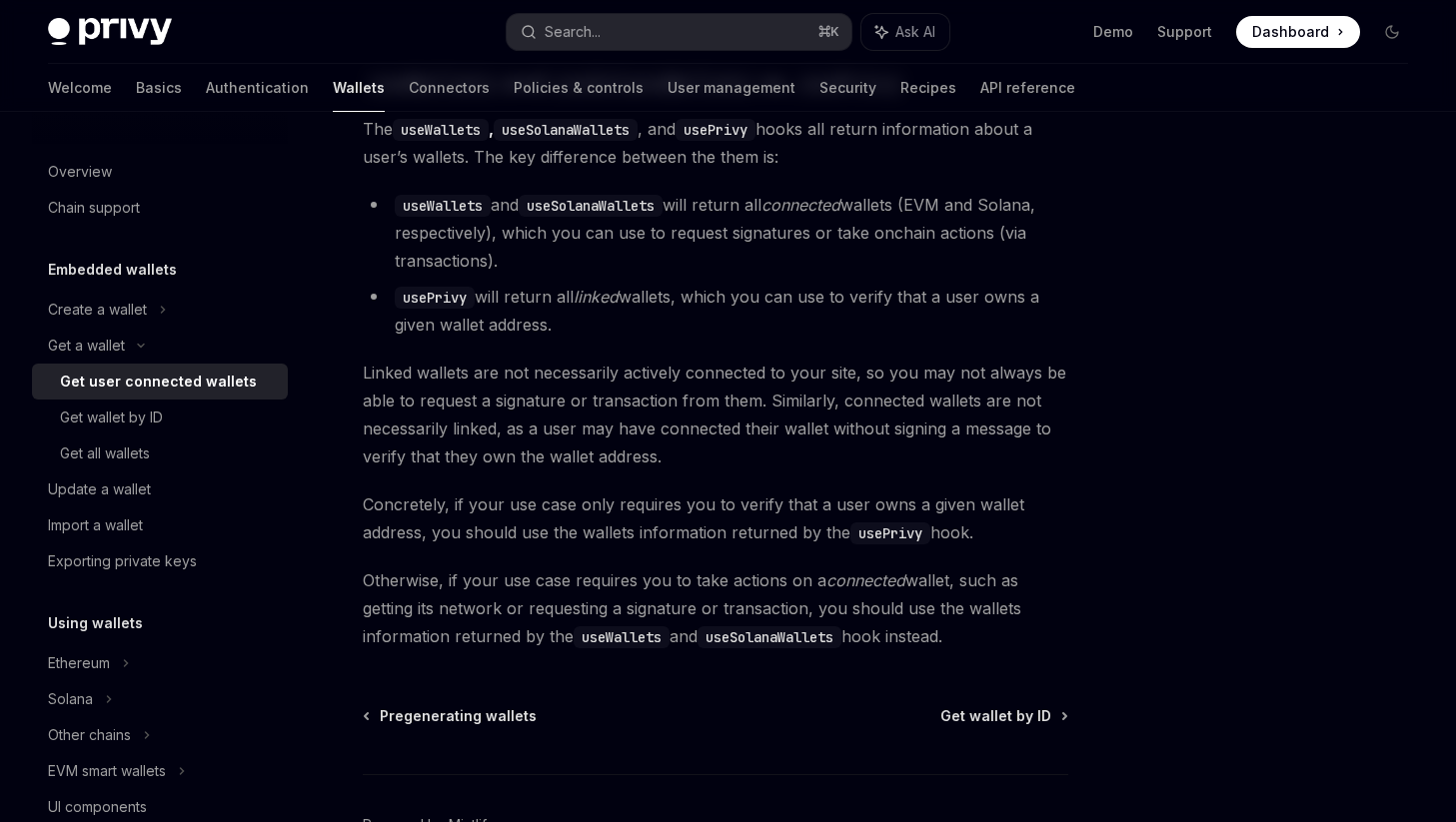 click on "usePrivy  will return all  linked  wallets, which you can use to verify that a user owns a given wallet address." at bounding box center (716, 311) 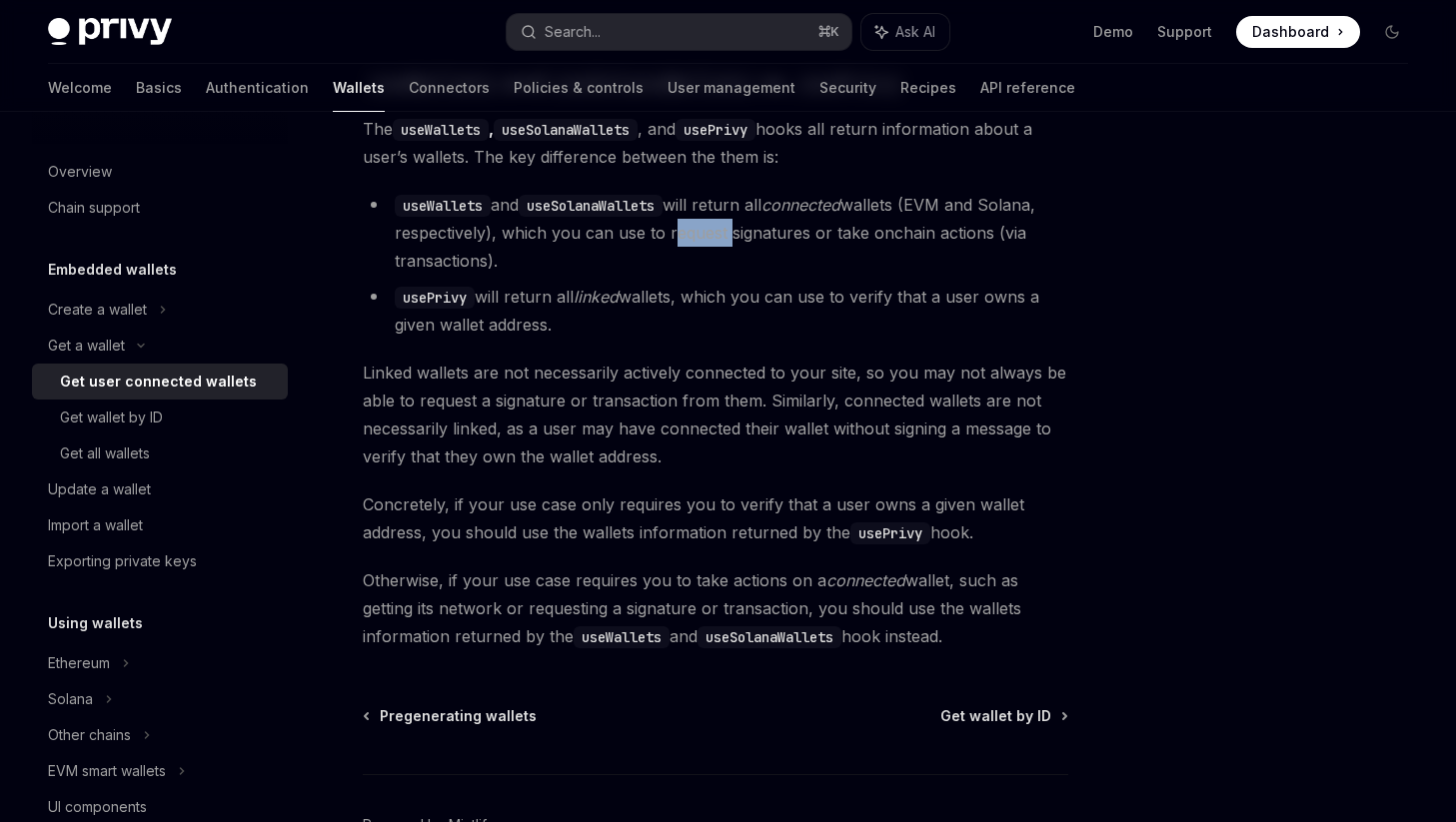 click on "useWallets  and  useSolanaWallets  will return all  connected  wallets (EVM and Solana, respectively), which you can use to request signatures or take onchain actions (via transactions)." at bounding box center (716, 233) 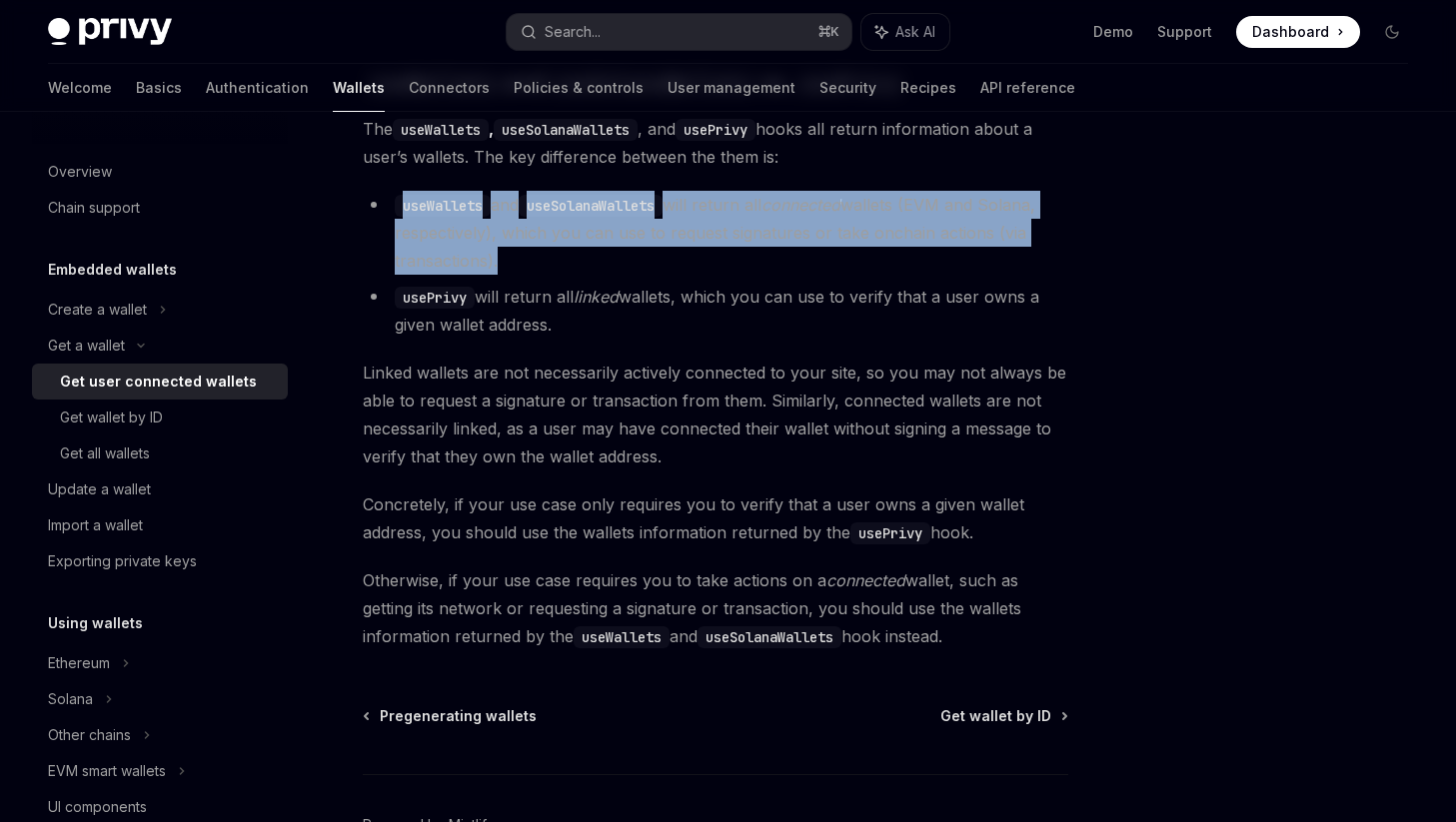 click on "useWallets  and  useSolanaWallets  will return all  connected  wallets (EVM and Solana, respectively), which you can use to request signatures or take onchain actions (via transactions)." at bounding box center (716, 233) 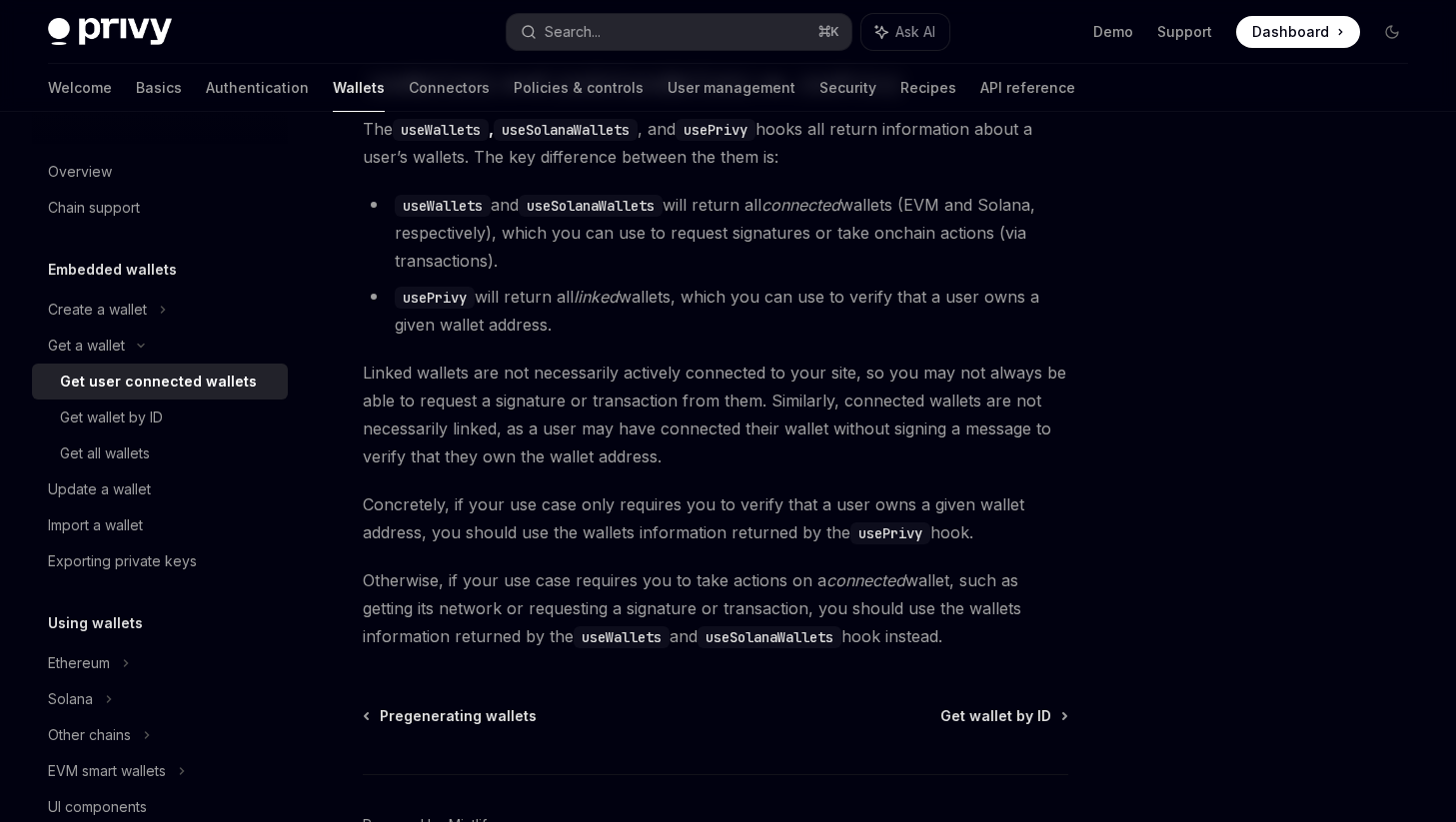click on "usePrivy  will return all  linked  wallets, which you can use to verify that a user owns a given wallet address." at bounding box center (716, 311) 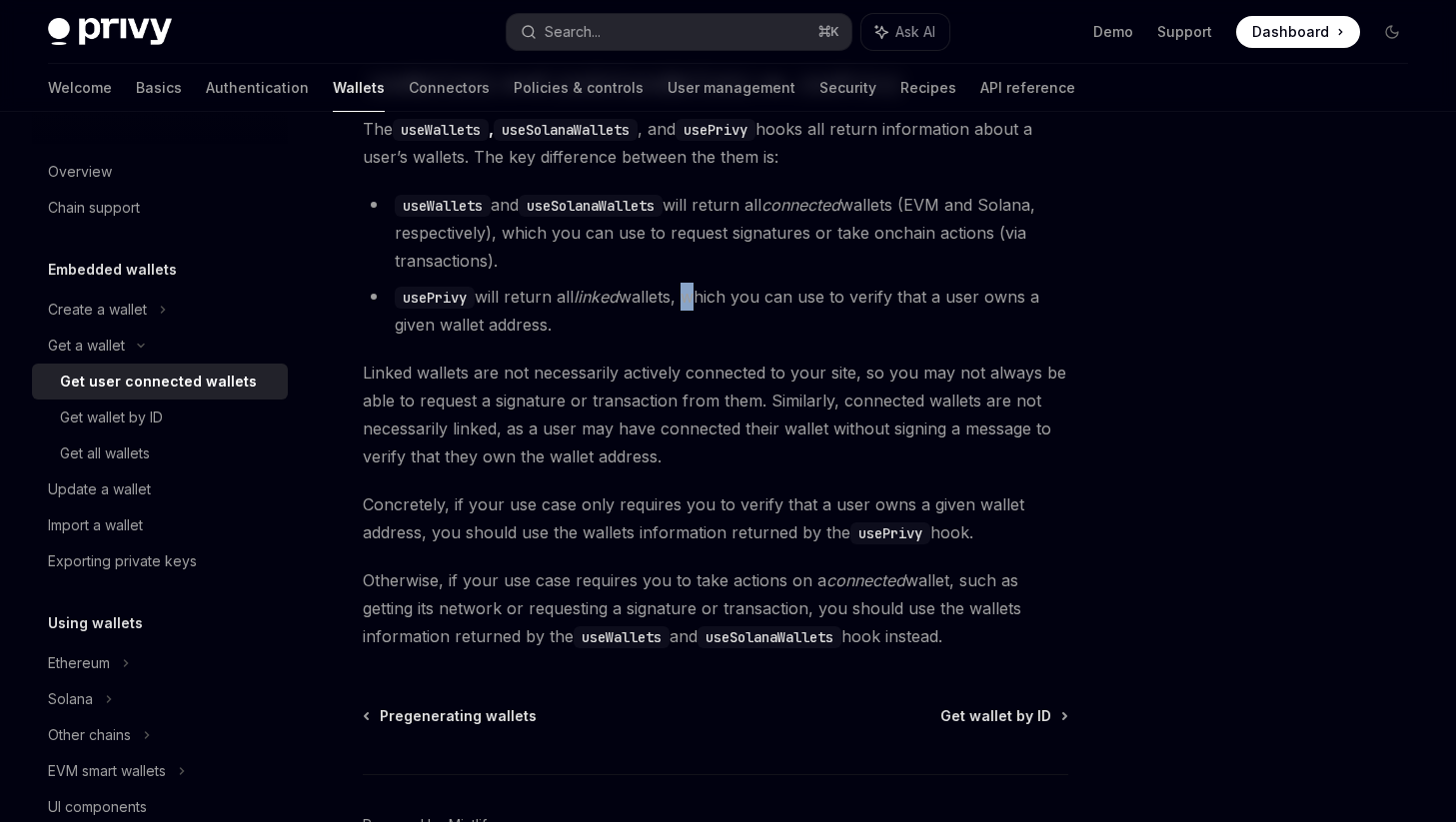 click on "usePrivy  will return all  linked  wallets, which you can use to verify that a user owns a given wallet address." at bounding box center [716, 311] 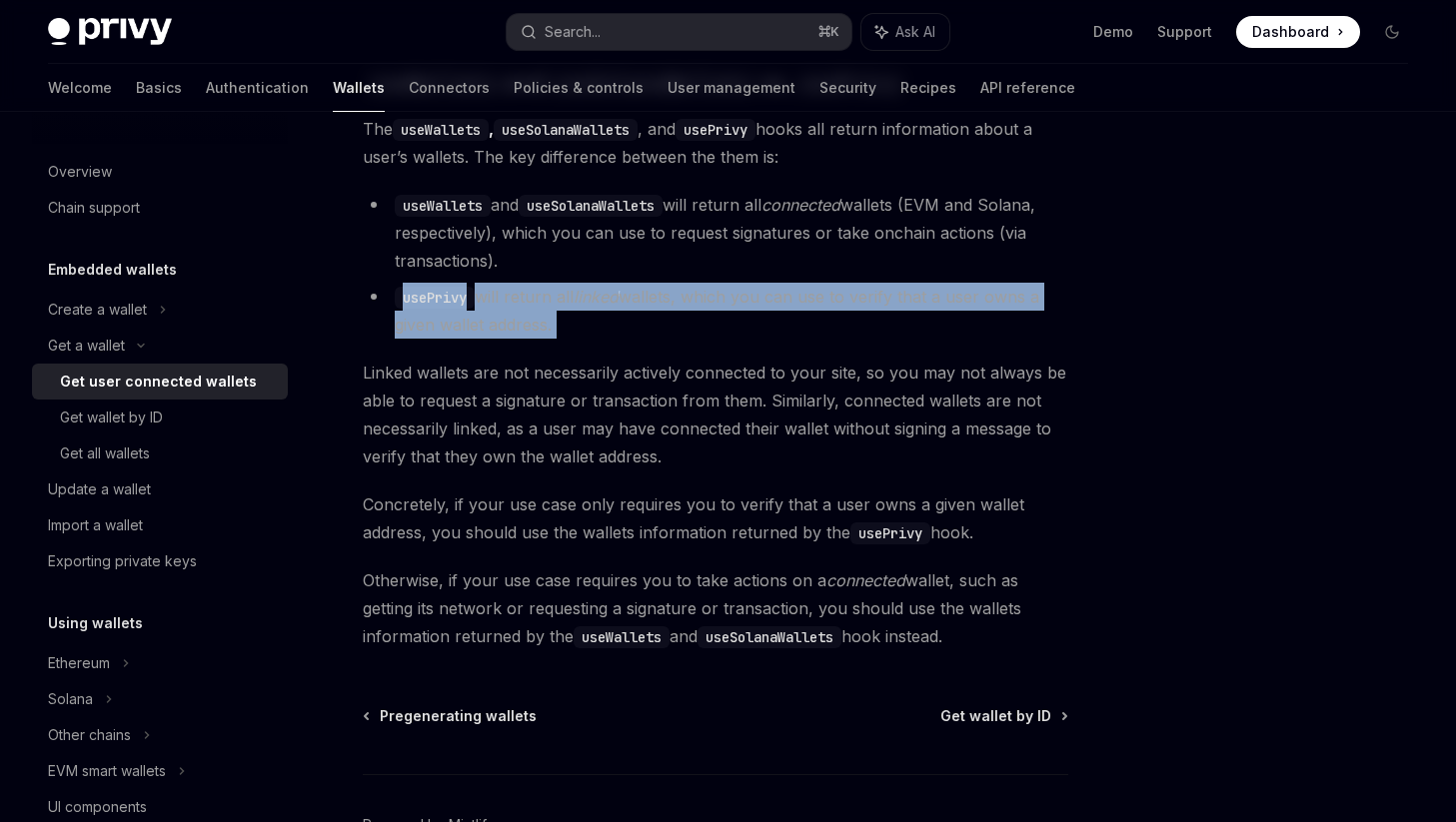 click on "usePrivy  will return all  linked  wallets, which you can use to verify that a user owns a given wallet address." at bounding box center [716, 311] 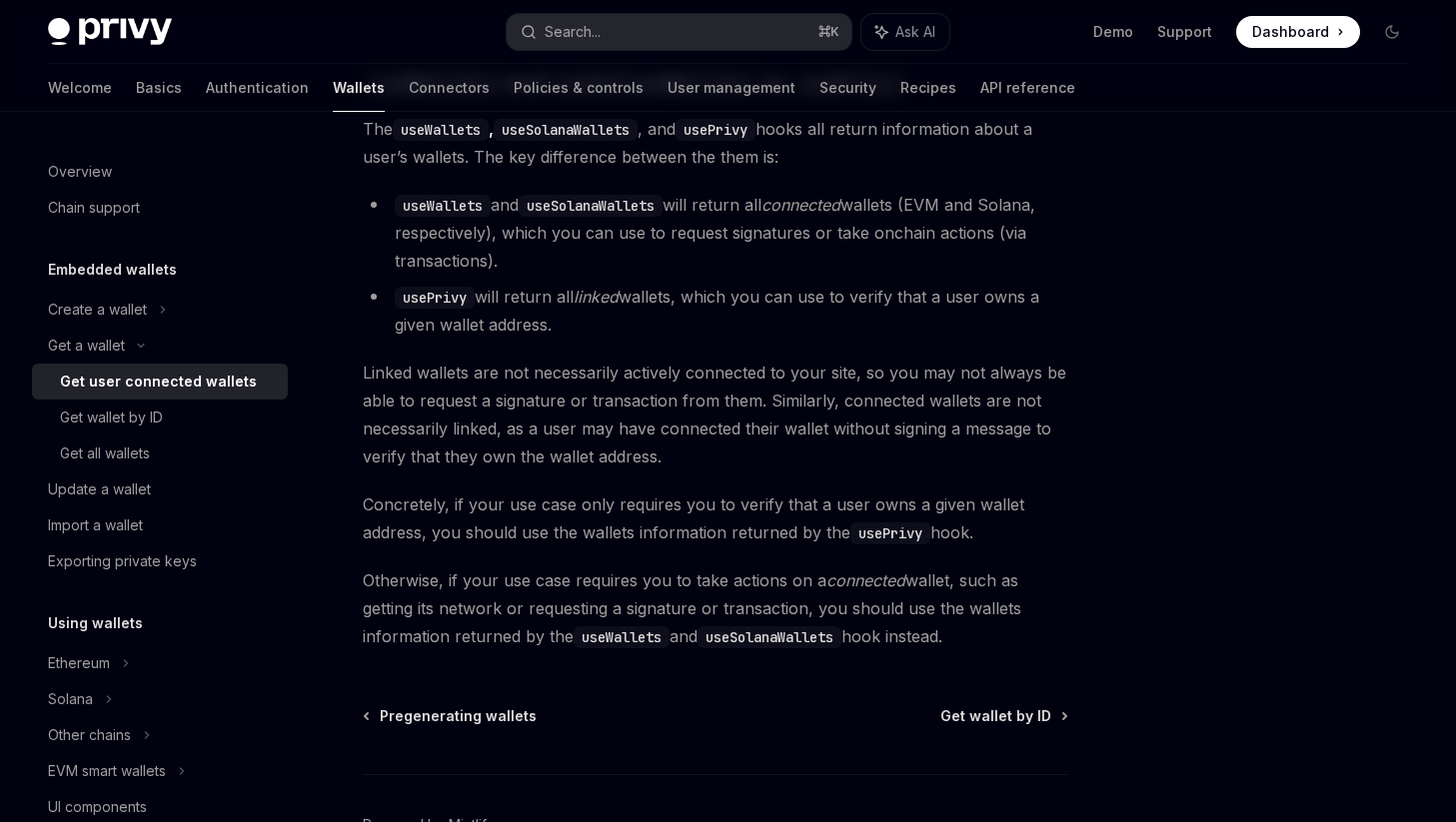click on "useWallets  and  useSolanaWallets  will return all  connected  wallets (EVM and Solana, respectively), which you can use to request signatures or take onchain actions (via transactions)." at bounding box center (716, 233) 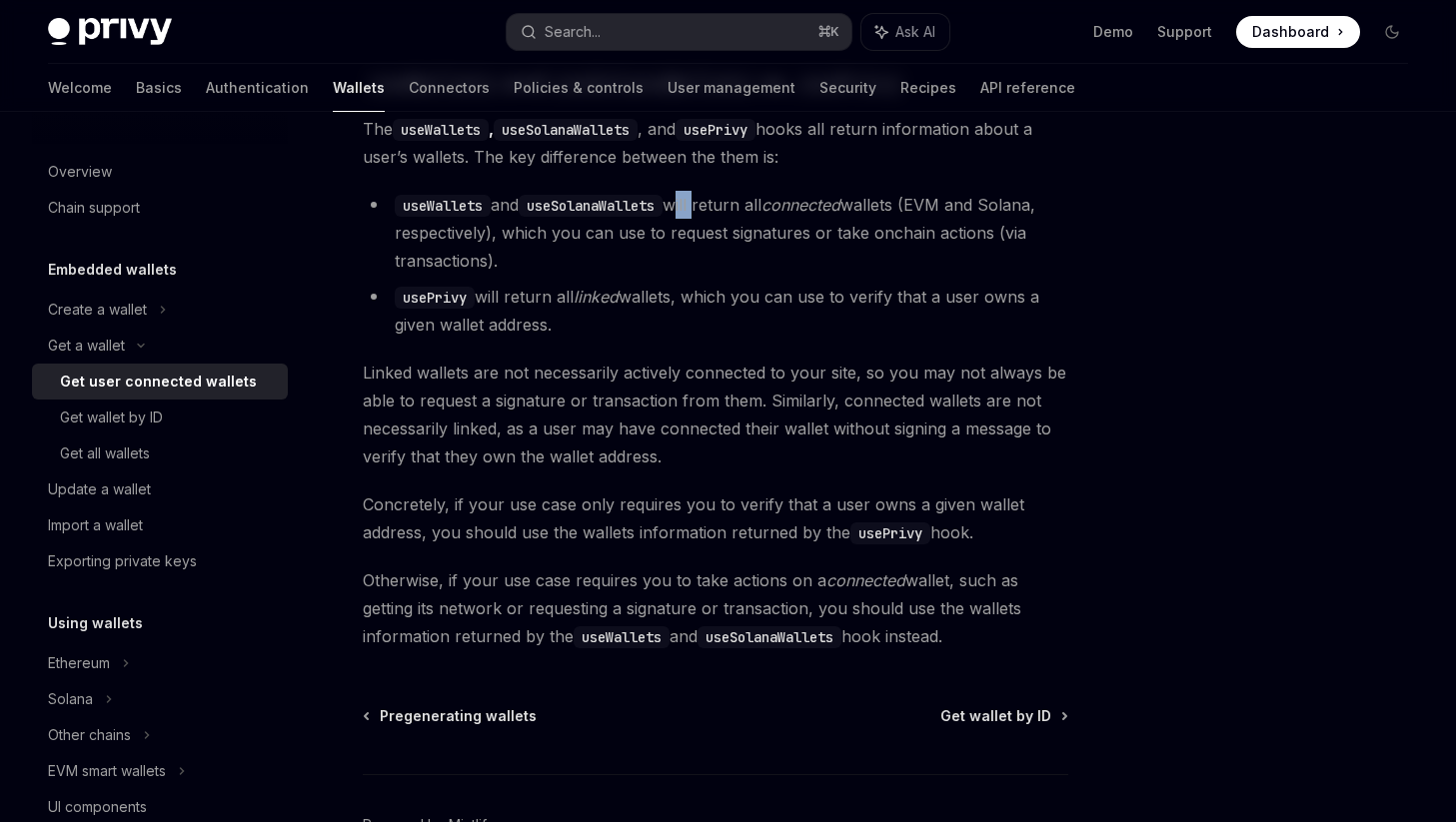 click on "useWallets  and  useSolanaWallets  will return all  connected  wallets (EVM and Solana, respectively), which you can use to request signatures or take onchain actions (via transactions)." at bounding box center (716, 233) 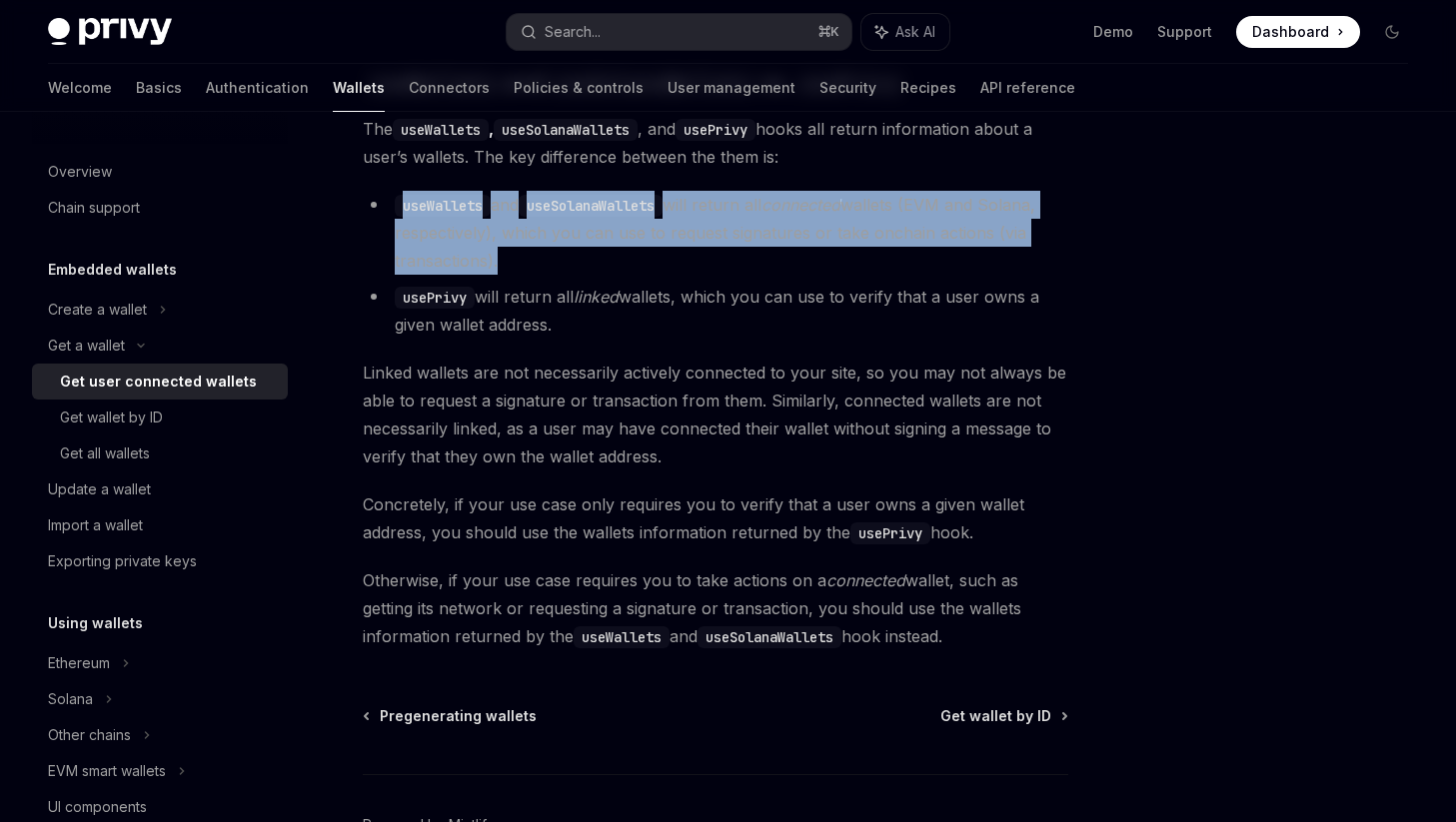 click on "useWallets  and  useSolanaWallets  will return all  connected  wallets (EVM and Solana, respectively), which you can use to request signatures or take onchain actions (via transactions)." at bounding box center [716, 233] 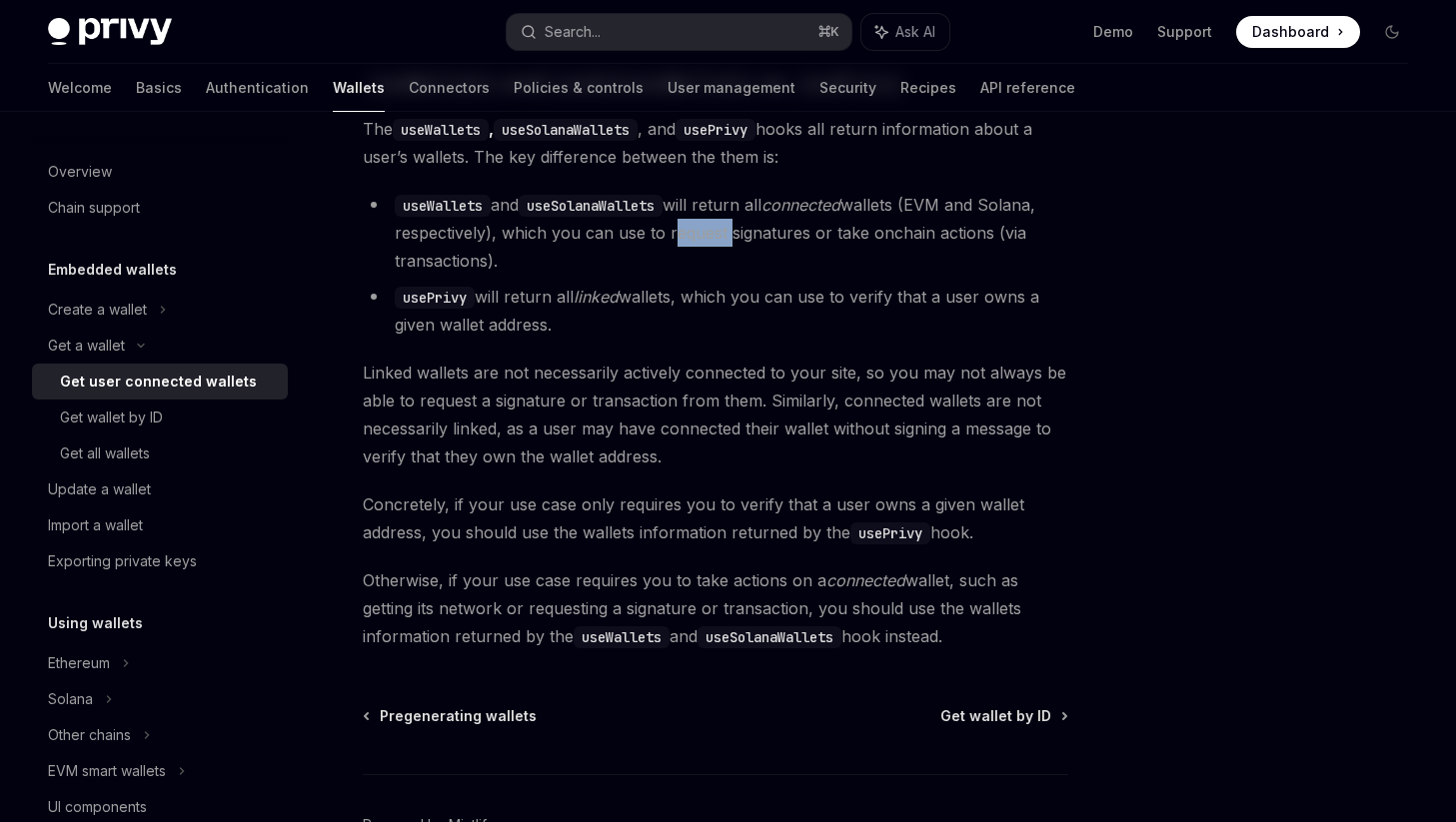 click on "useWallets  and  useSolanaWallets  will return all  connected  wallets (EVM and Solana, respectively), which you can use to request signatures or take onchain actions (via transactions)." at bounding box center [716, 233] 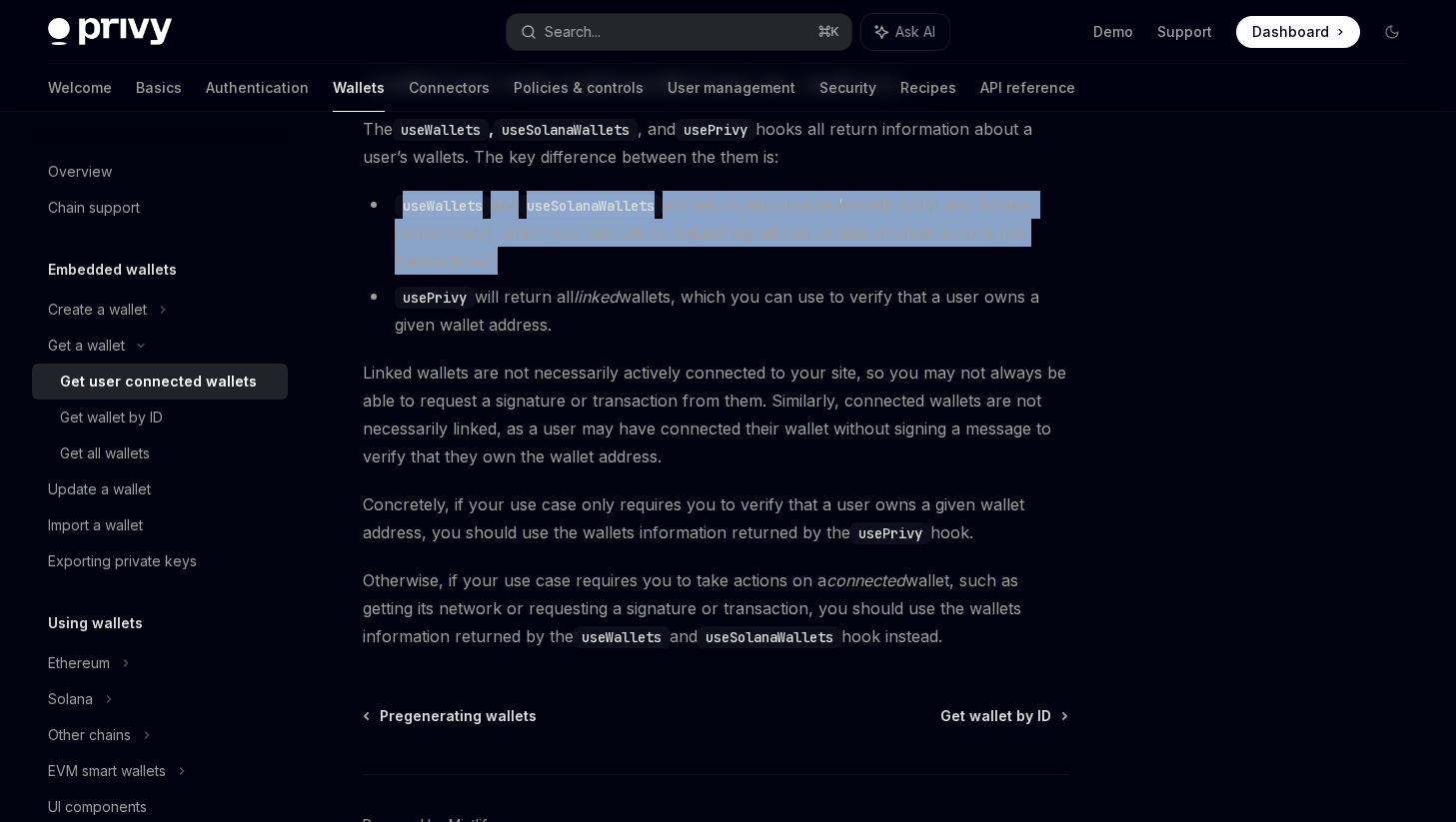 click on "useWallets  and  useSolanaWallets  will return all  connected  wallets (EVM and Solana, respectively), which you can use to request signatures or take onchain actions (via transactions)." at bounding box center (716, 233) 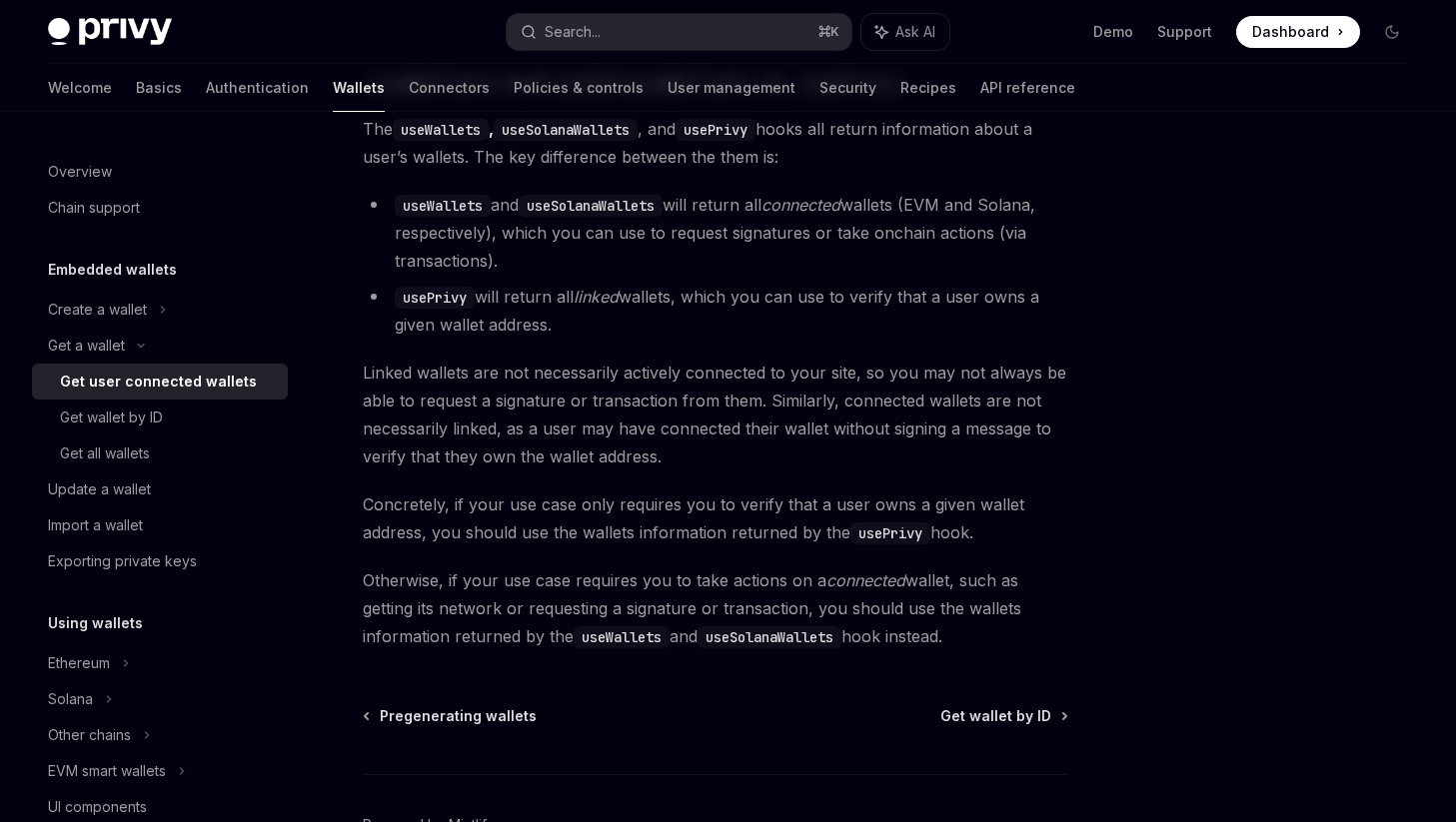 click on "usePrivy  will return all  linked  wallets, which you can use to verify that a user owns a given wallet address." at bounding box center (716, 311) 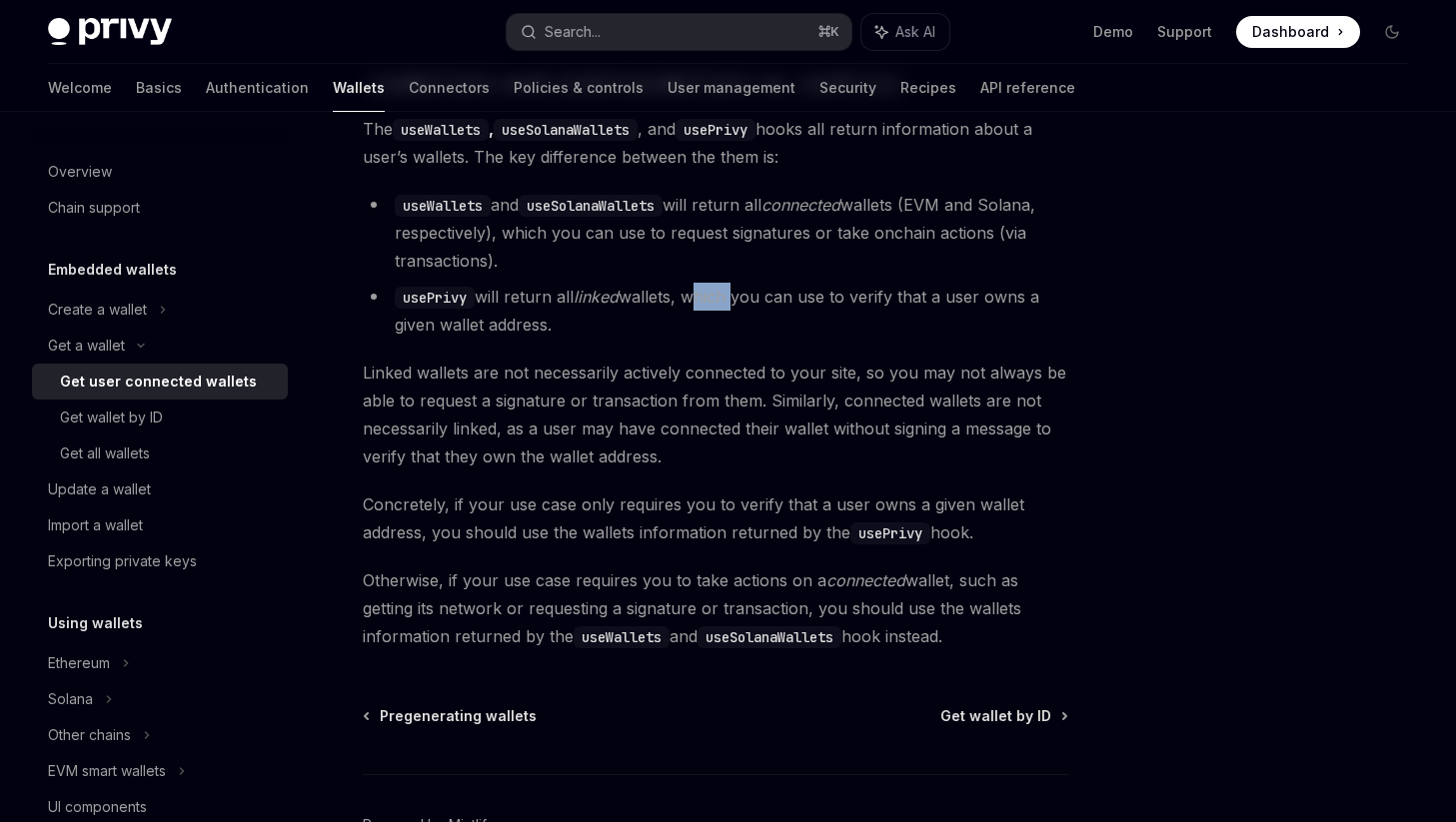 click on "usePrivy  will return all  linked  wallets, which you can use to verify that a user owns a given wallet address." at bounding box center (716, 311) 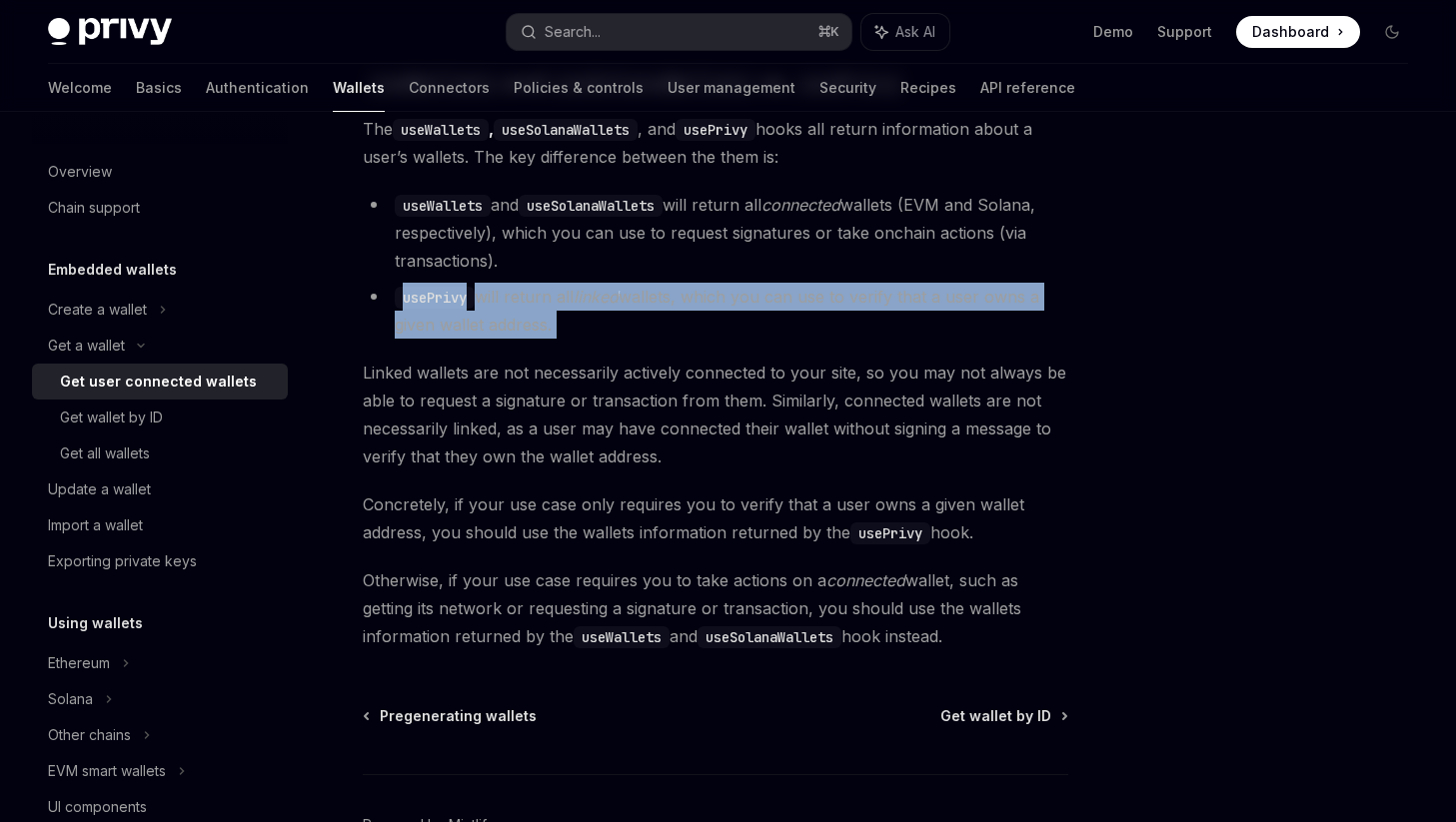 click on "usePrivy  will return all  linked  wallets, which you can use to verify that a user owns a given wallet address." at bounding box center [716, 311] 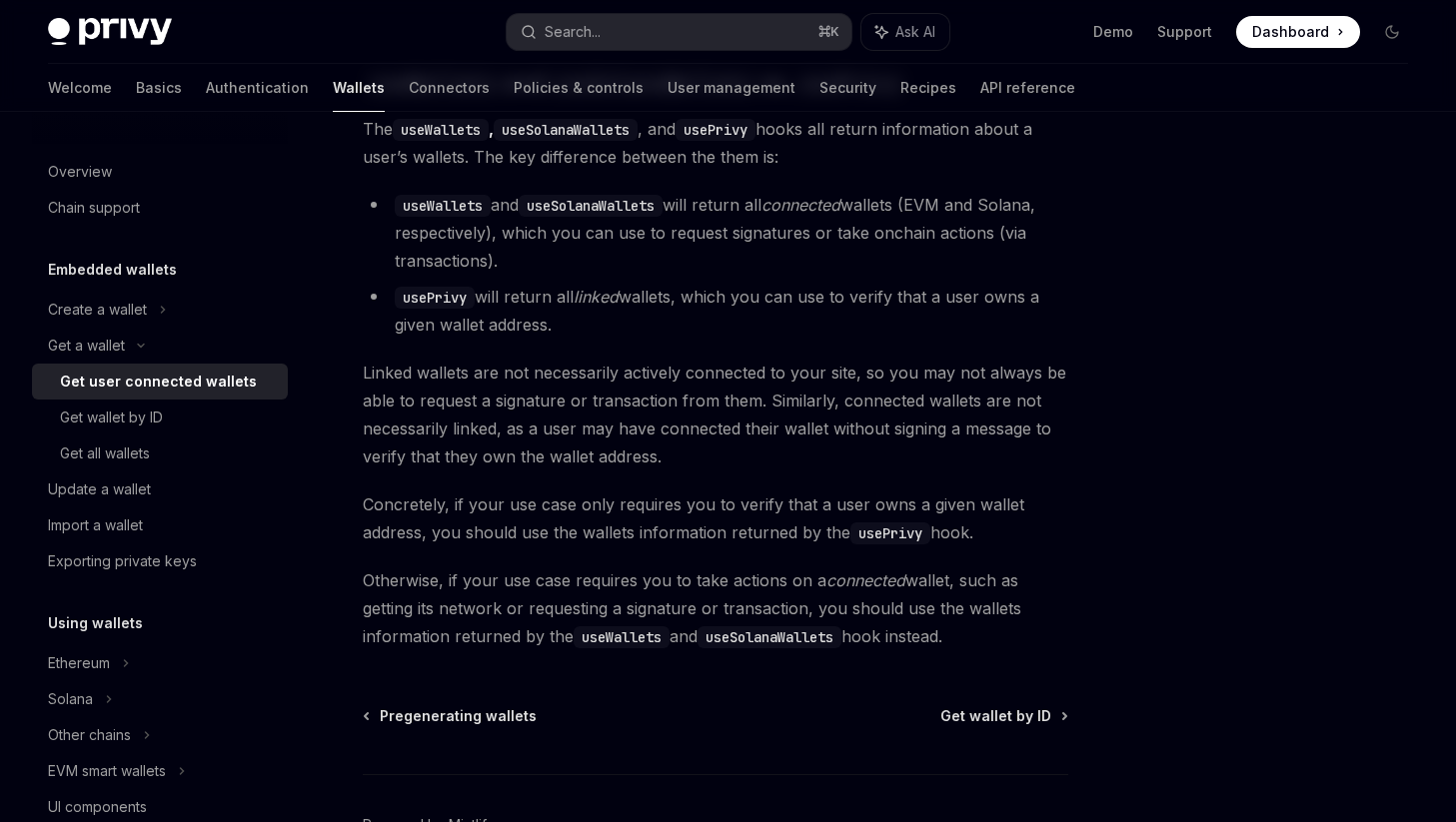 click on "useWallets  and  useSolanaWallets  will return all  connected  wallets (EVM and Solana, respectively), which you can use to request signatures or take onchain actions (via transactions)." at bounding box center (716, 233) 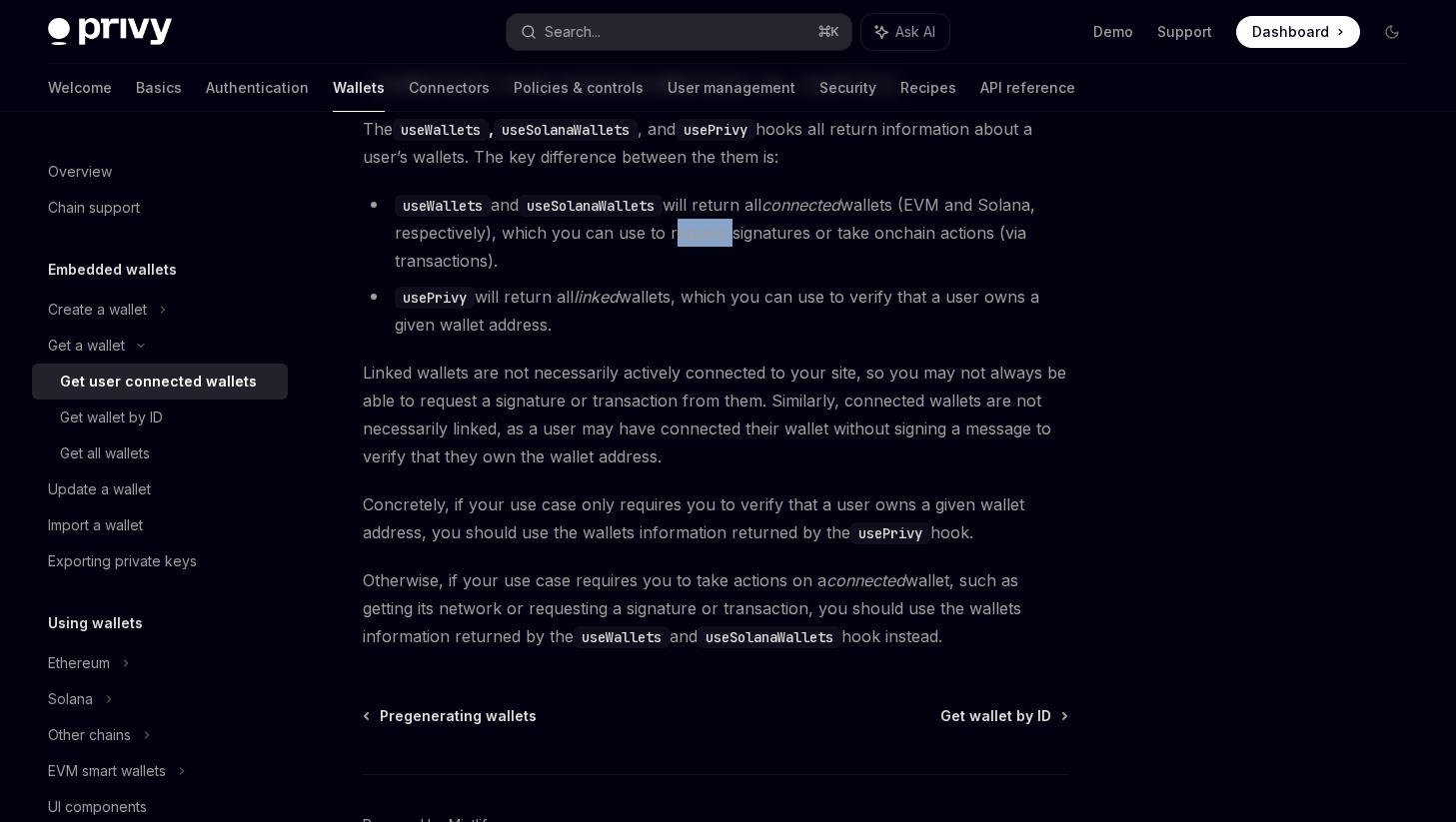 click on "useWallets  and  useSolanaWallets  will return all  connected  wallets (EVM and Solana, respectively), which you can use to request signatures or take onchain actions (via transactions)." at bounding box center (716, 233) 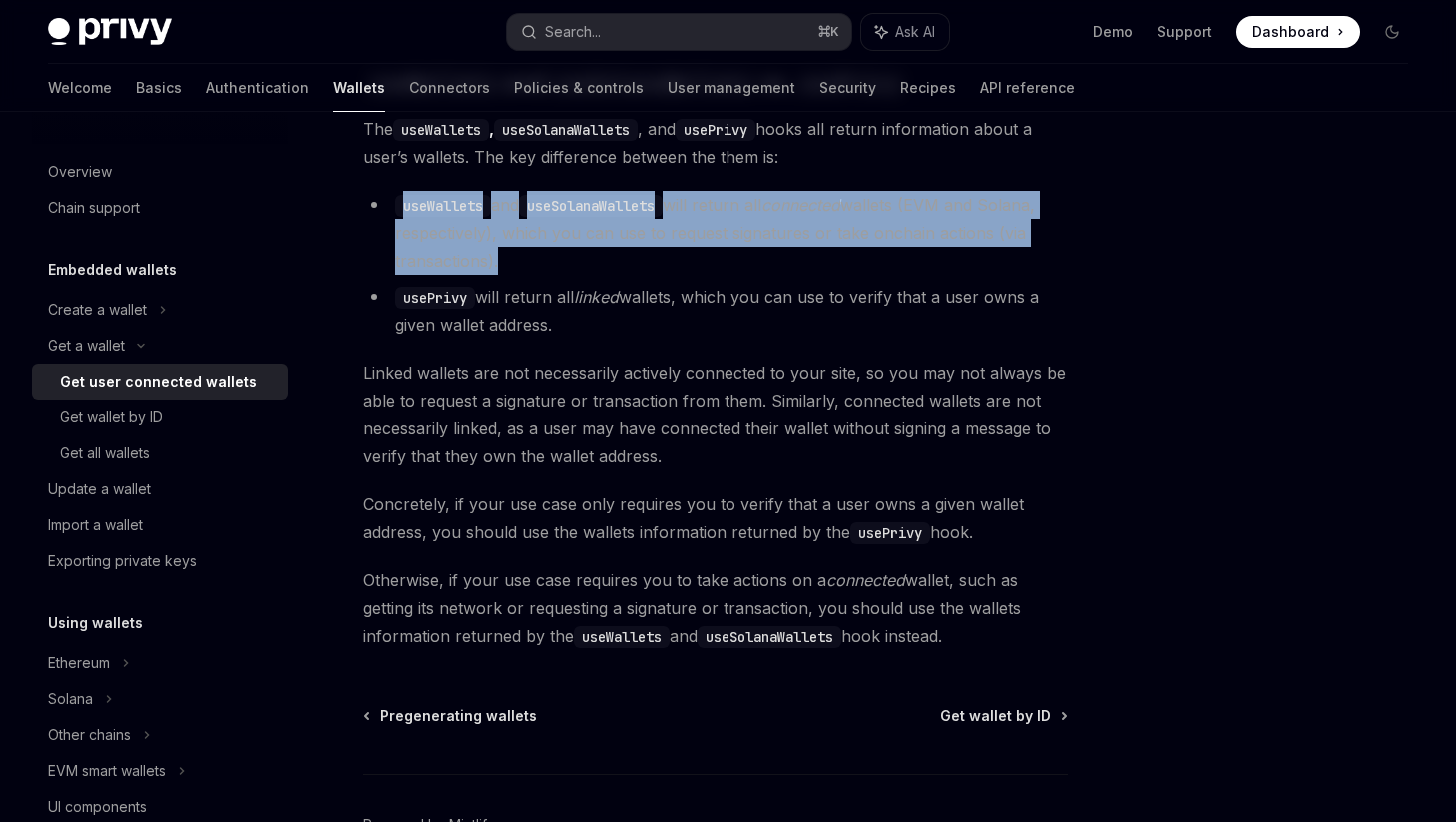 click on "useWallets  and  useSolanaWallets  will return all  connected  wallets (EVM and Solana, respectively), which you can use to request signatures or take onchain actions (via transactions)." at bounding box center [716, 233] 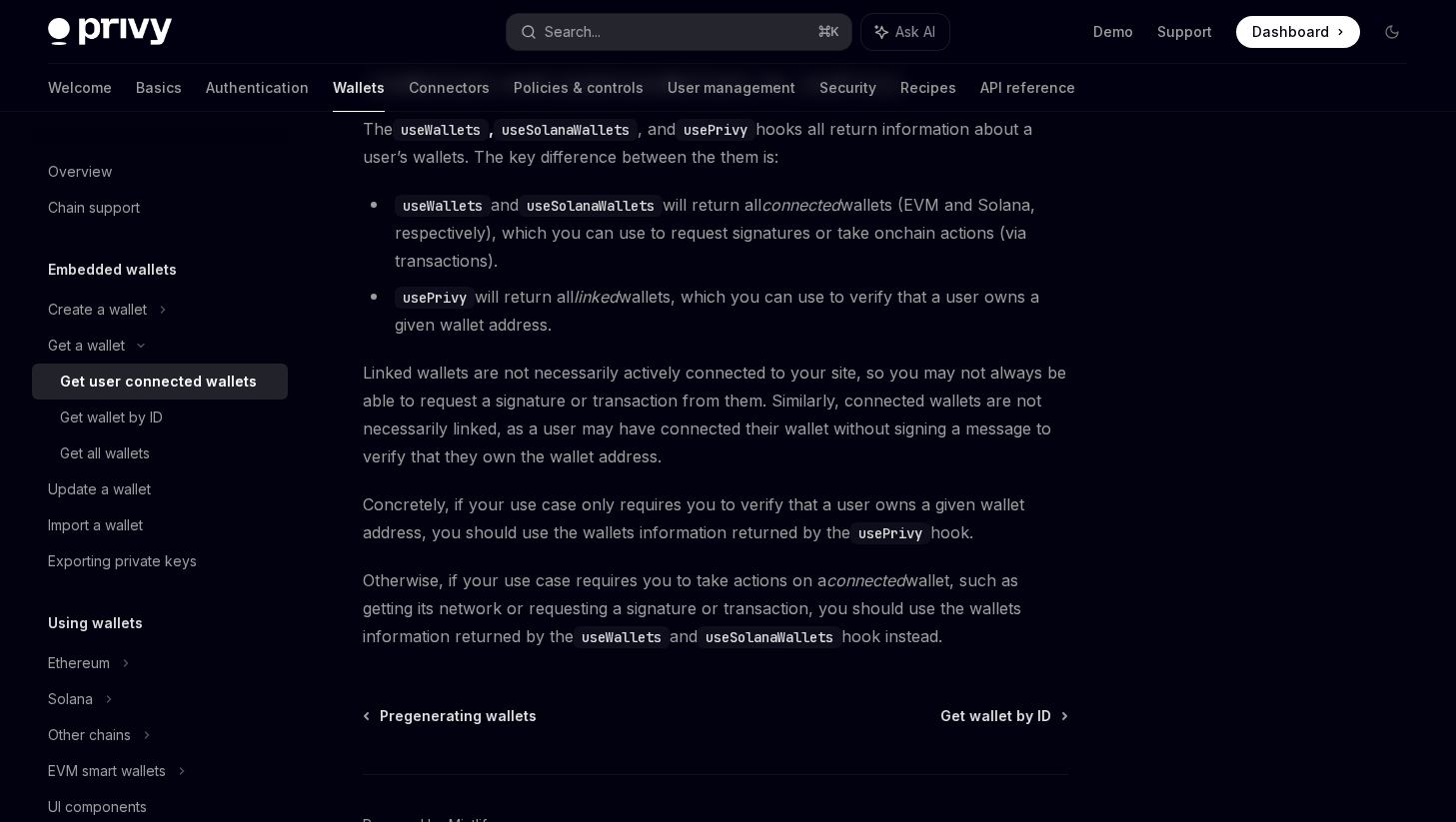click on "usePrivy  will return all  linked  wallets, which you can use to verify that a user owns a given wallet address." at bounding box center [716, 311] 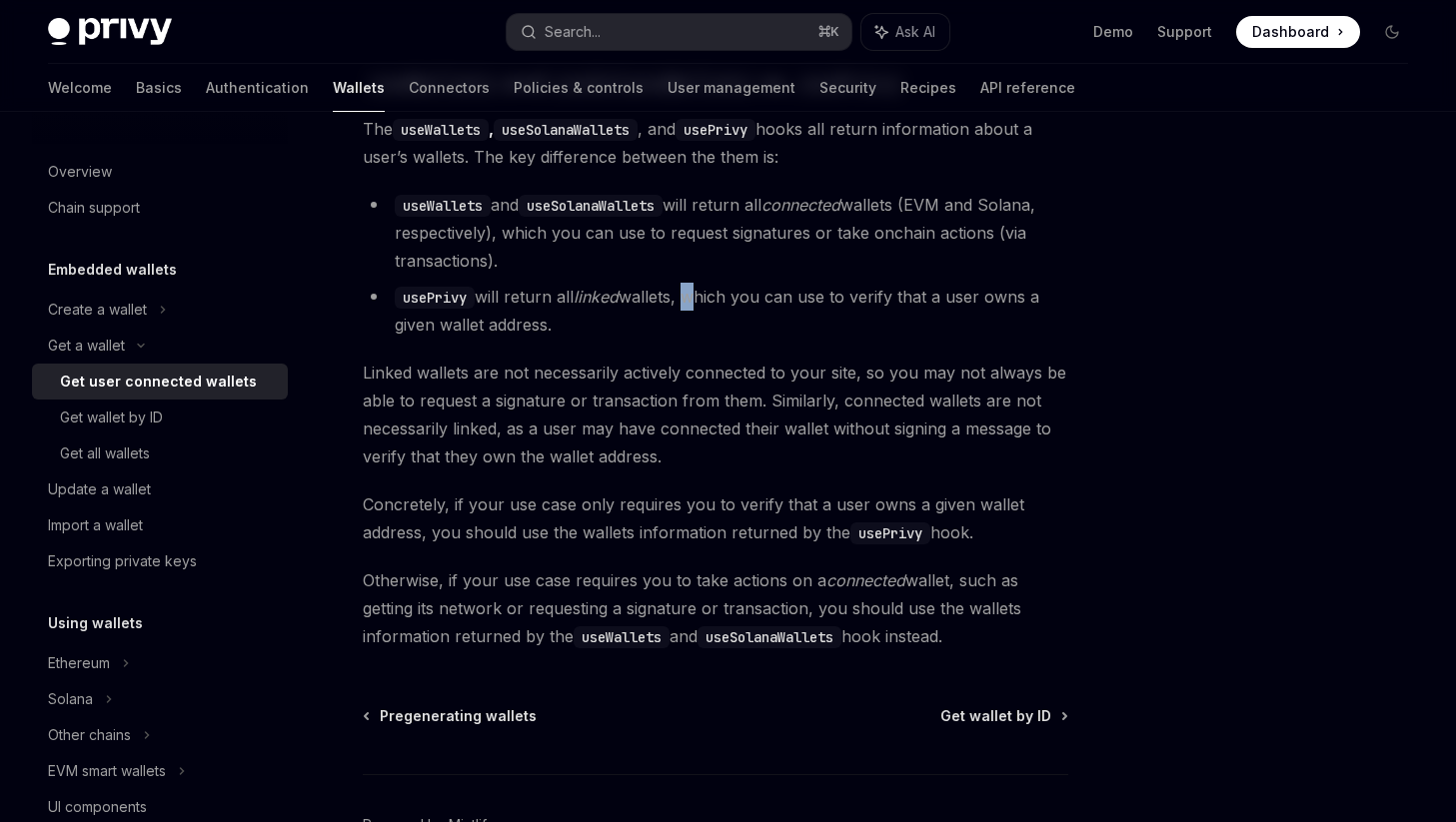 click on "usePrivy  will return all  linked  wallets, which you can use to verify that a user owns a given wallet address." at bounding box center (716, 311) 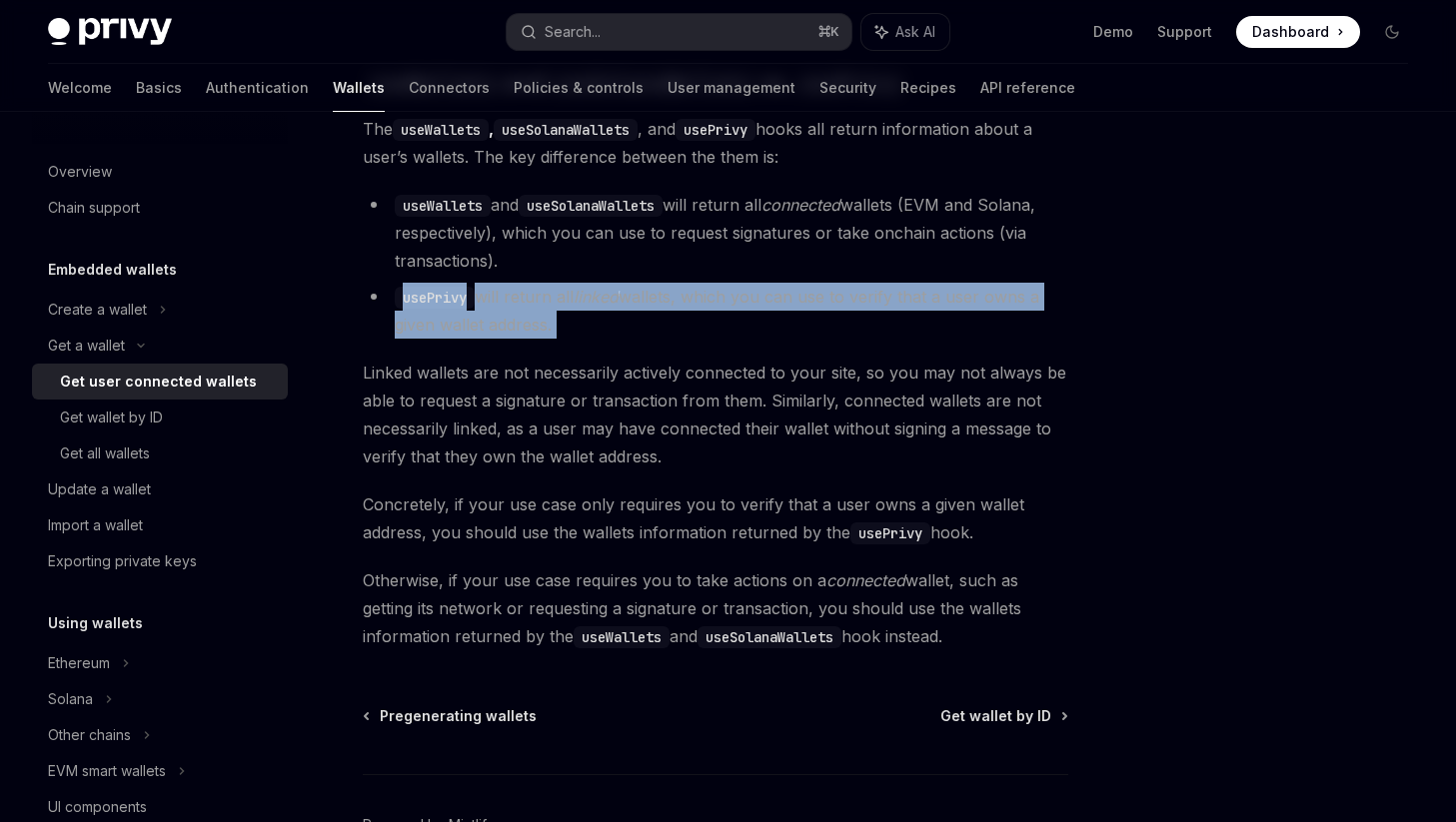click on "usePrivy  will return all  linked  wallets, which you can use to verify that a user owns a given wallet address." at bounding box center (716, 311) 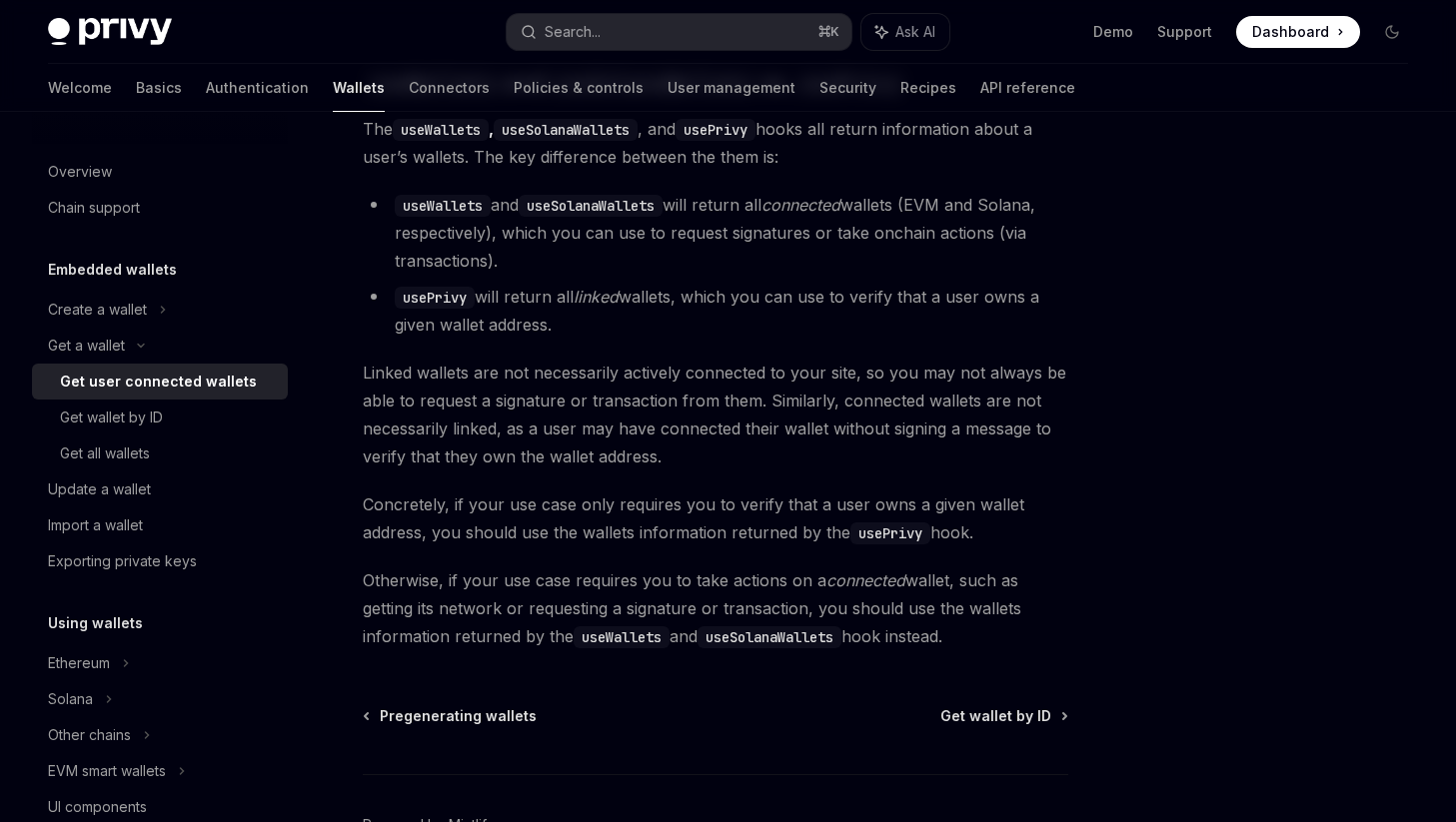 click on "useWallets  and  useSolanaWallets  will return all  connected  wallets (EVM and Solana, respectively), which you can use to request signatures or take onchain actions (via transactions)." at bounding box center (716, 233) 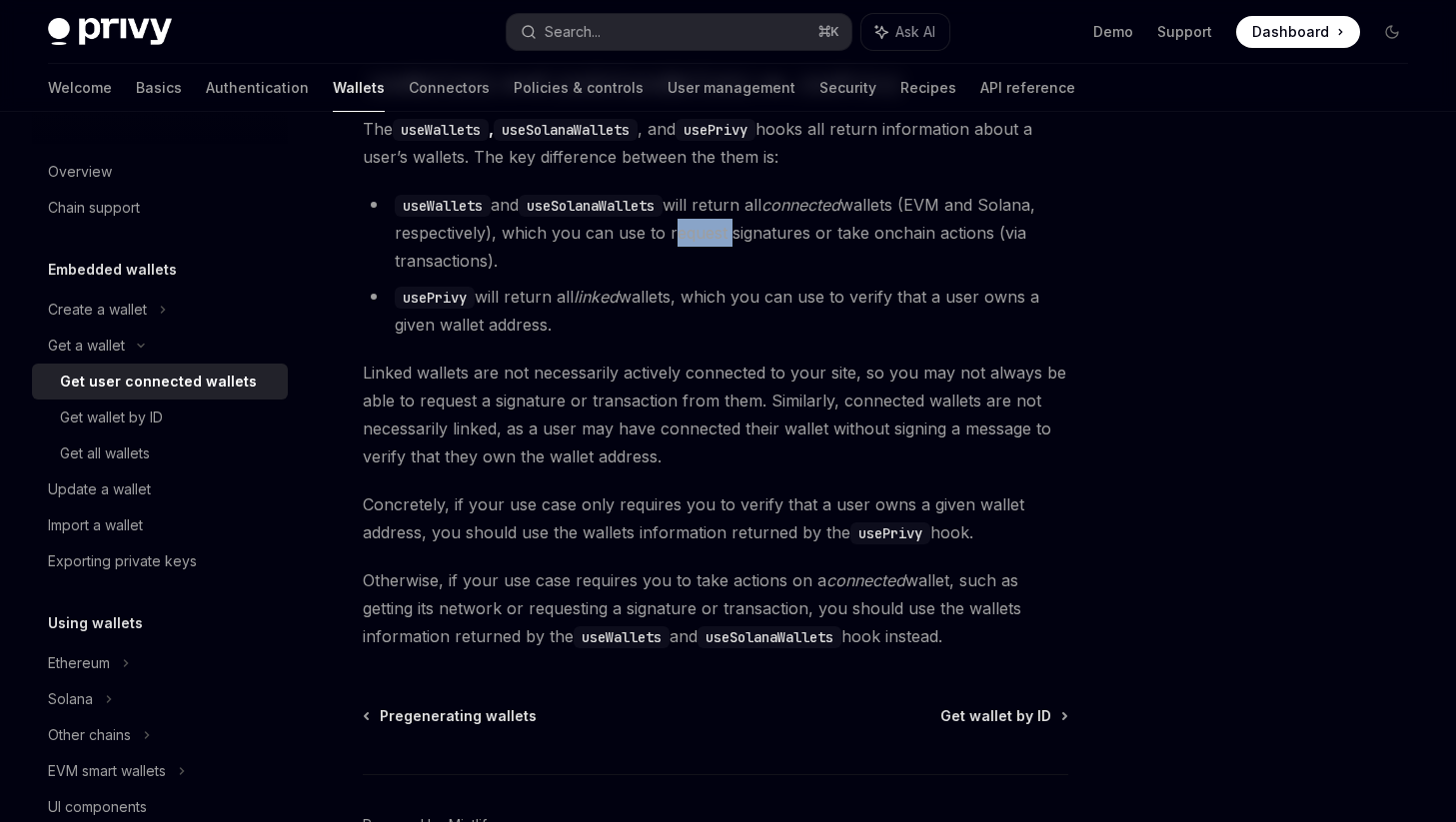 click on "useWallets  and  useSolanaWallets  will return all  connected  wallets (EVM and Solana, respectively), which you can use to request signatures or take onchain actions (via transactions)." at bounding box center (716, 233) 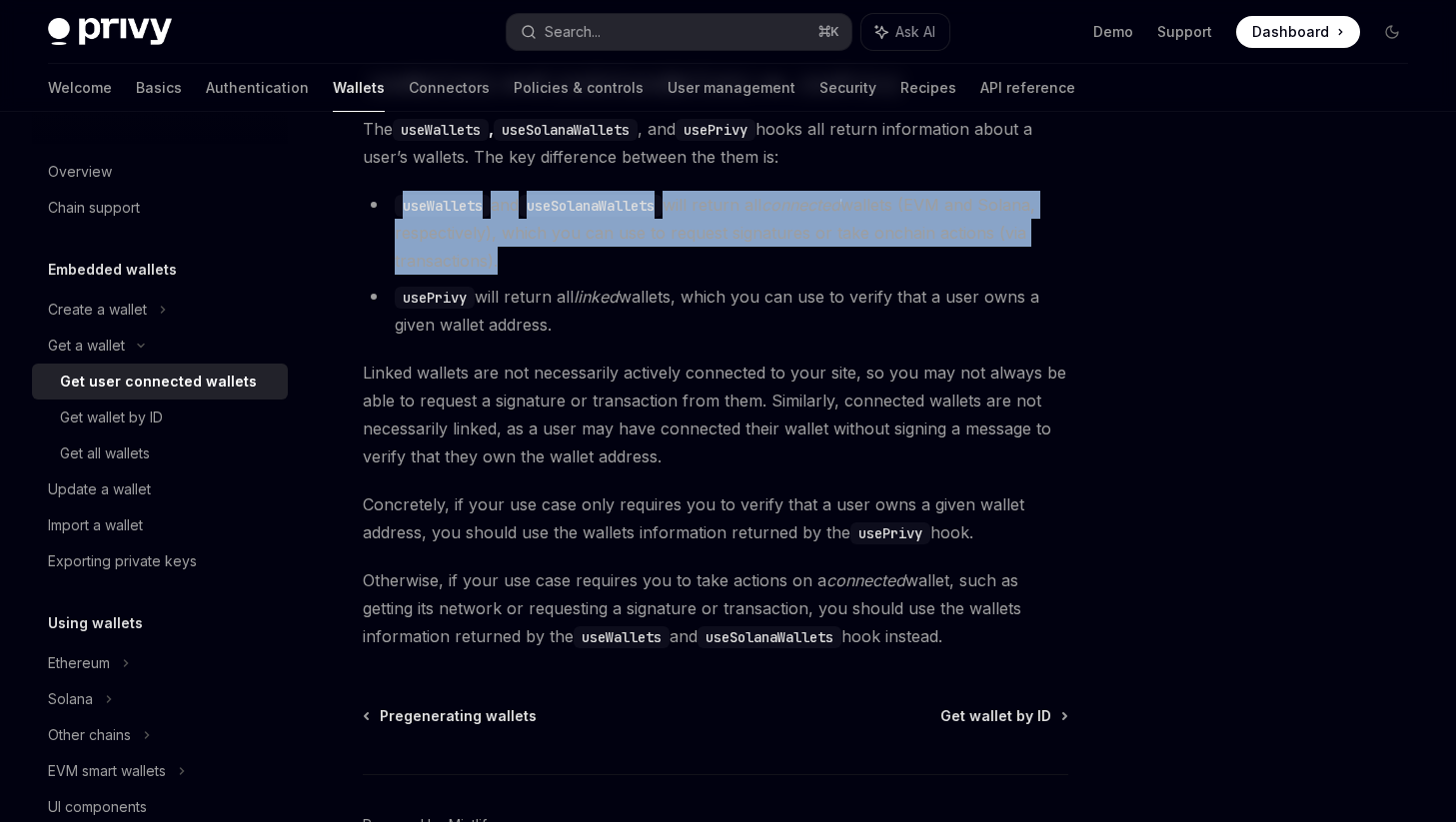 click on "useWallets  and  useSolanaWallets  will return all  connected  wallets (EVM and Solana, respectively), which you can use to request signatures or take onchain actions (via transactions)." at bounding box center [716, 233] 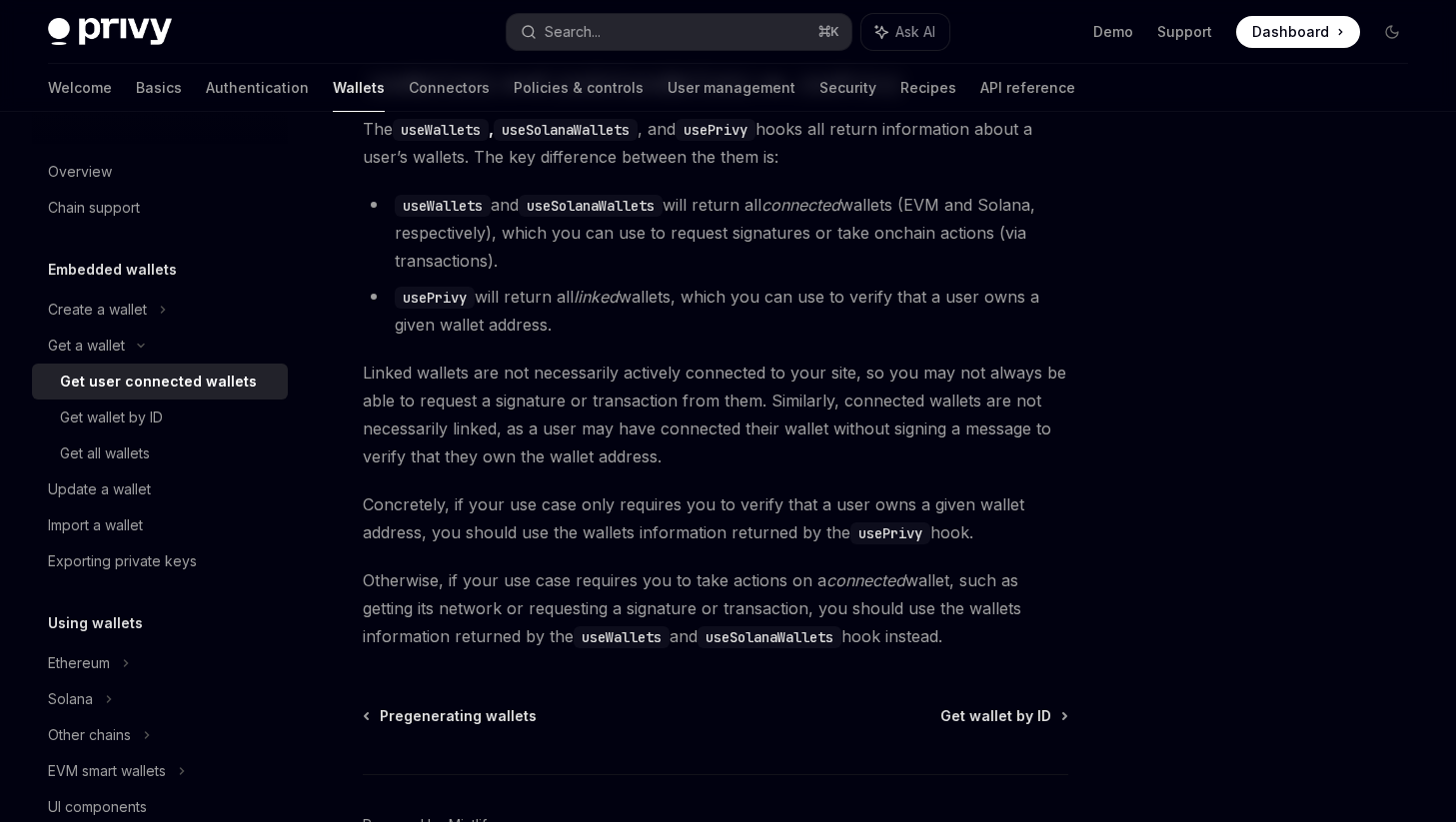 click on "usePrivy  will return all  linked  wallets, which you can use to verify that a user owns a given wallet address." at bounding box center (716, 311) 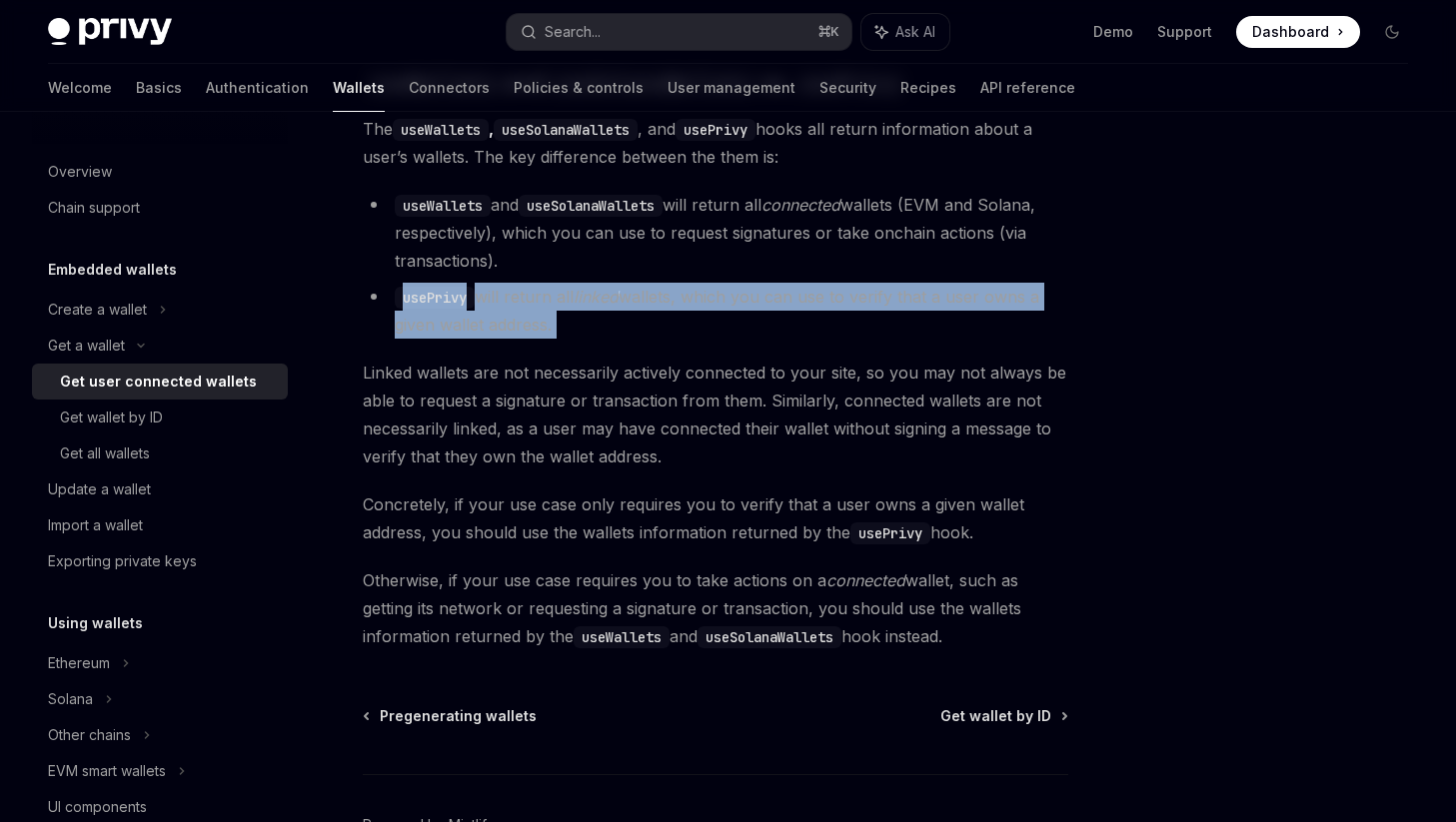 click on "usePrivy  will return all  linked  wallets, which you can use to verify that a user owns a given wallet address." at bounding box center (716, 311) 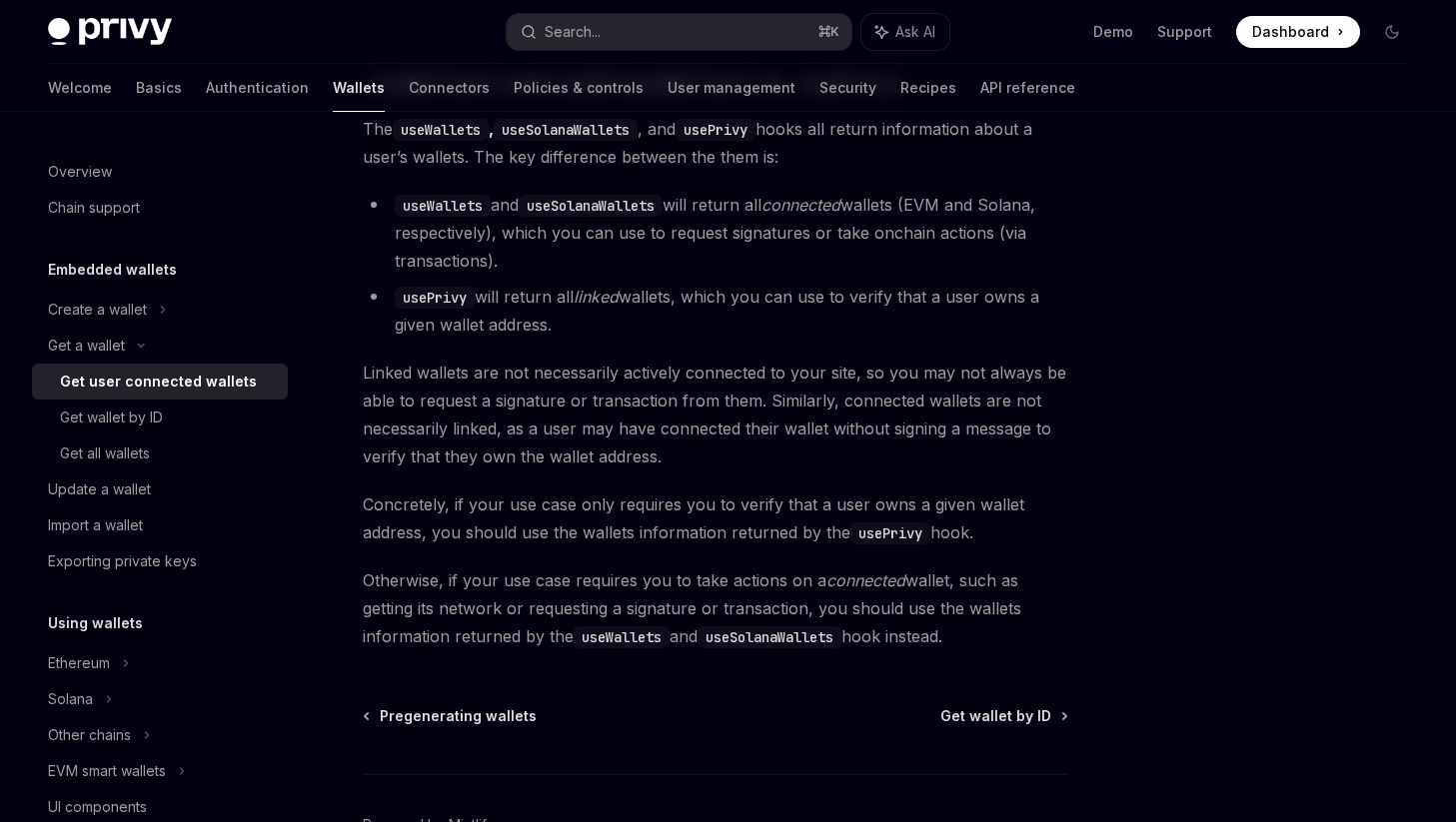 click on "useWallets  and  useSolanaWallets  will return all  connected  wallets (EVM and Solana, respectively), which you can use to request signatures or take onchain actions (via transactions)." at bounding box center (716, 233) 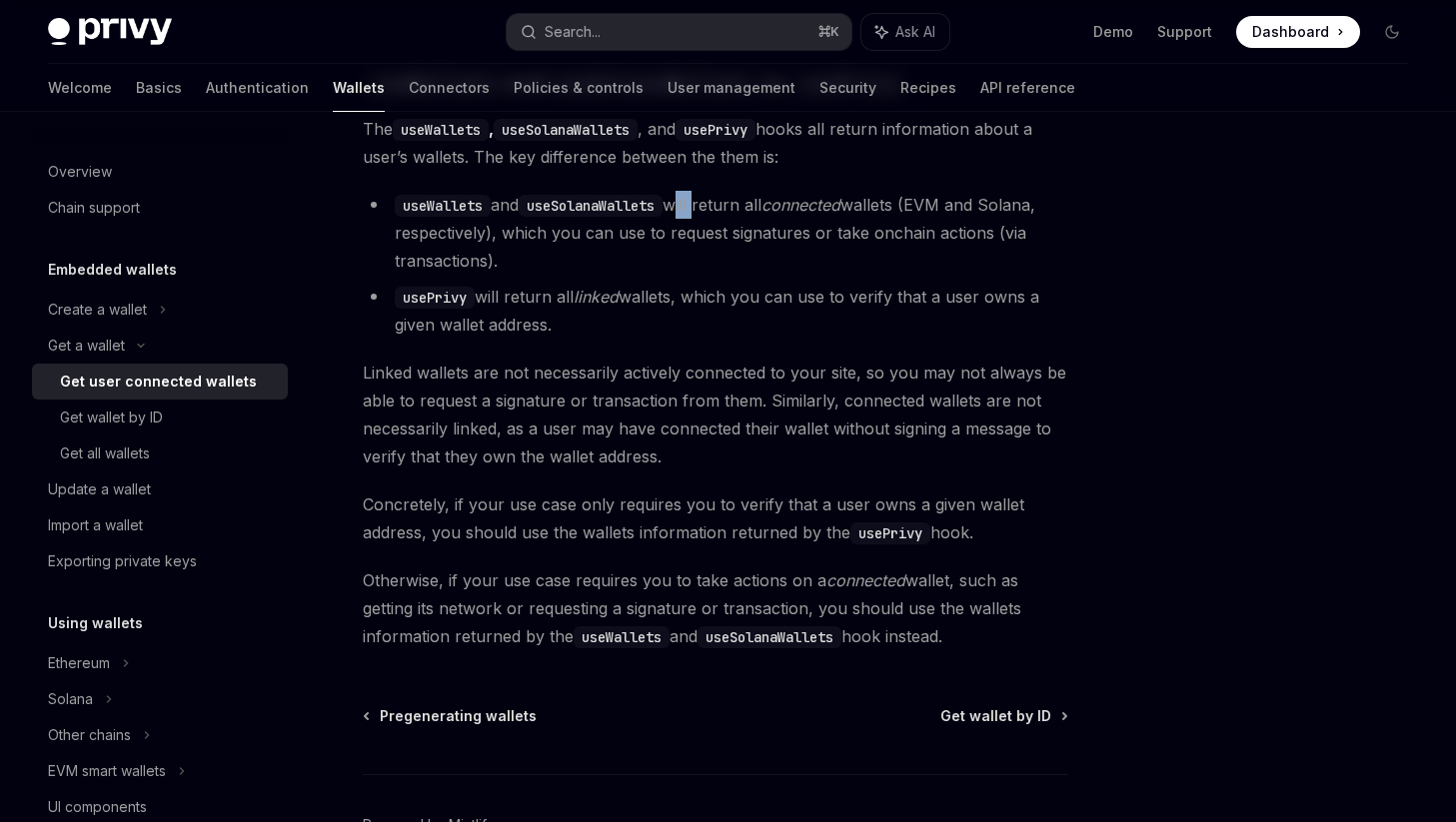 click on "useWallets  and  useSolanaWallets  will return all  connected  wallets (EVM and Solana, respectively), which you can use to request signatures or take onchain actions (via transactions)." at bounding box center (716, 233) 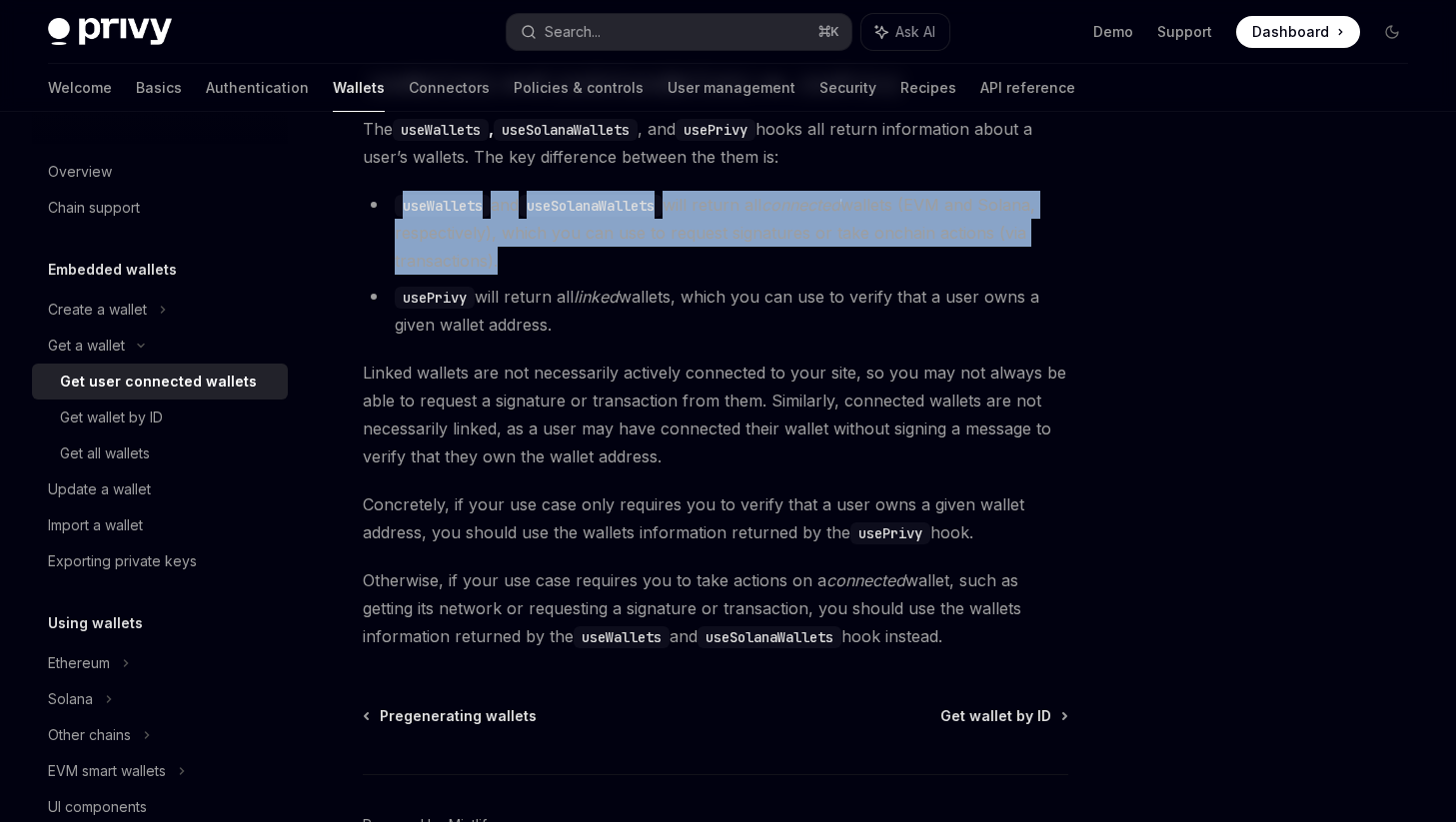 click on "useWallets  and  useSolanaWallets  will return all  connected  wallets (EVM and Solana, respectively), which you can use to request signatures or take onchain actions (via transactions)." at bounding box center [716, 233] 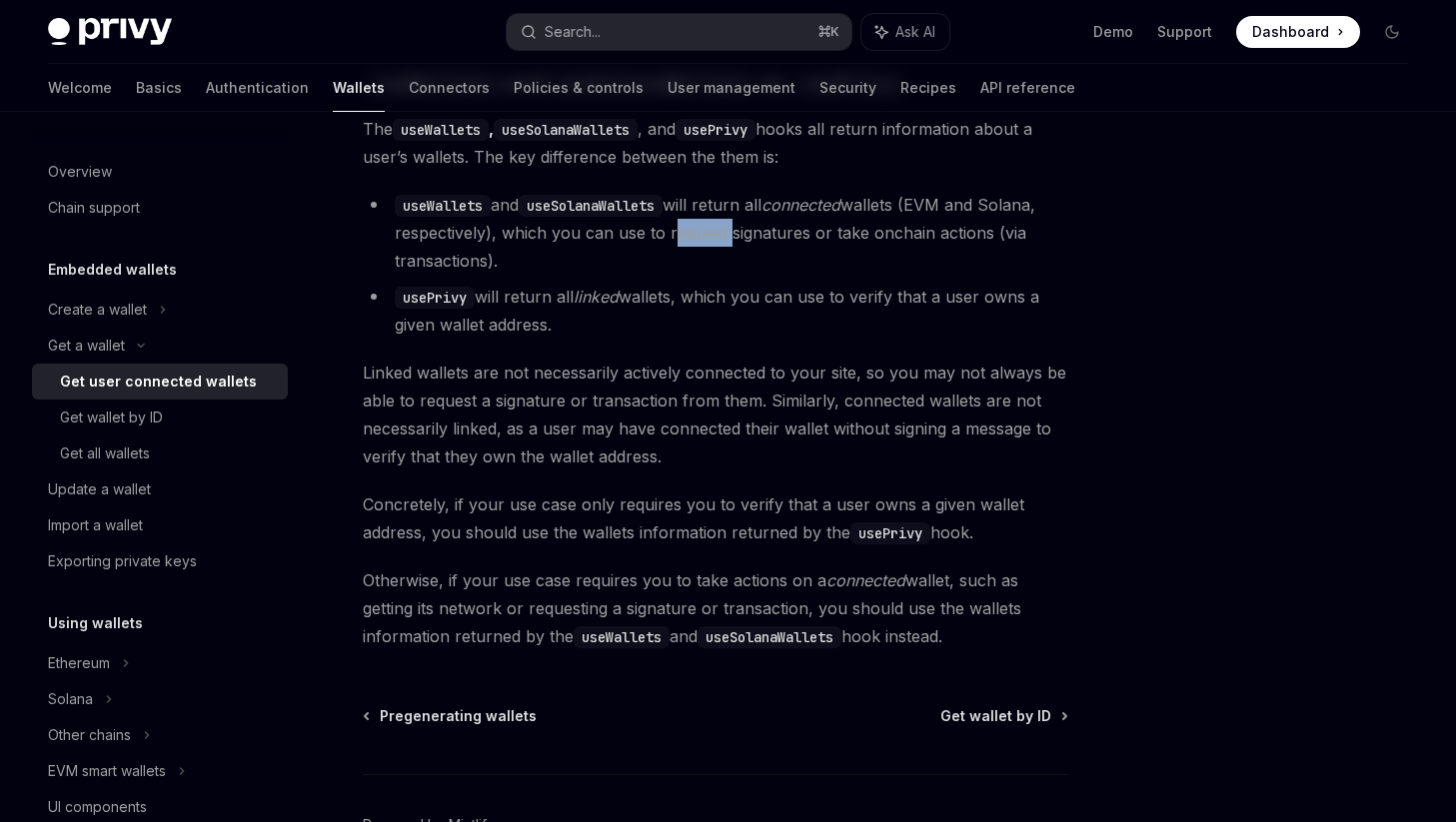 click on "useWallets  and  useSolanaWallets  will return all  connected  wallets (EVM and Solana, respectively), which you can use to request signatures or take onchain actions (via transactions)." at bounding box center [716, 233] 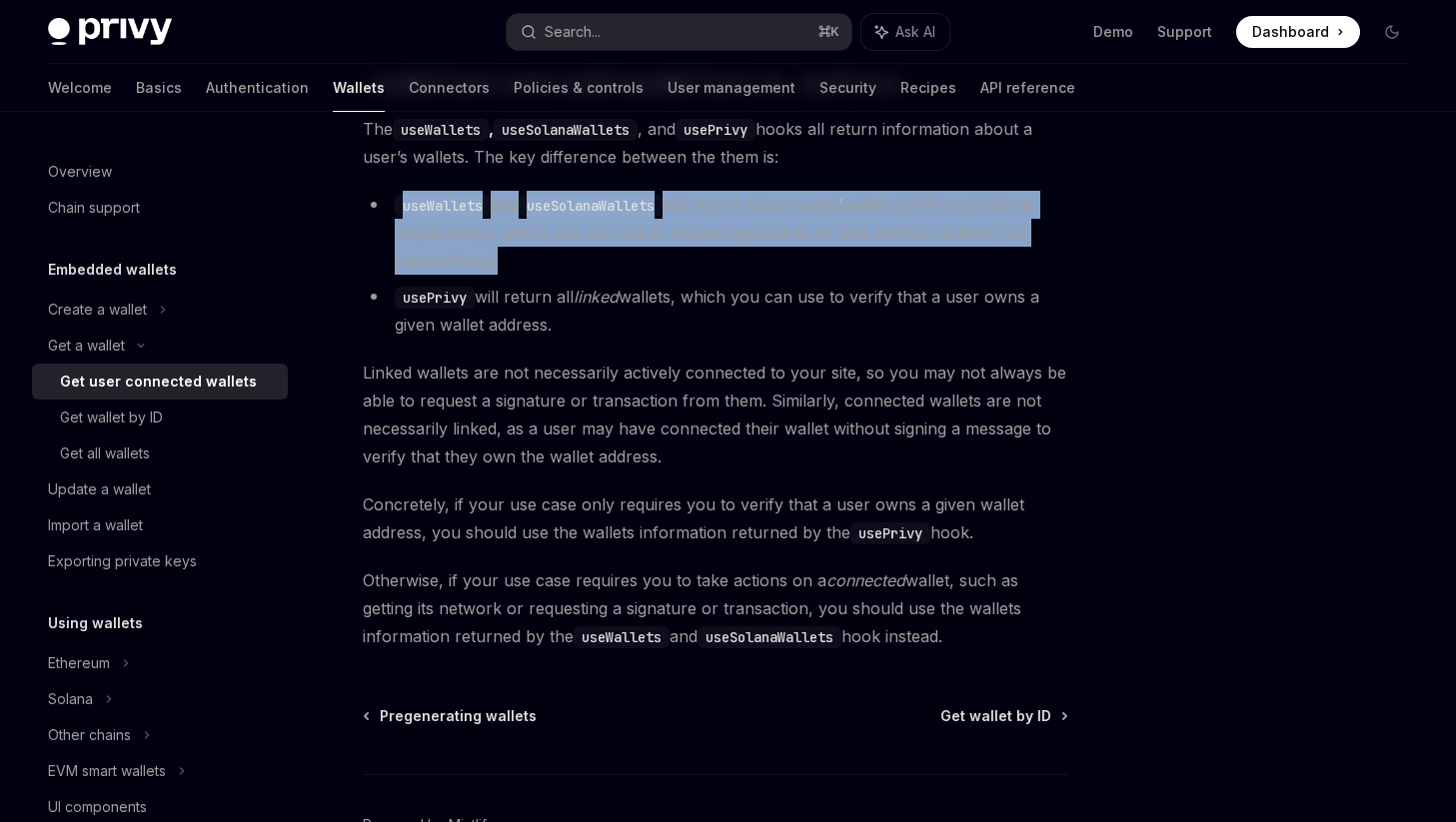 click on "useWallets  and  useSolanaWallets  will return all  connected  wallets (EVM and Solana, respectively), which you can use to request signatures or take onchain actions (via transactions)." at bounding box center [716, 233] 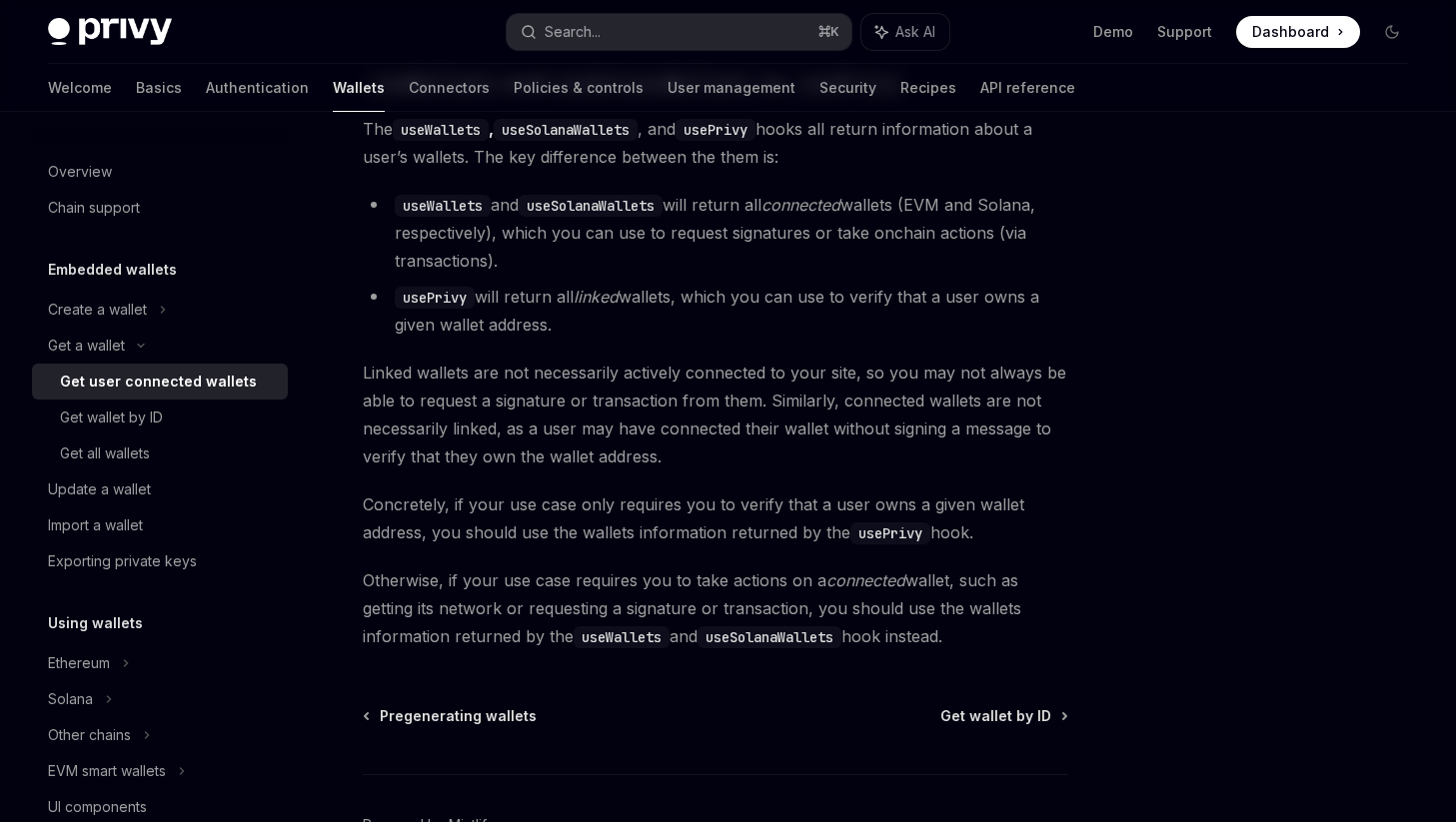 click on "usePrivy  will return all  linked  wallets, which you can use to verify that a user owns a given wallet address." at bounding box center (716, 311) 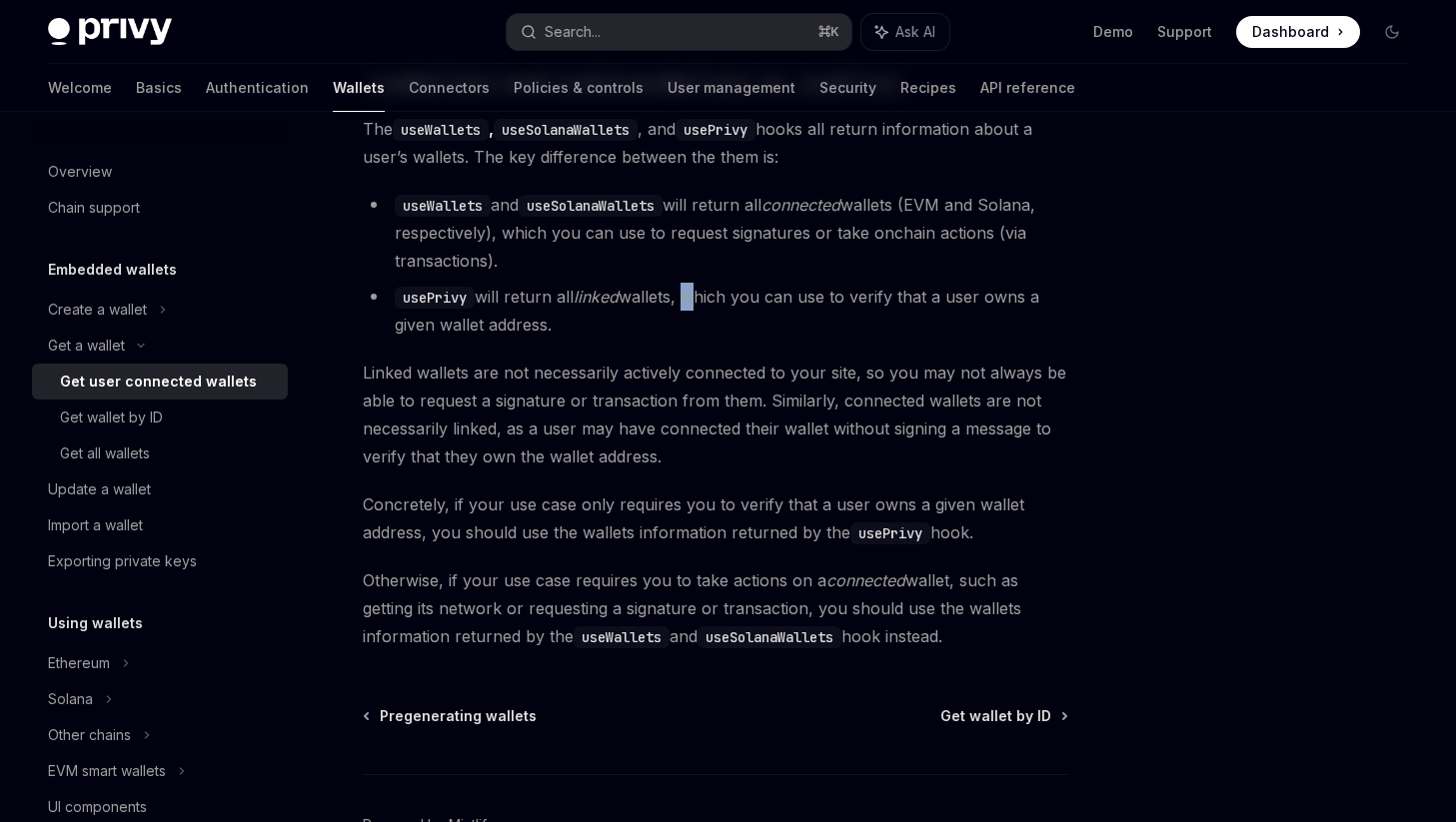 click on "usePrivy  will return all  linked  wallets, which you can use to verify that a user owns a given wallet address." at bounding box center [716, 311] 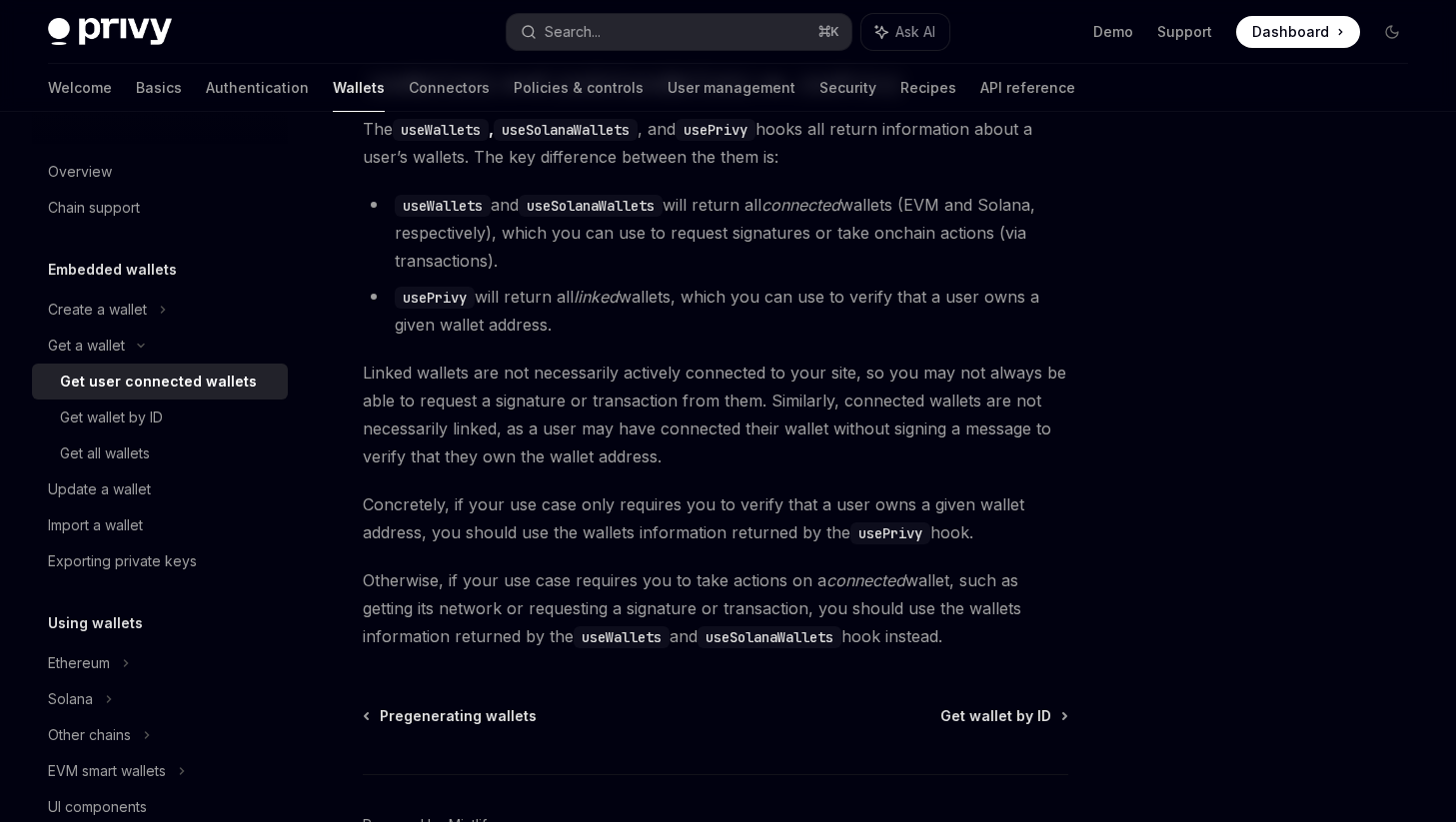 click on "useWallets  and  useSolanaWallets  will return all  connected  wallets (EVM and Solana, respectively), which you can use to request signatures or take onchain actions (via transactions)." at bounding box center (716, 233) 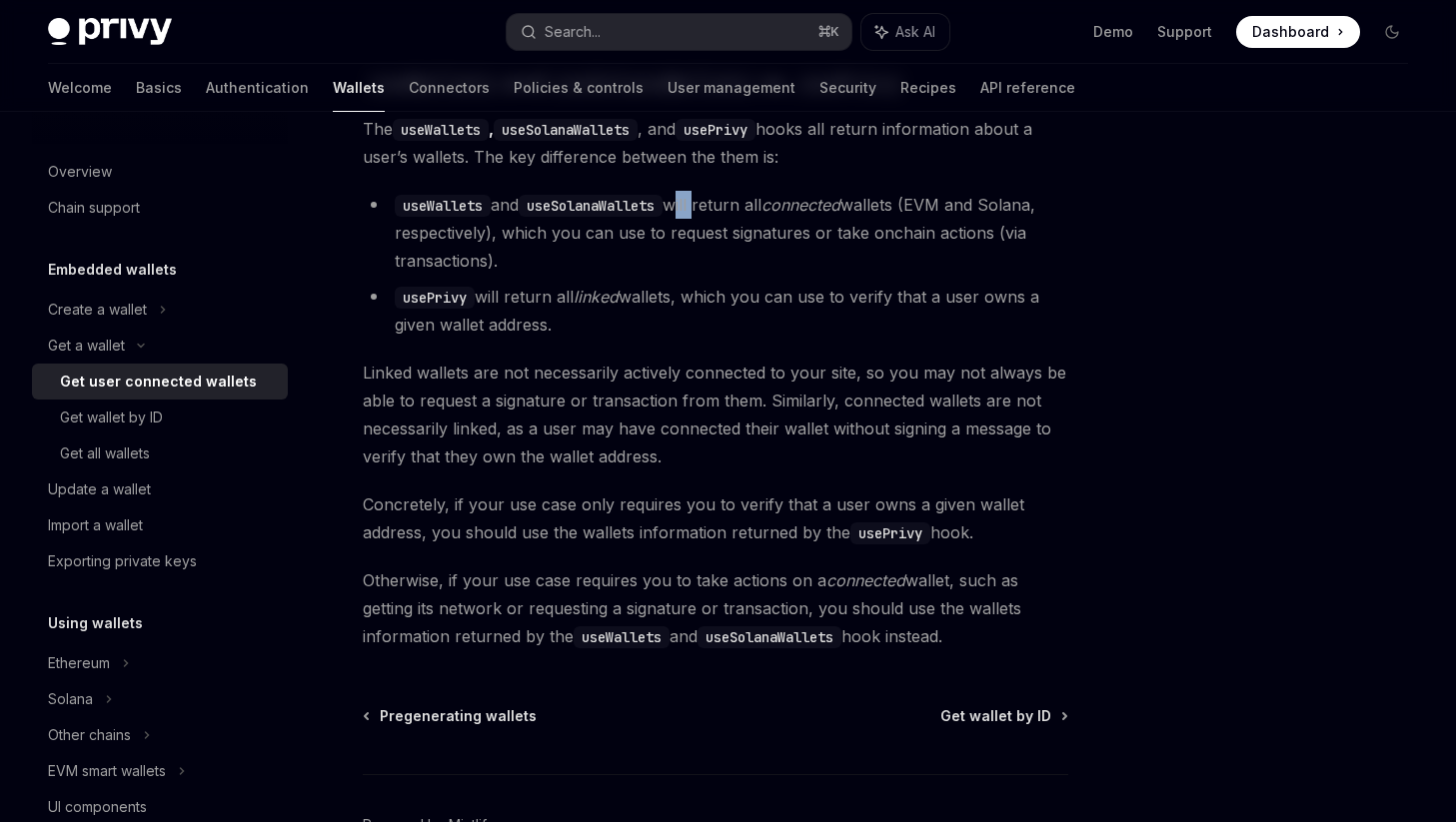 click on "useWallets  and  useSolanaWallets  will return all  connected  wallets (EVM and Solana, respectively), which you can use to request signatures or take onchain actions (via transactions)." at bounding box center (716, 233) 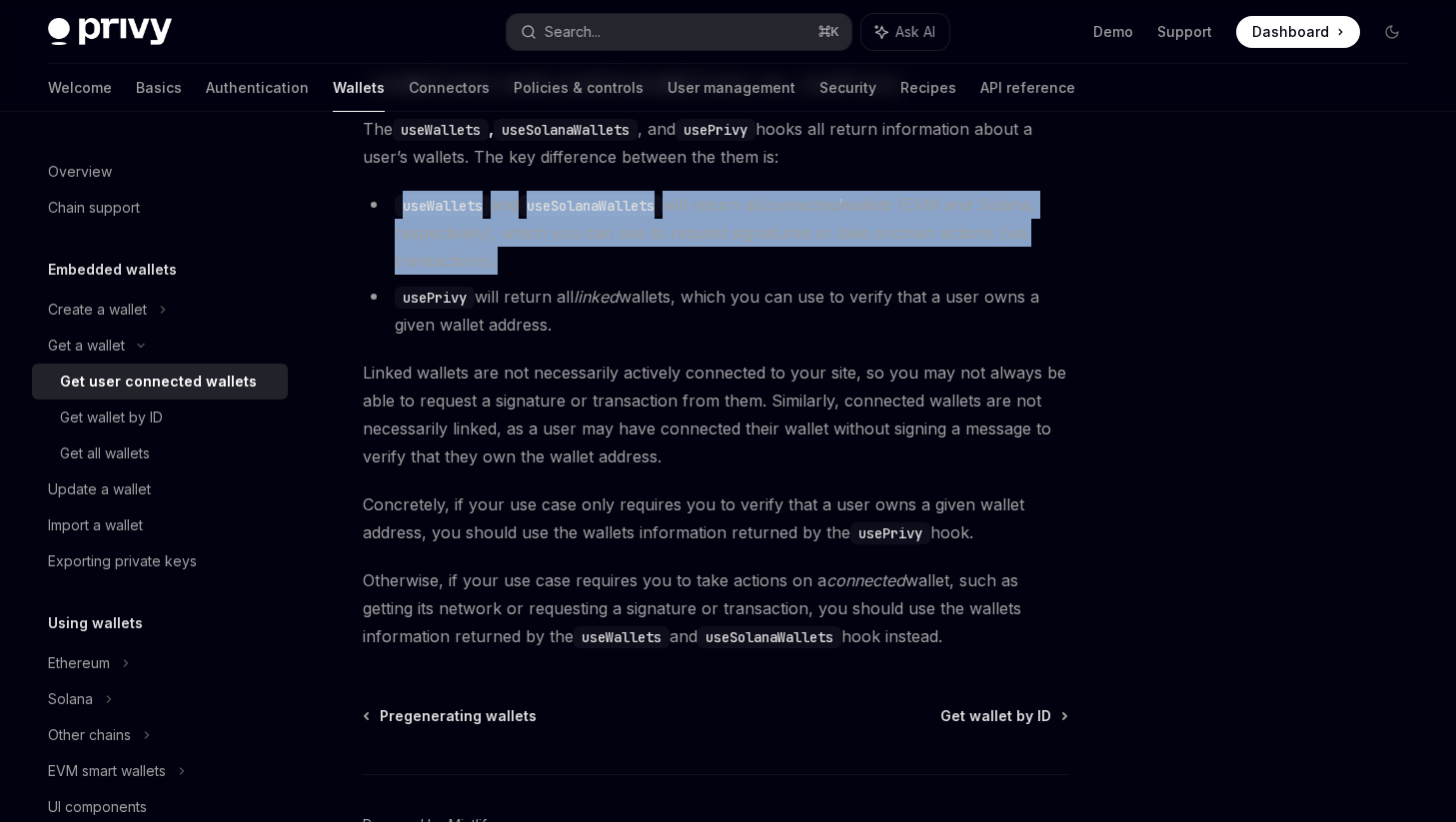 click on "useWallets  and  useSolanaWallets  will return all  connected  wallets (EVM and Solana, respectively), which you can use to request signatures or take onchain actions (via transactions)." at bounding box center (716, 233) 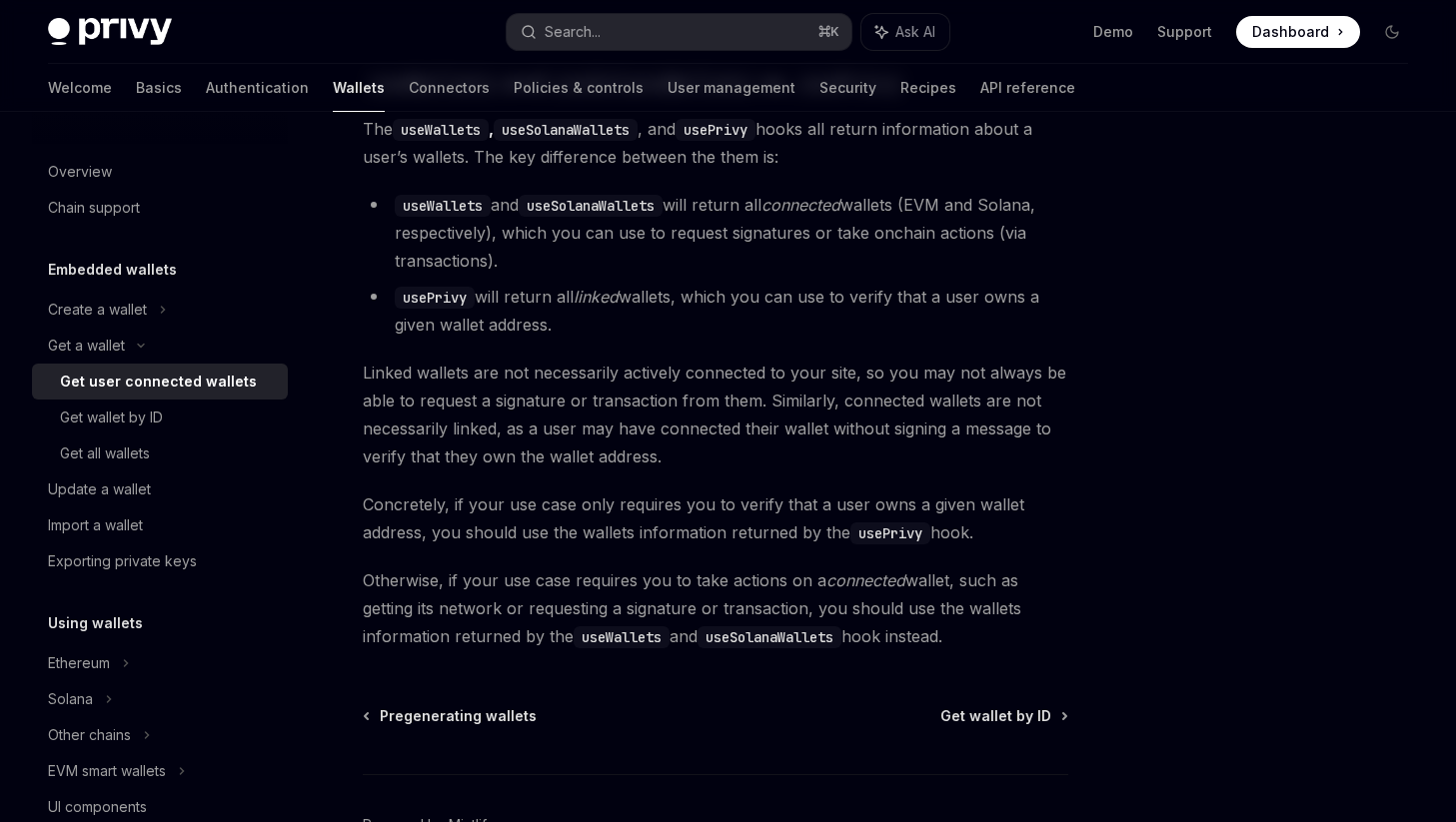 click on "usePrivy  will return all  linked  wallets, which you can use to verify that a user owns a given wallet address." at bounding box center (716, 311) 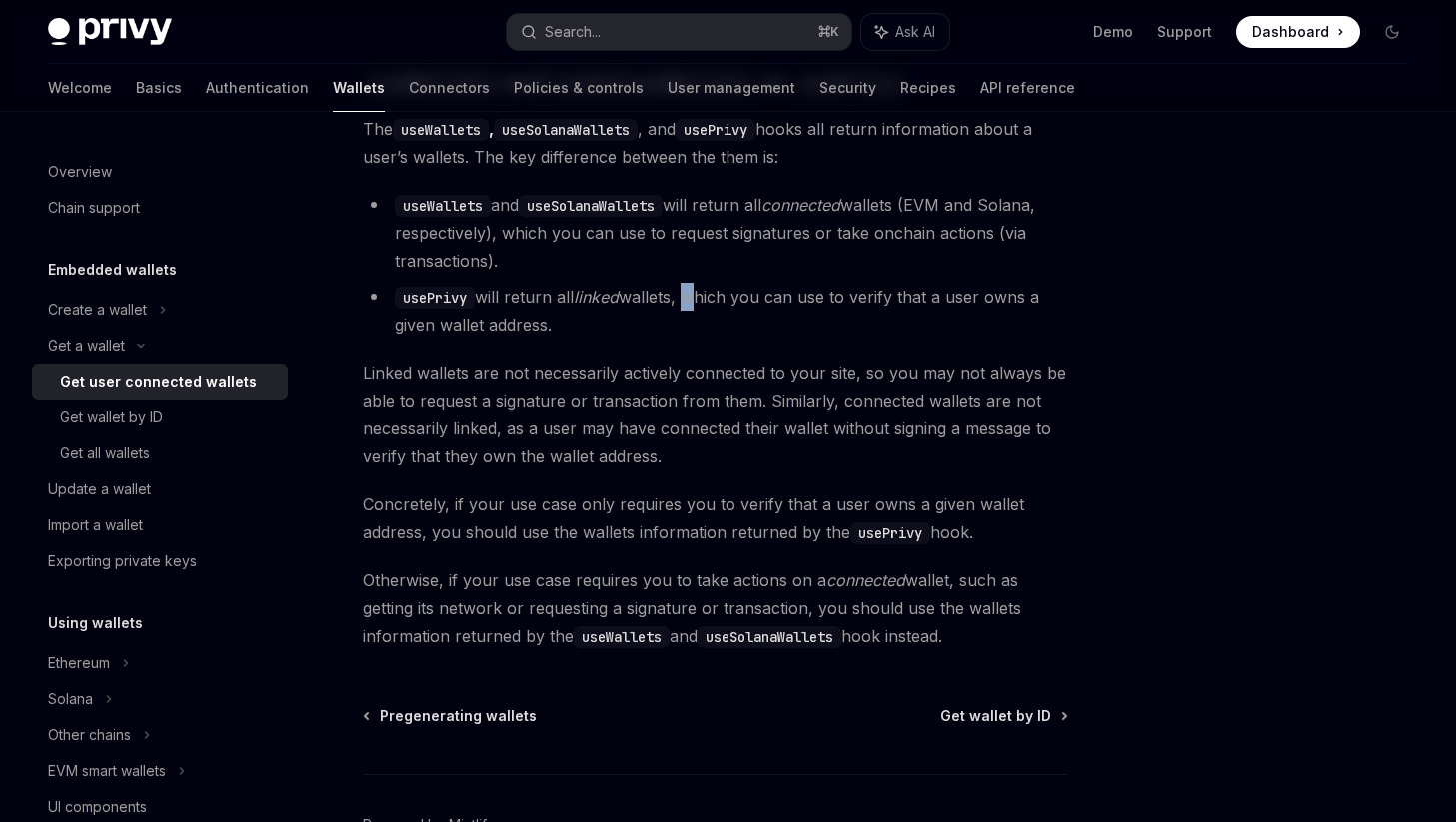 click on "usePrivy  will return all  linked  wallets, which you can use to verify that a user owns a given wallet address." at bounding box center [716, 311] 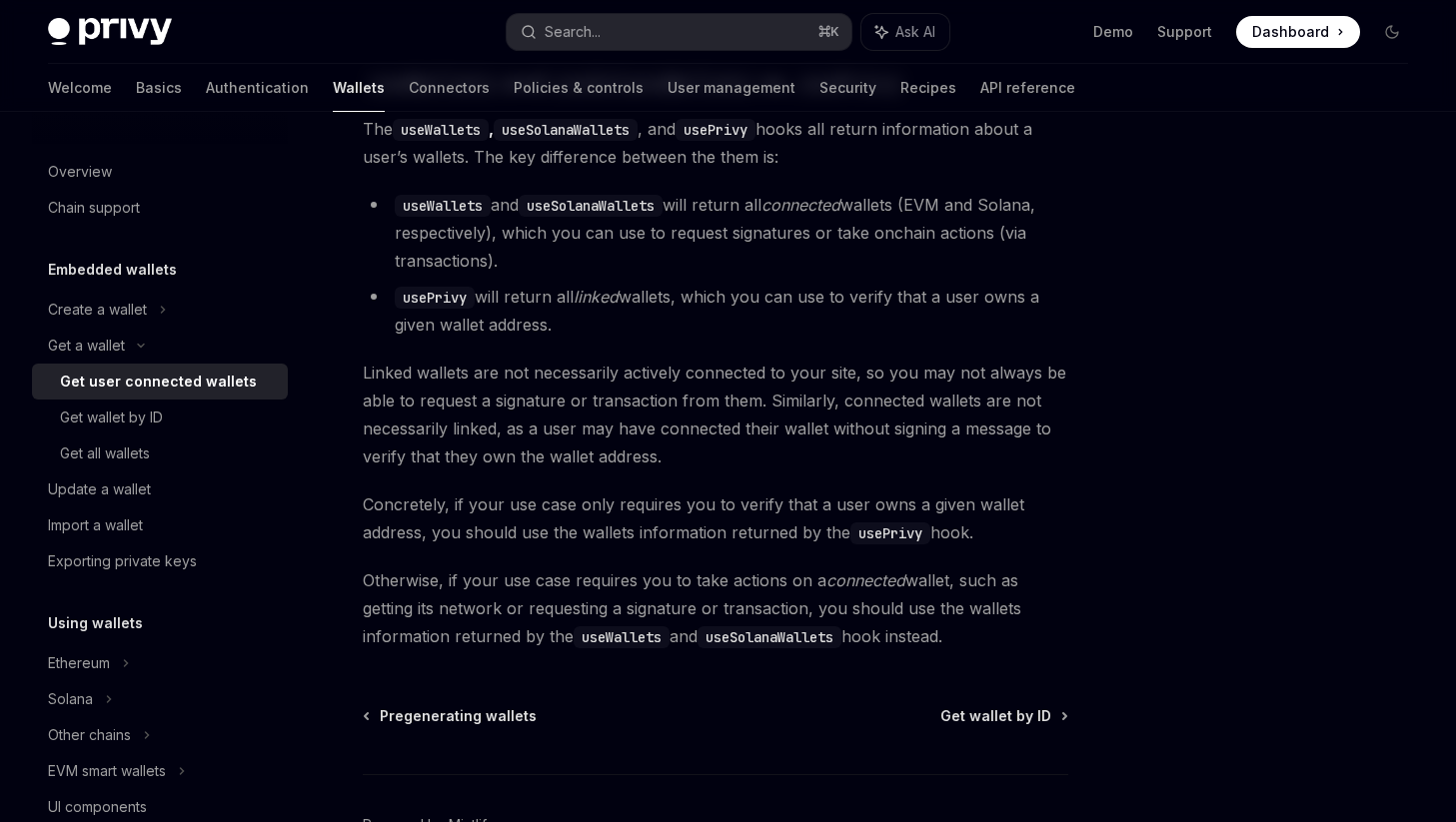 click on "useWallets  and  useSolanaWallets  will return all  connected  wallets (EVM and Solana, respectively), which you can use to request signatures or take onchain actions (via transactions)." at bounding box center (716, 233) 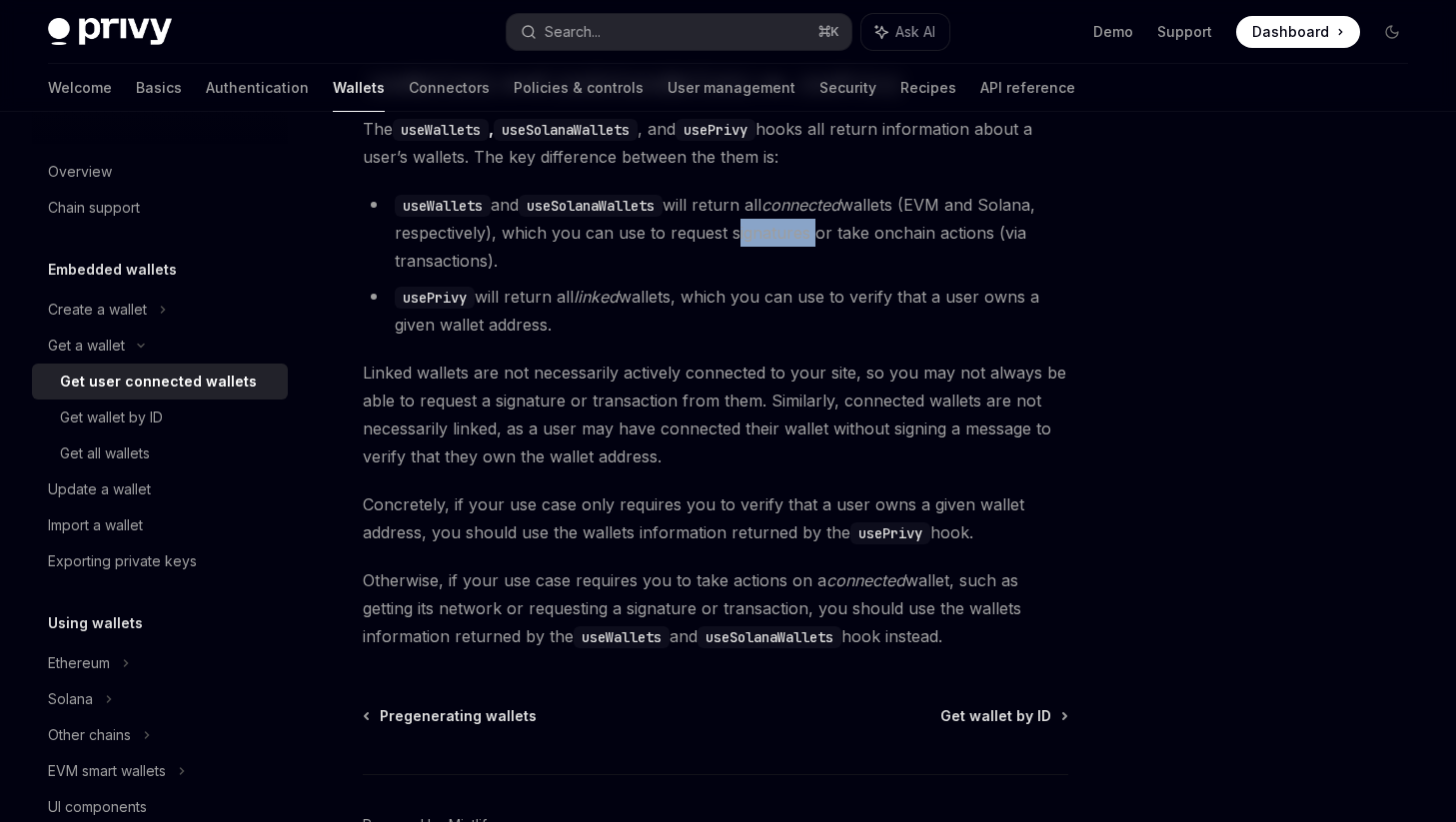 click on "useWallets  and  useSolanaWallets  will return all  connected  wallets (EVM and Solana, respectively), which you can use to request signatures or take onchain actions (via transactions)." at bounding box center (716, 233) 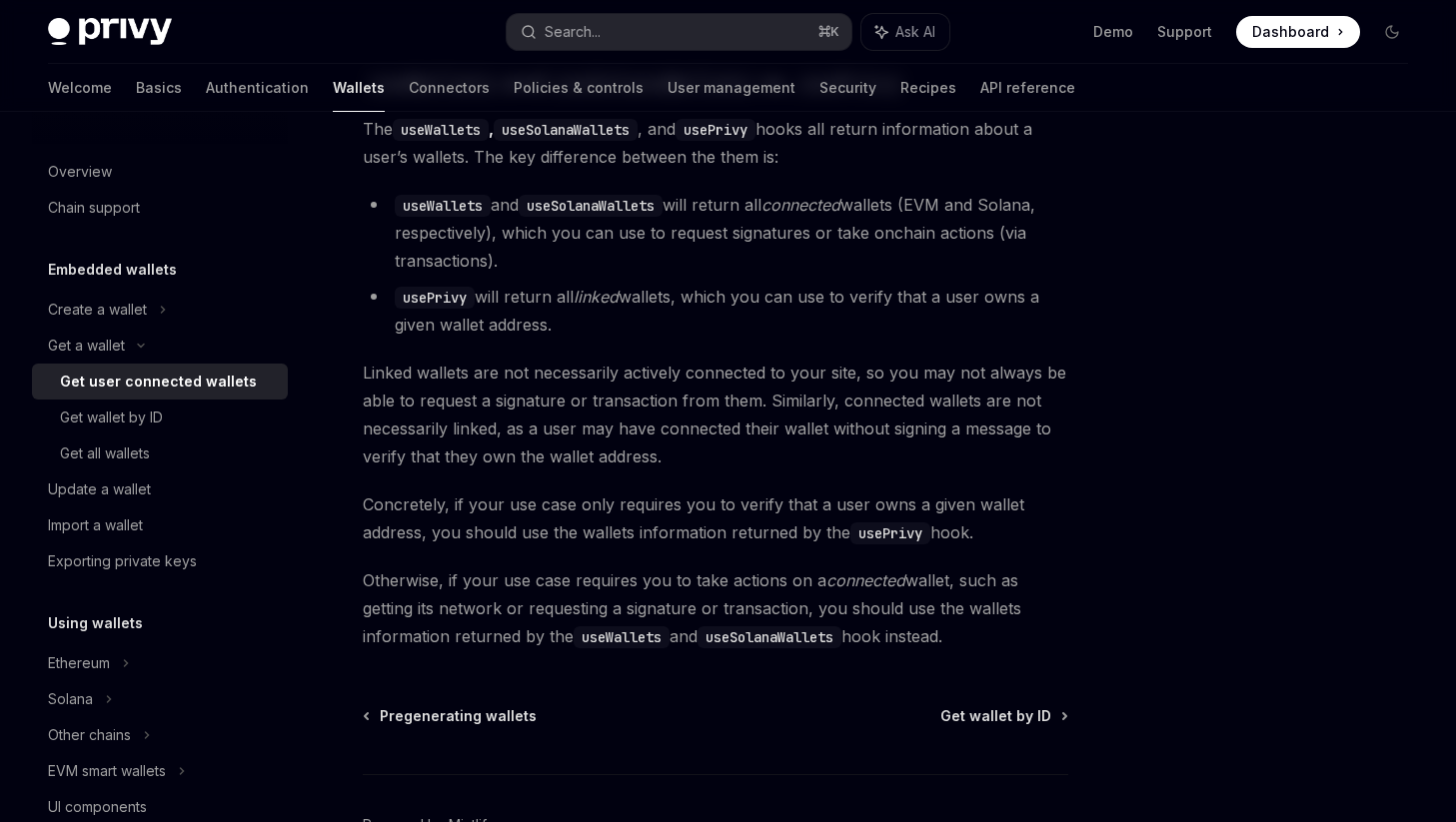 click on "usePrivy  will return all  linked  wallets, which you can use to verify that a user owns a given wallet address." at bounding box center [716, 311] 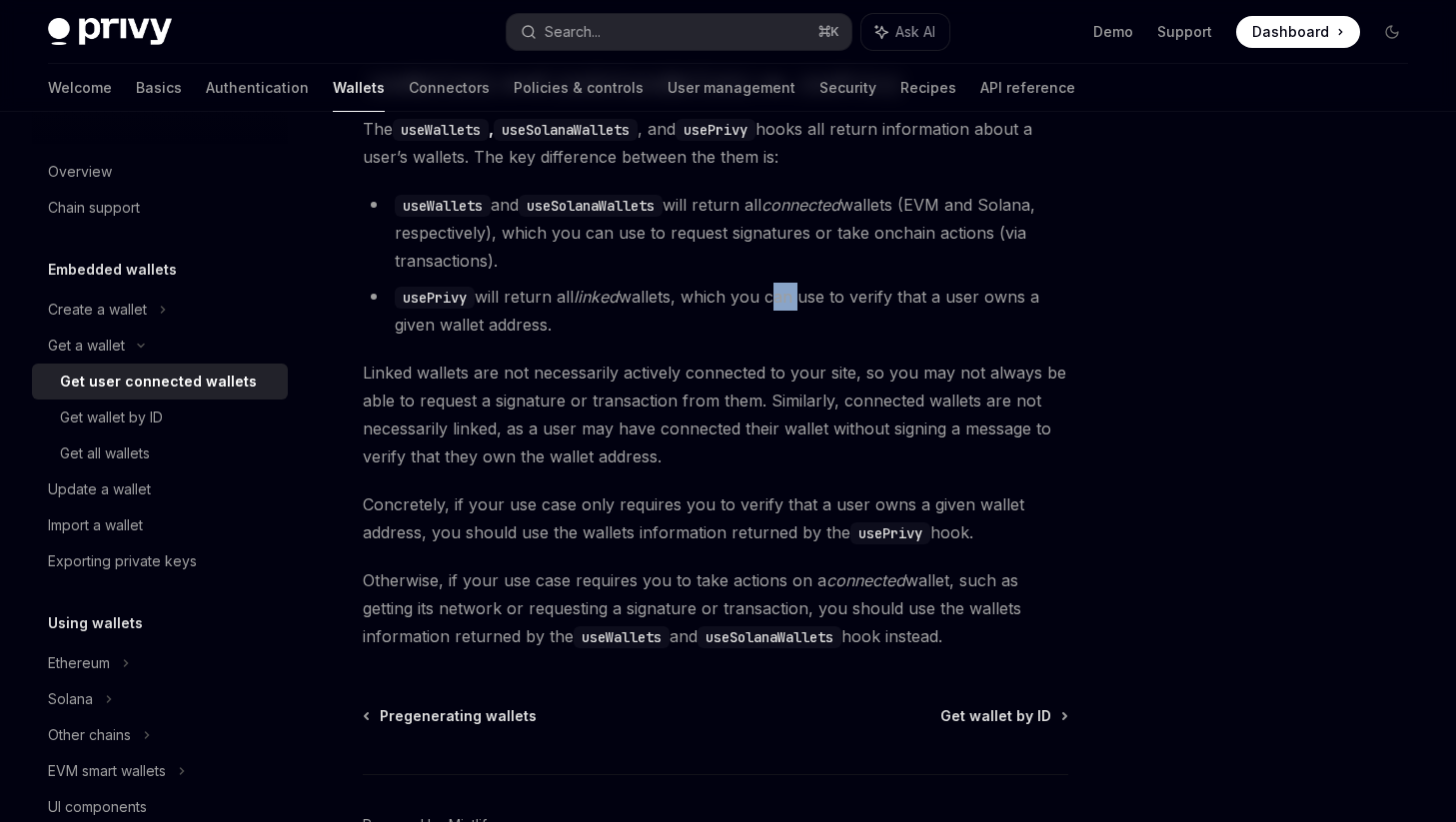 click on "usePrivy  will return all  linked  wallets, which you can use to verify that a user owns a given wallet address." at bounding box center (716, 311) 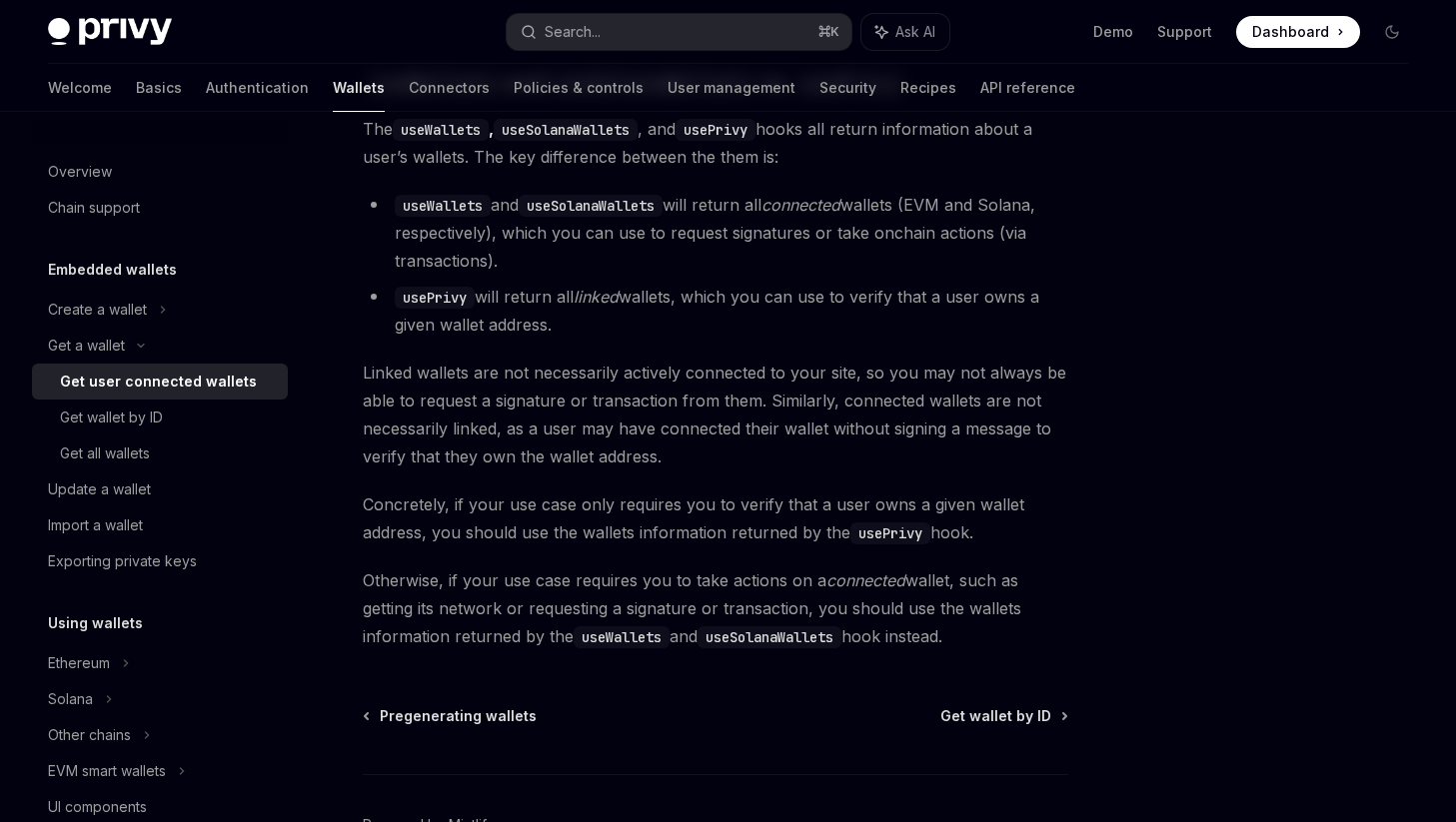 click on "useWallets  and  useSolanaWallets  will return all  connected  wallets (EVM and Solana, respectively), which you can use to request signatures or take onchain actions (via transactions)." at bounding box center (716, 233) 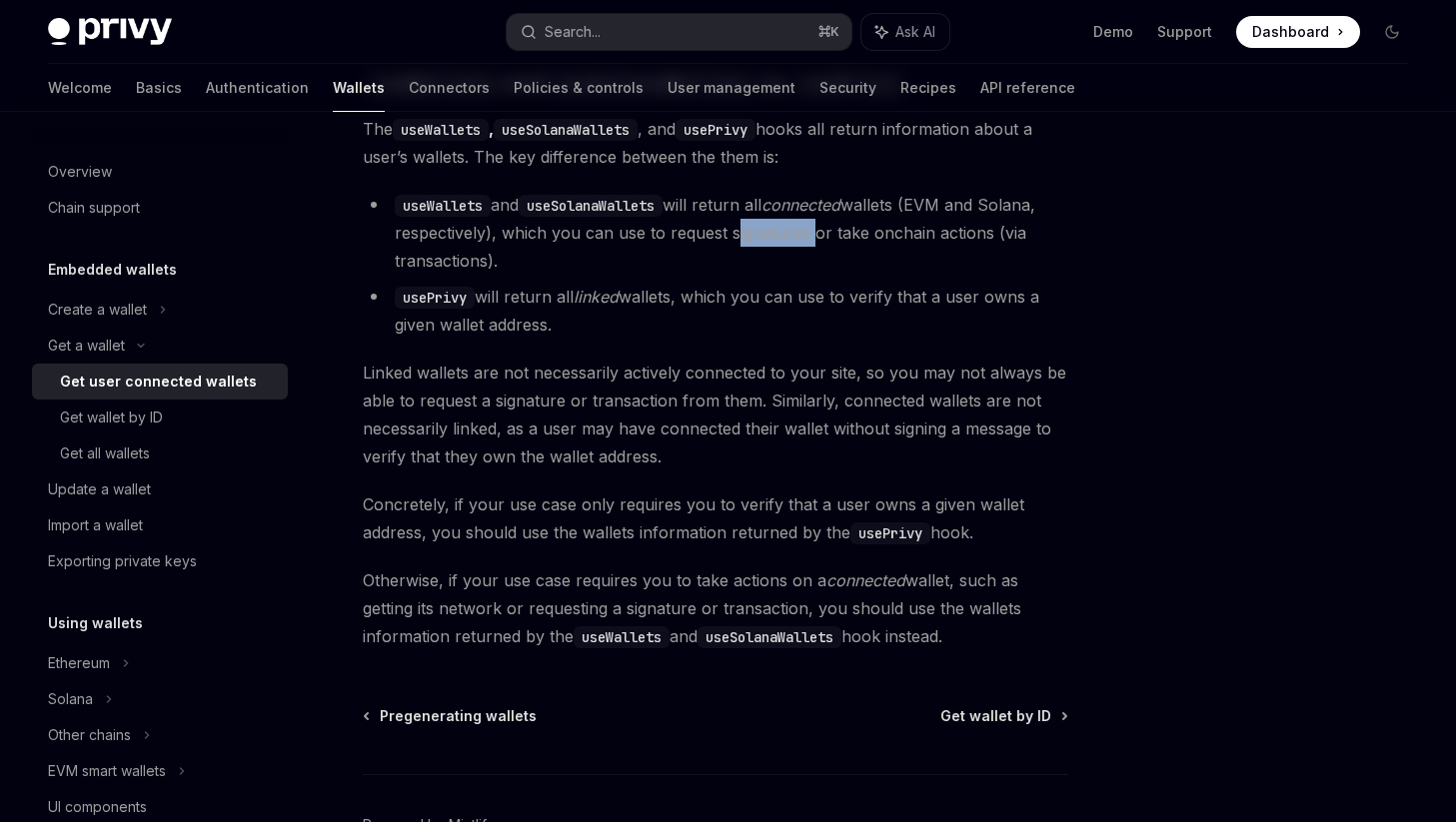 click on "useWallets  and  useSolanaWallets  will return all  connected  wallets (EVM and Solana, respectively), which you can use to request signatures or take onchain actions (via transactions)." at bounding box center [716, 233] 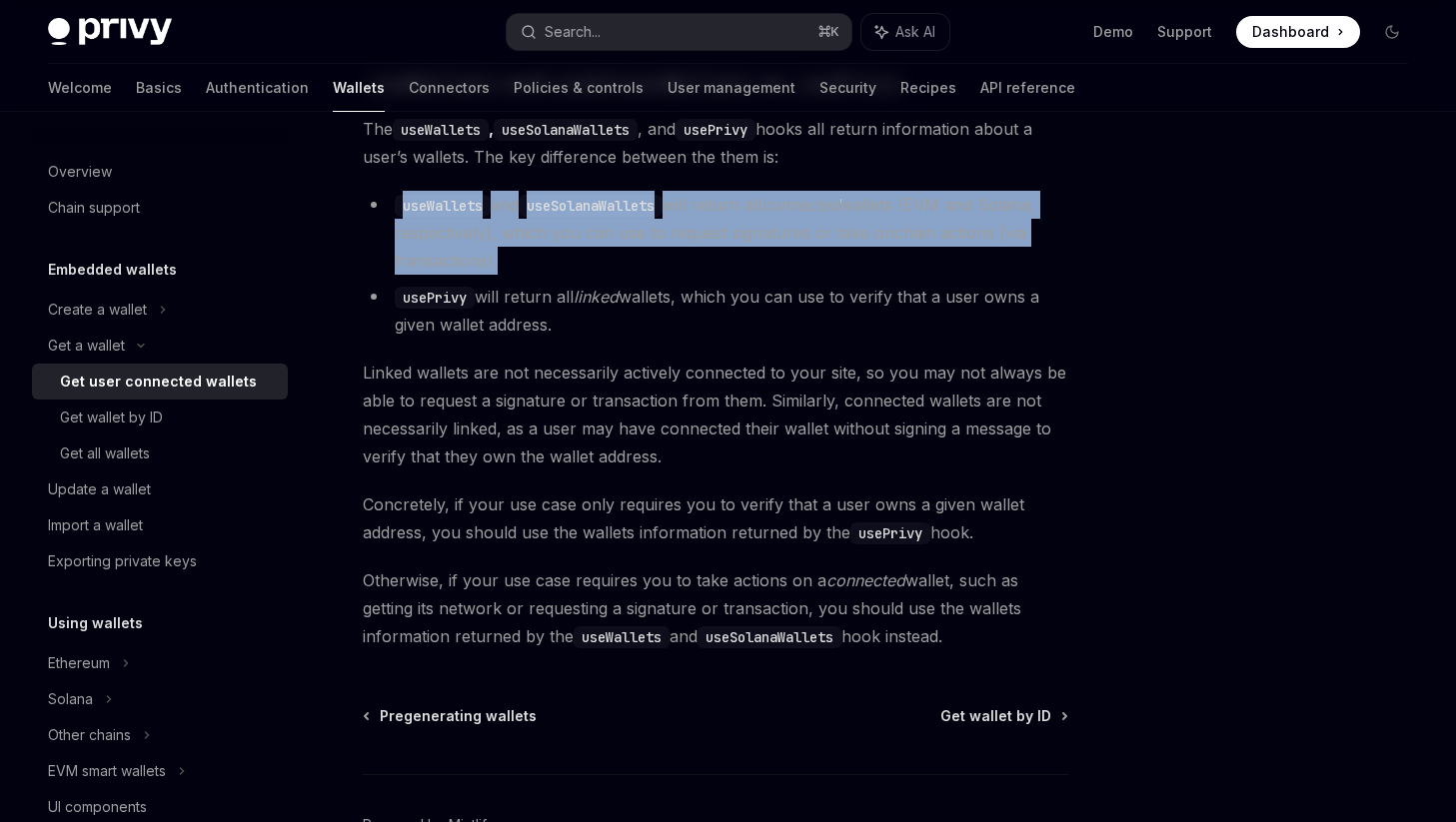 click on "useWallets  and  useSolanaWallets  will return all  connected  wallets (EVM and Solana, respectively), which you can use to request signatures or take onchain actions (via transactions)." at bounding box center (716, 233) 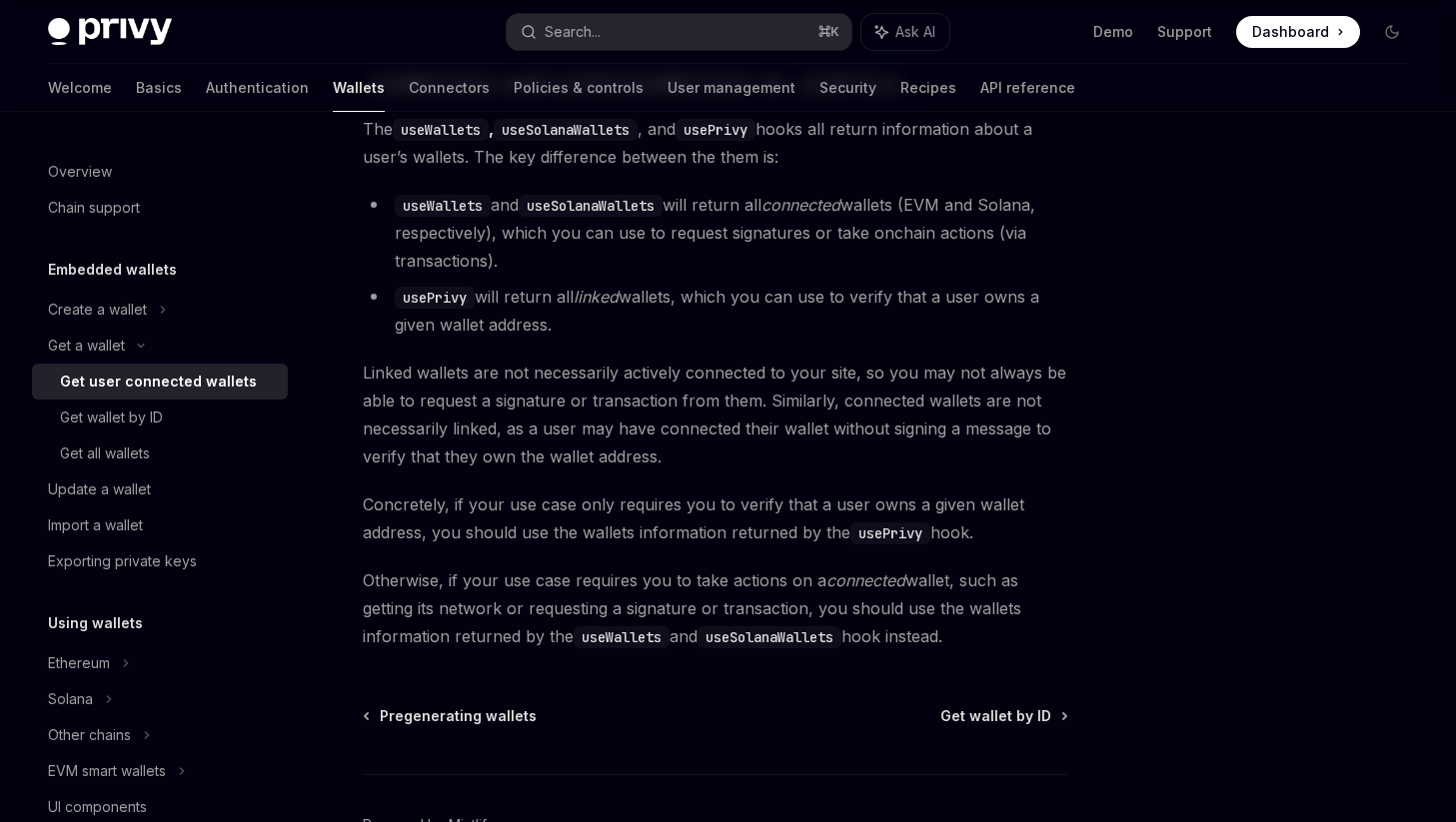 click on "usePrivy  will return all  linked  wallets, which you can use to verify that a user owns a given wallet address." at bounding box center (716, 311) 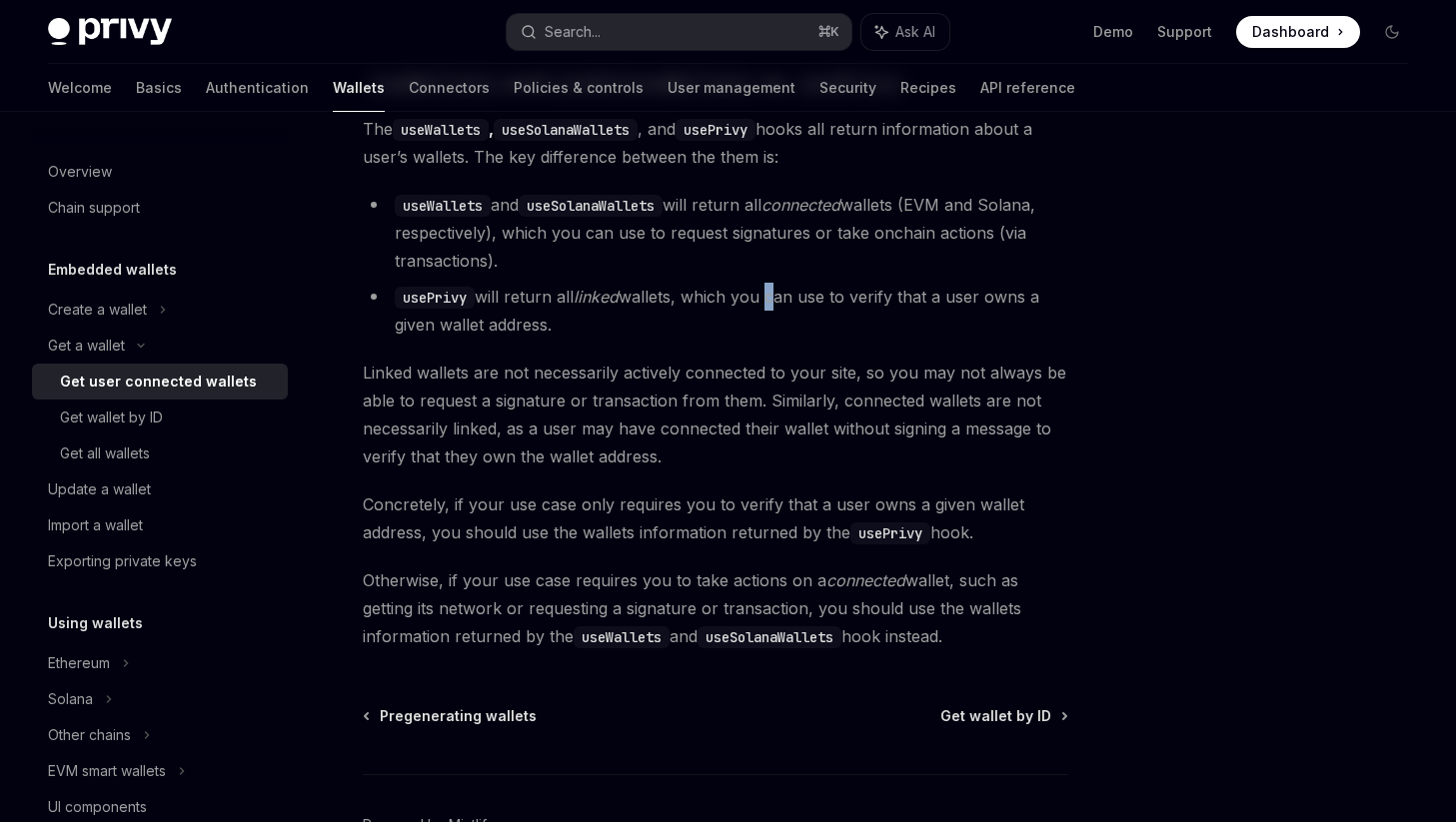 click on "usePrivy  will return all  linked  wallets, which you can use to verify that a user owns a given wallet address." at bounding box center (716, 311) 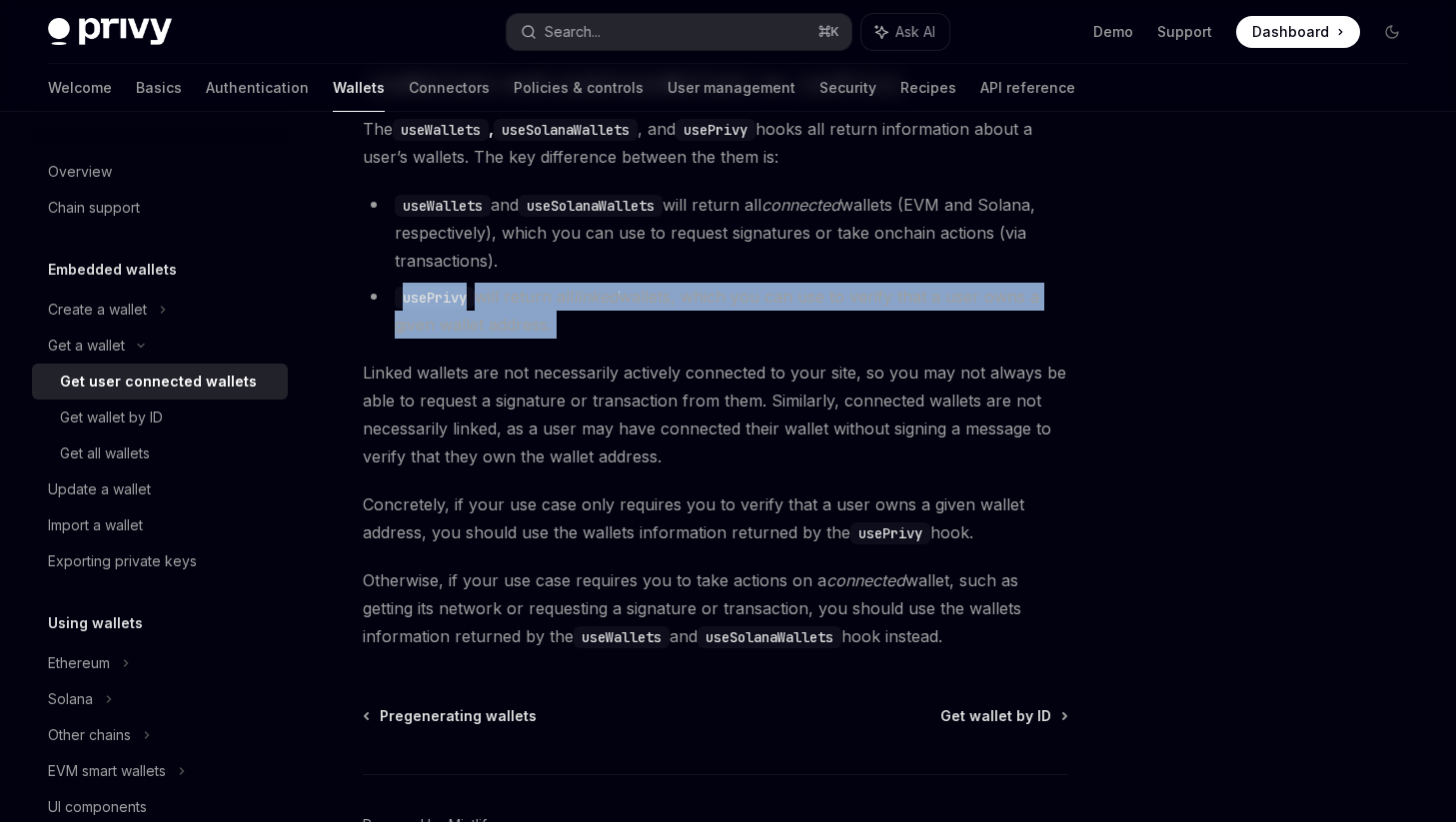click on "usePrivy  will return all  linked  wallets, which you can use to verify that a user owns a given wallet address." at bounding box center [716, 311] 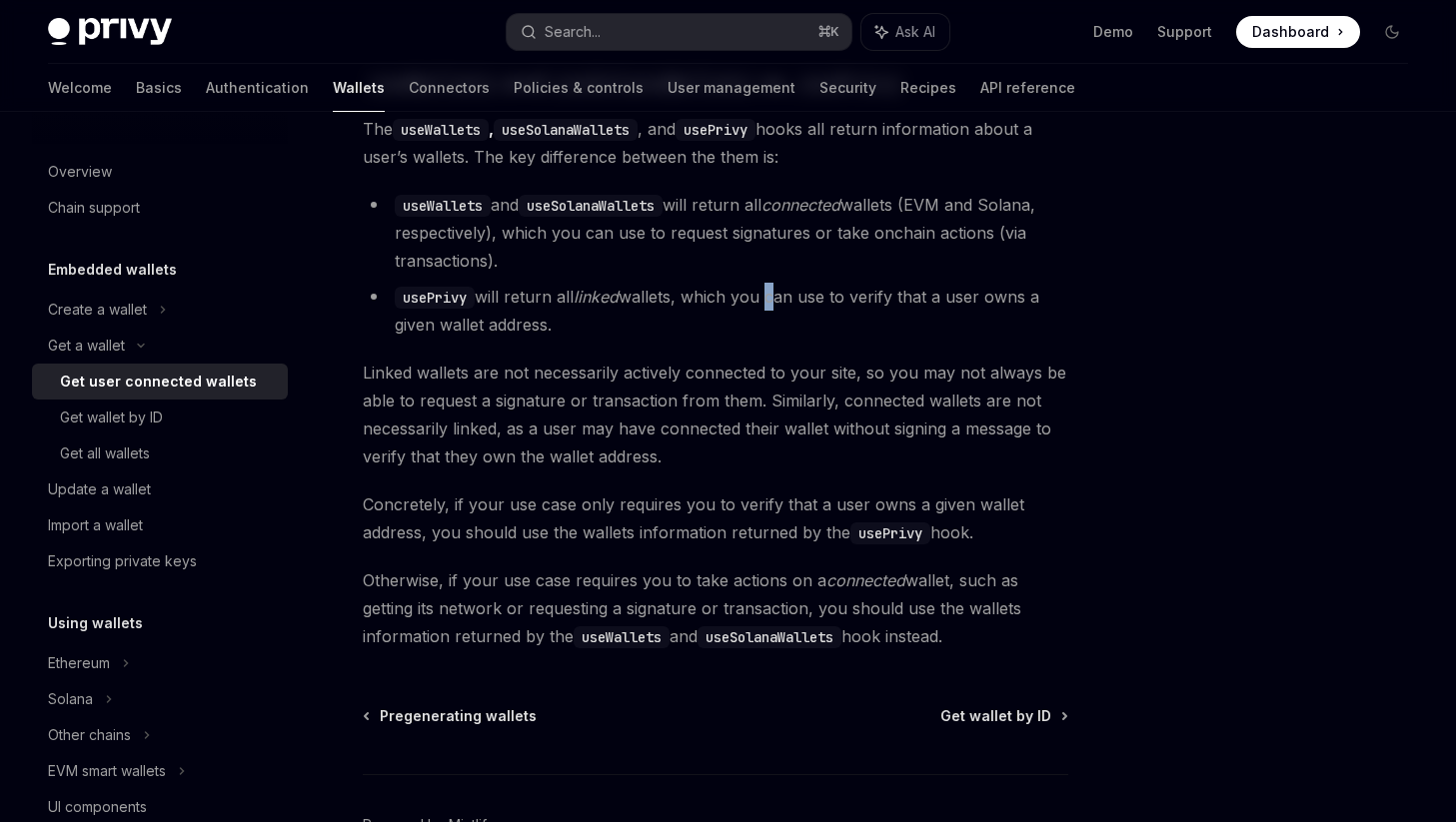 click on "usePrivy  will return all  linked  wallets, which you can use to verify that a user owns a given wallet address." at bounding box center [716, 311] 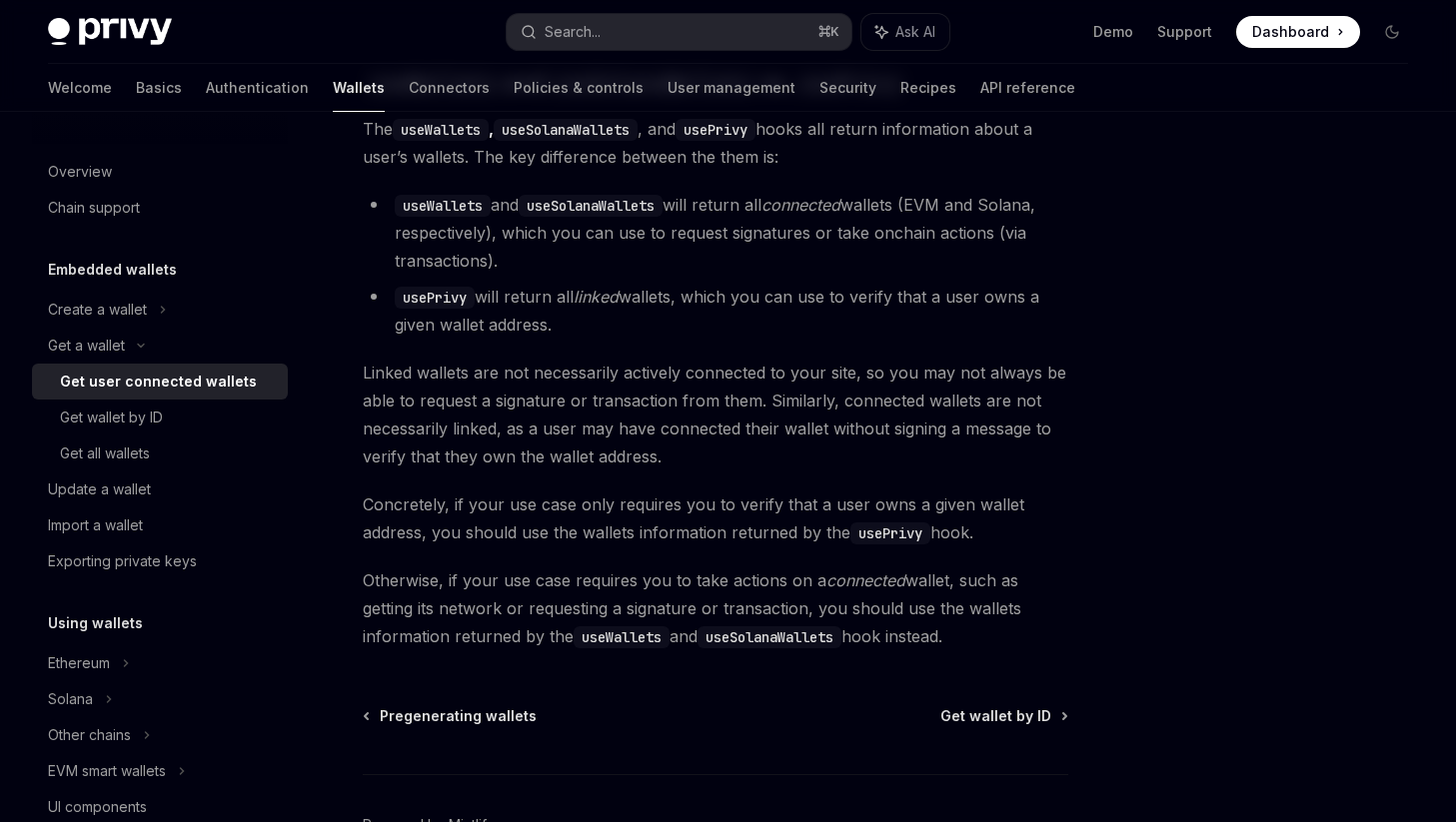 click on "usePrivy  will return all  linked  wallets, which you can use to verify that a user owns a given wallet address." at bounding box center (716, 311) 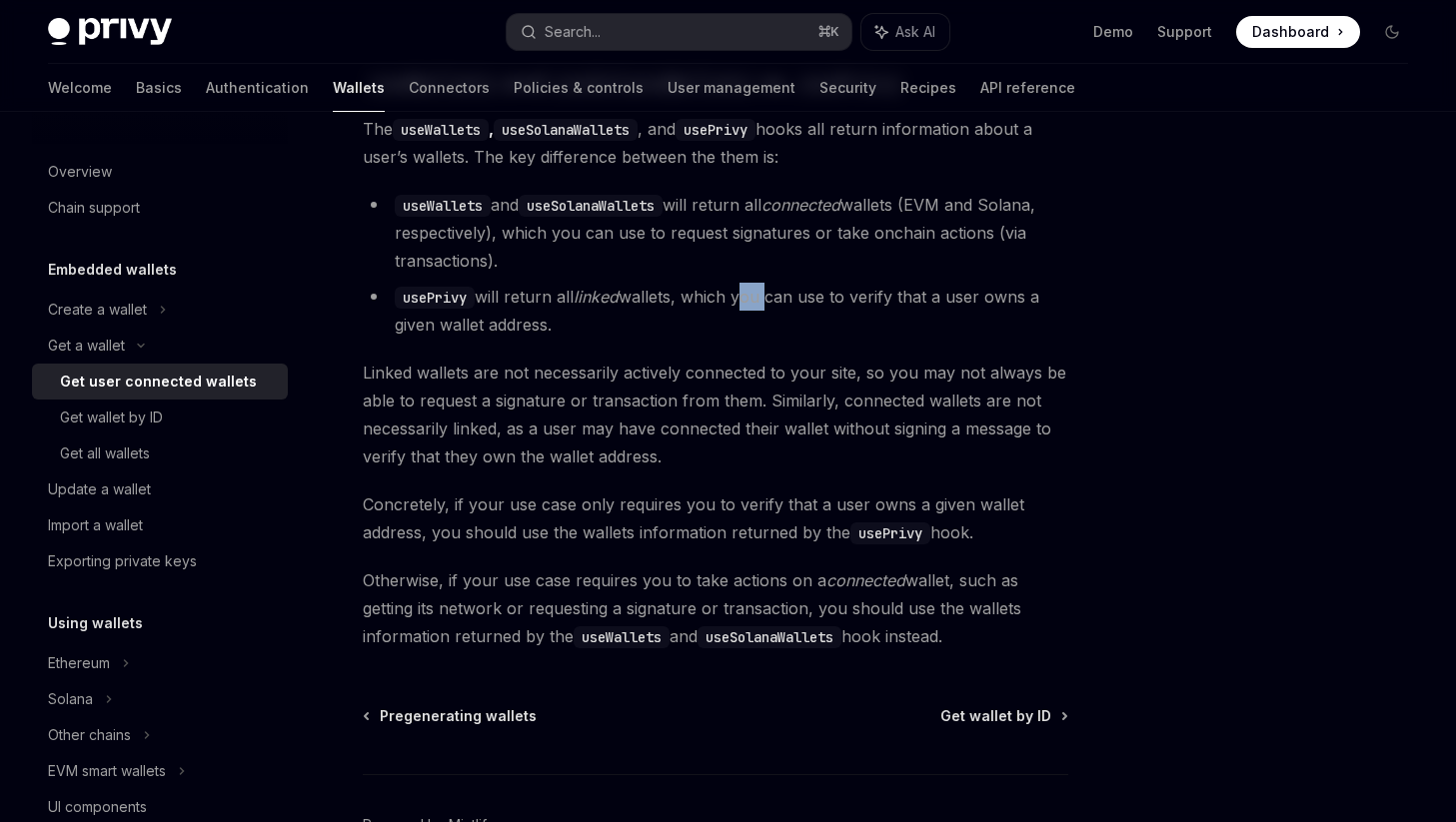 click on "usePrivy  will return all  linked  wallets, which you can use to verify that a user owns a given wallet address." at bounding box center (716, 311) 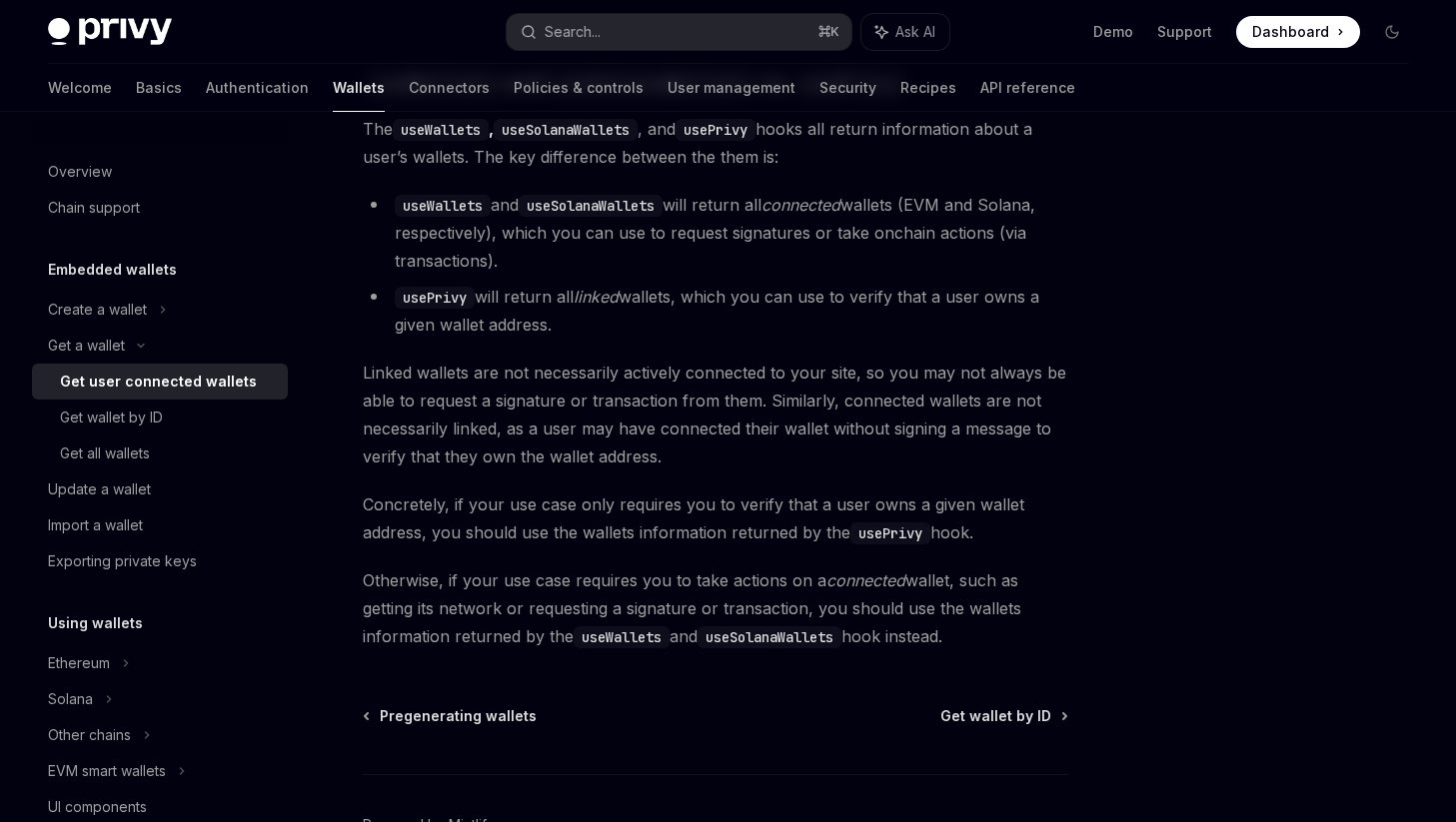 click on "usePrivy  will return all  linked  wallets, which you can use to verify that a user owns a given wallet address." at bounding box center [716, 311] 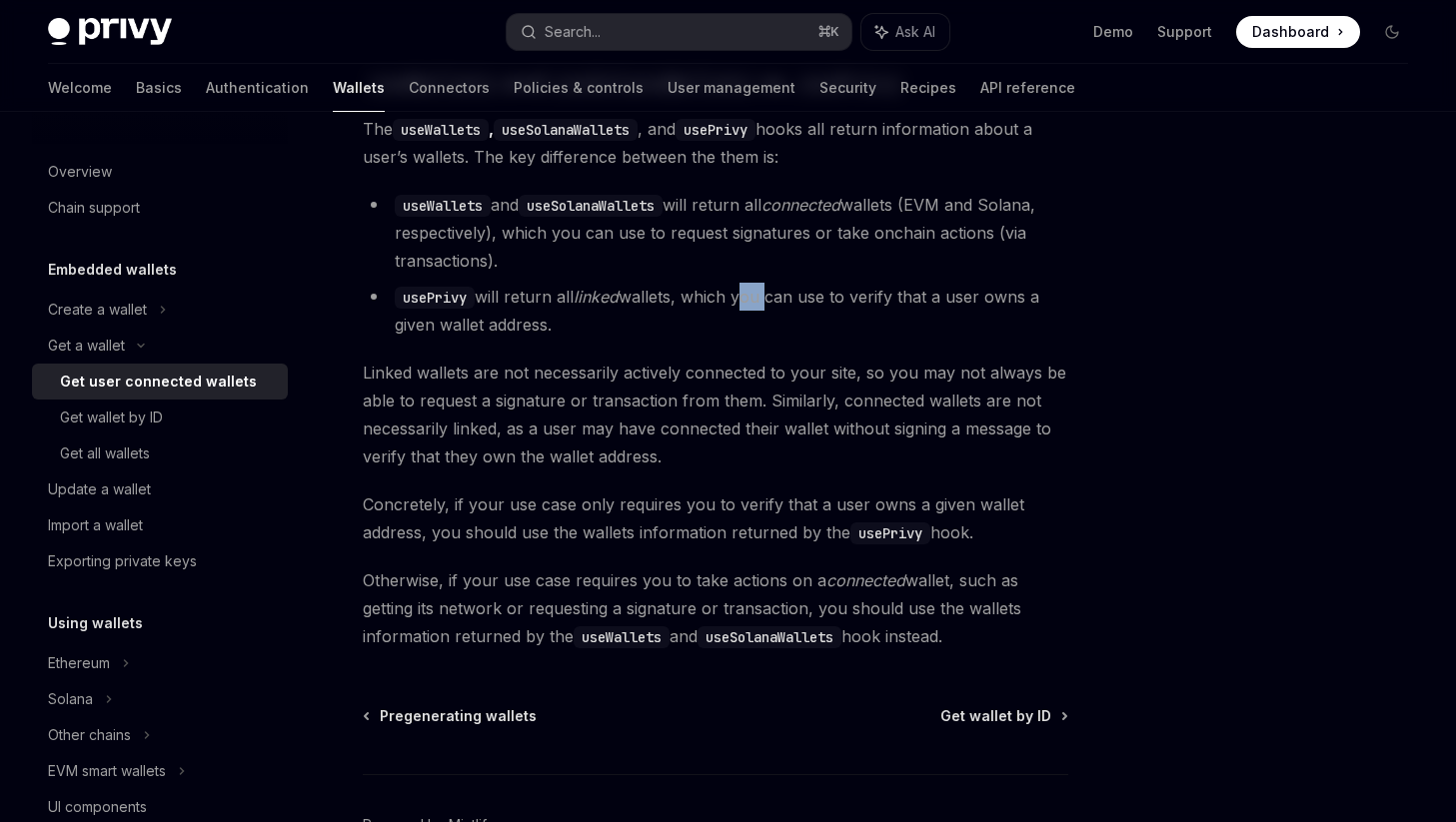 click on "usePrivy  will return all  linked  wallets, which you can use to verify that a user owns a given wallet address." at bounding box center (716, 311) 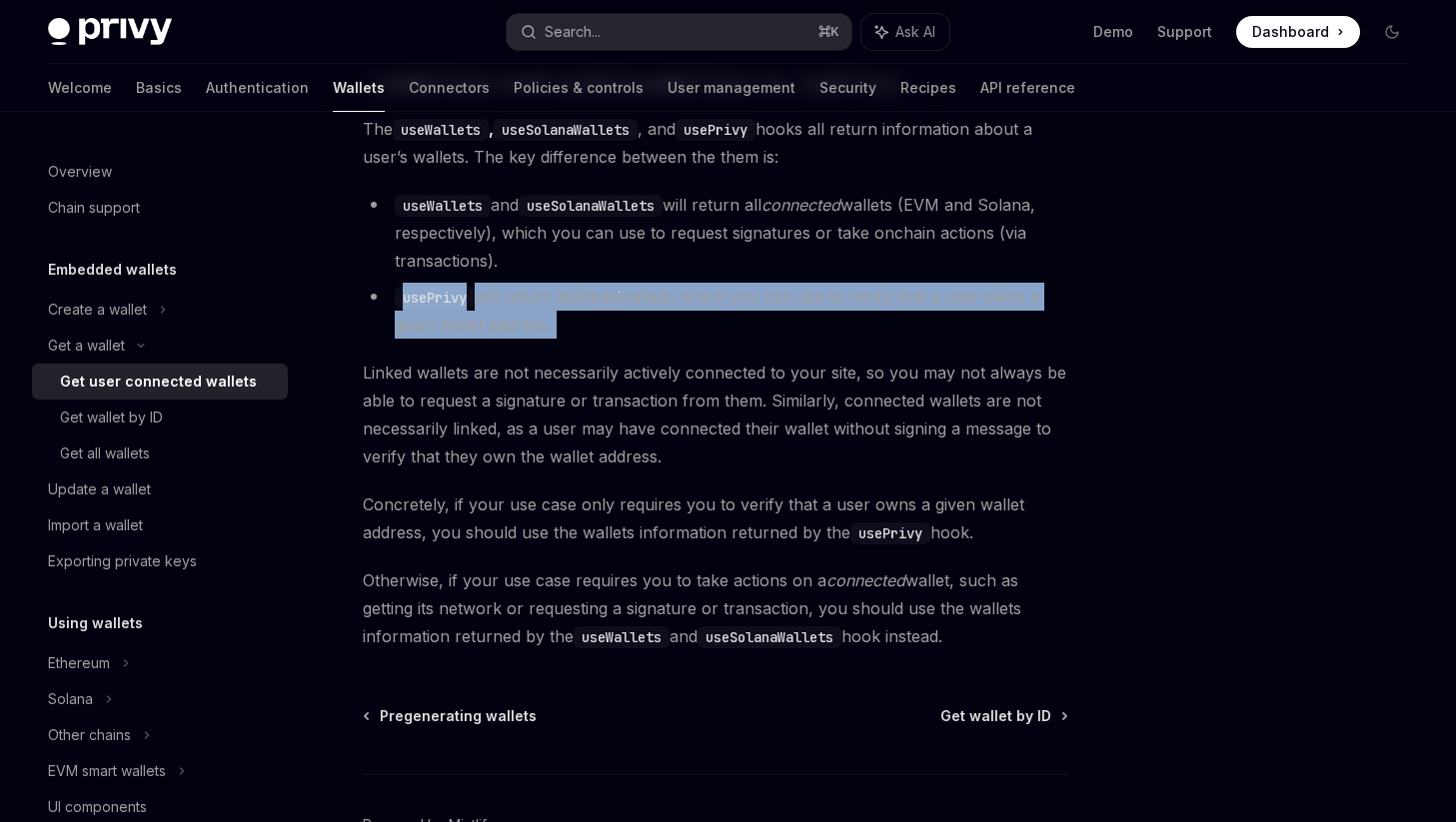 click on "usePrivy  will return all  linked  wallets, which you can use to verify that a user owns a given wallet address." at bounding box center [716, 311] 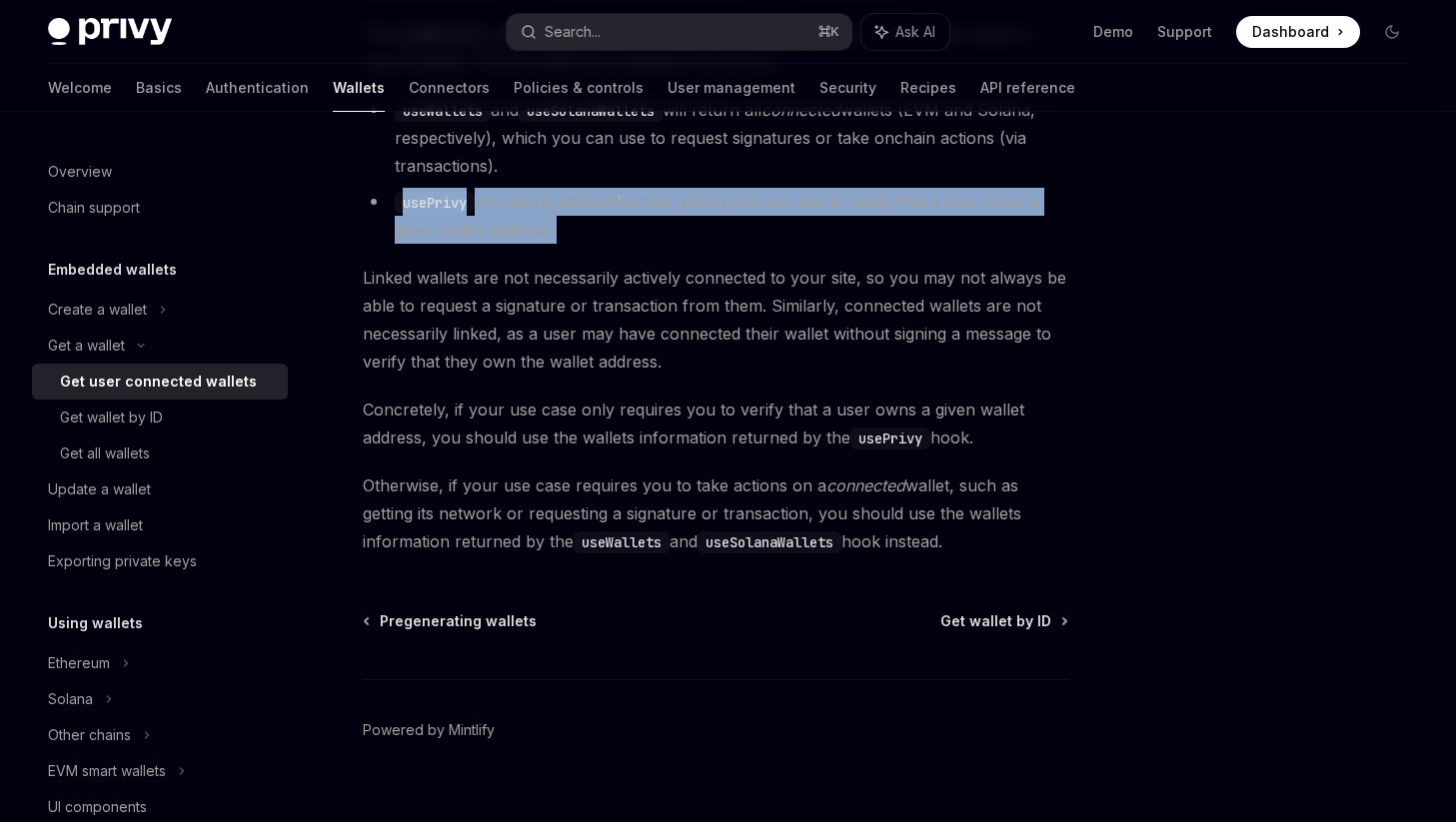 scroll, scrollTop: 1901, scrollLeft: 0, axis: vertical 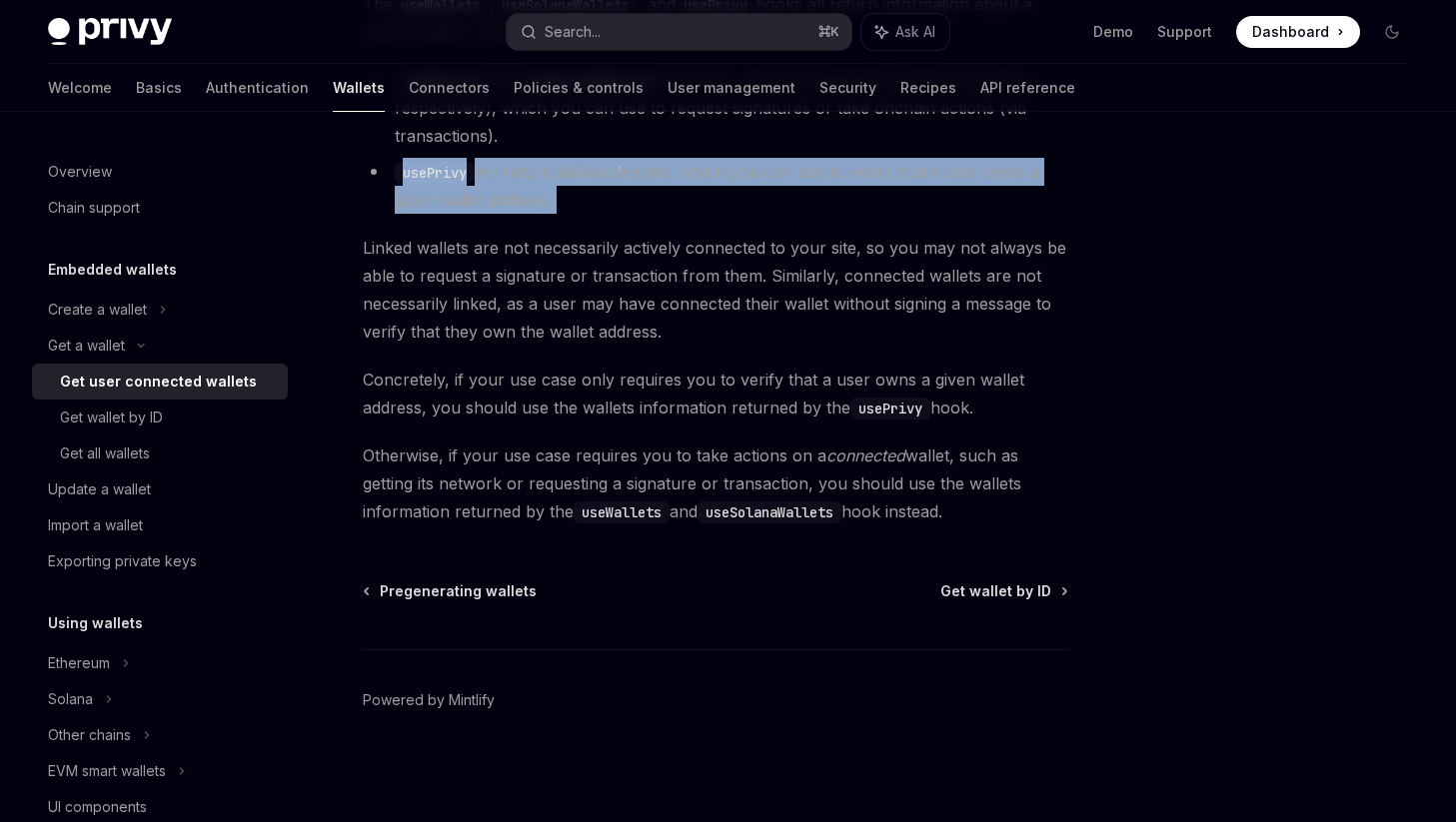 click on "usePrivy  will return all  linked  wallets, which you can use to verify that a user owns a given wallet address." at bounding box center (716, 186) 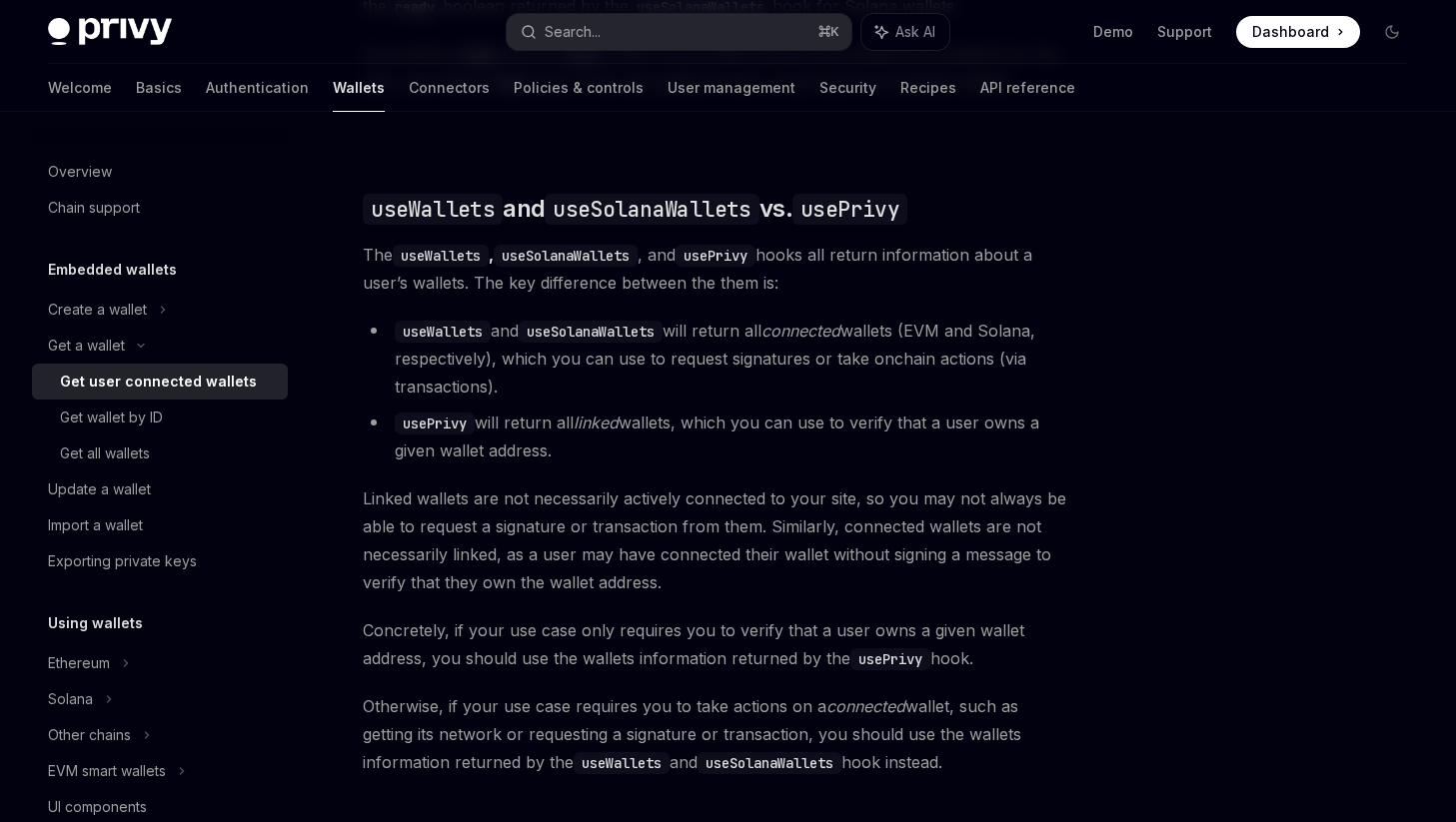 scroll, scrollTop: 1638, scrollLeft: 0, axis: vertical 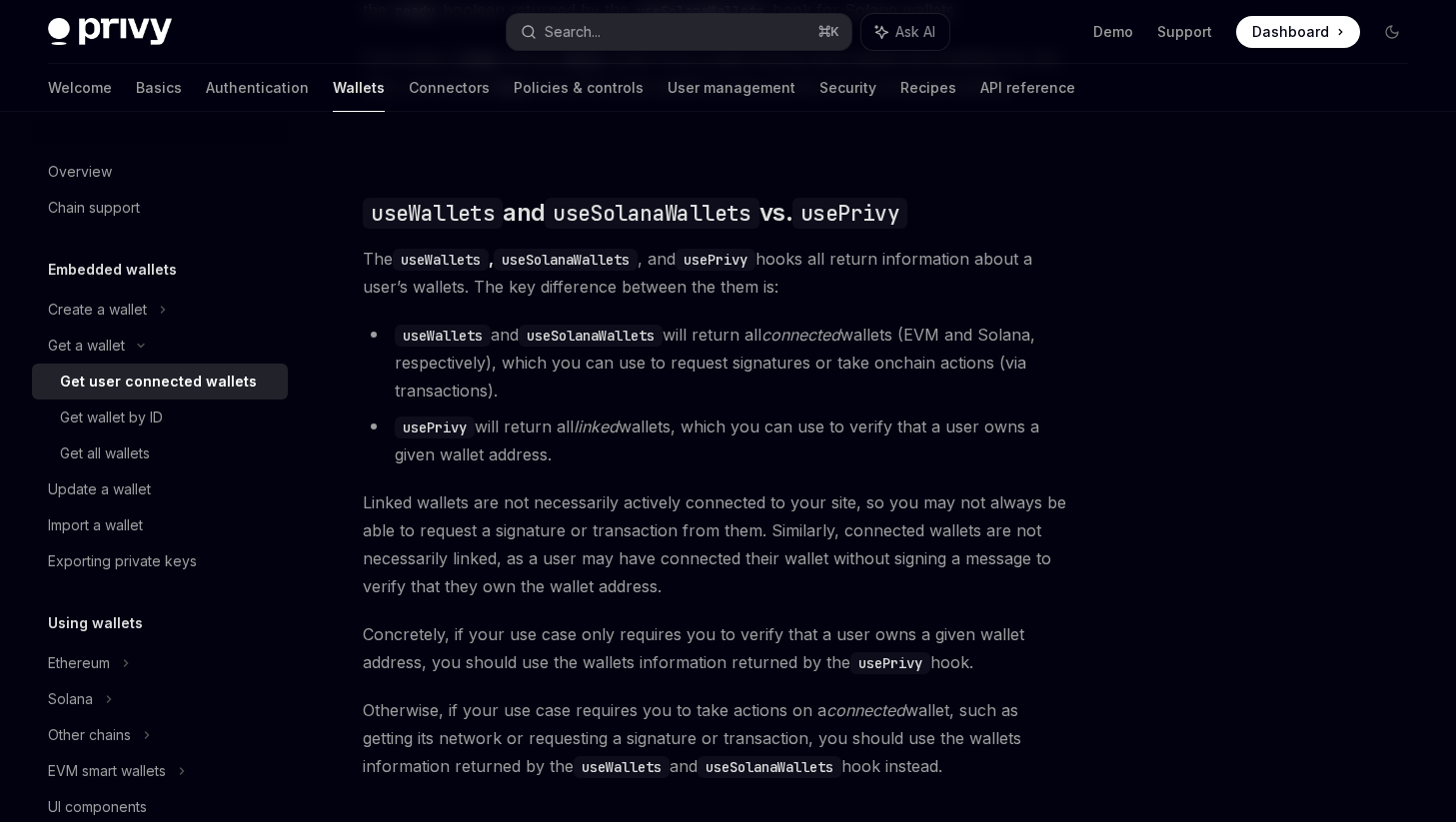 click on "Ethereum Solana To access connected wallets with the React SDK, use the  wallets  array from the  useWallets  hook: Copy Ask AI const  wallets :  ConnectedWallet []
​ Usage Copy Ask AI import  { useWallets }  from  '@privy-io/react-auth' ;
const  {  wallets  }  =  useWallets ();
const  desiredWallet  =  wallets . find (( wallet )  =>  wallet . address  ===  desiredAddress );
The  wallets  array includes an object for all wallets a user has connected to your site. To access connected wallets with the React SDK, use the  wallets  array from the  useWallets  hook: Copy Ask AI const  wallets :  ConnectedWallet []
​ Usage Copy Ask AI import  { useWallets }  from  '@privy-io/react-auth' ;
const  {  wallets  }  =  useWallets ();
const  desiredWallet  =  wallets . find (( wallet )  =>  wallet . address  ===  desiredAddress );
The  wallets  array includes an object for all wallets a user has connected to your site. To access connected wallets with the React SDK, use the  wallets  array from the  :" at bounding box center [716, -38] 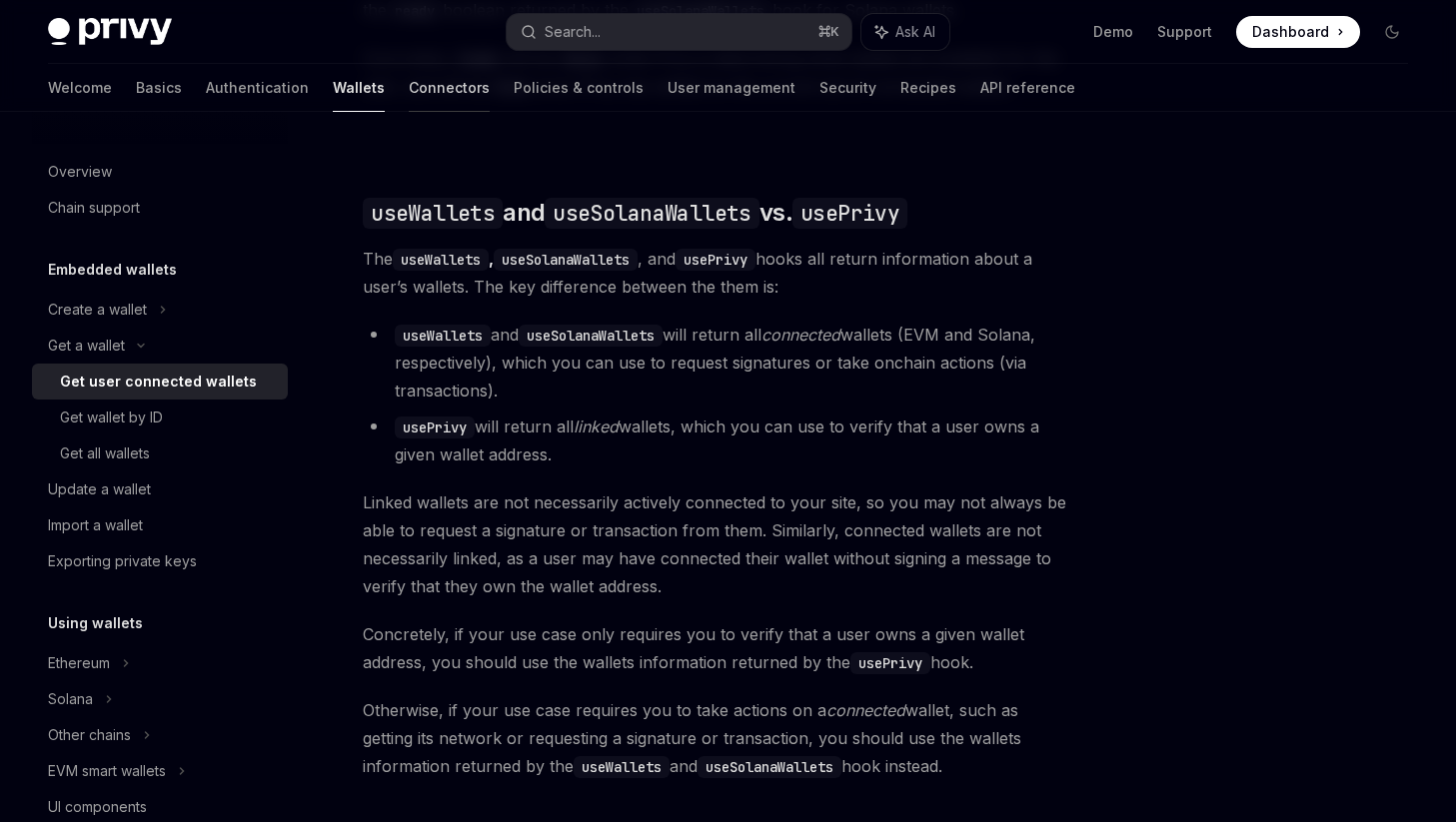 click on "Connectors" at bounding box center [449, 88] 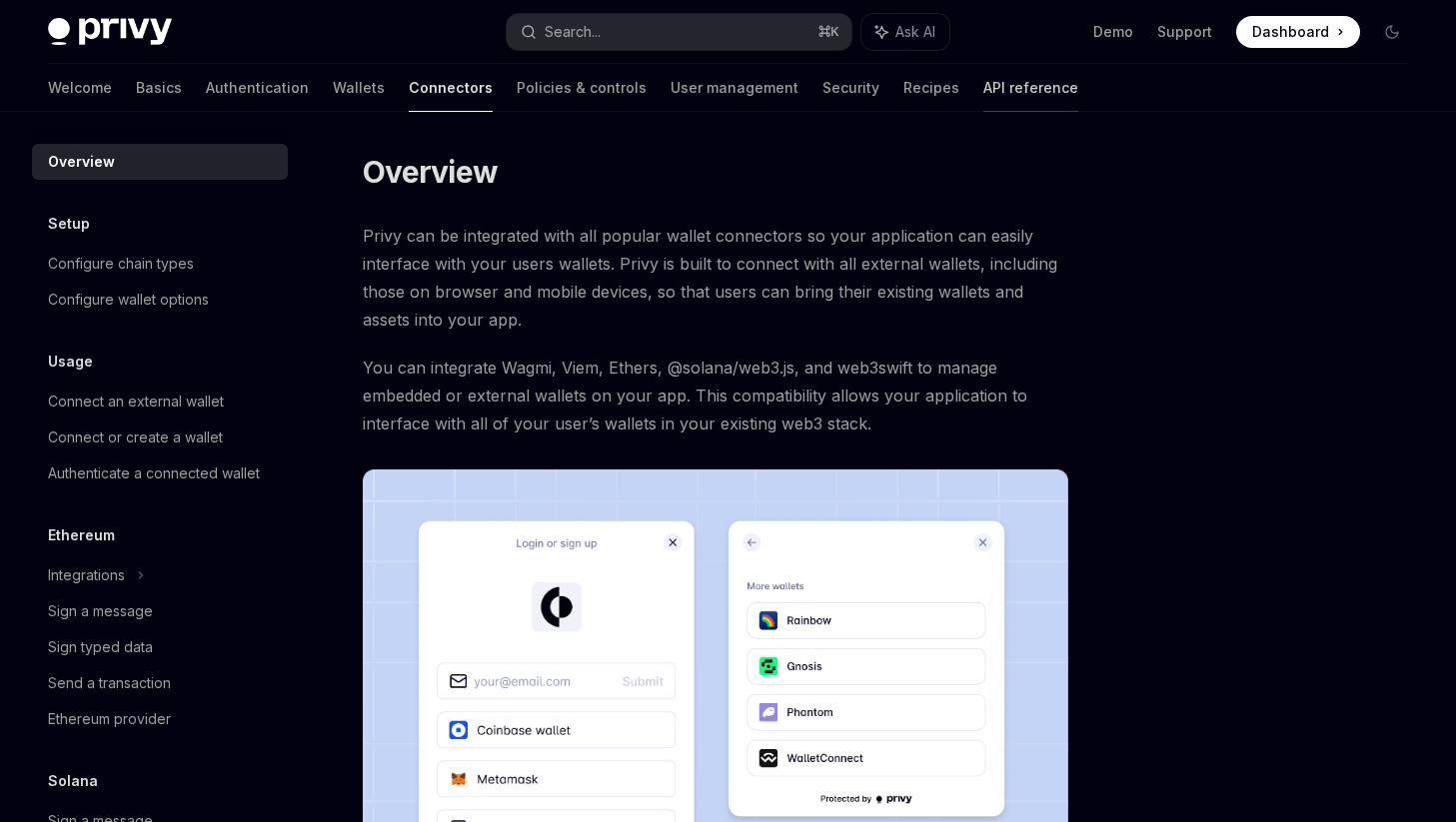 click on "API reference" at bounding box center [1030, 88] 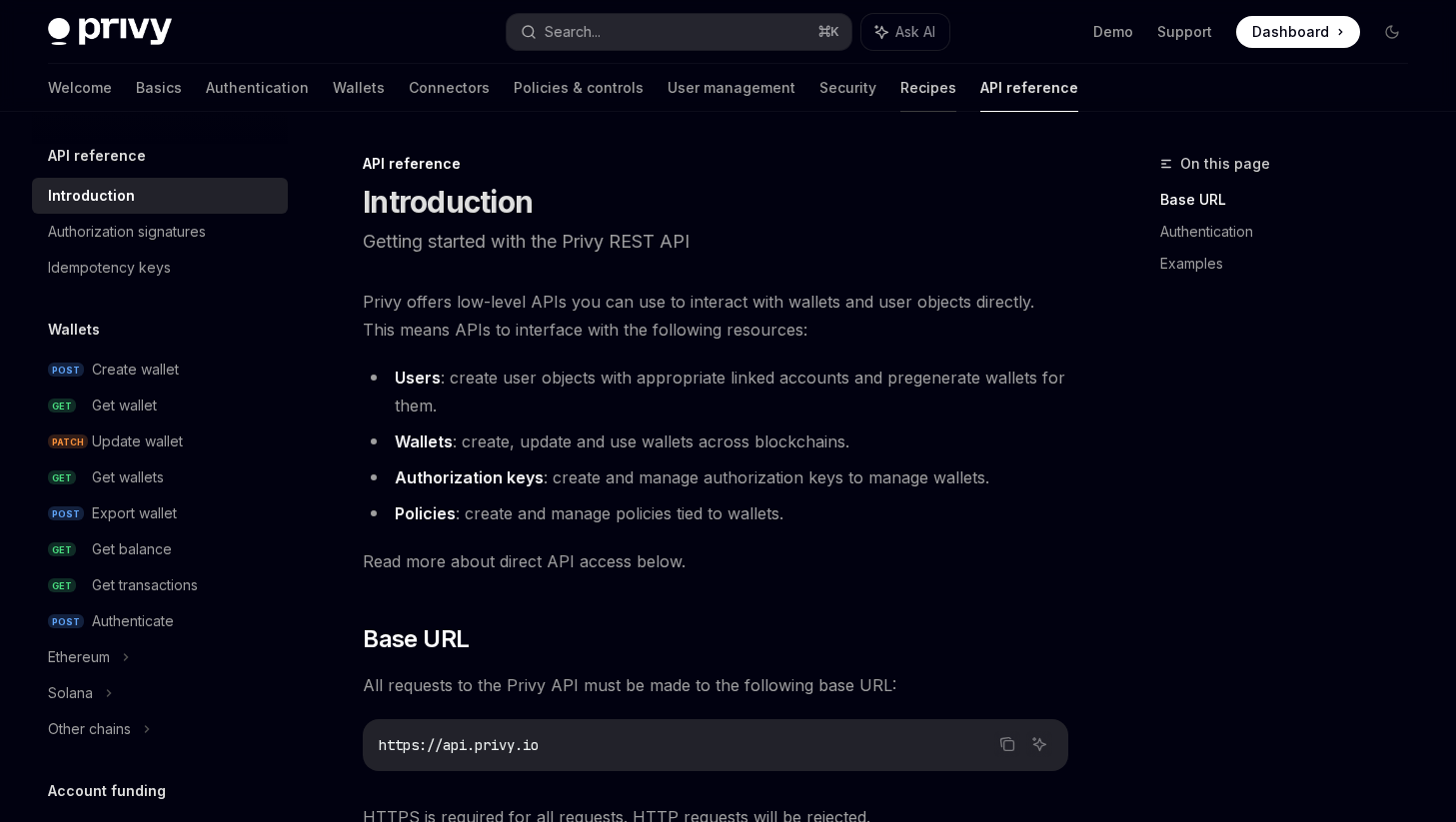 click on "Recipes" at bounding box center (928, 88) 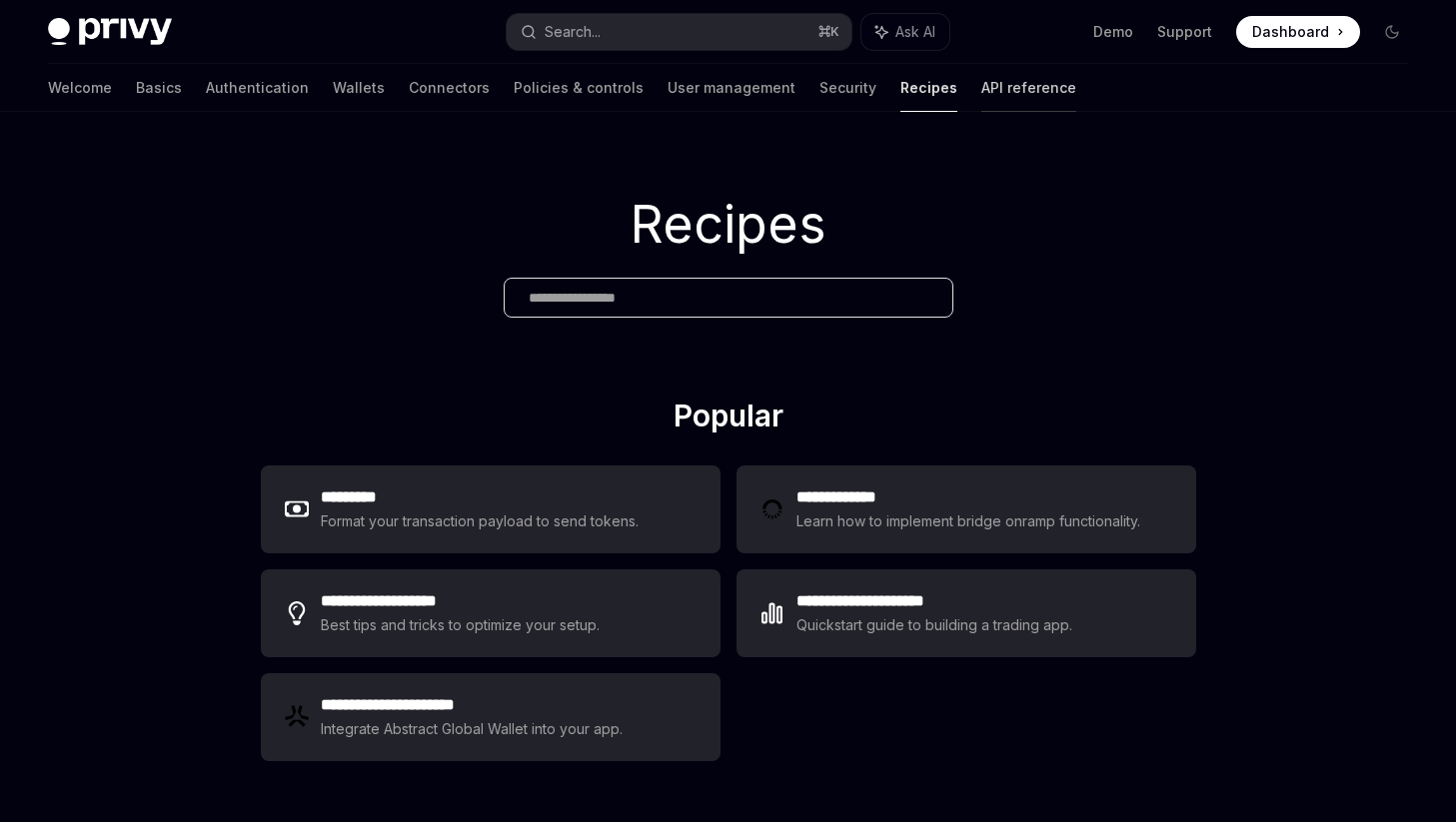 click on "API reference" at bounding box center [1028, 88] 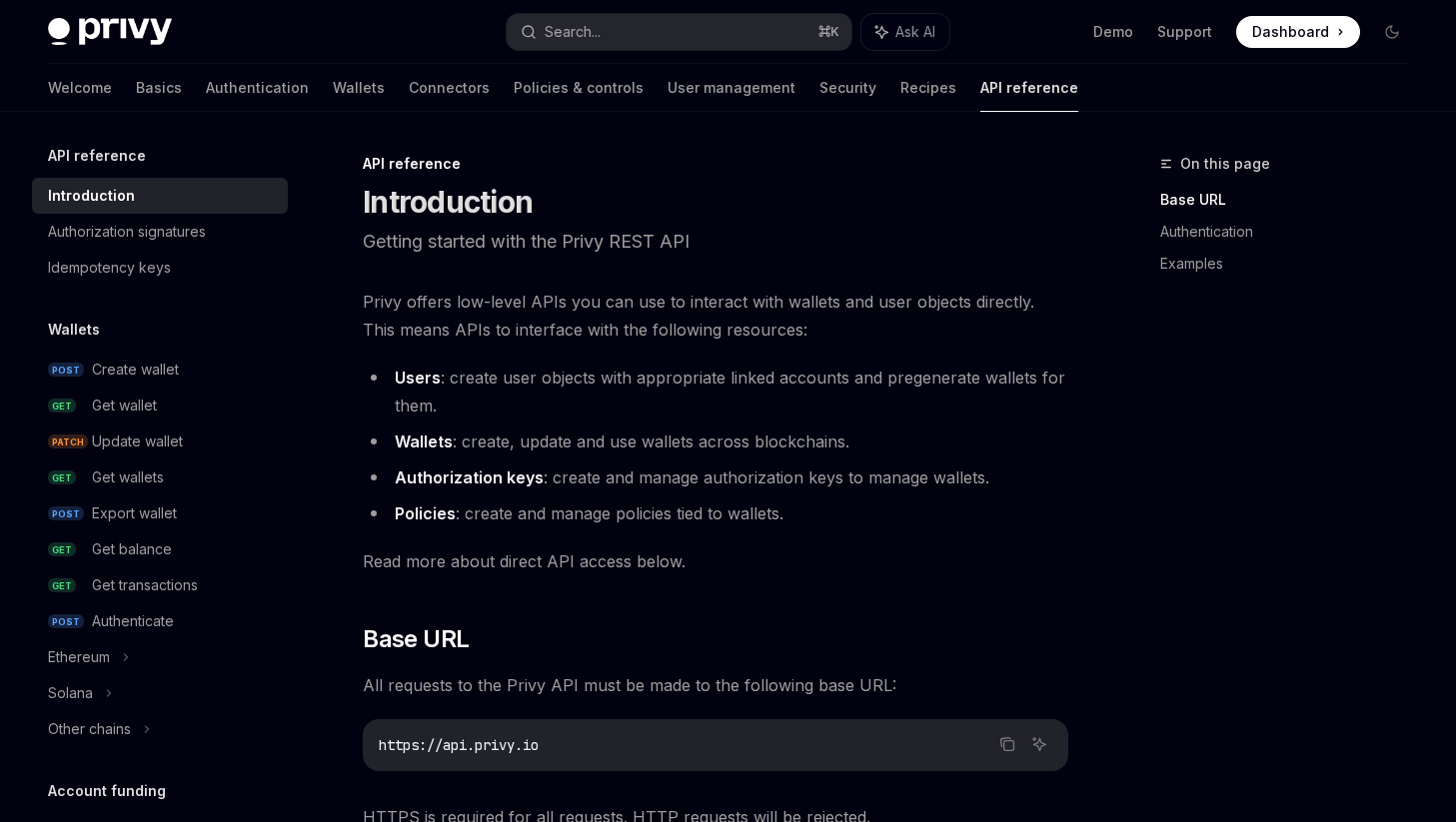scroll, scrollTop: 1170, scrollLeft: 0, axis: vertical 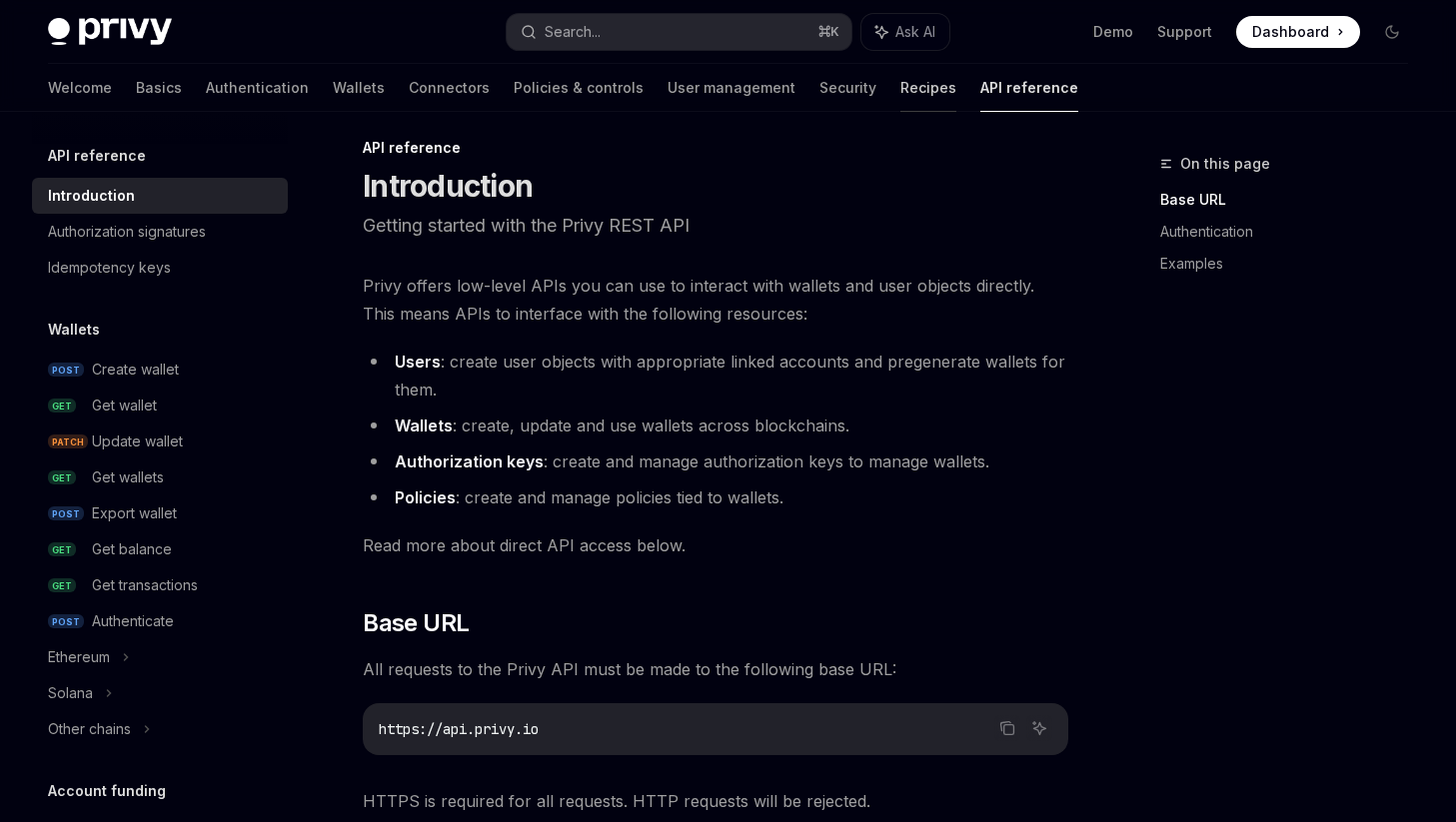 click on "Recipes" at bounding box center [928, 88] 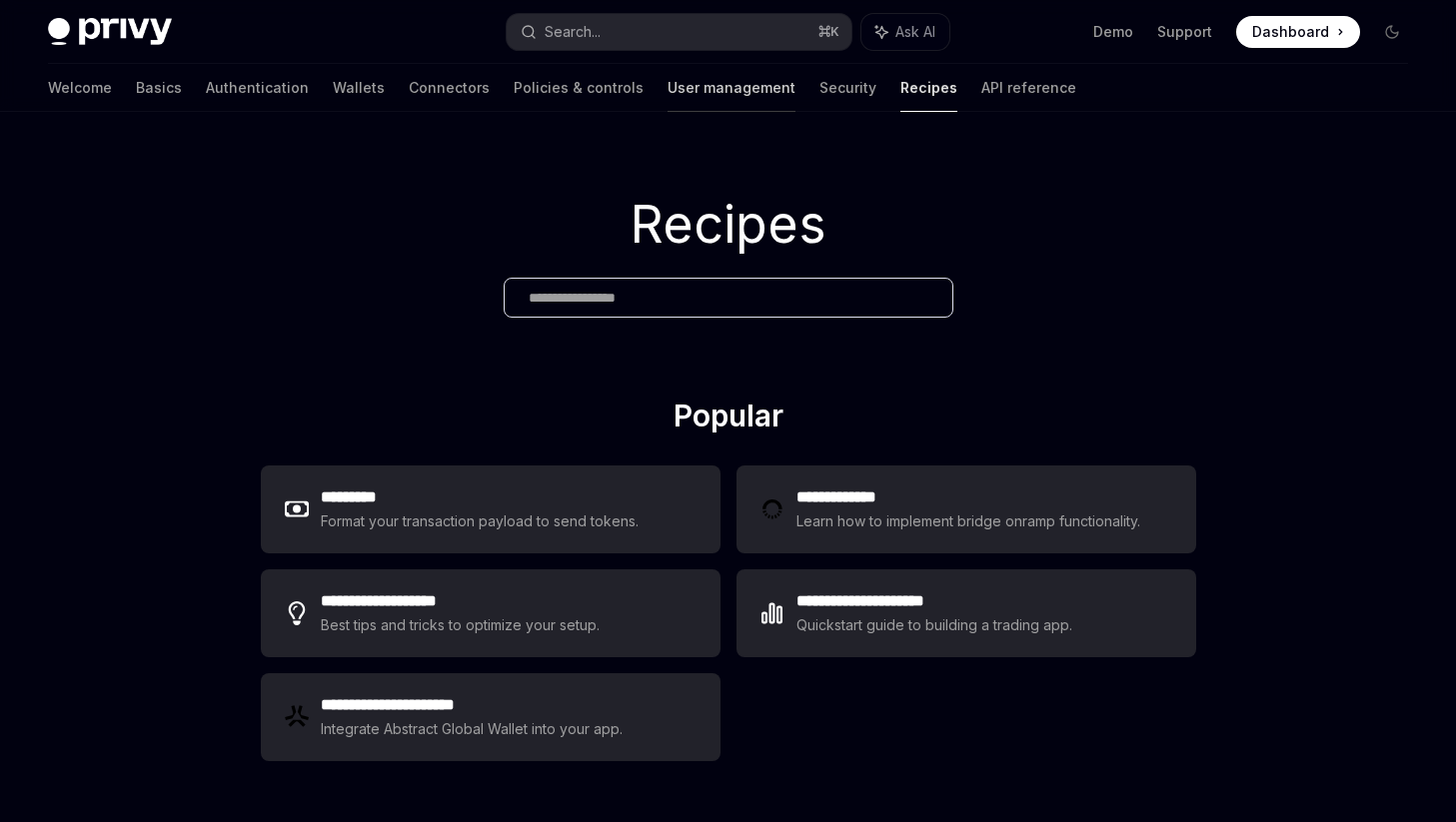 click on "User management" at bounding box center [731, 88] 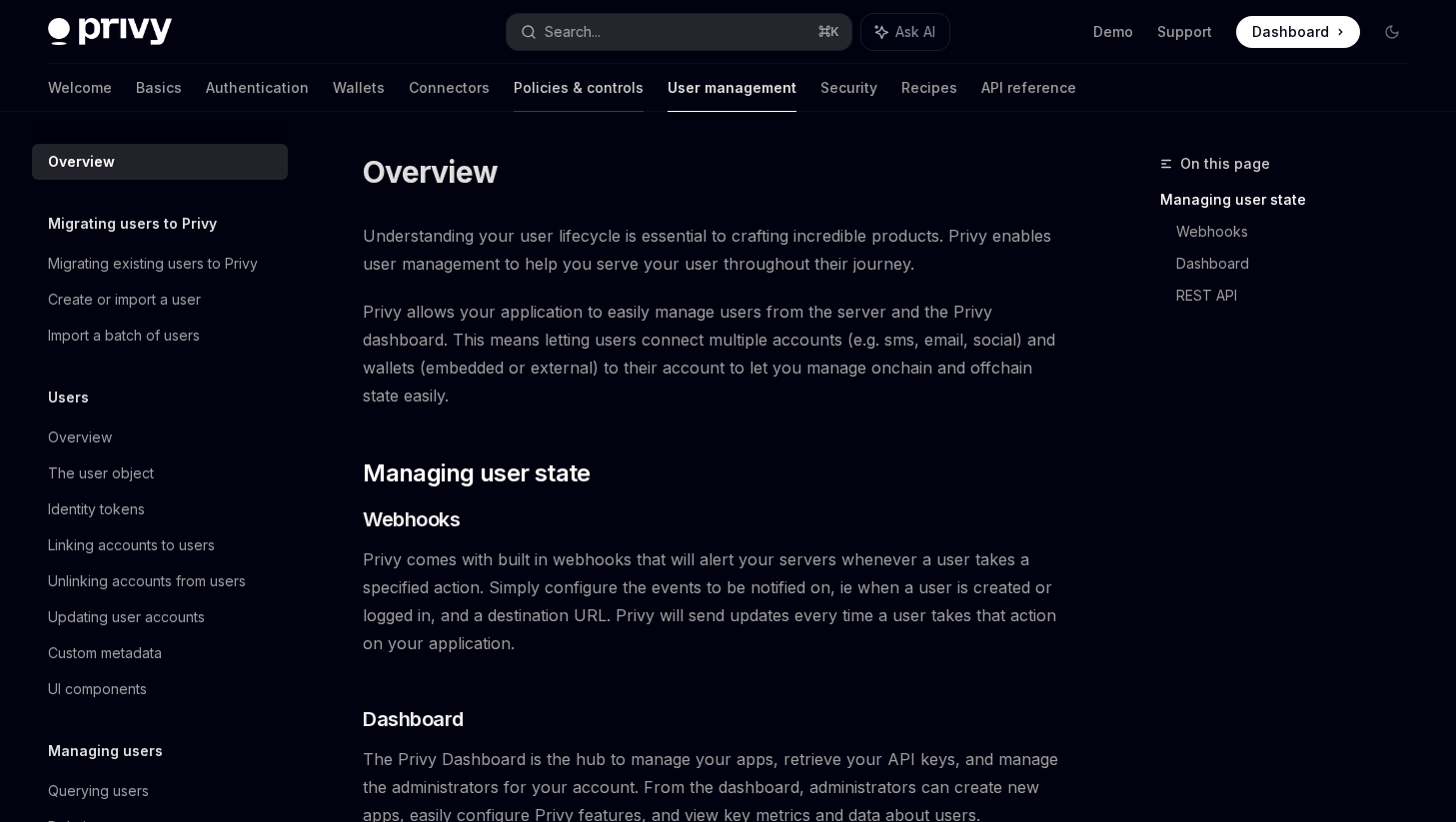 click on "Policies & controls" at bounding box center [579, 88] 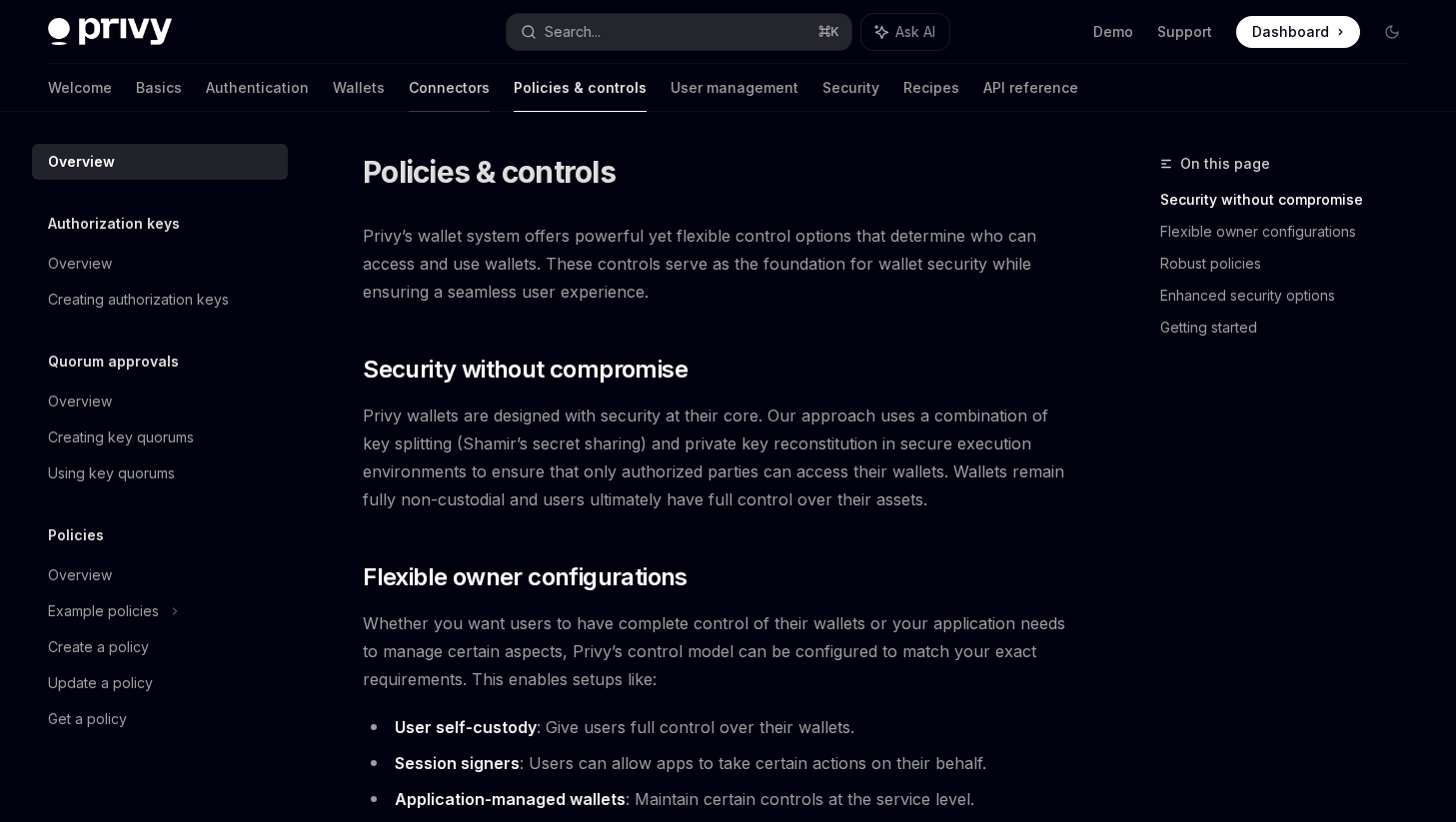 click on "Connectors" at bounding box center [449, 88] 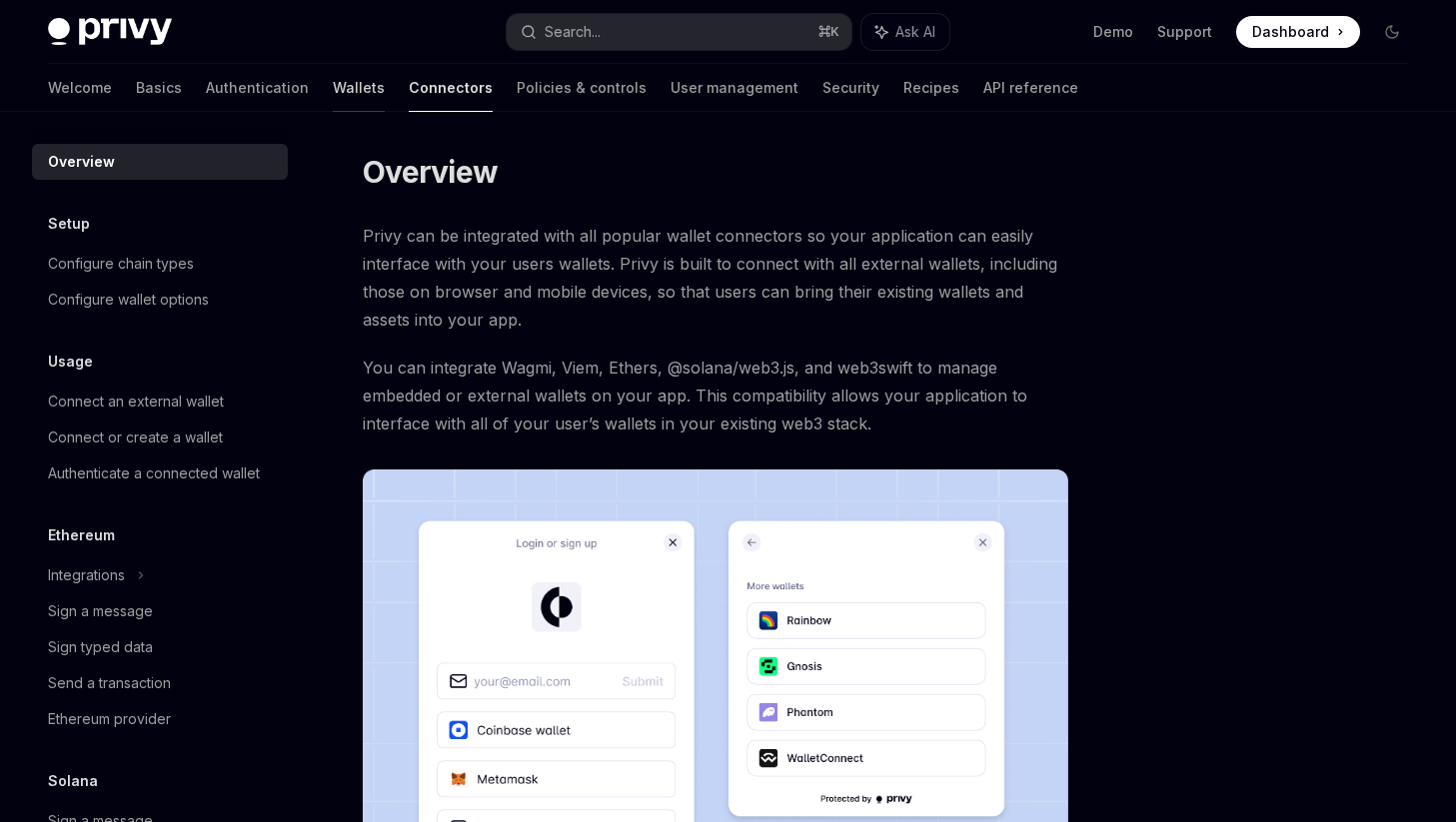 click on "Wallets" at bounding box center (359, 88) 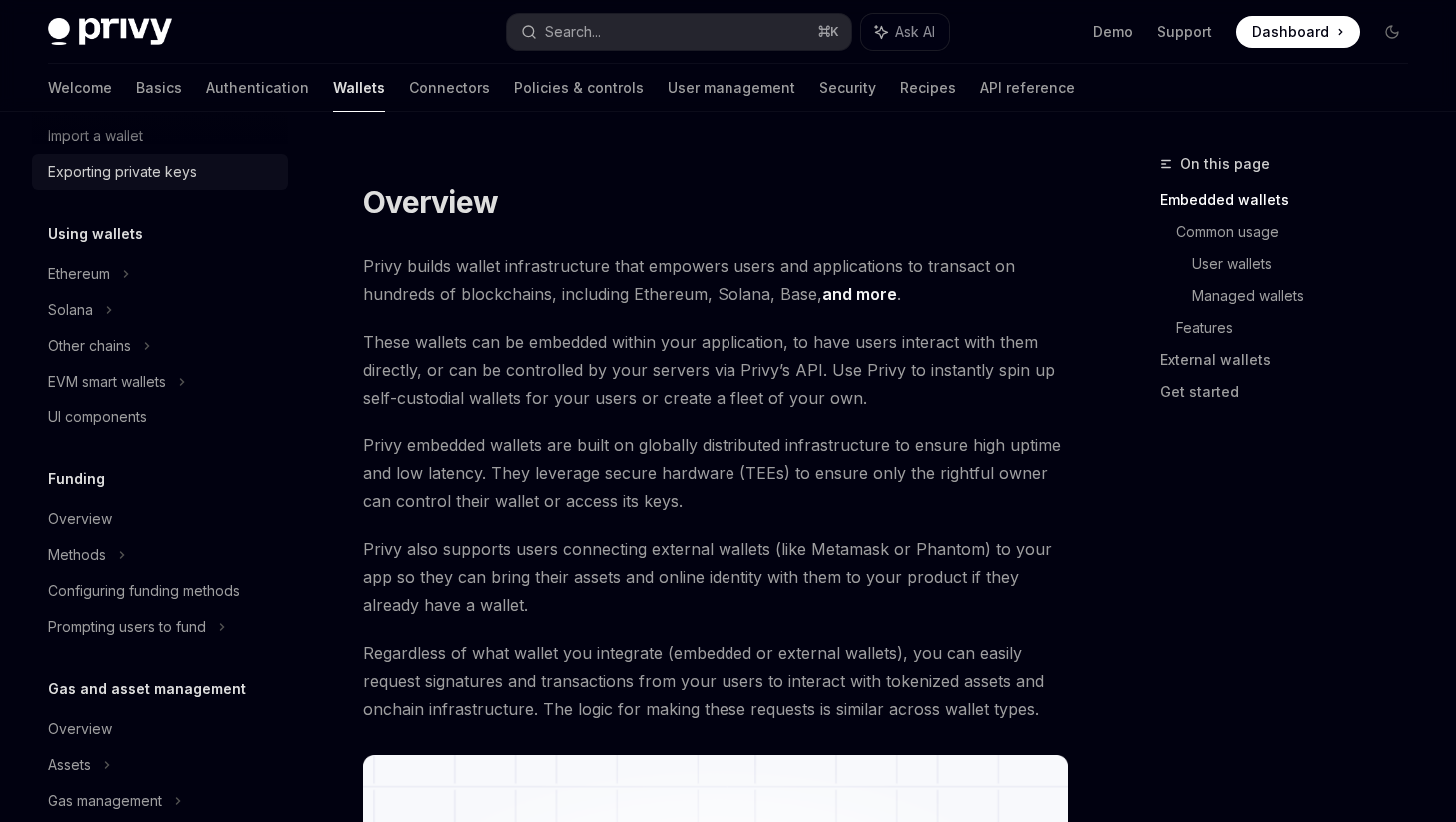 scroll, scrollTop: 218, scrollLeft: 0, axis: vertical 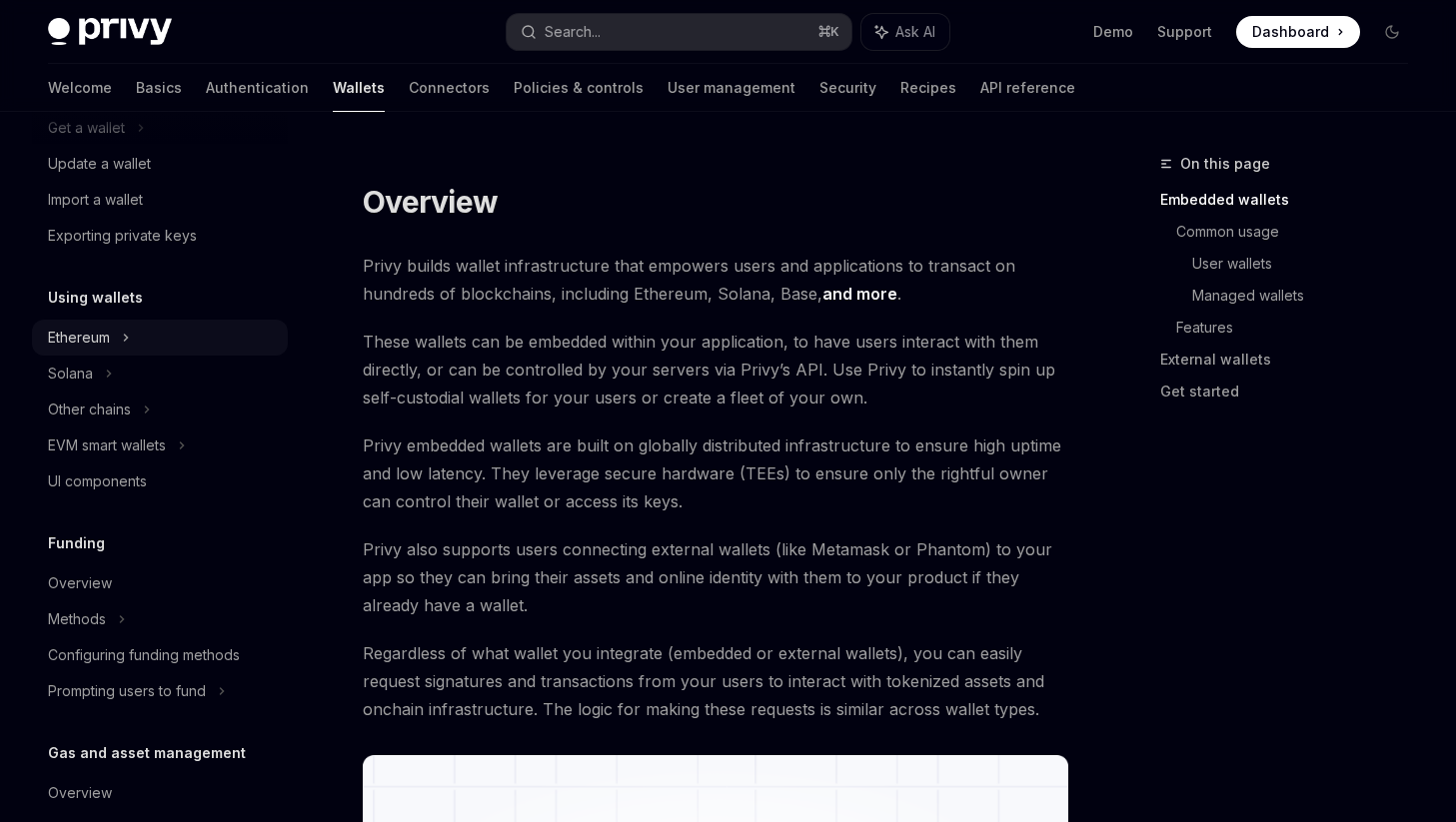 click 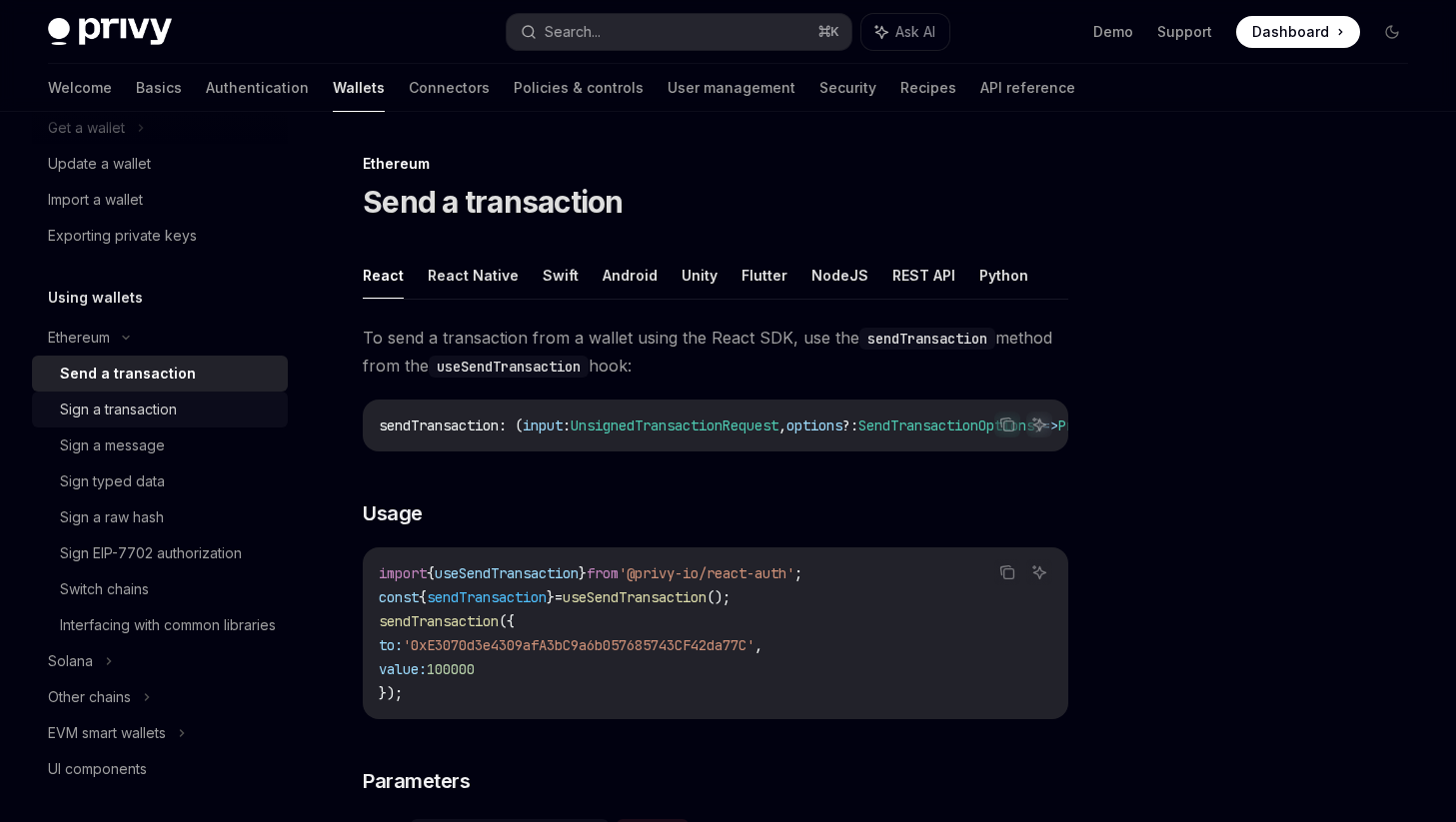 click on "Sign a transaction" at bounding box center (118, 410) 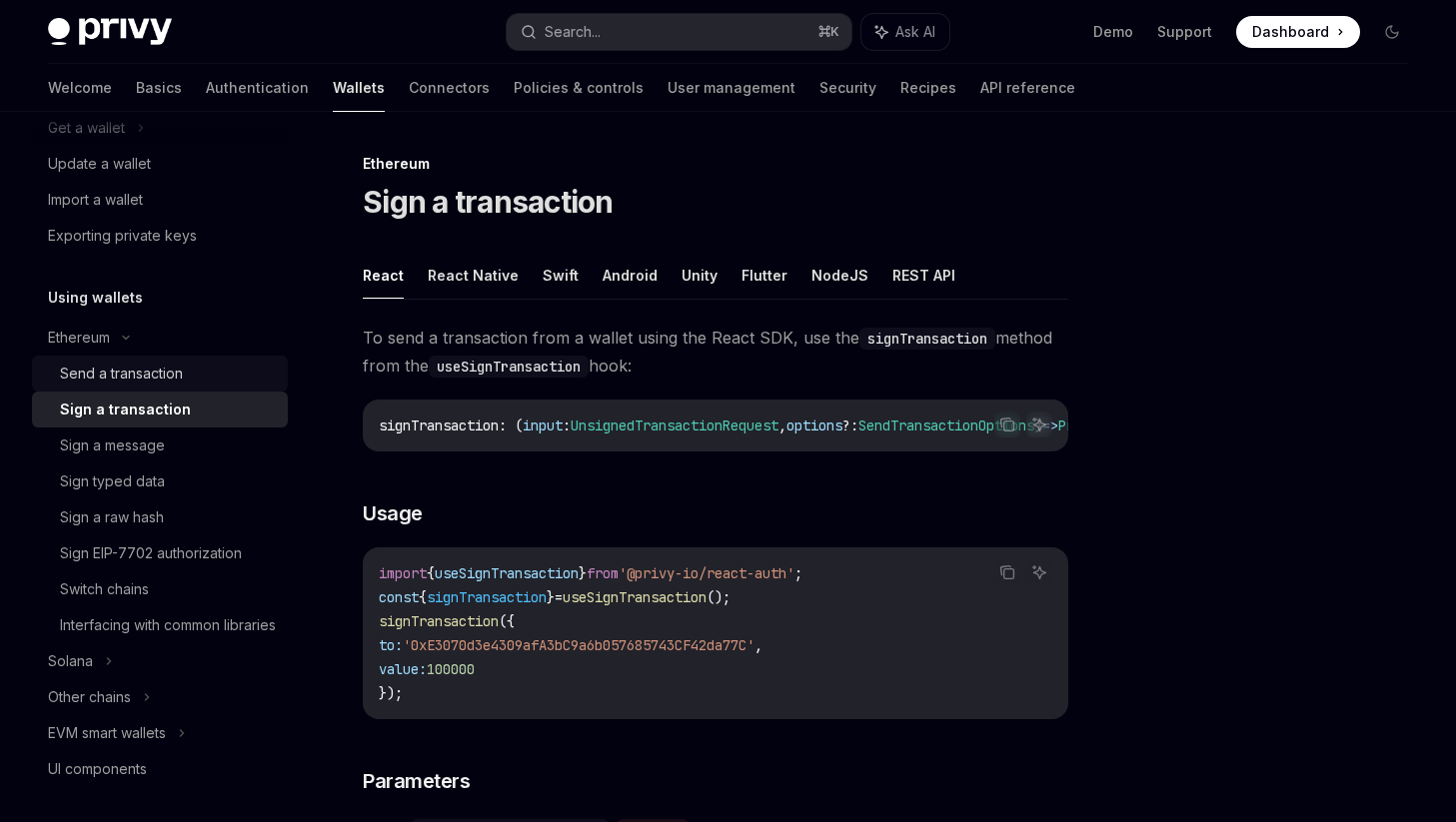 click on "Send a transaction" at bounding box center (168, 374) 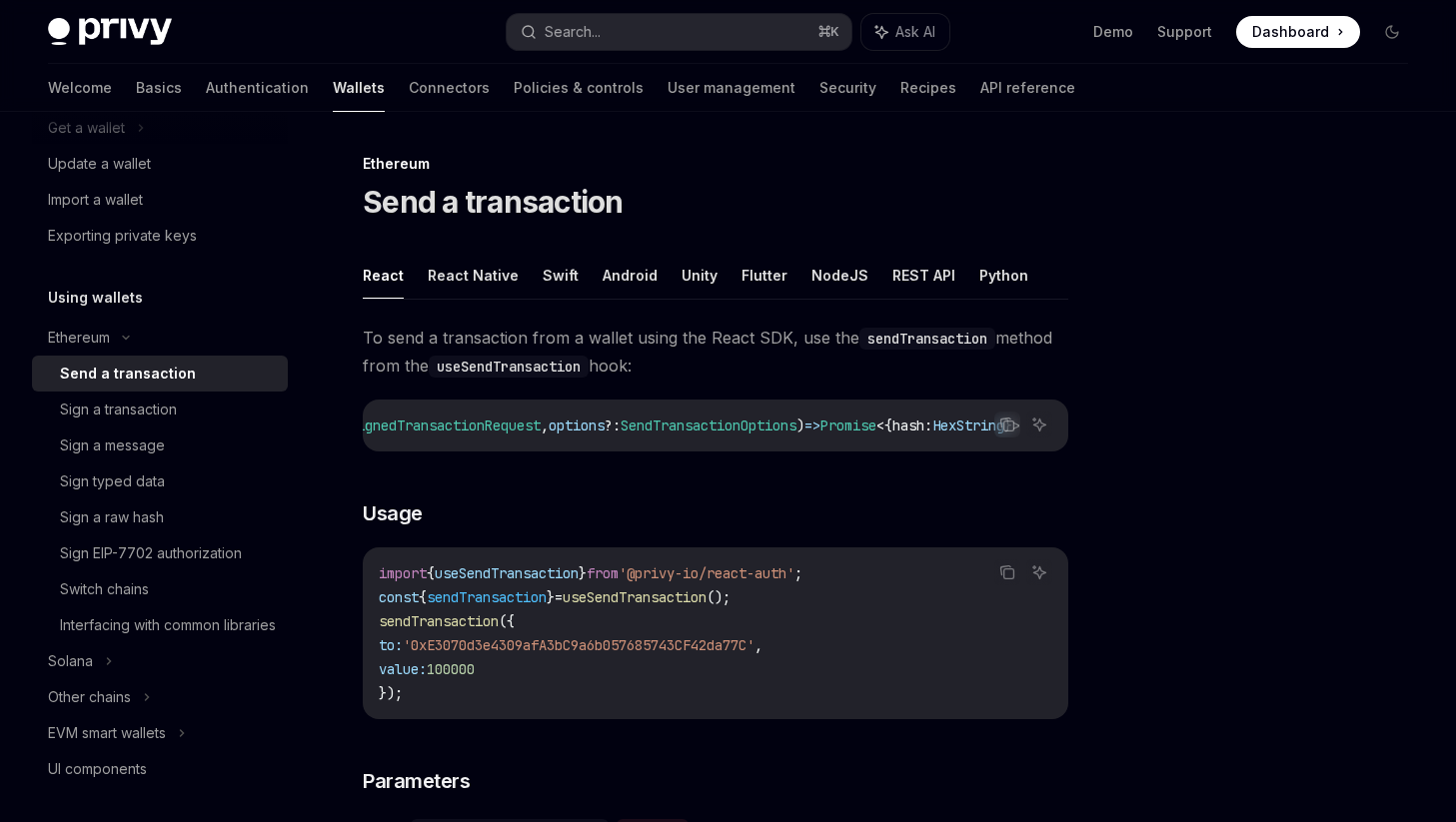 scroll, scrollTop: 0, scrollLeft: 0, axis: both 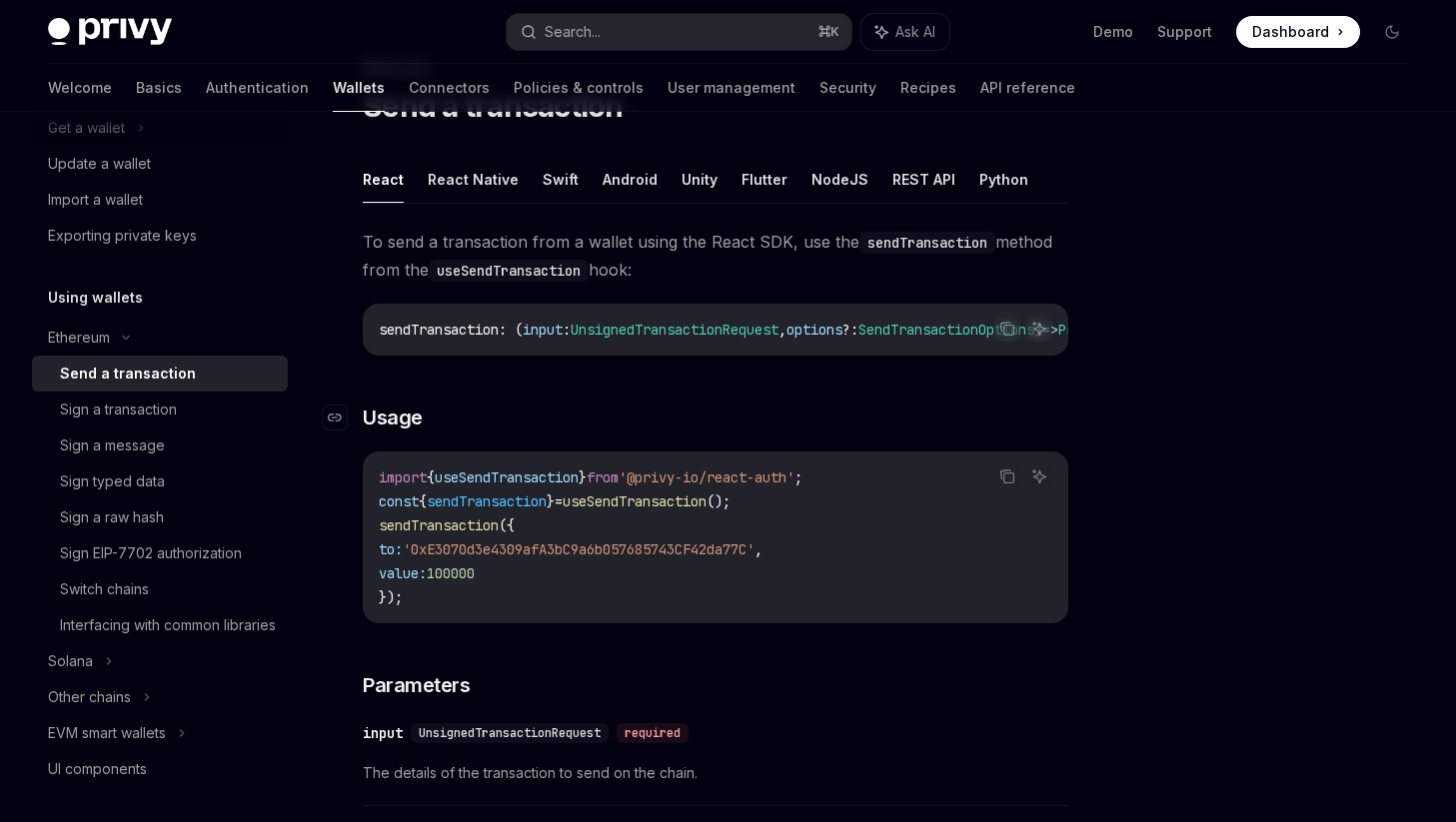 click on "​ Usage" at bounding box center (716, 417) 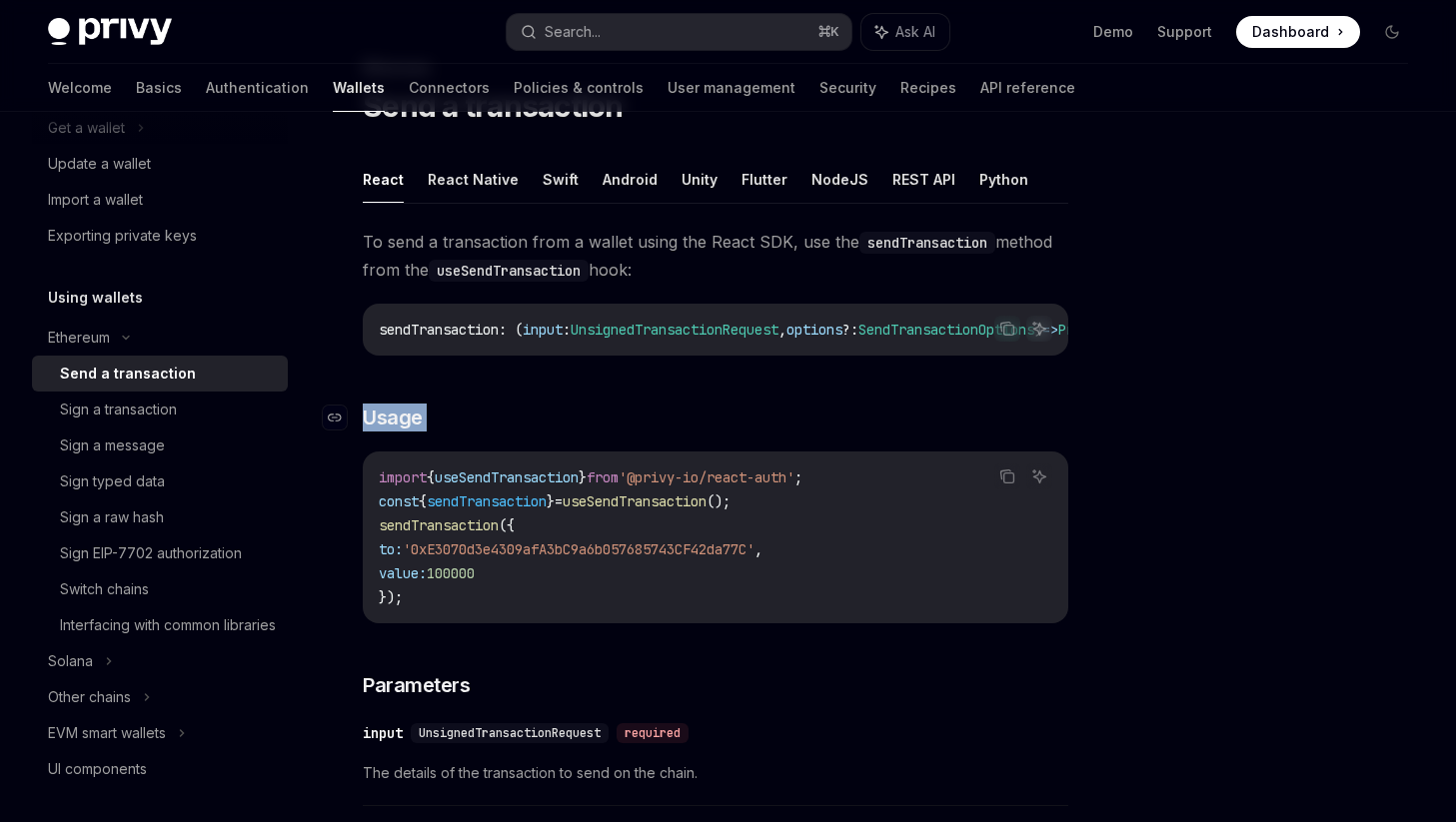 click on "​ Usage" at bounding box center [716, 417] 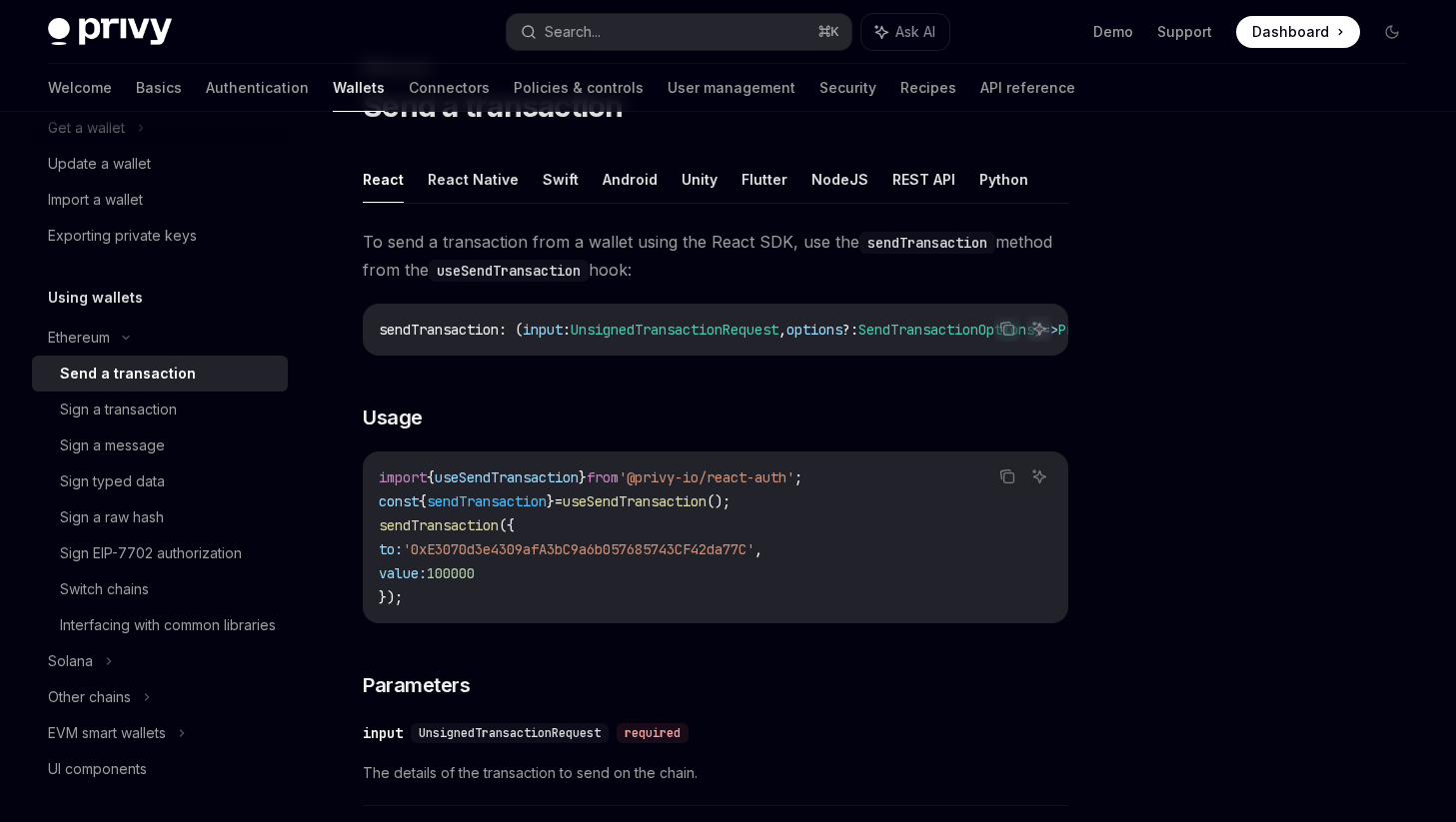 click on "To send a transaction from a wallet using the React SDK, use the  sendTransaction  method from the  useSendTransaction  hook:" at bounding box center [716, 256] 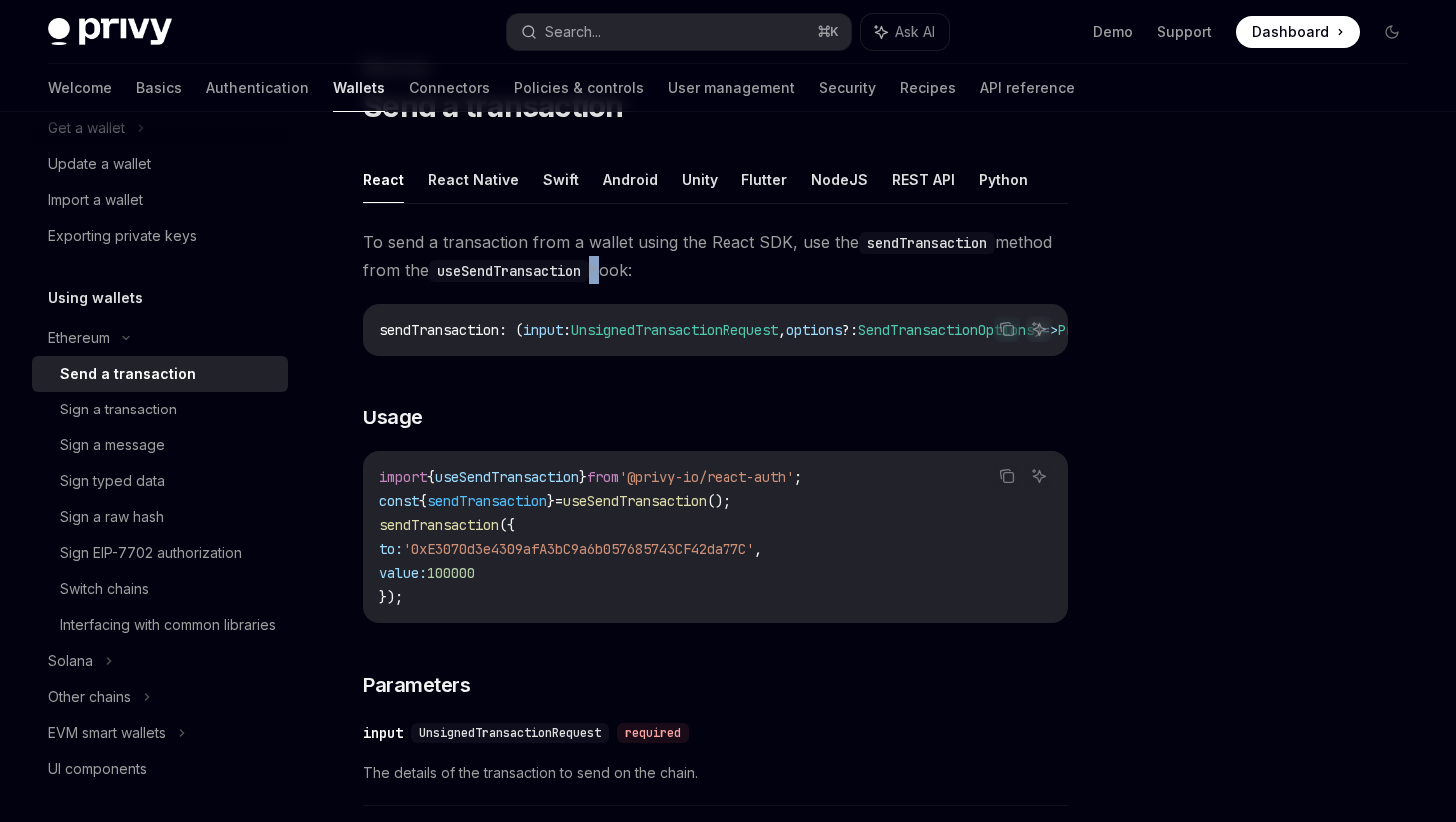 click on "To send a transaction from a wallet using the React SDK, use the  sendTransaction  method from the  useSendTransaction  hook:" at bounding box center (716, 256) 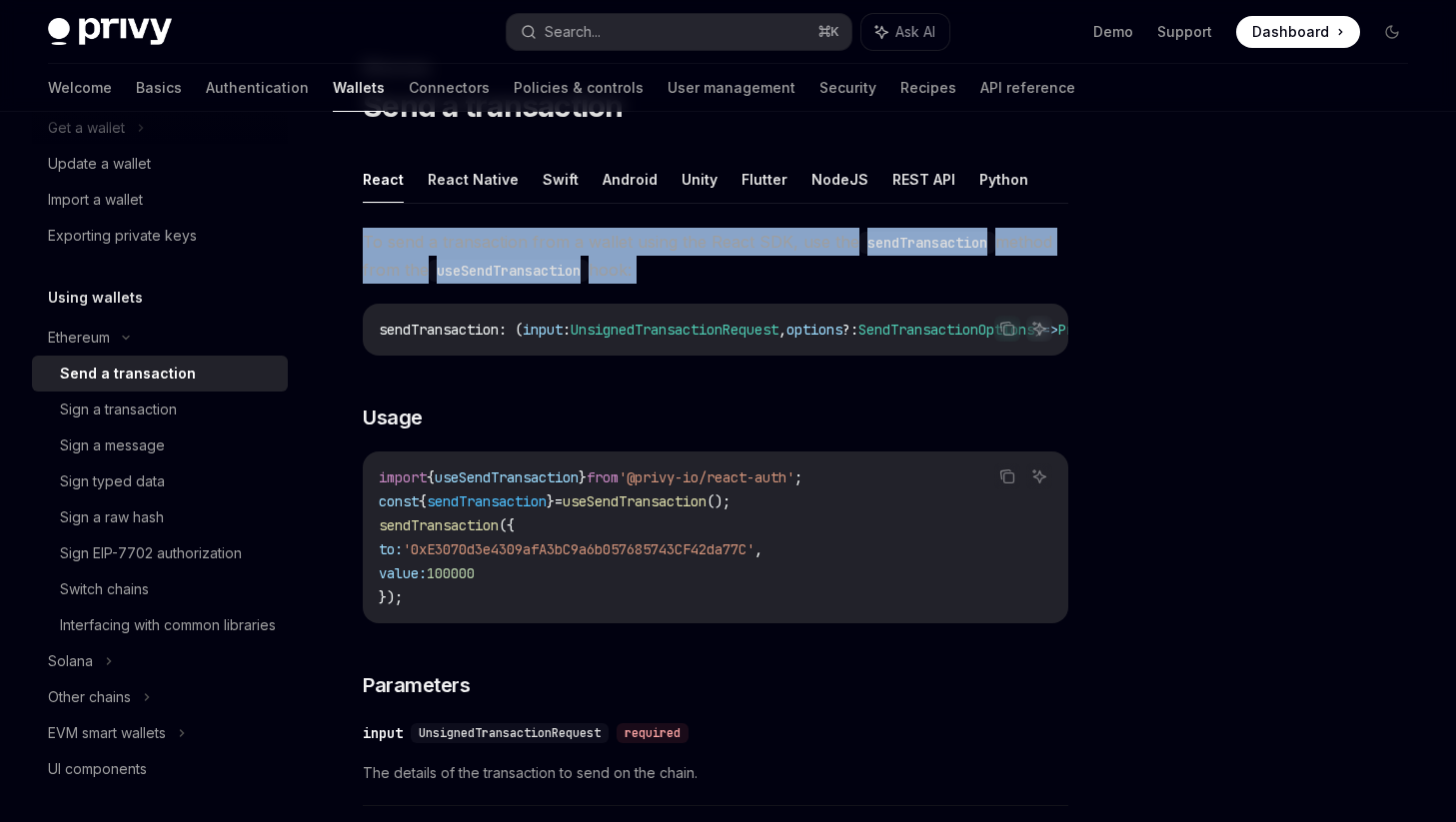 click on "To send a transaction from a wallet using the React SDK, use the  sendTransaction  method from the  useSendTransaction  hook:" at bounding box center [716, 256] 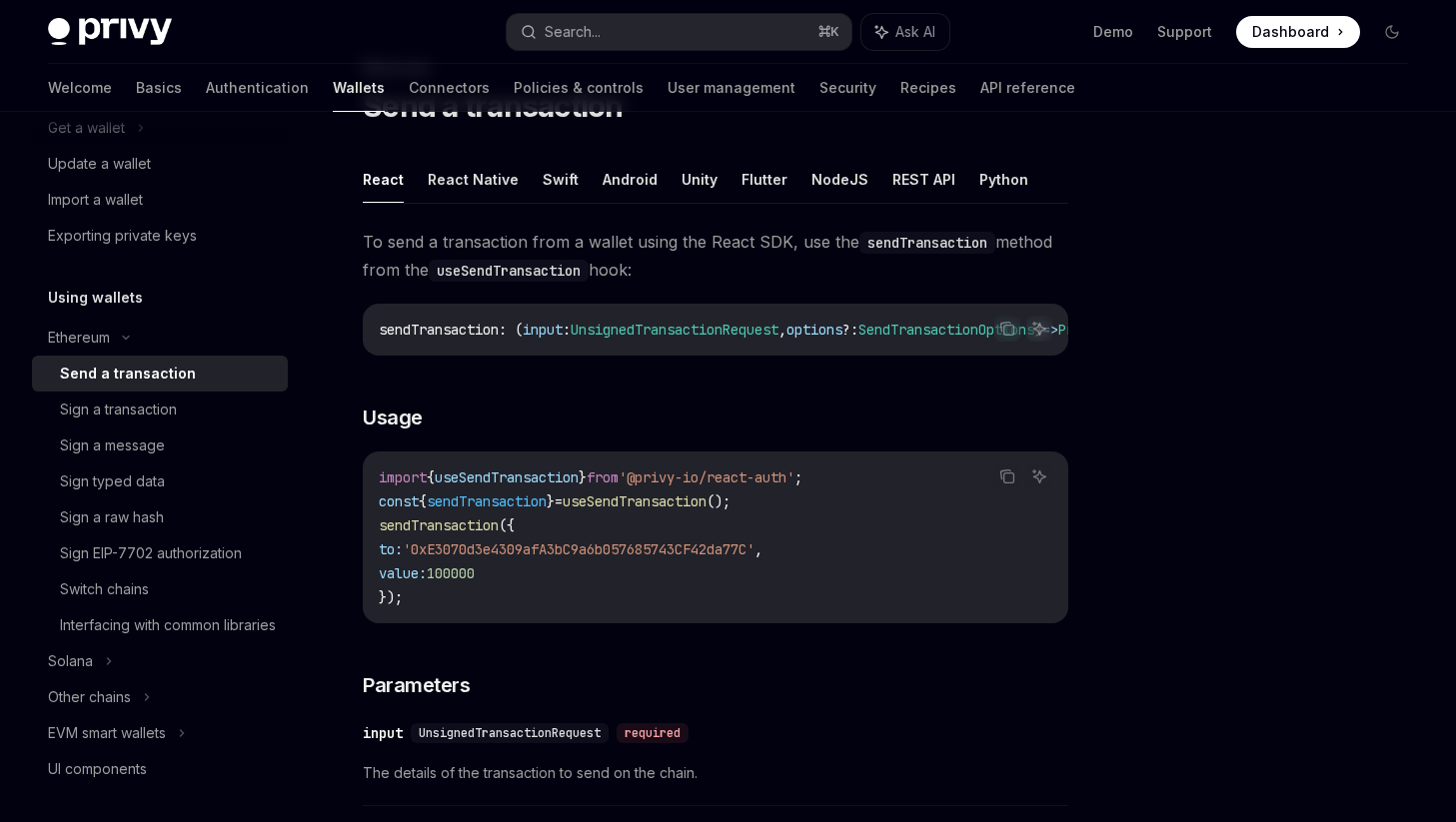 click on "UnsignedTransactionRequest" at bounding box center (675, 330) 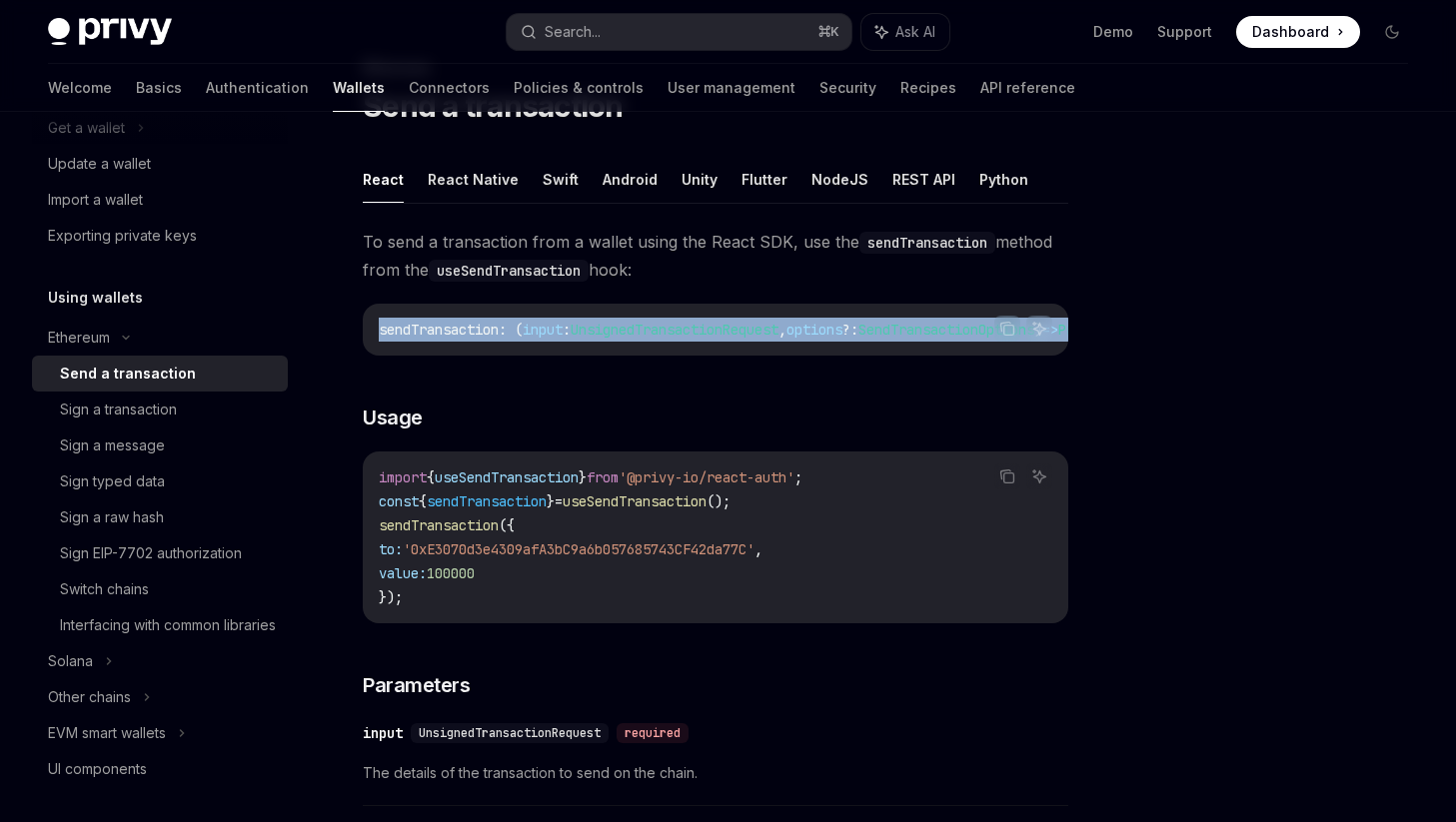 click on "UnsignedTransactionRequest" at bounding box center (675, 330) 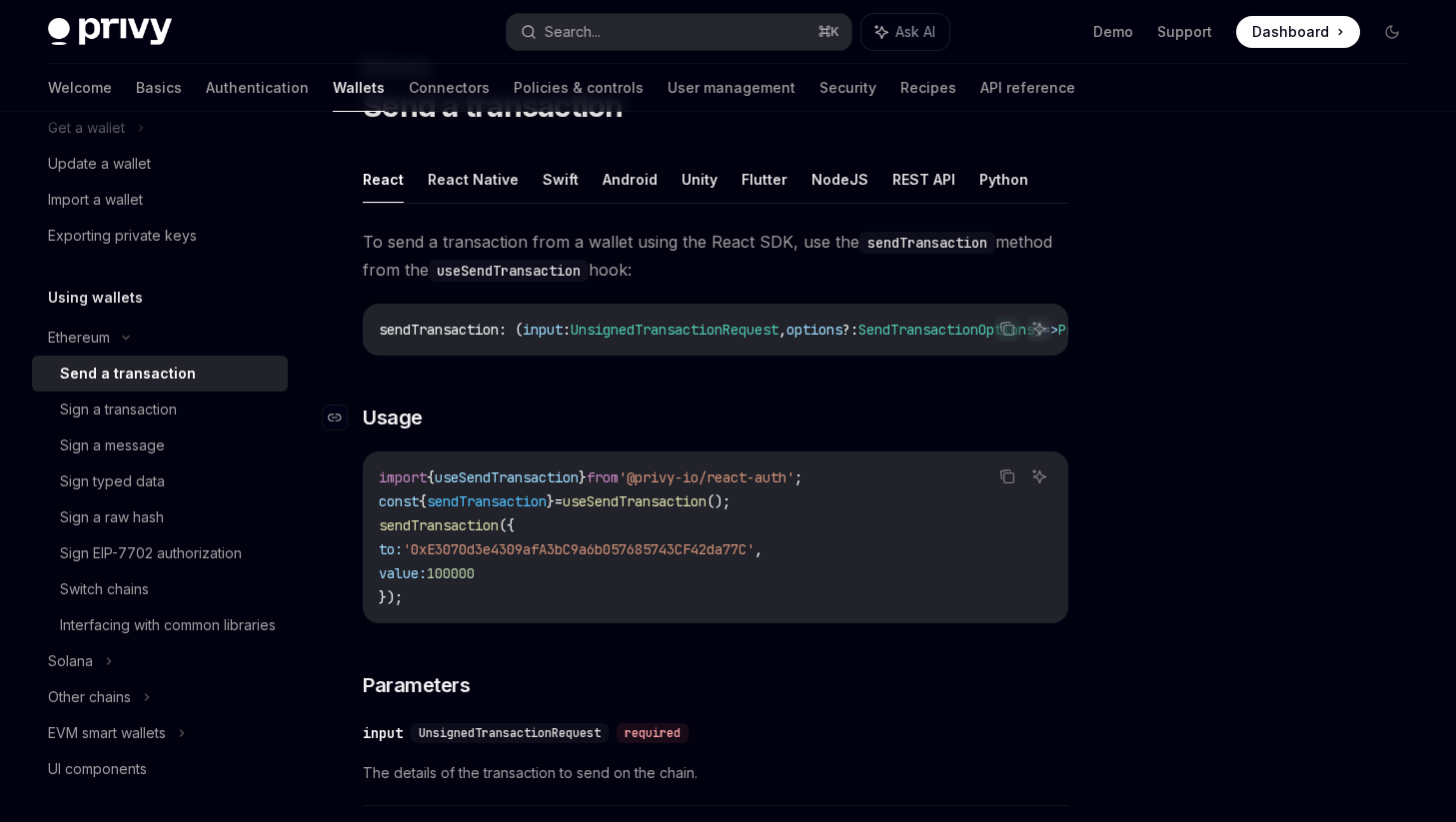 click on "​ Usage" at bounding box center [716, 417] 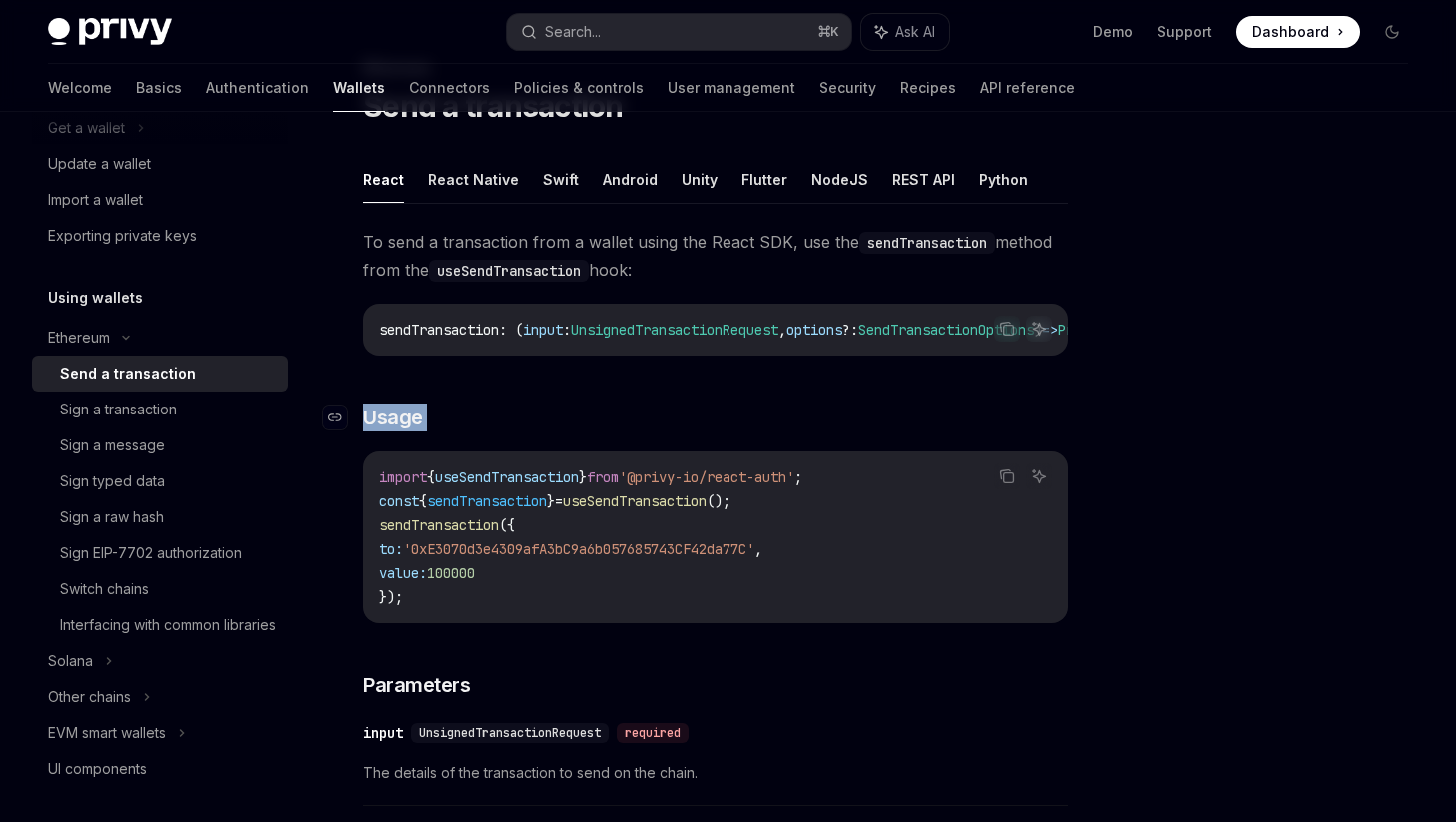 click on "​ Usage" at bounding box center (716, 417) 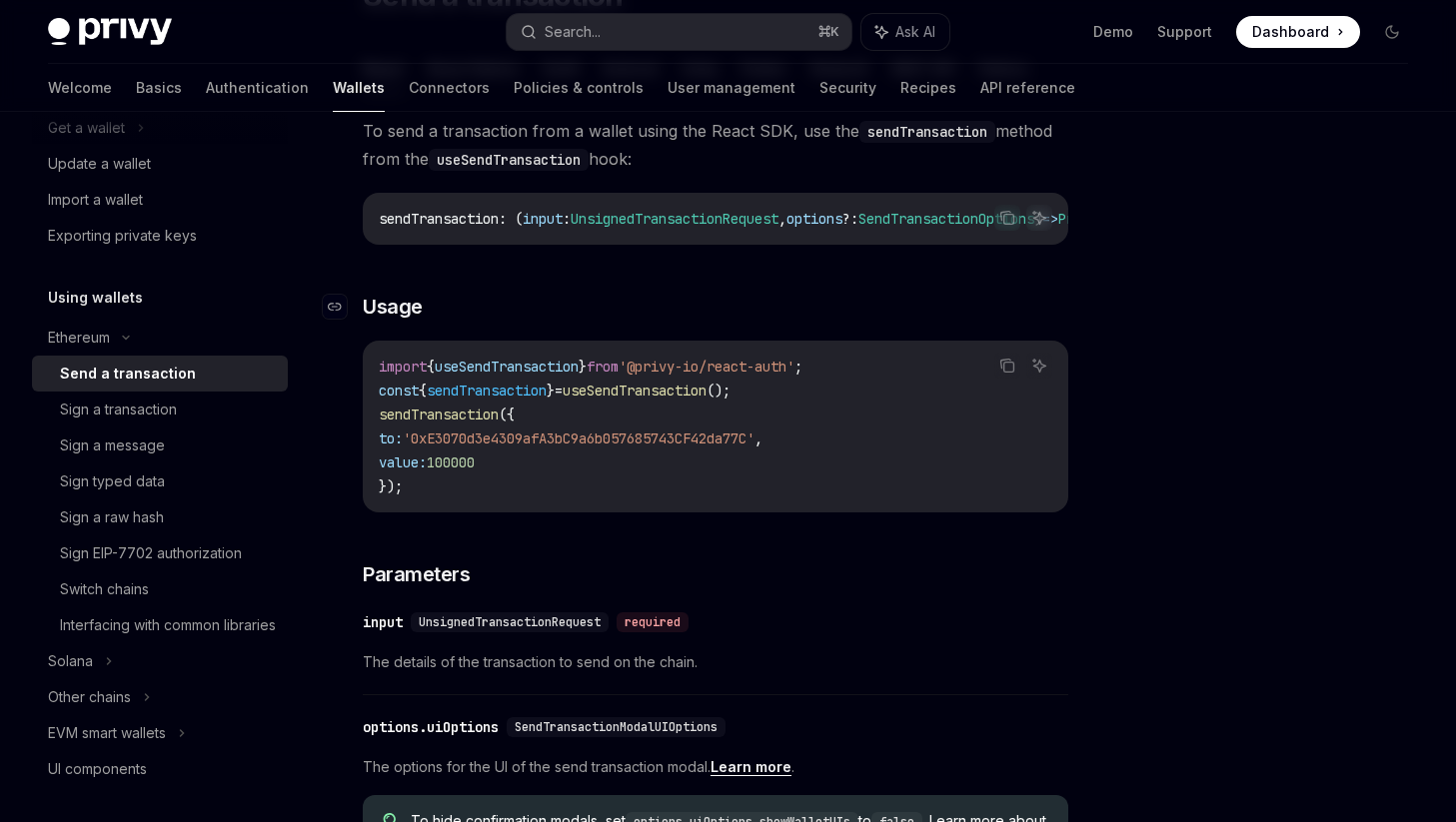 click on "import  { useSendTransaction }  from  '@privy-io/react-auth' ;
const  { sendTransaction }  =  useSendTransaction ();
sendTransaction ({
to:  '0xE3070d3e4309afA3bC9a6b057685743CF42da77C' ,
value:  100000
});" at bounding box center [716, 426] 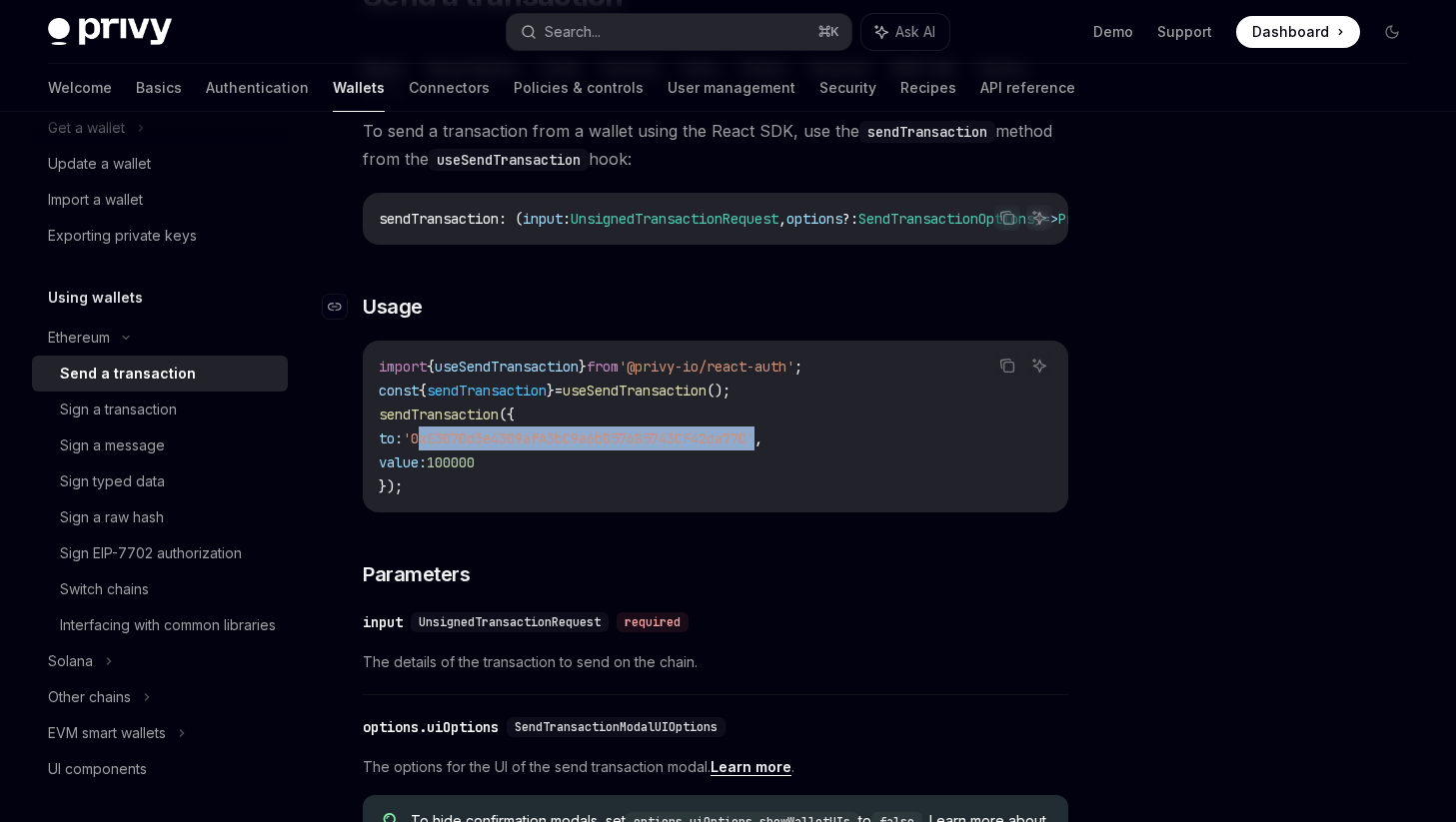 click on "import  { useSendTransaction }  from  '@privy-io/react-auth' ;
const  { sendTransaction }  =  useSendTransaction ();
sendTransaction ({
to:  '0xE3070d3e4309afA3bC9a6b057685743CF42da77C' ,
value:  100000
});" at bounding box center (716, 426) 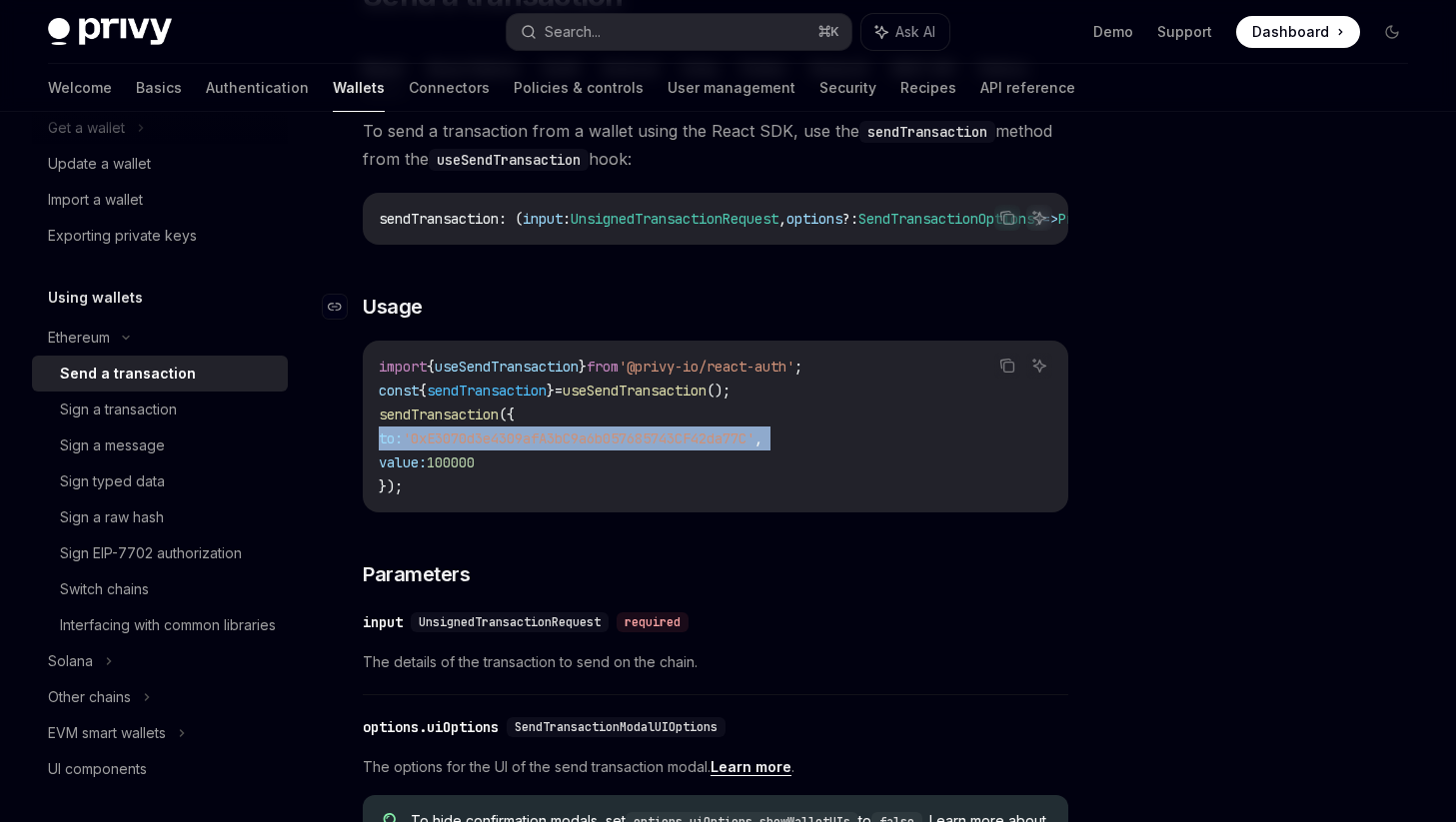 click on "import  { useSendTransaction }  from  '@privy-io/react-auth' ;
const  { sendTransaction }  =  useSendTransaction ();
sendTransaction ({
to:  '0xE3070d3e4309afA3bC9a6b057685743CF42da77C' ,
value:  100000
});" at bounding box center (716, 426) 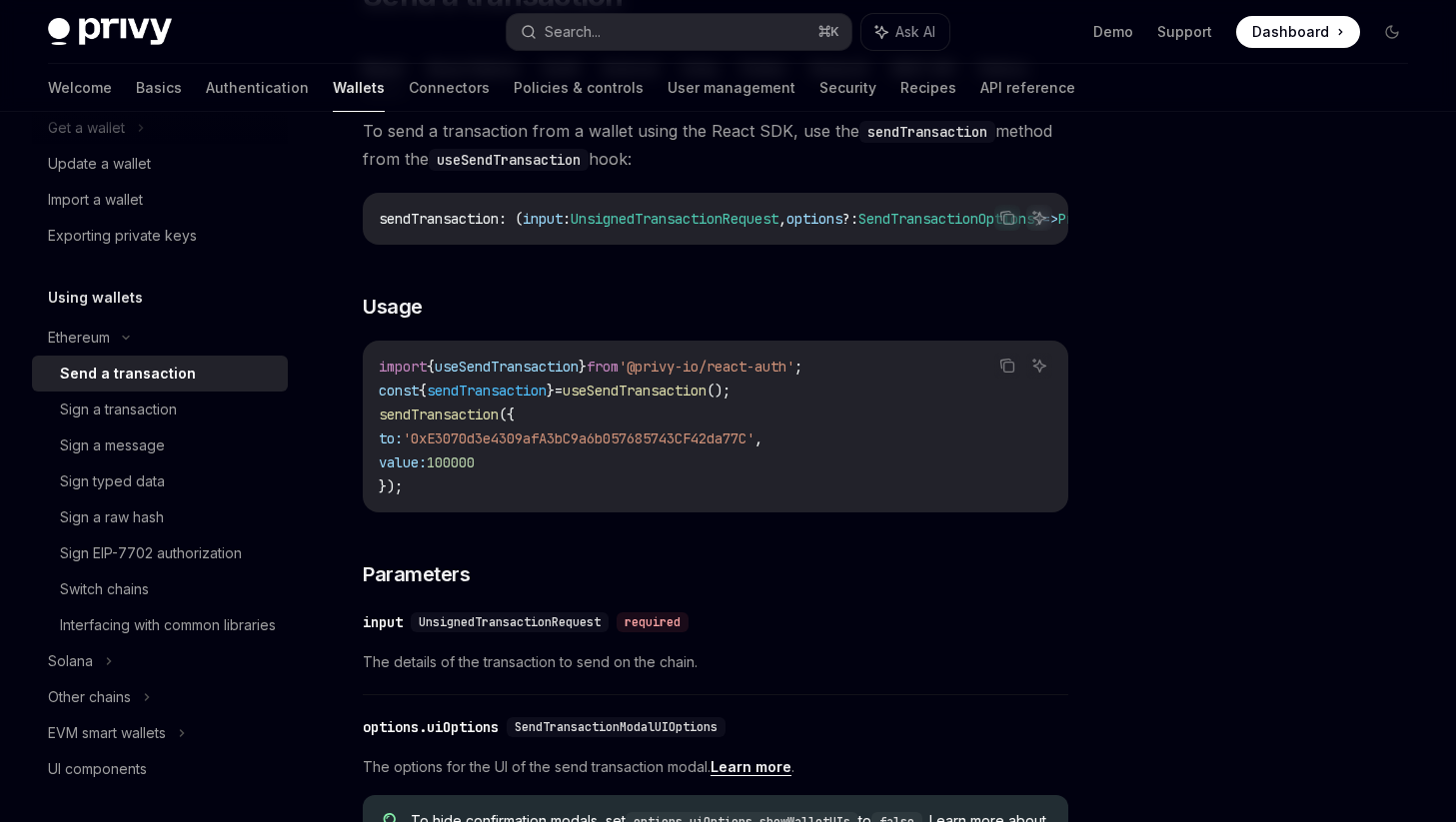 click on "=" at bounding box center (559, 391) 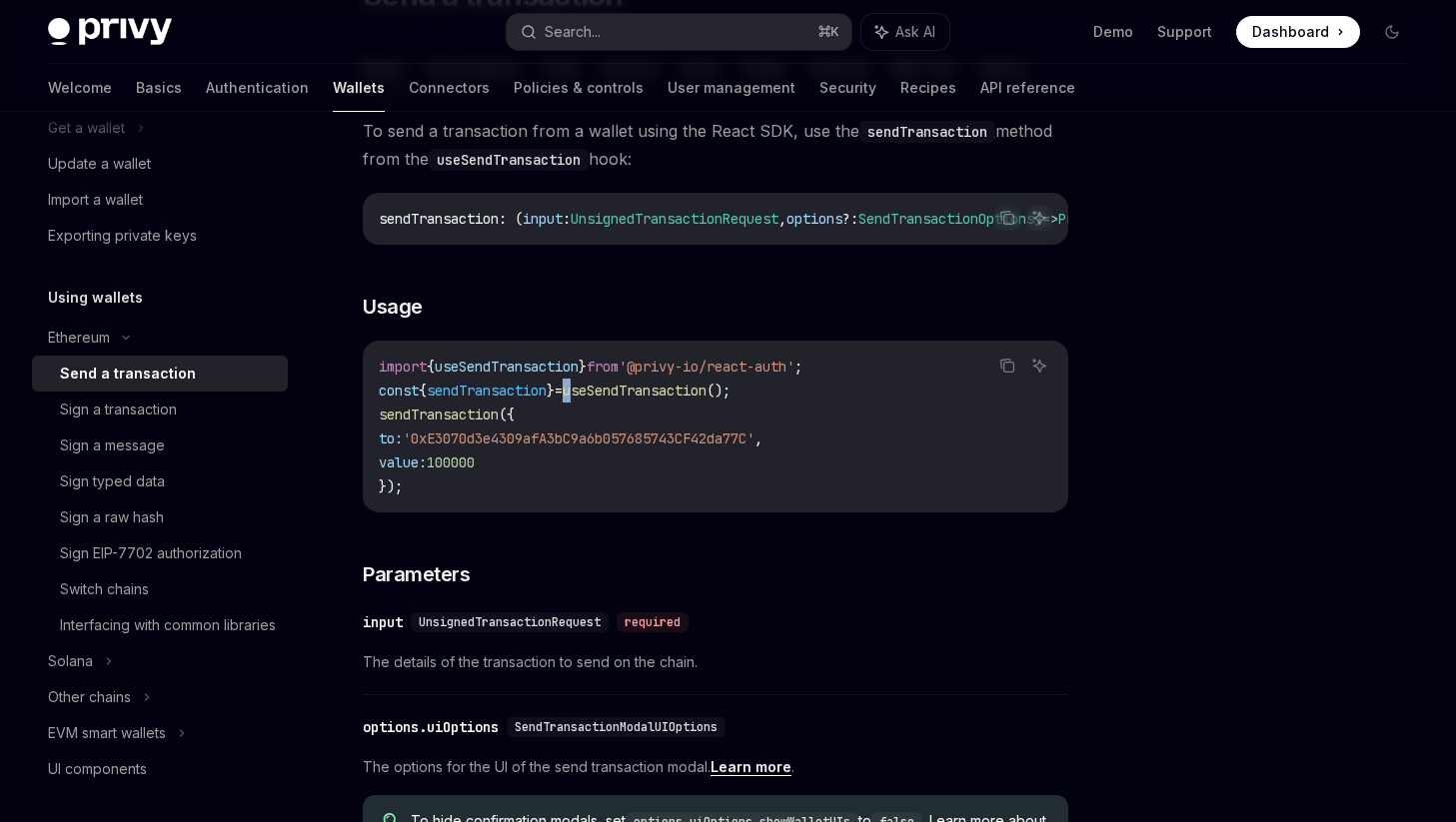 click on "=" at bounding box center [559, 391] 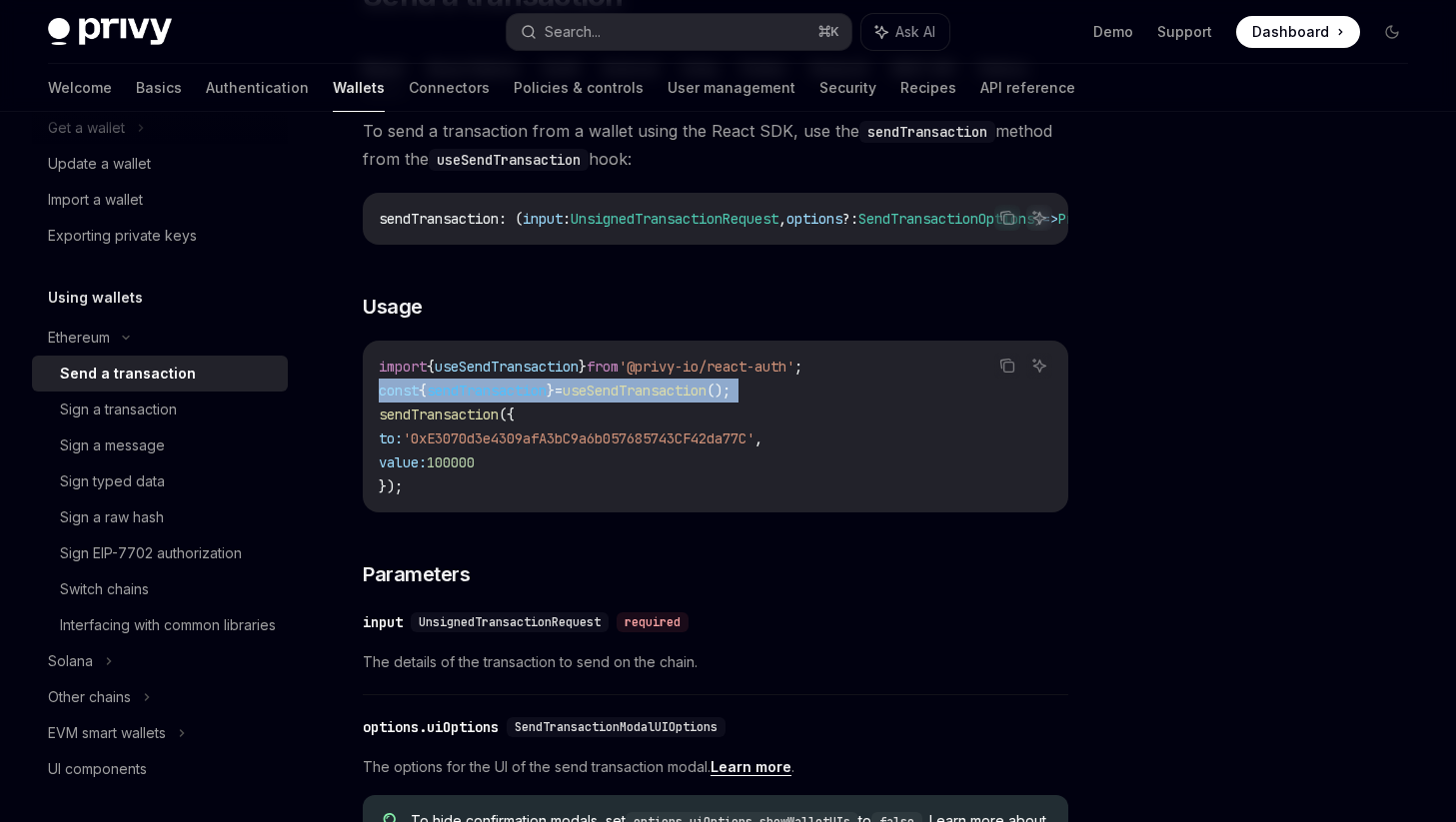 click on "=" at bounding box center (559, 391) 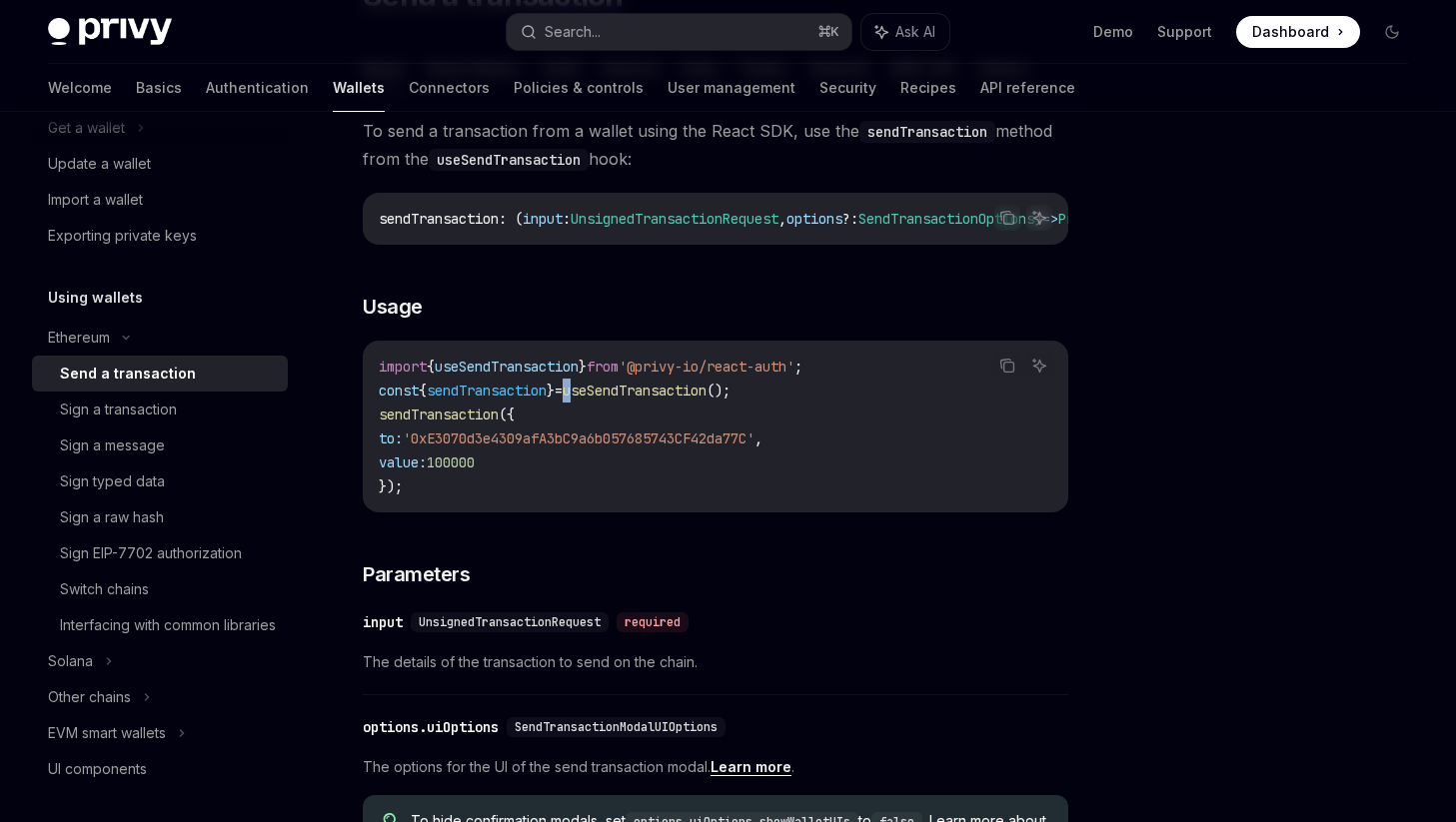 click on "=" at bounding box center [559, 391] 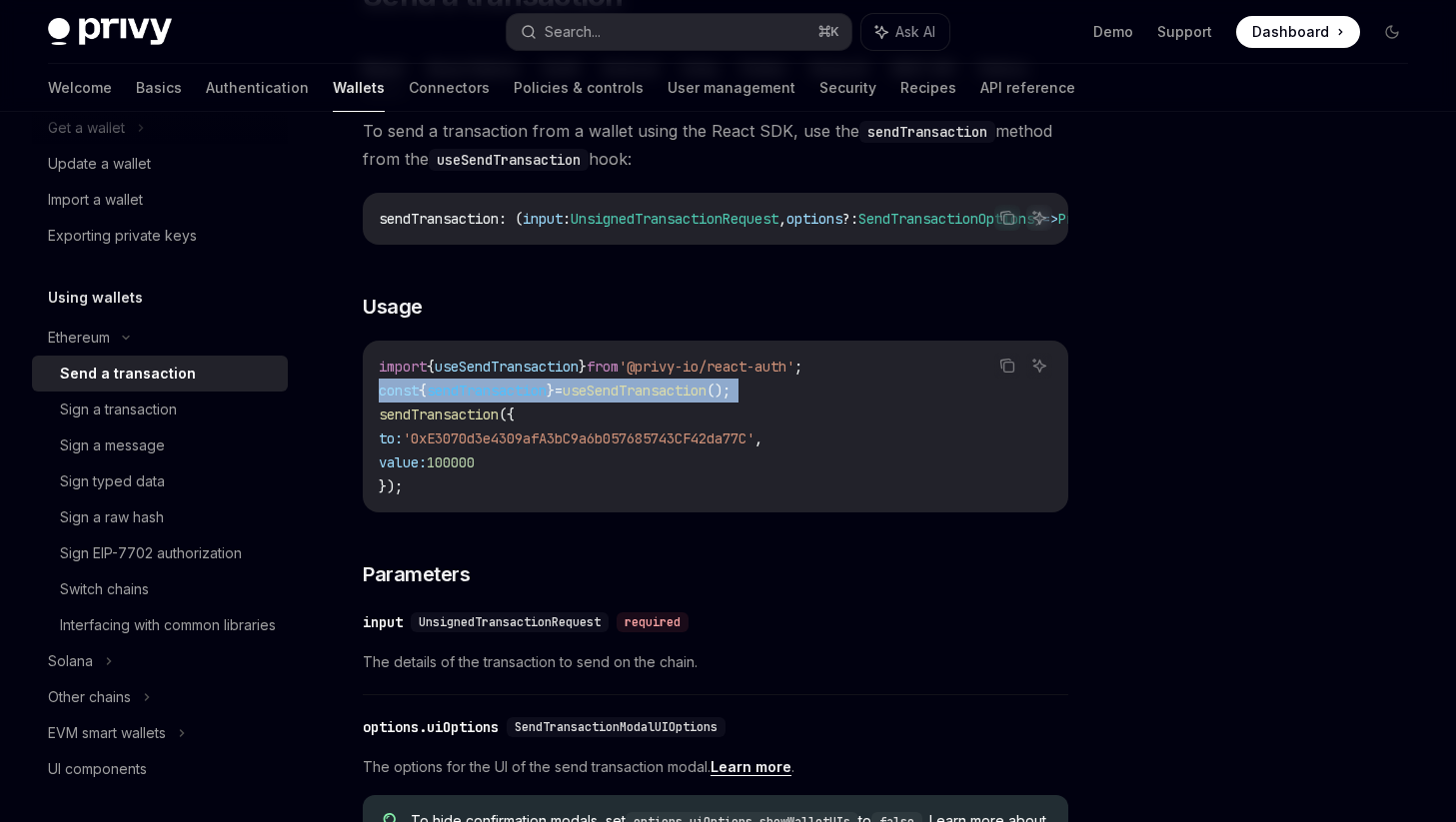 click on "=" at bounding box center (559, 391) 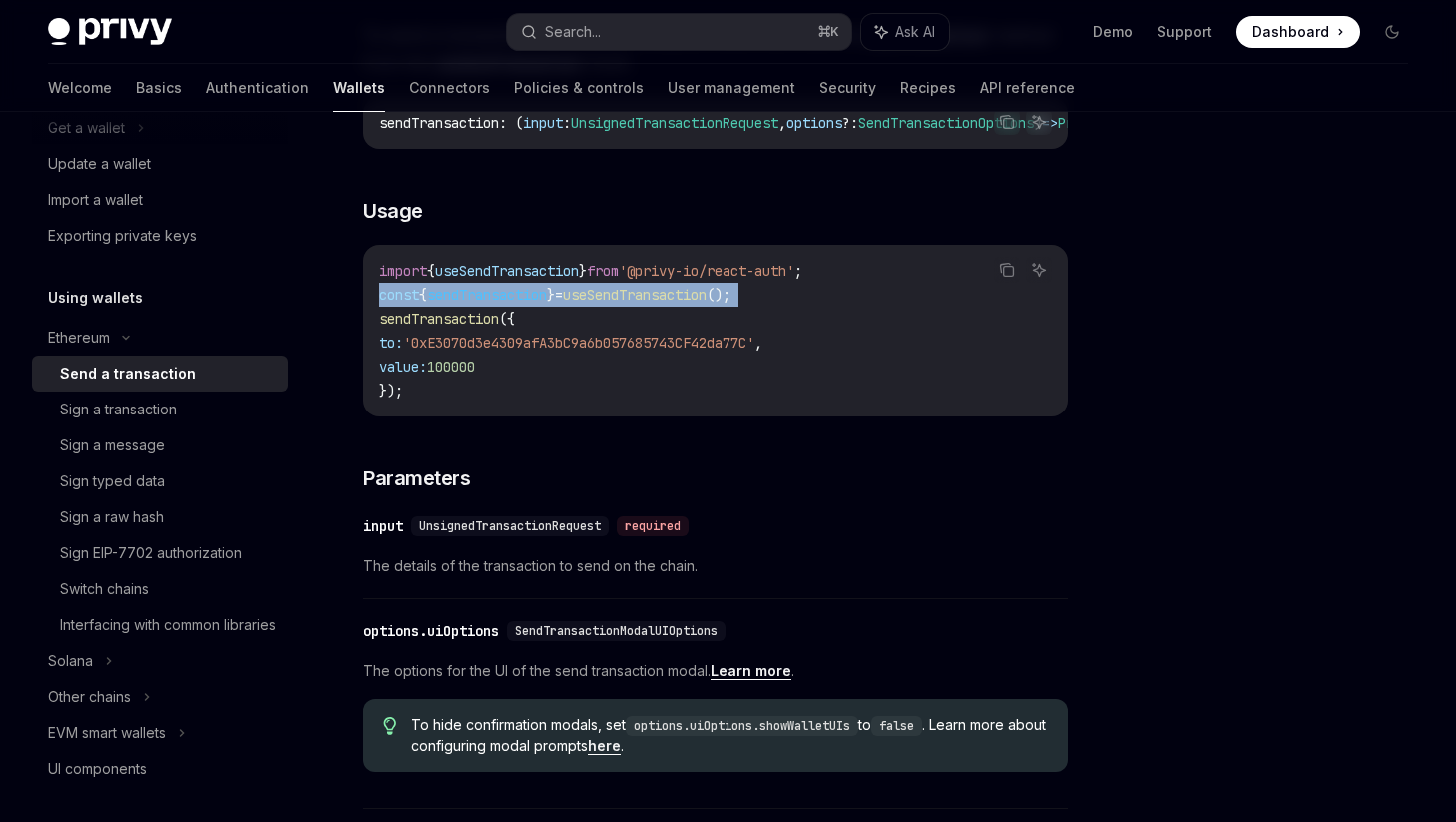 scroll, scrollTop: 295, scrollLeft: 0, axis: vertical 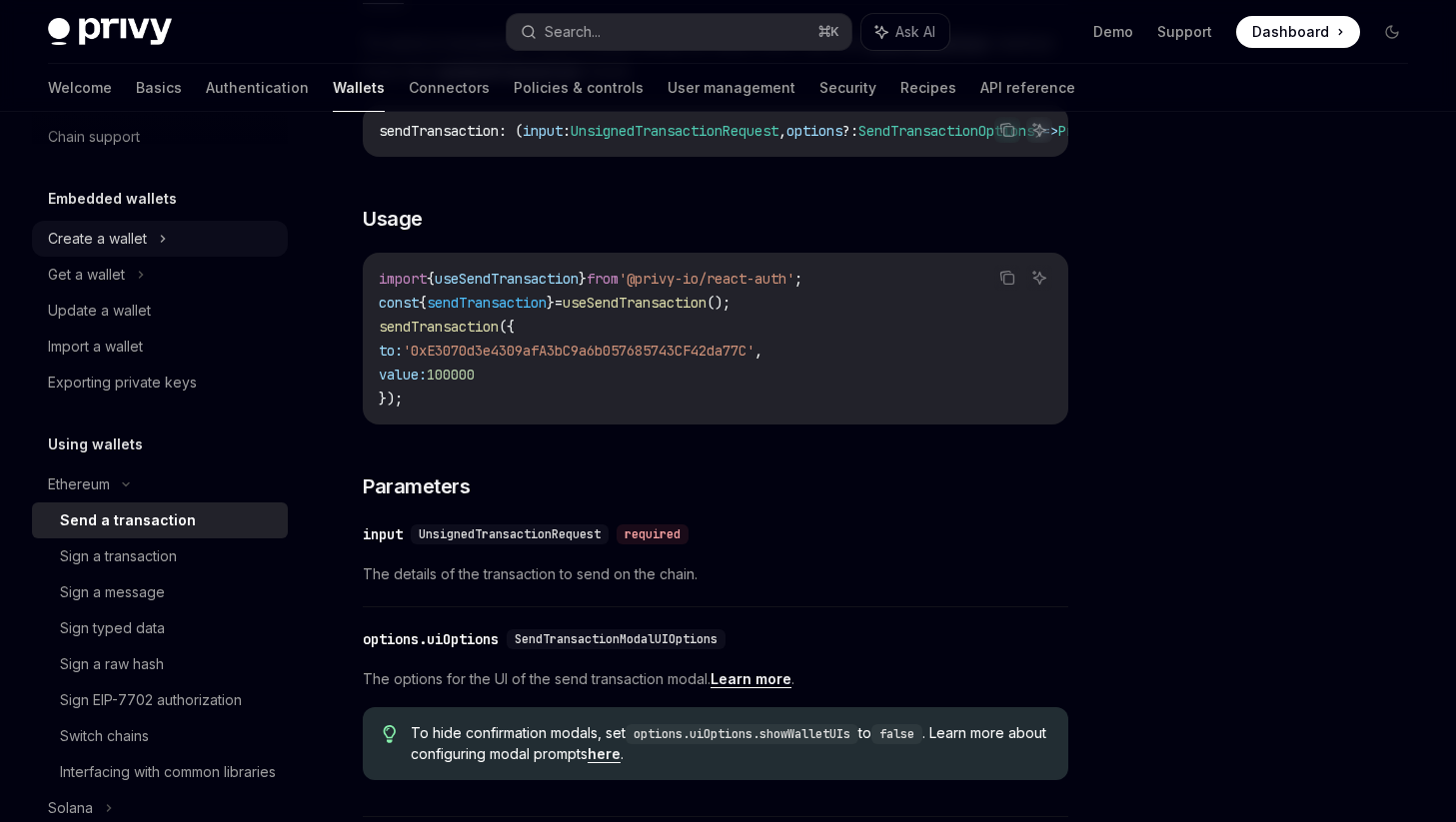 click on "Create a wallet" at bounding box center (160, 239) 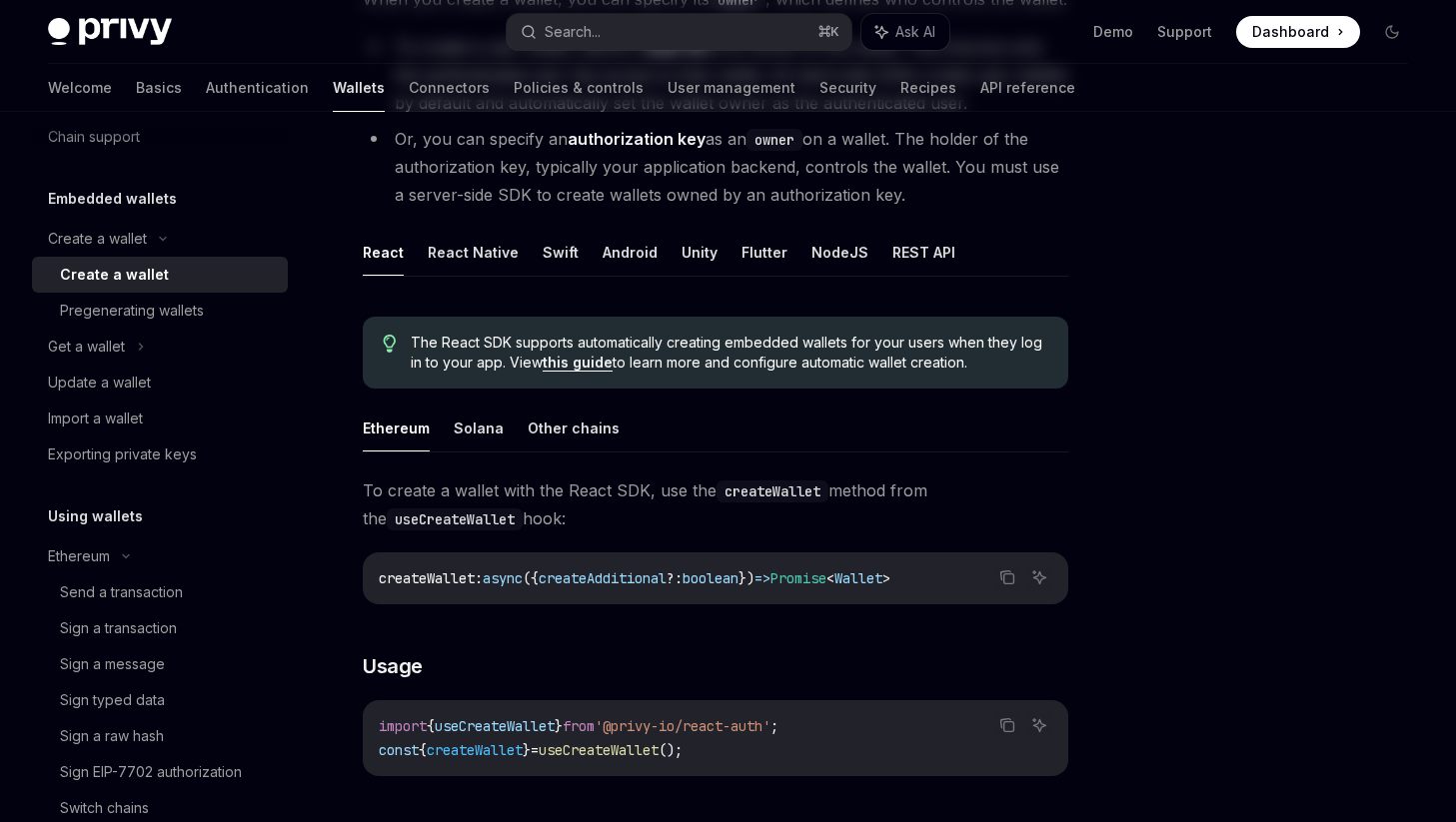 scroll, scrollTop: 0, scrollLeft: 0, axis: both 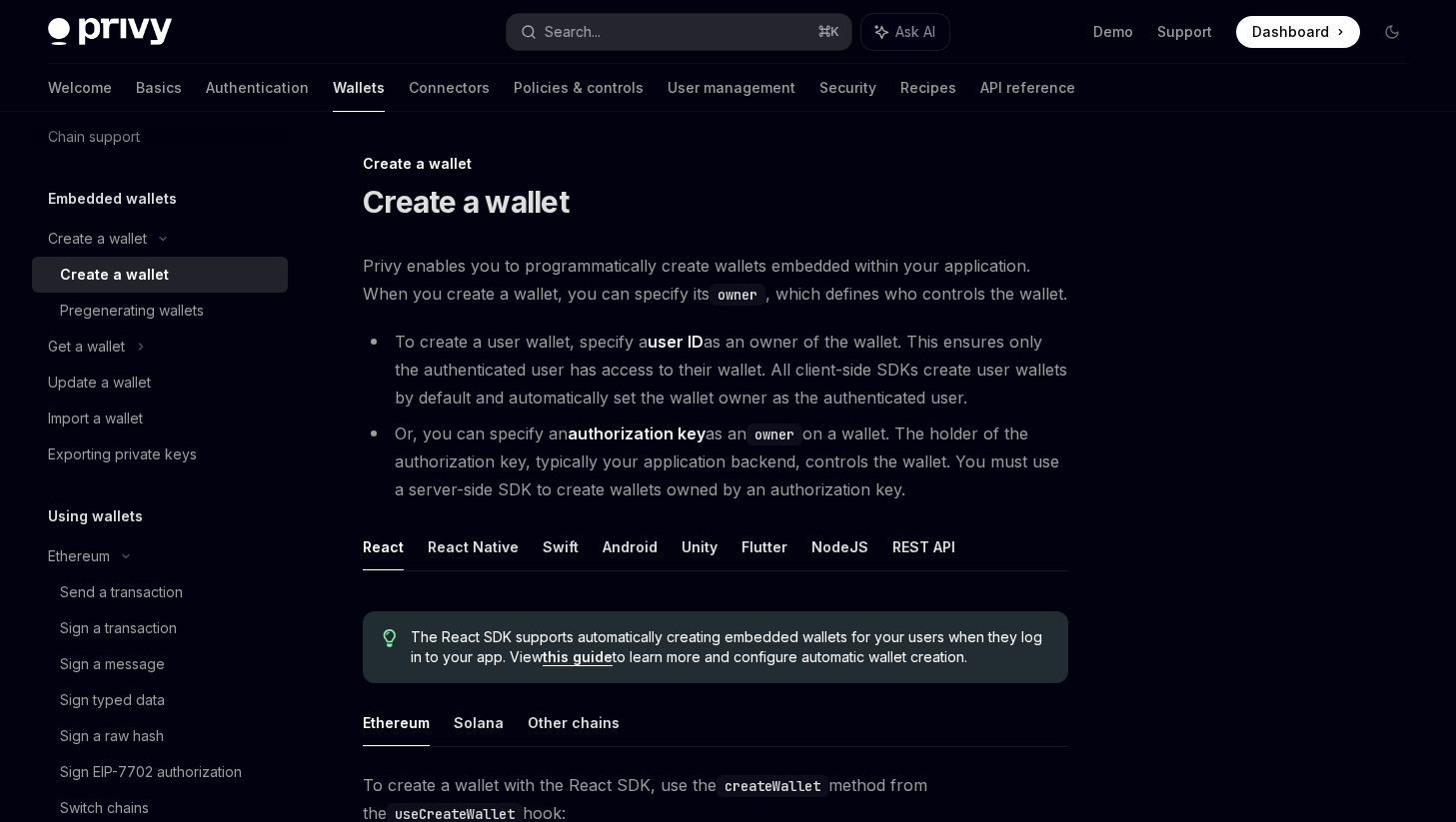 click on "Create a wallet" at bounding box center [114, 275] 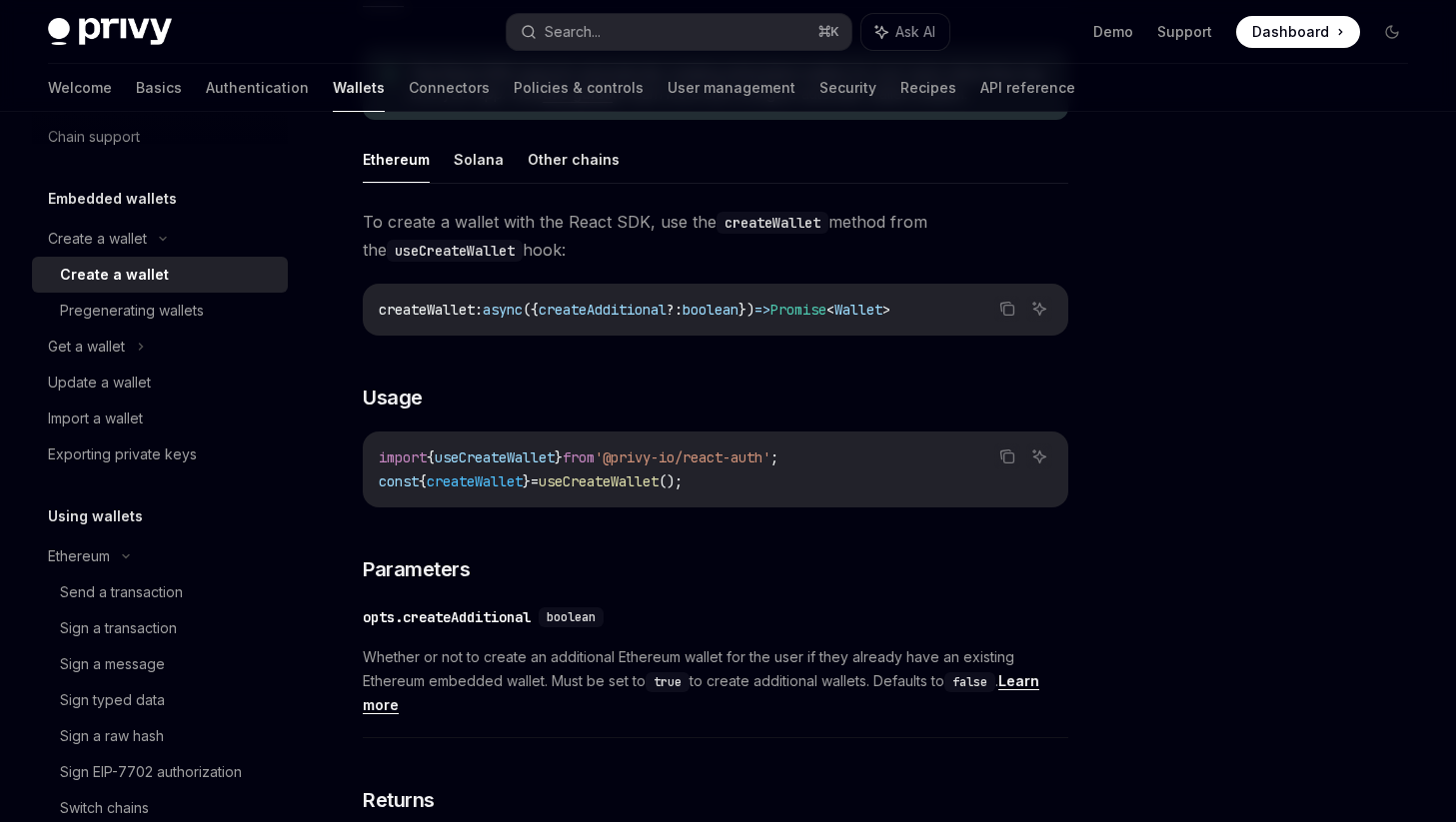 scroll, scrollTop: 599, scrollLeft: 0, axis: vertical 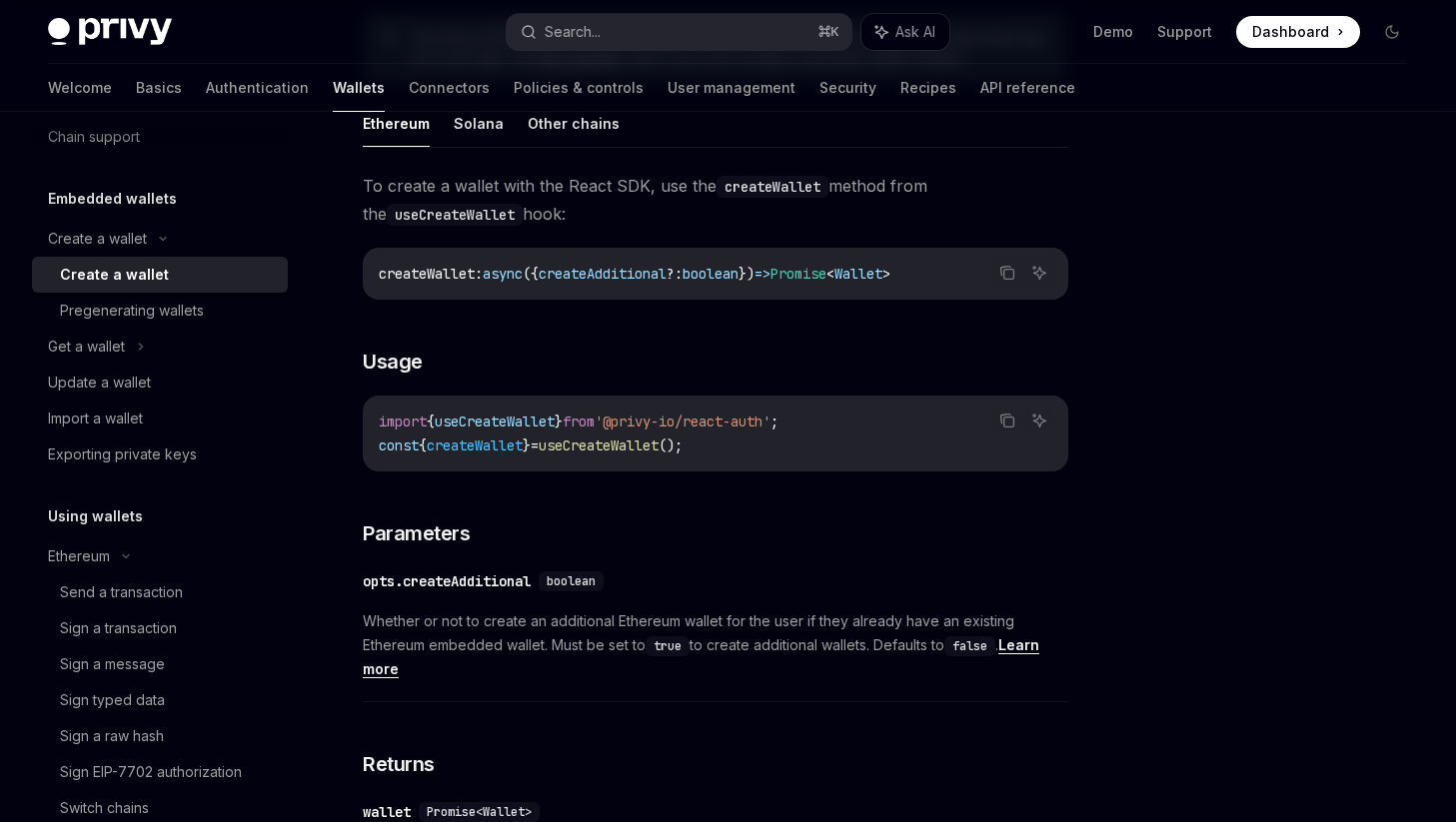 click on "useCreateWallet" at bounding box center [495, 421] 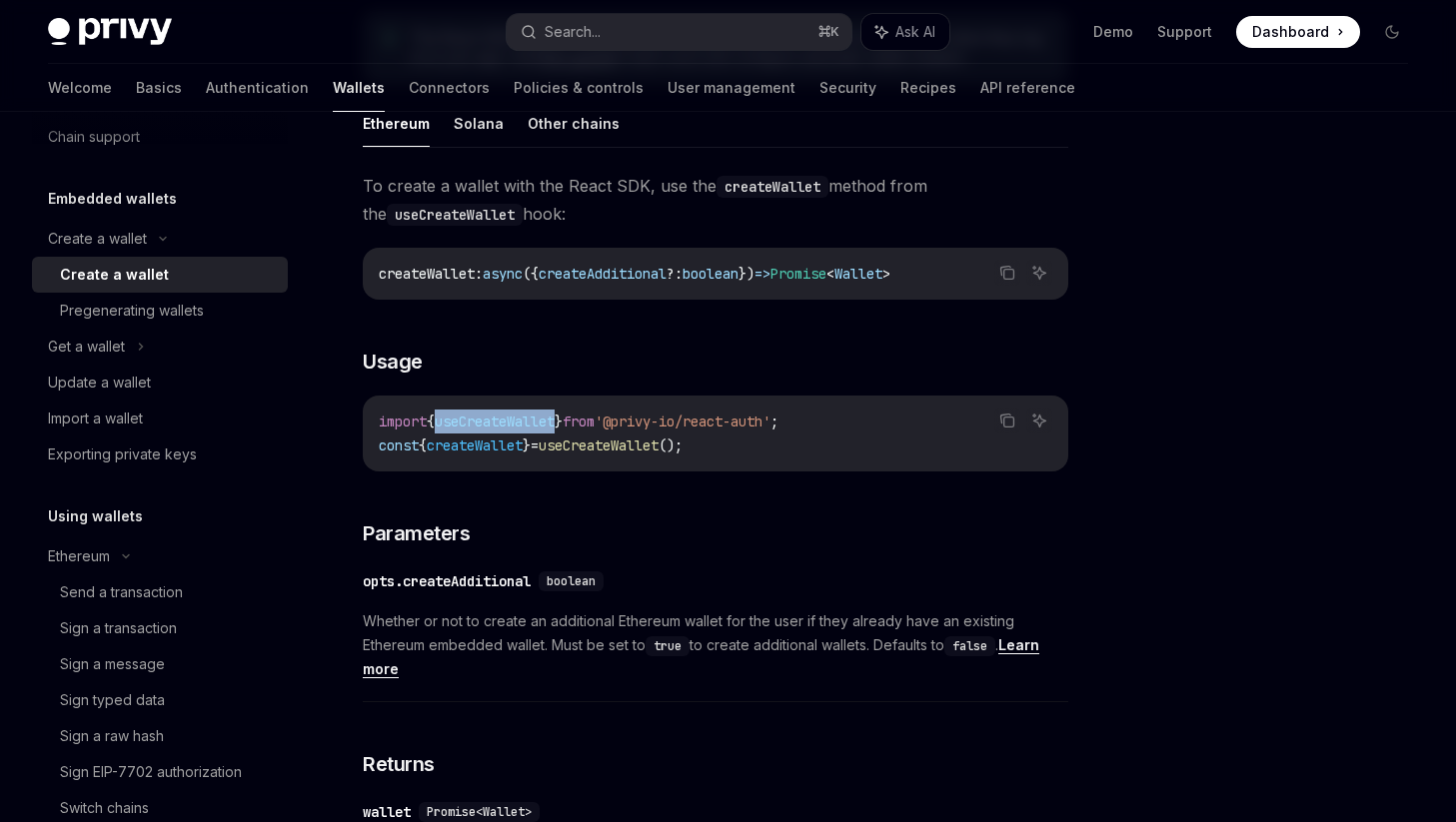click on "useCreateWallet" at bounding box center (495, 421) 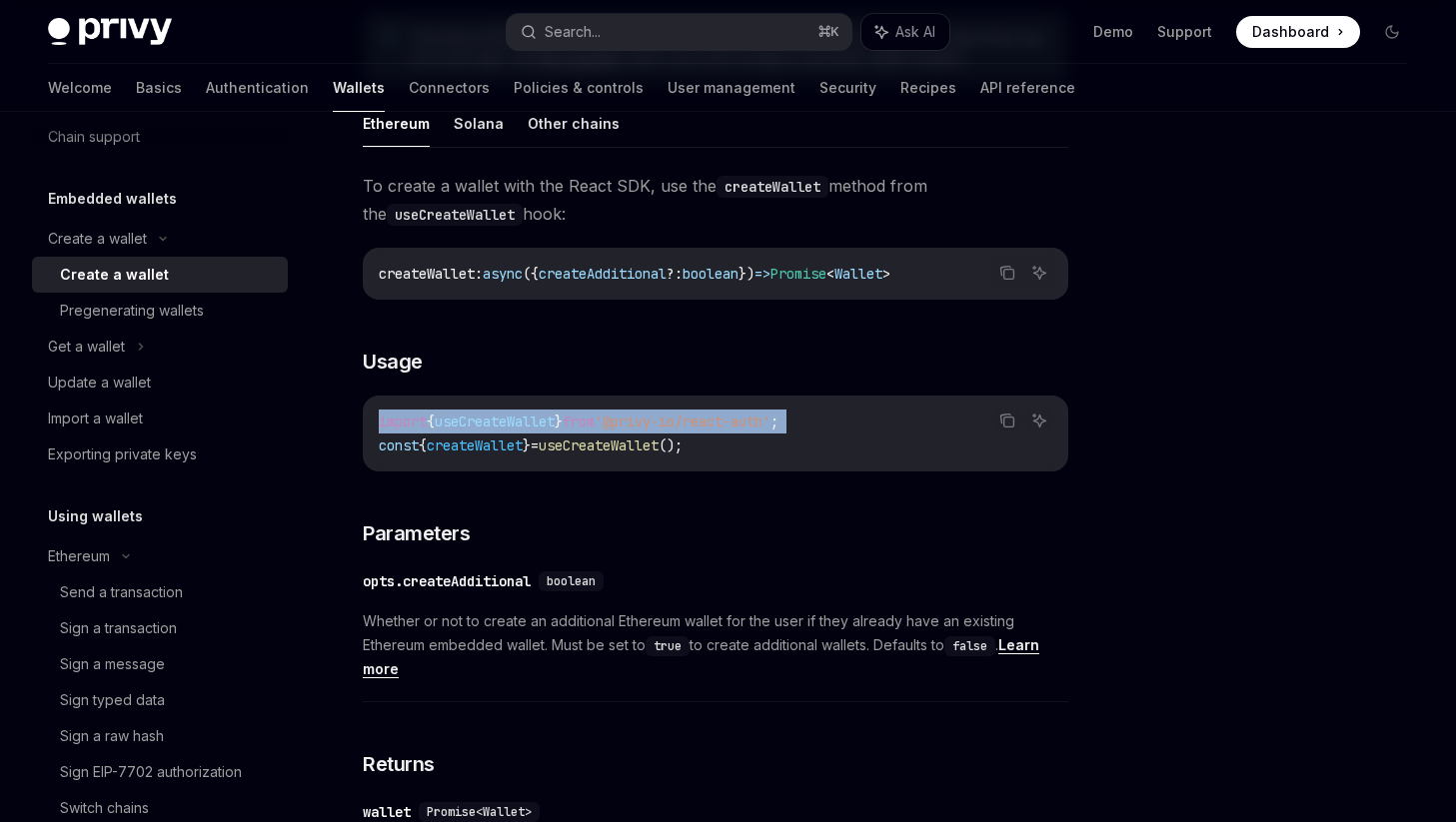 click on "useCreateWallet" at bounding box center [495, 421] 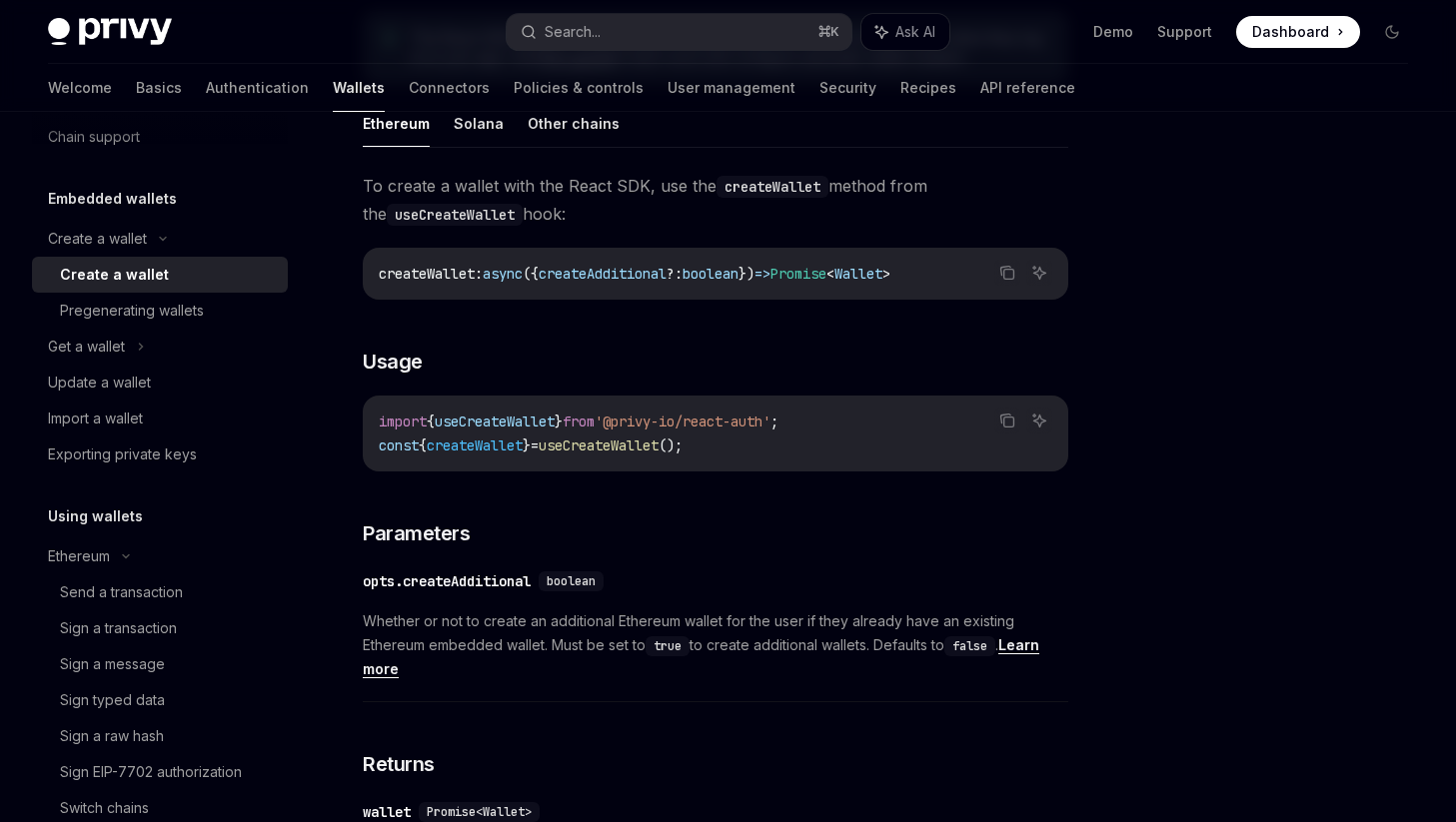 click on "useCreateWallet" at bounding box center [599, 445] 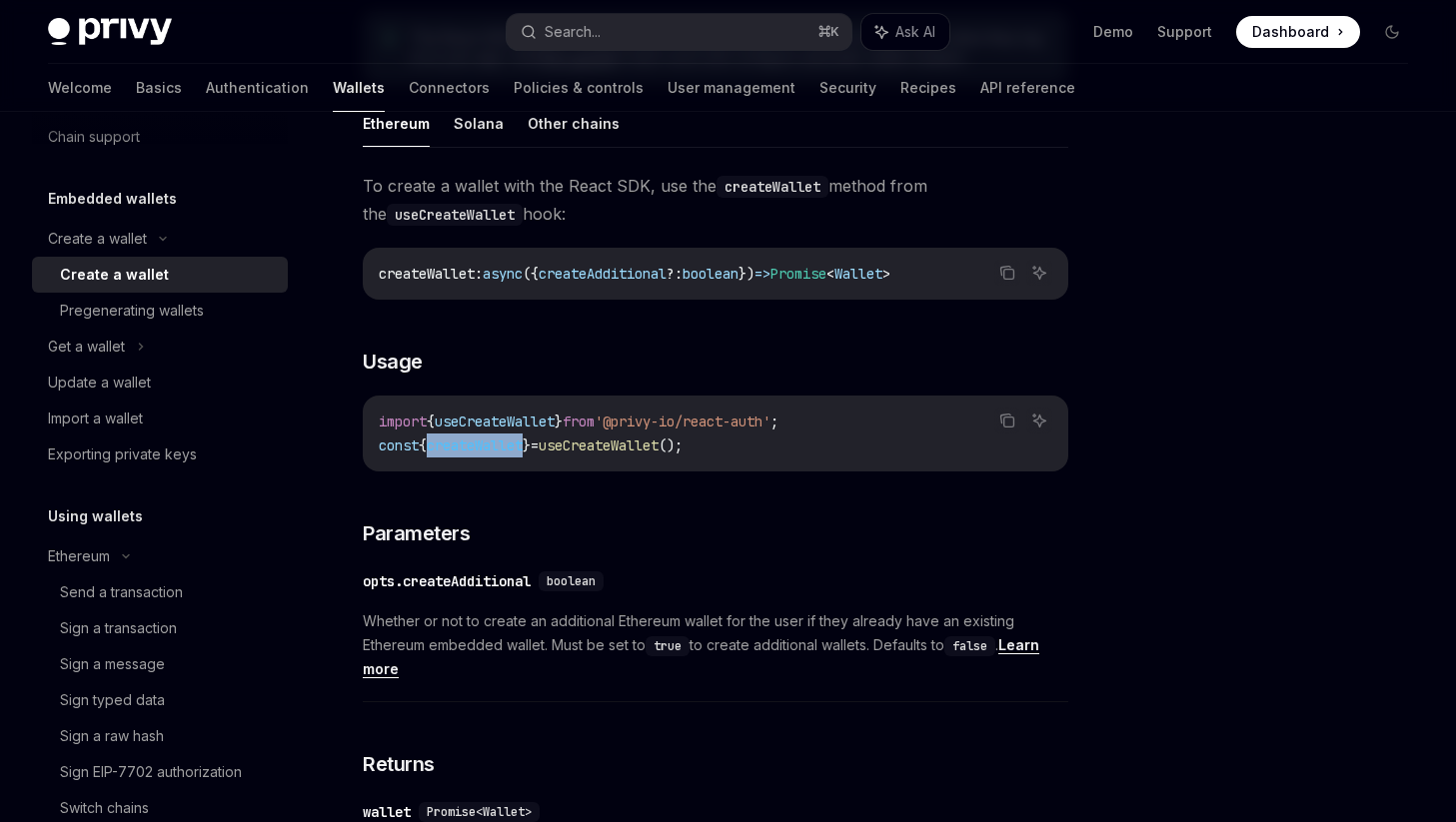 click on "createWallet" at bounding box center (475, 445) 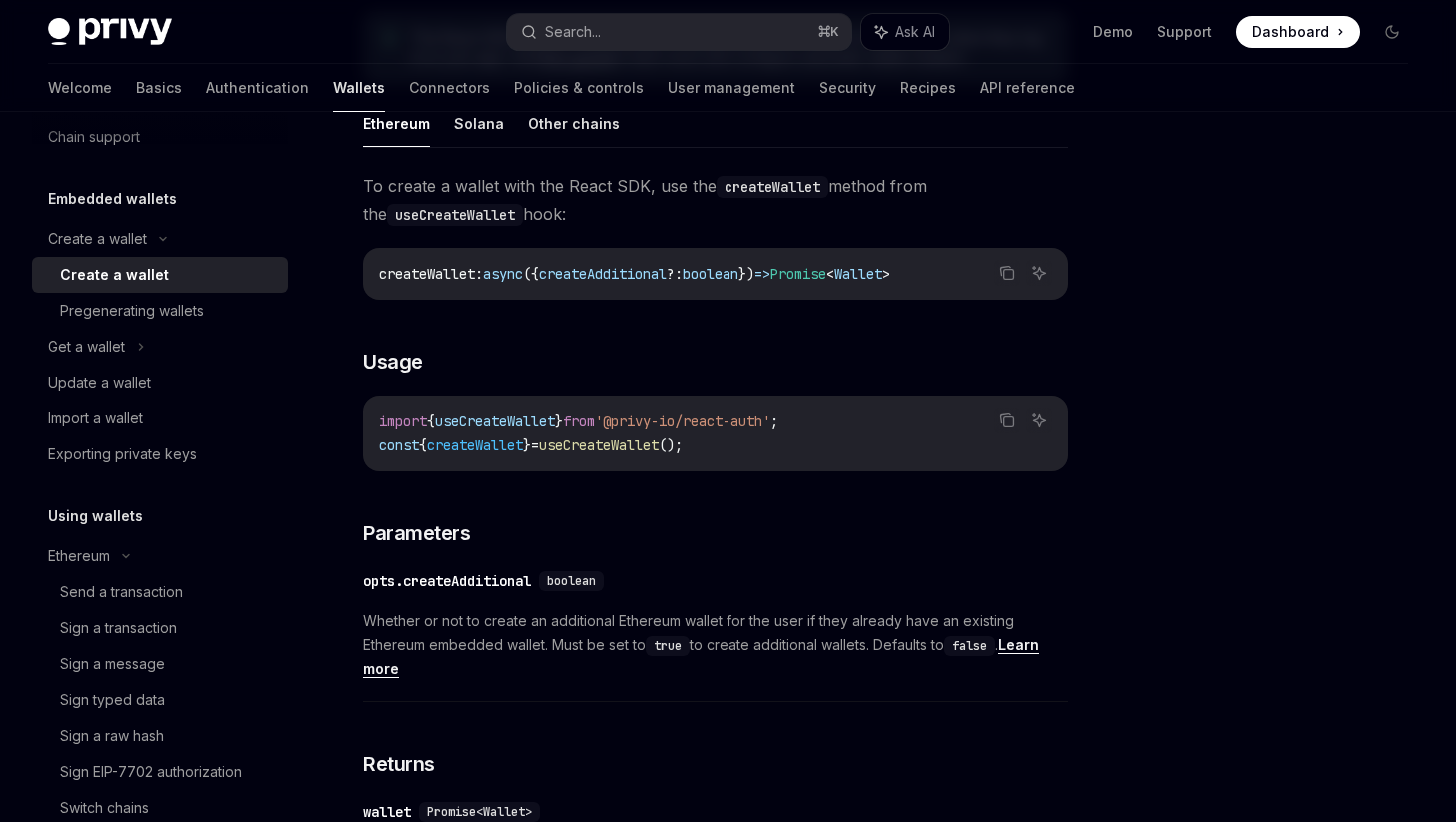 click on "useCreateWallet" at bounding box center (599, 445) 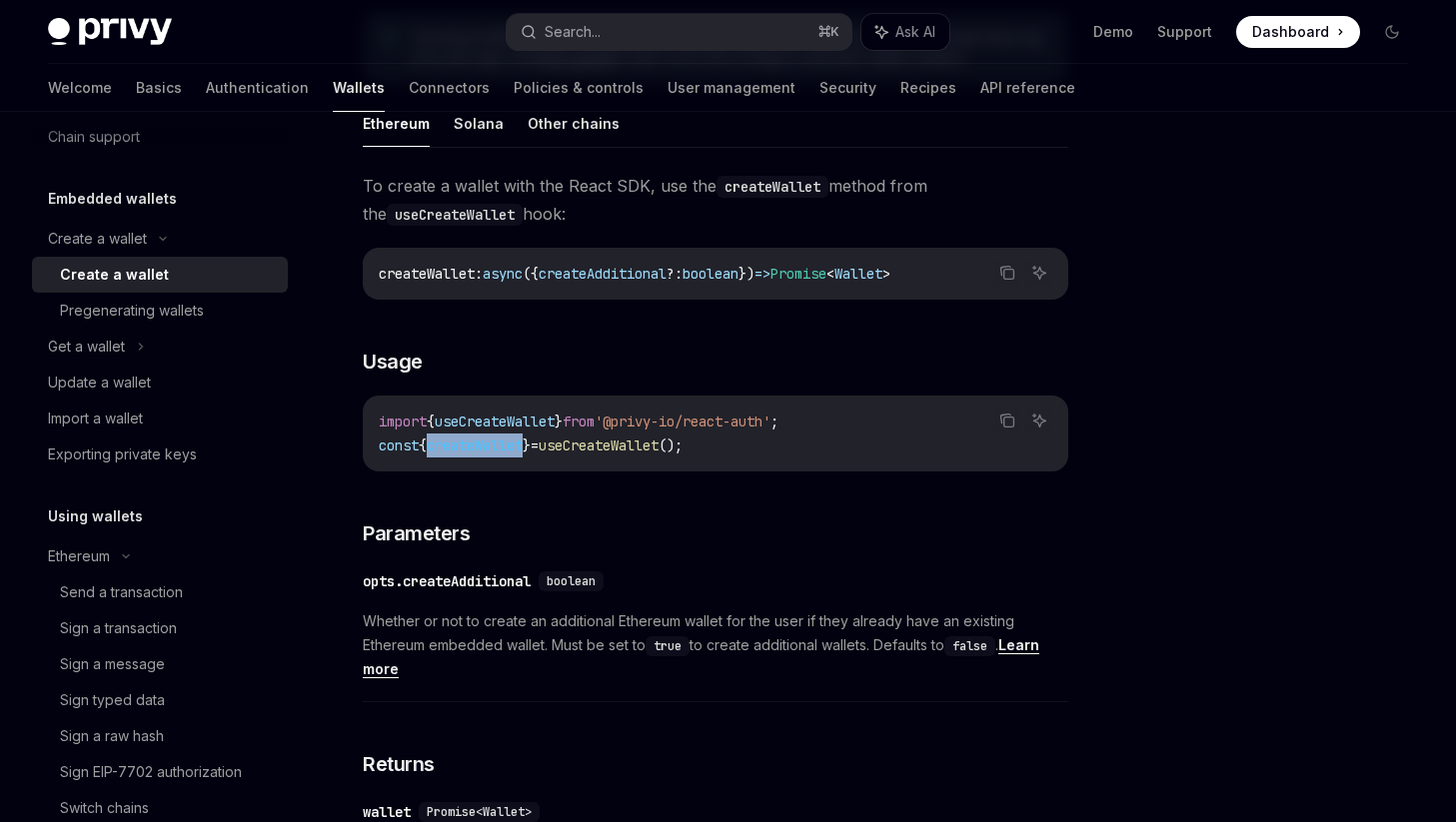 click on "createWallet" at bounding box center (475, 445) 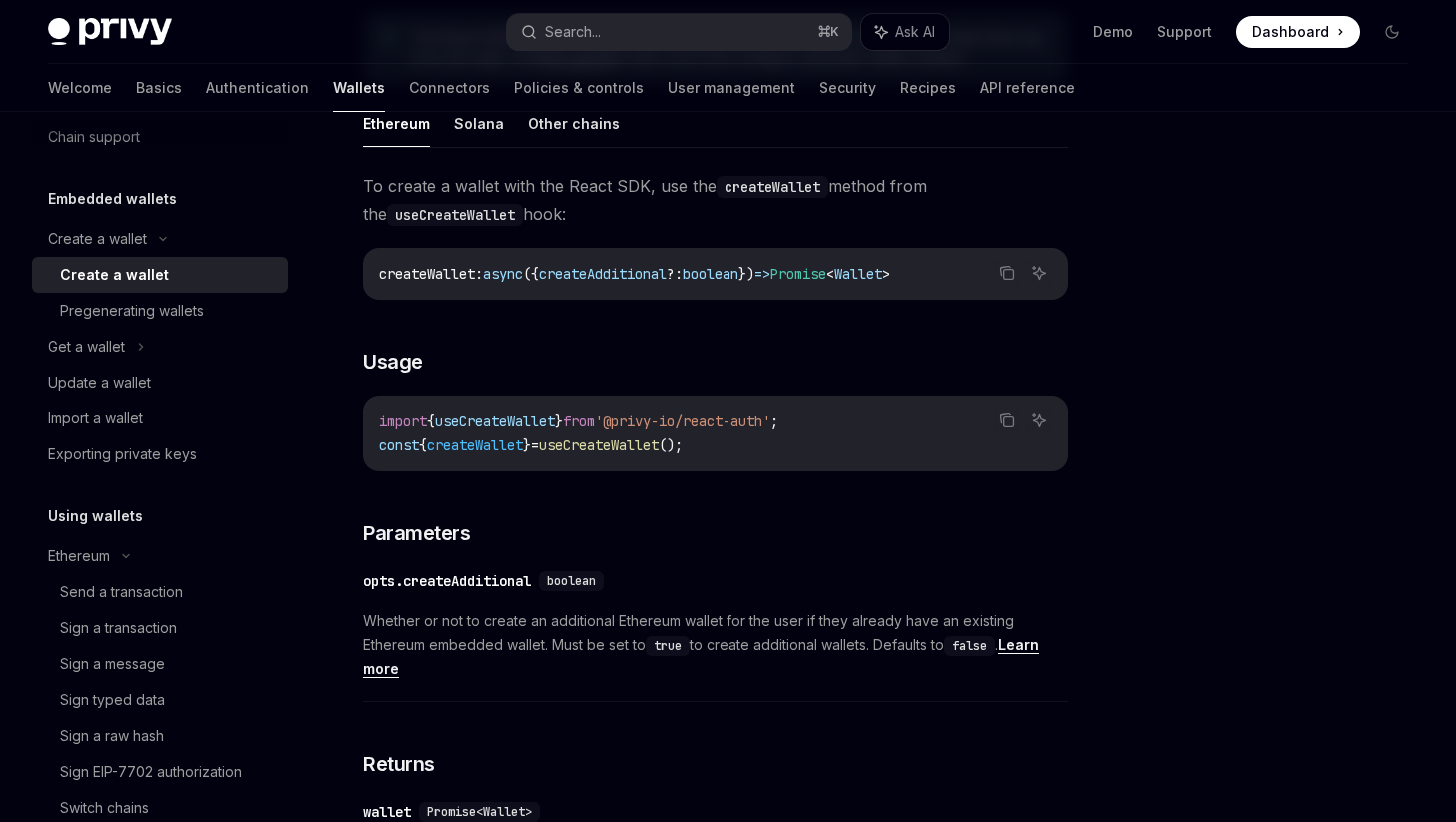 click on "useCreateWallet" at bounding box center (599, 445) 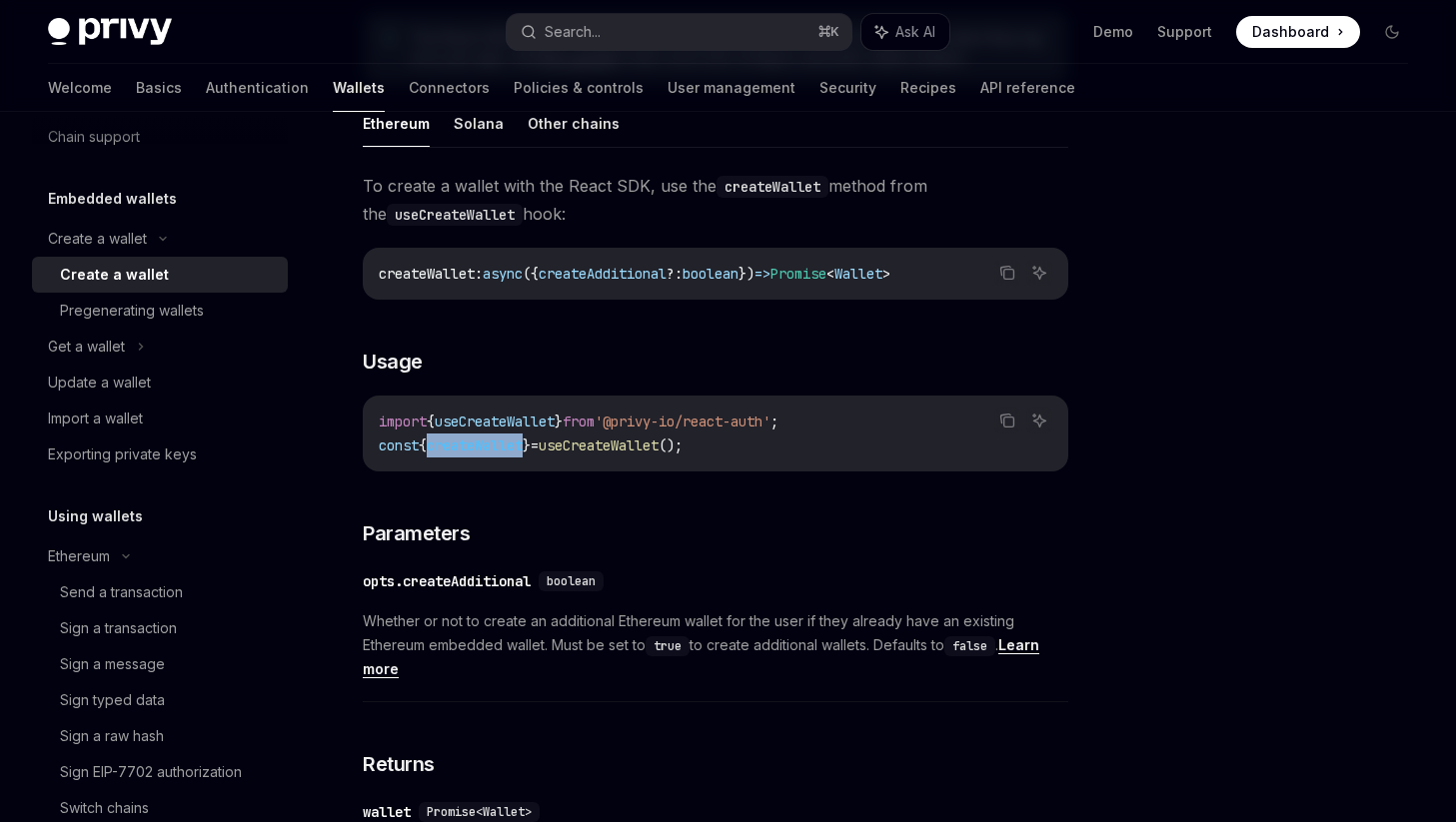 click on "createWallet" at bounding box center (475, 445) 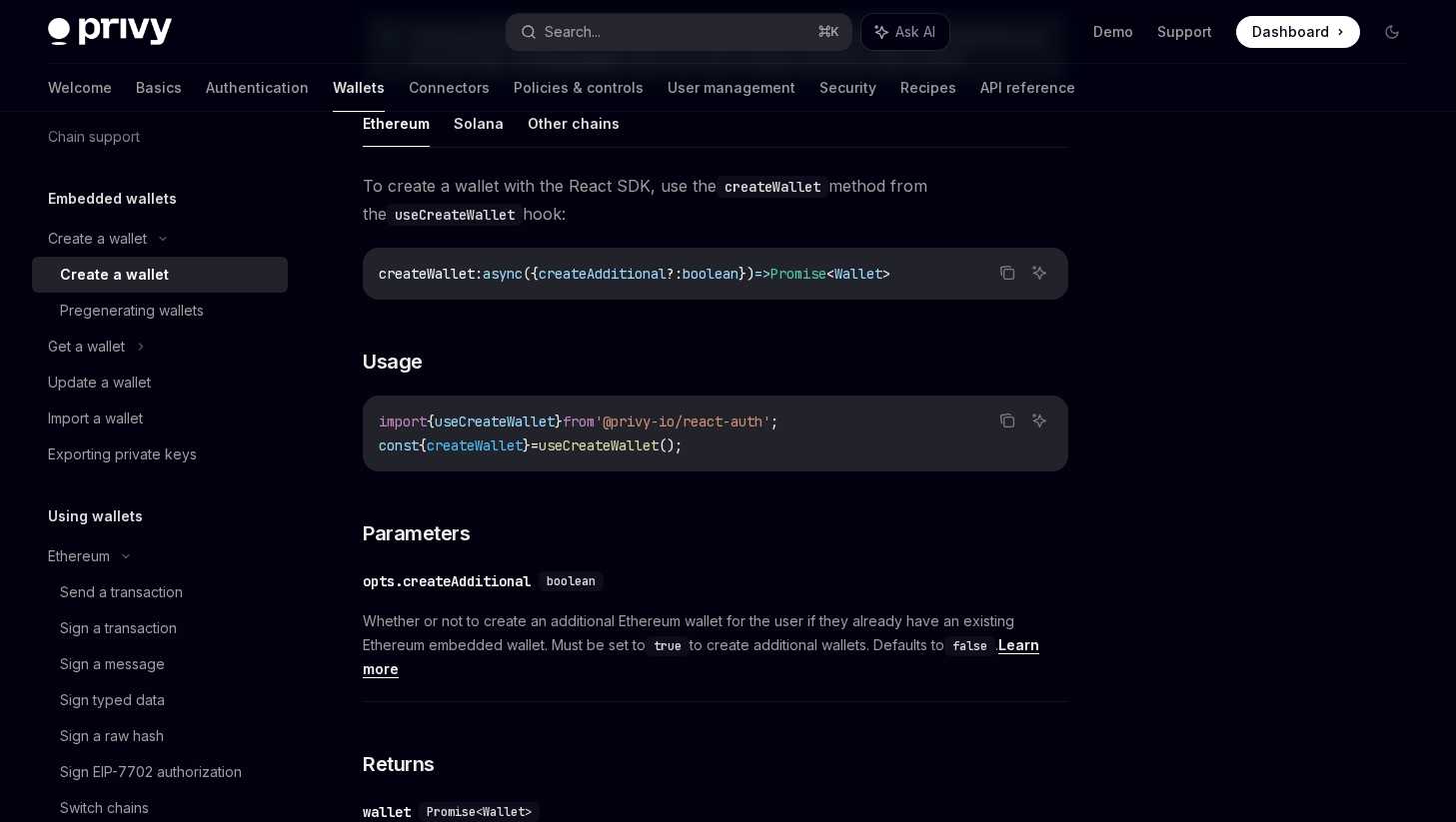 click on "useCreateWallet" at bounding box center (599, 445) 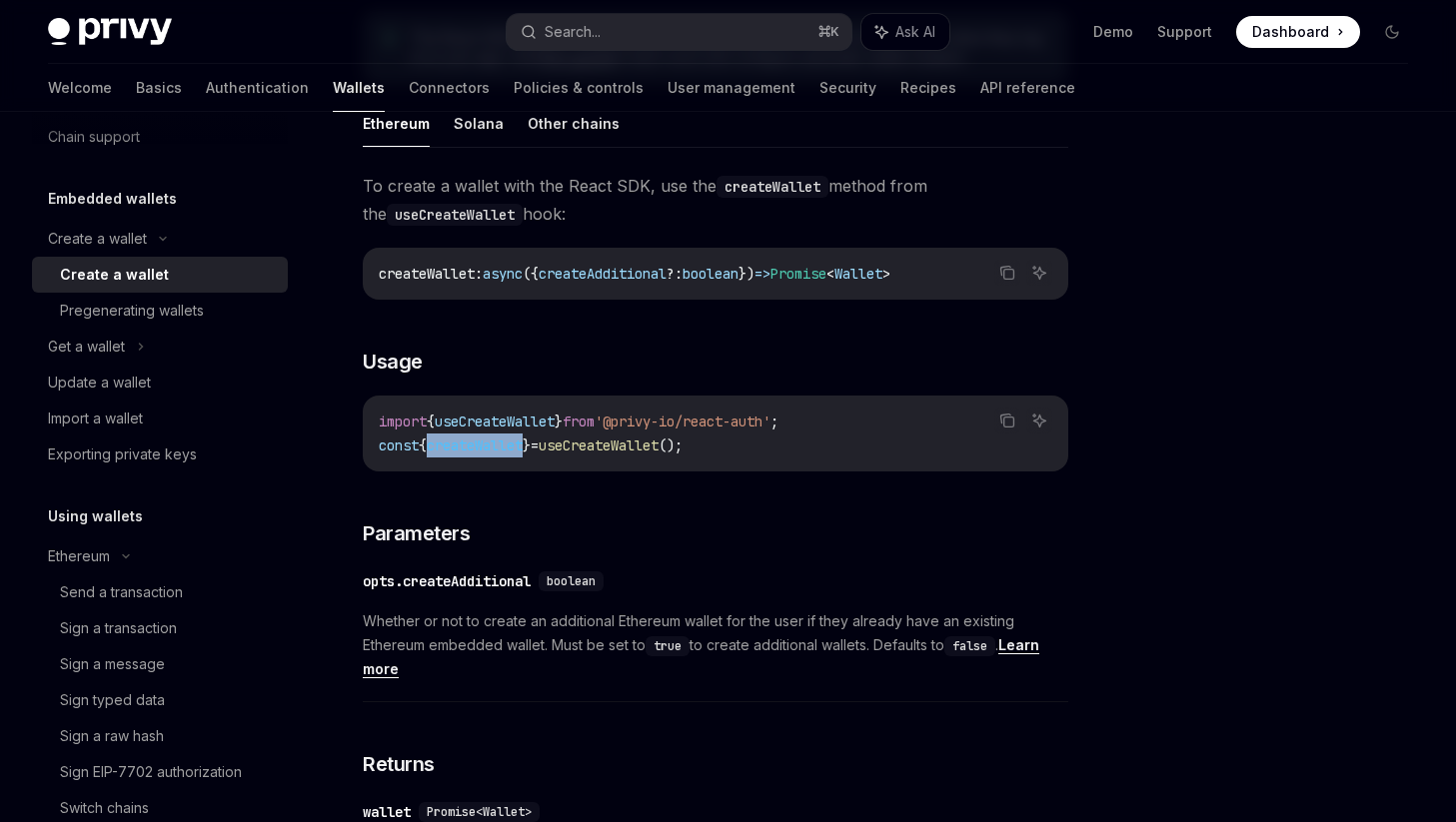 click on "createWallet" at bounding box center (475, 445) 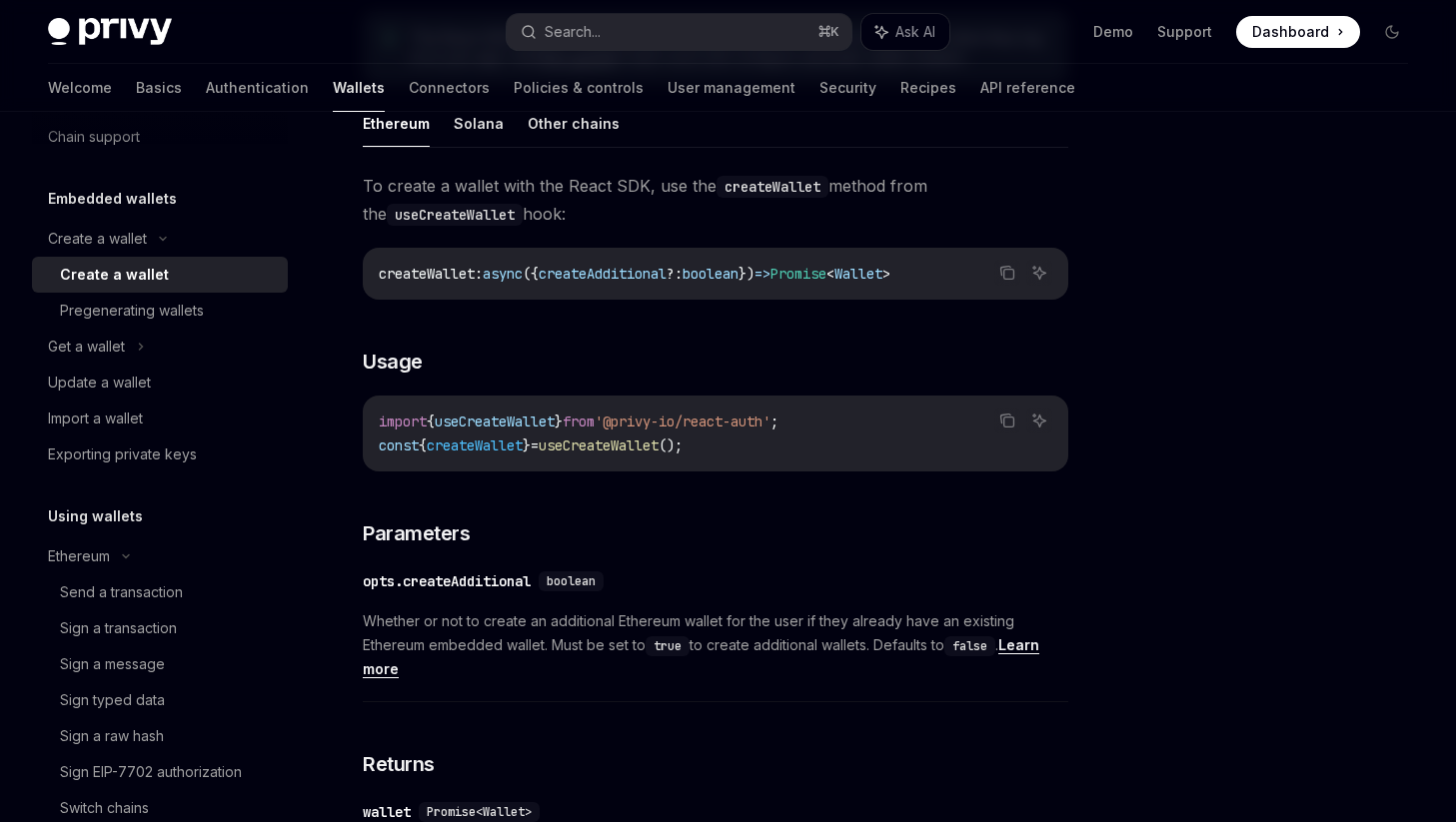 click on "useCreateWallet" at bounding box center (495, 421) 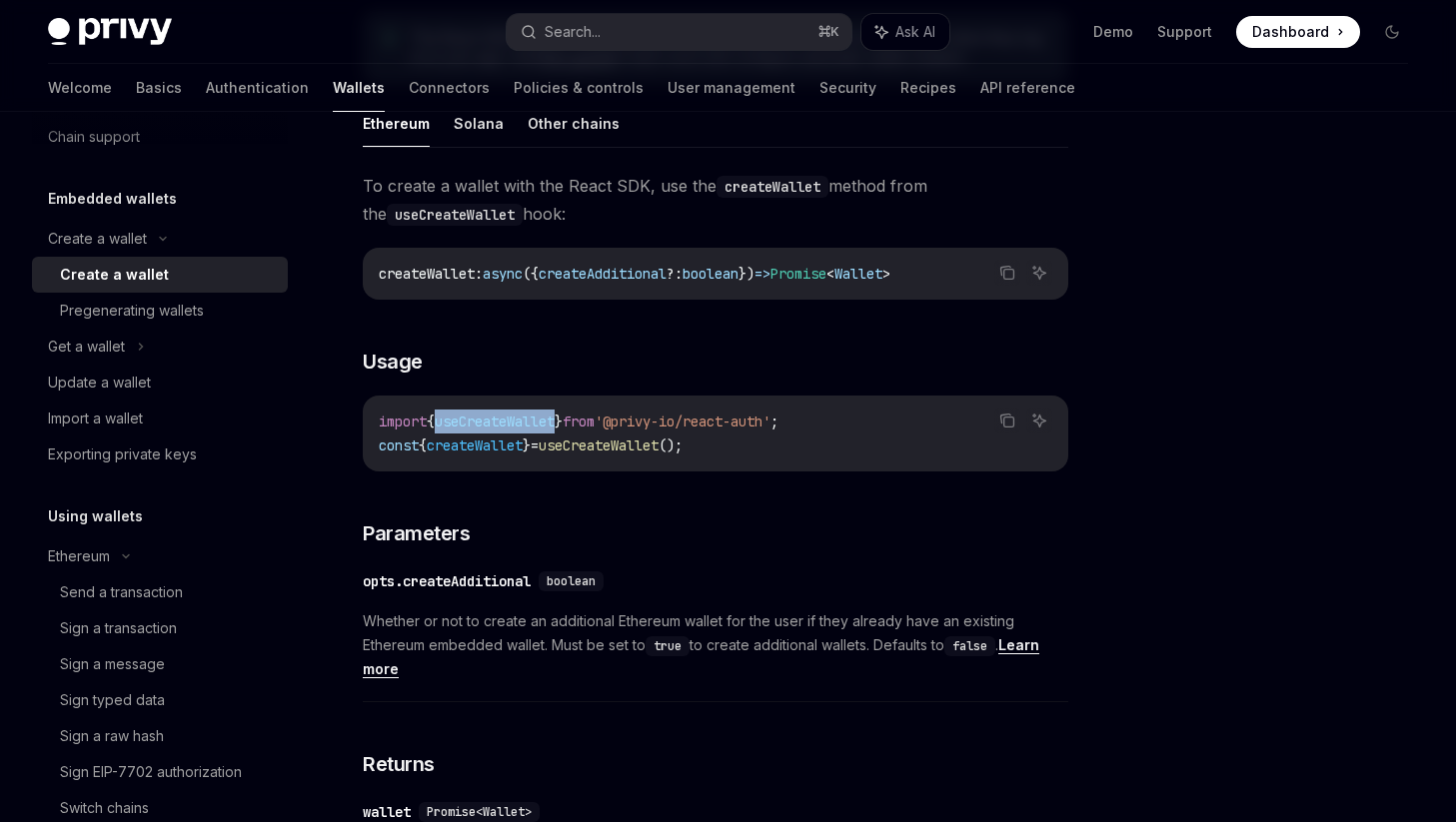 click on "useCreateWallet" at bounding box center [495, 421] 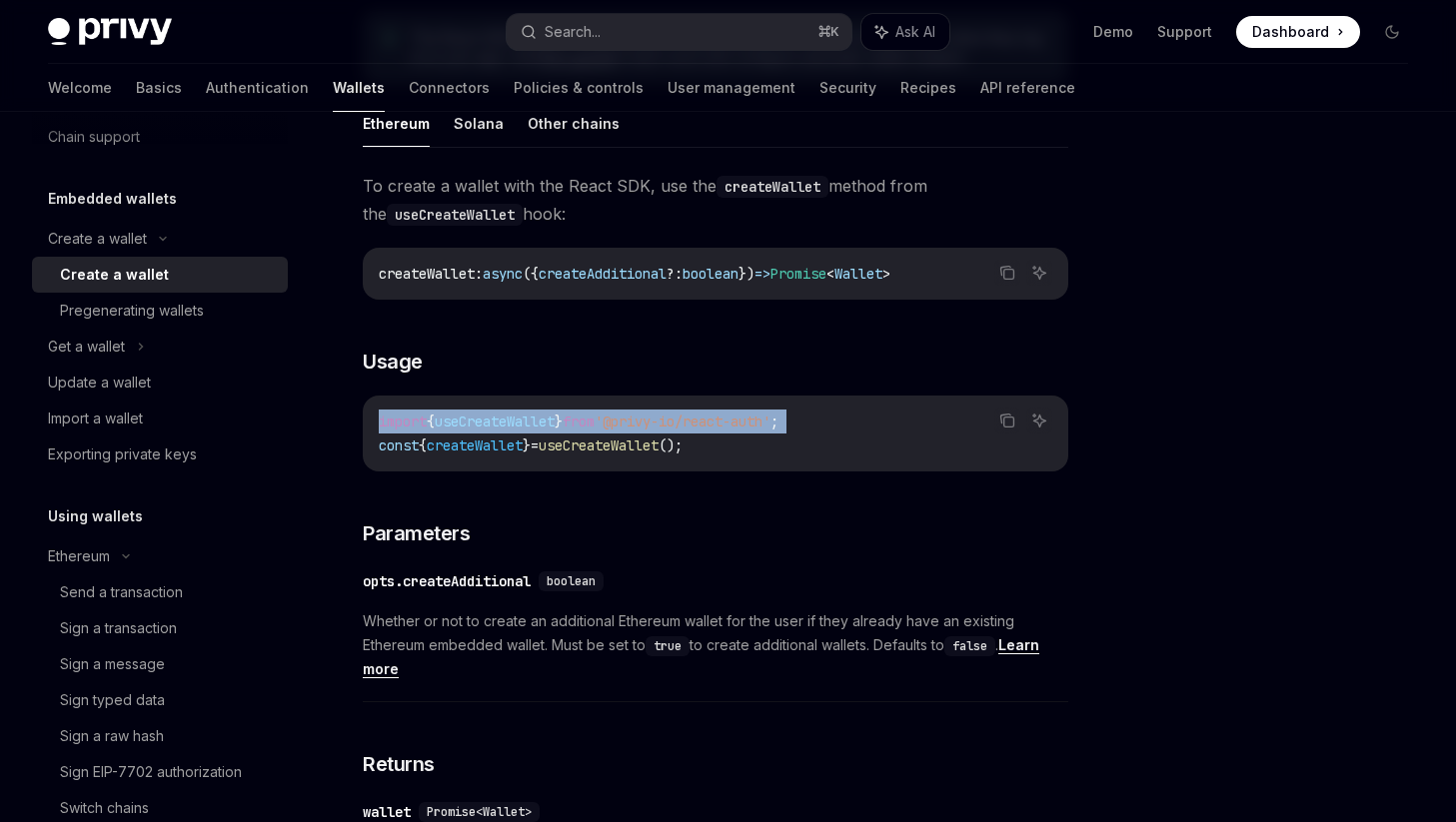 click on "useCreateWallet" at bounding box center (495, 421) 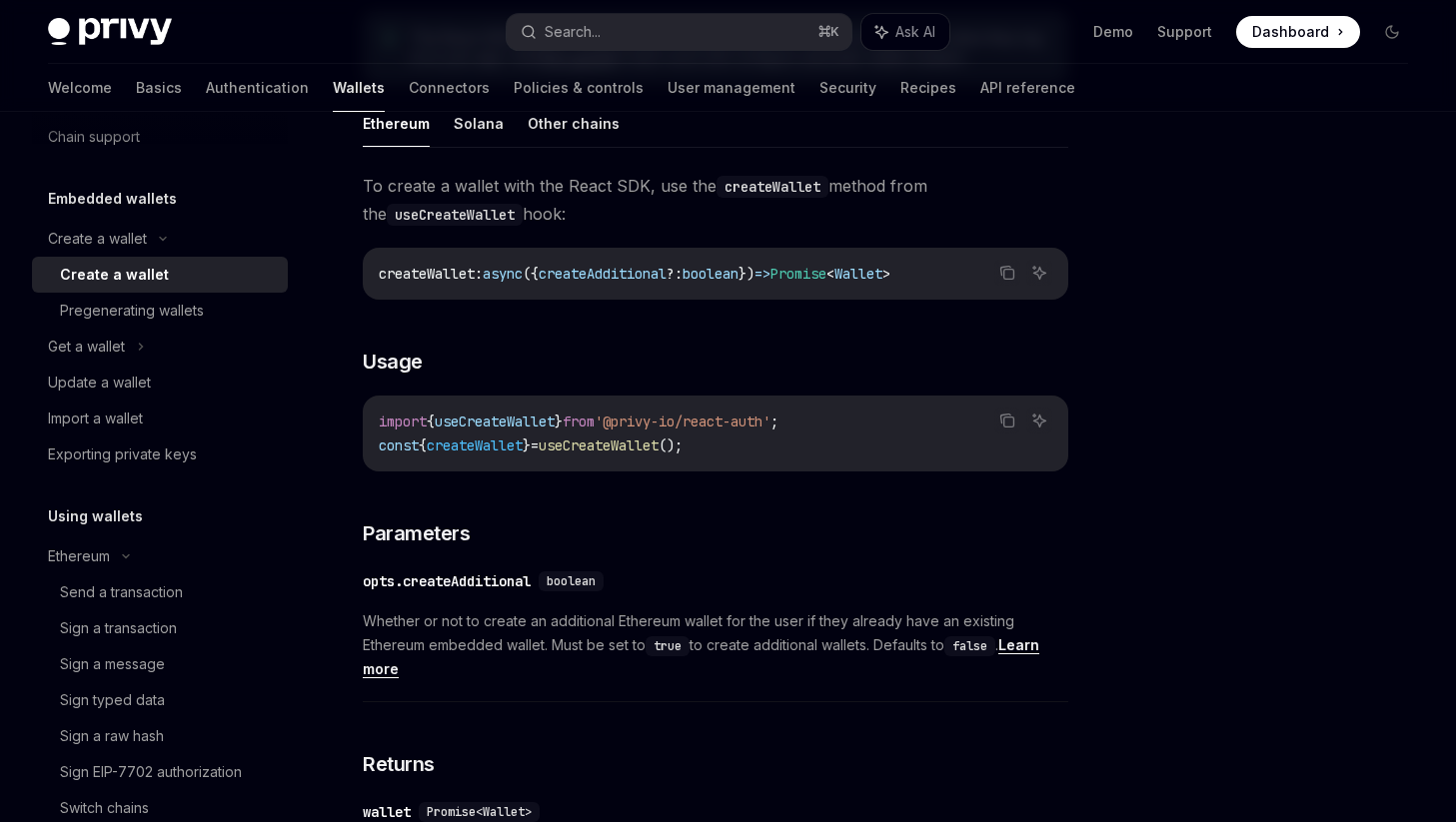 click on "createWallet" at bounding box center [475, 445] 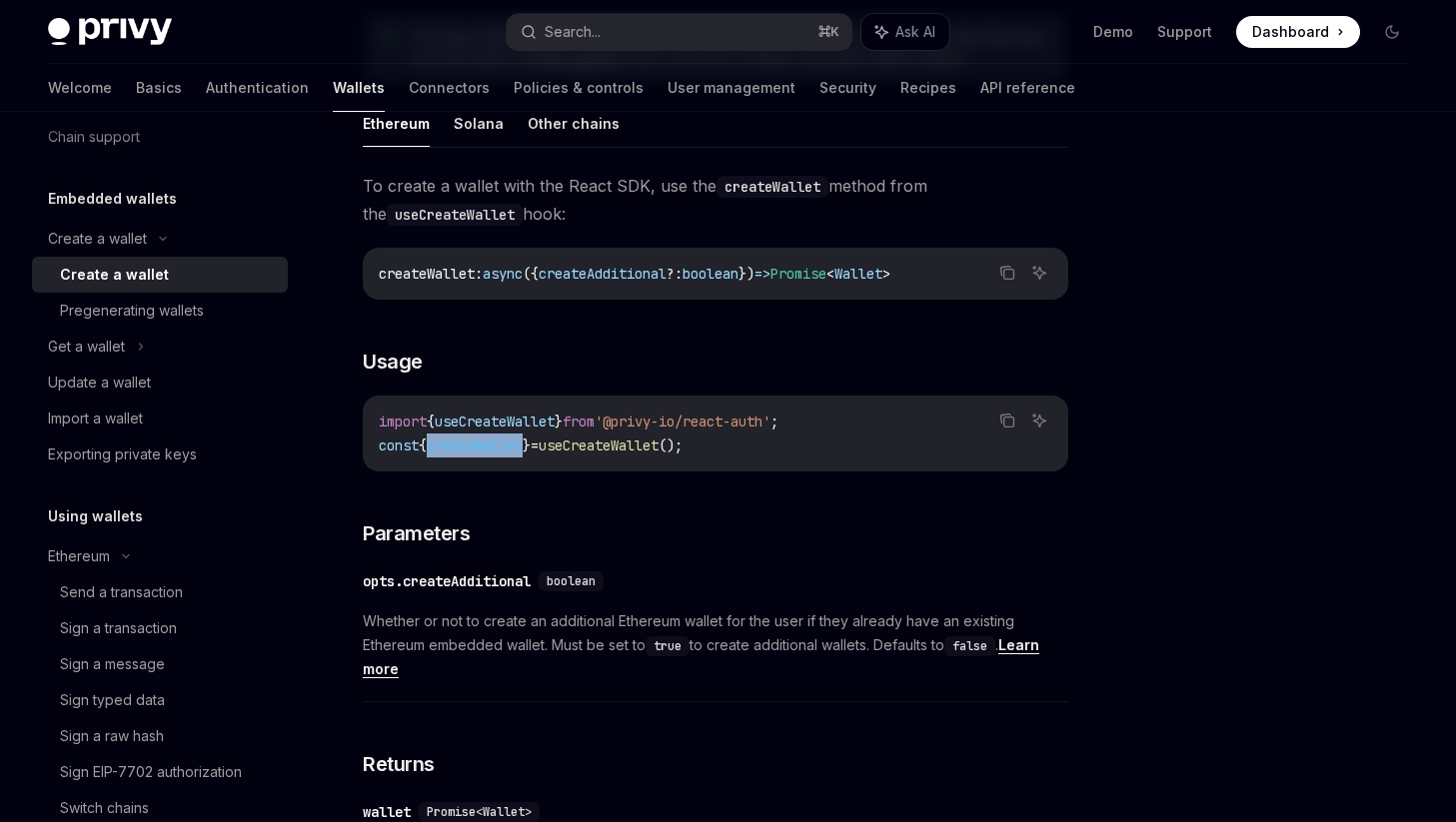 click on "createWallet" at bounding box center (475, 445) 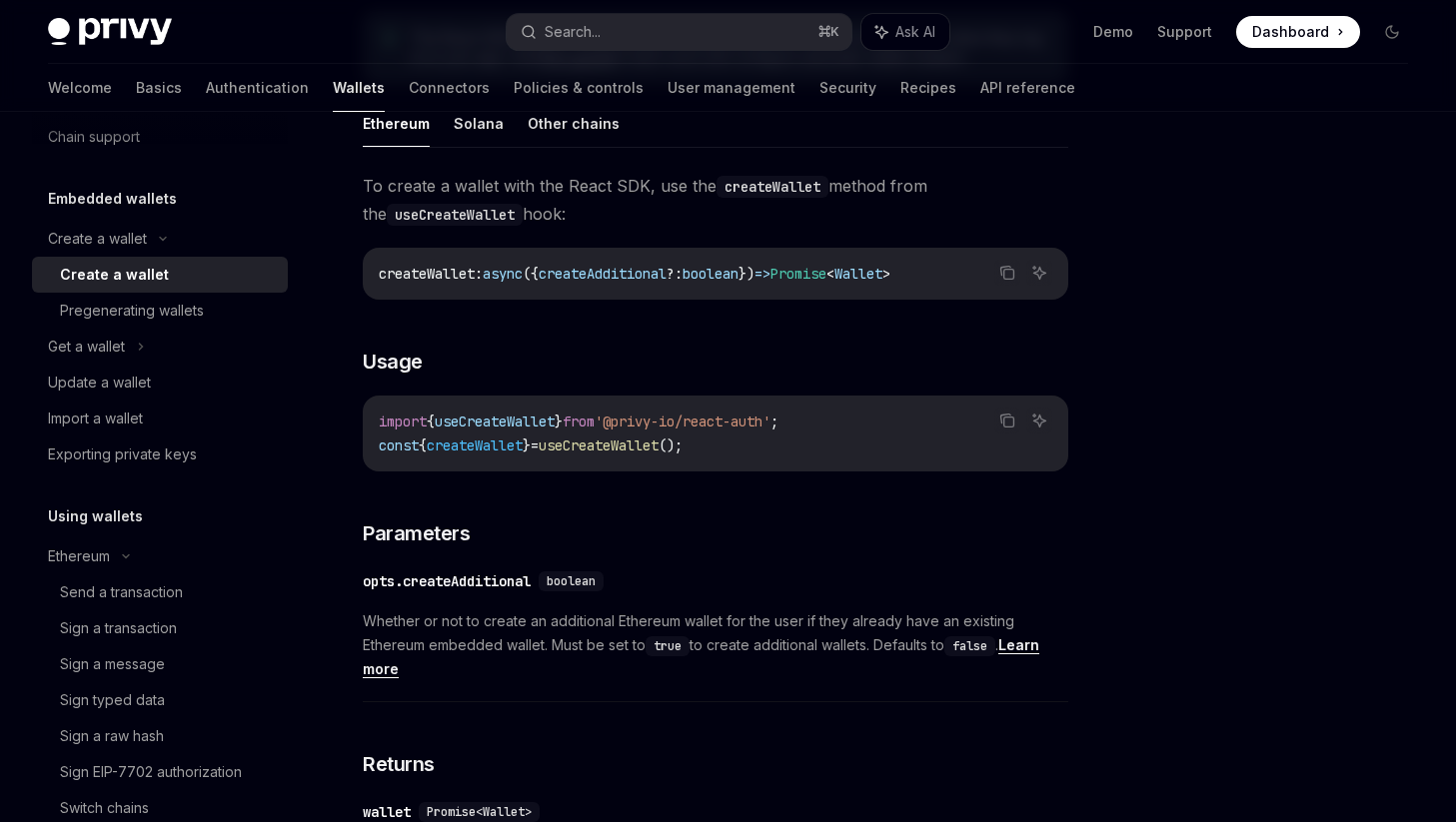 click on "useCreateWallet" at bounding box center (599, 445) 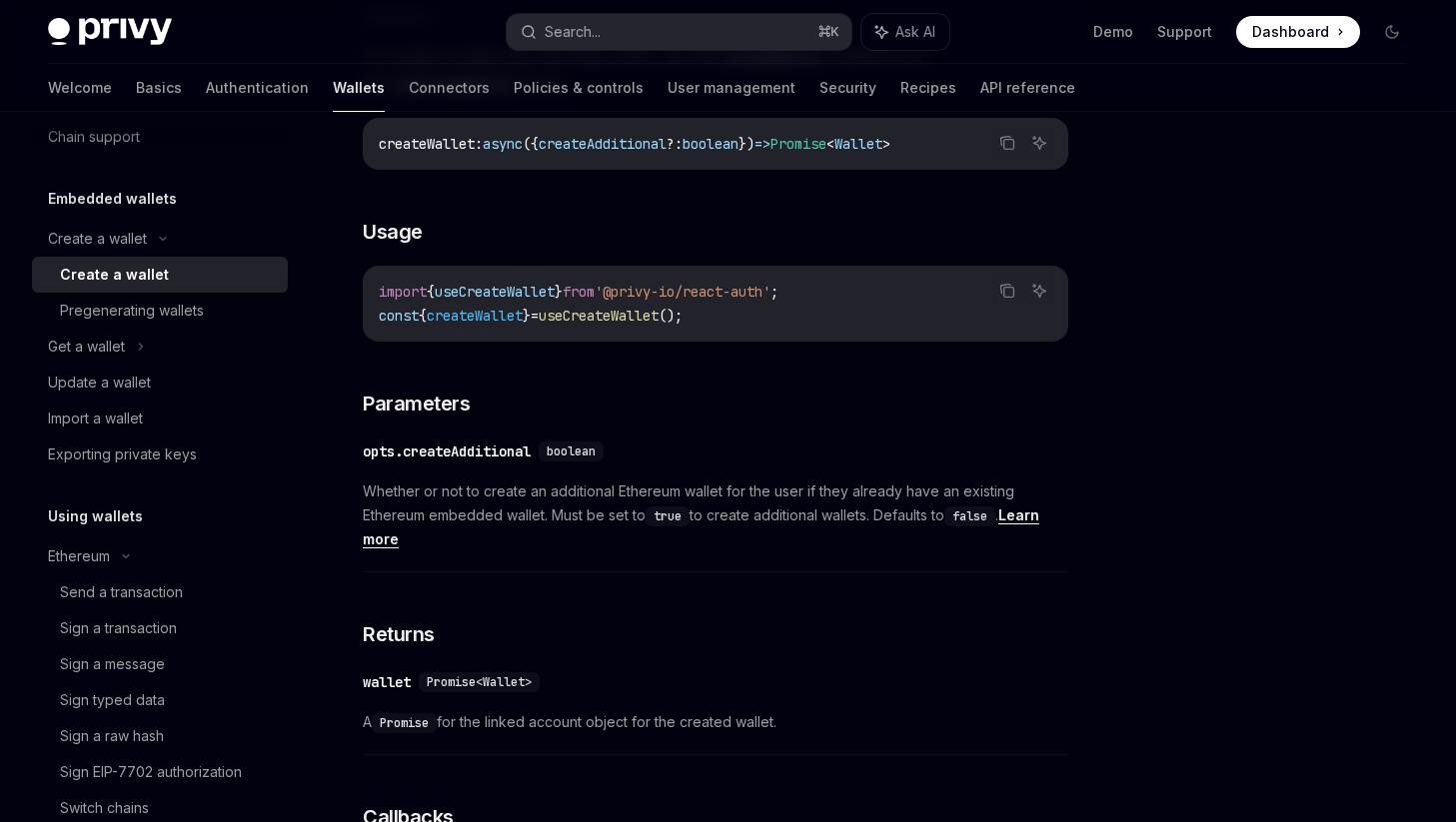 scroll, scrollTop: 733, scrollLeft: 0, axis: vertical 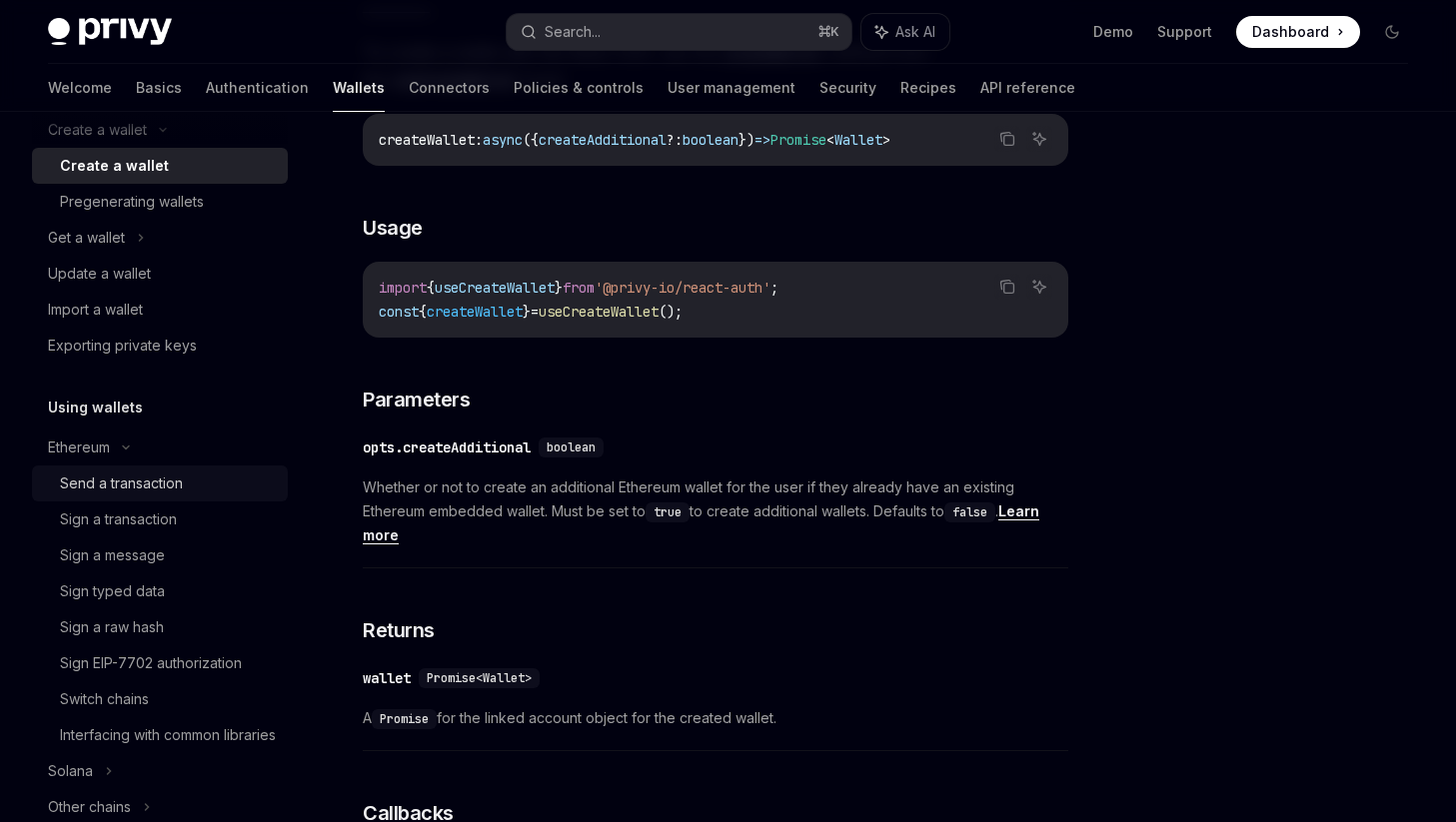 click on "Send a transaction" at bounding box center (121, 483) 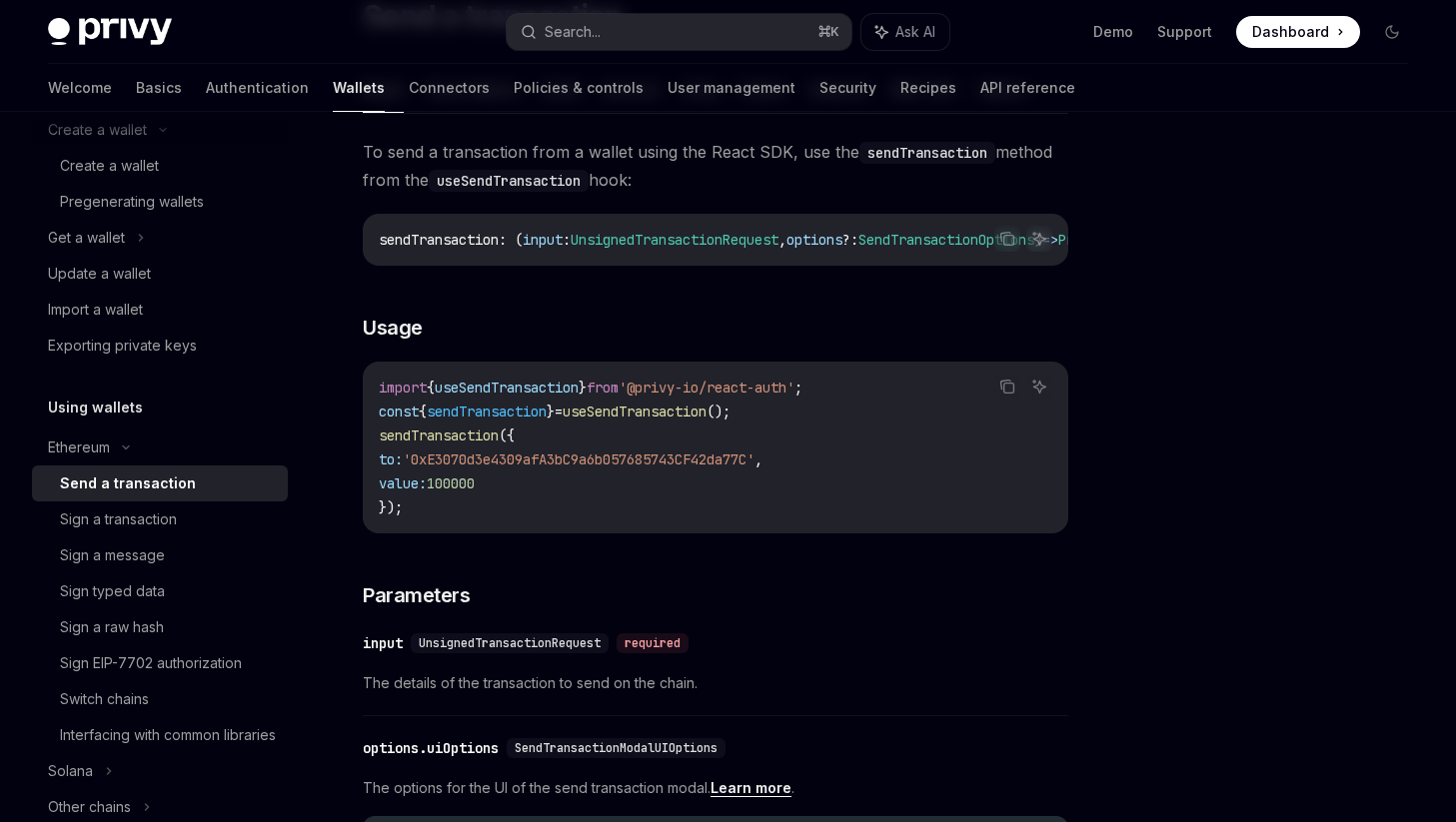 scroll, scrollTop: 188, scrollLeft: 0, axis: vertical 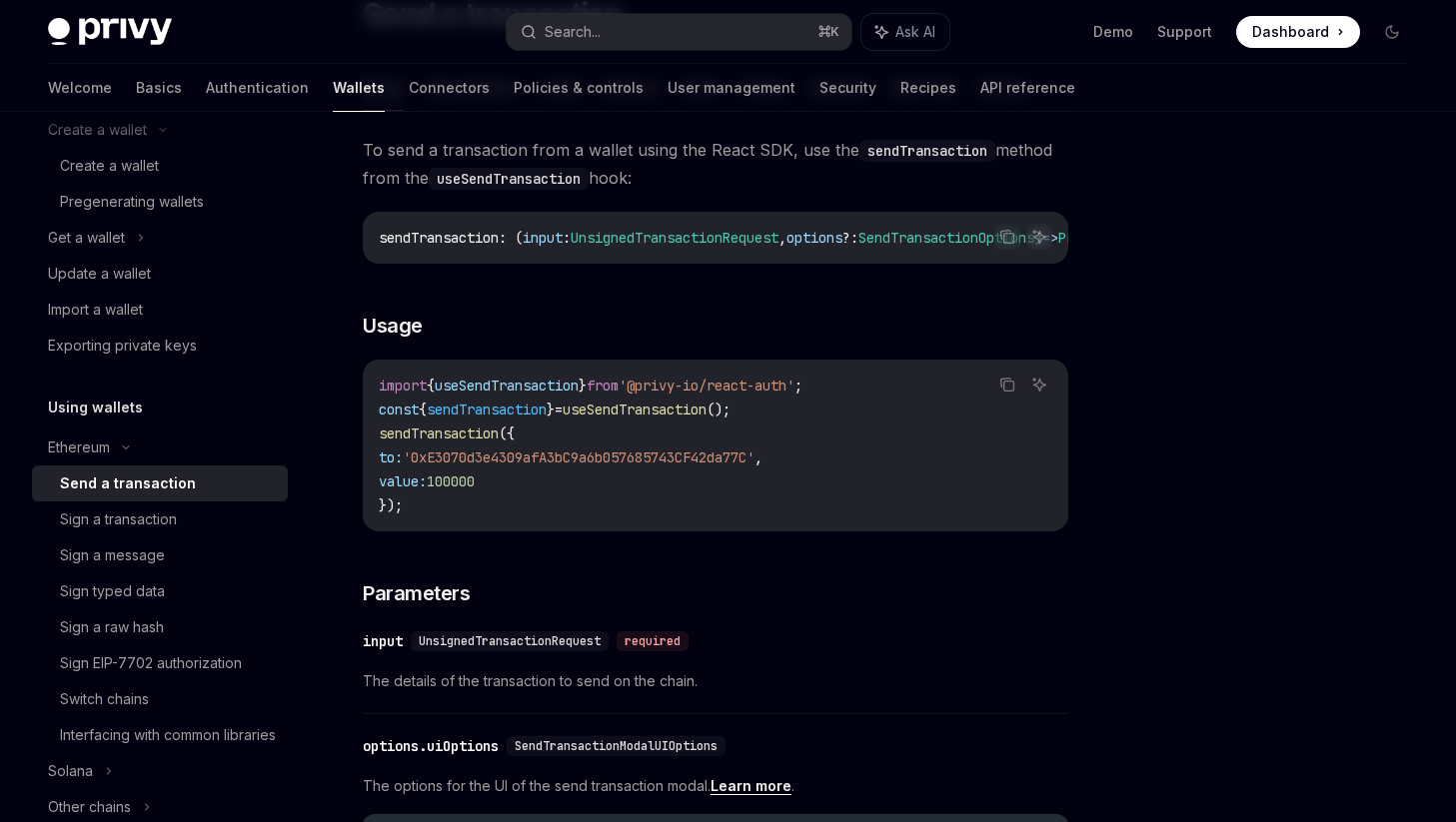 click on "import  { useSendTransaction }  from  '@privy-io/react-auth' ;
const  { sendTransaction }  =  useSendTransaction ();
sendTransaction ({
to:  '0xE3070d3e4309afA3bC9a6b057685743CF42da77C' ,
value:  100000
});" at bounding box center [716, 445] 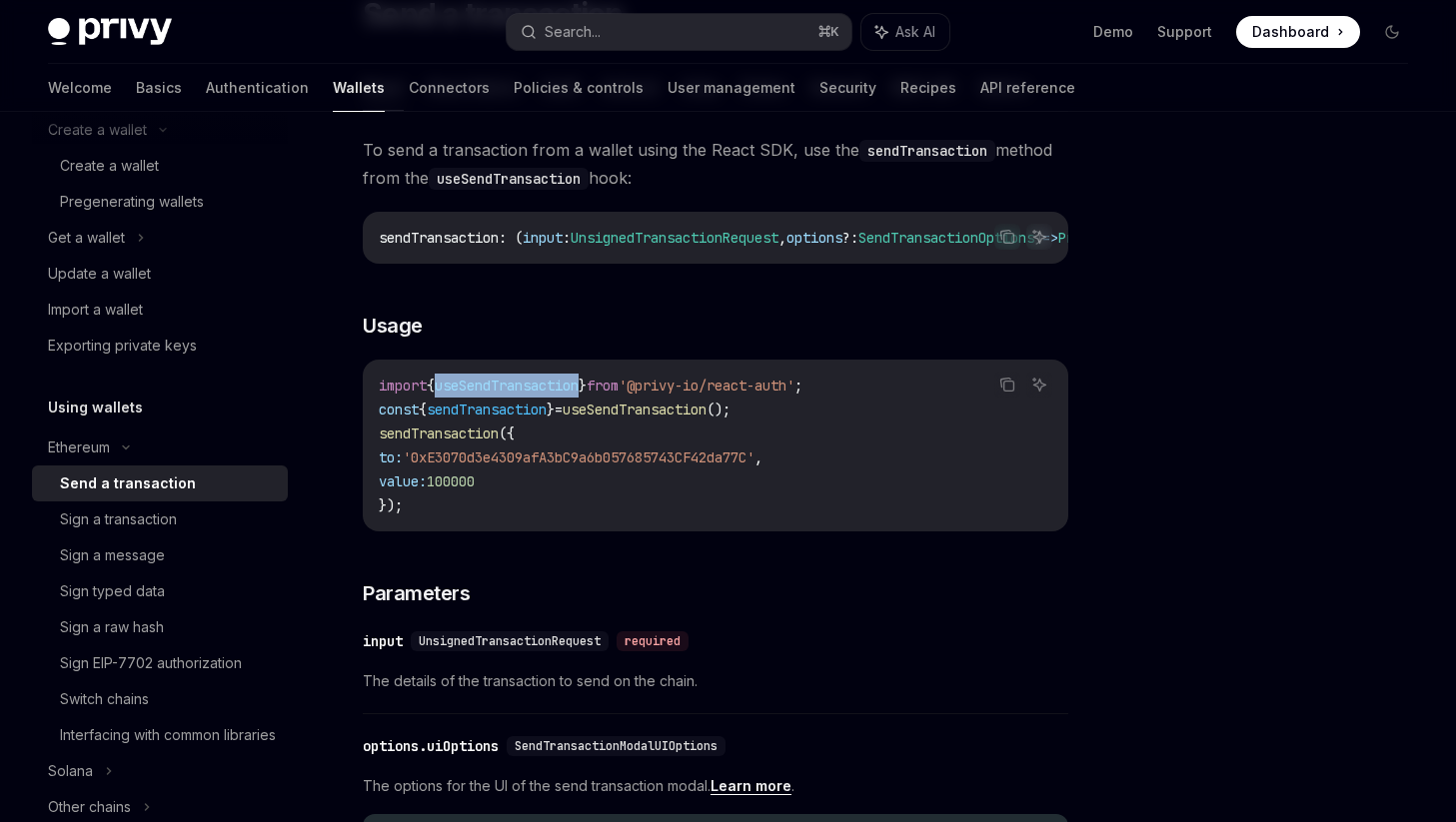 click on "import  { useSendTransaction }  from  '@privy-io/react-auth' ;
const  { sendTransaction }  =  useSendTransaction ();
sendTransaction ({
to:  '0xE3070d3e4309afA3bC9a6b057685743CF42da77C' ,
value:  100000
});" at bounding box center [716, 445] 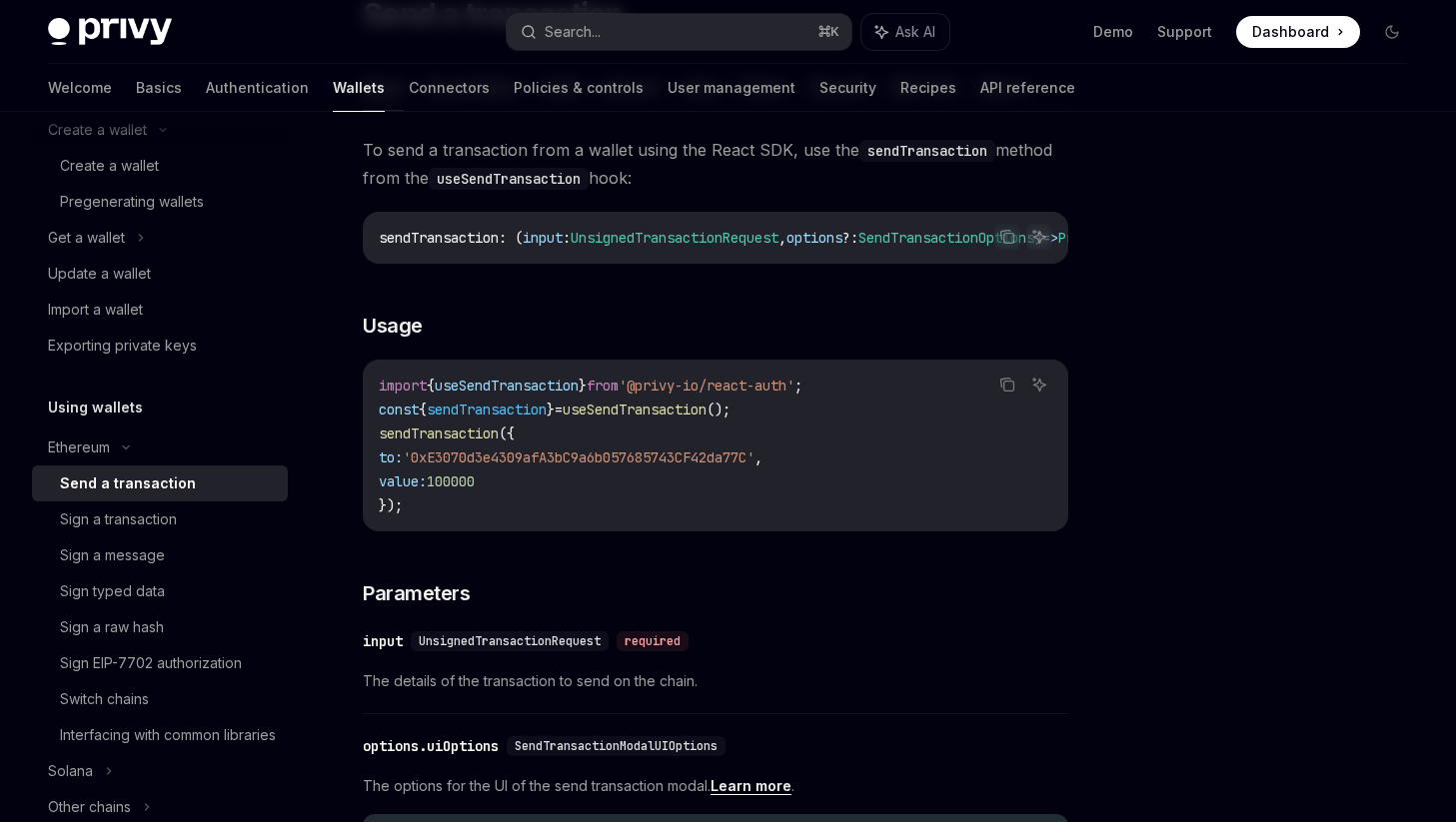 click on "useSendTransaction" at bounding box center (635, 410) 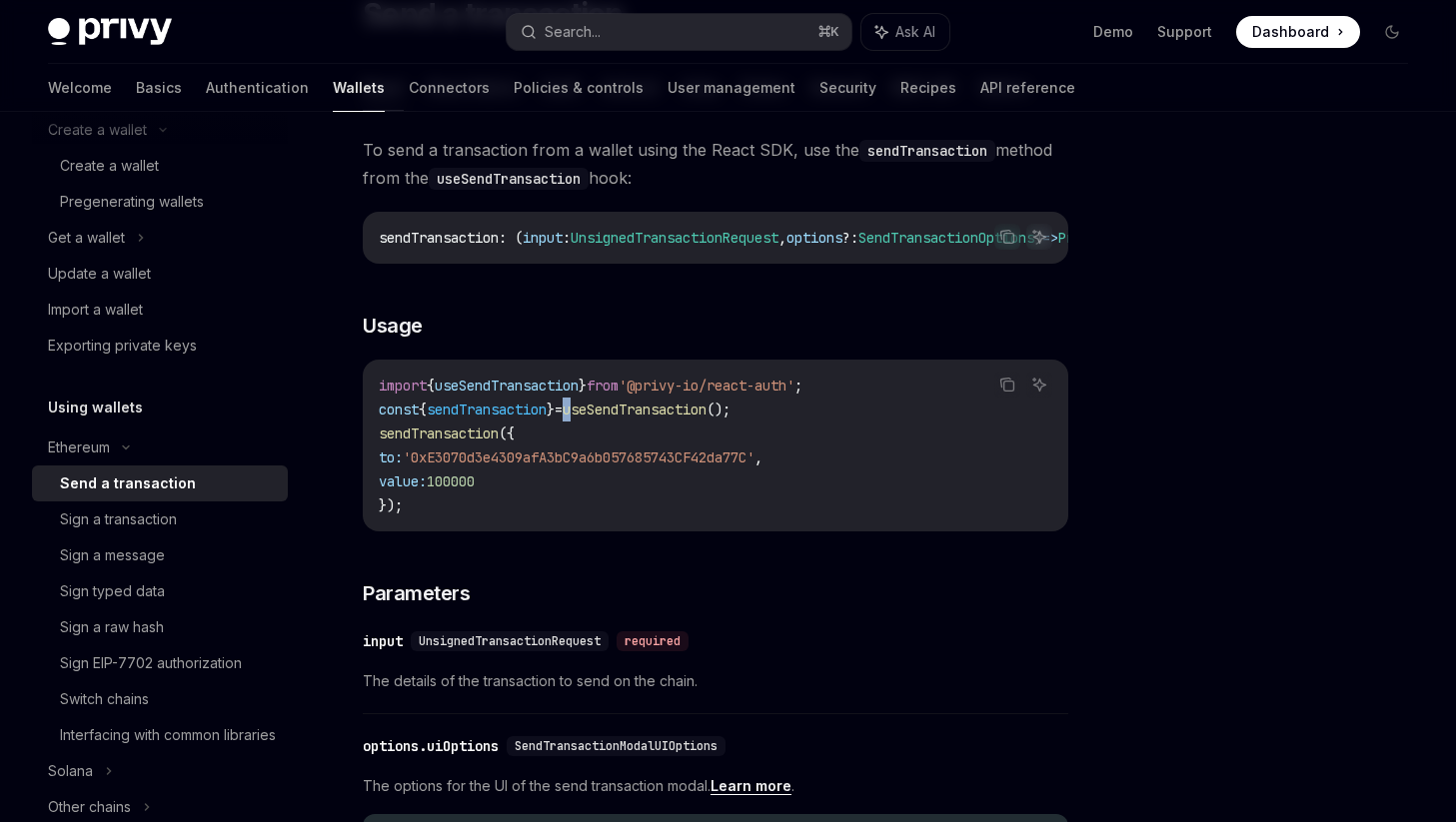 click on "useSendTransaction" at bounding box center (635, 410) 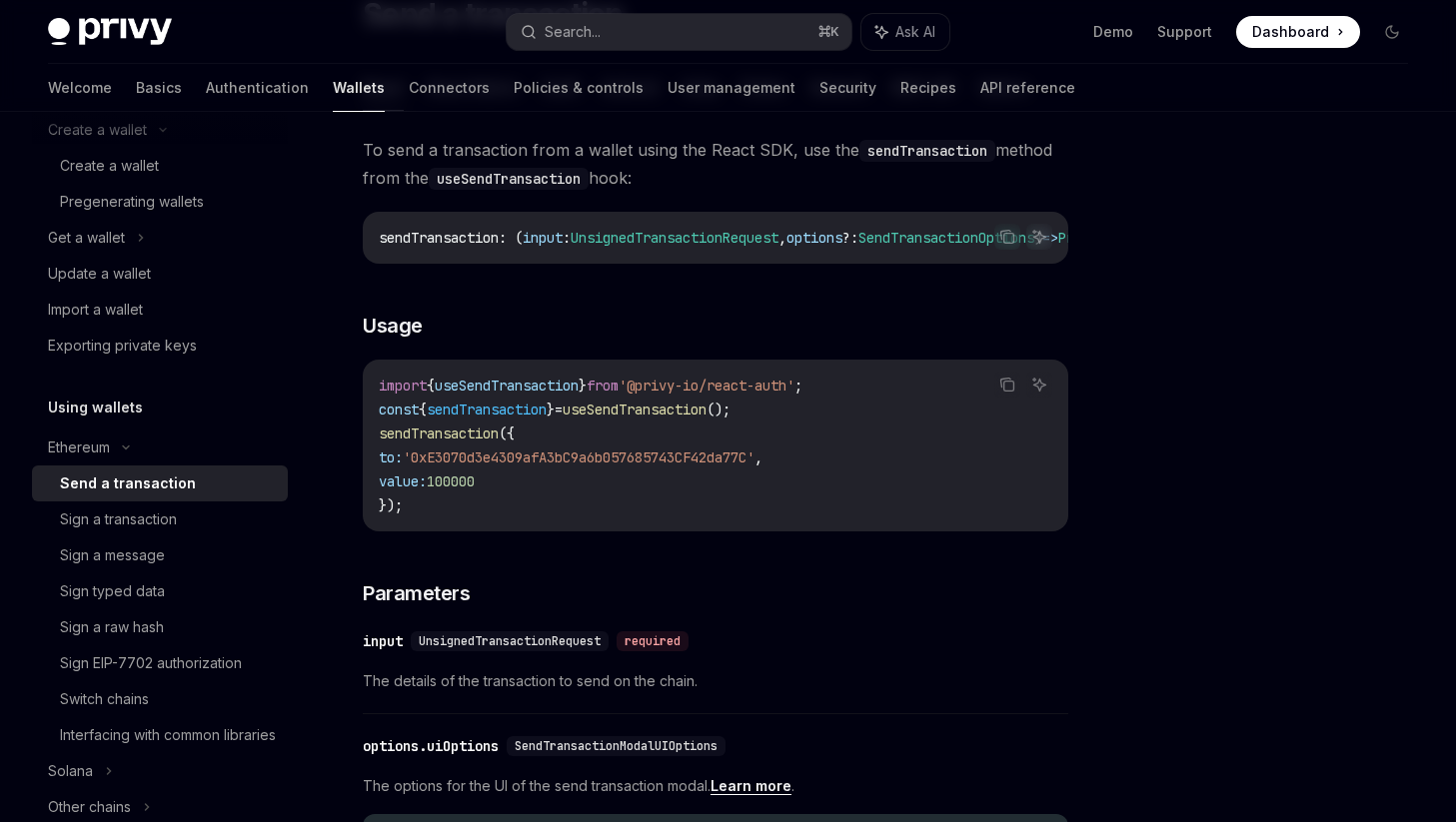 click on "sendTransaction" at bounding box center [487, 410] 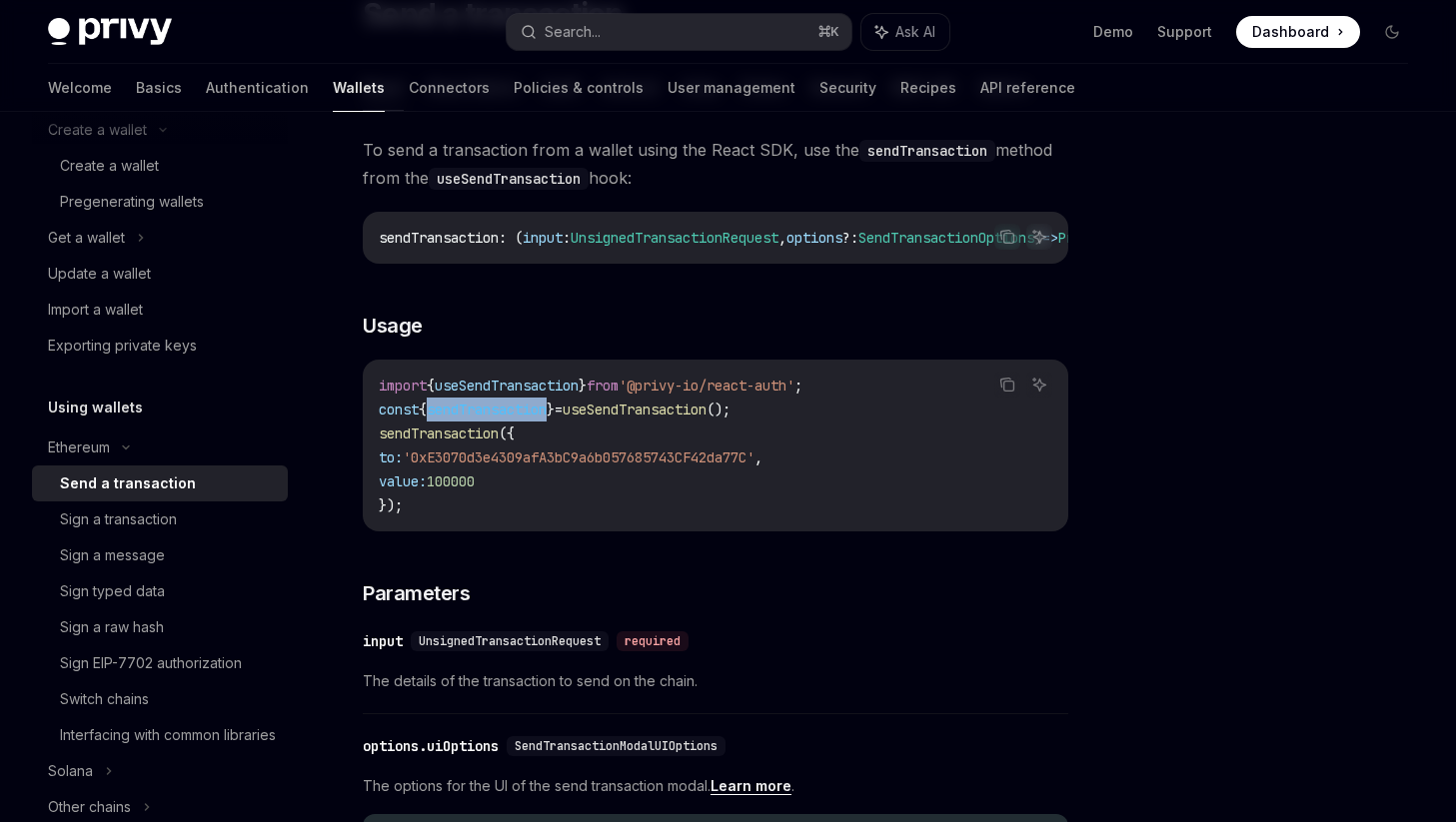 click on "sendTransaction" at bounding box center [487, 410] 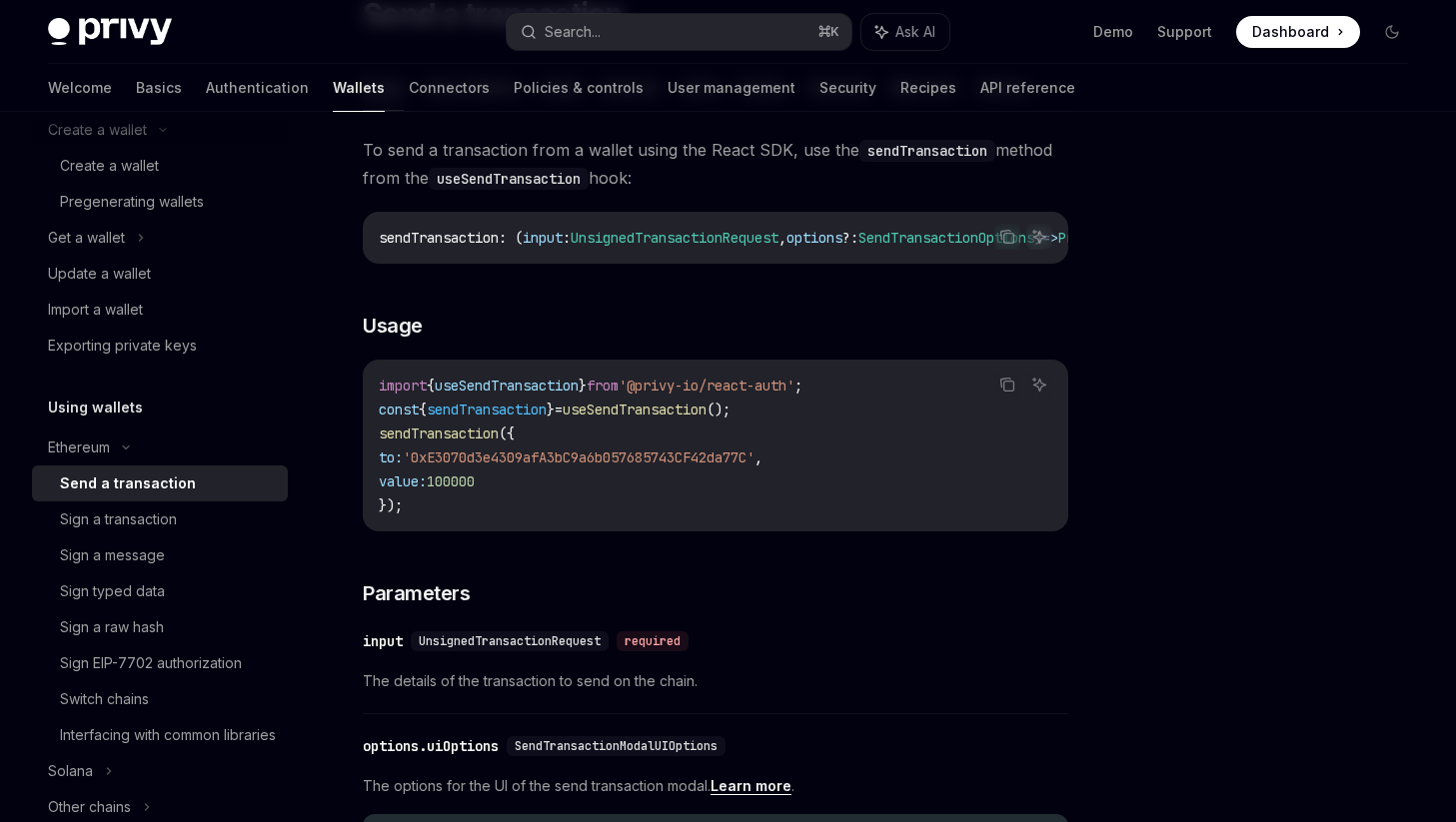 click on "useSendTransaction" at bounding box center [635, 410] 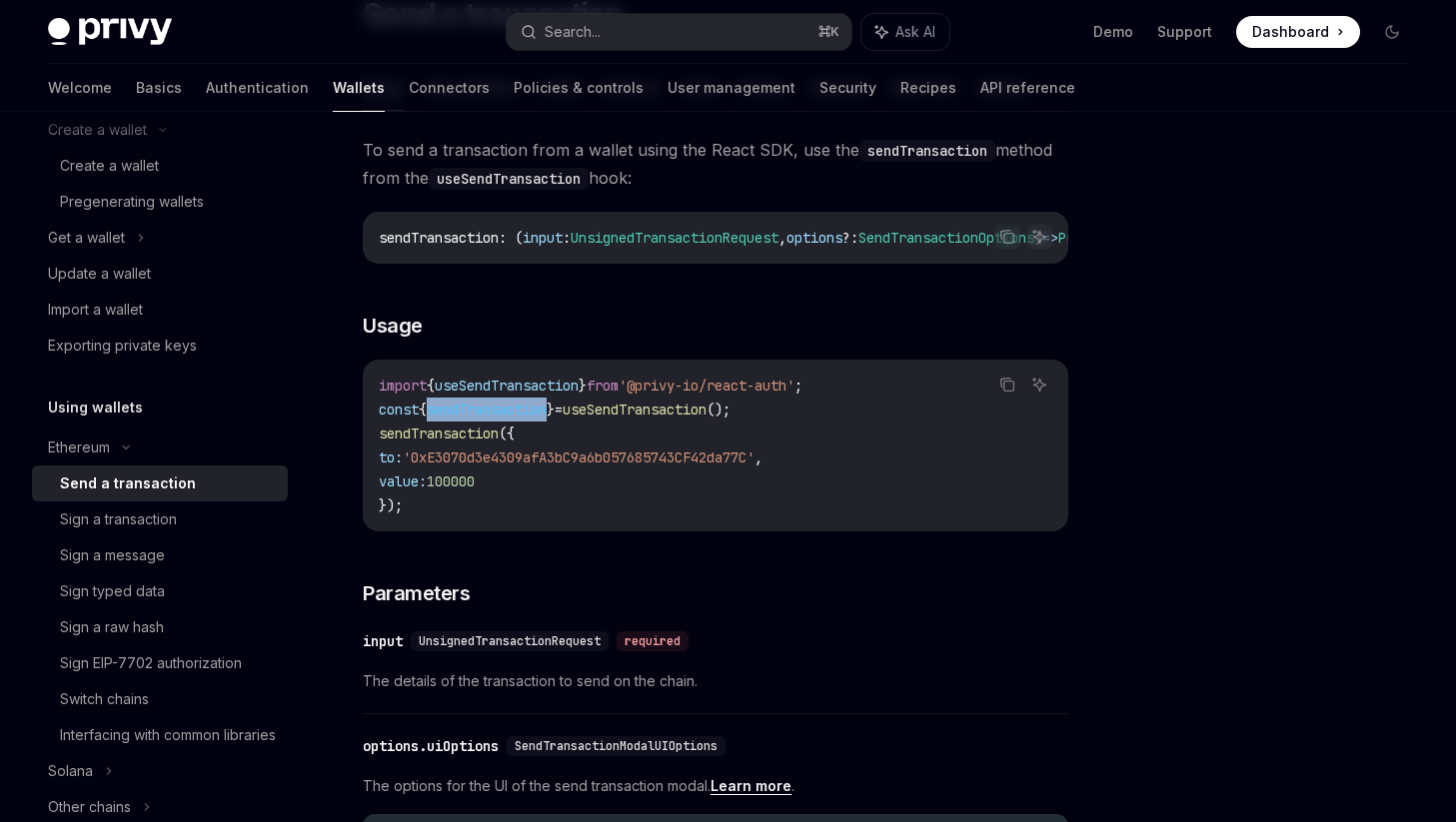 click on "sendTransaction" at bounding box center [487, 410] 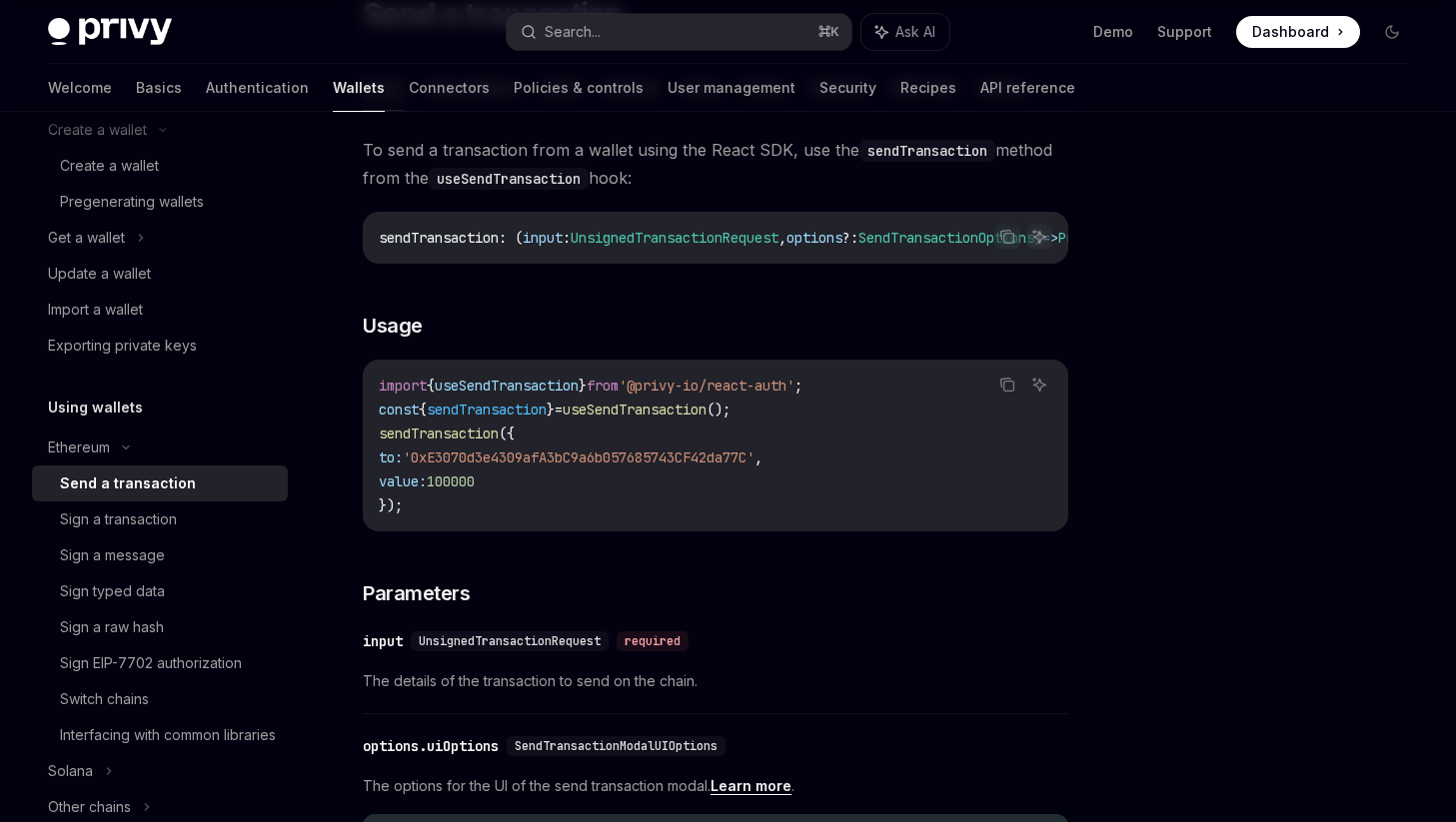 click on "useSendTransaction" at bounding box center (635, 410) 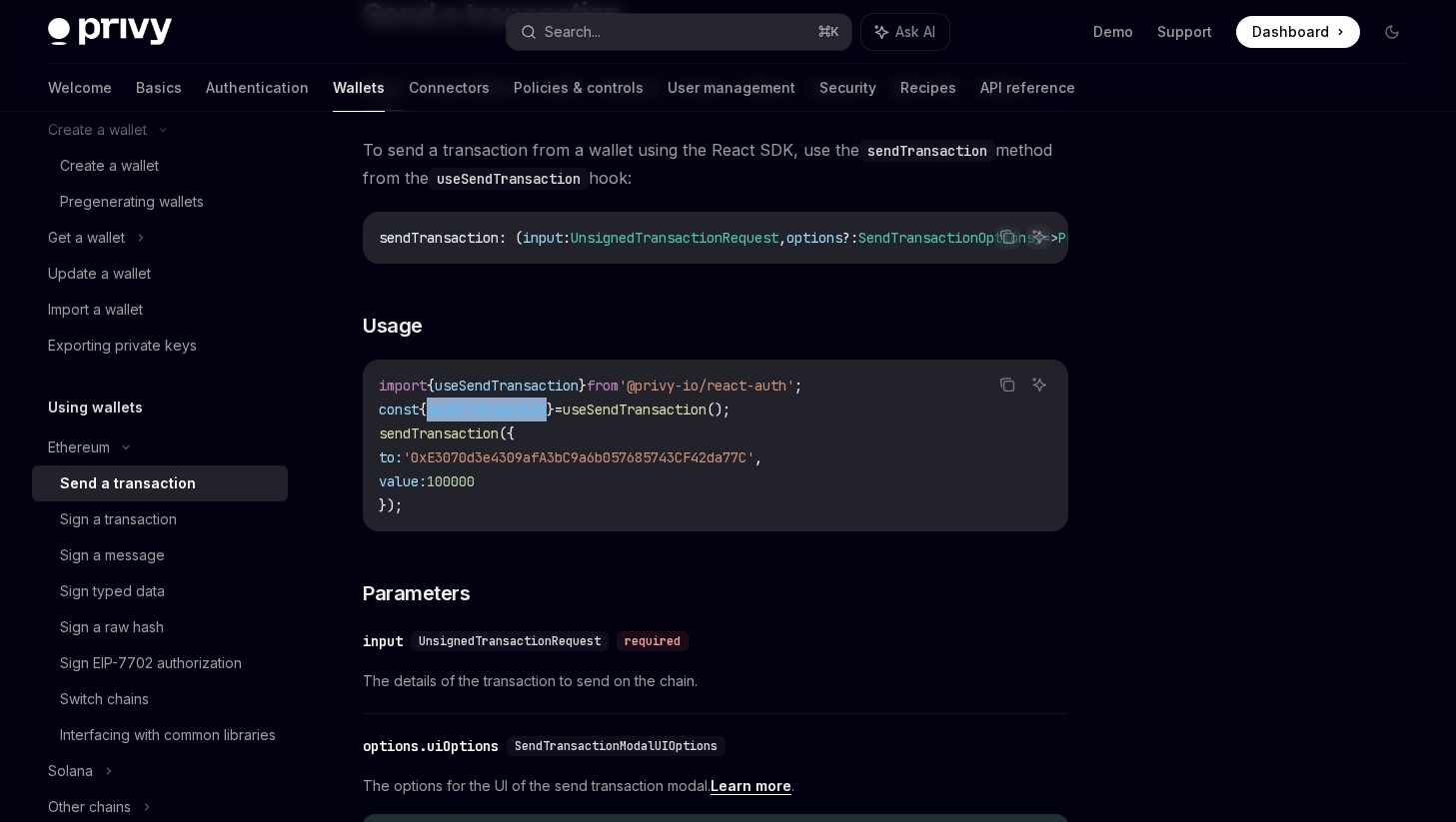 click on "sendTransaction" at bounding box center [487, 410] 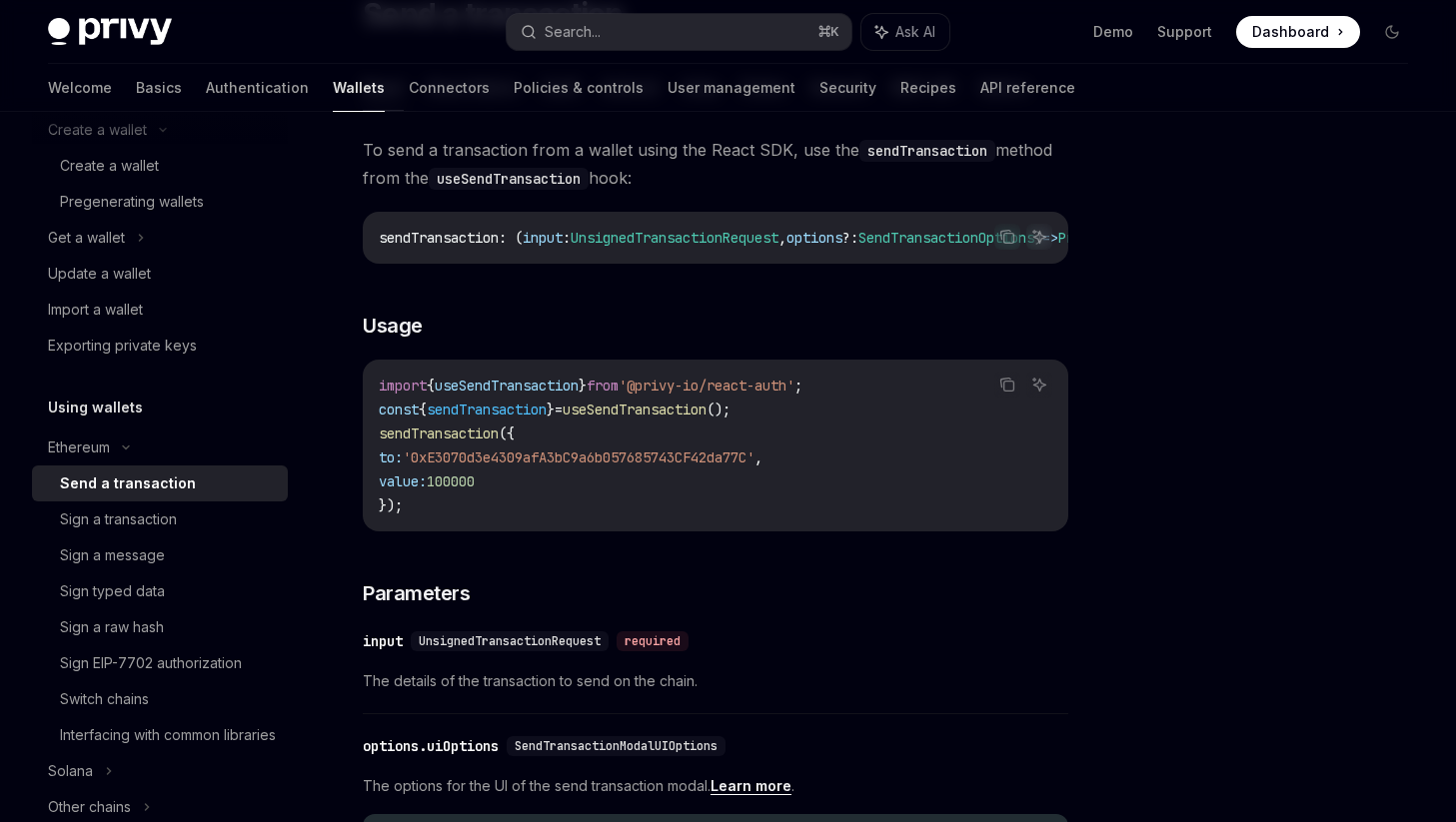 click on "useSendTransaction" at bounding box center (635, 410) 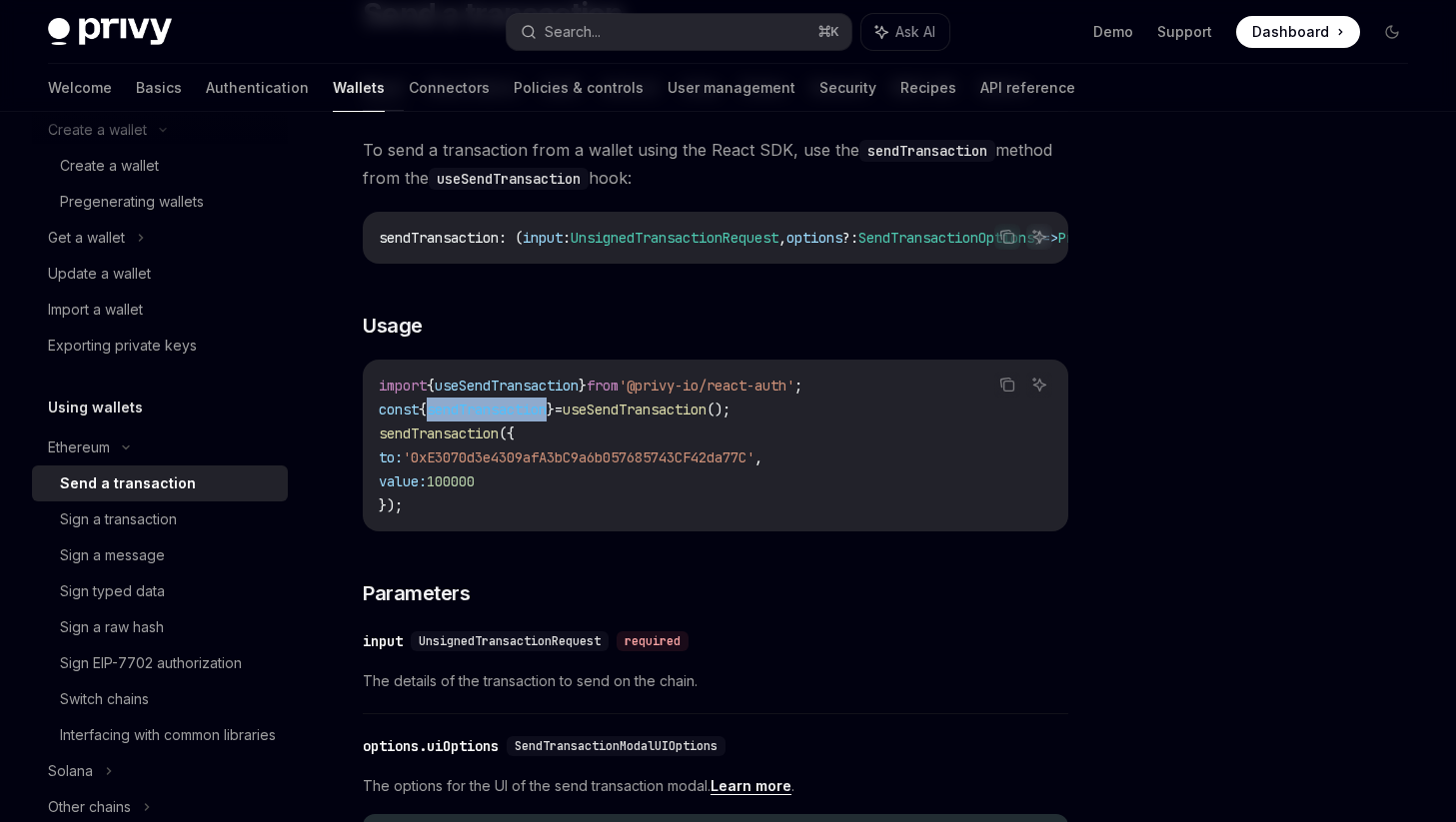 click on "sendTransaction" at bounding box center (487, 410) 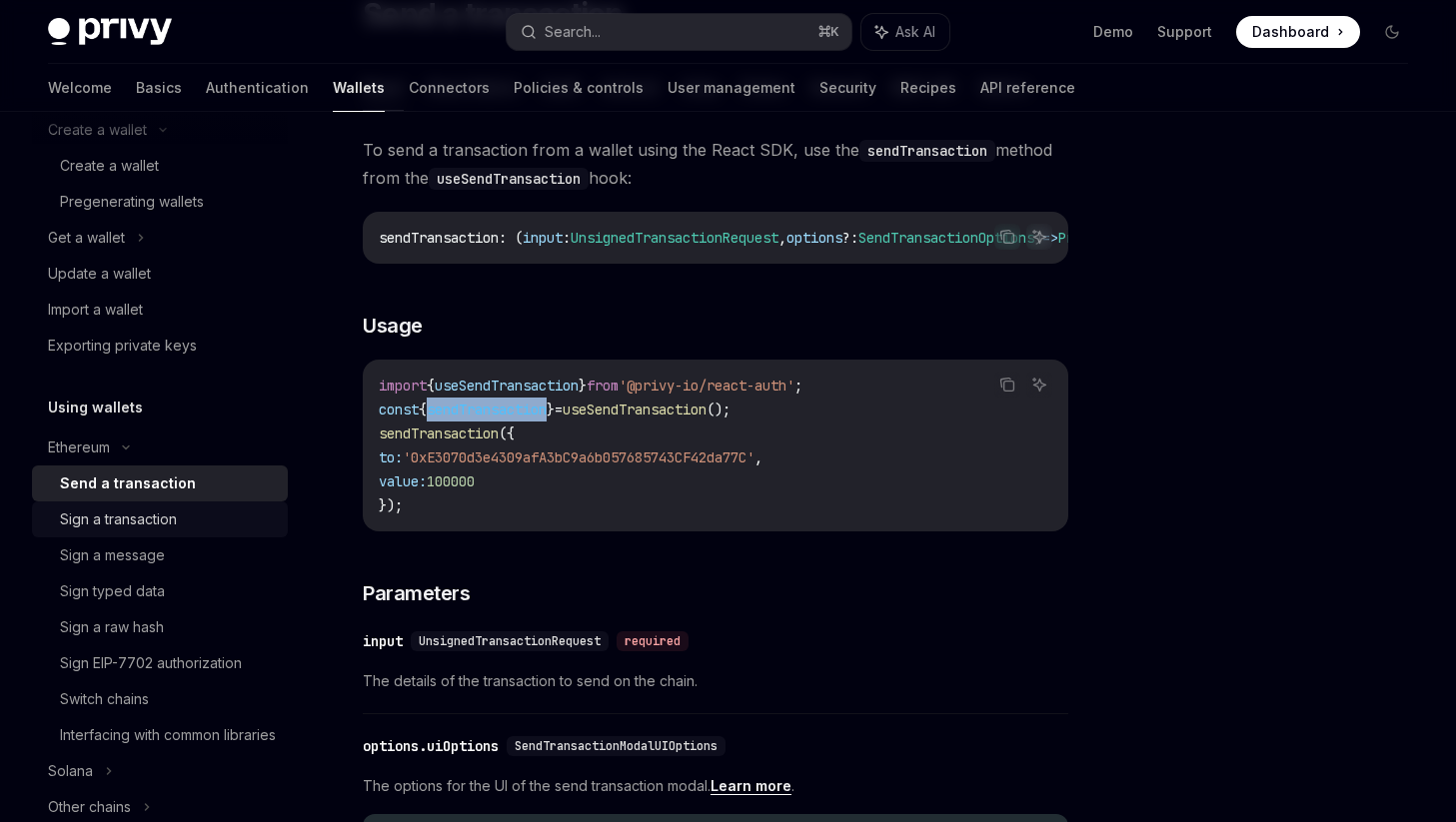 click on "Sign a transaction" at bounding box center (118, 519) 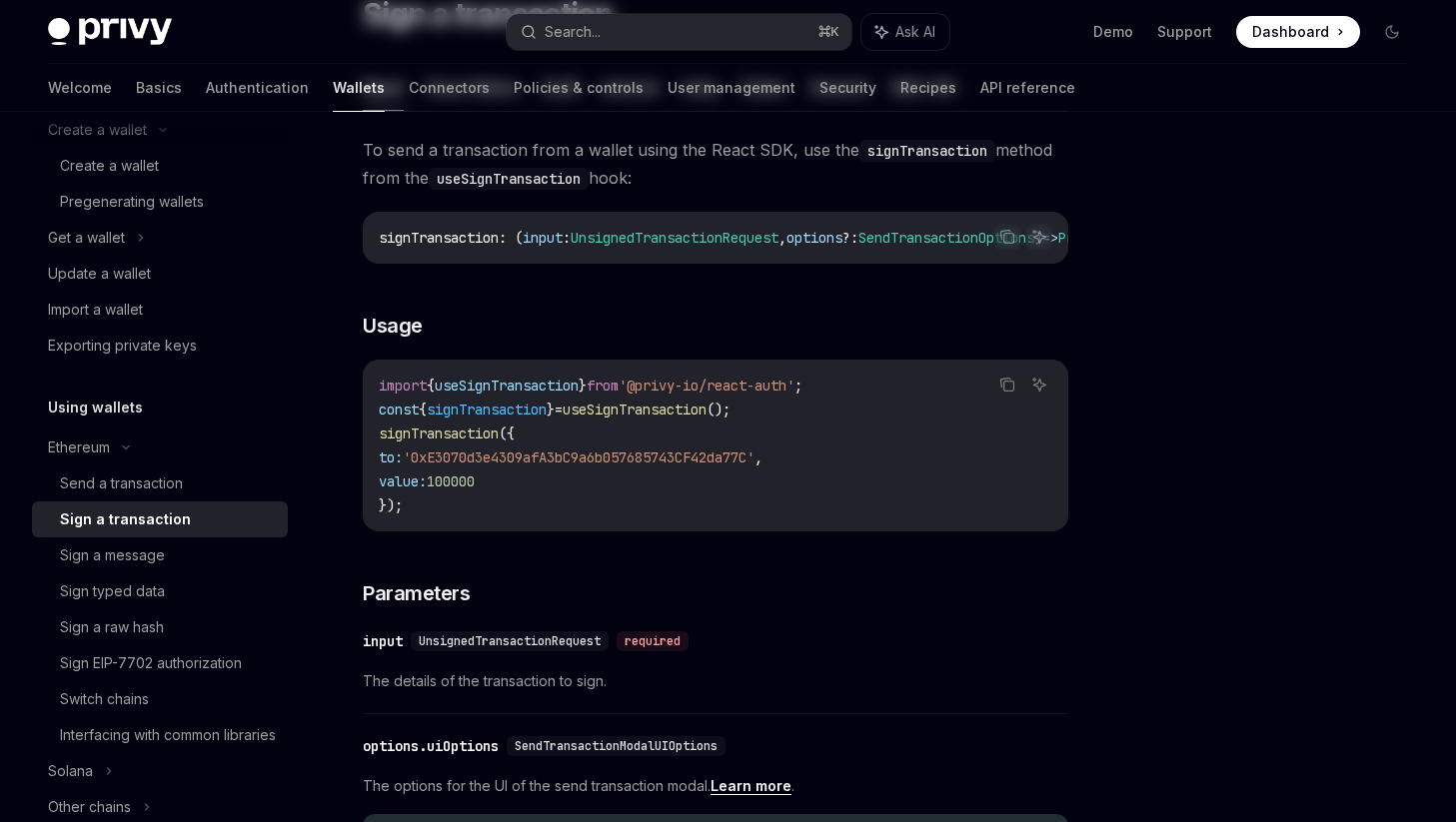 scroll, scrollTop: 0, scrollLeft: 0, axis: both 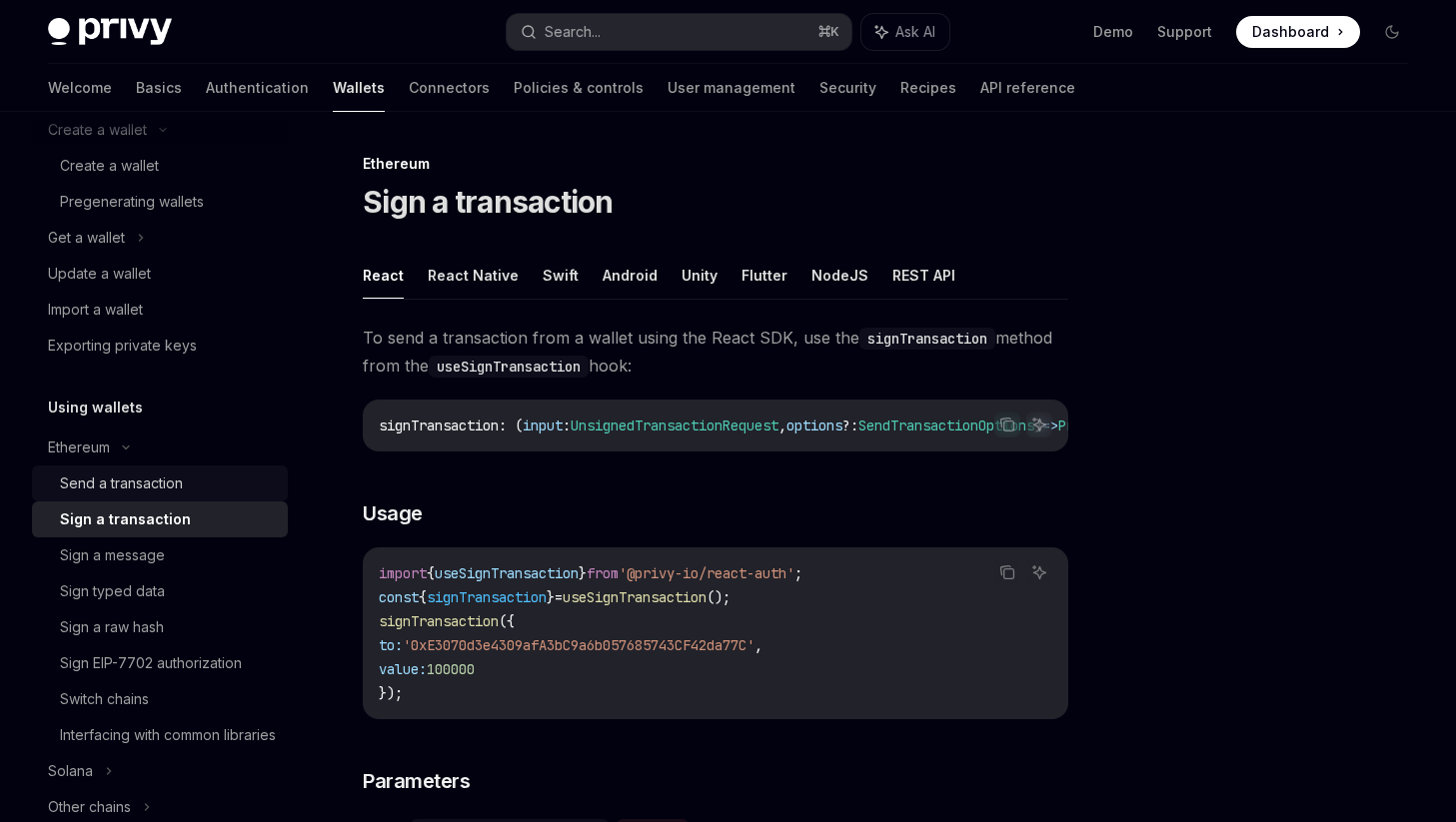 click on "Send a transaction" at bounding box center (121, 483) 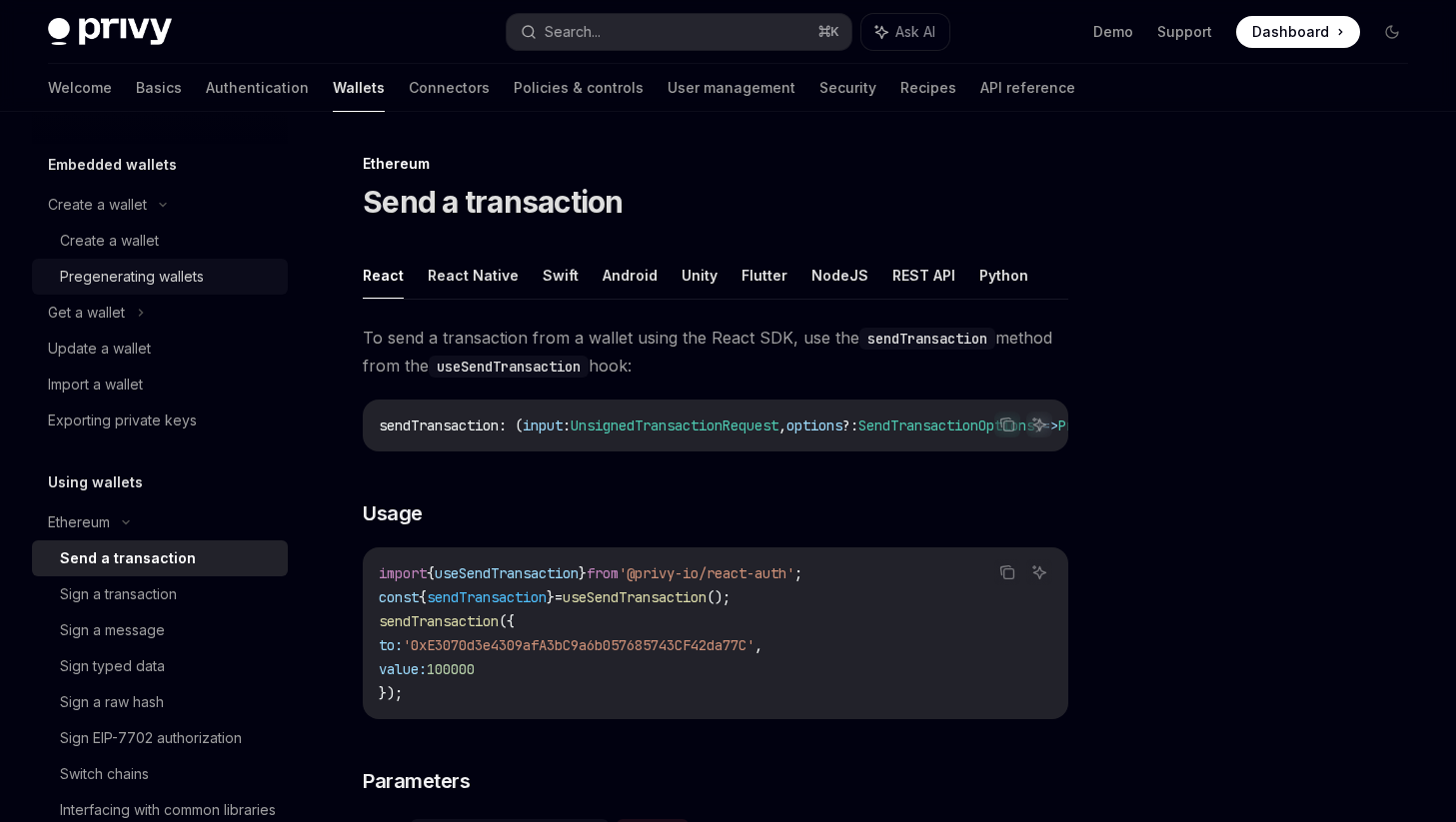 scroll, scrollTop: 87, scrollLeft: 0, axis: vertical 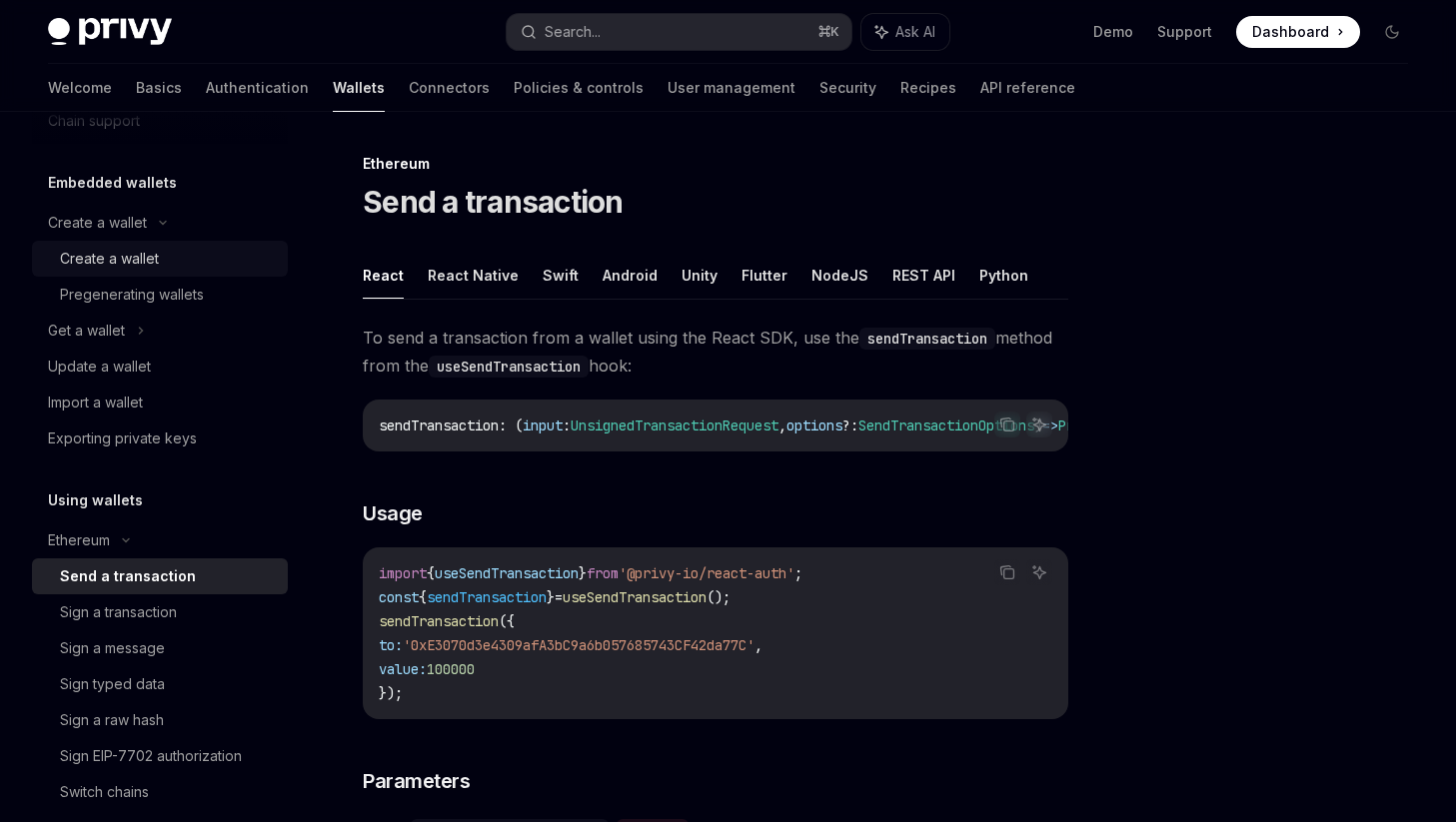 click on "Create a wallet" at bounding box center [168, 259] 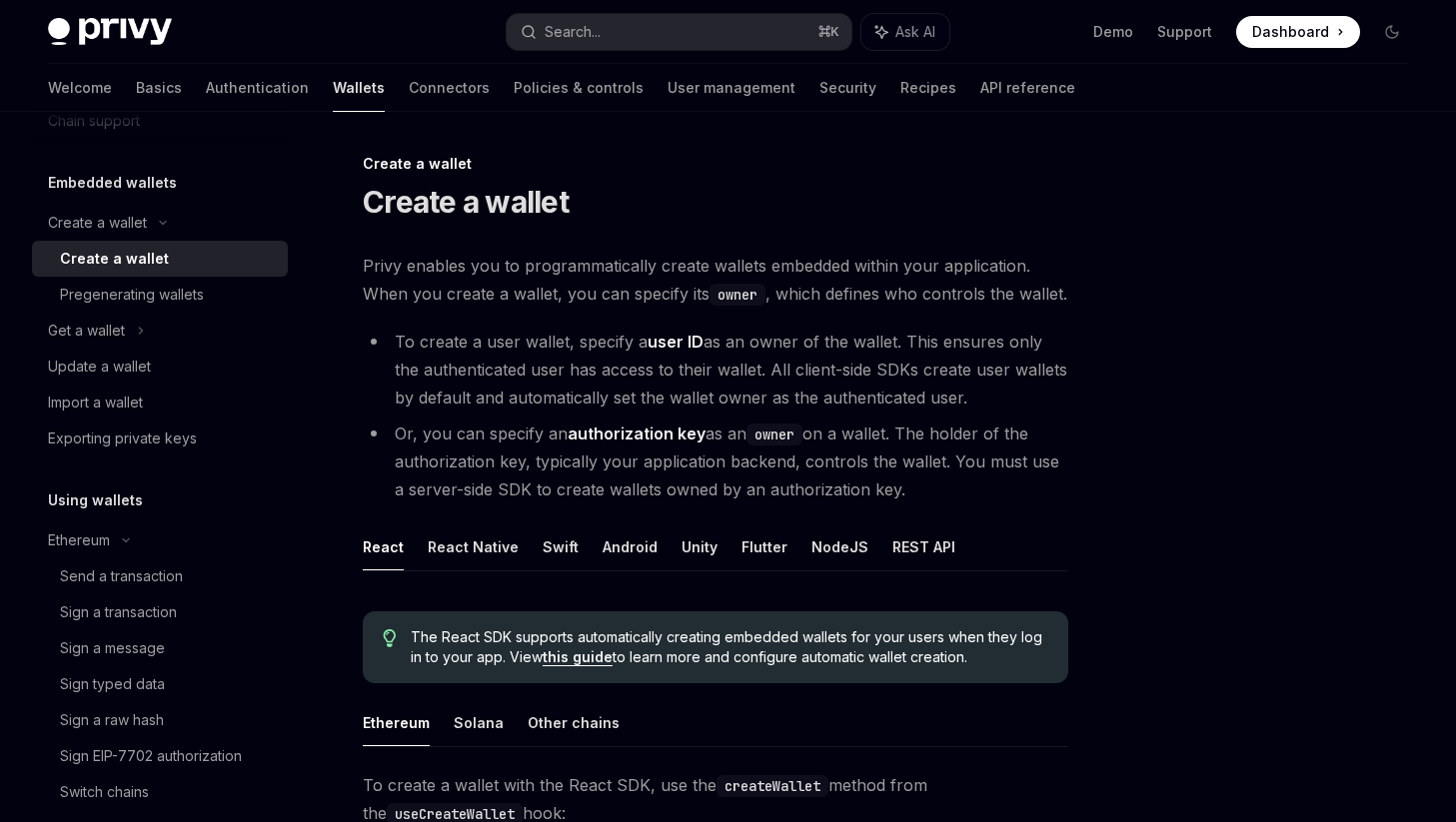 scroll, scrollTop: 12, scrollLeft: 0, axis: vertical 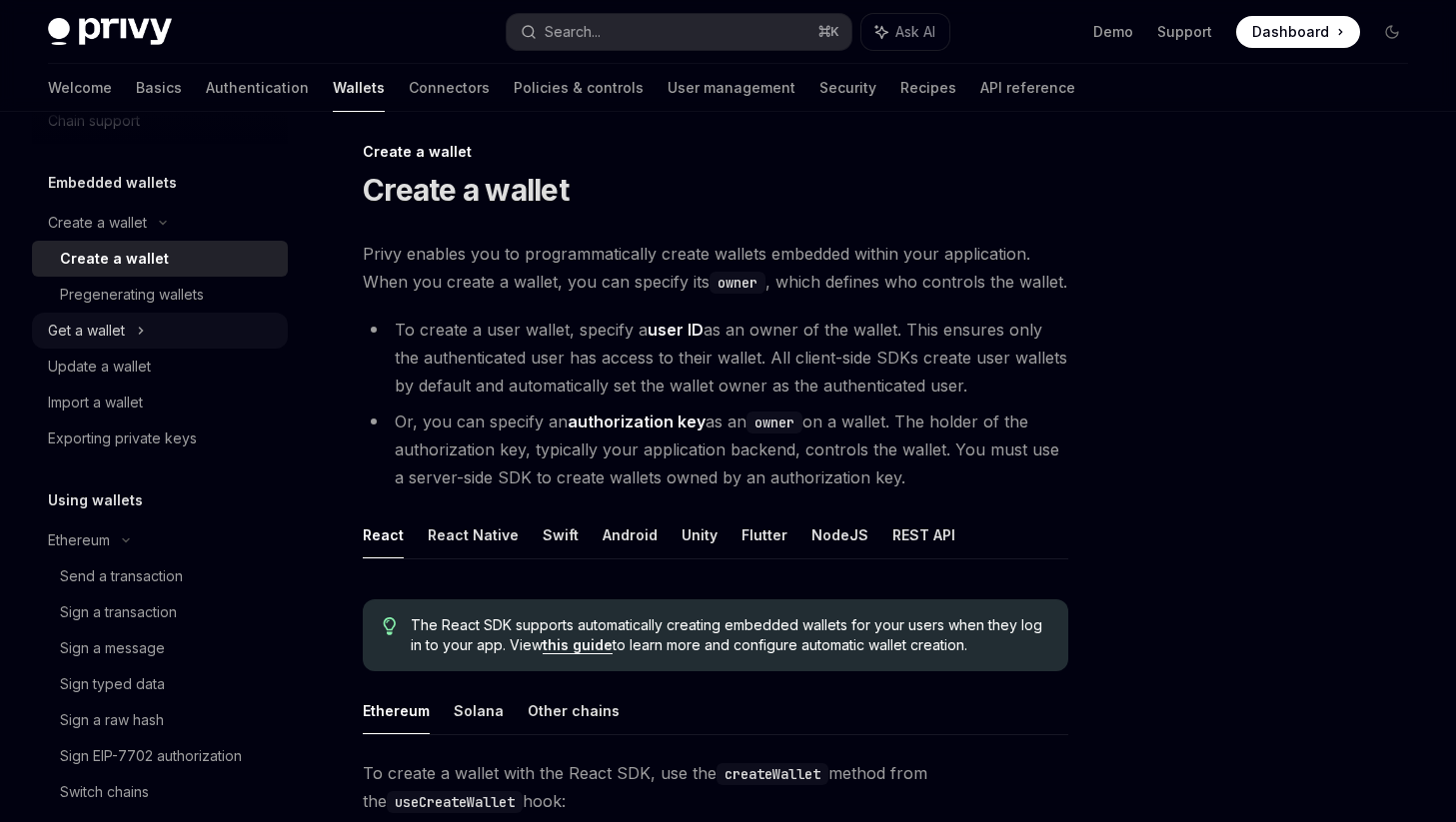 click on "Get a wallet" at bounding box center (160, 331) 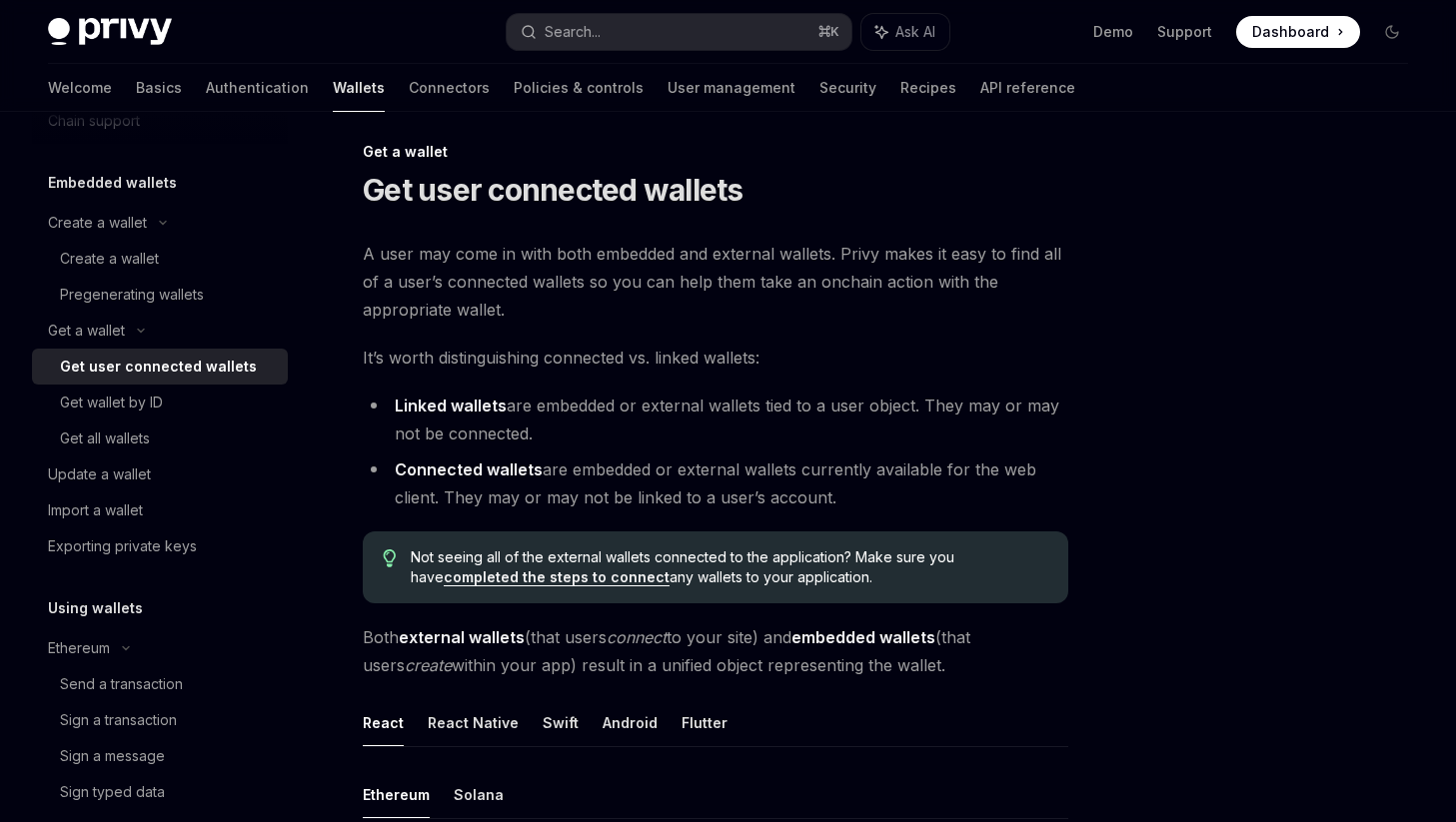 scroll, scrollTop: 0, scrollLeft: 0, axis: both 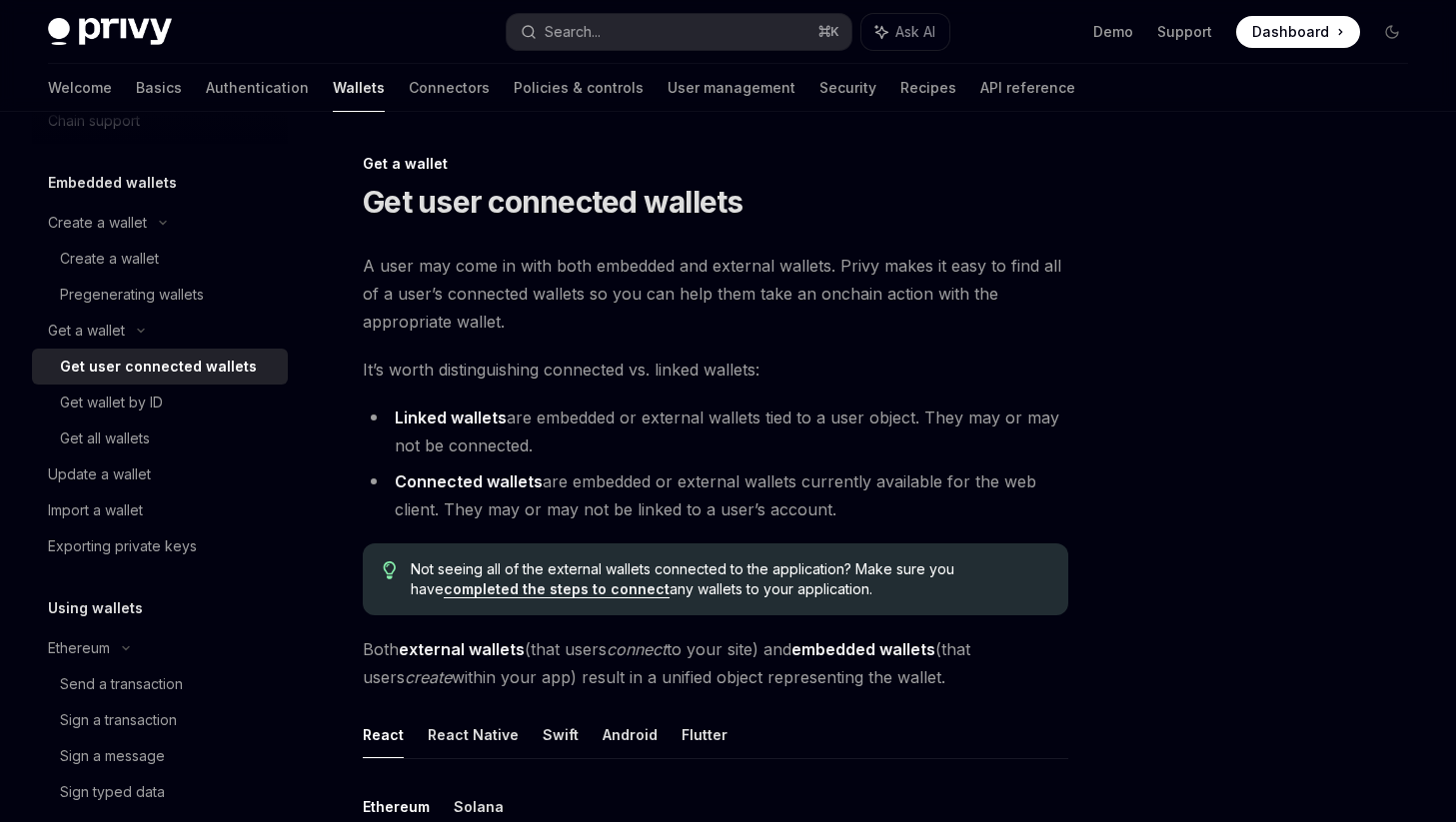 click on "Get user connected wallets" at bounding box center [158, 367] 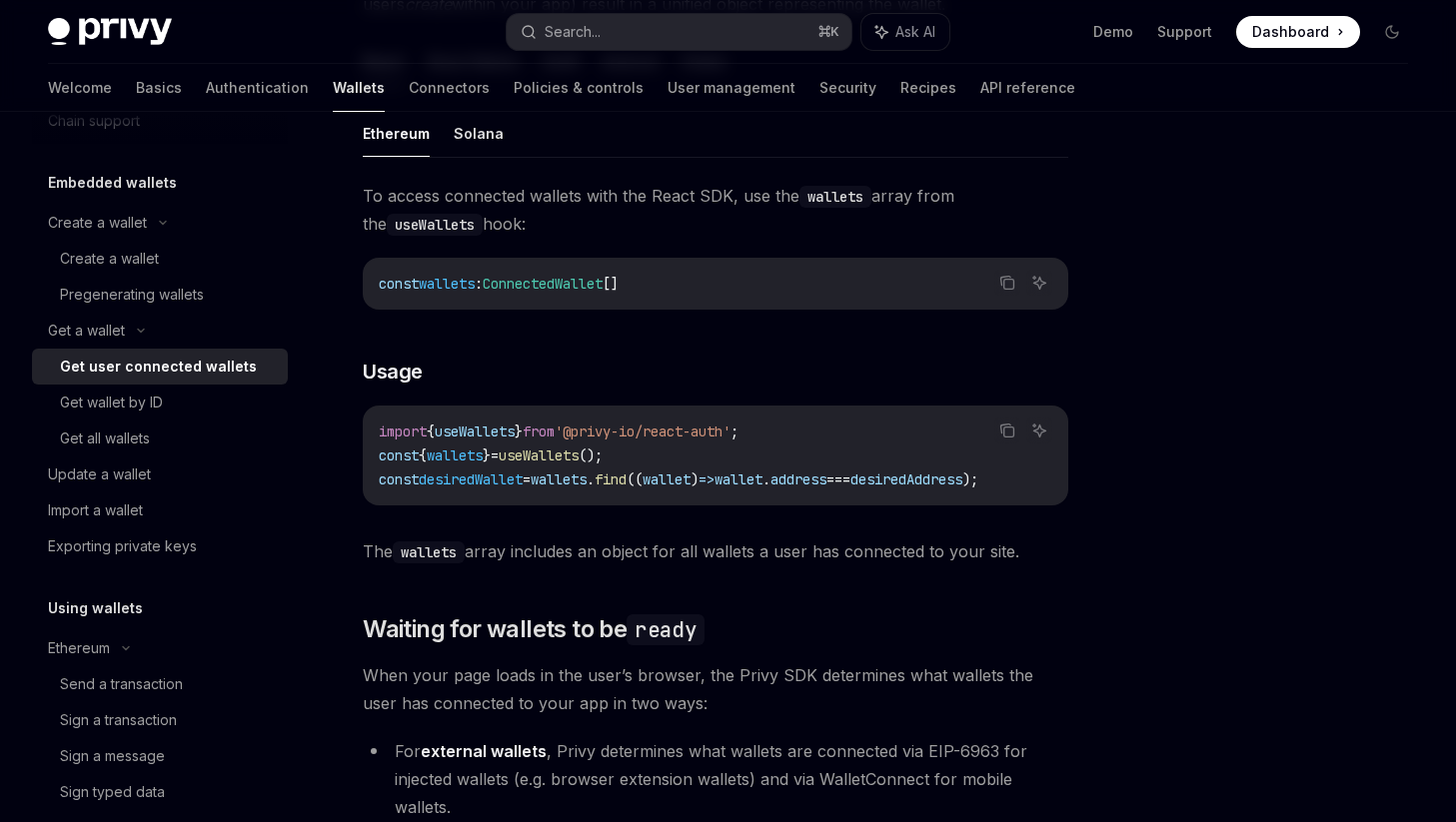 scroll, scrollTop: 687, scrollLeft: 0, axis: vertical 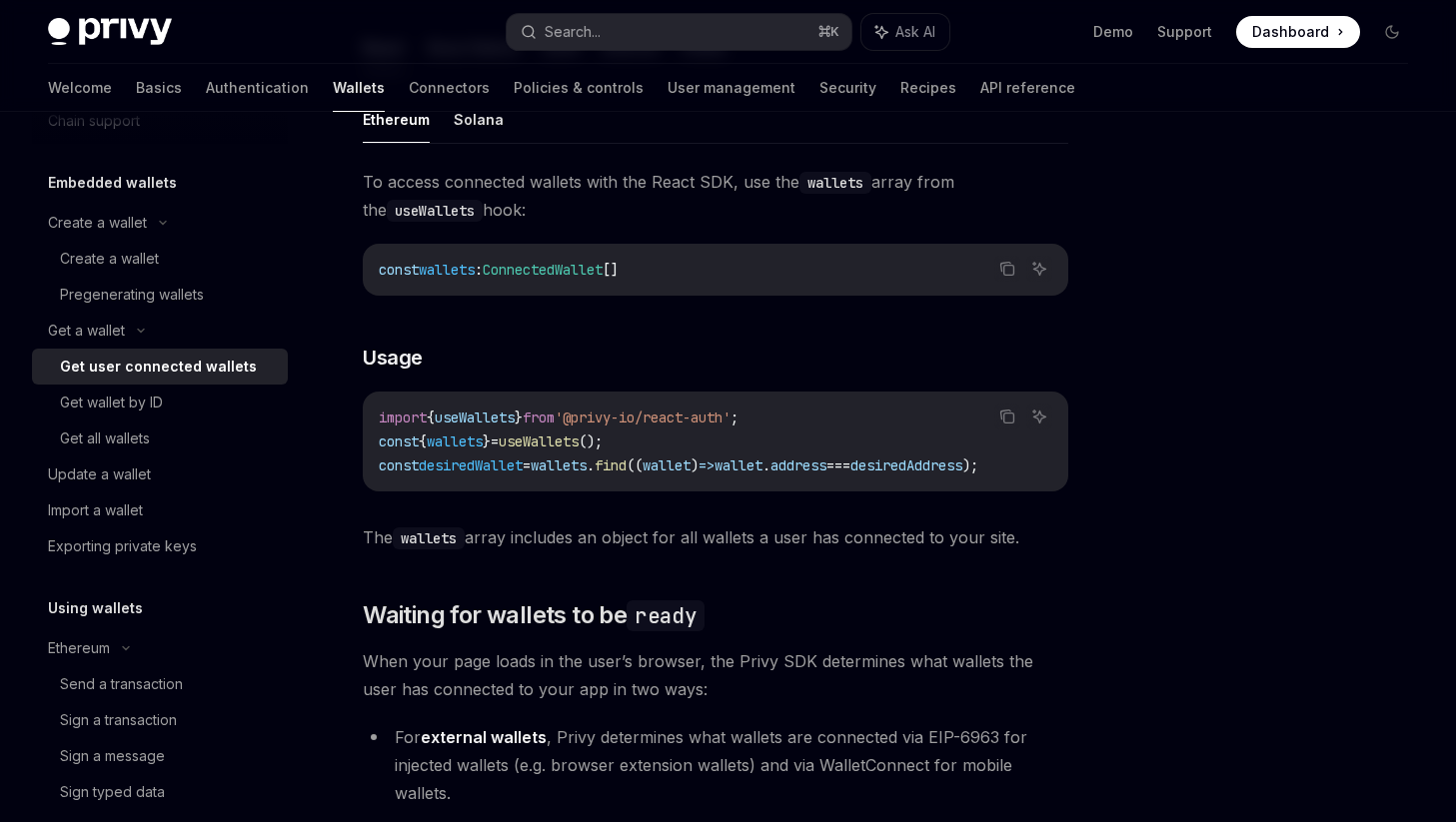 click on "{" at bounding box center [431, 417] 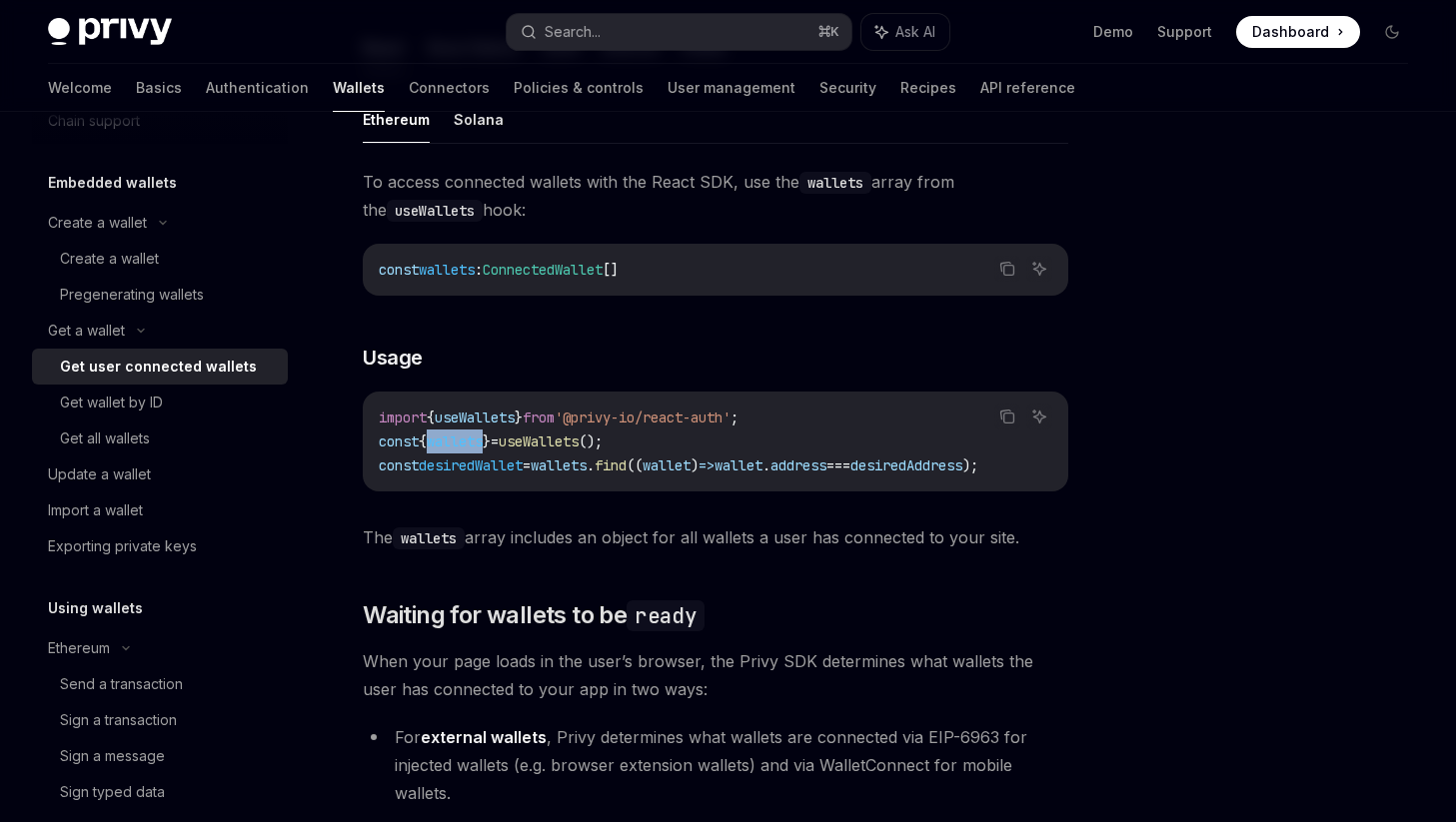 click on "wallets" at bounding box center [455, 441] 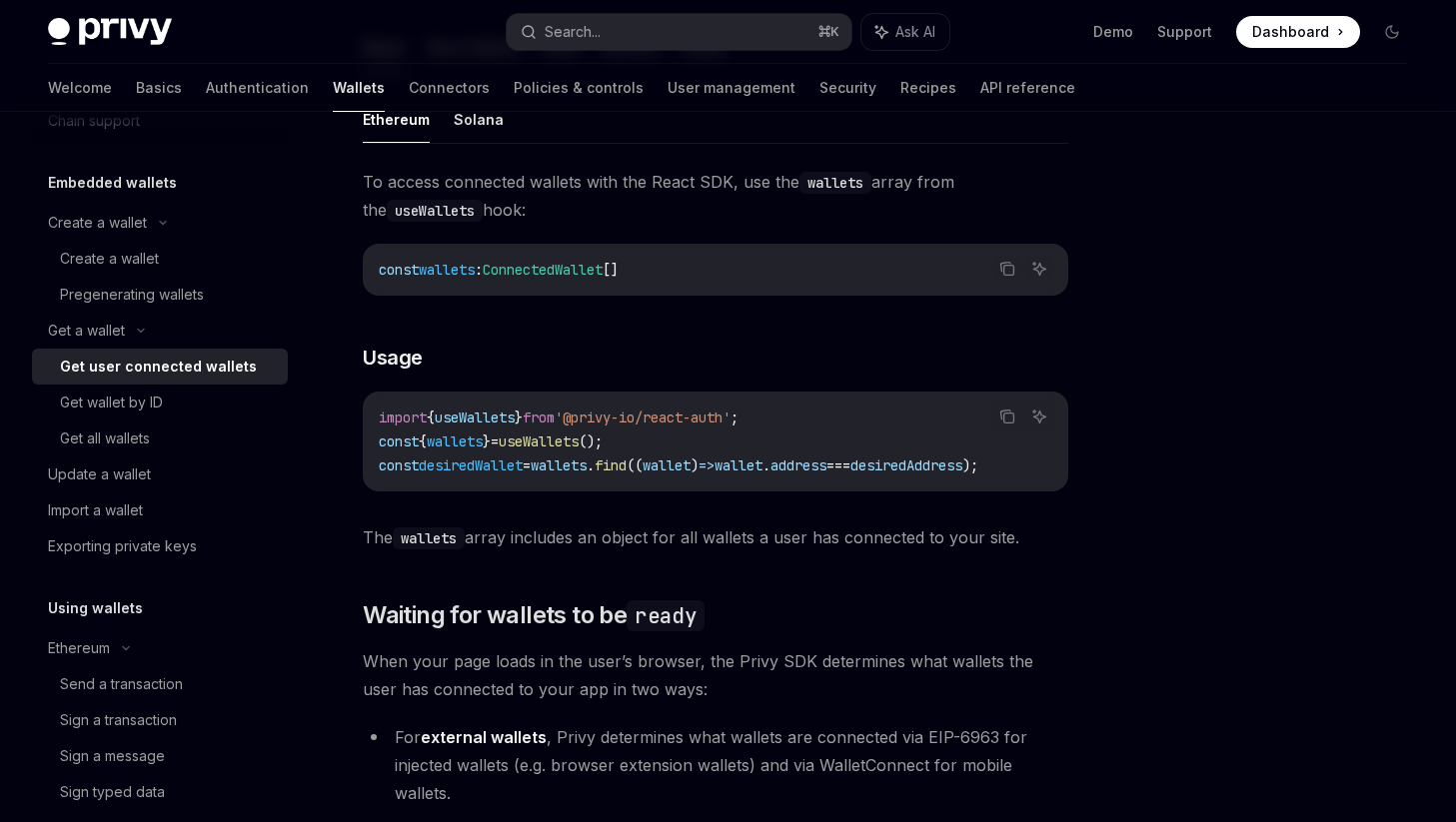 click on "useWallets" at bounding box center (475, 417) 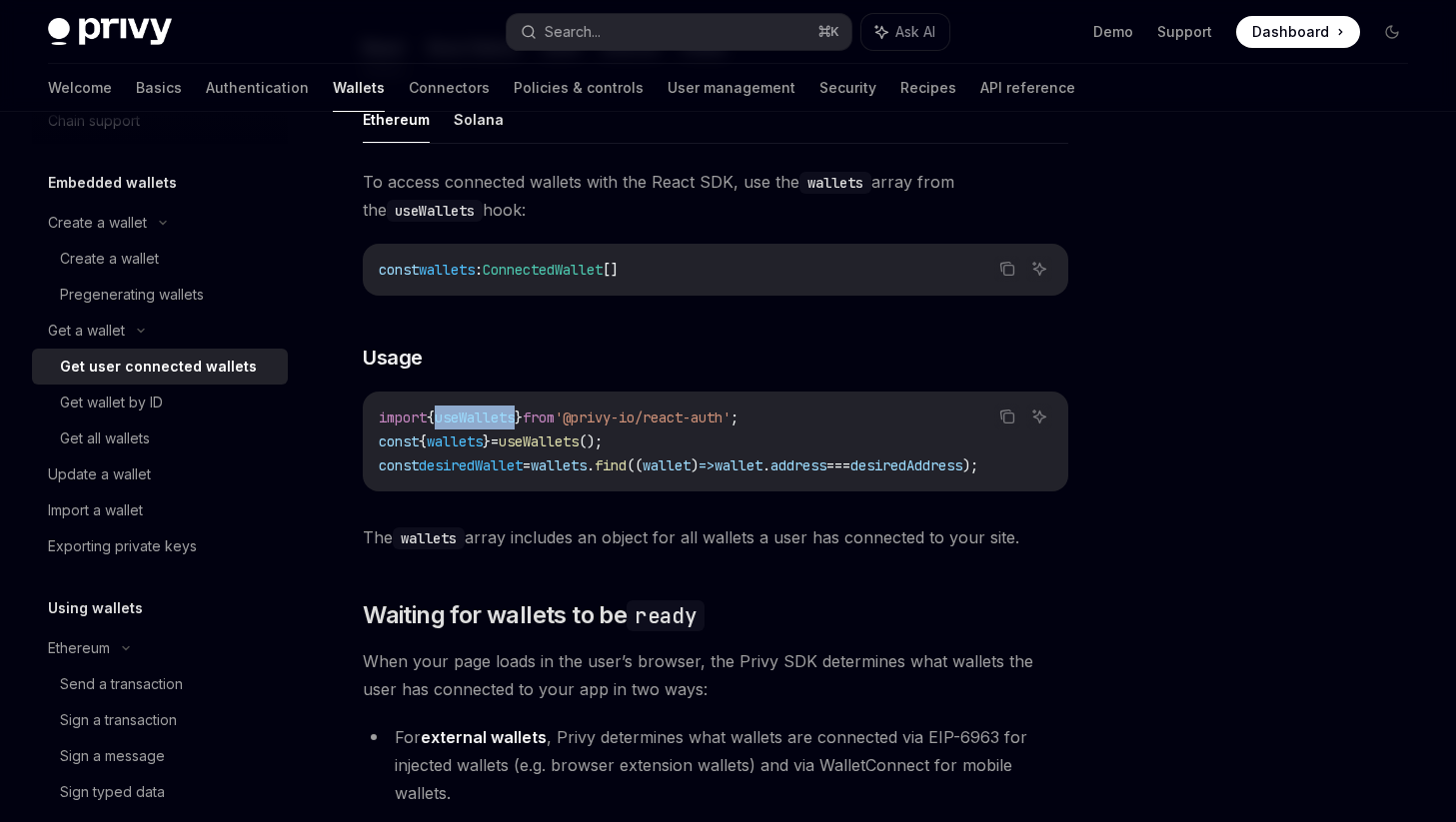 click on "useWallets" at bounding box center (475, 417) 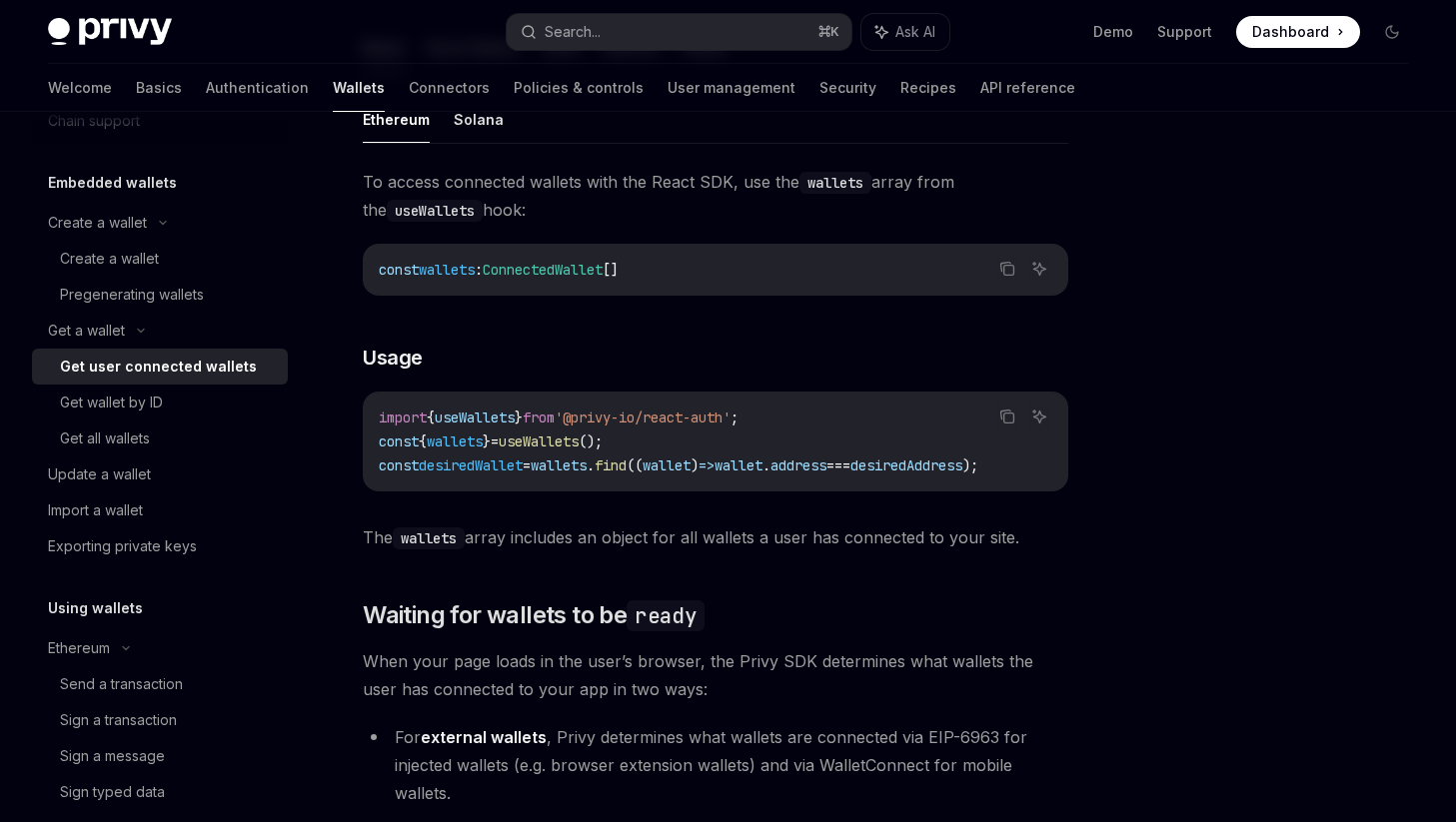 click on "wallets" at bounding box center [455, 441] 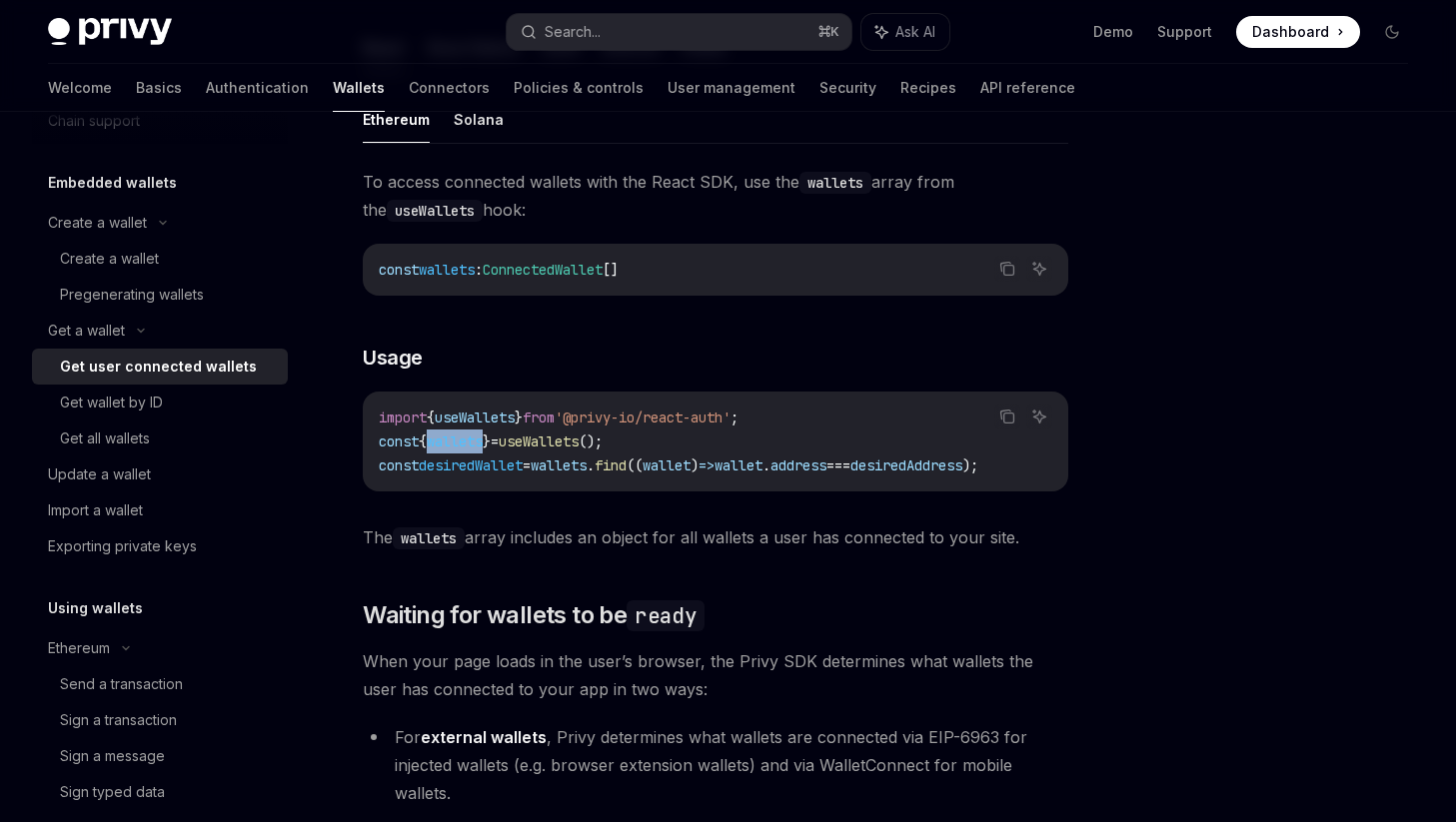 click on "wallets" at bounding box center [455, 441] 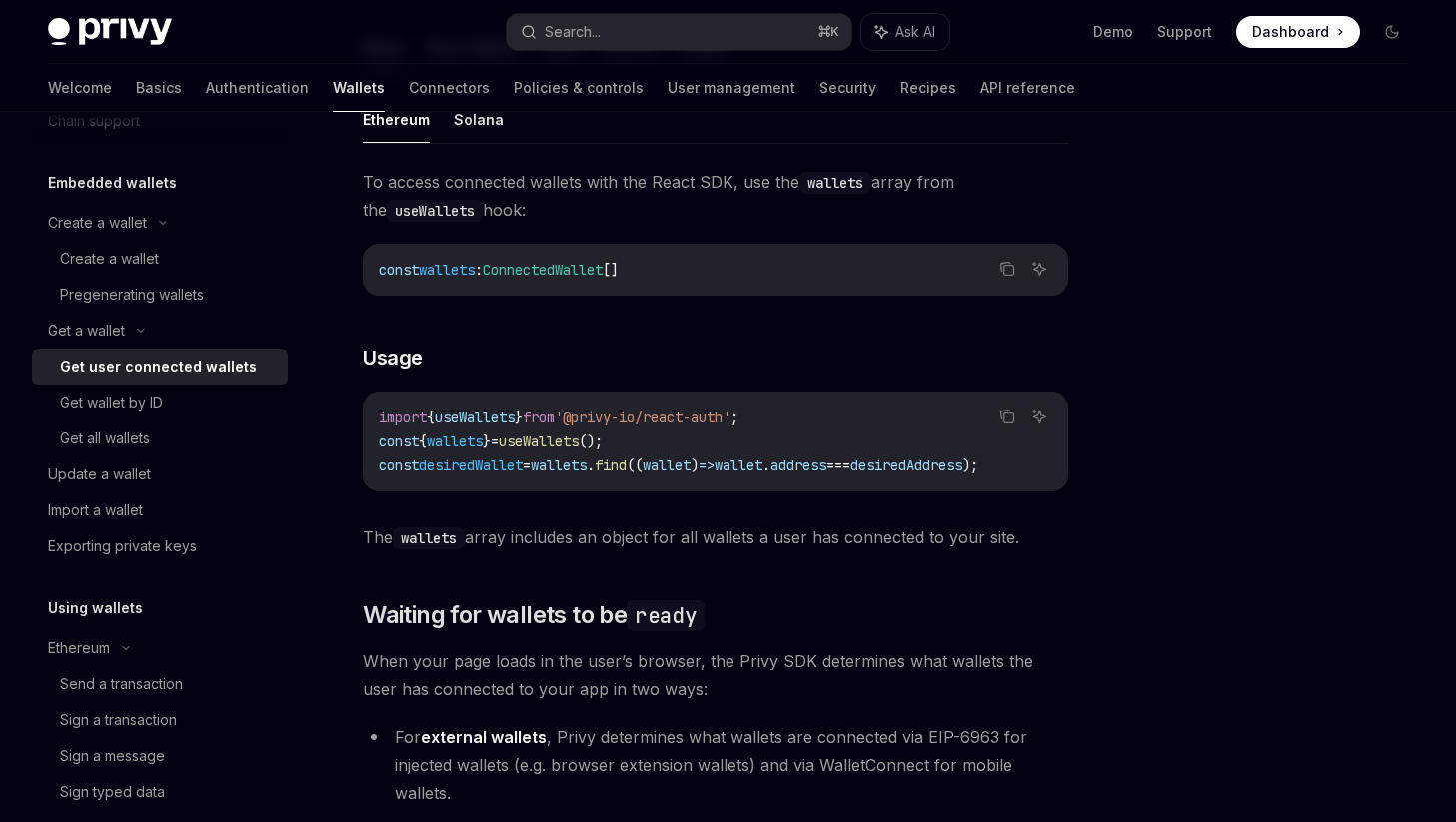 click on "useWallets" at bounding box center [475, 417] 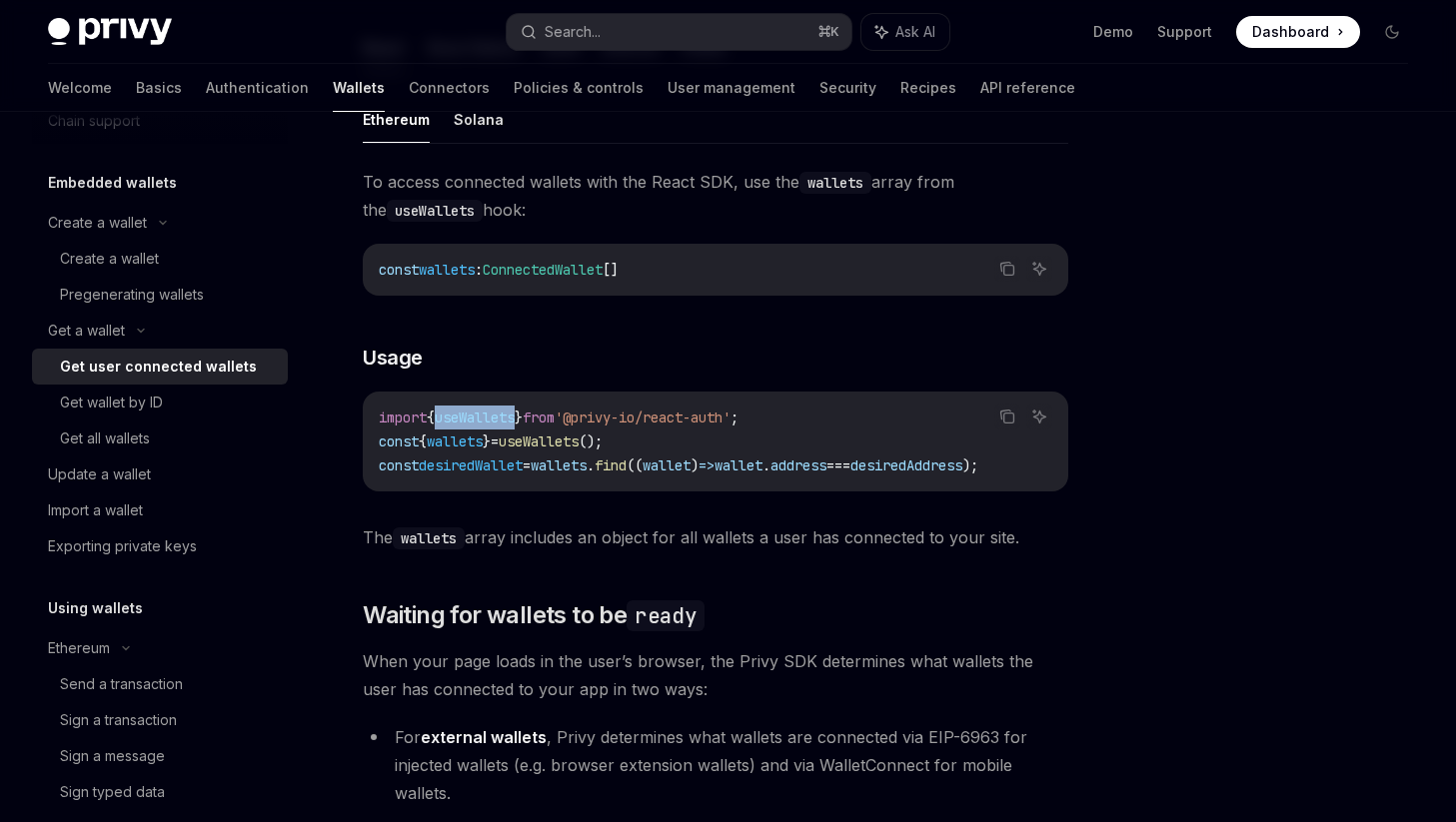 click on "useWallets" at bounding box center (475, 417) 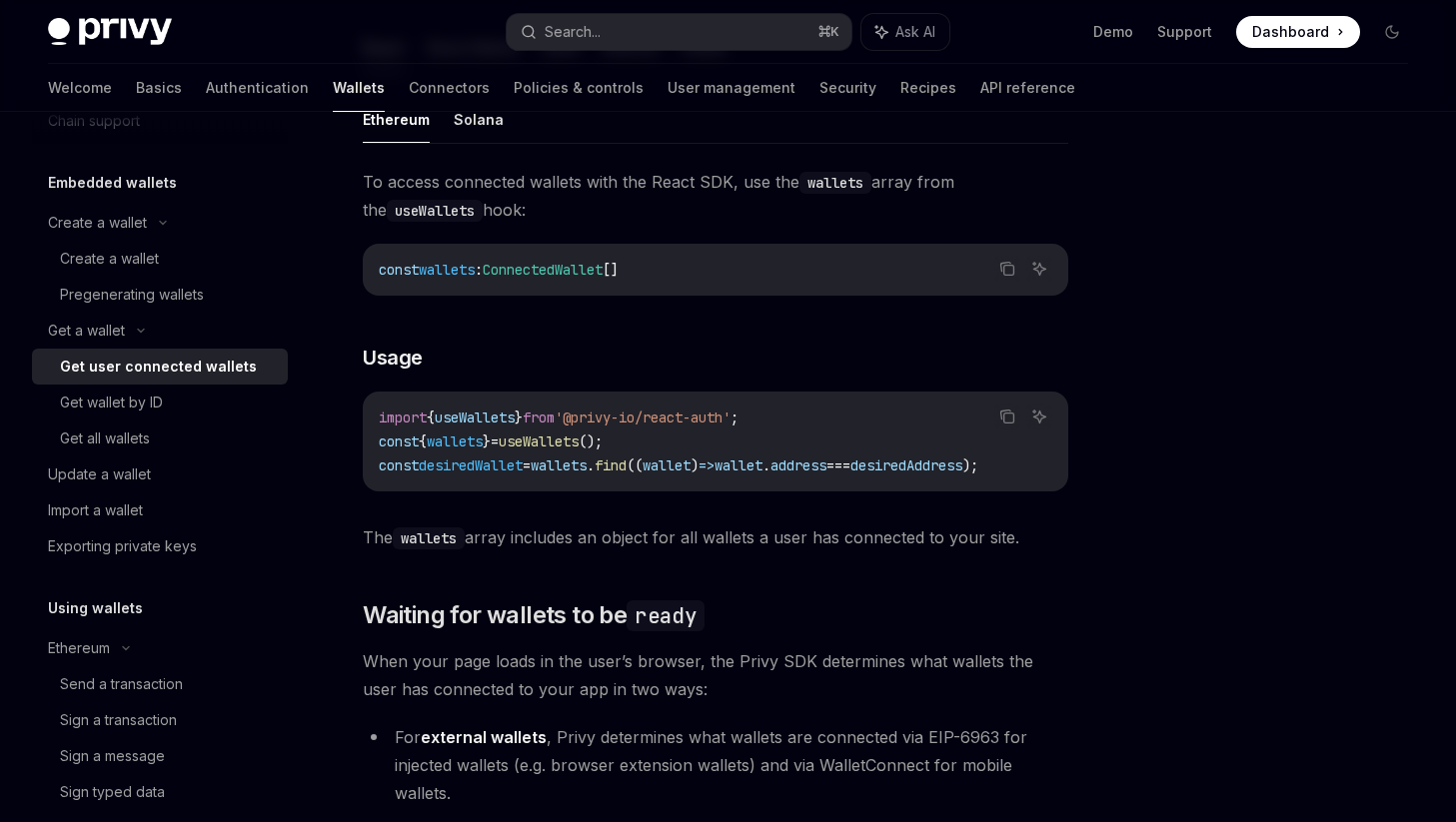 click on "wallets" at bounding box center (455, 441) 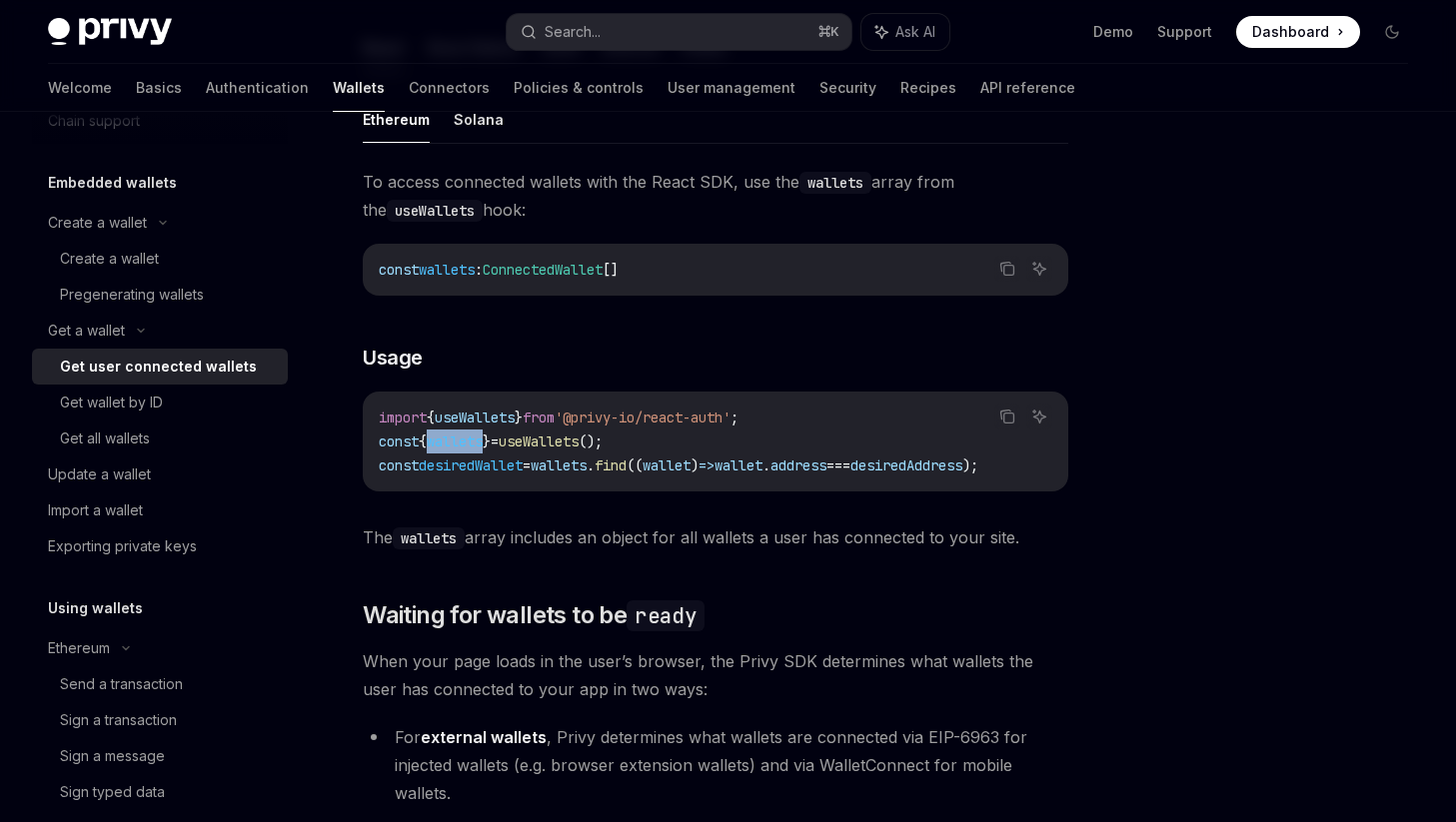 click on "wallets" at bounding box center [455, 441] 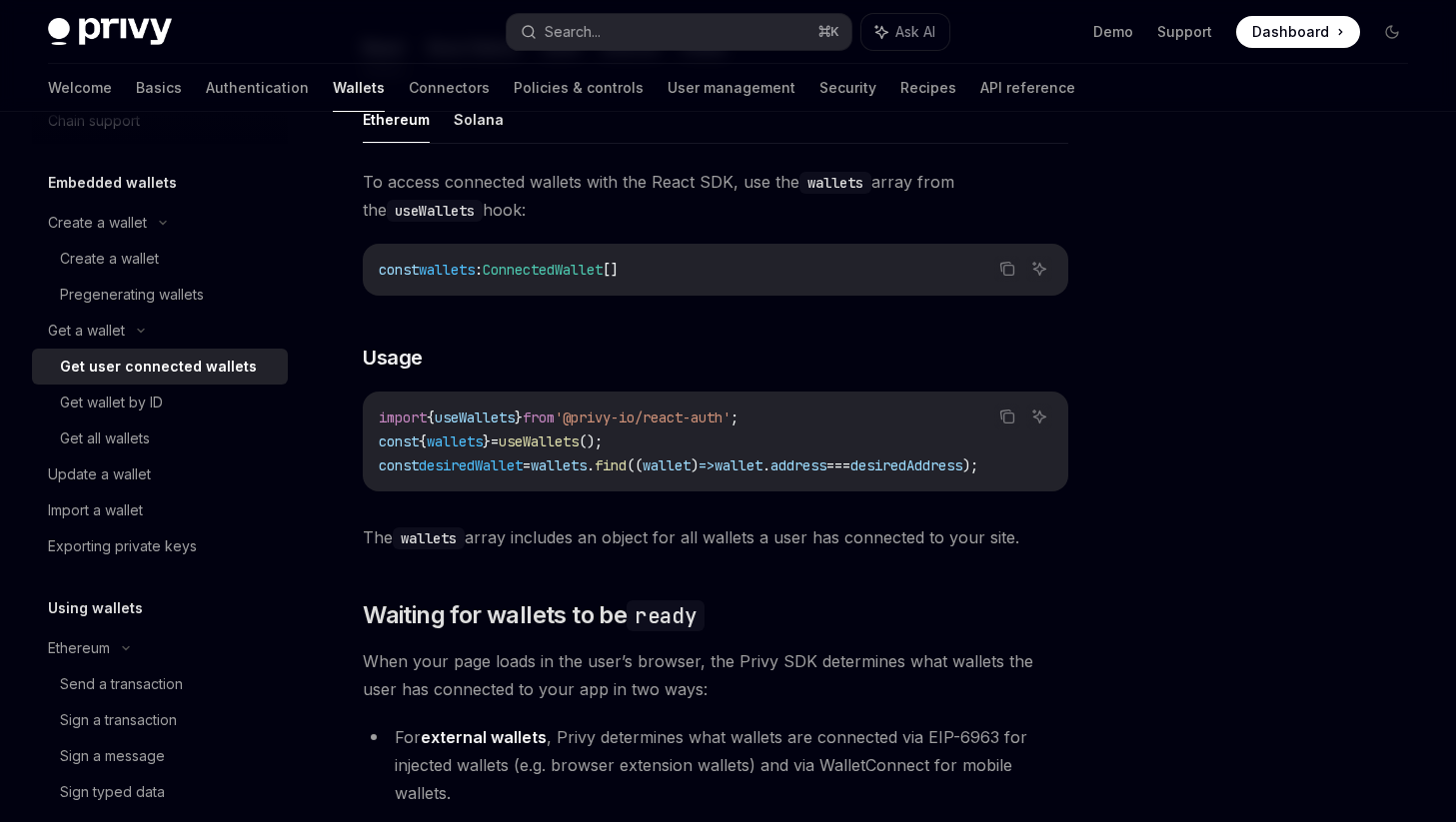 click on "useWallets" at bounding box center (475, 417) 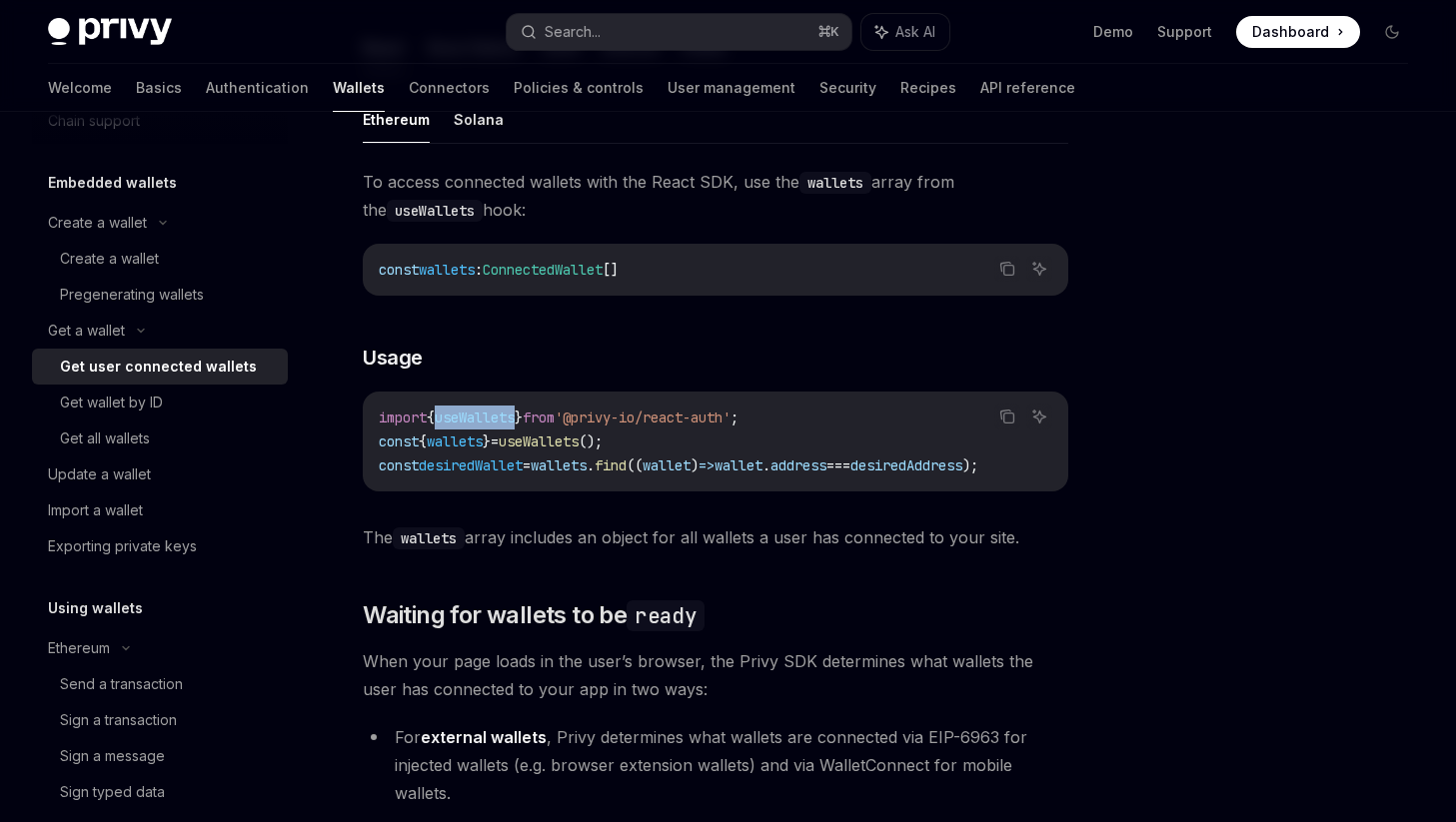 click on "useWallets" at bounding box center [475, 417] 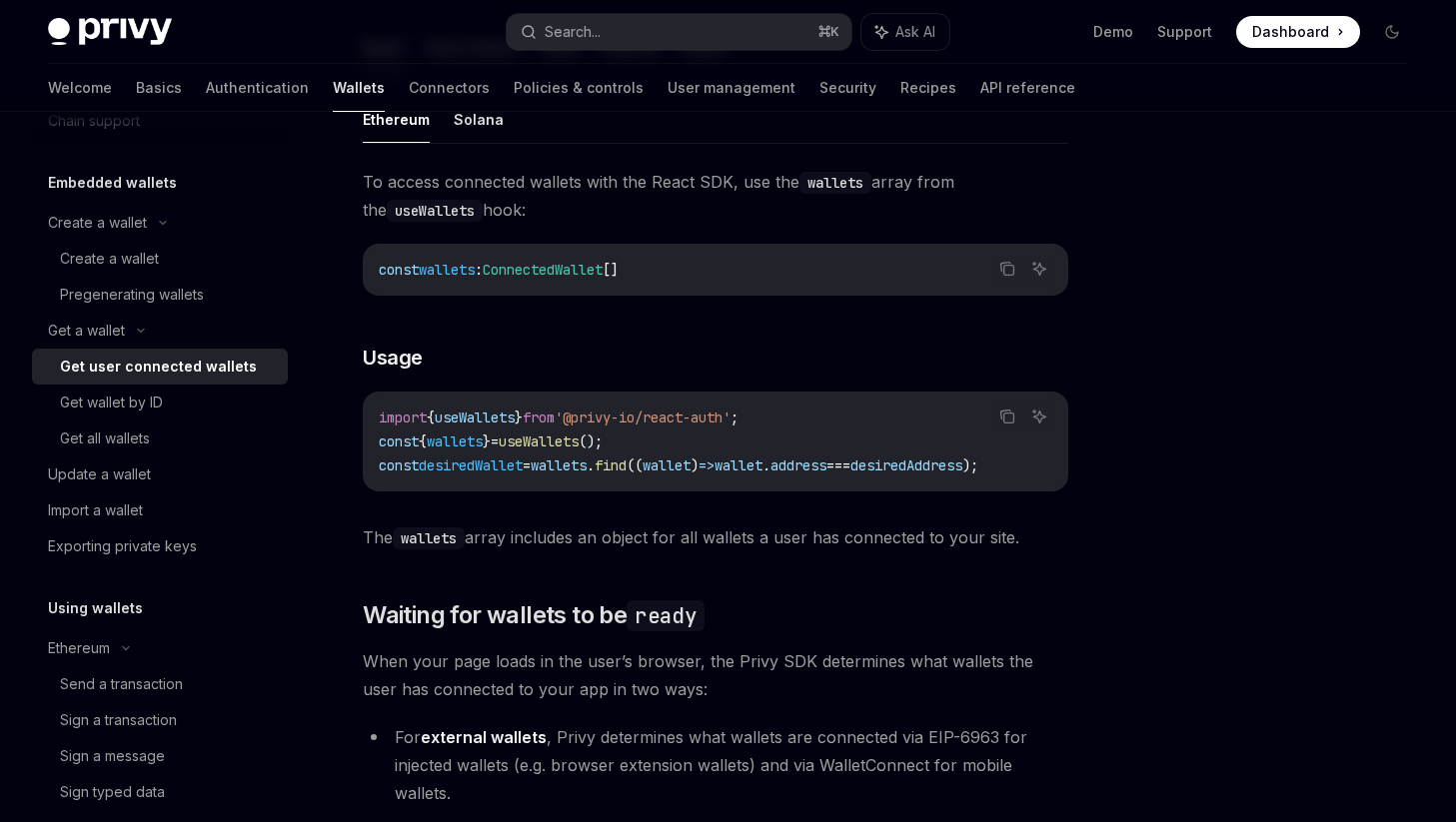 click on "wallets" at bounding box center (455, 441) 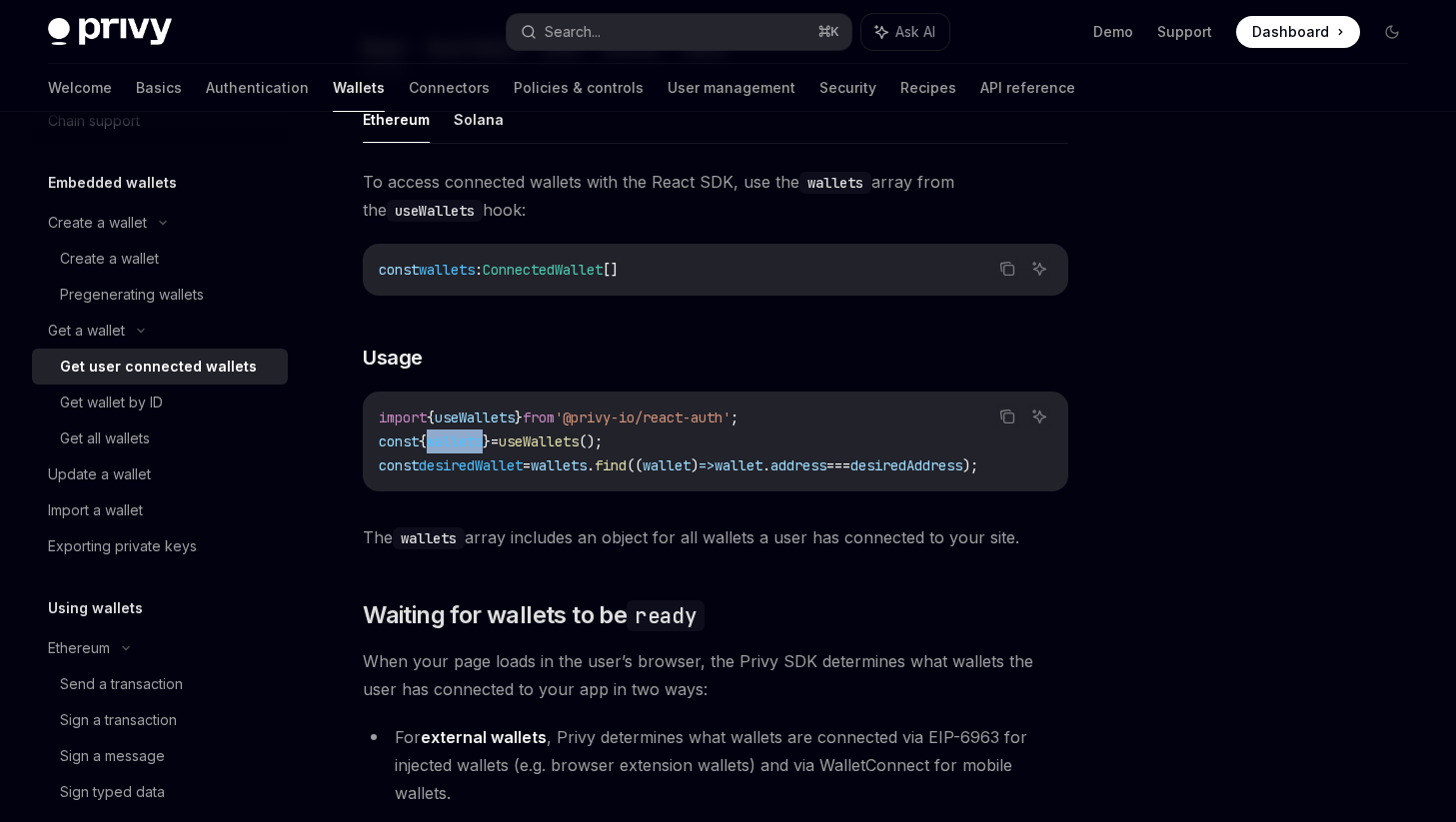 click on "wallets" at bounding box center [455, 441] 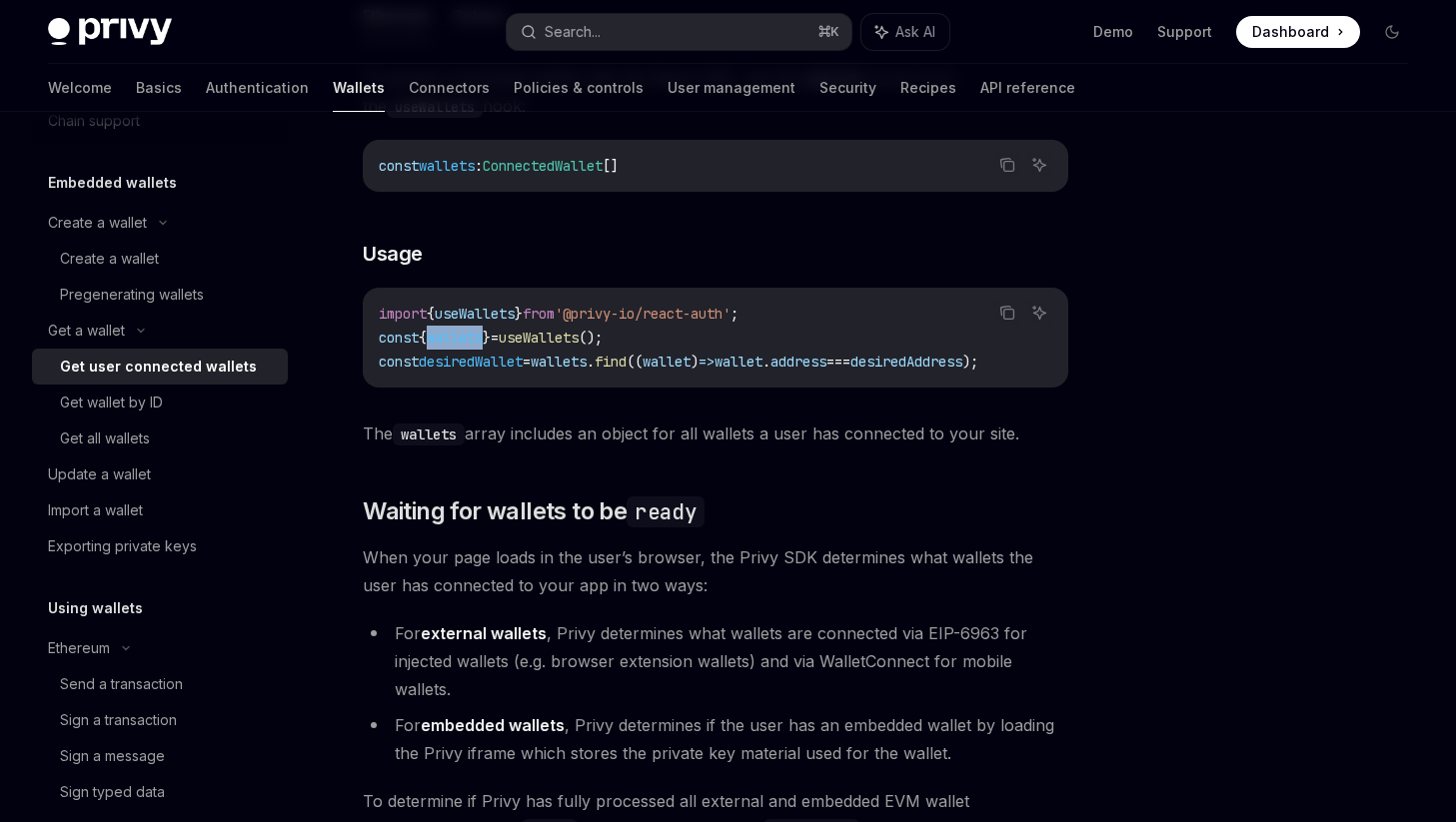 scroll, scrollTop: 748, scrollLeft: 0, axis: vertical 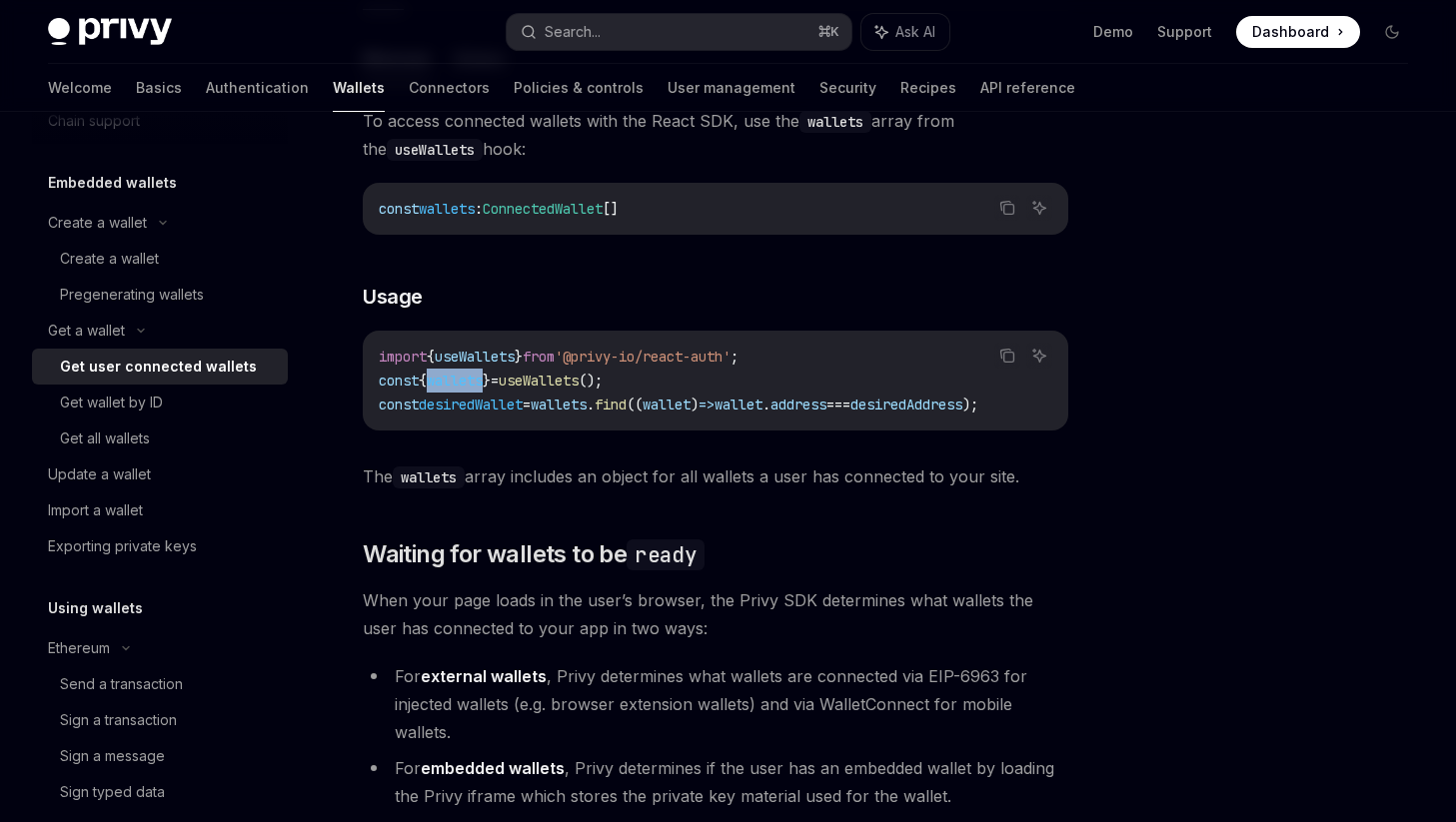 click on "wallets" at bounding box center (455, 381) 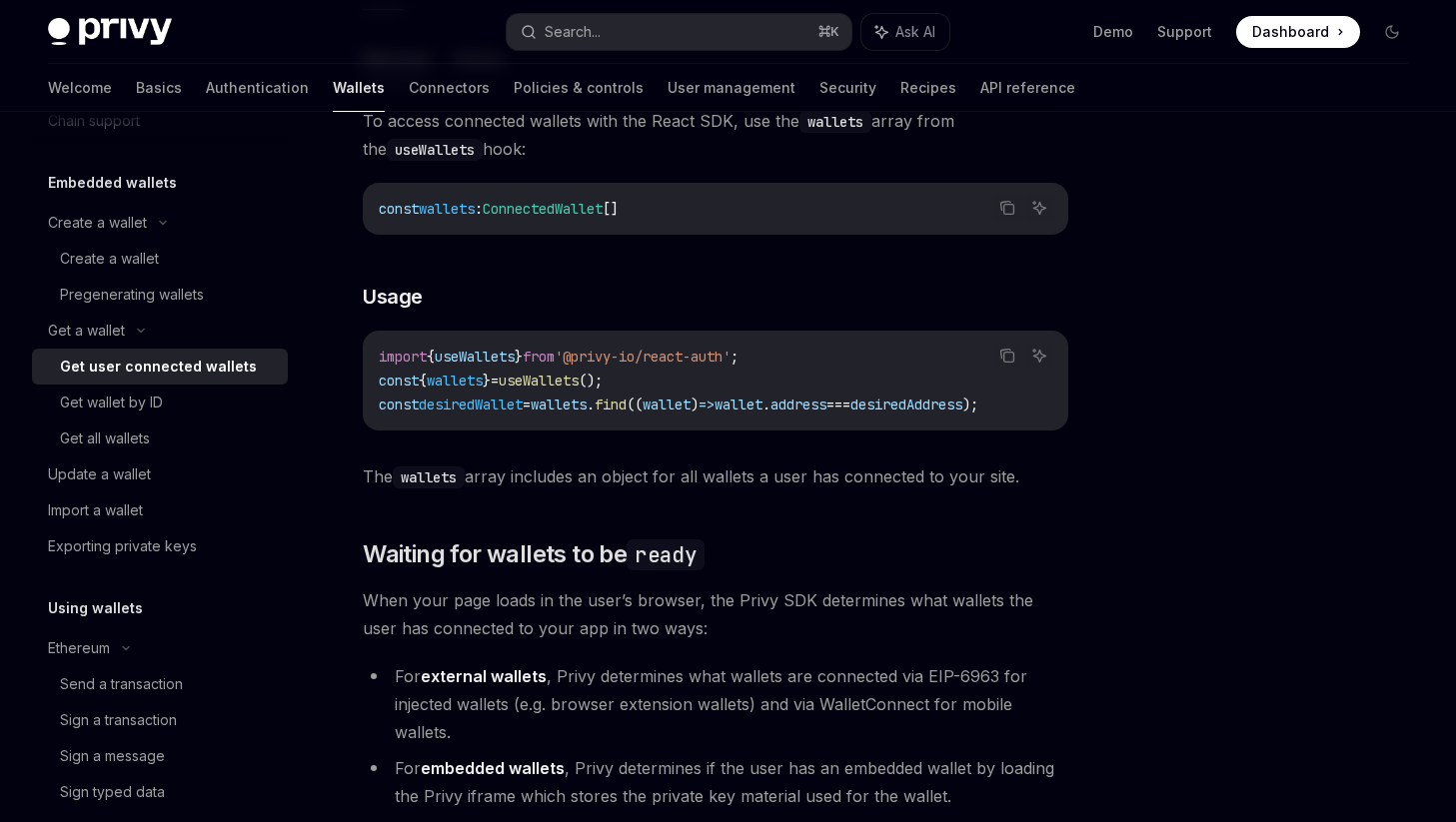 click on "import  { useWallets }  from  '@privy-io/react-auth' ;
const  {  wallets  }  =  useWallets ();
const  desiredWallet  =  wallets . find (( wallet )  =>  wallet . address  ===  desiredAddress );" at bounding box center [716, 381] 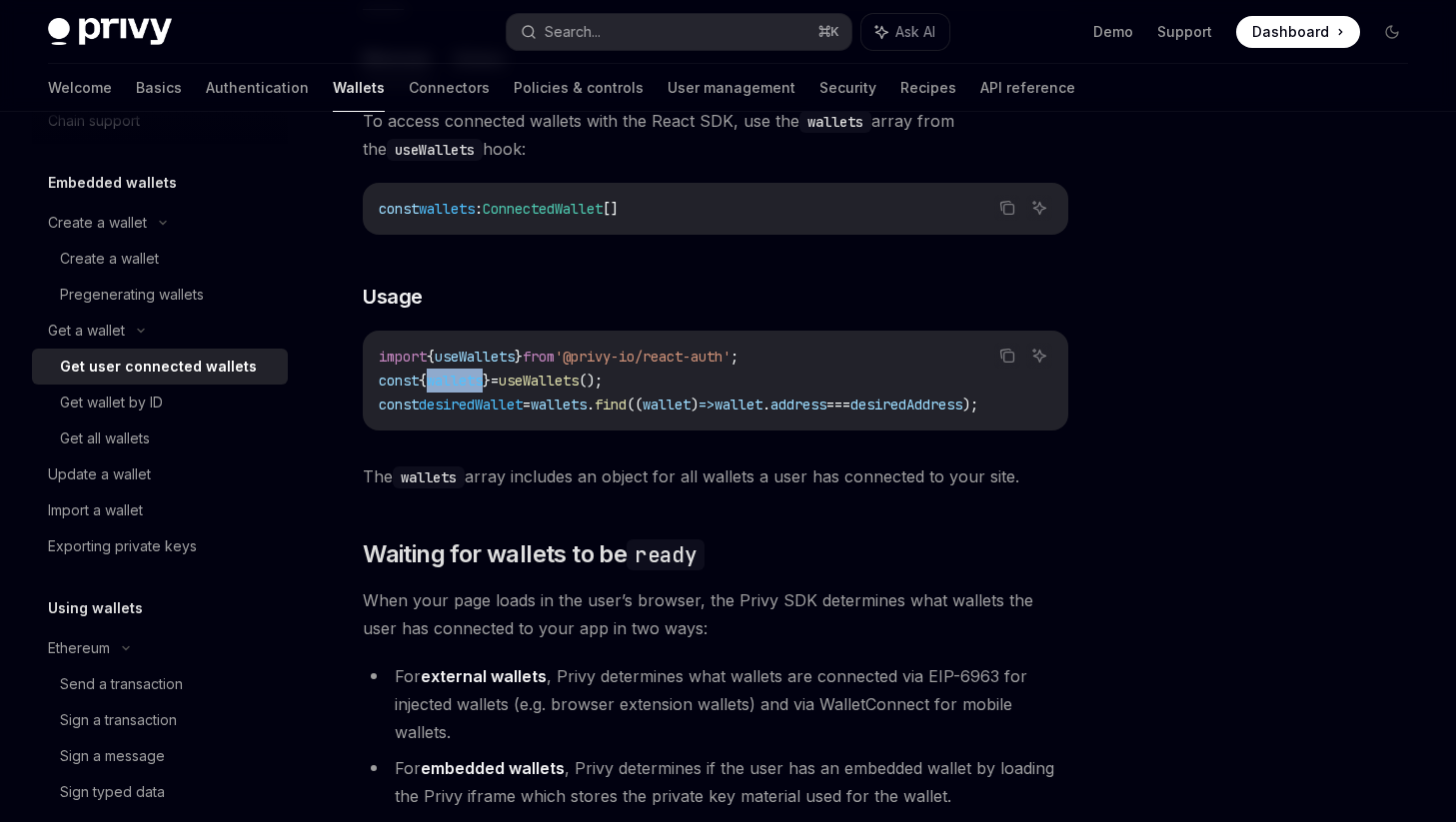 click on "wallets" at bounding box center (455, 381) 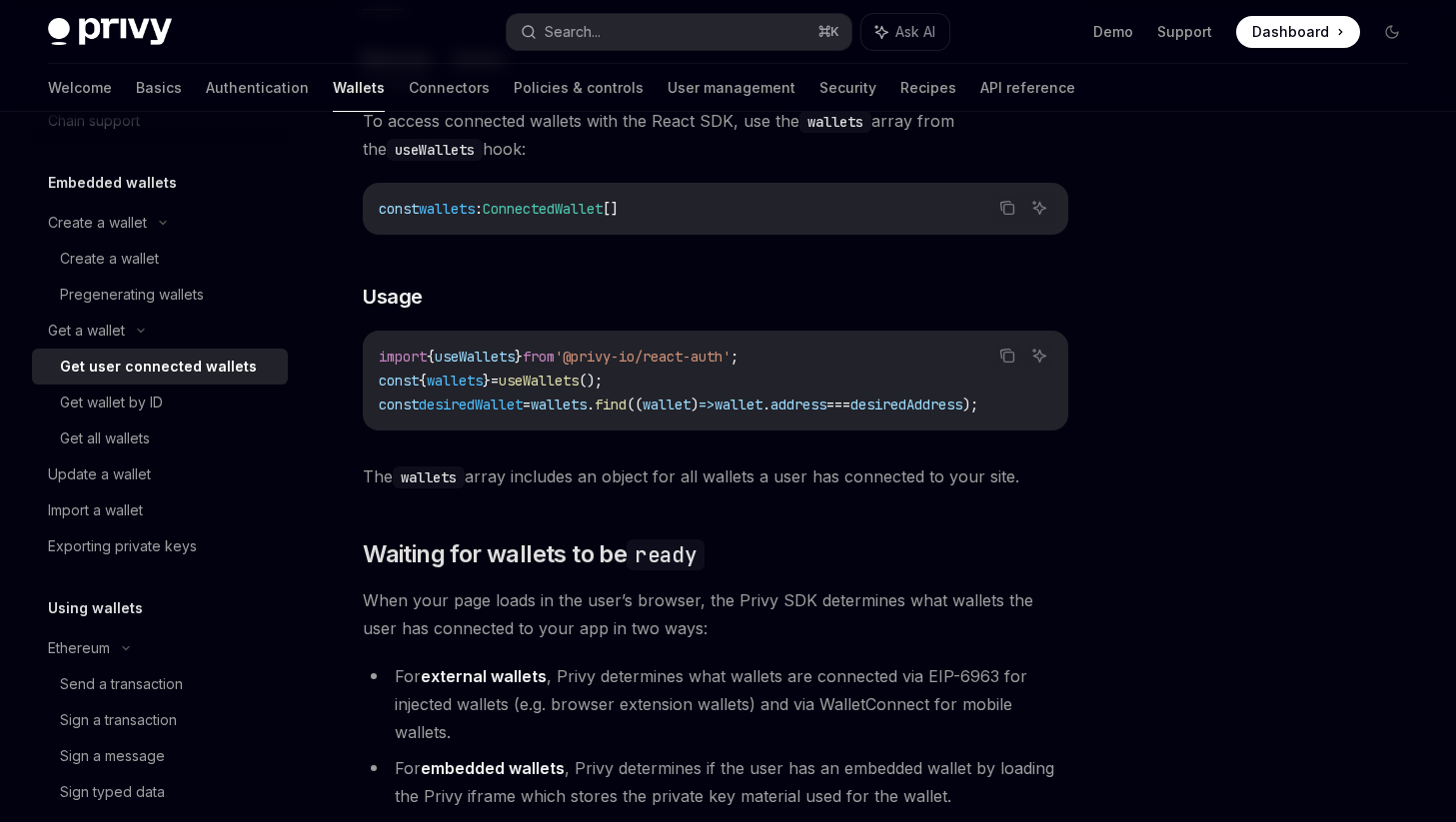 click on "import  { useWallets }  from  '@privy-io/react-auth' ;
const  {  wallets  }  =  useWallets ();
const  desiredWallet  =  wallets . find (( wallet )  =>  wallet . address  ===  desiredAddress );" at bounding box center [716, 381] 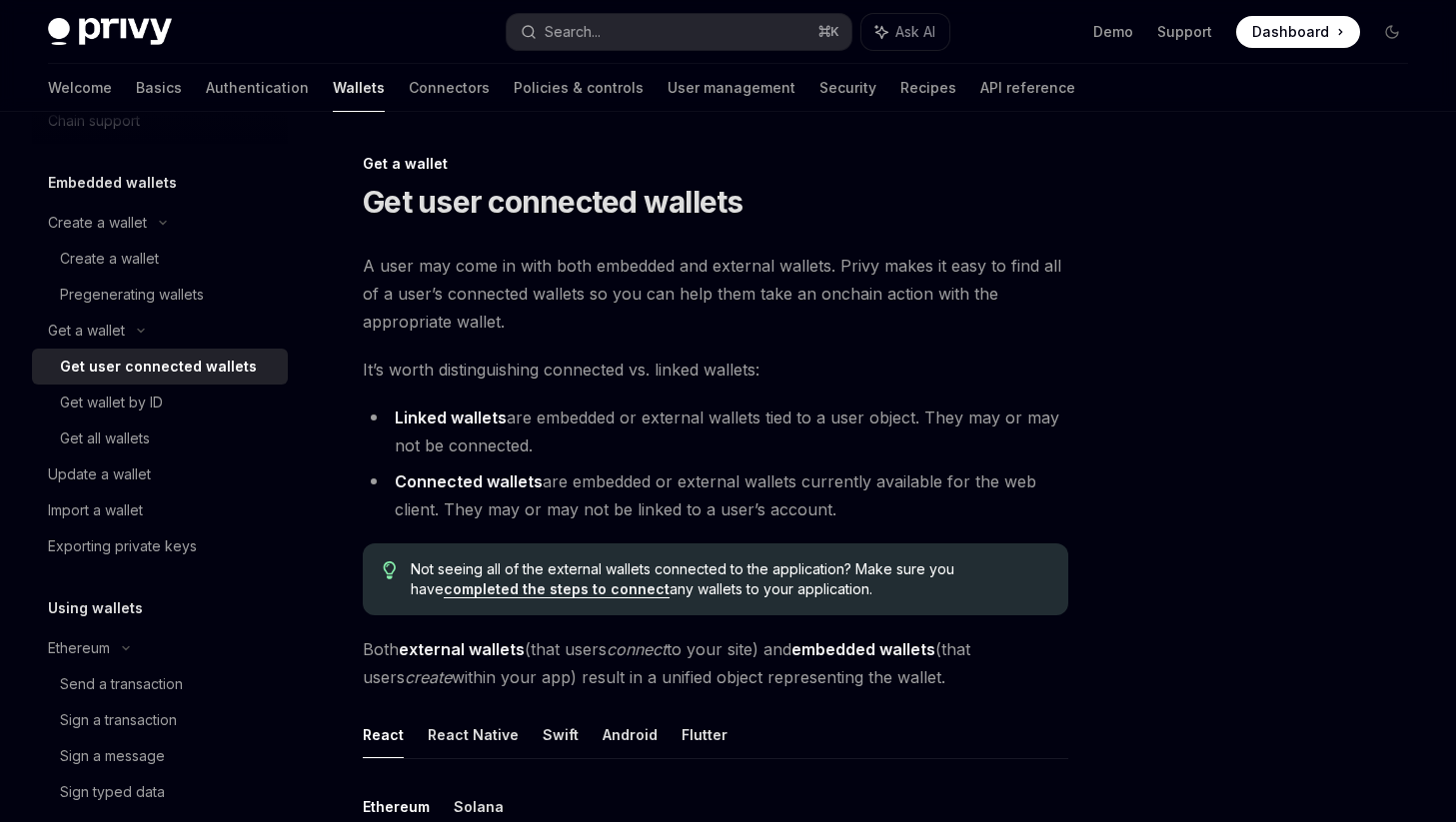 click on "Get user connected wallets" at bounding box center [158, 367] 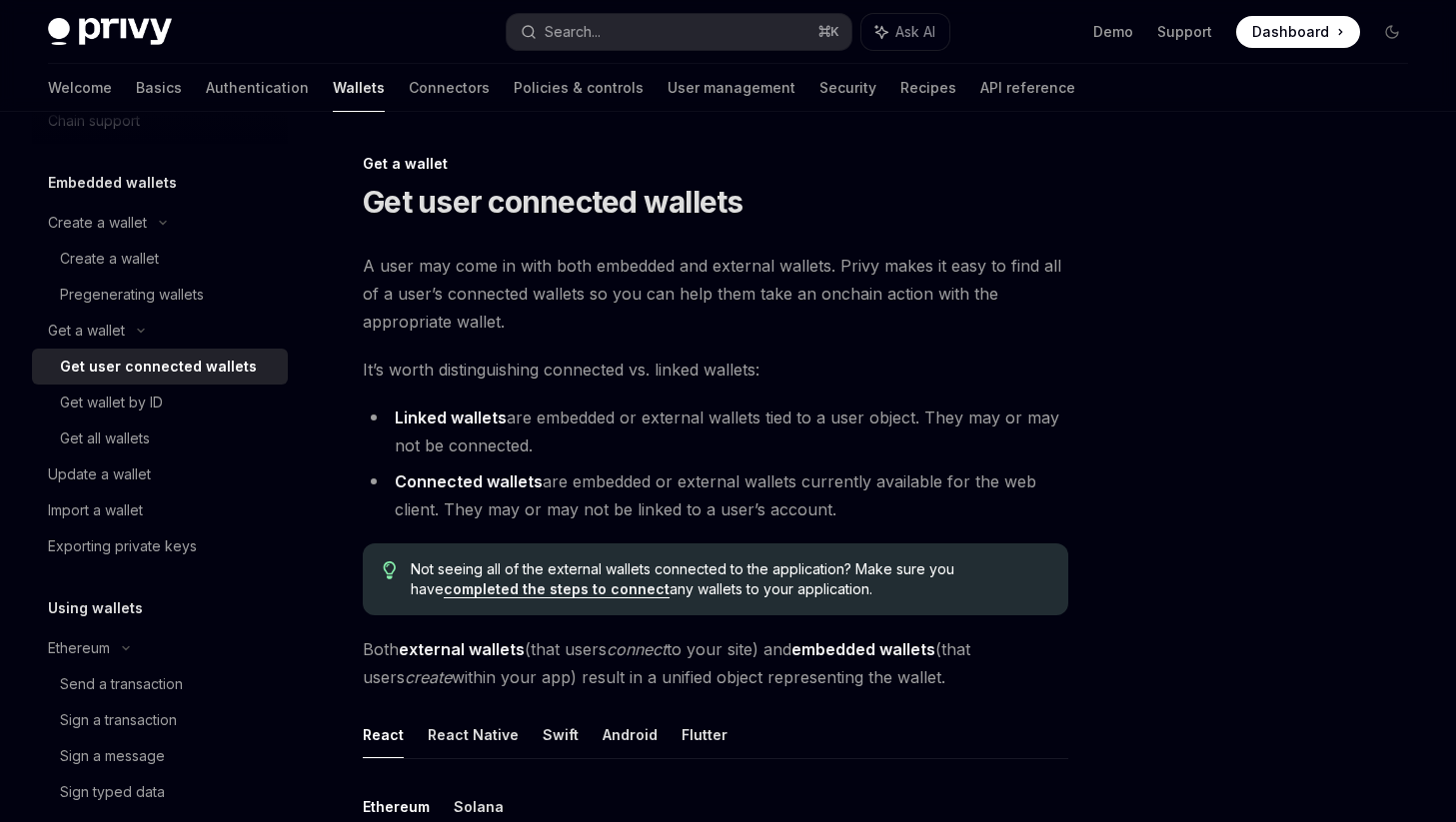 click on "Get user connected wallets" at bounding box center [158, 367] 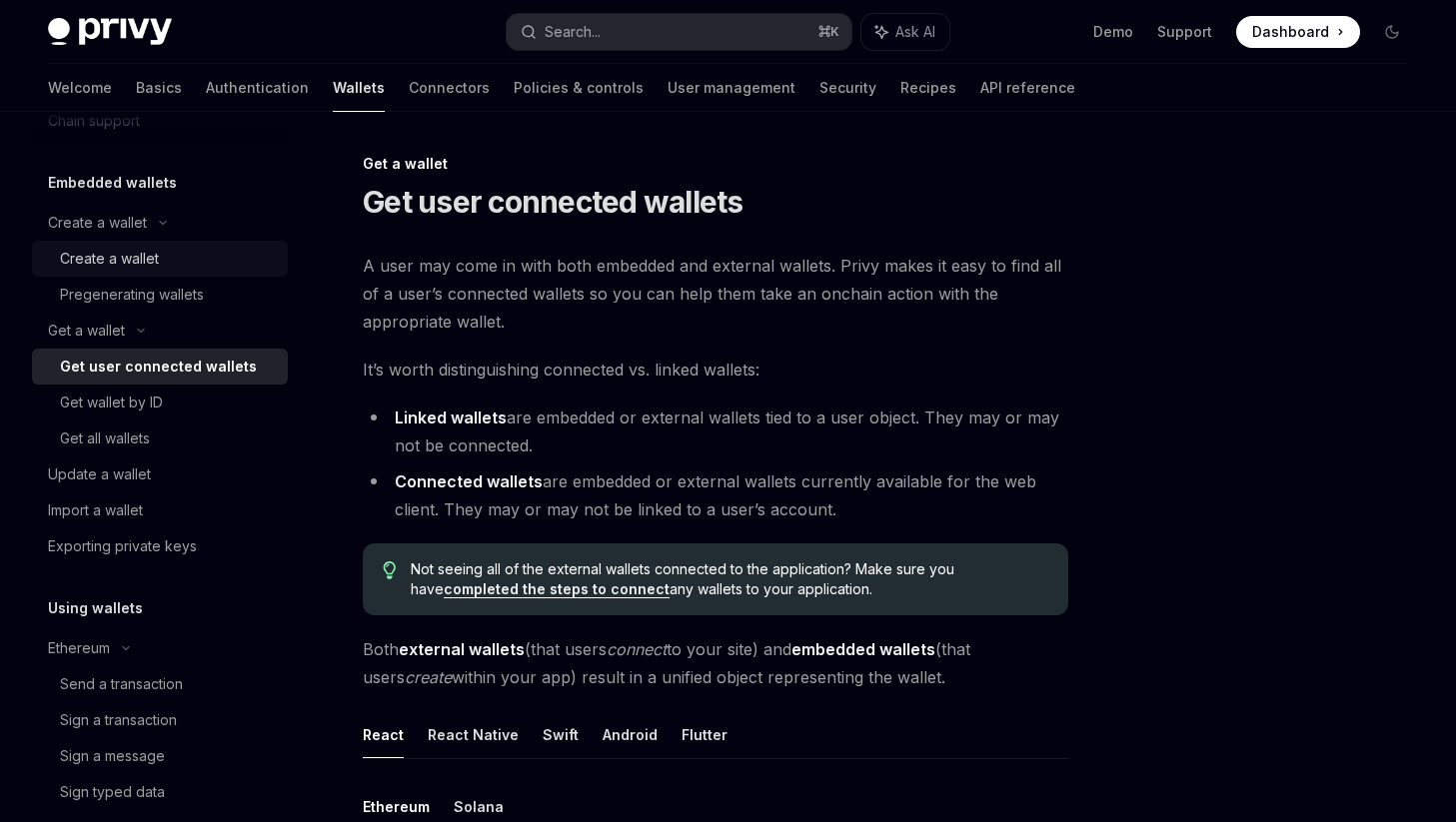 click on "Create a wallet" at bounding box center [109, 259] 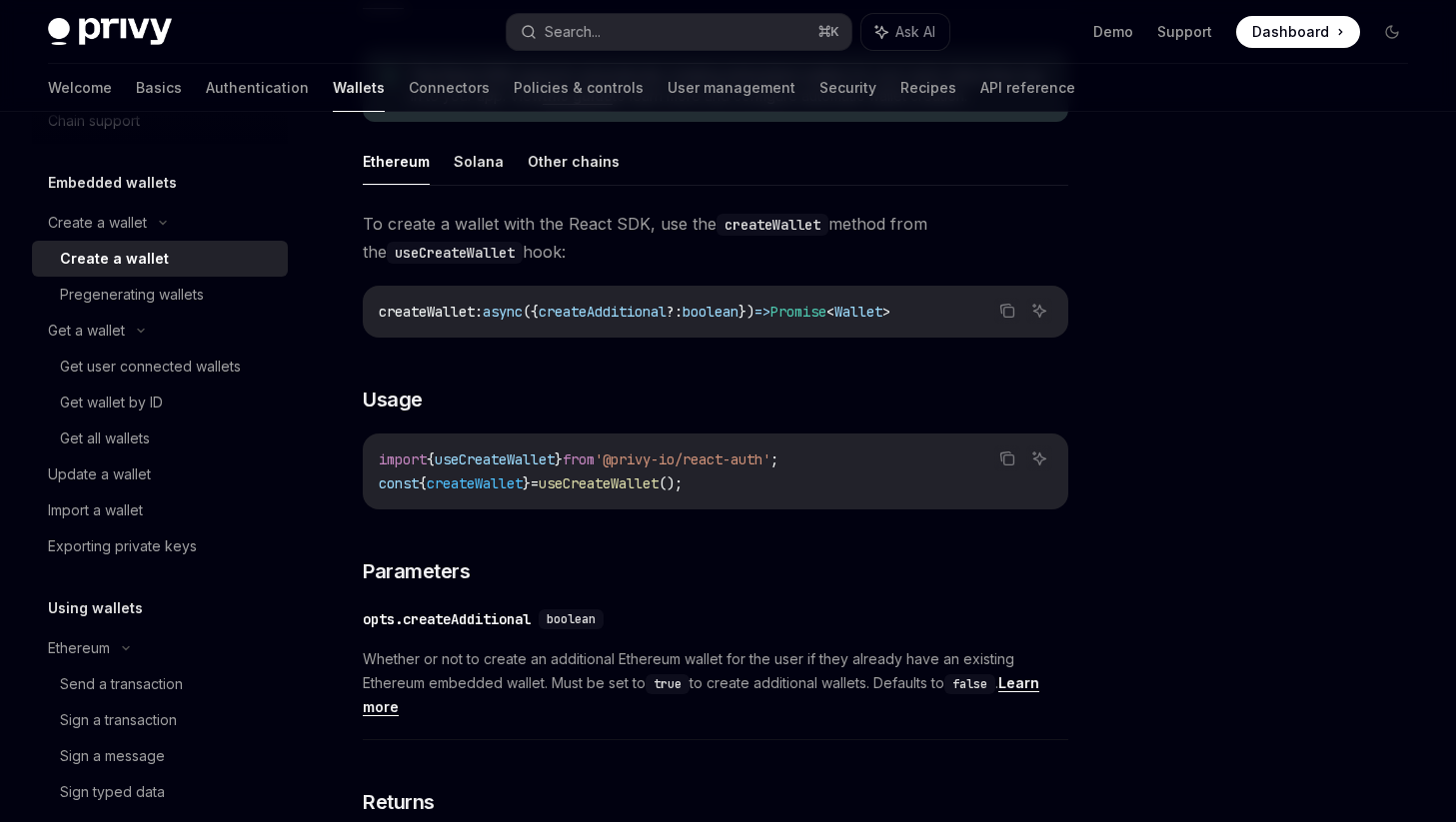 scroll, scrollTop: 568, scrollLeft: 0, axis: vertical 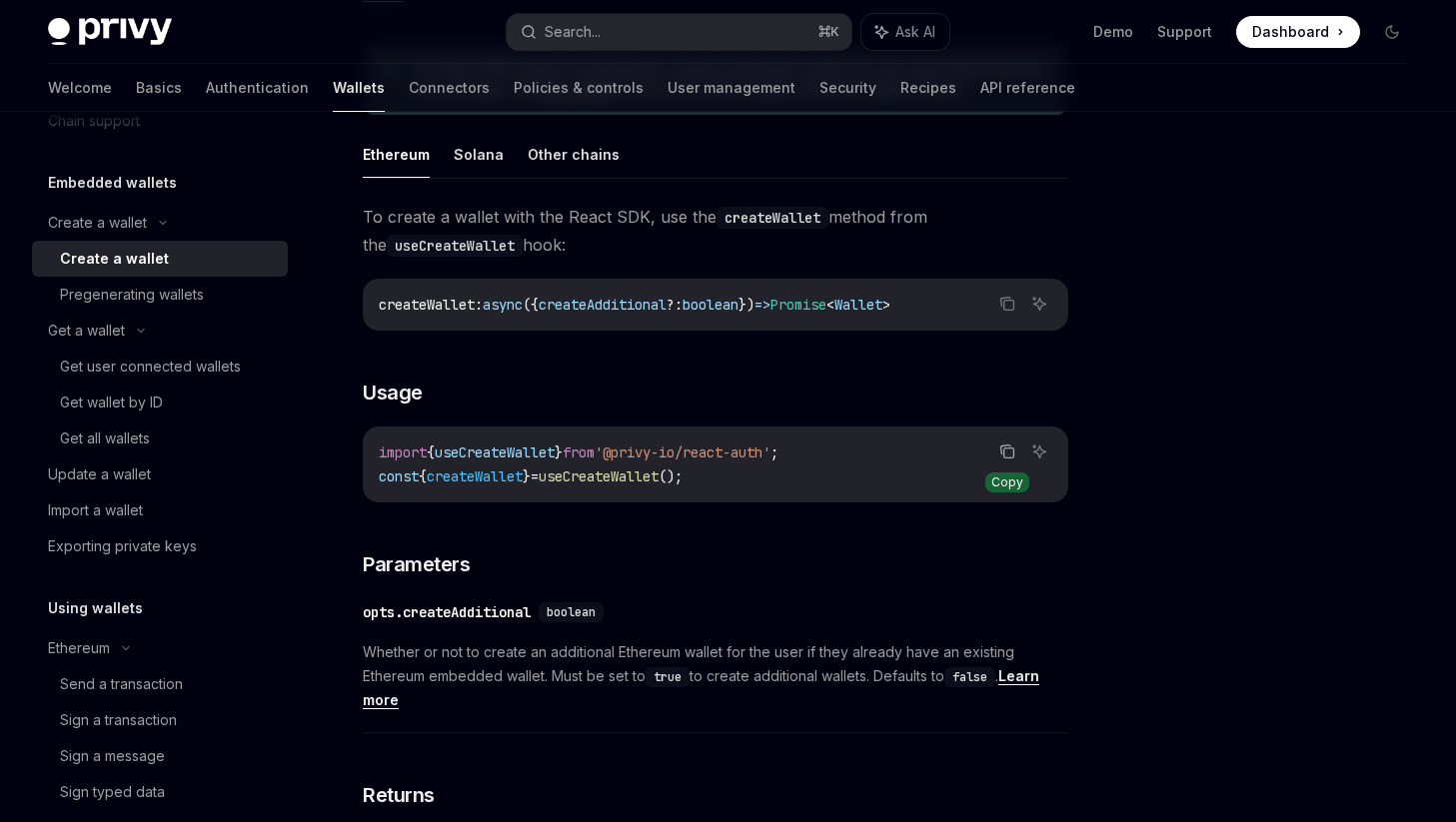 click 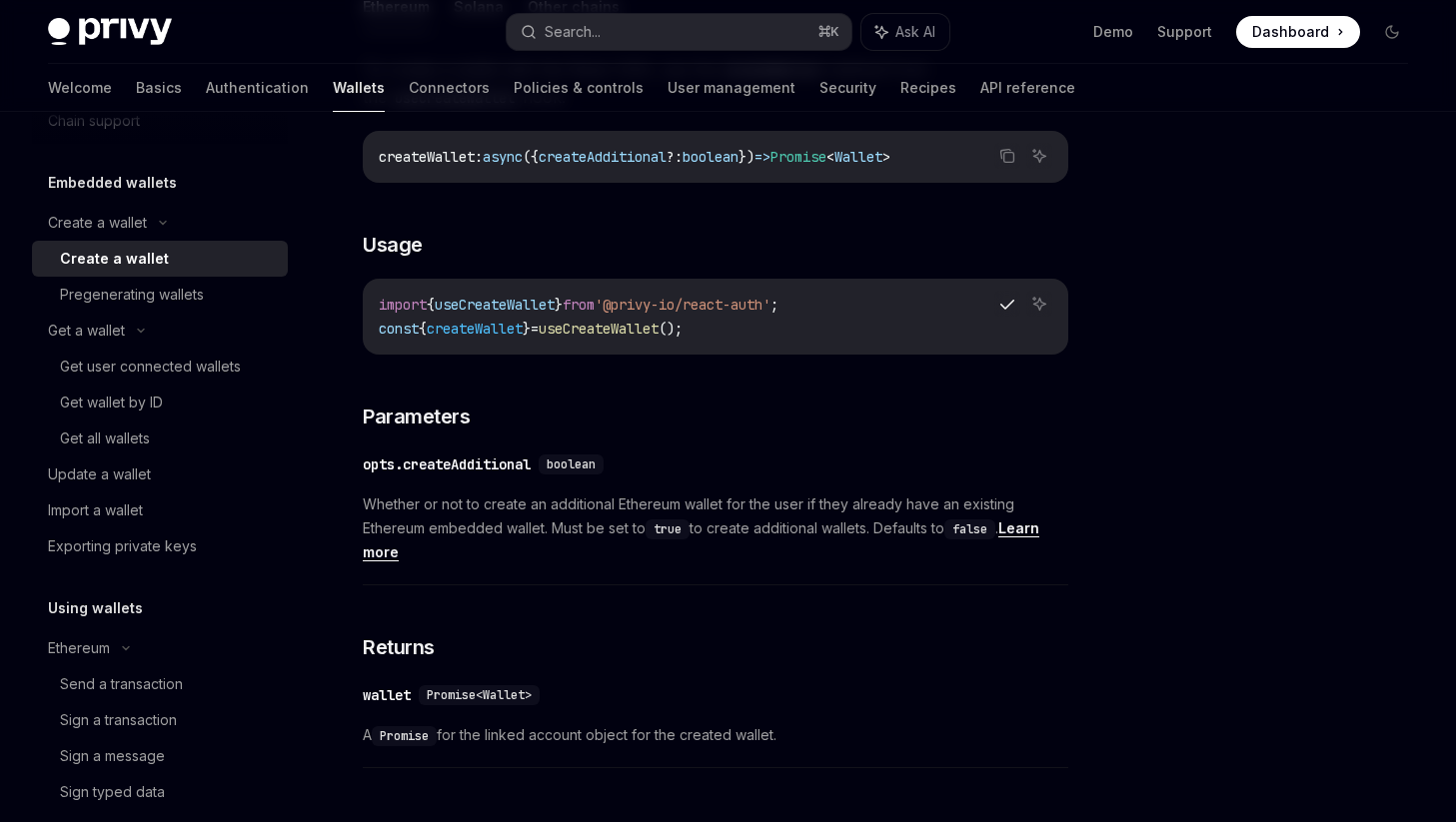 scroll, scrollTop: 740, scrollLeft: 0, axis: vertical 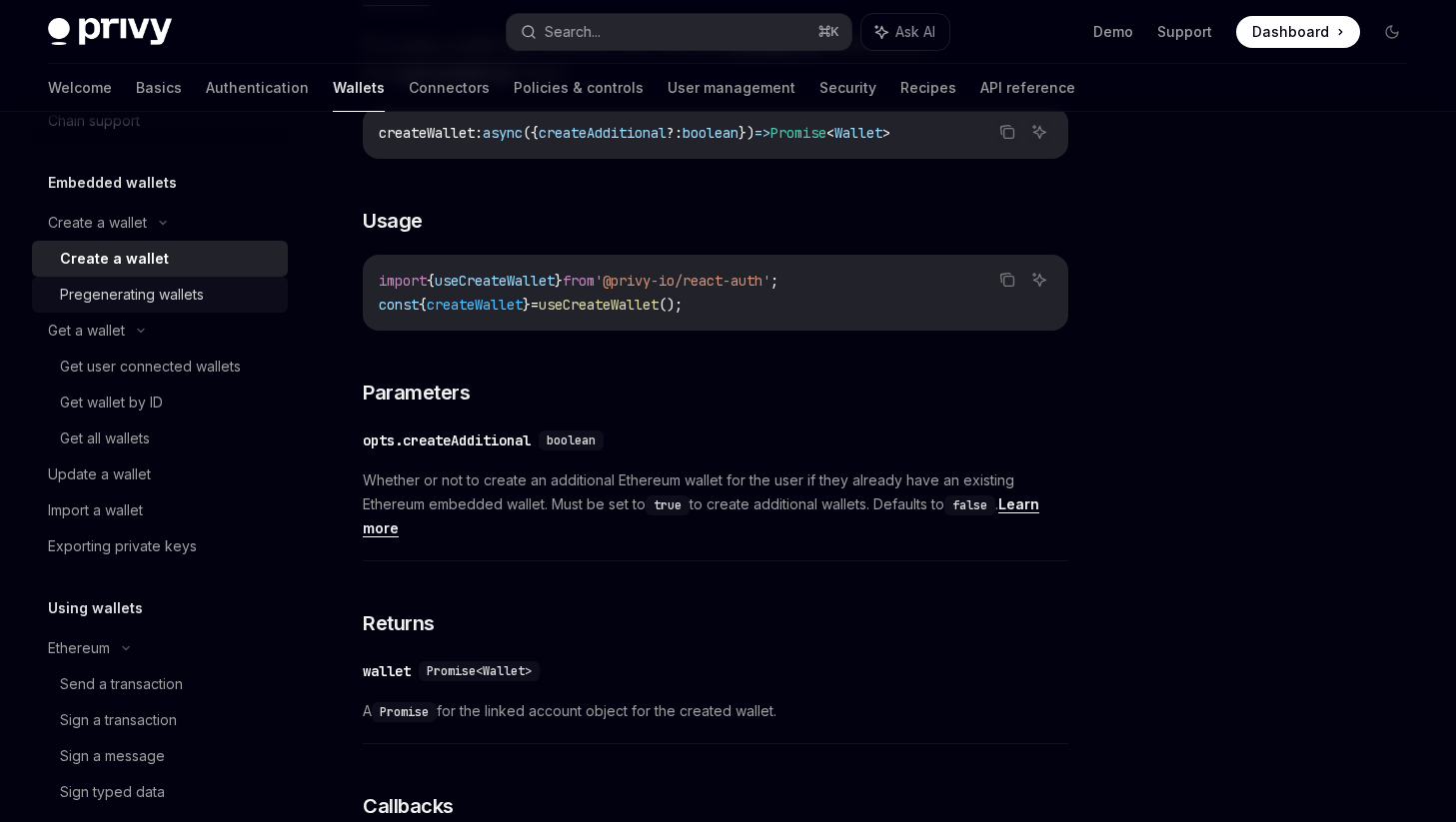 click on "Pregenerating wallets" at bounding box center [168, 295] 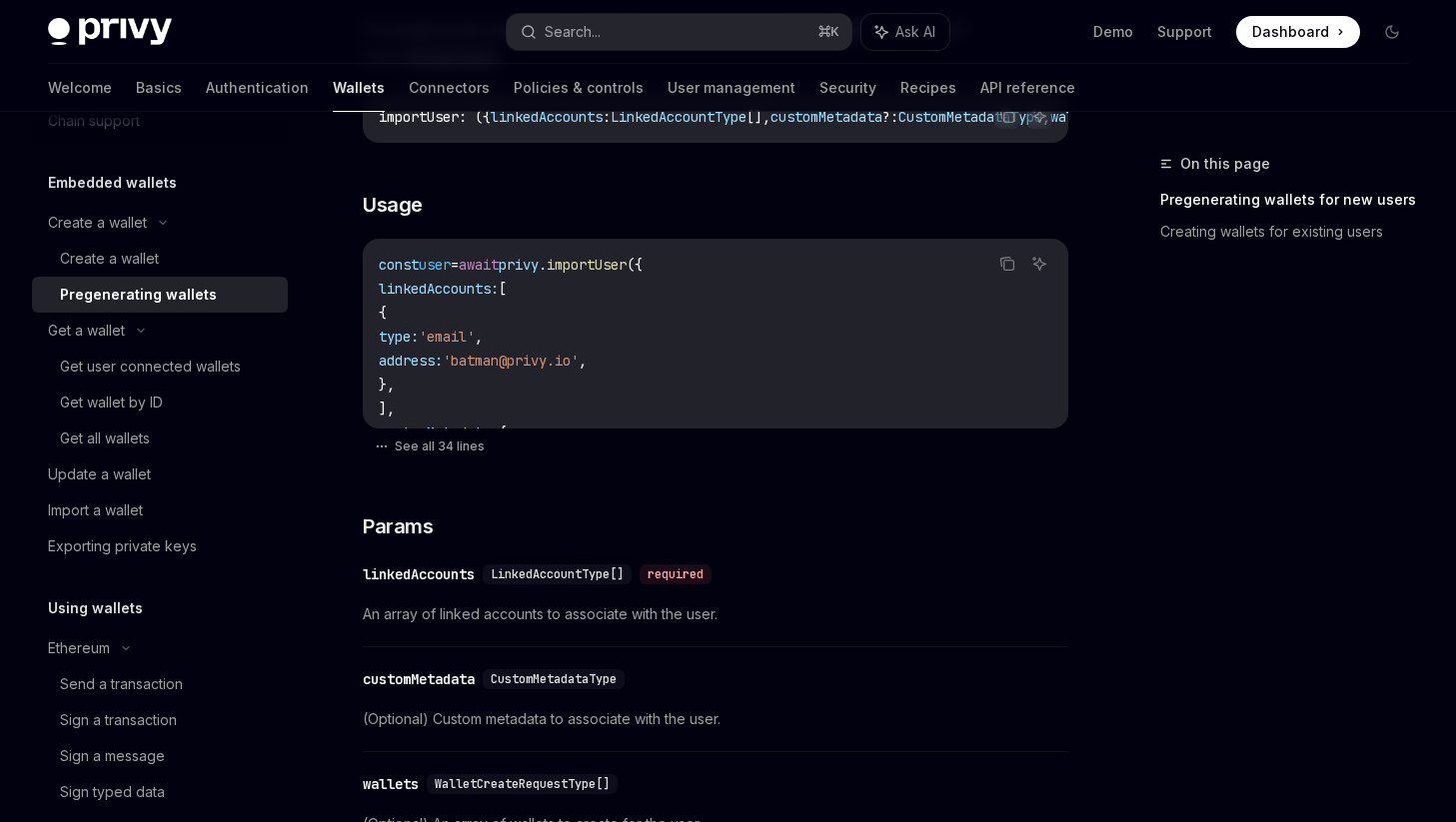 scroll, scrollTop: 594, scrollLeft: 0, axis: vertical 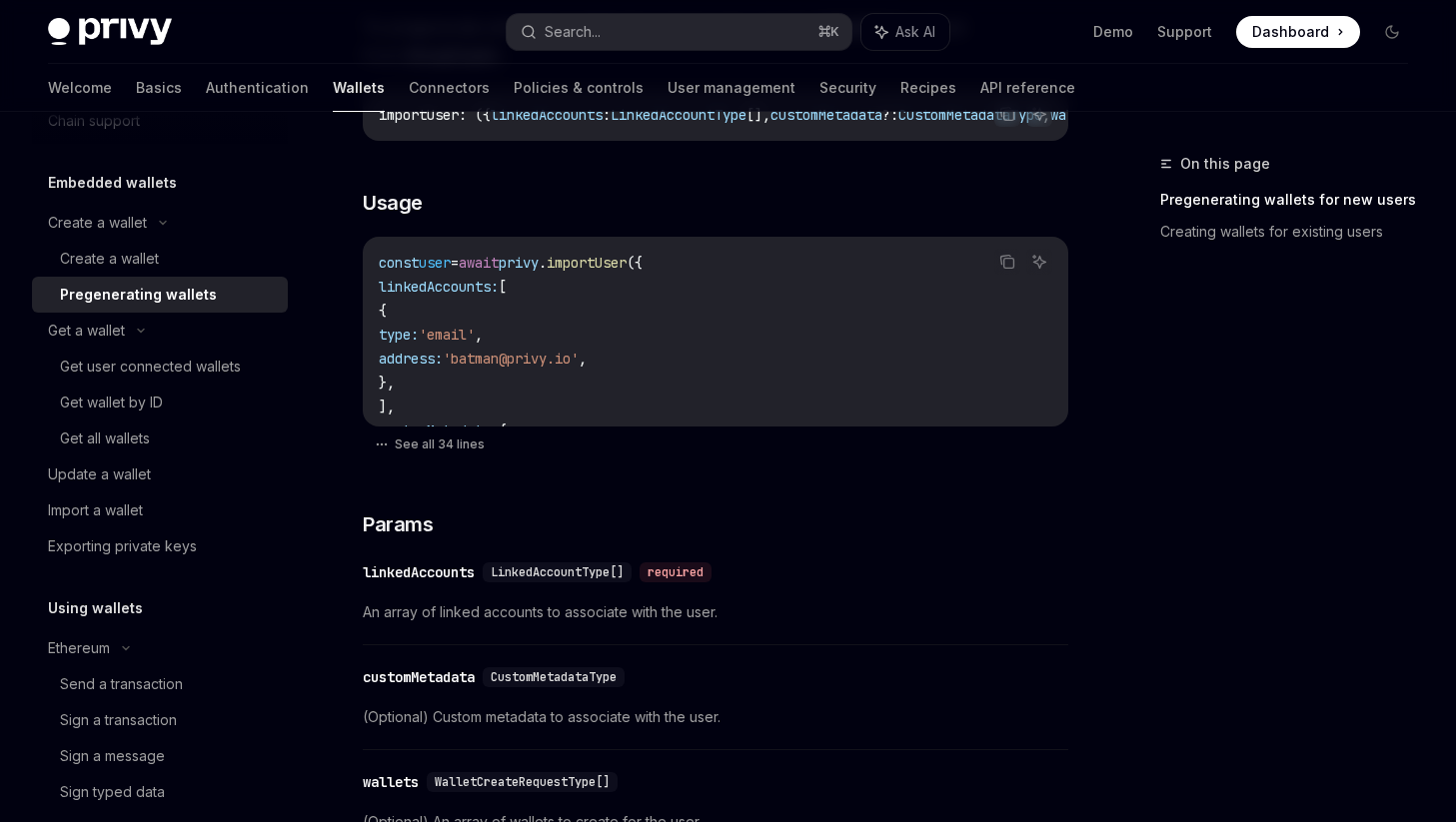 click on "To pregenerate embedded wallets for a given user, use the  importUser  method from  PrivyClient . Copy Ask AI importUser : ({ linkedAccounts :  LinkedAccountType [],  customMetadata ?:  CustomMetadataType ,  wallets ?:  WalletCreateRequestType []})  =>  Promise < User >
​ Usage Copy Ask AI const  user  =  await  privy . importUser ({
linkedAccounts:  [
{
type:  'email' ,
address:  '[EMAIL]' ,
},
],
customMetadata:  {
username:  '[USERNAME]' ,
isVerified:  true ,
age:  [AGE] ,
},
wallets:  [
{
chainType:  'ethereum' ,
createSmartWallet:  true ,
additionalSigners:  [
{
signerId:  '[SIGNER-ID]' ,
policyIds:  [ '[POLICY-ID]' ]
}
]
},
{
chainType:  'solana' ,
additionalSigners:  [
{
'[SIGNER-ID]' ,
]" at bounding box center (716, 867) 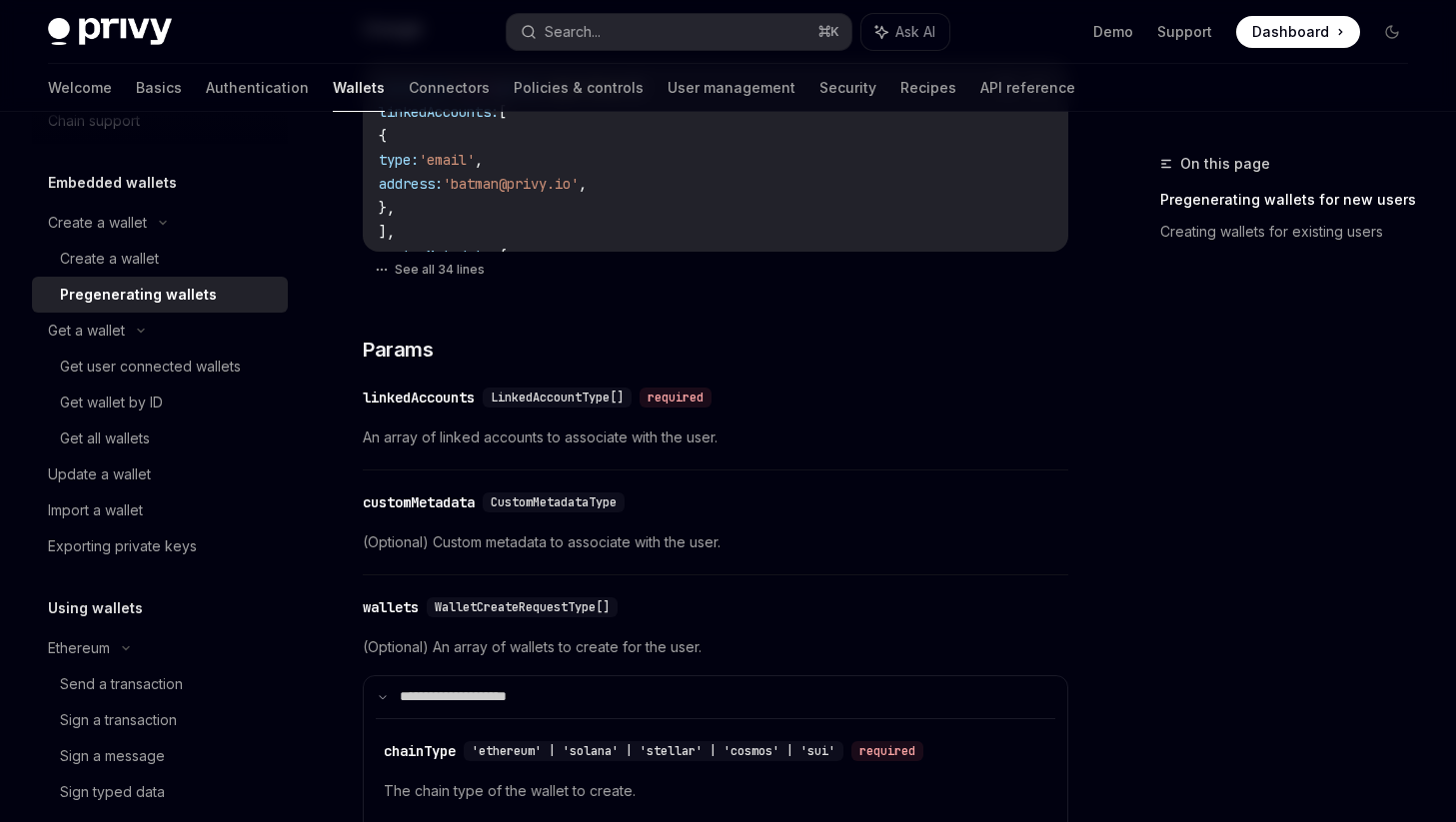scroll, scrollTop: 727, scrollLeft: 0, axis: vertical 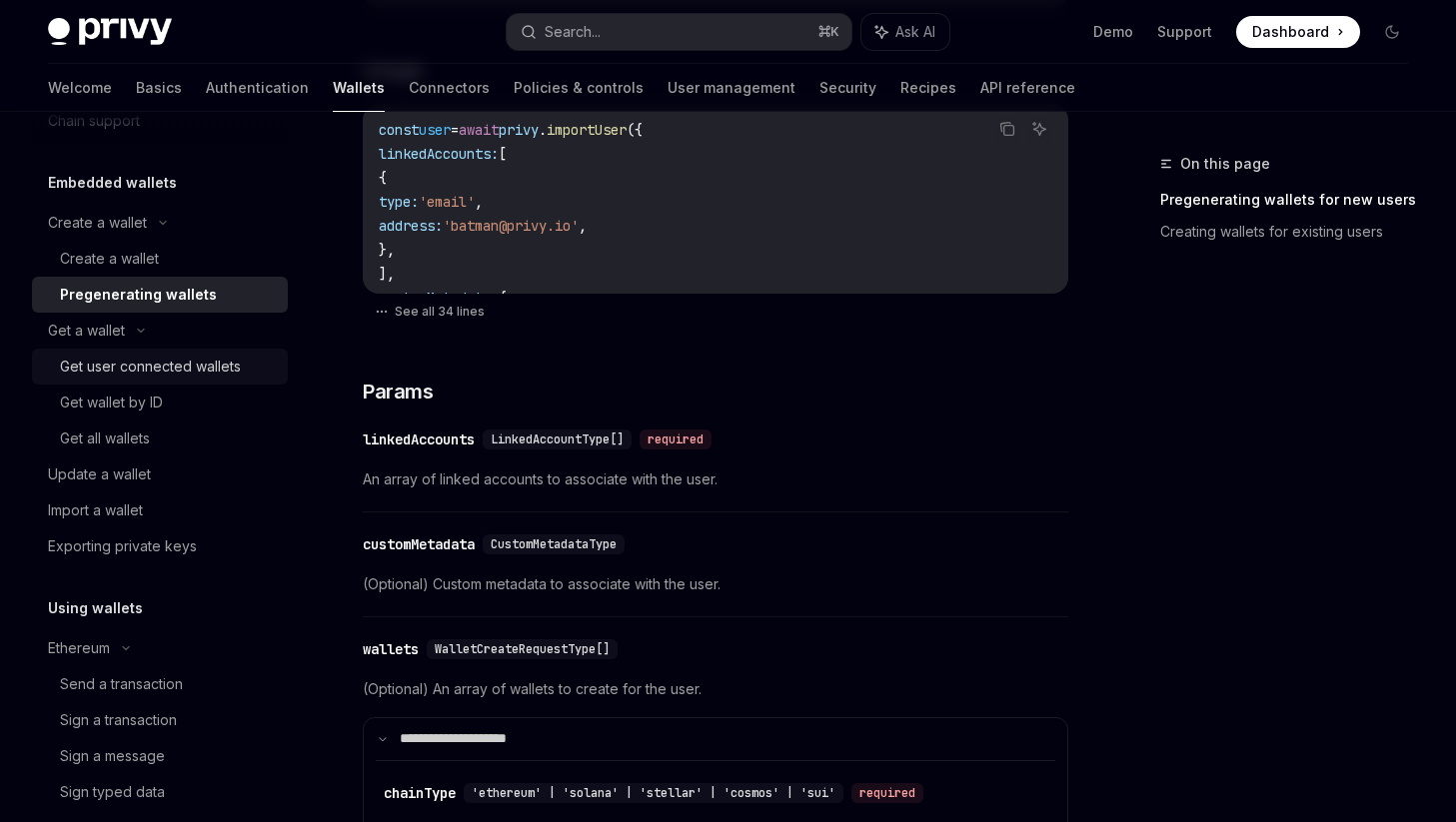 click on "Get user connected wallets" at bounding box center (150, 367) 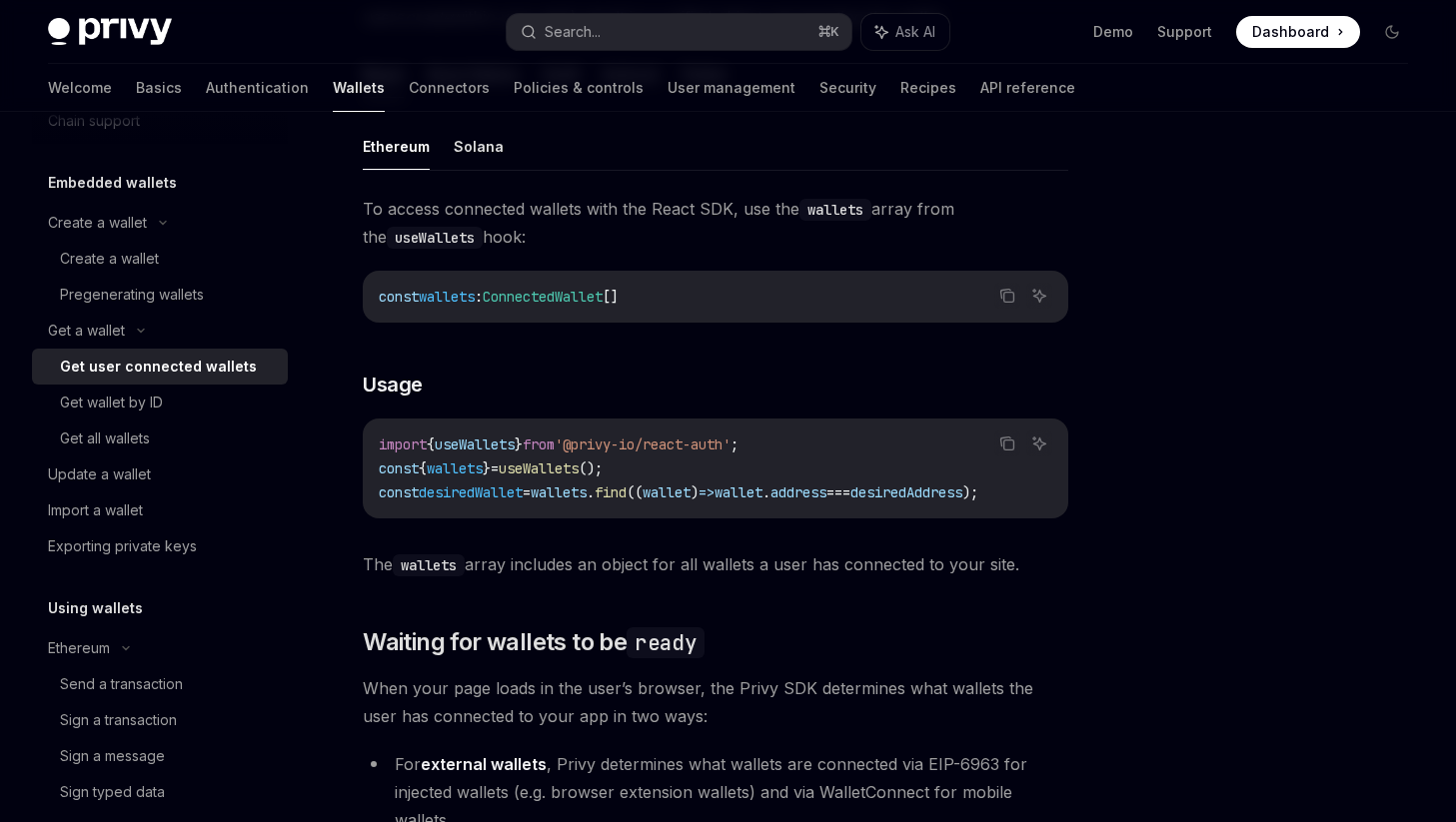 scroll, scrollTop: 693, scrollLeft: 0, axis: vertical 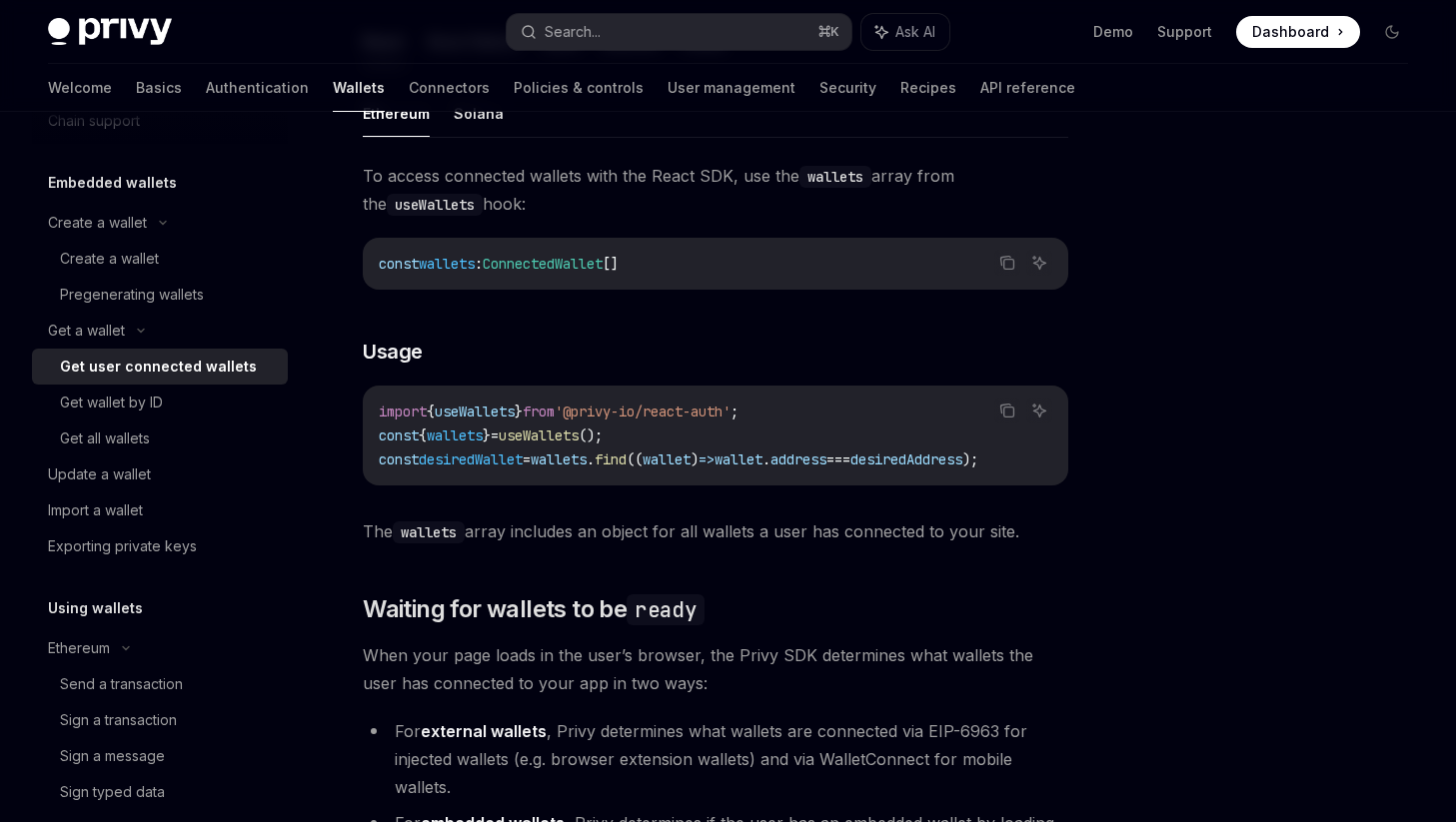 click on "import  { useWallets }  from  '@privy-io/react-auth' ;
const  {  wallets  }  =  useWallets ();
const  desiredWallet  =  wallets . find (( wallet )  =>  wallet . address  ===  desiredAddress );" at bounding box center (716, 435) 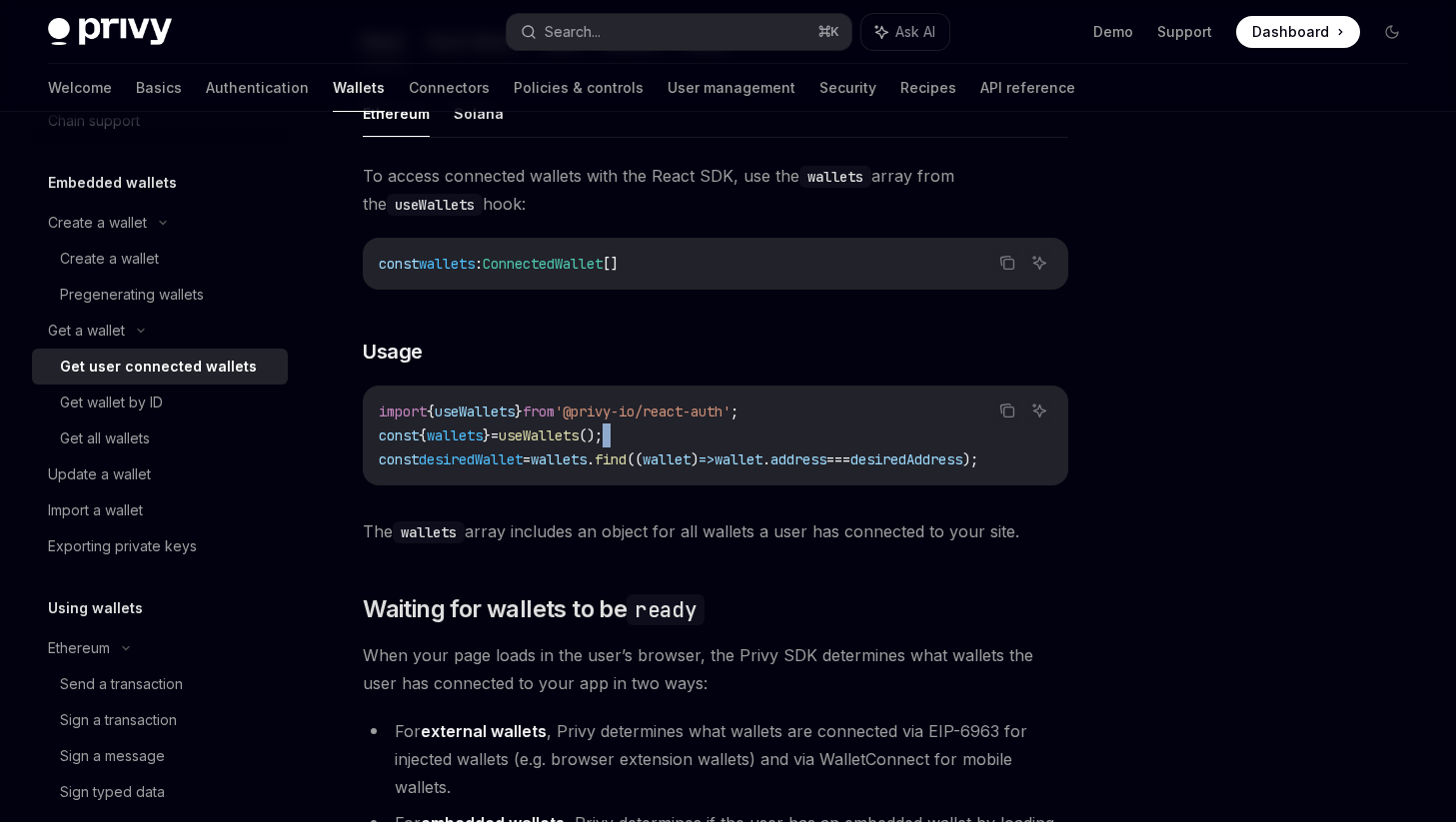 click on "import  { useWallets }  from  '@privy-io/react-auth' ;
const  {  wallets  }  =  useWallets ();
const  desiredWallet  =  wallets . find (( wallet )  =>  wallet . address  ===  desiredAddress );" at bounding box center (716, 435) 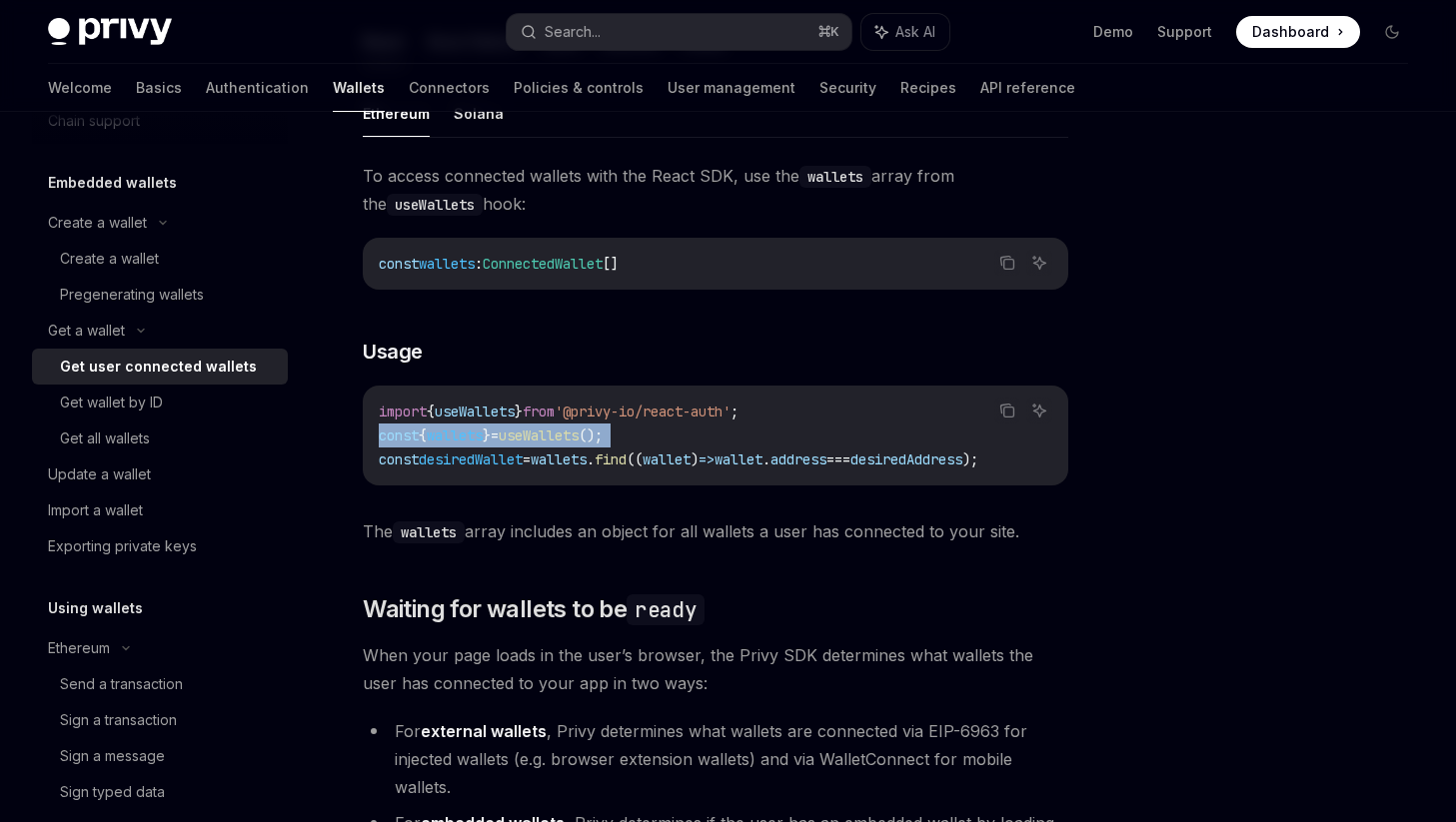 click on "import  { useWallets }  from  '@privy-io/react-auth' ;
const  {  wallets  }  =  useWallets ();
const  desiredWallet  =  wallets . find (( wallet )  =>  wallet . address  ===  desiredAddress );" at bounding box center (716, 435) 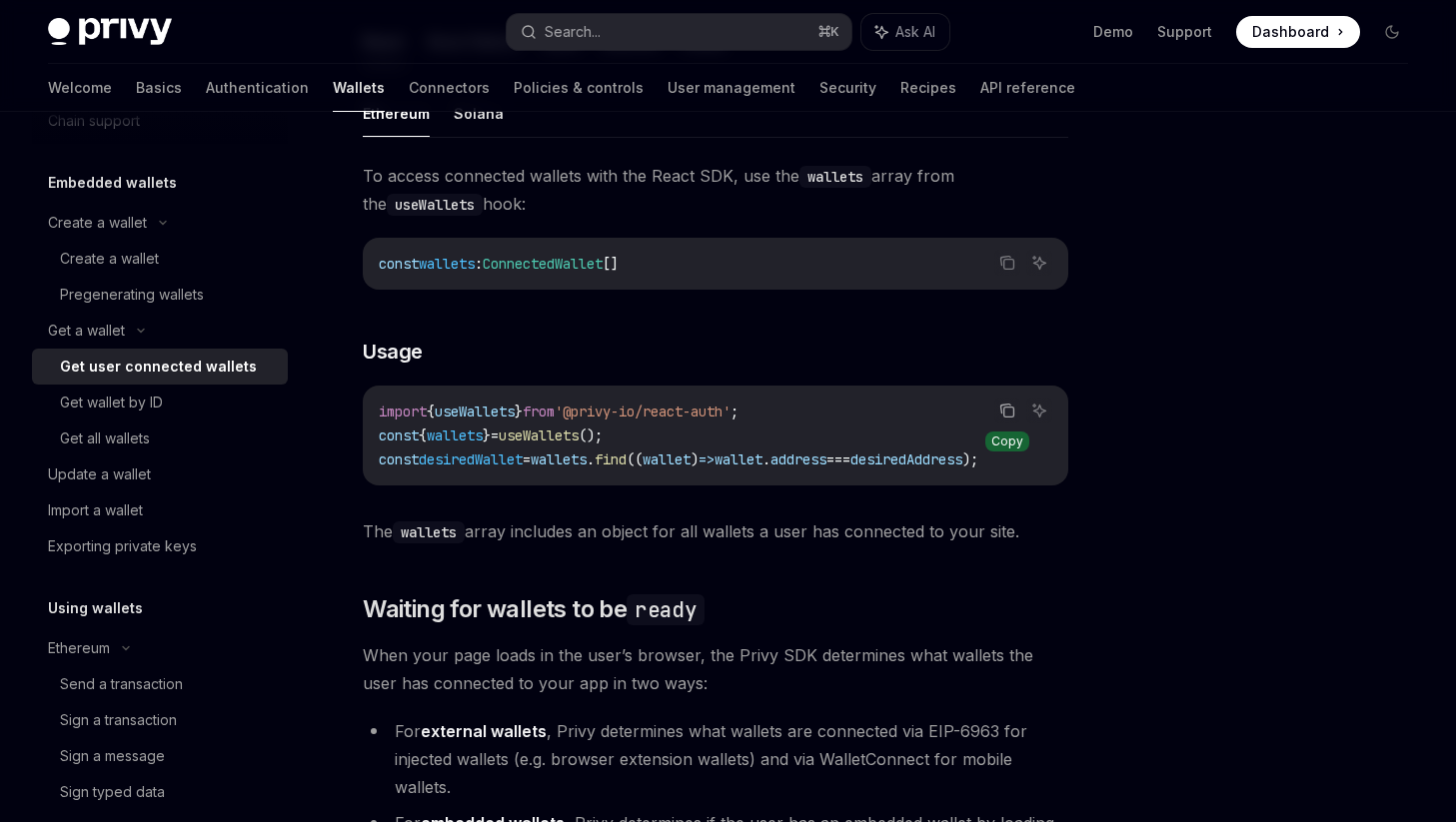 click 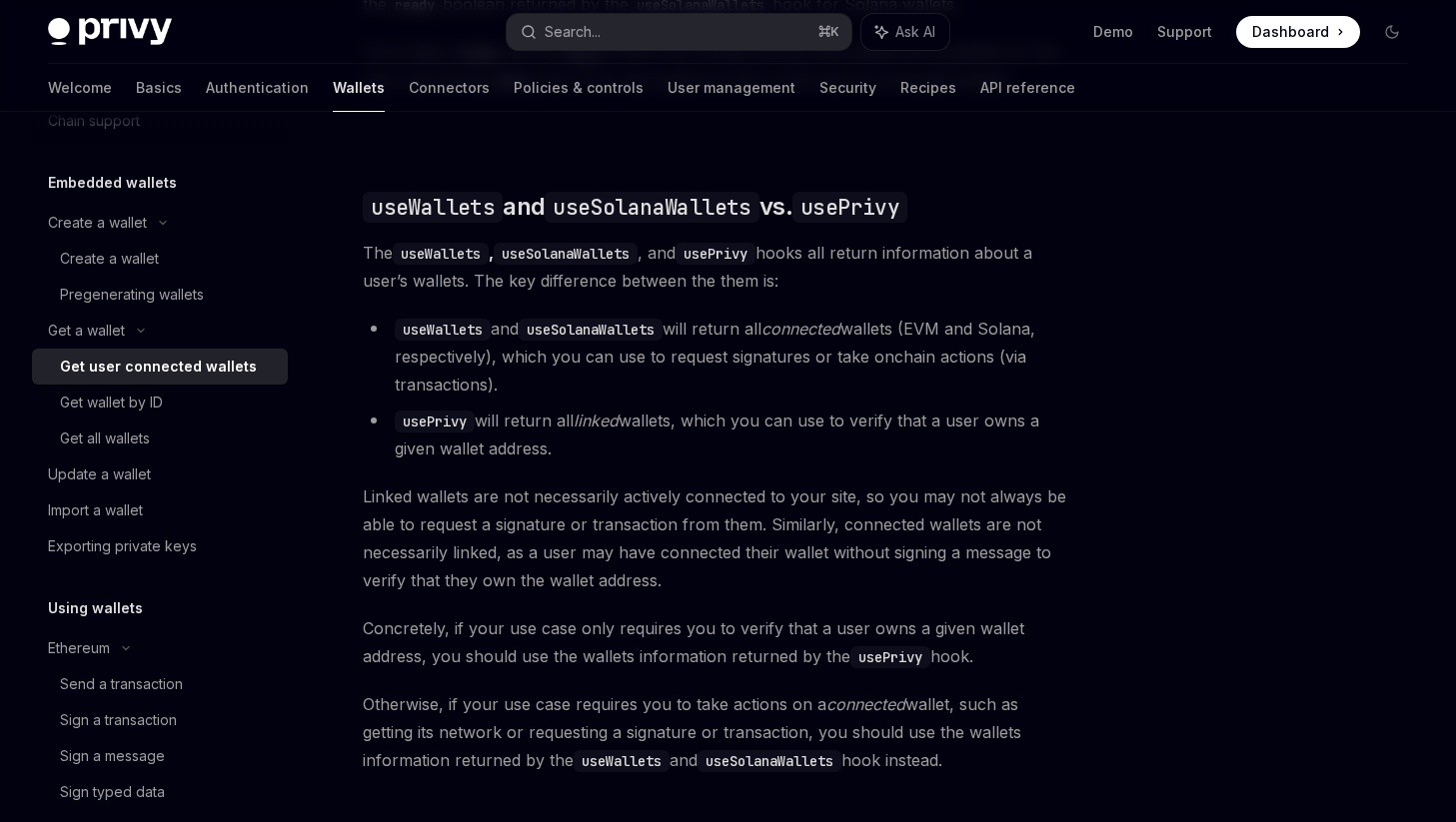 scroll, scrollTop: 1628, scrollLeft: 0, axis: vertical 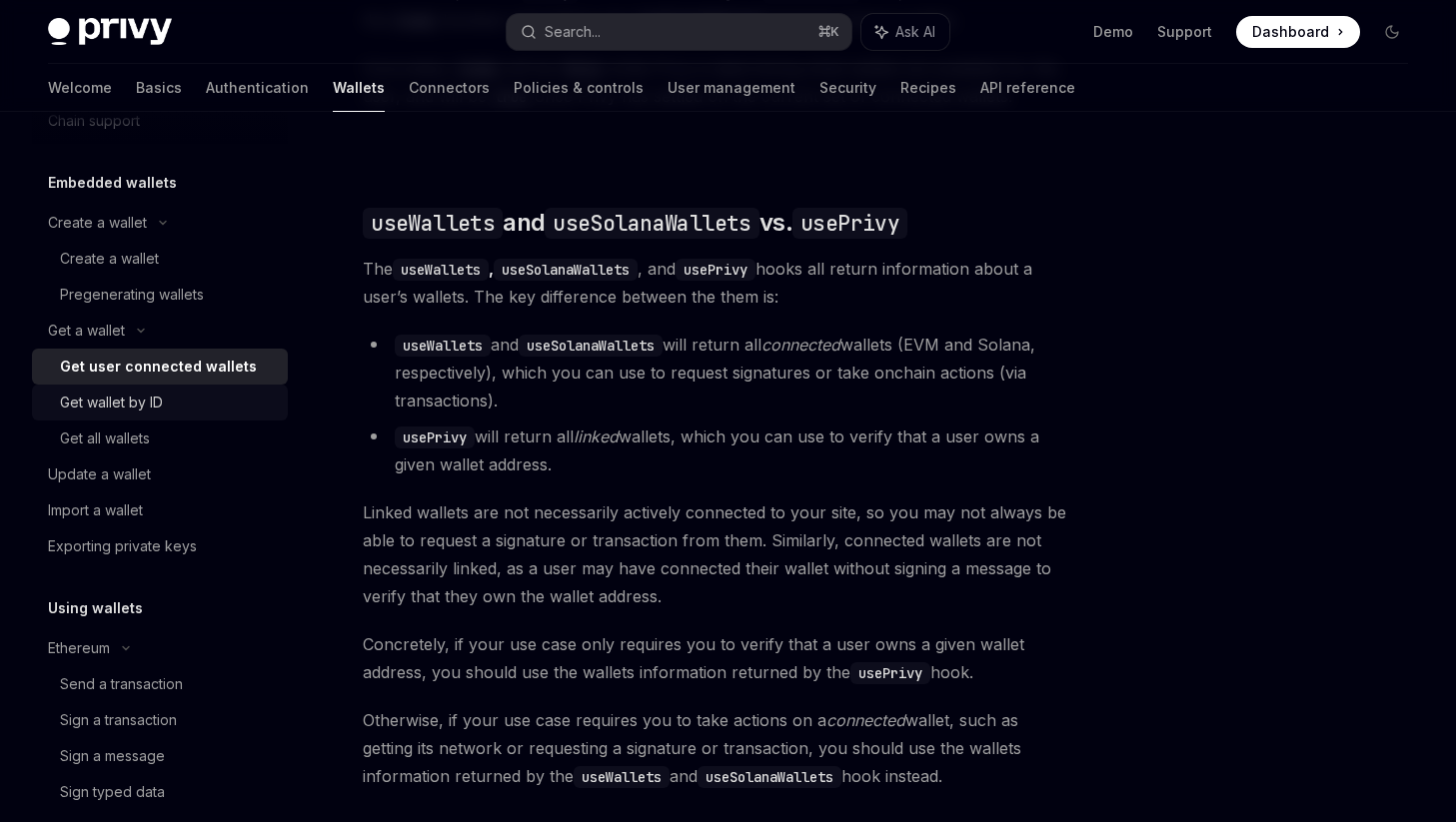 click on "Get wallet by ID" at bounding box center [111, 403] 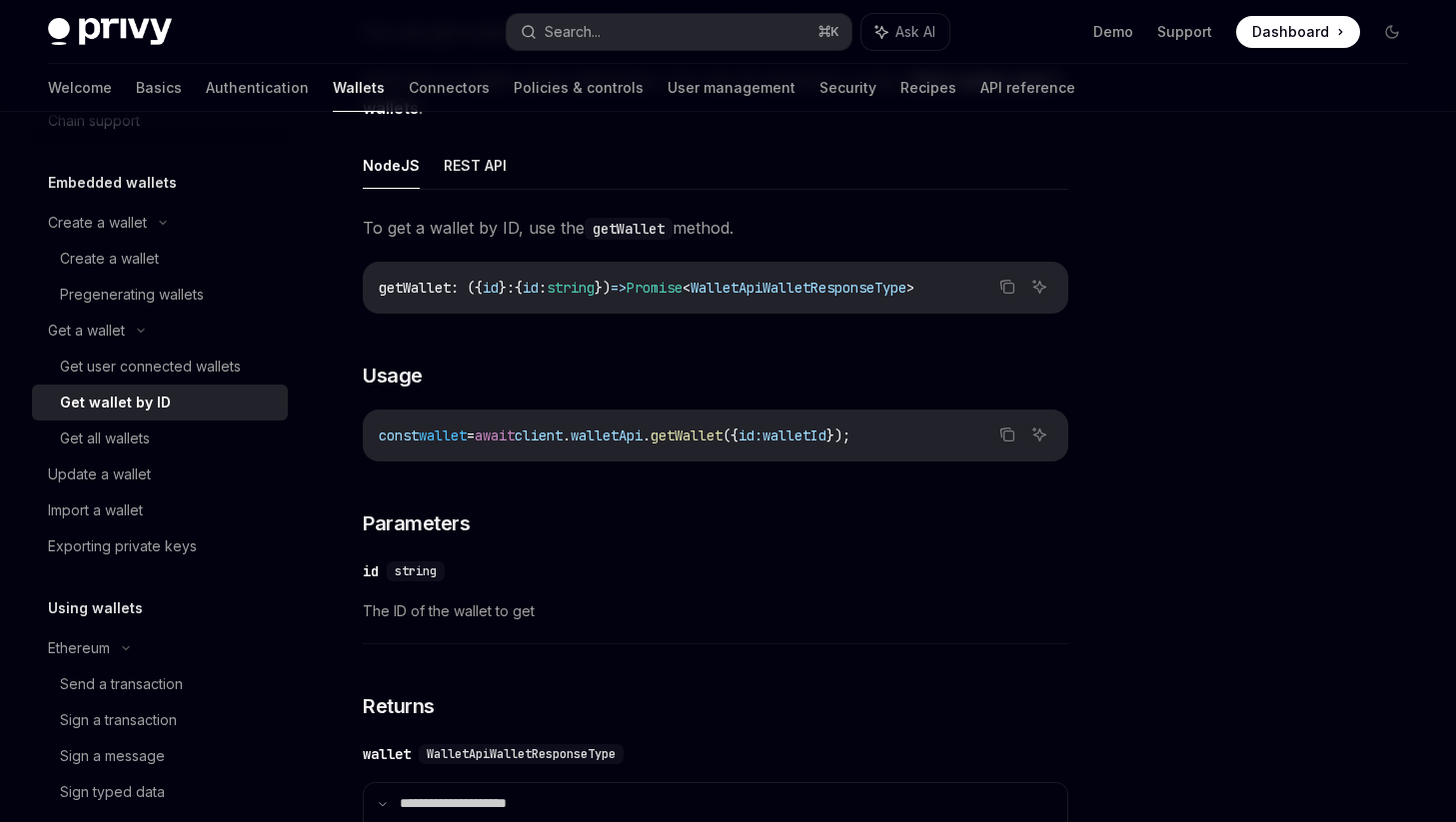 scroll, scrollTop: 0, scrollLeft: 0, axis: both 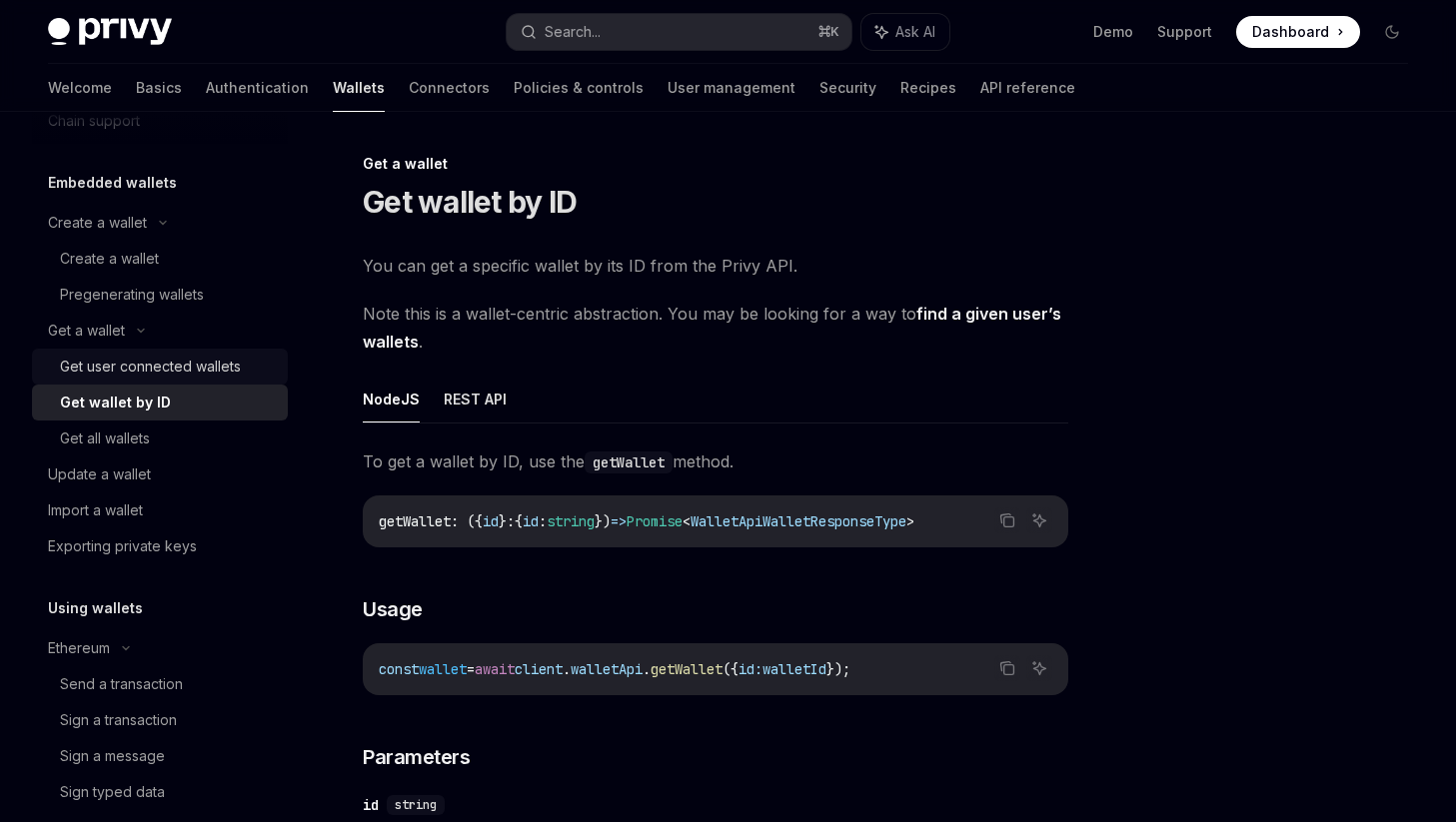 click on "Get user connected wallets" at bounding box center (150, 367) 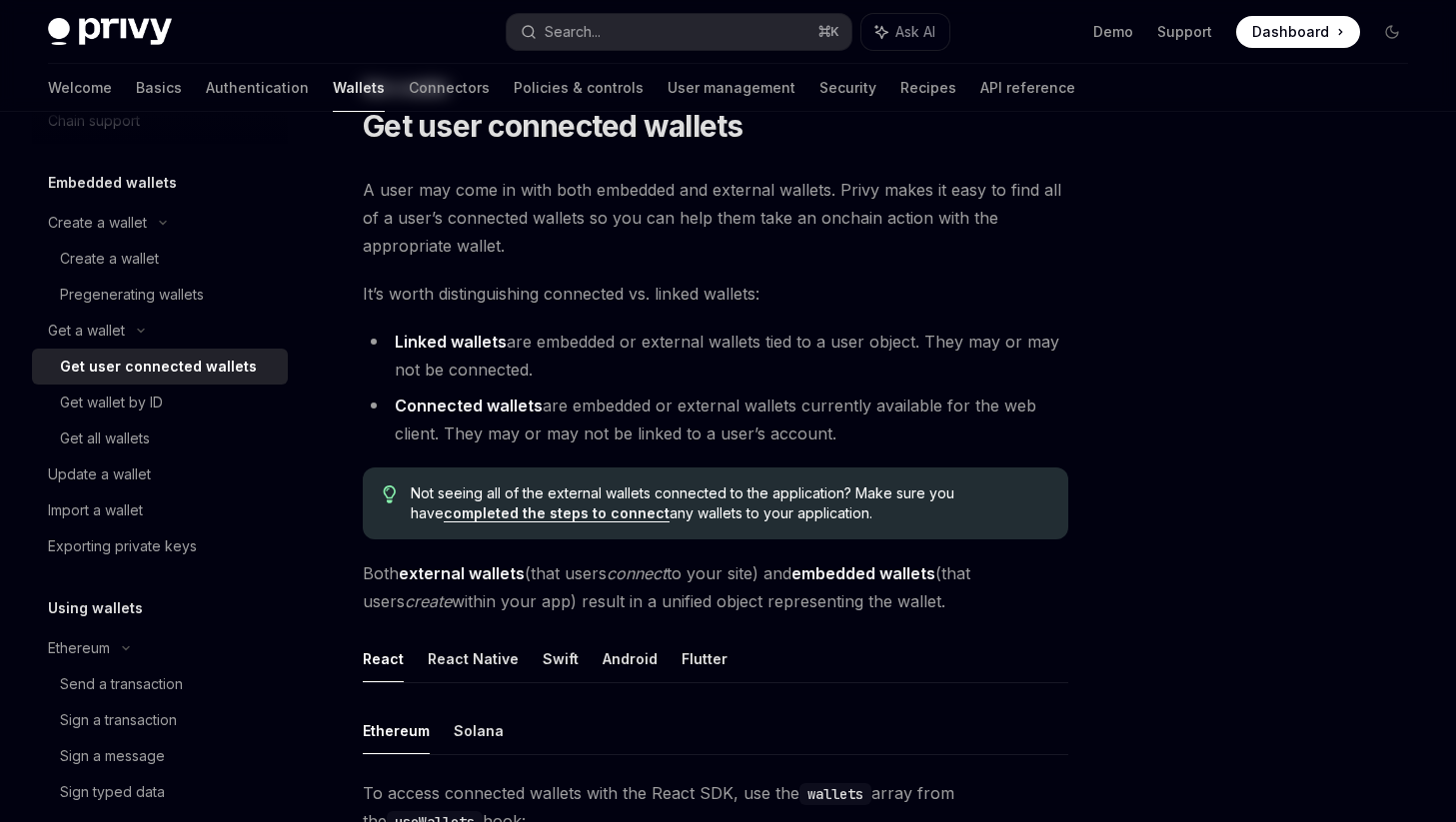 scroll, scrollTop: 50, scrollLeft: 0, axis: vertical 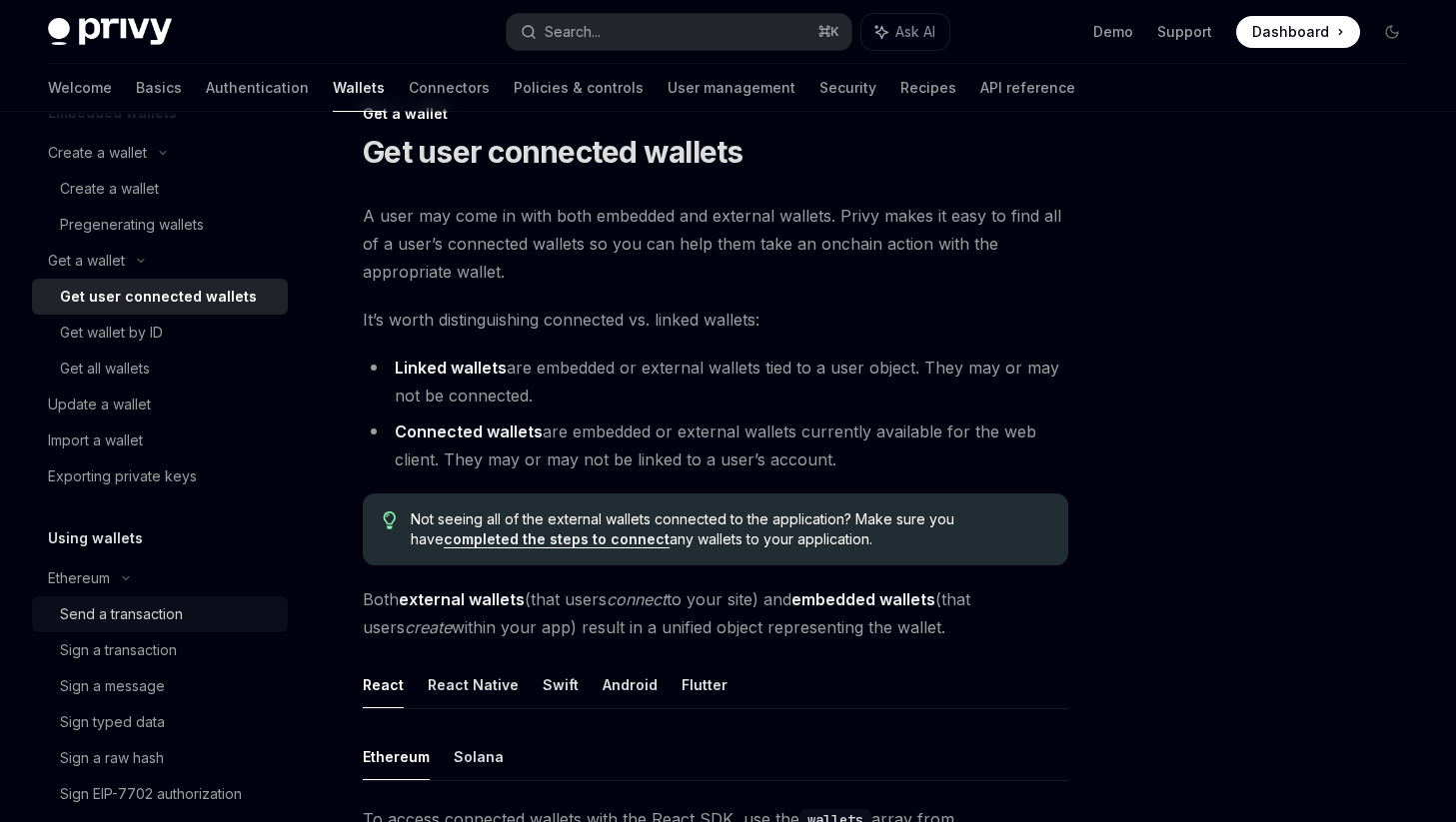 click on "Send a transaction" at bounding box center [121, 614] 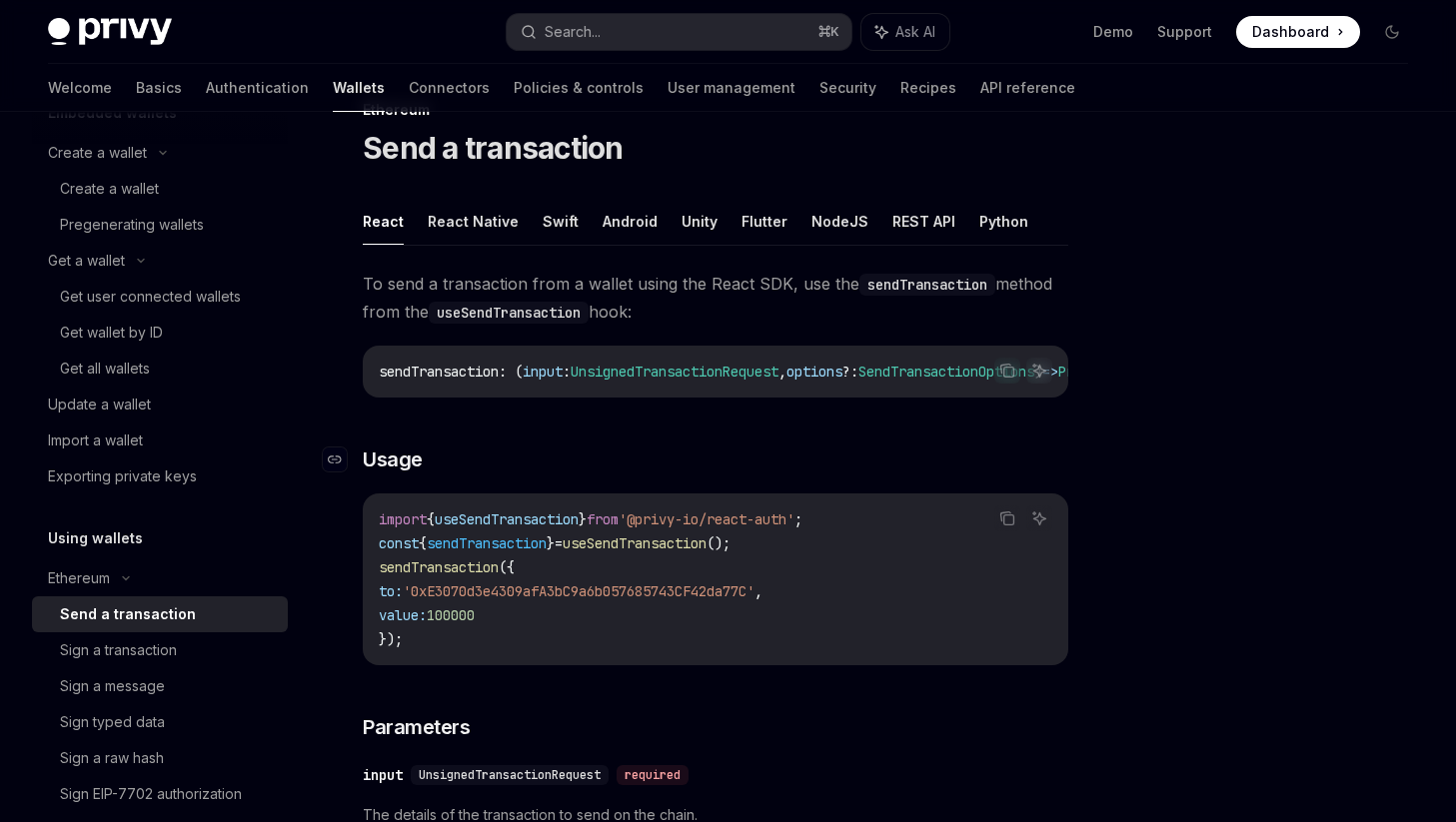 scroll, scrollTop: 71, scrollLeft: 0, axis: vertical 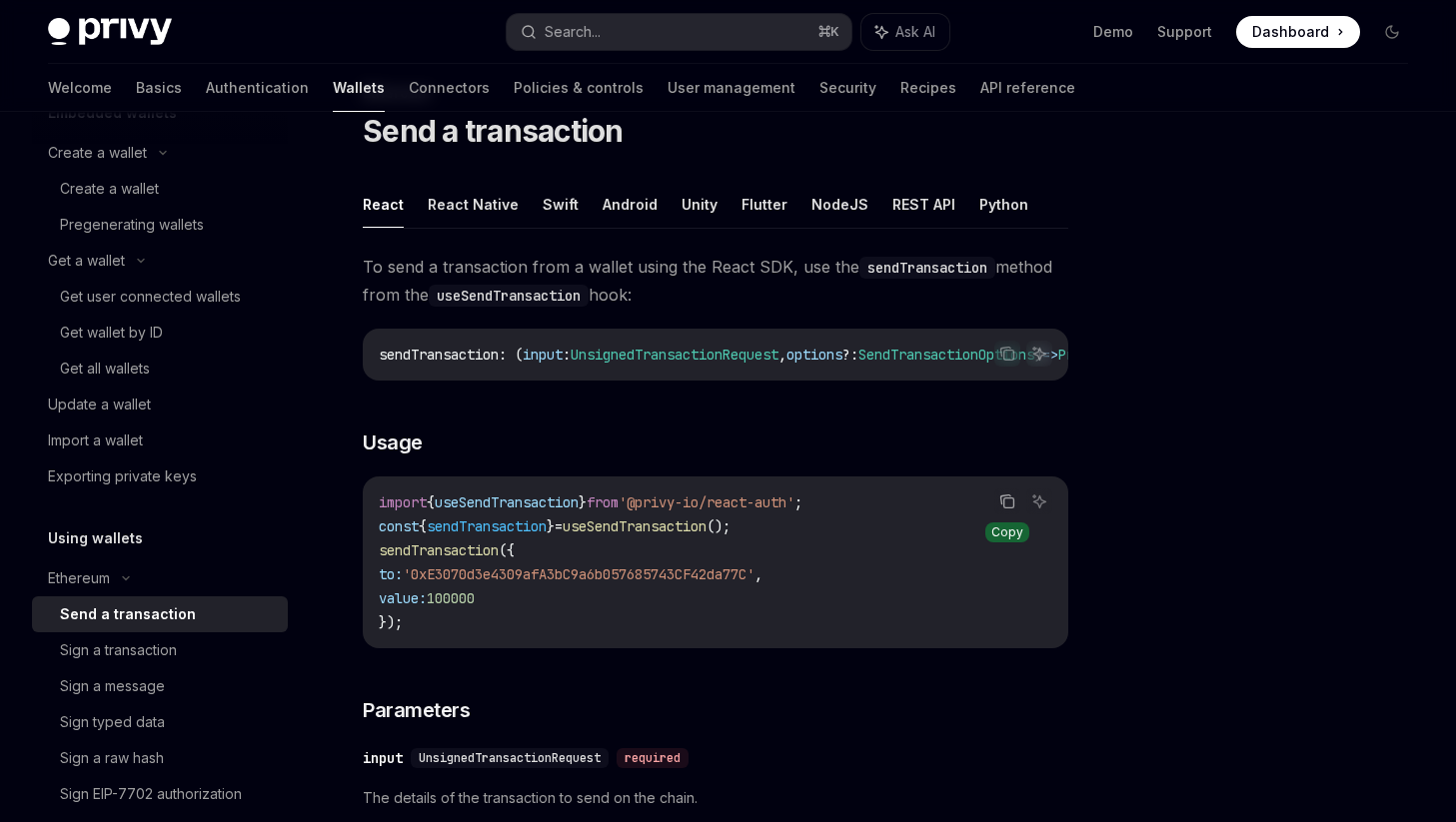 click 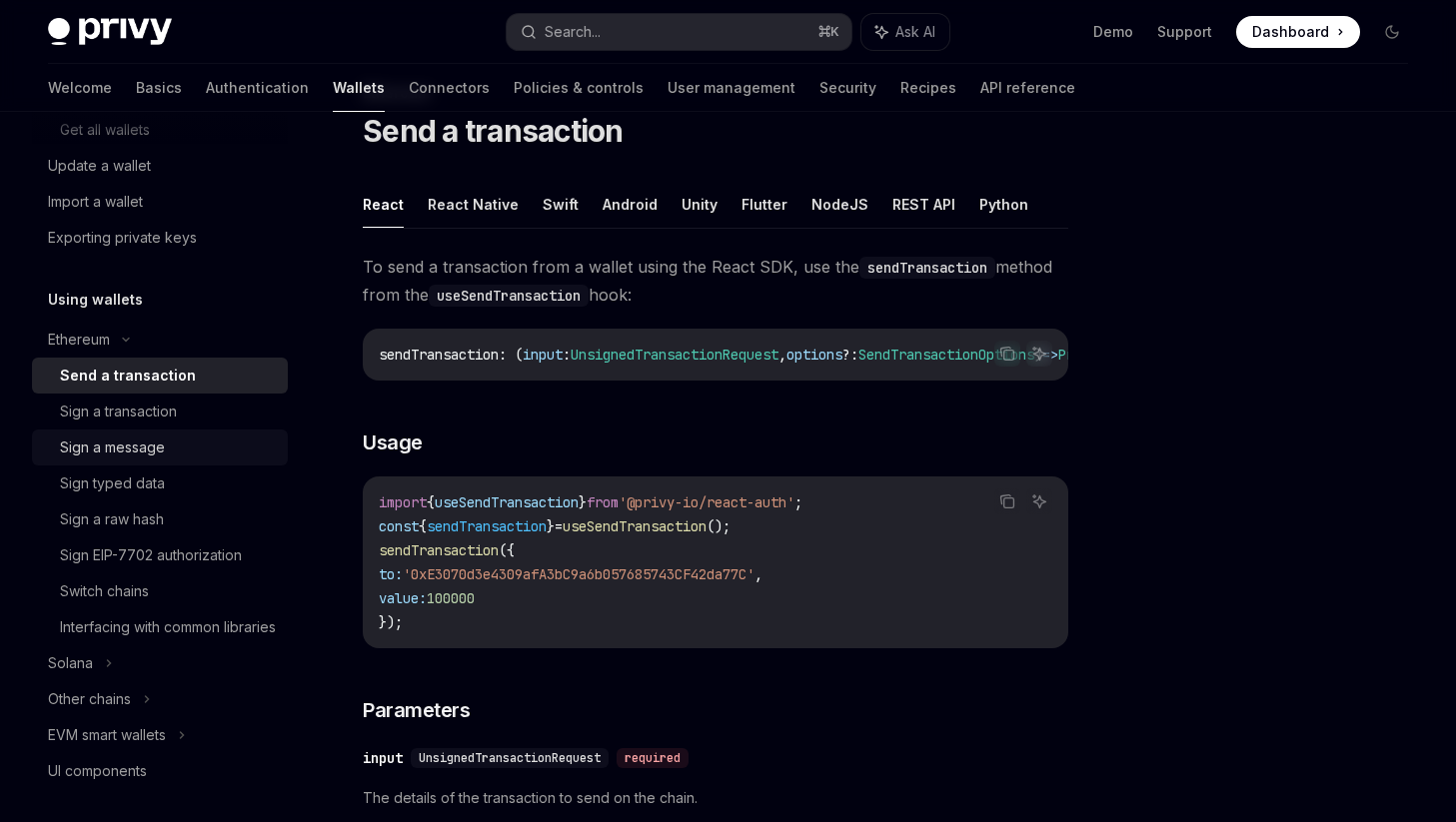 scroll, scrollTop: 411, scrollLeft: 0, axis: vertical 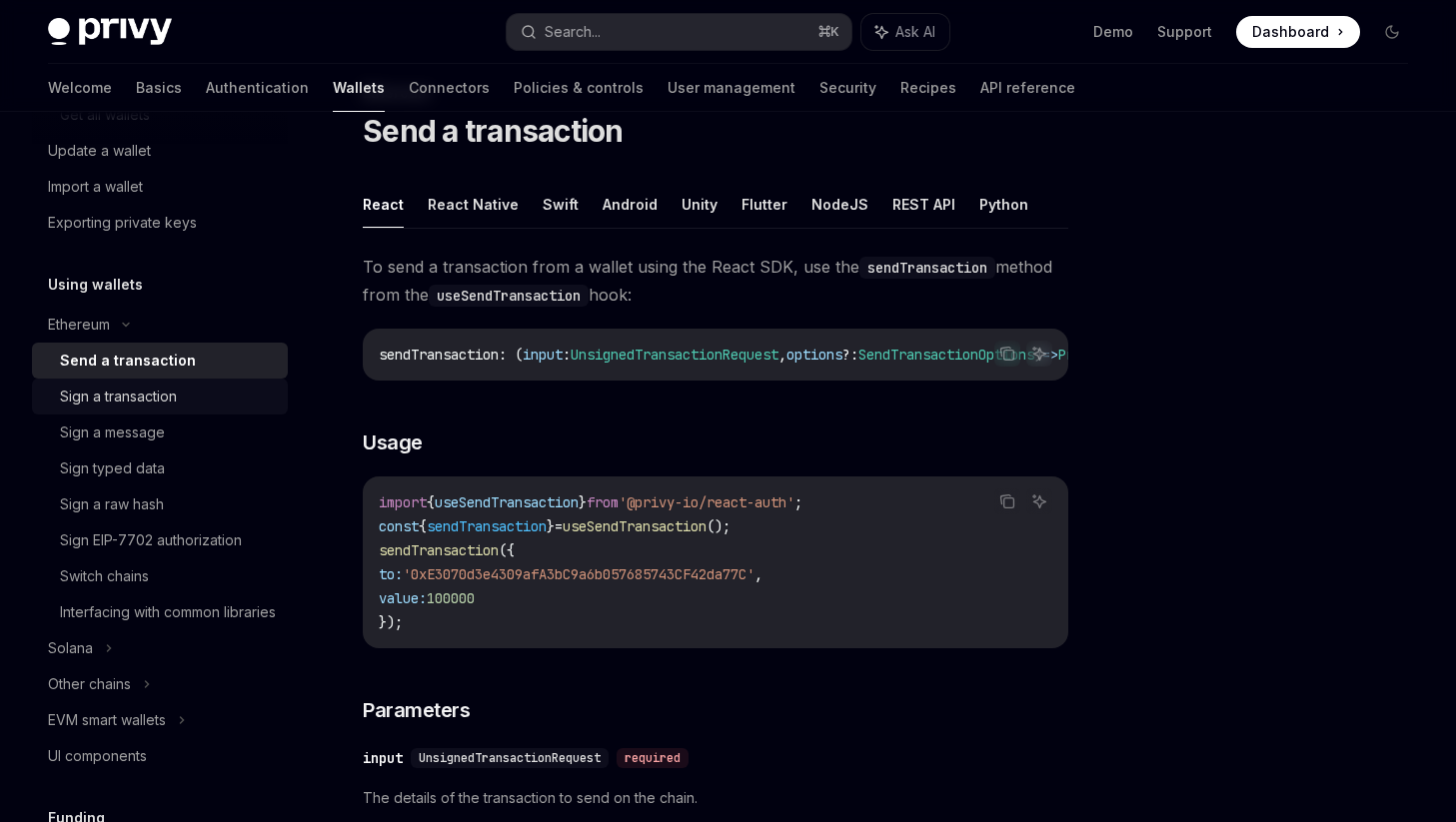 click on "Sign a transaction" at bounding box center [118, 397] 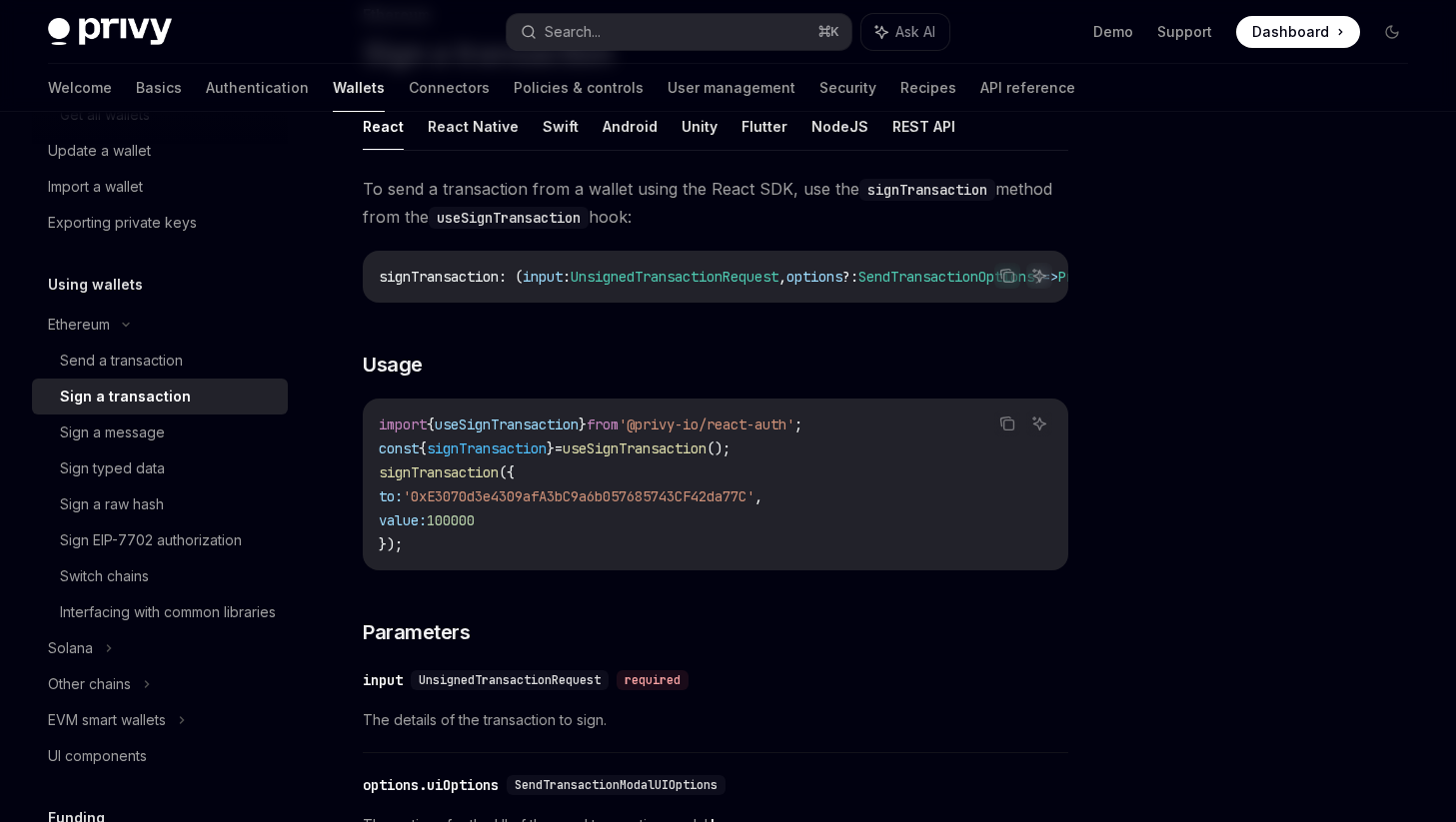 scroll, scrollTop: 147, scrollLeft: 0, axis: vertical 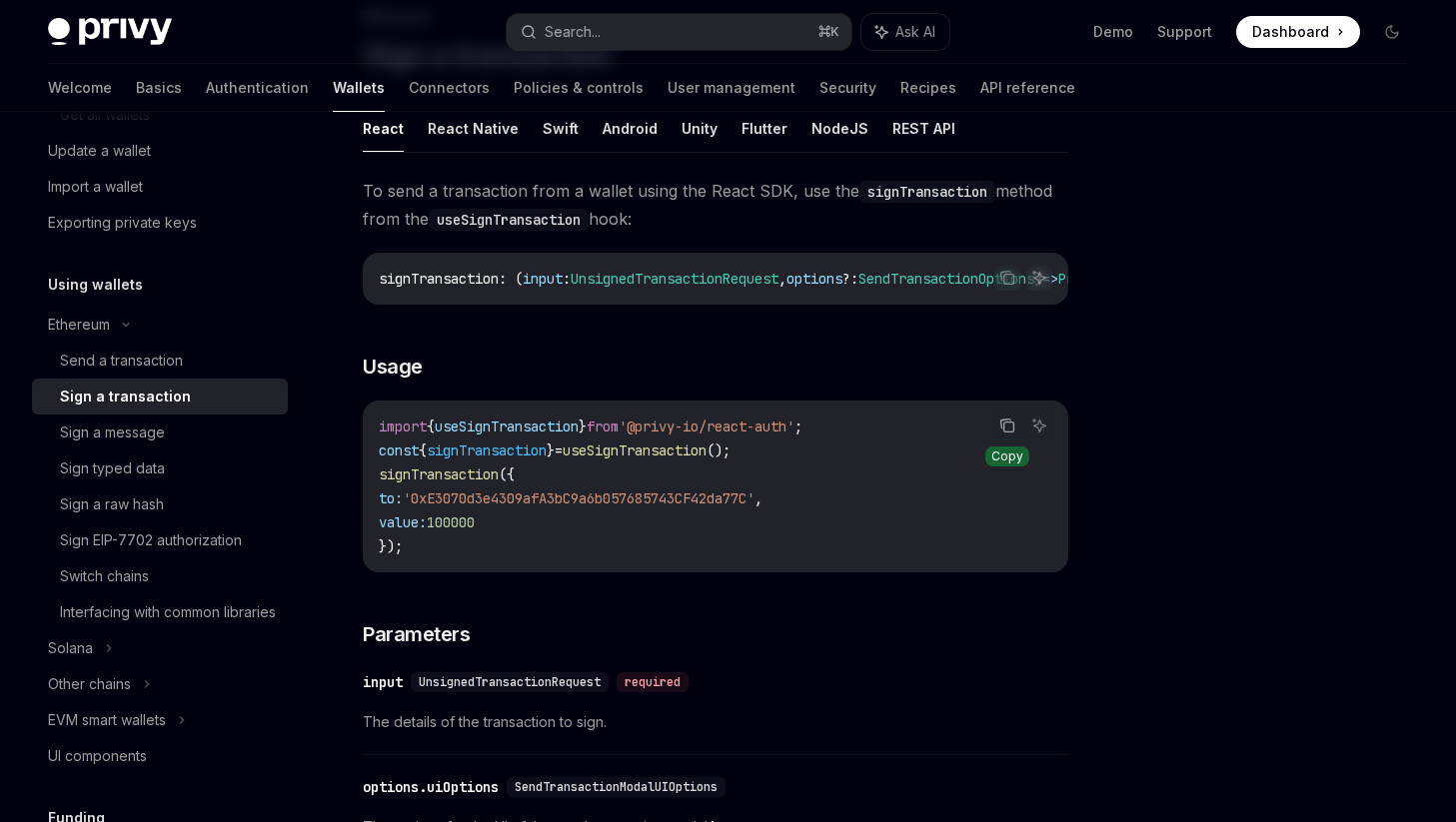click 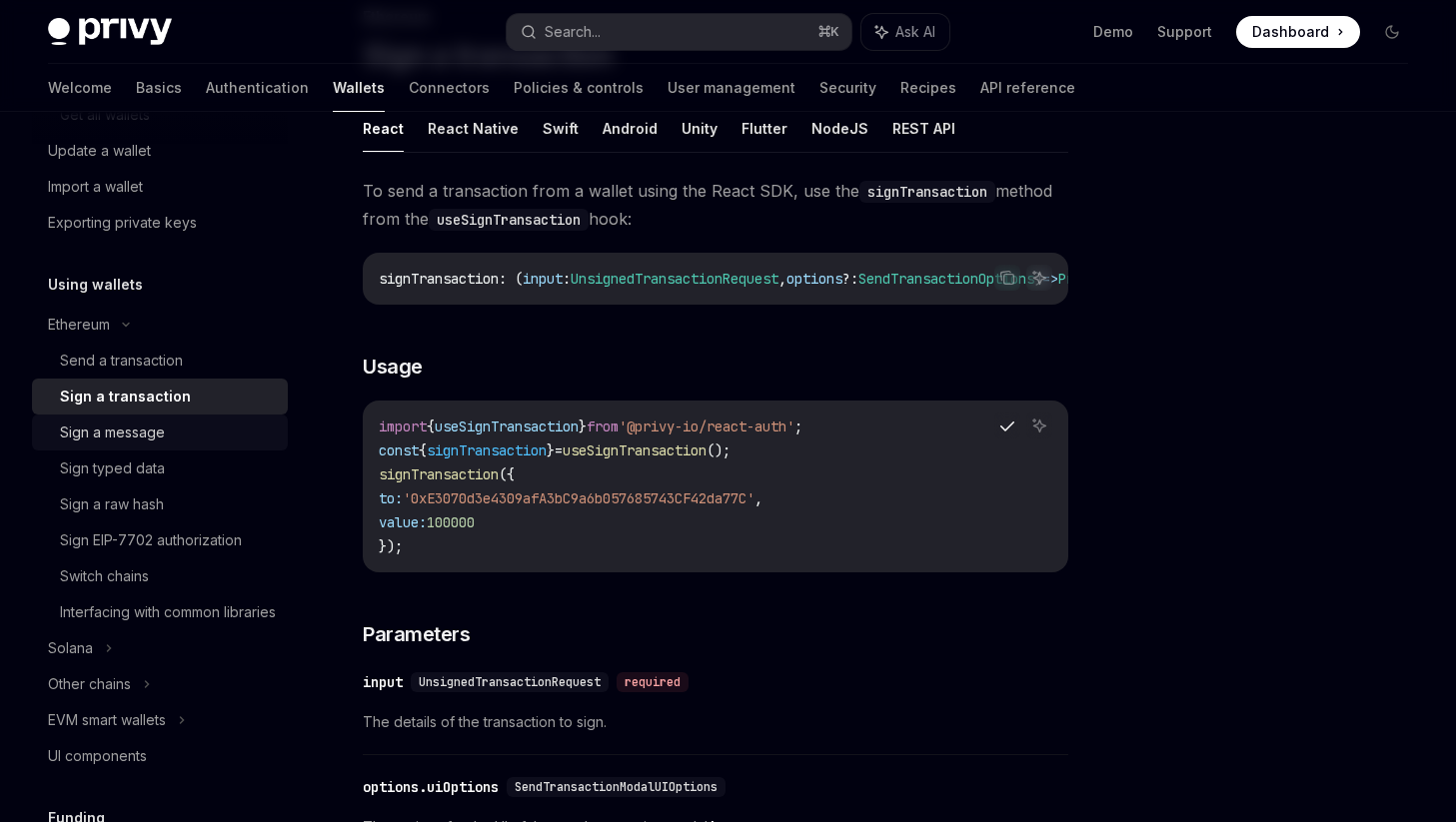 click on "Sign a message" at bounding box center [160, 432] 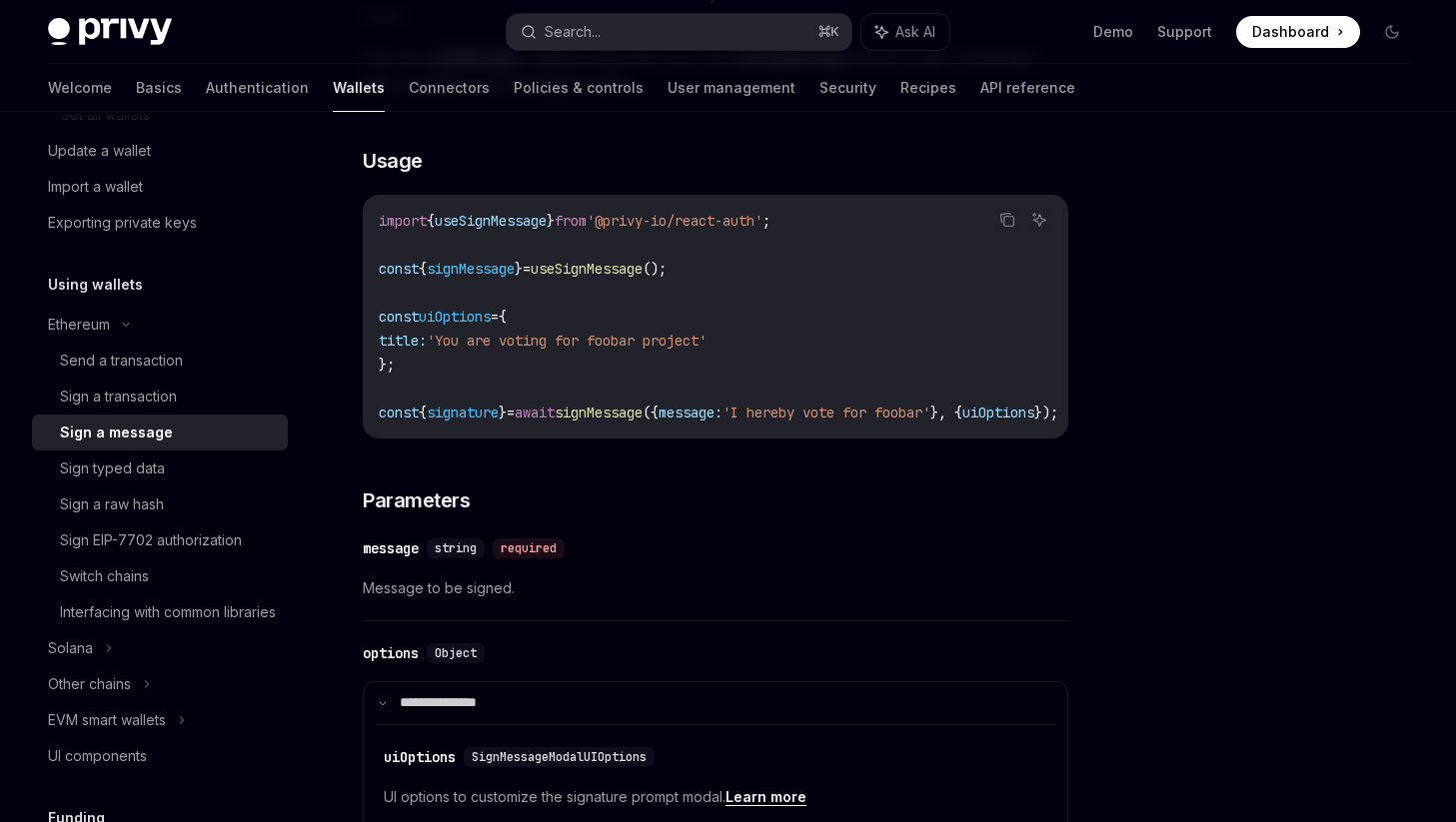 scroll, scrollTop: 343, scrollLeft: 0, axis: vertical 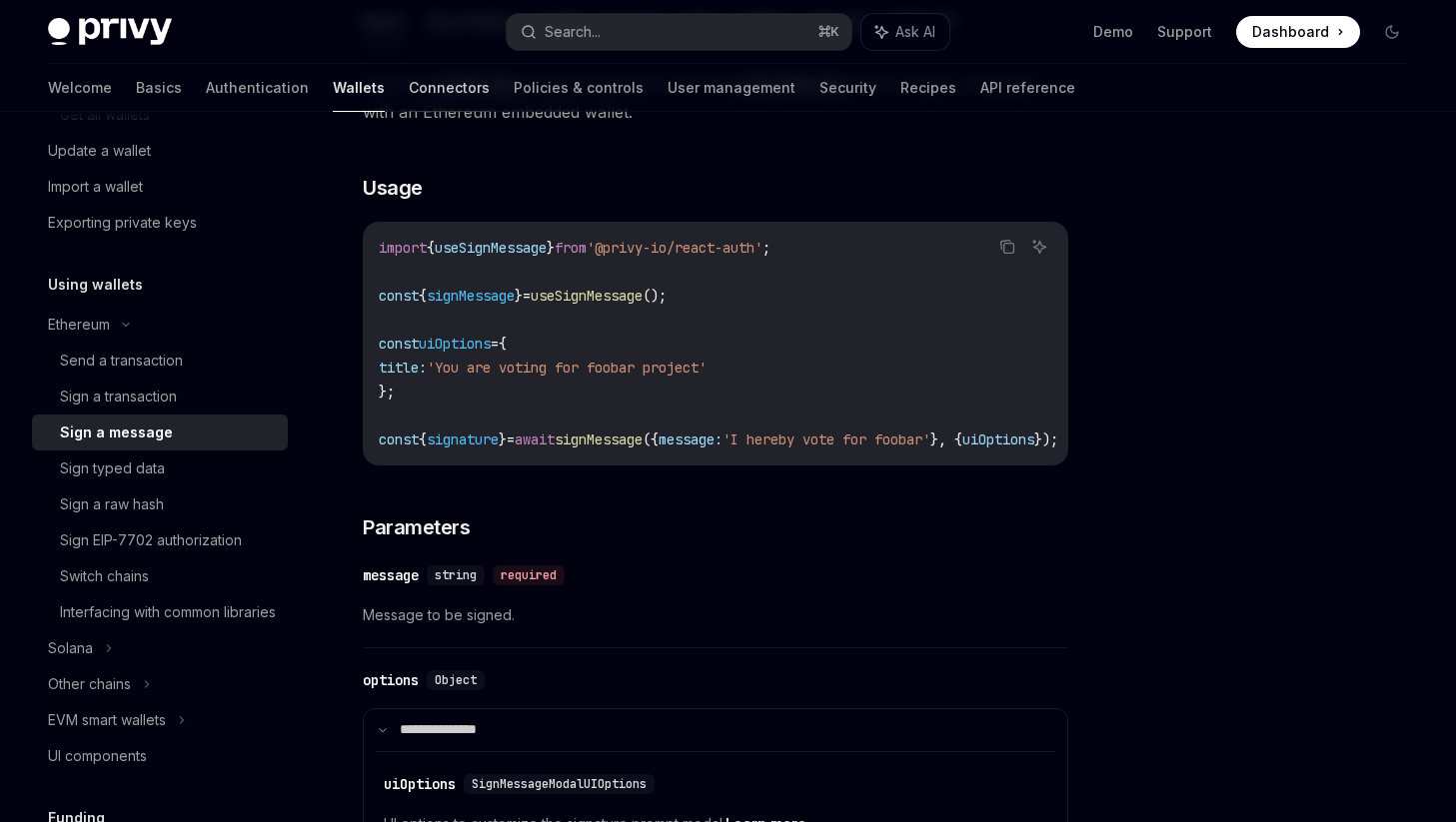 click on "Connectors" at bounding box center (449, 88) 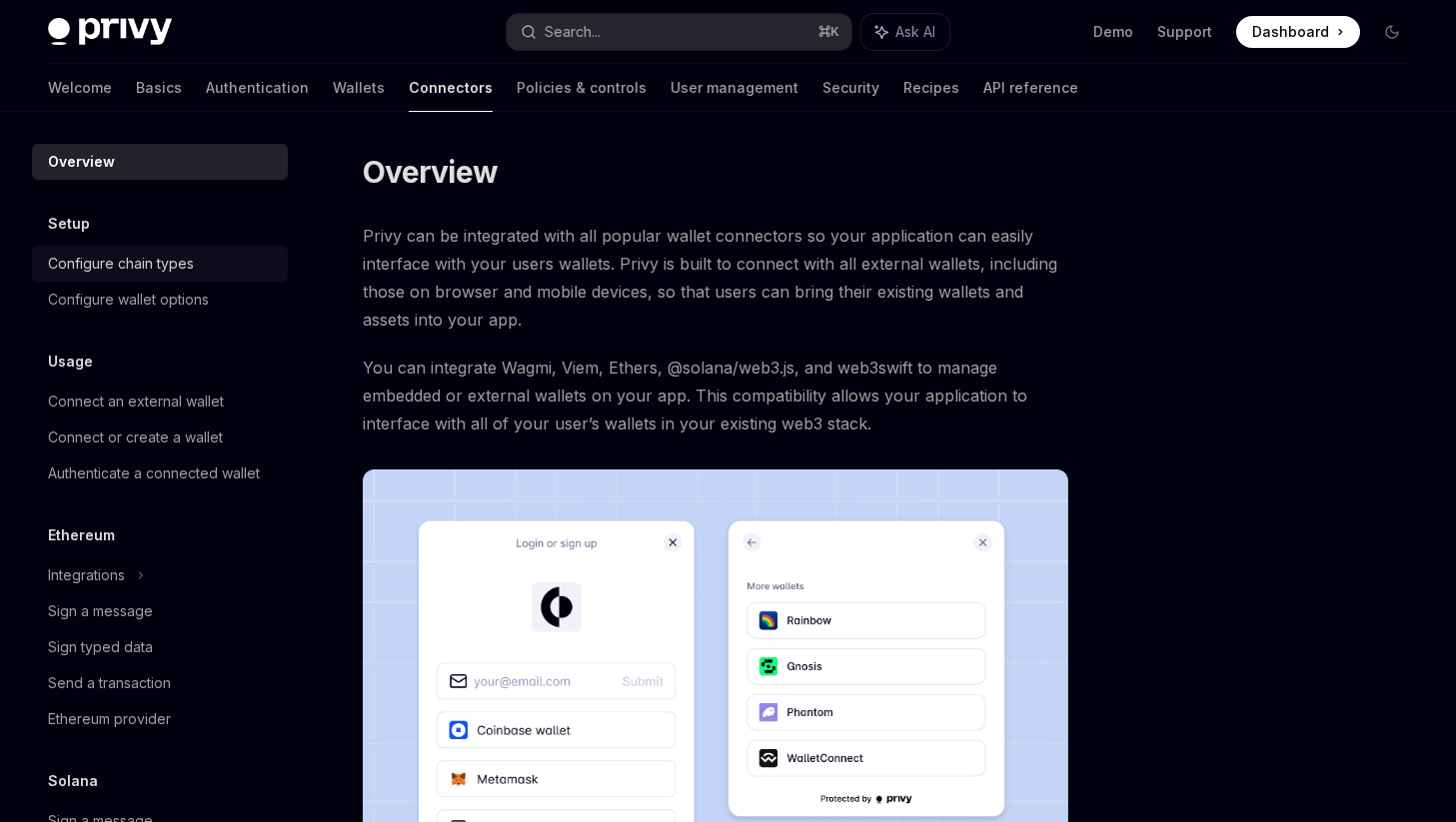 click on "Configure chain types" at bounding box center [121, 264] 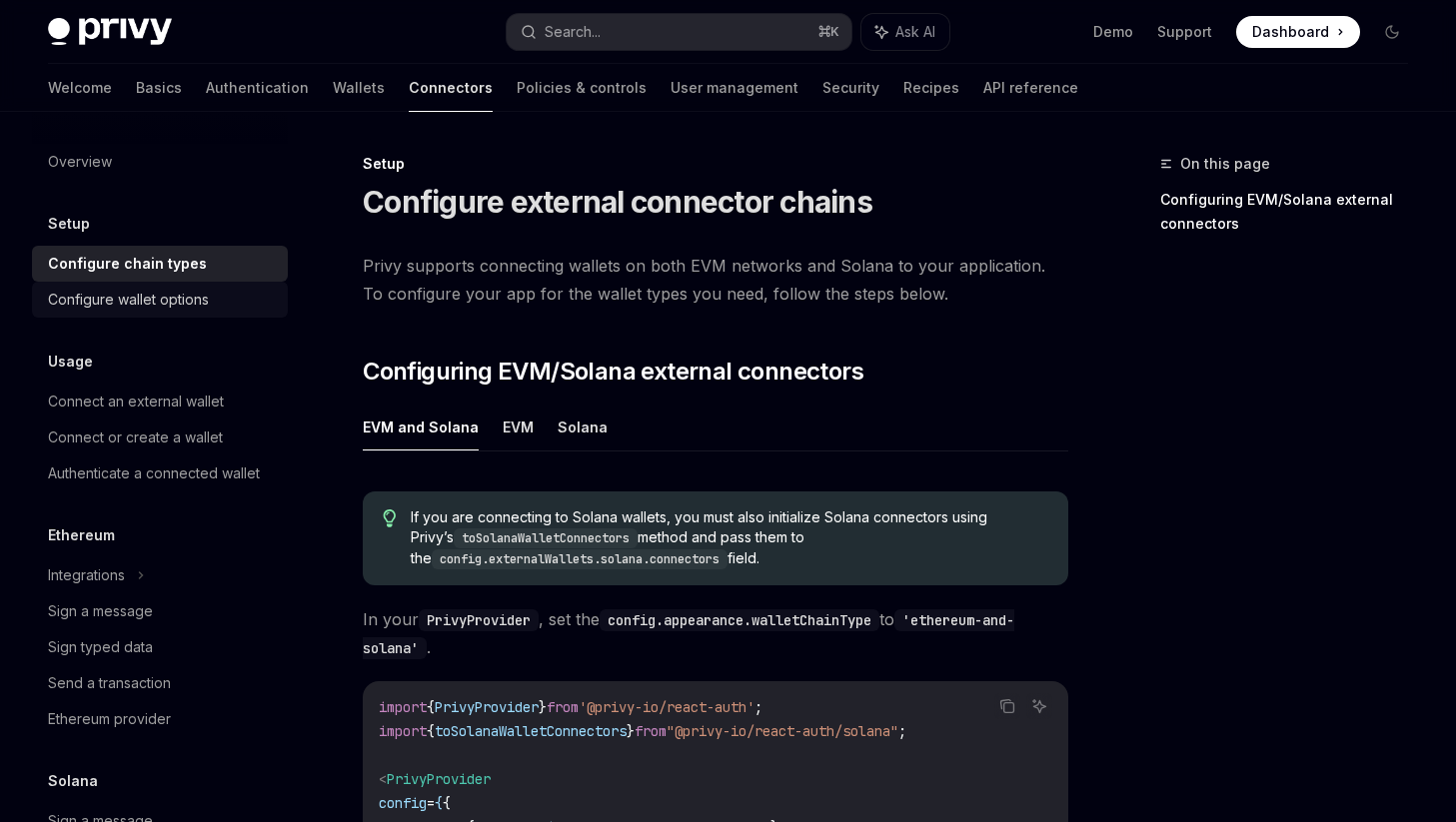 click on "Configure wallet options" at bounding box center (128, 300) 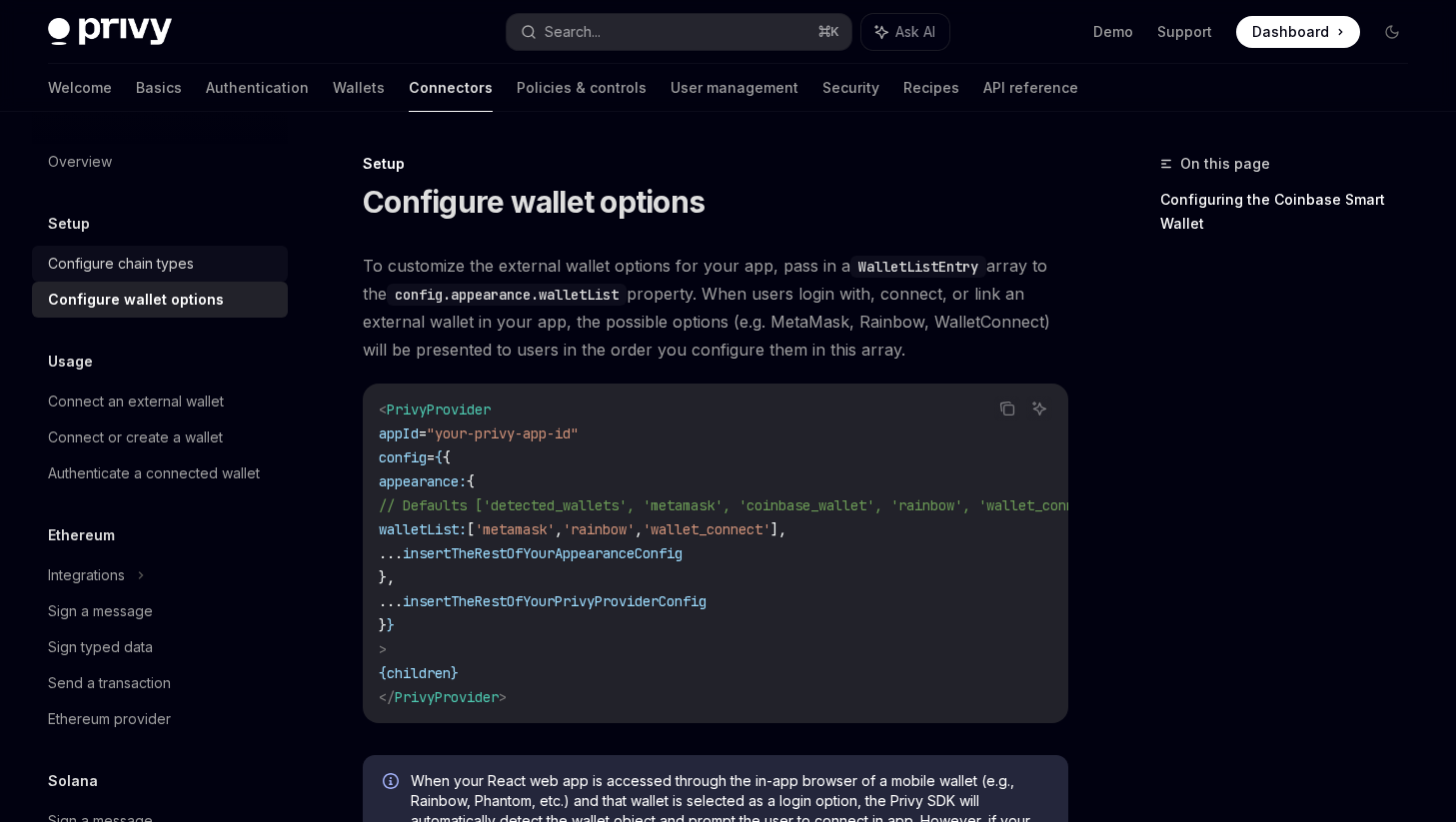 click on "Configure chain types" at bounding box center [121, 264] 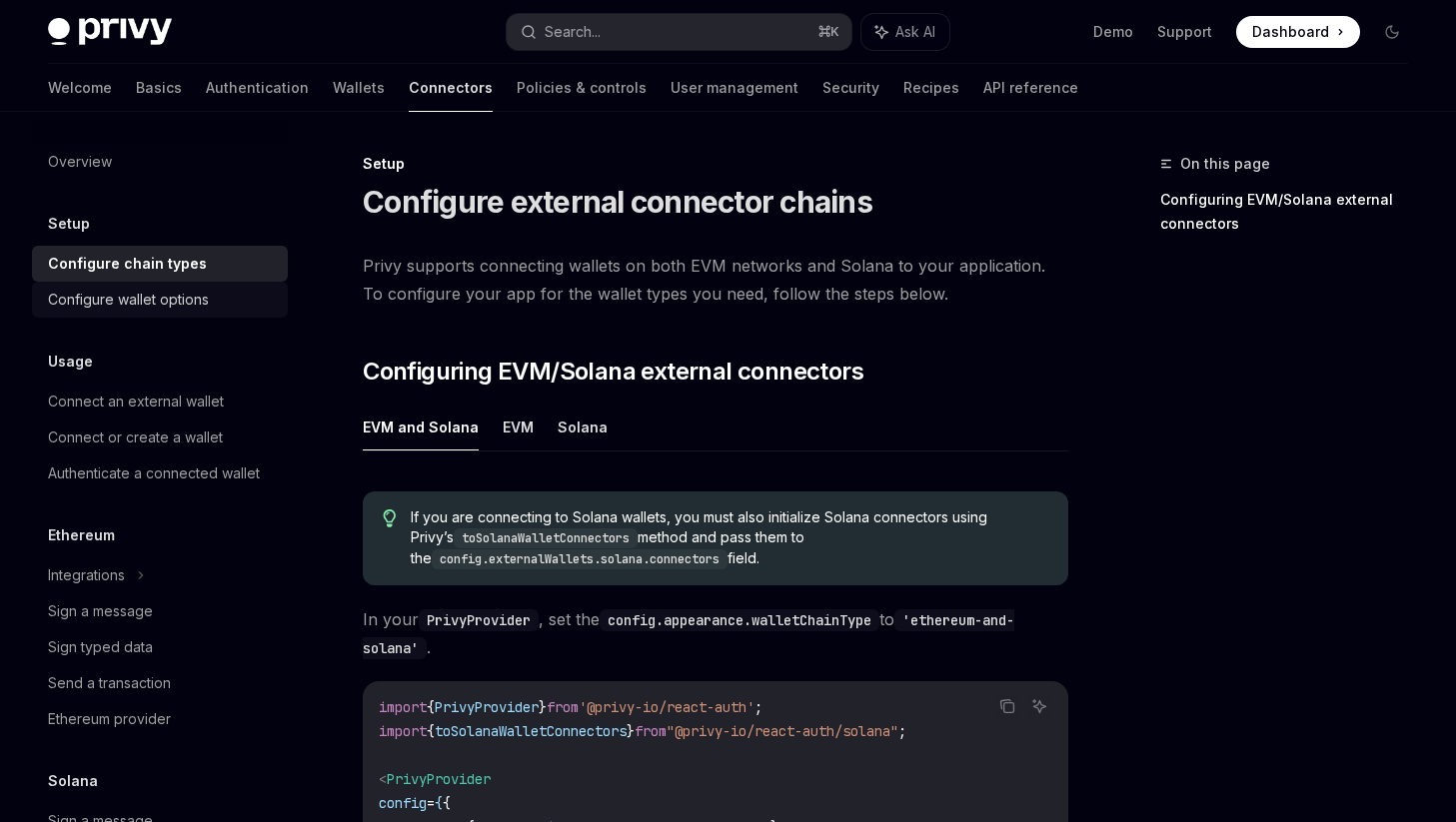 click on "Configure wallet options" at bounding box center [128, 300] 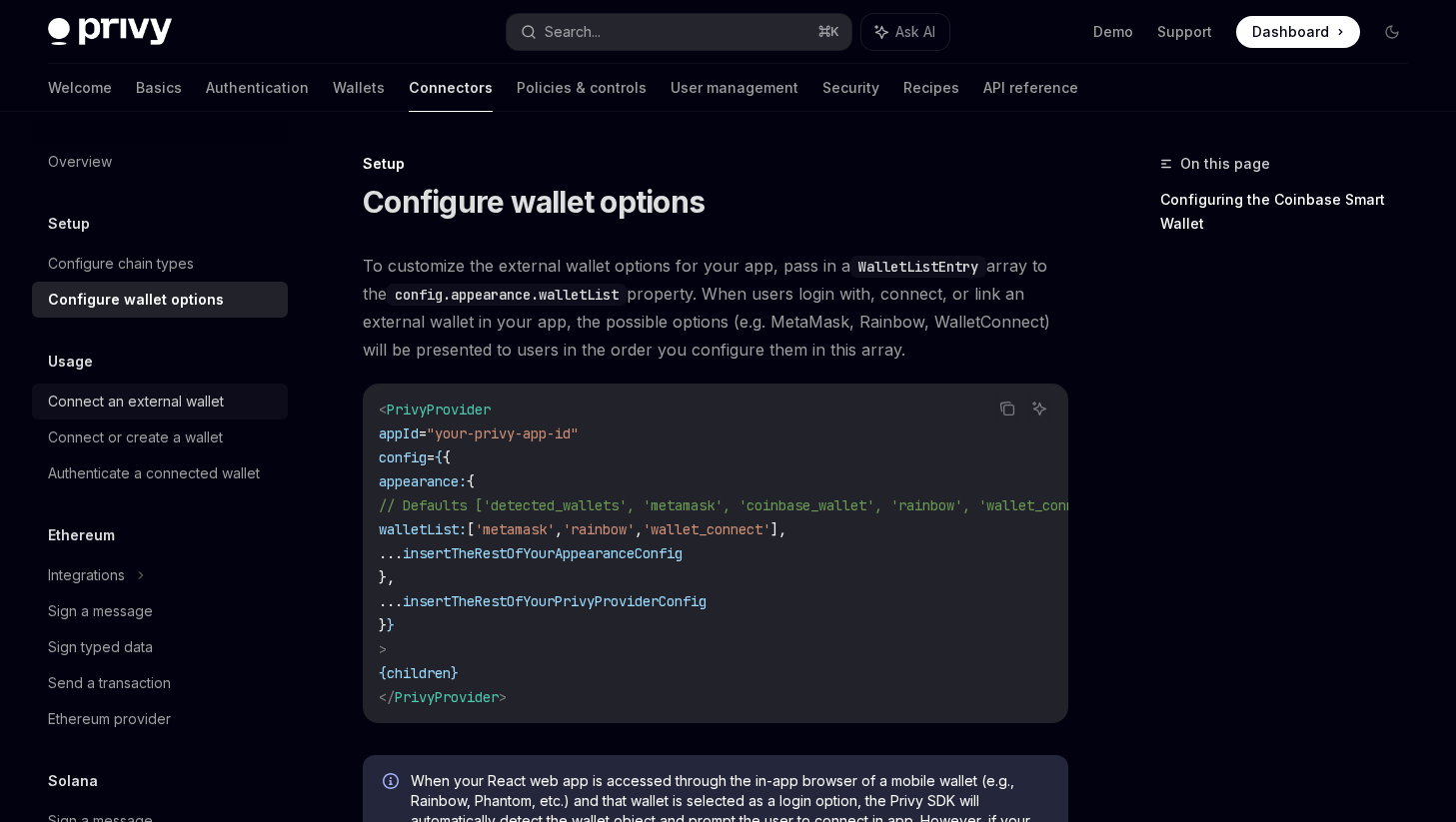 click on "Connect an external wallet" at bounding box center (136, 402) 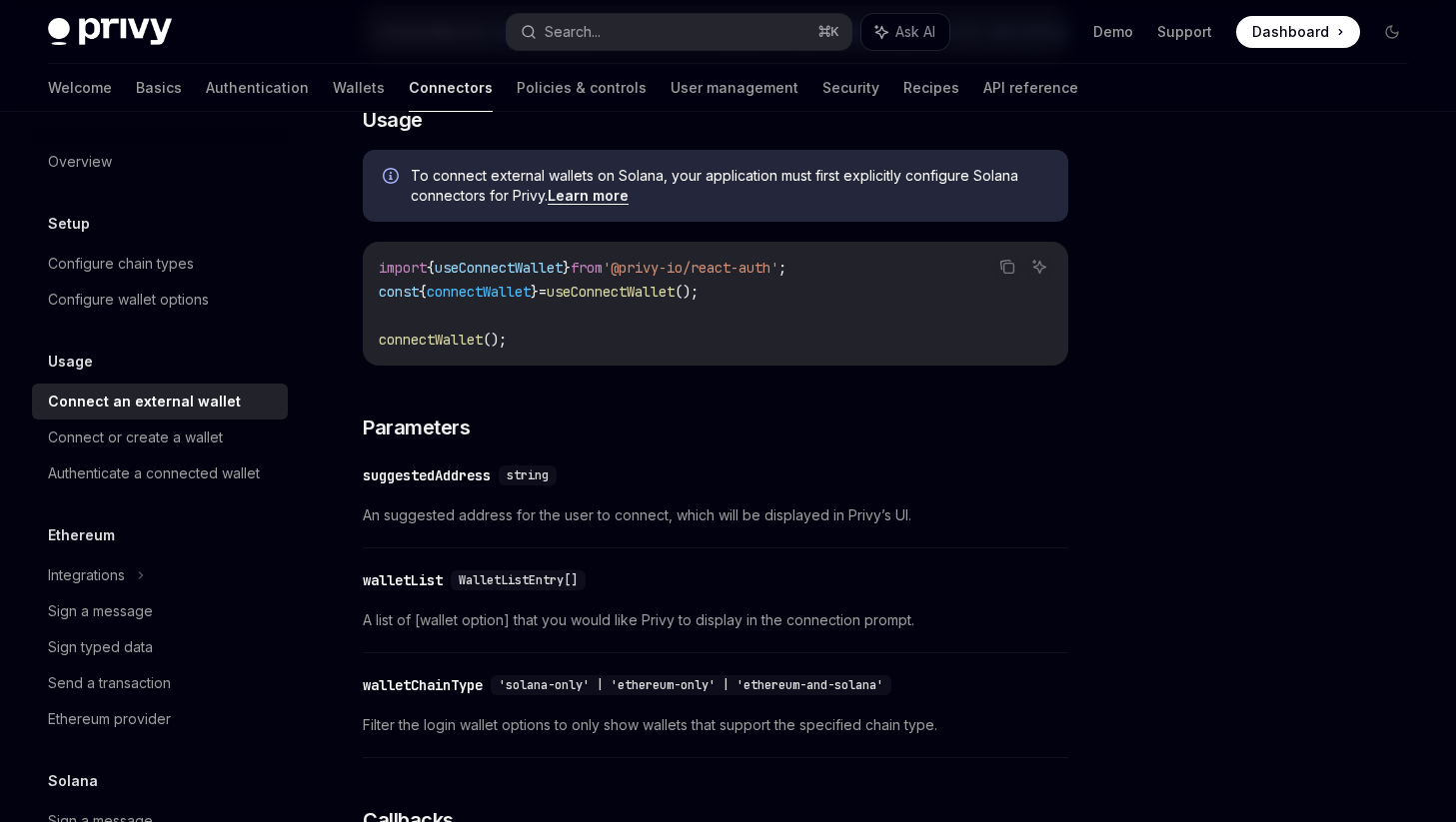 scroll, scrollTop: 514, scrollLeft: 0, axis: vertical 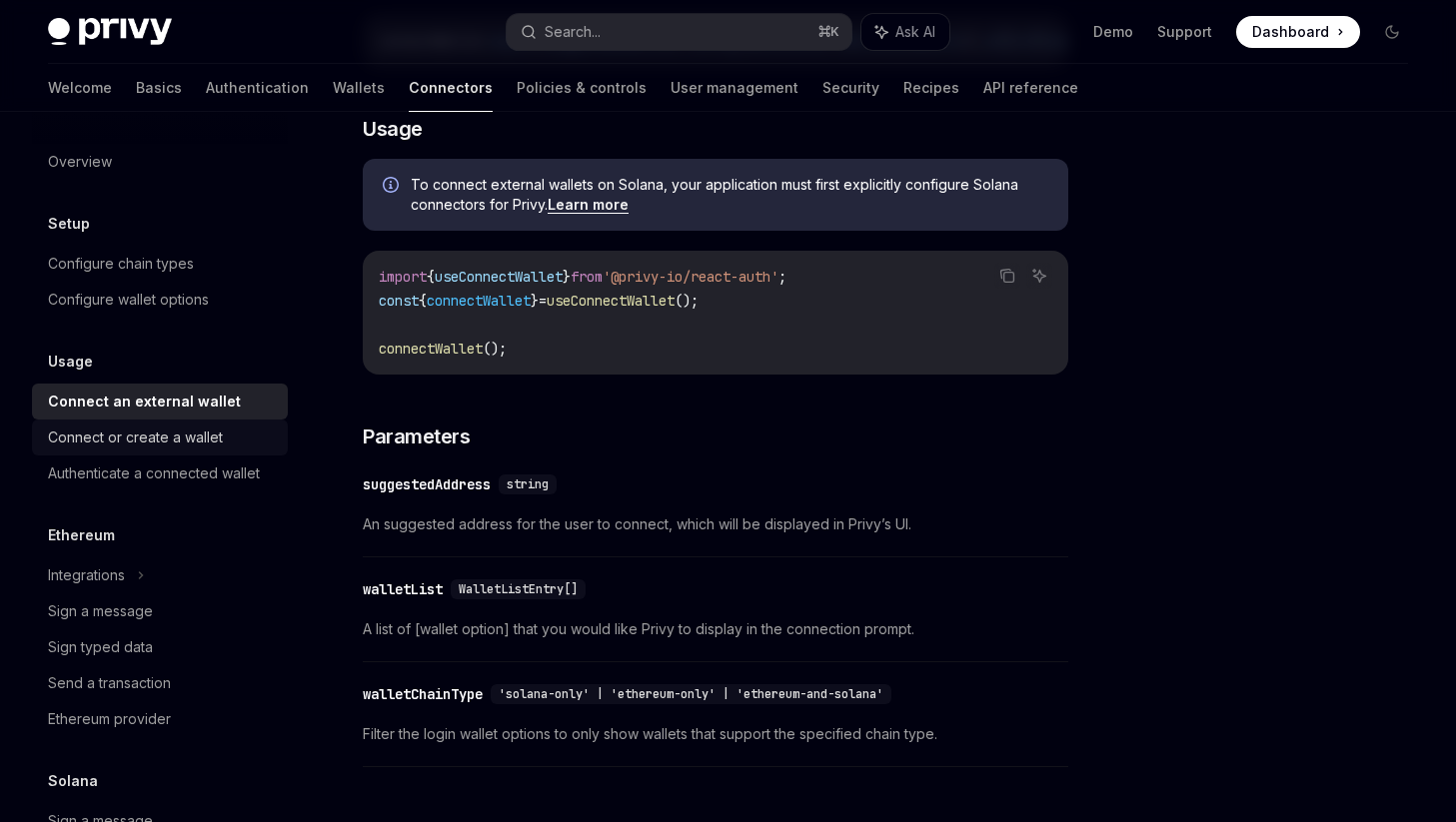 click on "Connect or create a wallet" at bounding box center [135, 437] 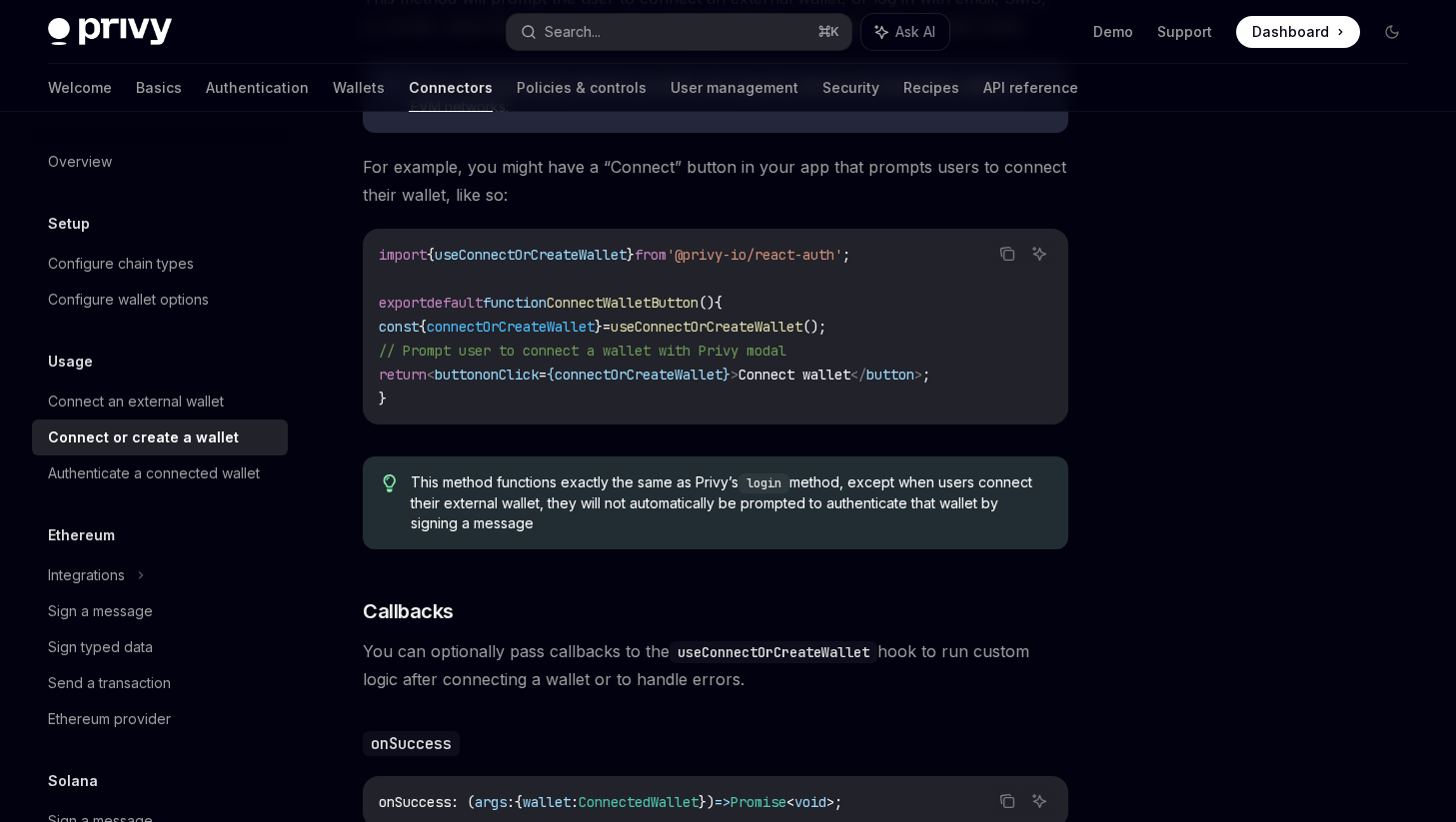 scroll, scrollTop: 462, scrollLeft: 0, axis: vertical 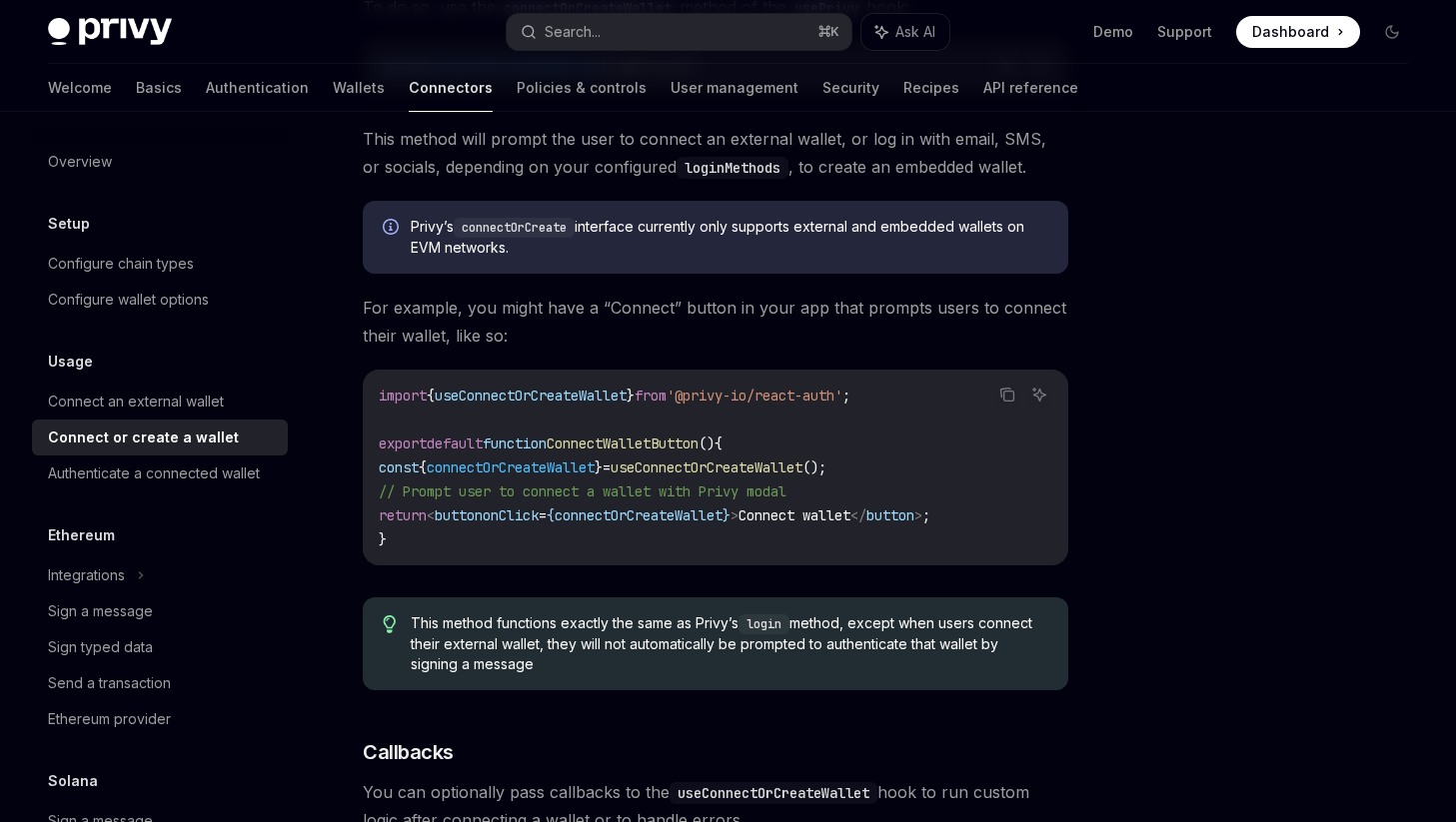 click on "You can also use Privy to connect a user’s external wallet if they have one, or to create an embedded wallet for them if they do not. This ensures users always have a connected wallet they can use with your application, and allows them to choose to use their external wallet if preferred. To do so, use the  connectOrCreateWallet  method of the  usePrivy  hook: Copy Ask AI const  { connectOrCreateWallet }  =  usePrivy ();
This method will prompt the user to connect an external wallet, or log in with email, SMS, or socials, depending on your configured  loginMethods , to create an embedded wallet. Privy’s  connectOrCreate  interface currently only supports external and embedded wallets on EVM
networks. For example, you might have a “Connect” button in your app that prompts users to connect their wallet, like so: Copy Ask AI import  { useConnectOrCreateWallet }  from  '@privy-io/react-auth' ;
export  default  function  ConnectWalletButton ()  {
const  { connectOrCreateWallet }  = ();
< = {</ = {>" at bounding box center [716, 652] 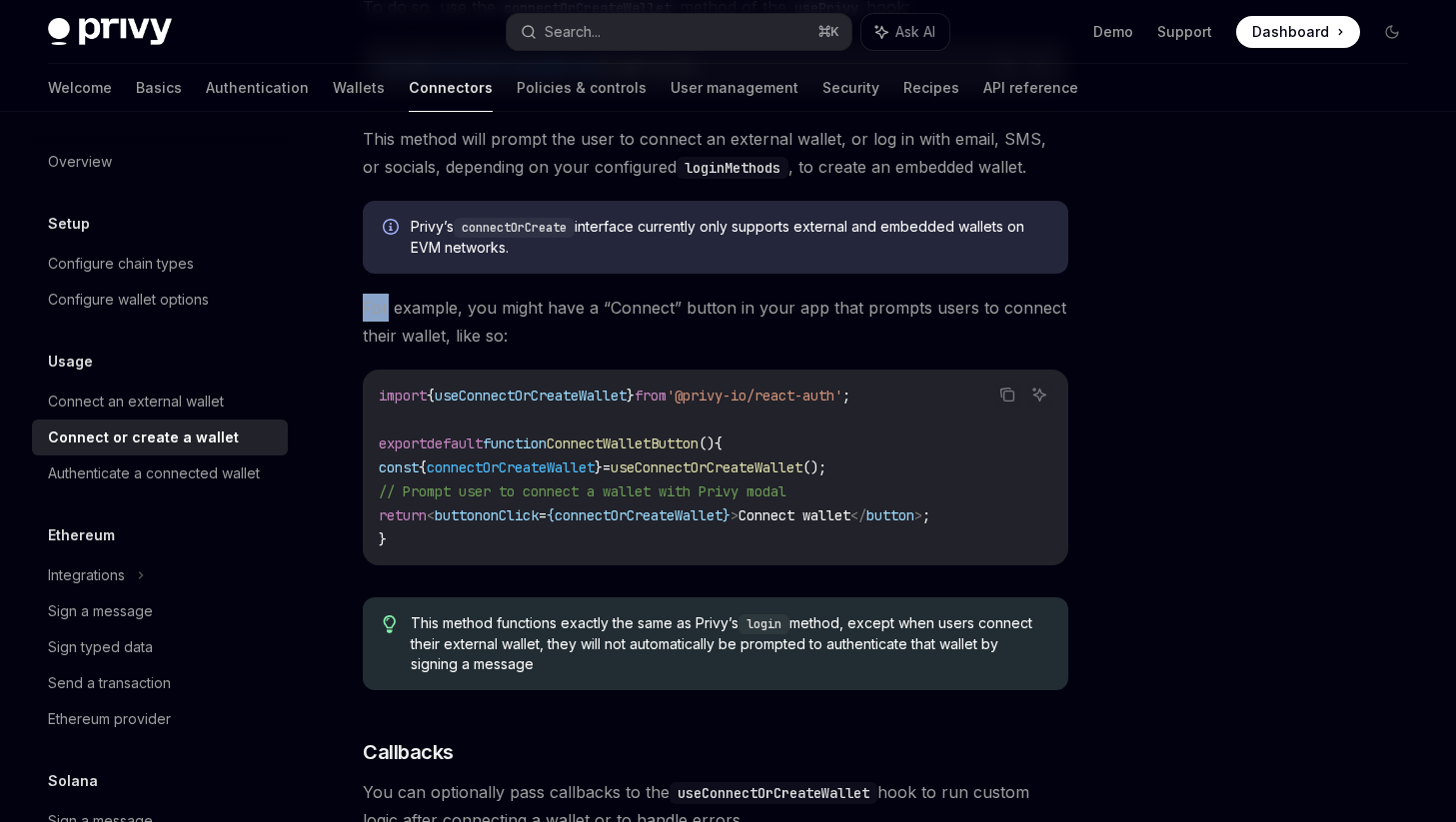 click on "You can also use Privy to connect a user’s external wallet if they have one, or to create an embedded wallet for them if they do not. This ensures users always have a connected wallet they can use with your application, and allows them to choose to use their external wallet if preferred. To do so, use the  connectOrCreateWallet  method of the  usePrivy  hook: Copy Ask AI const  { connectOrCreateWallet }  =  usePrivy ();
This method will prompt the user to connect an external wallet, or log in with email, SMS, or socials, depending on your configured  loginMethods , to create an embedded wallet. Privy’s  connectOrCreate  interface currently only supports external and embedded wallets on EVM
networks. For example, you might have a “Connect” button in your app that prompts users to connect their wallet, like so: Copy Ask AI import  { useConnectOrCreateWallet }  from  '@privy-io/react-auth' ;
export  default  function  ConnectWalletButton ()  {
const  { connectOrCreateWallet }  = ();
< = {</ = {>" at bounding box center (716, 652) 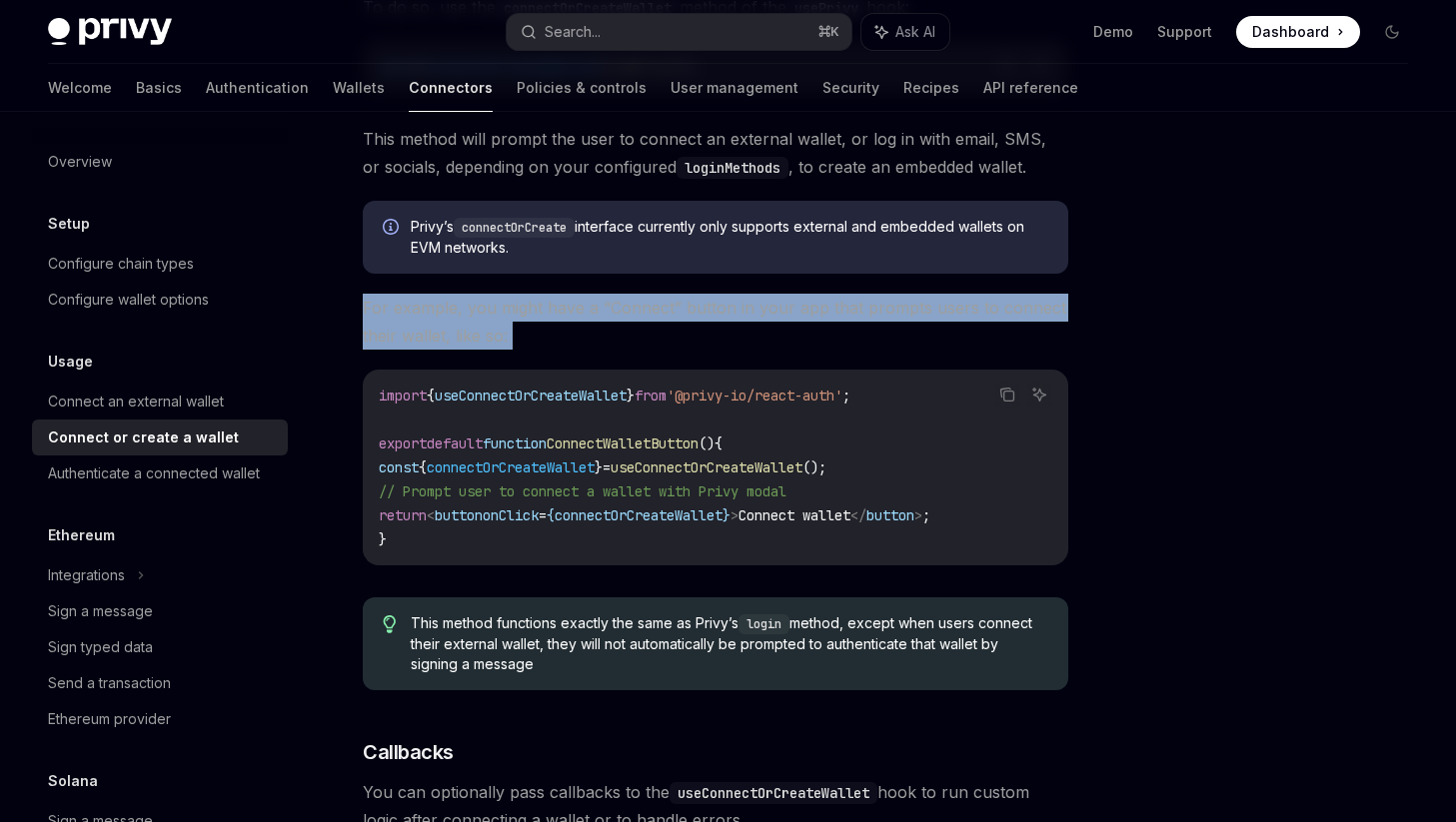 click on "You can also use Privy to connect a user’s external wallet if they have one, or to create an embedded wallet for them if they do not. This ensures users always have a connected wallet they can use with your application, and allows them to choose to use their external wallet if preferred. To do so, use the  connectOrCreateWallet  method of the  usePrivy  hook: Copy Ask AI const  { connectOrCreateWallet }  =  usePrivy ();
This method will prompt the user to connect an external wallet, or log in with email, SMS, or socials, depending on your configured  loginMethods , to create an embedded wallet. Privy’s  connectOrCreate  interface currently only supports external and embedded wallets on EVM
networks. For example, you might have a “Connect” button in your app that prompts users to connect their wallet, like so: Copy Ask AI import  { useConnectOrCreateWallet }  from  '@privy-io/react-auth' ;
export  default  function  ConnectWalletButton ()  {
const  { connectOrCreateWallet }  = ();
< = {</ = {>" at bounding box center (716, 652) 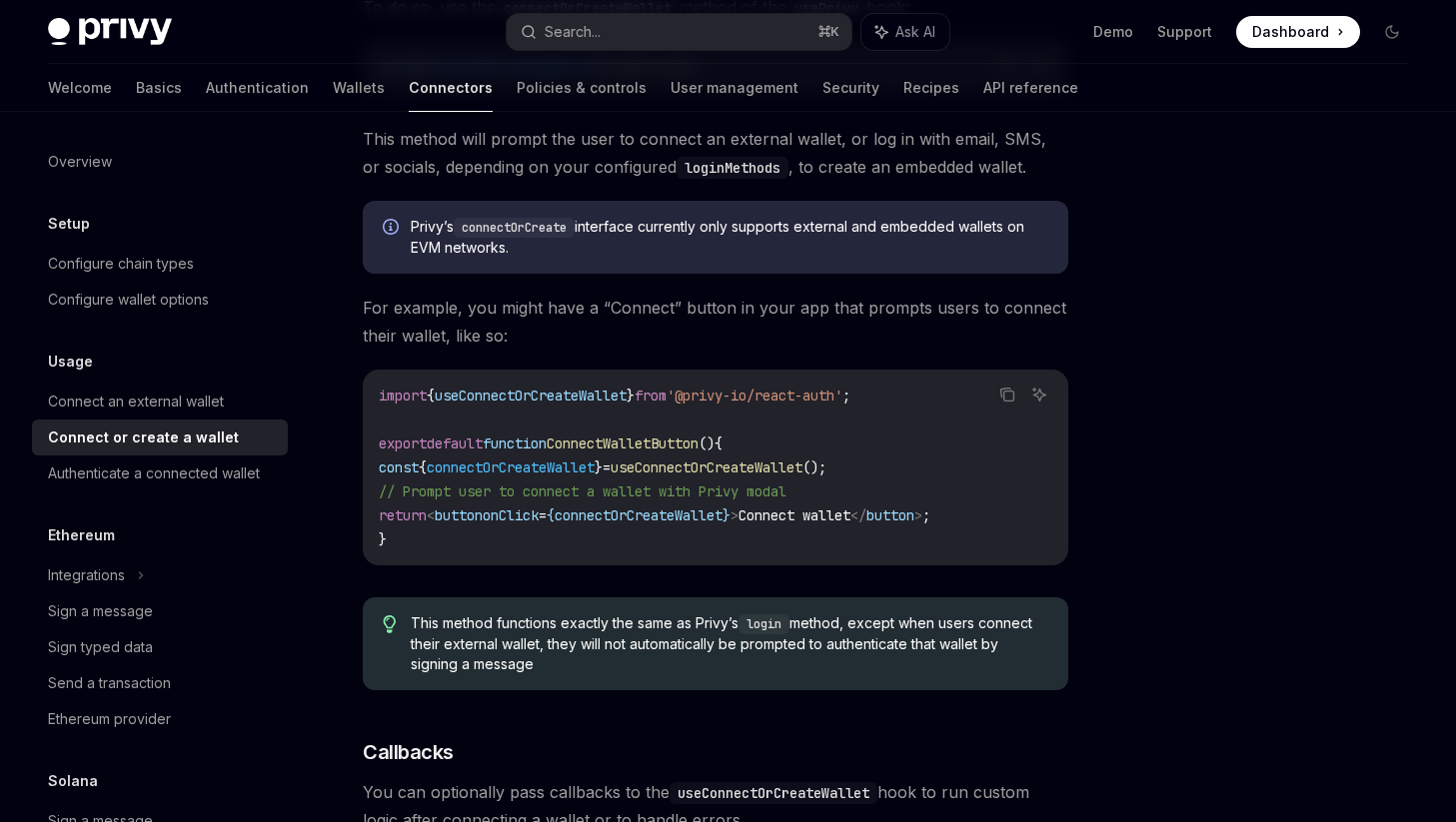 click on "This method will prompt the user to connect an external wallet, or log in with email, SMS, or socials, depending on your configured  loginMethods , to create an embedded wallet." at bounding box center [716, 153] 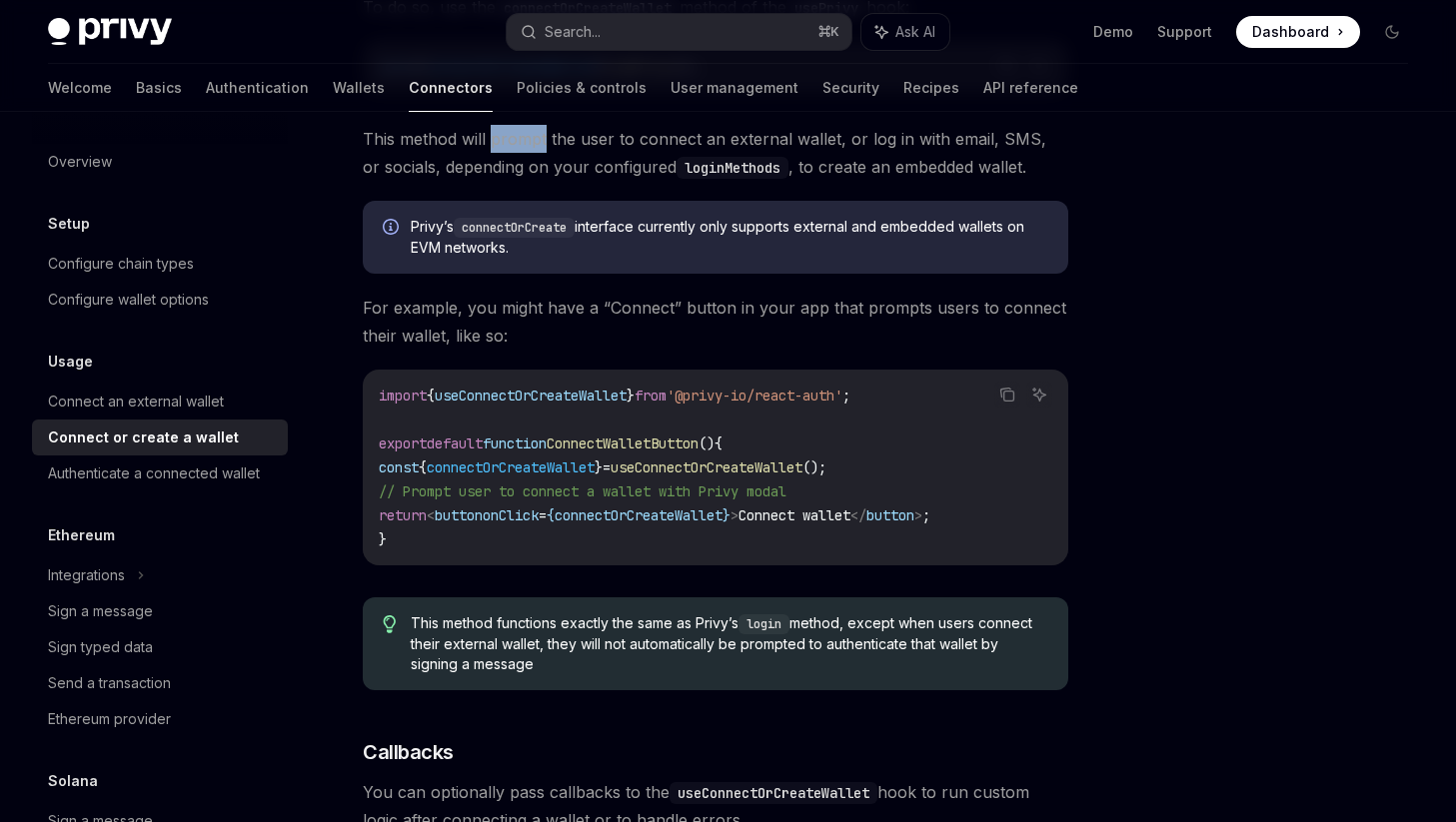 click on "This method will prompt the user to connect an external wallet, or log in with email, SMS, or socials, depending on your configured  loginMethods , to create an embedded wallet." at bounding box center [716, 153] 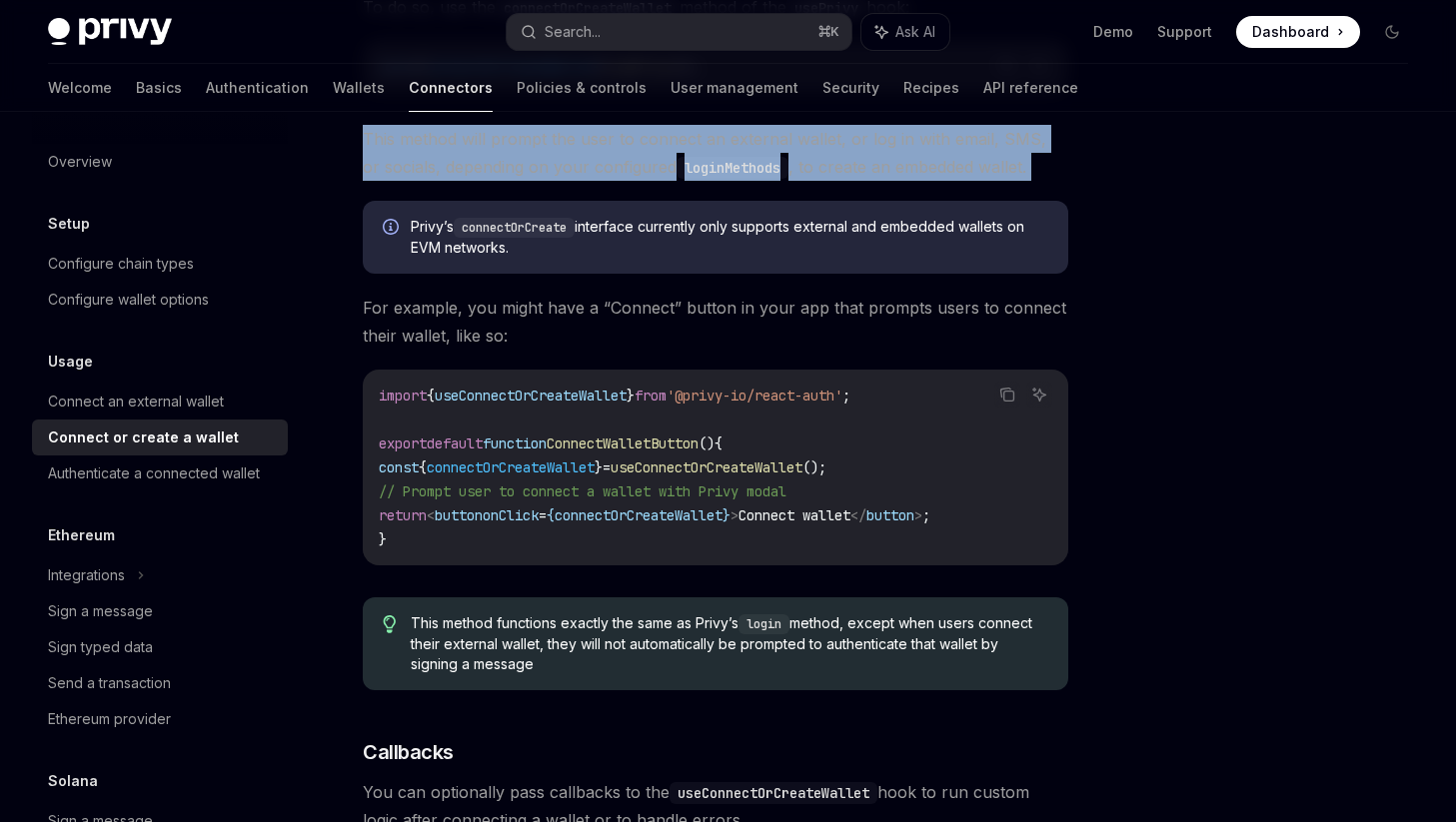 click on "This method will prompt the user to connect an external wallet, or log in with email, SMS, or socials, depending on your configured  loginMethods , to create an embedded wallet." at bounding box center [716, 153] 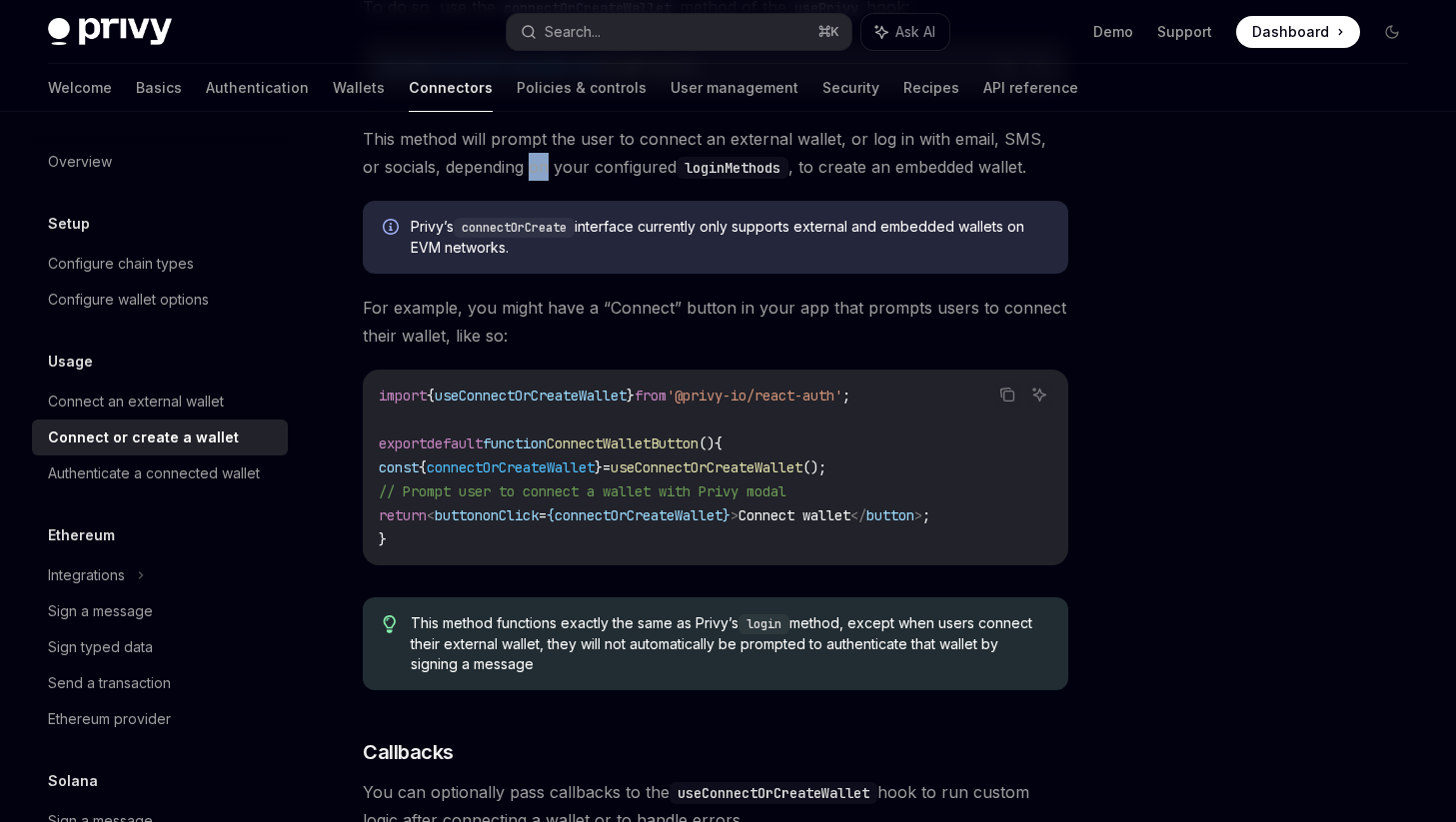 click on "This method will prompt the user to connect an external wallet, or log in with email, SMS, or socials, depending on your configured  loginMethods , to create an embedded wallet." at bounding box center (716, 153) 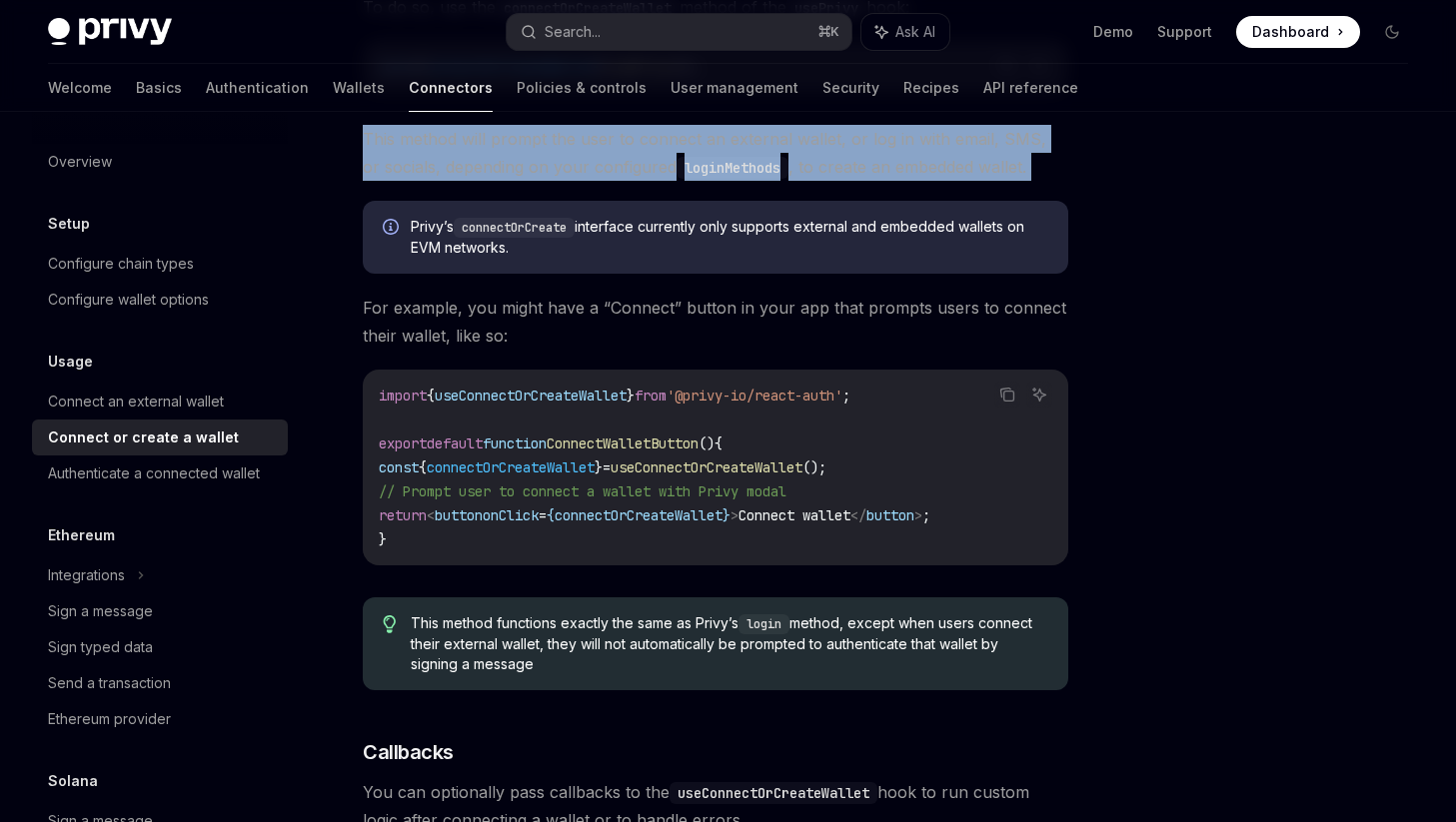 click on "This method will prompt the user to connect an external wallet, or log in with email, SMS, or socials, depending on your configured  loginMethods , to create an embedded wallet." at bounding box center (716, 153) 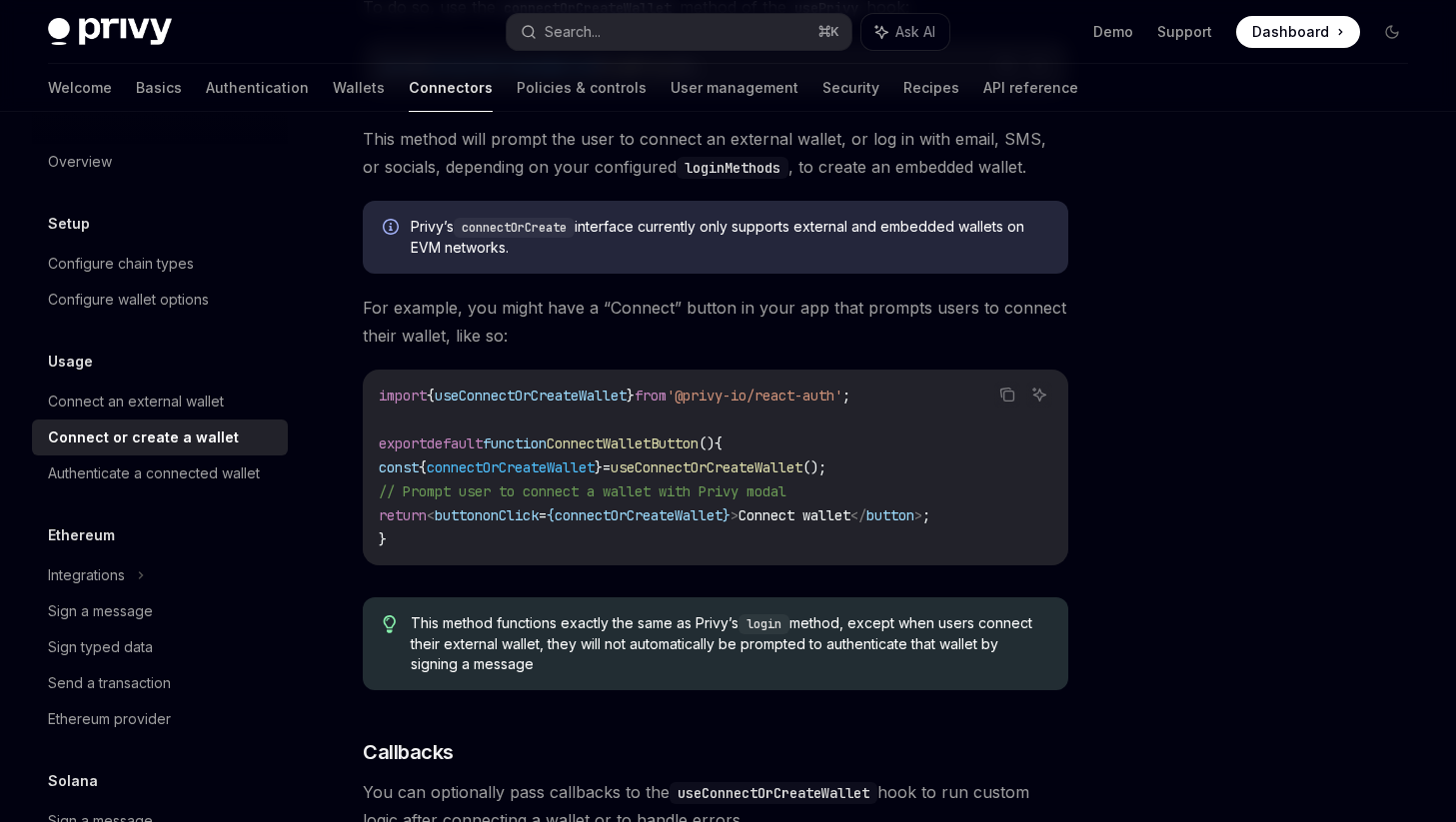 click on "useConnectOrCreateWallet" at bounding box center (531, 396) 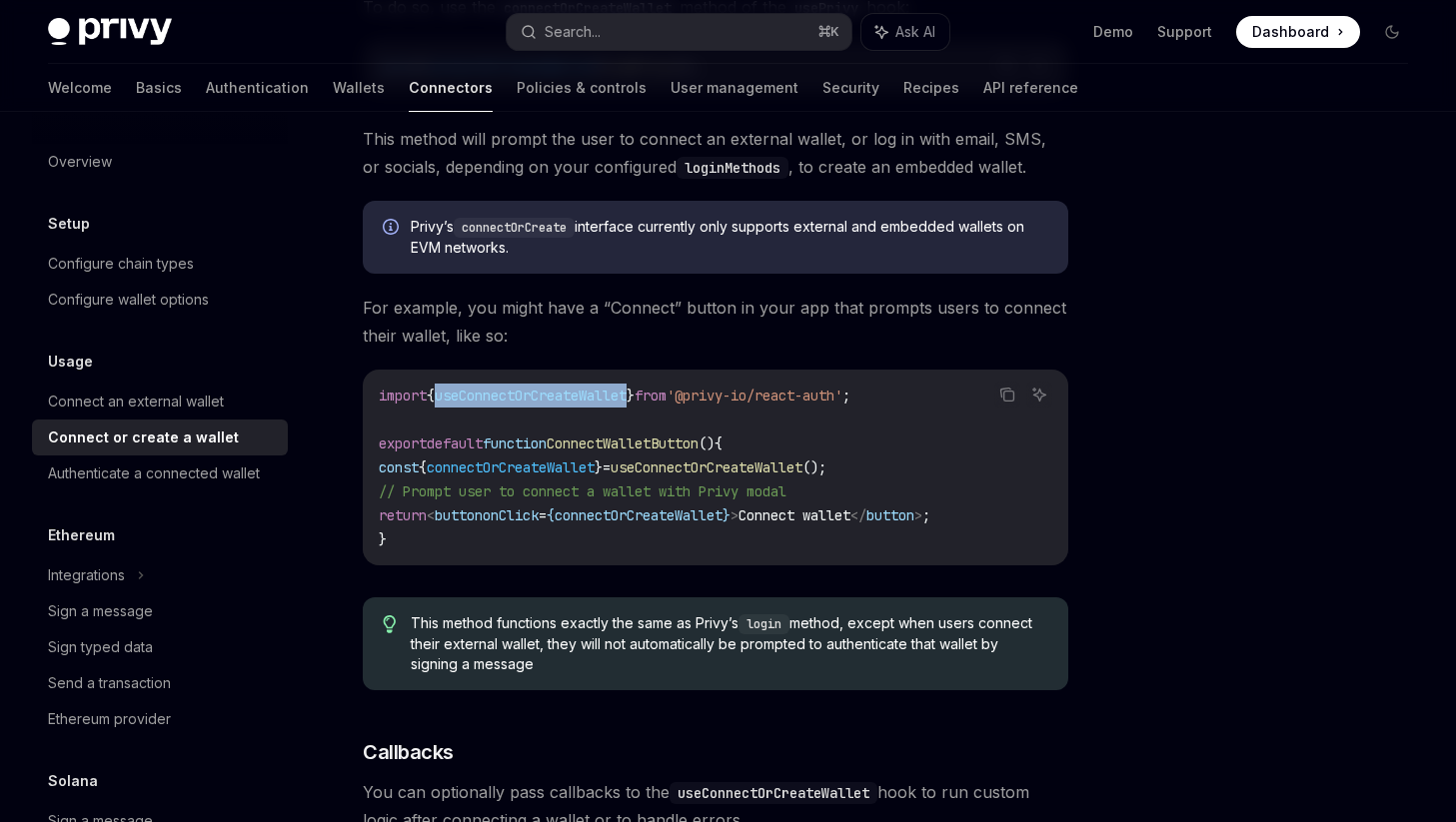 click on "useConnectOrCreateWallet" at bounding box center [531, 396] 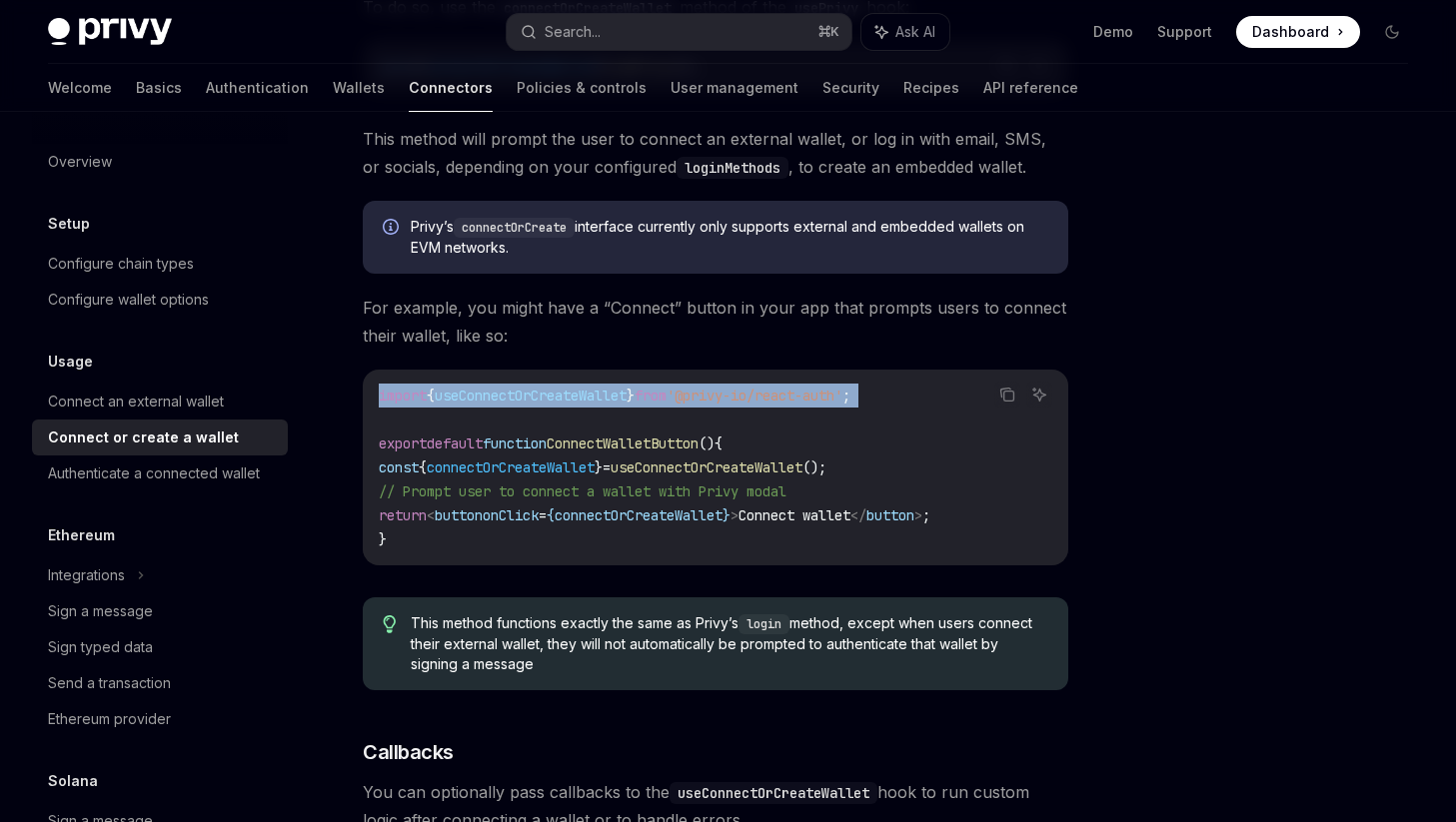 click on "useConnectOrCreateWallet" at bounding box center (531, 396) 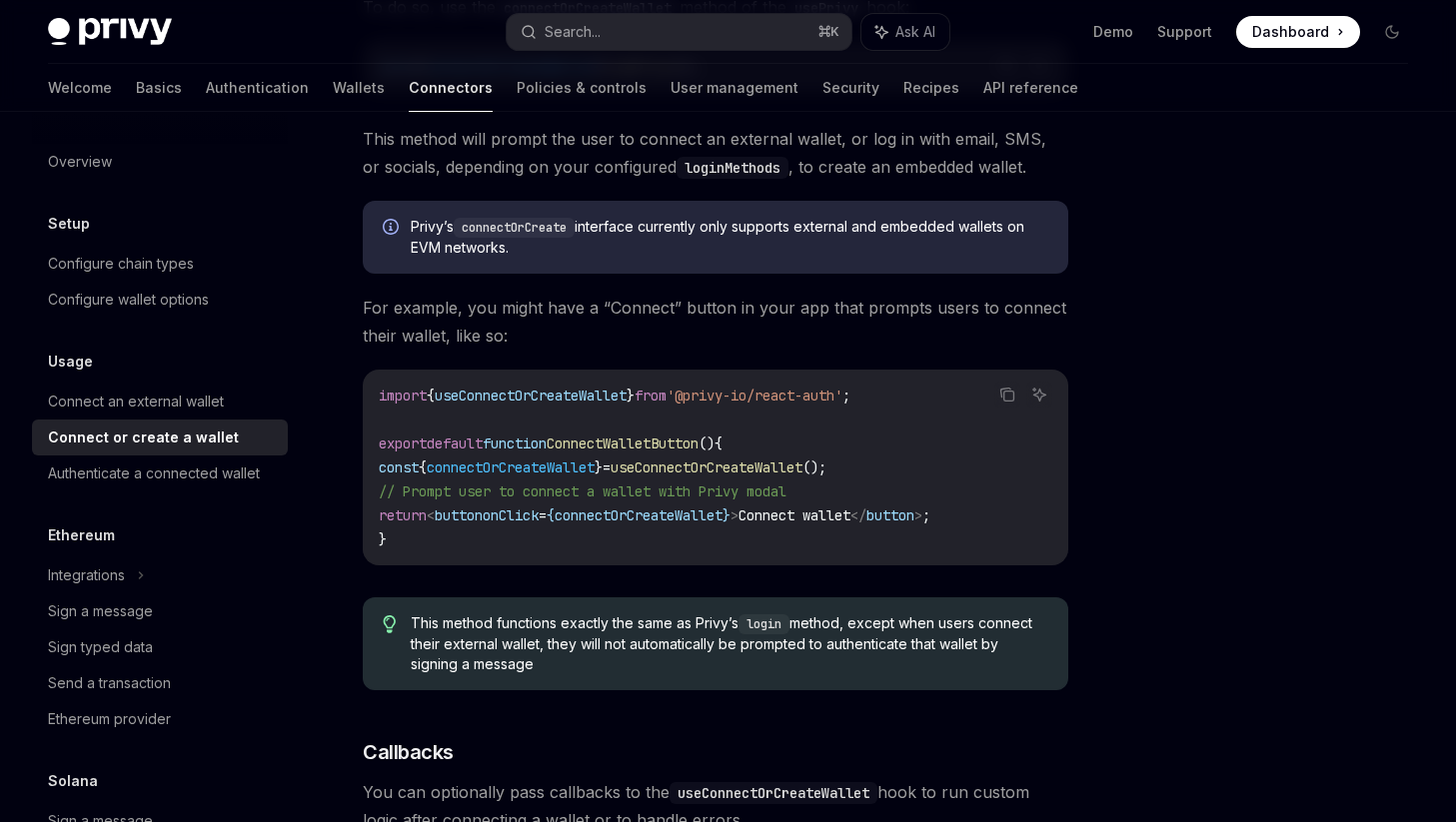 click on "connectOrCreateWallet" at bounding box center [511, 467] 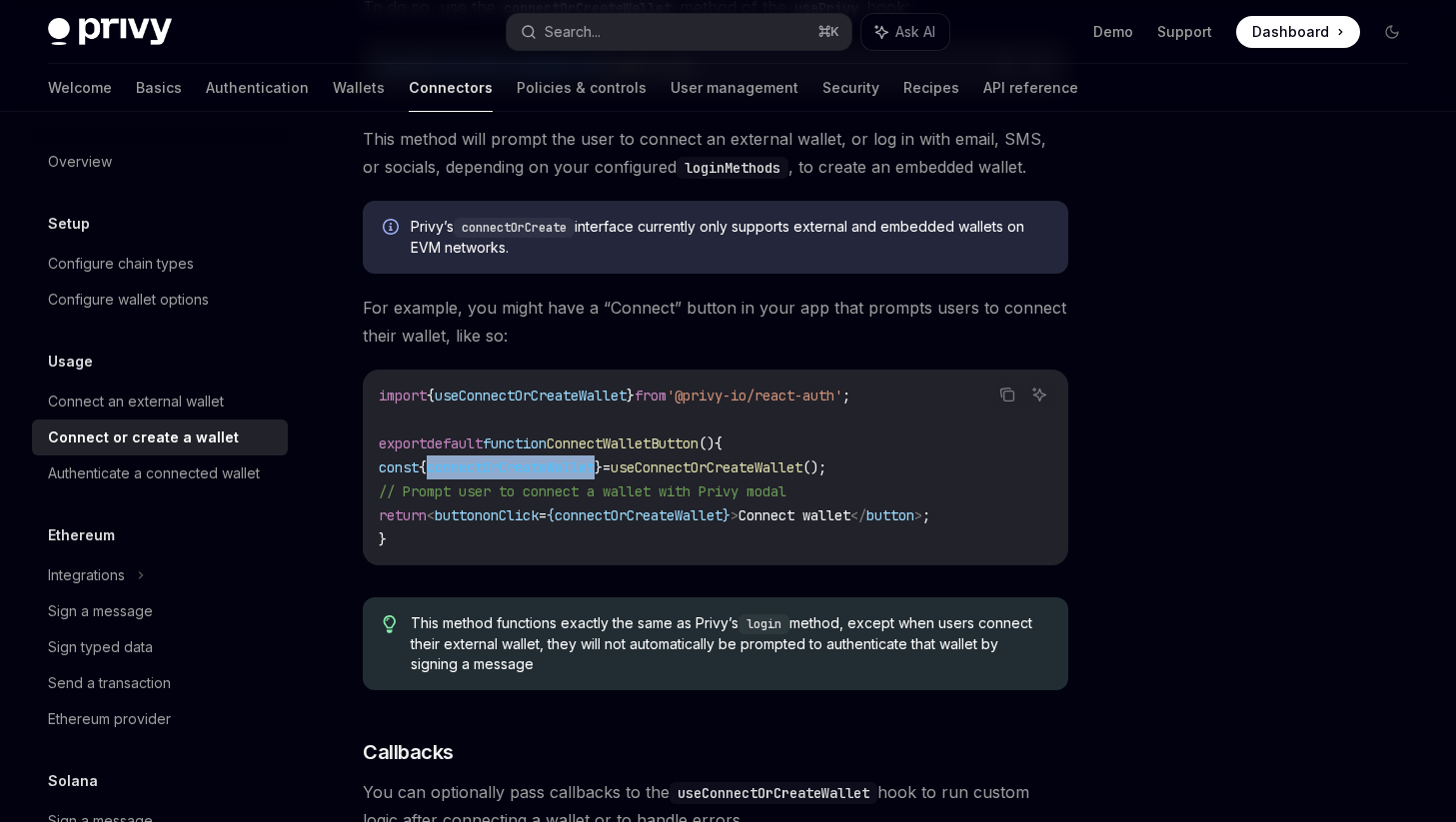 click on "connectOrCreateWallet" at bounding box center (511, 467) 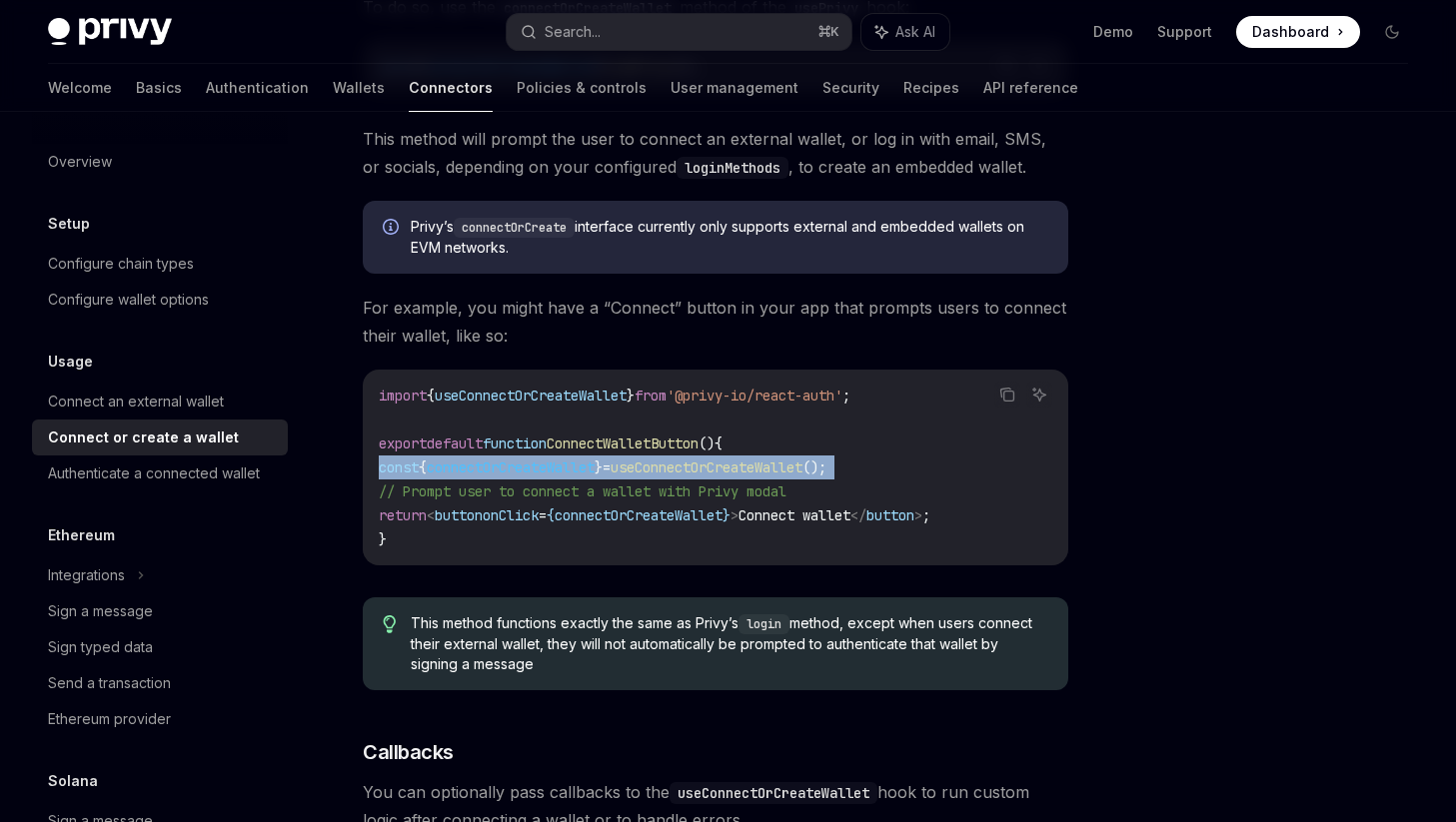 click on "connectOrCreateWallet" at bounding box center (511, 467) 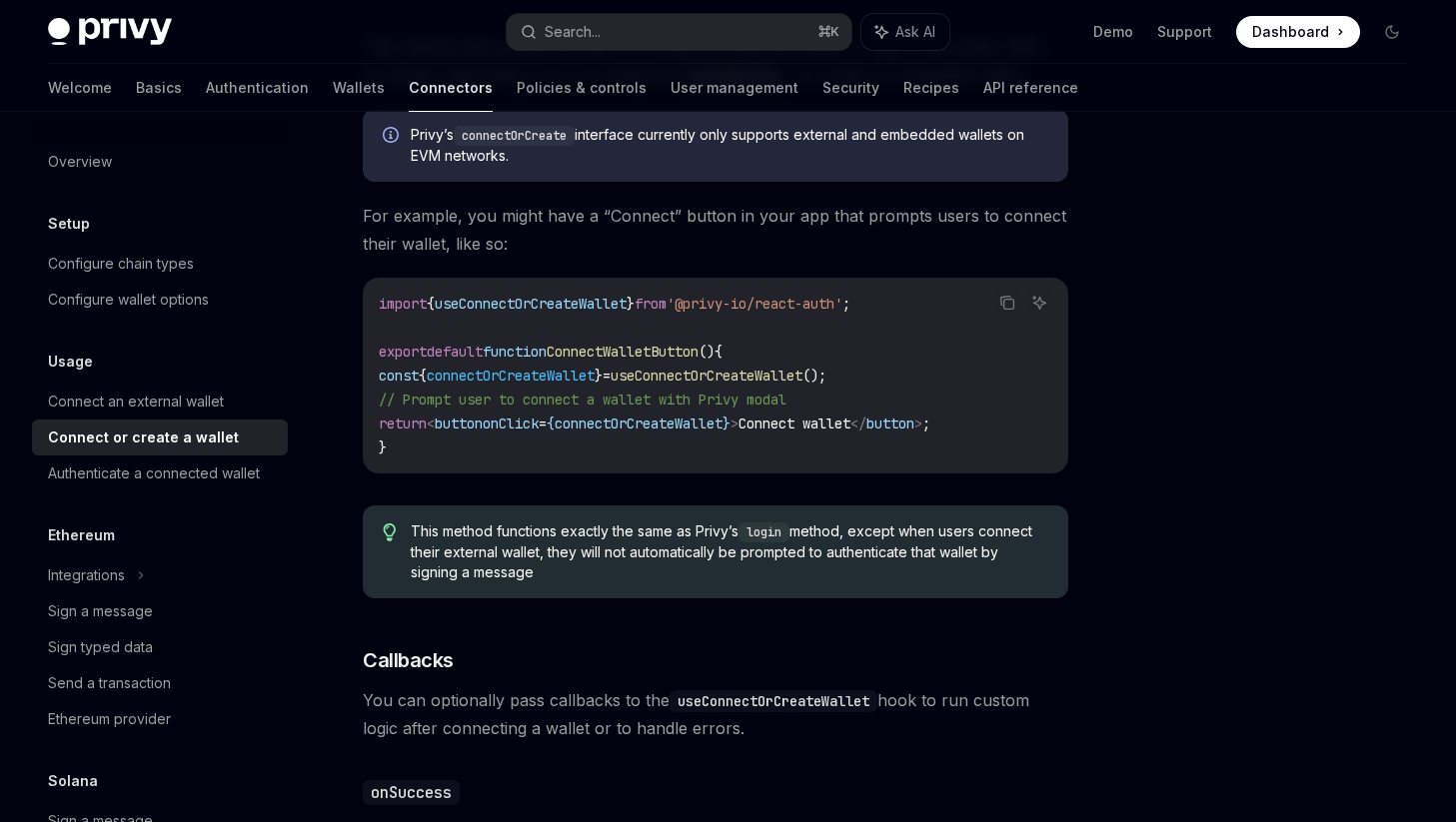 click on "import  { useConnectOrCreateWallet }  from  '@privy-io/react-auth' ;
export  default  function  ConnectWalletButton ()  {
const  { connectOrCreateWallet }  =  useConnectOrCreateWallet ();
// Prompt user to connect a wallet with Privy modal
return  <button  onClick = { connectOrCreateWallet } > Connect wallet </button > ;
}" at bounding box center (716, 376) 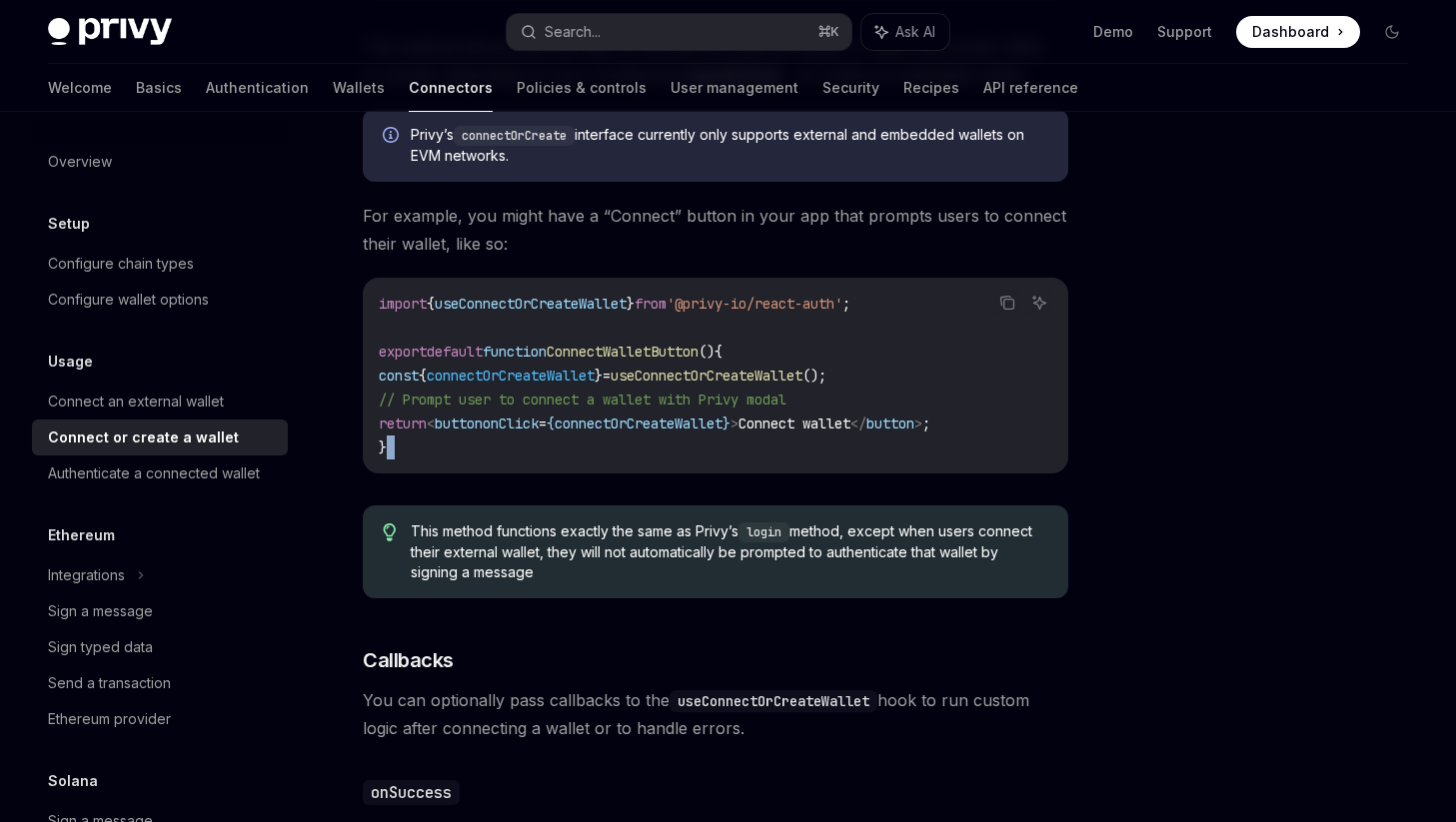 click on "import  { useConnectOrCreateWallet }  from  '@privy-io/react-auth' ;
export  default  function  ConnectWalletButton ()  {
const  { connectOrCreateWallet }  =  useConnectOrCreateWallet ();
// Prompt user to connect a wallet with Privy modal
return  <button  onClick = { connectOrCreateWallet } > Connect wallet </button > ;
}" at bounding box center [716, 376] 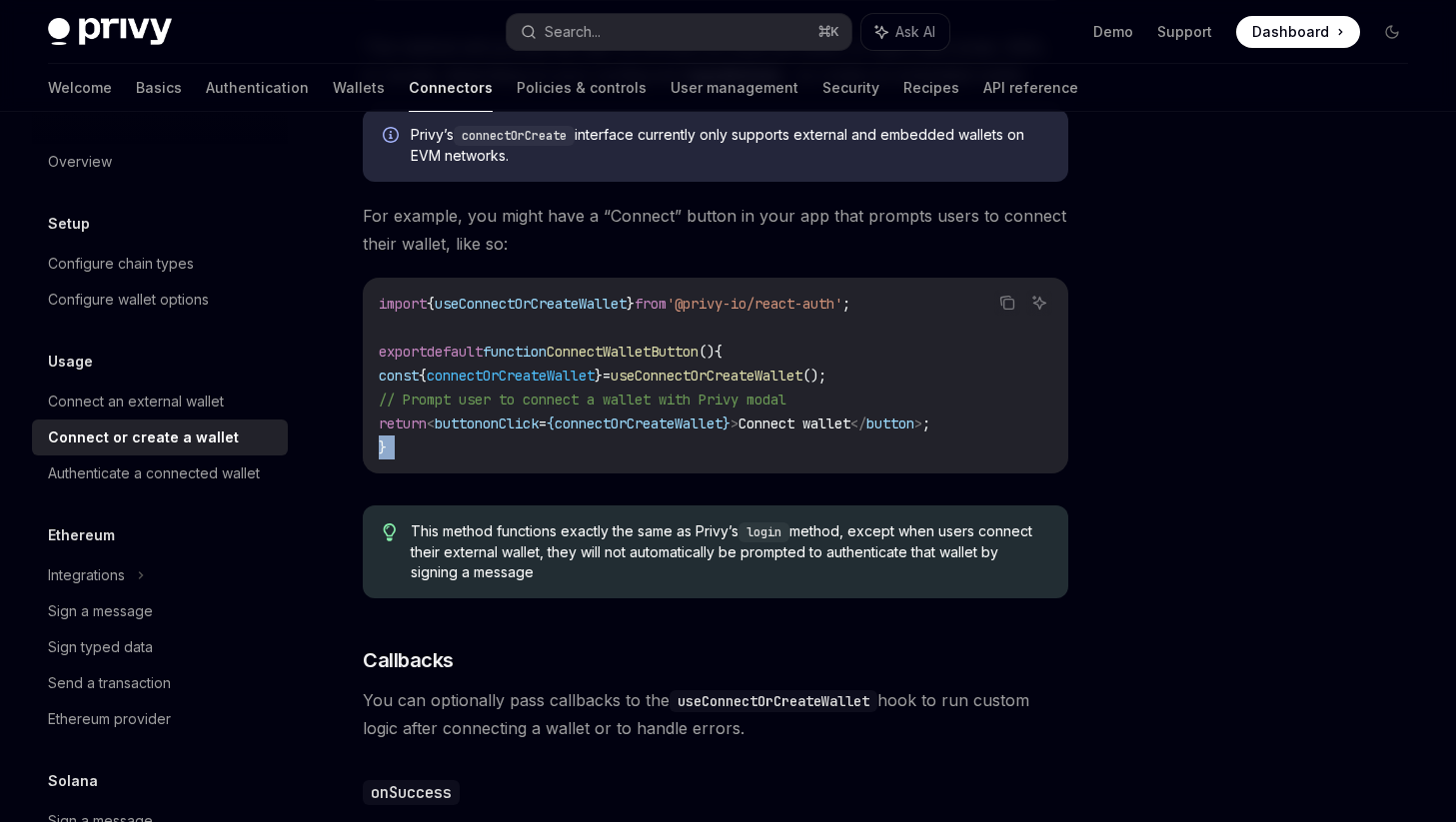 click on "import  { useConnectOrCreateWallet }  from  '@privy-io/react-auth' ;
export  default  function  ConnectWalletButton ()  {
const  { connectOrCreateWallet }  =  useConnectOrCreateWallet ();
// Prompt user to connect a wallet with Privy modal
return  <button  onClick = { connectOrCreateWallet } > Connect wallet </button > ;
}" at bounding box center [716, 376] 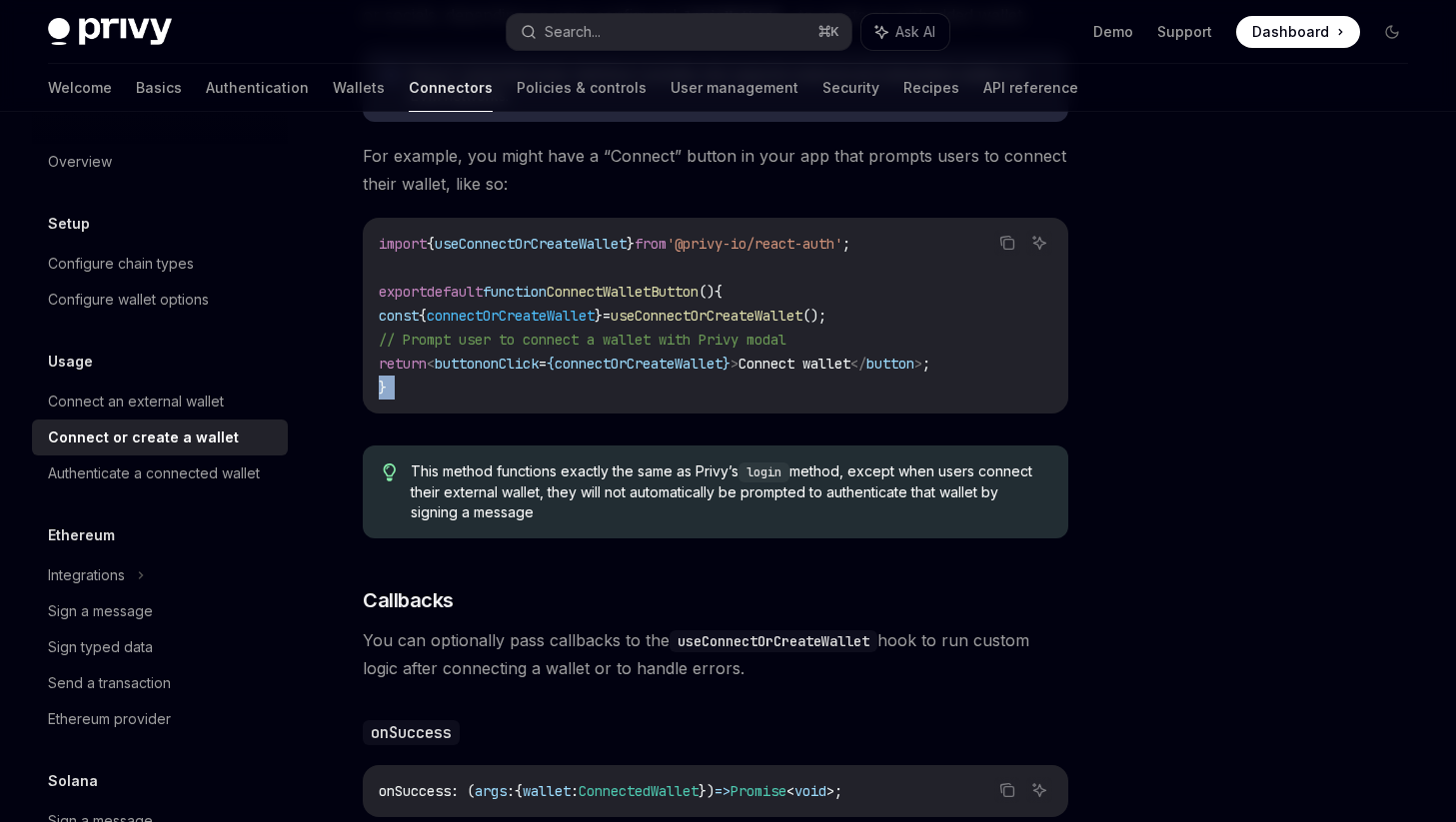 scroll, scrollTop: 625, scrollLeft: 0, axis: vertical 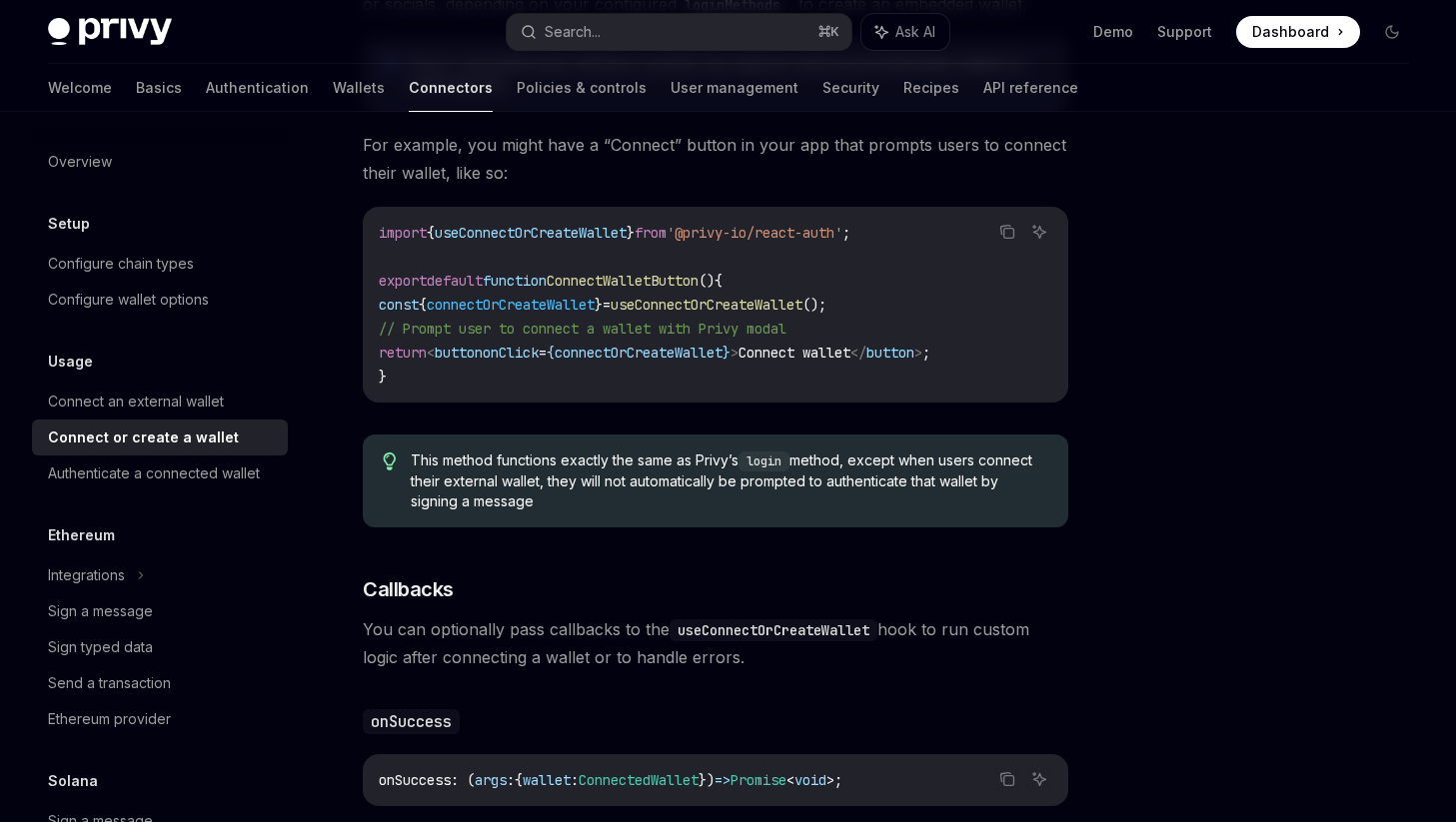 click on "This method functions exactly the same as Privy’s  login  method, except when users connect their
external wallet, they will not automatically be prompted to authenticate that wallet by signing a
message" at bounding box center [729, 480] 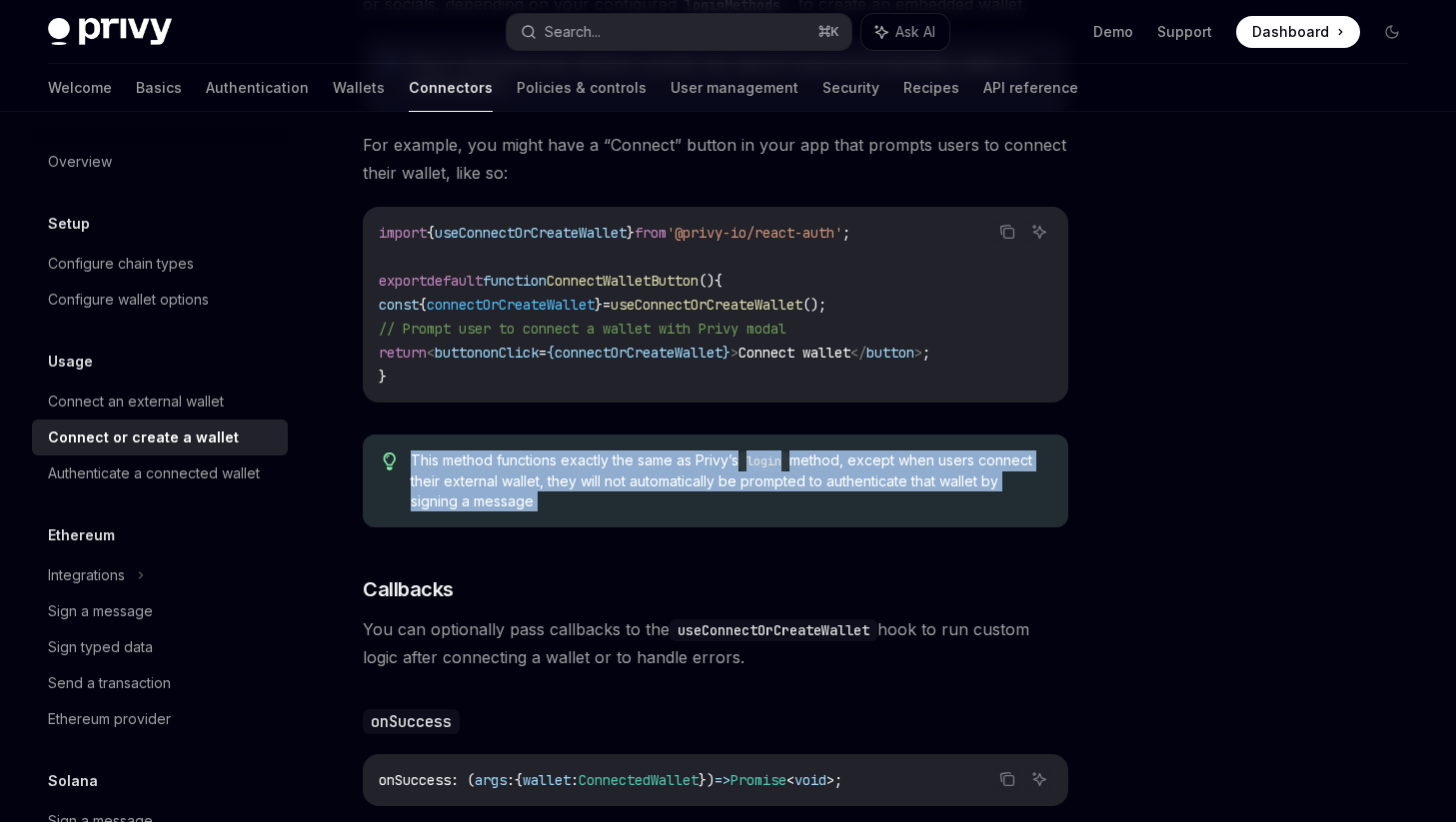 click on "This method functions exactly the same as Privy’s  login  method, except when users connect their
external wallet, they will not automatically be prompted to authenticate that wallet by signing a
message" at bounding box center [729, 480] 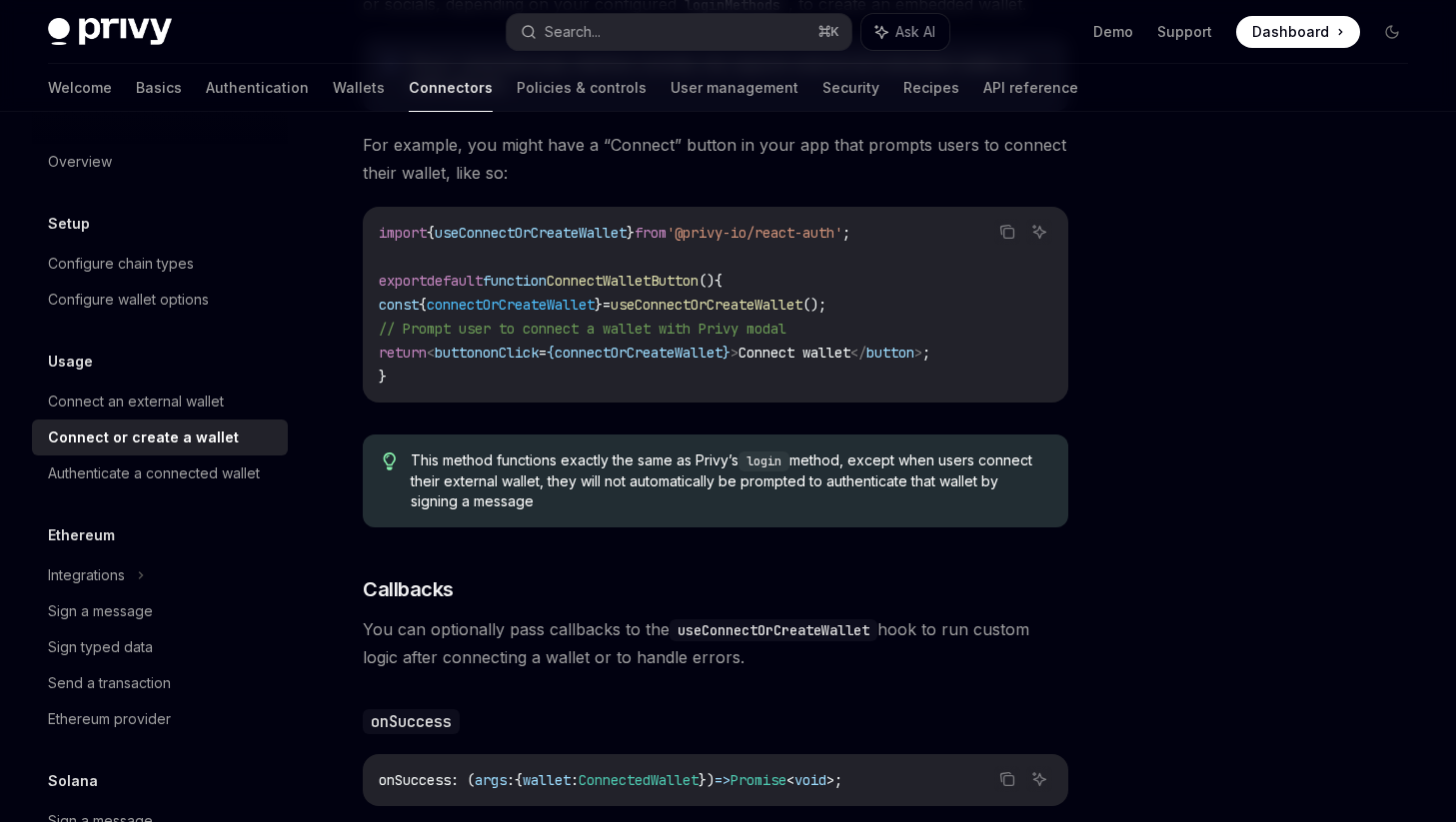 click on "useConnectOrCreateWallet" at bounding box center [531, 233] 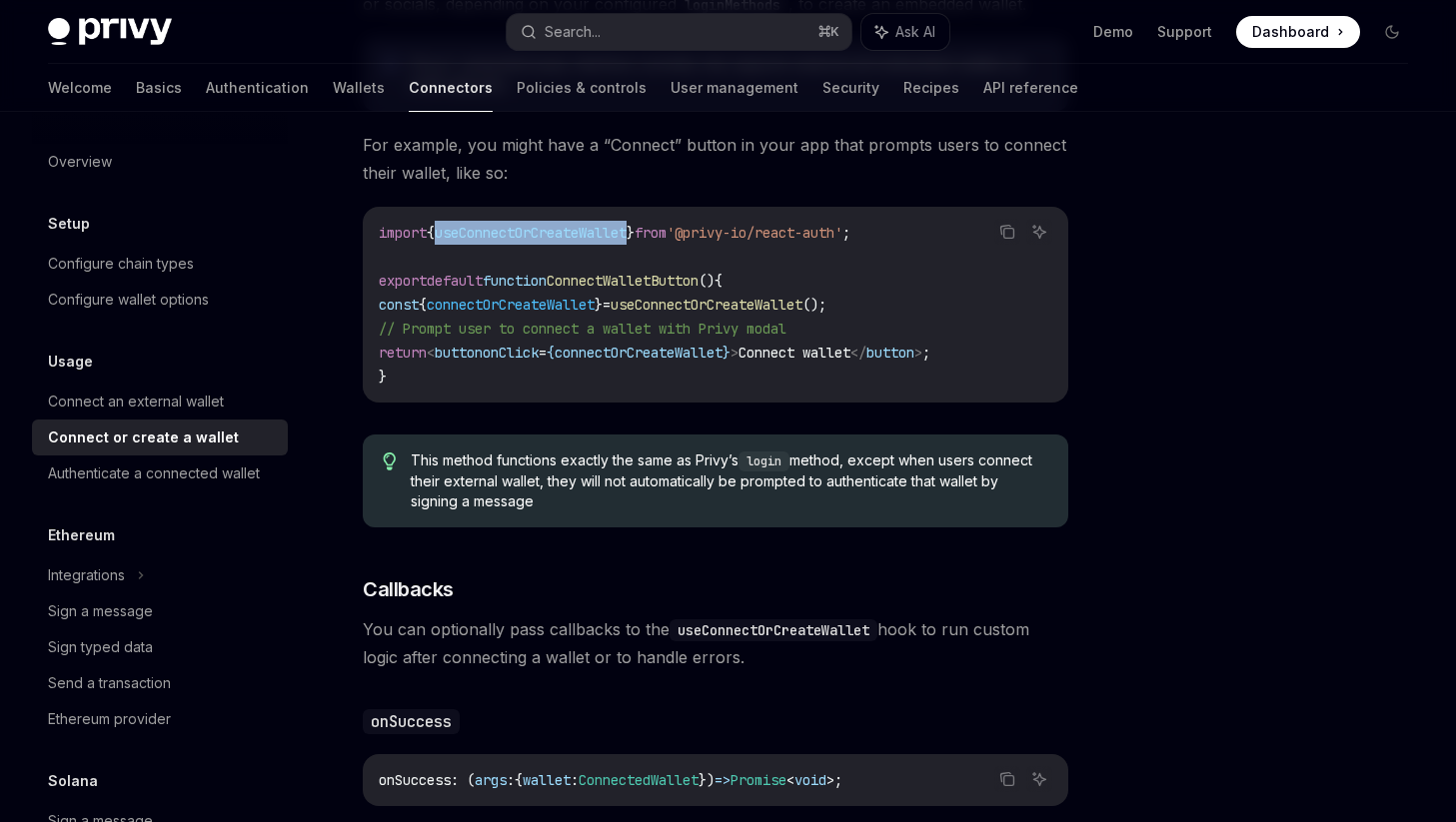 click on "useConnectOrCreateWallet" at bounding box center (531, 233) 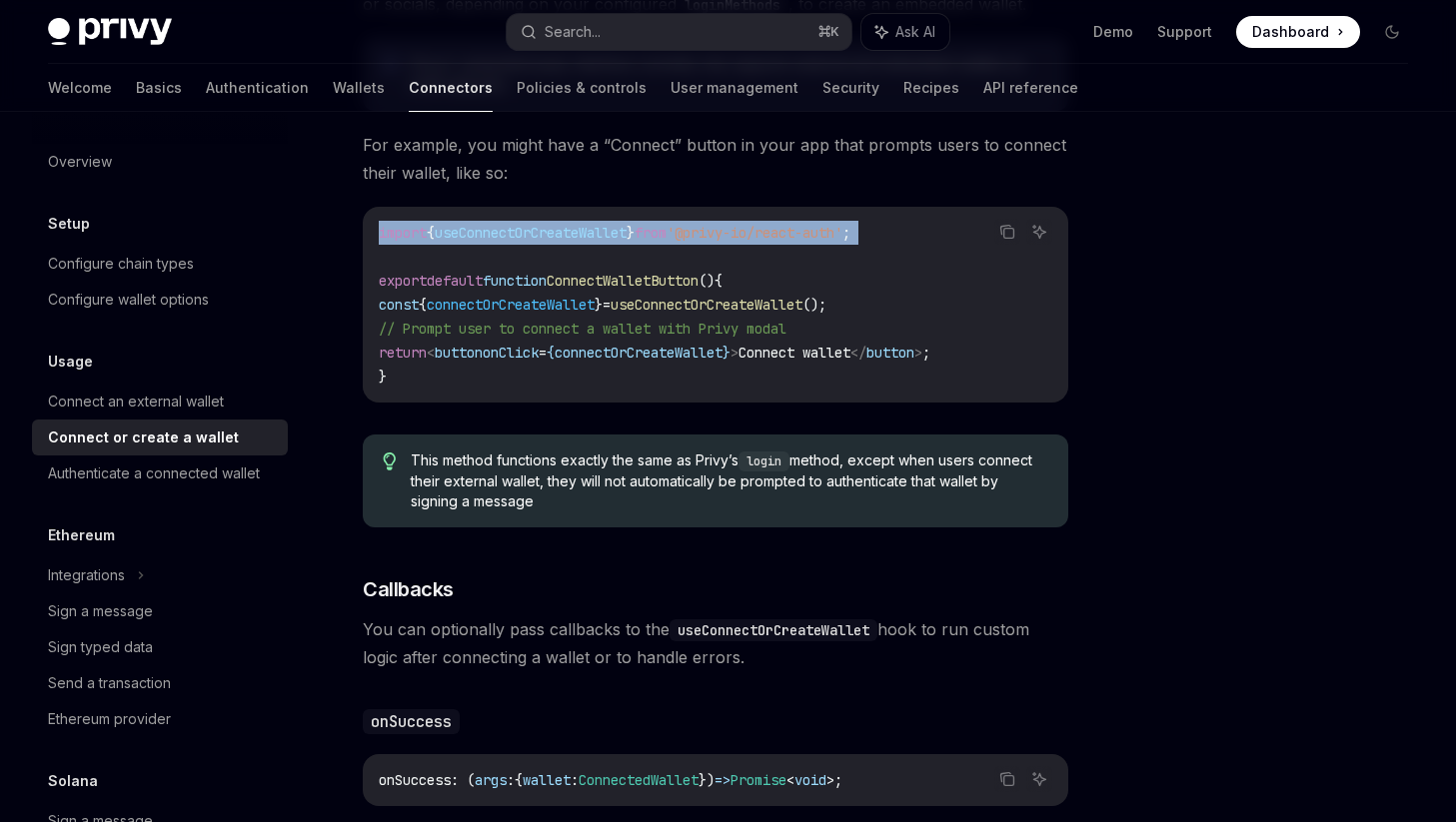 click on "useConnectOrCreateWallet" at bounding box center [531, 233] 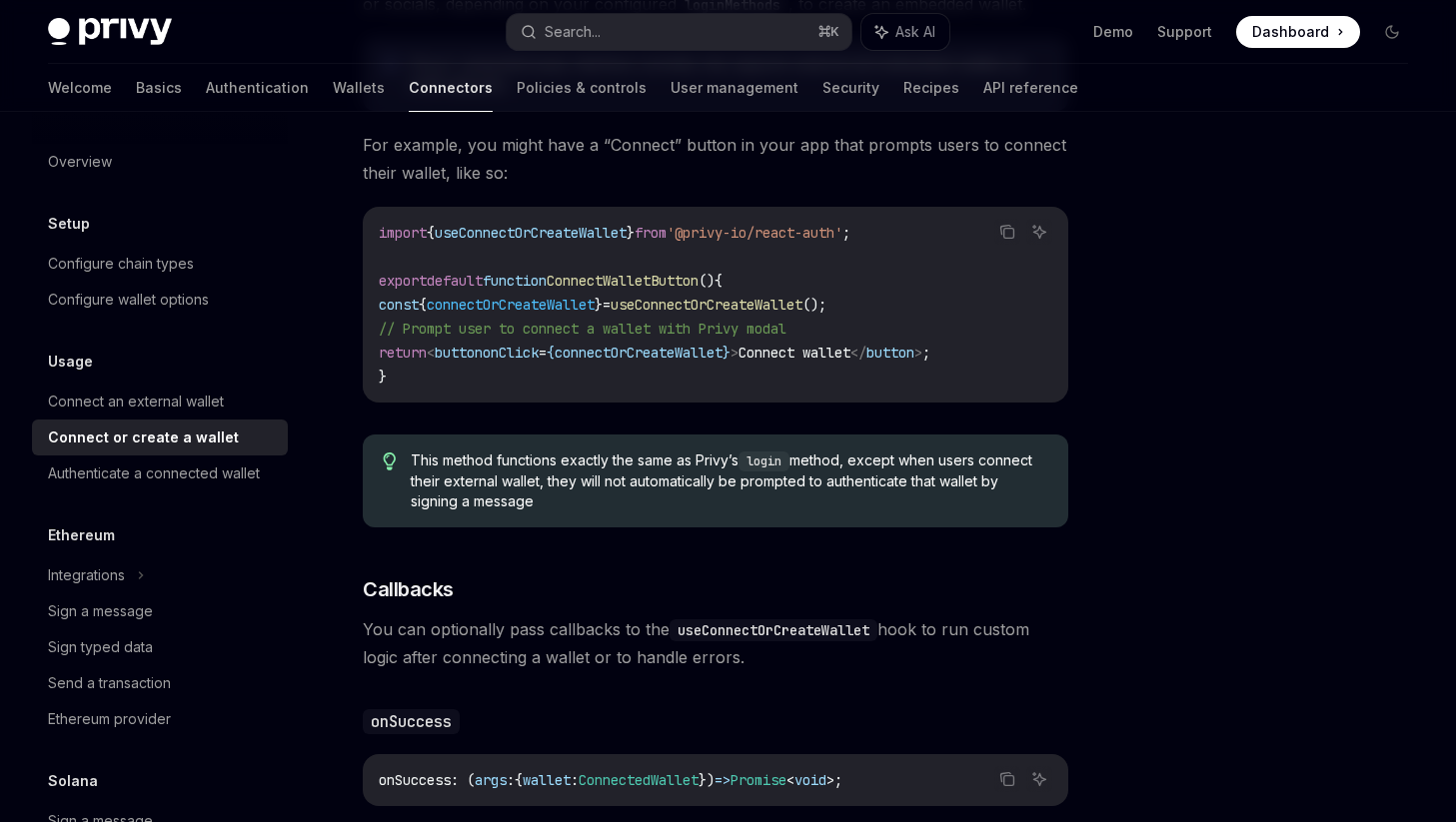 click on "// Prompt user to connect a wallet with Privy modal" at bounding box center [583, 329] 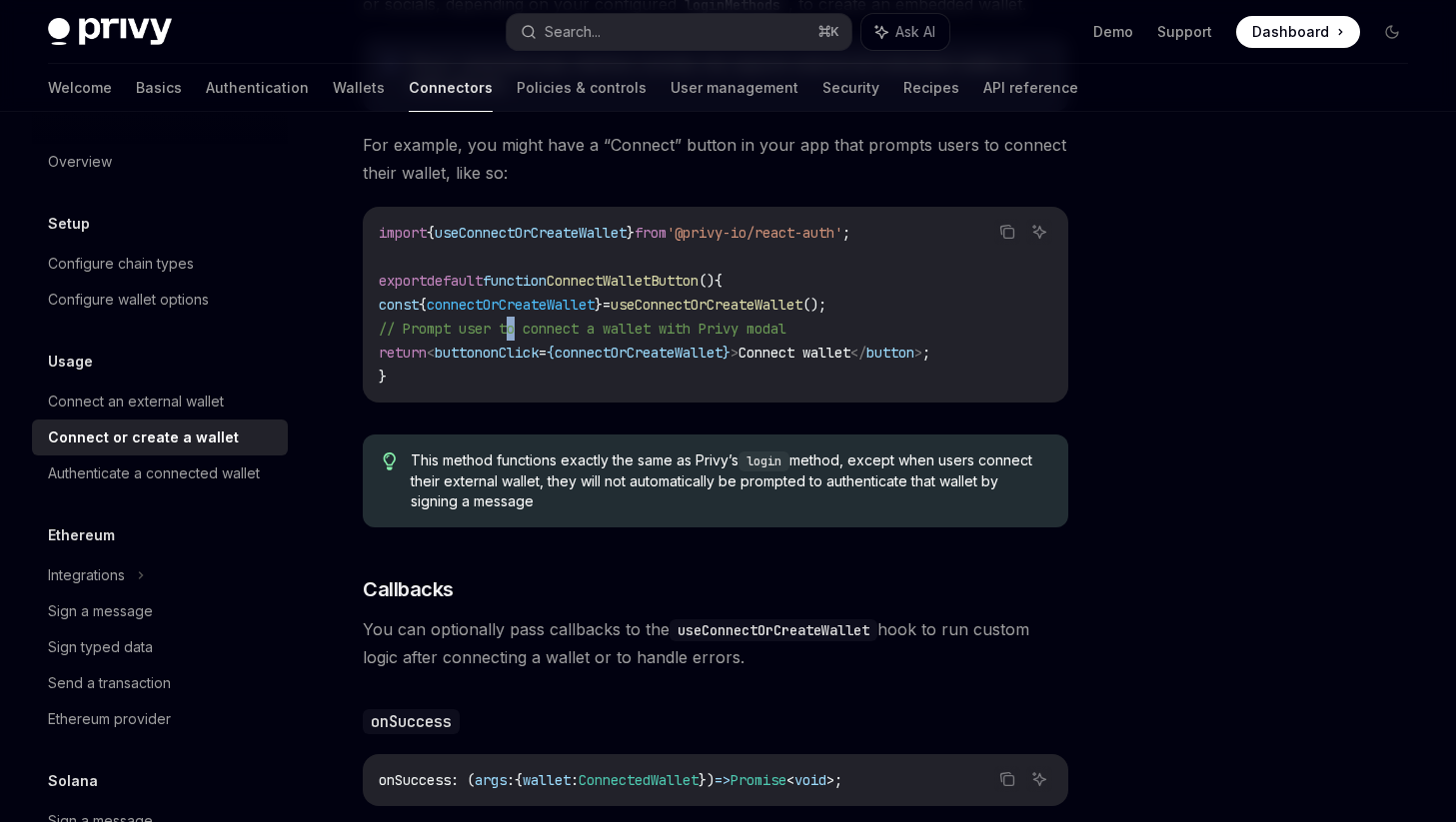 click on "// Prompt user to connect a wallet with Privy modal" at bounding box center [583, 329] 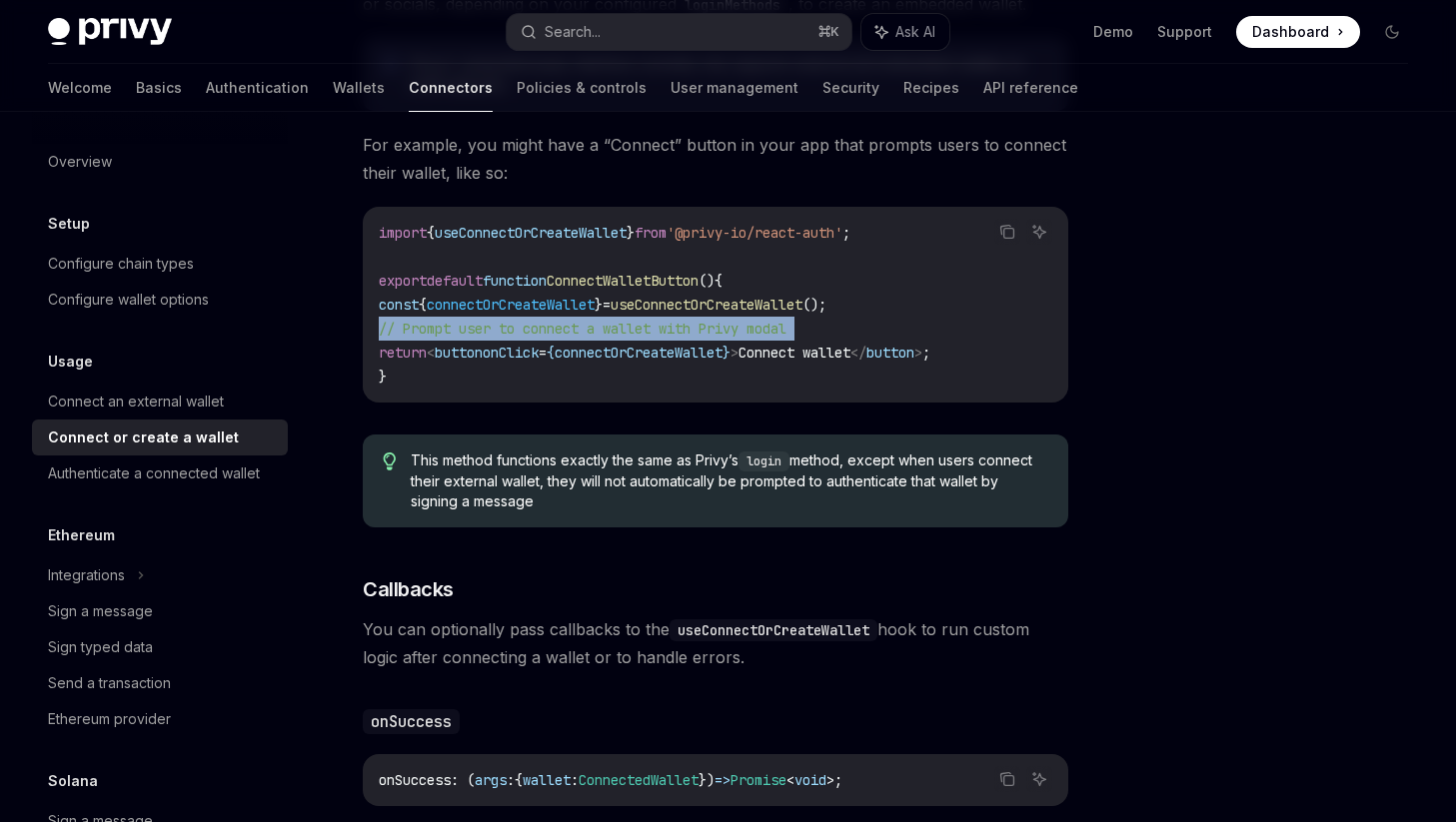 click on "// Prompt user to connect a wallet with Privy modal" at bounding box center [583, 329] 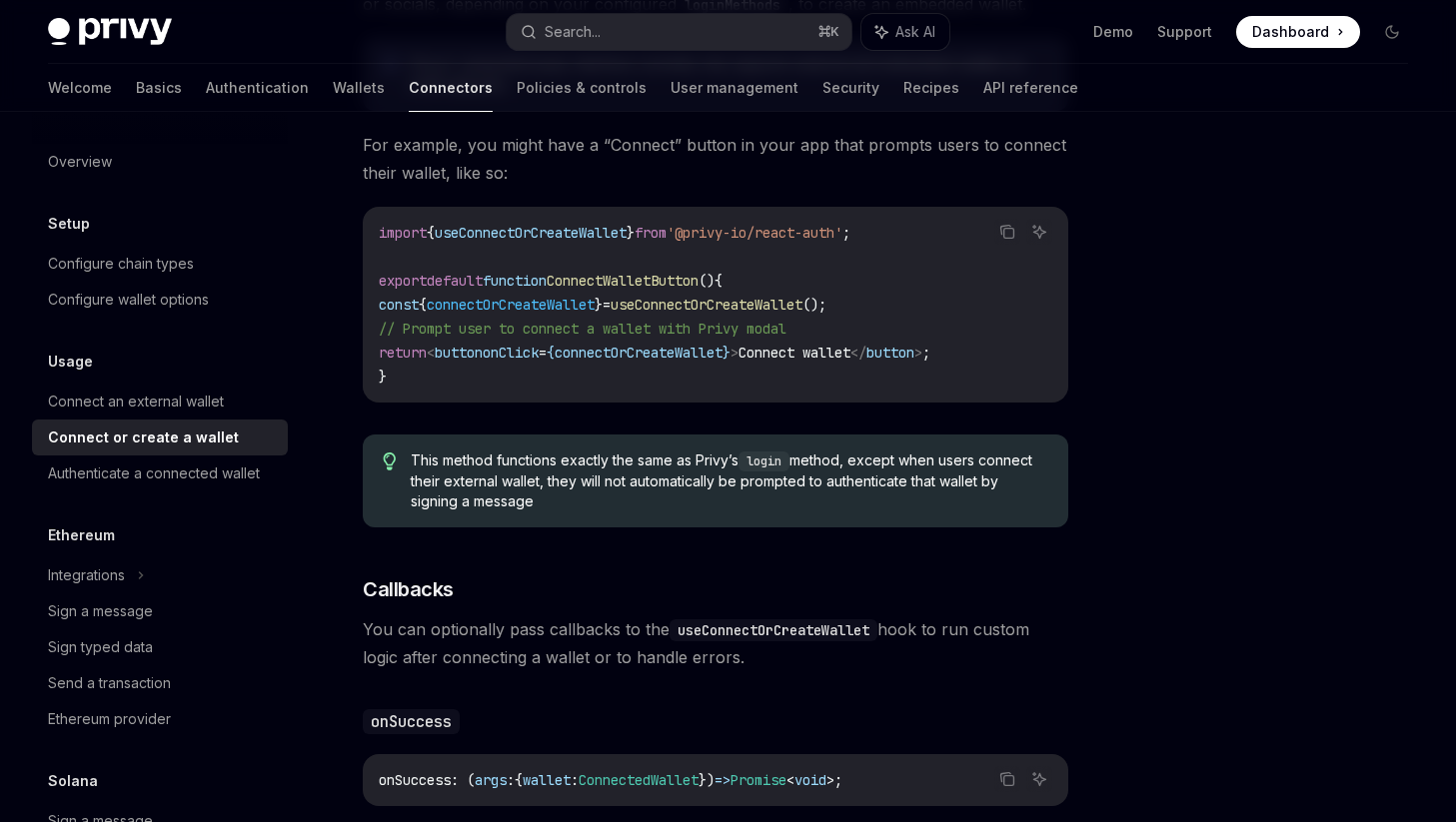 click on "import  { useConnectOrCreateWallet }  from  '@privy-io/react-auth' ;
export  default  function  ConnectWalletButton ()  {
const  { connectOrCreateWallet }  =  useConnectOrCreateWallet ();
// Prompt user to connect a wallet with Privy modal
return  <button  onClick = { connectOrCreateWallet } > Connect wallet </button > ;
}" at bounding box center [716, 305] 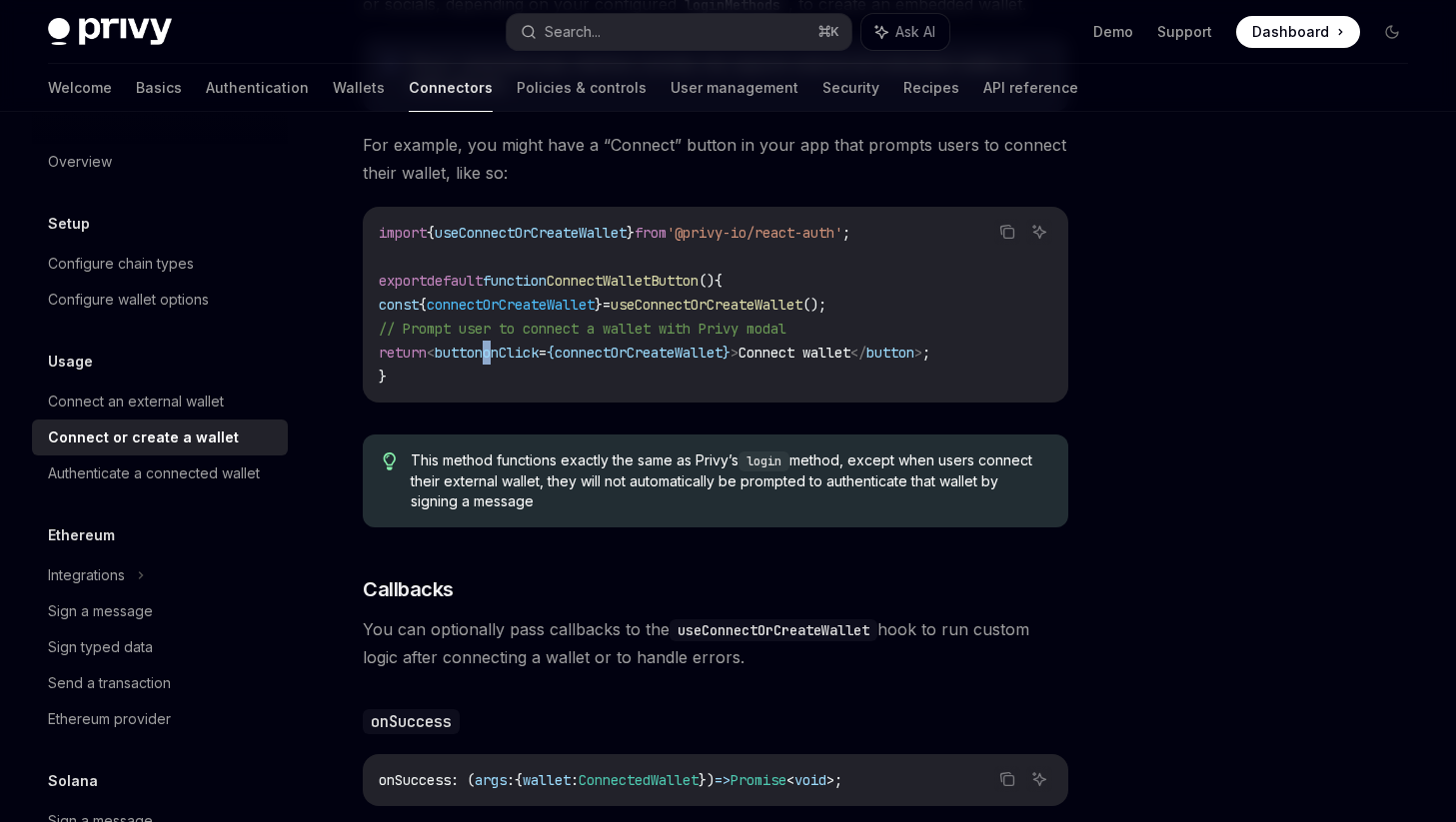 click on "import  { useConnectOrCreateWallet }  from  '@privy-io/react-auth' ;
export  default  function  ConnectWalletButton ()  {
const  { connectOrCreateWallet }  =  useConnectOrCreateWallet ();
// Prompt user to connect a wallet with Privy modal
return  <button  onClick = { connectOrCreateWallet } > Connect wallet </button > ;
}" at bounding box center (716, 305) 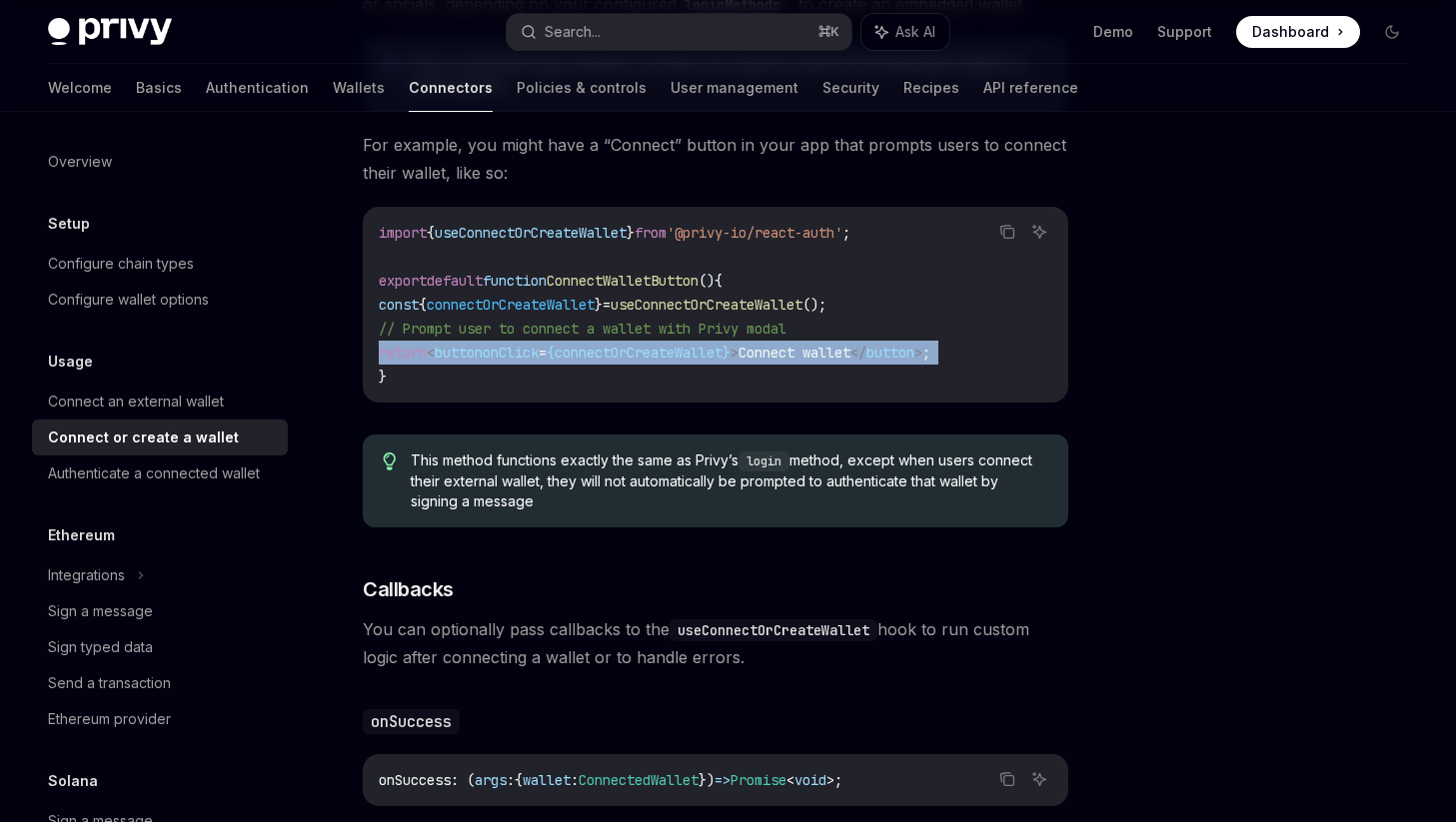 click on "import  { useConnectOrCreateWallet }  from  '@privy-io/react-auth' ;
export  default  function  ConnectWalletButton ()  {
const  { connectOrCreateWallet }  =  useConnectOrCreateWallet ();
// Prompt user to connect a wallet with Privy modal
return  <button  onClick = { connectOrCreateWallet } > Connect wallet </button > ;
}" at bounding box center (716, 305) 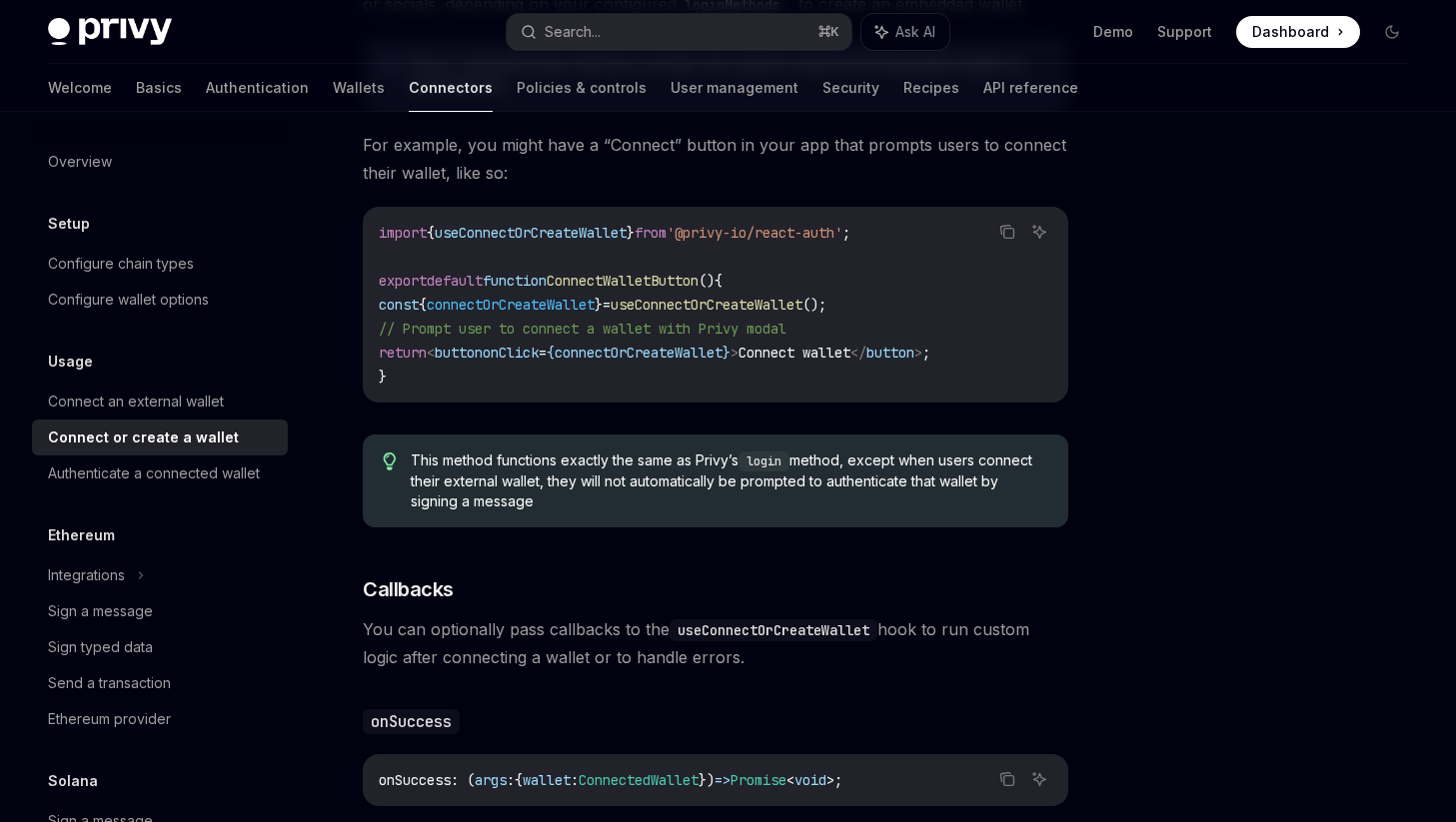 click on "import  { useConnectOrCreateWallet }  from  '@privy-io/react-auth' ;
export  default  function  ConnectWalletButton ()  {
const  { connectOrCreateWallet }  =  useConnectOrCreateWallet ();
// Prompt user to connect a wallet with Privy modal
return  <button  onClick = { connectOrCreateWallet } > Connect wallet </button > ;
}" at bounding box center [716, 305] 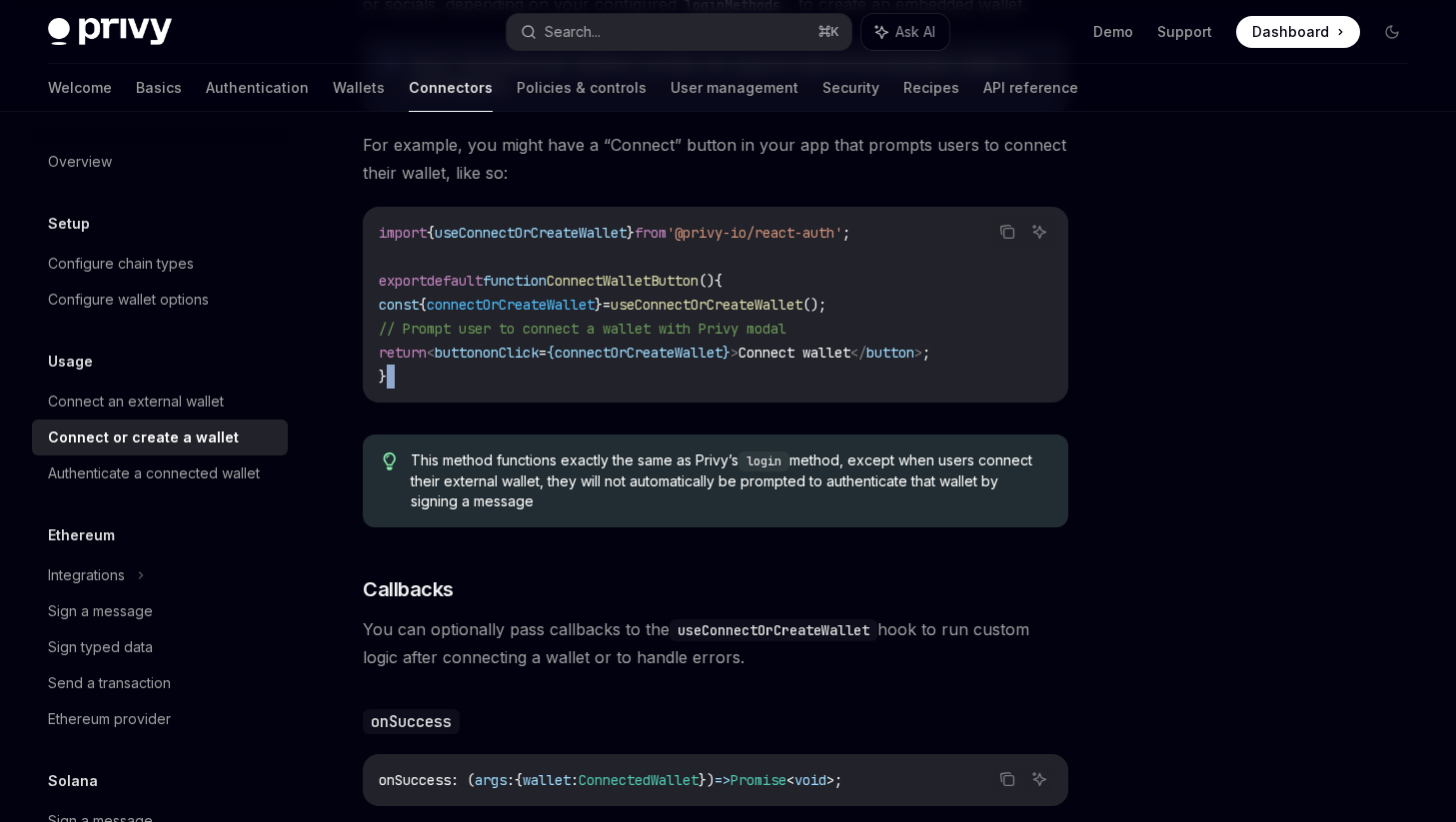 click on "import  { useConnectOrCreateWallet }  from  '@privy-io/react-auth' ;
export  default  function  ConnectWalletButton ()  {
const  { connectOrCreateWallet }  =  useConnectOrCreateWallet ();
// Prompt user to connect a wallet with Privy modal
return  <button  onClick = { connectOrCreateWallet } > Connect wallet </button > ;
}" at bounding box center [716, 305] 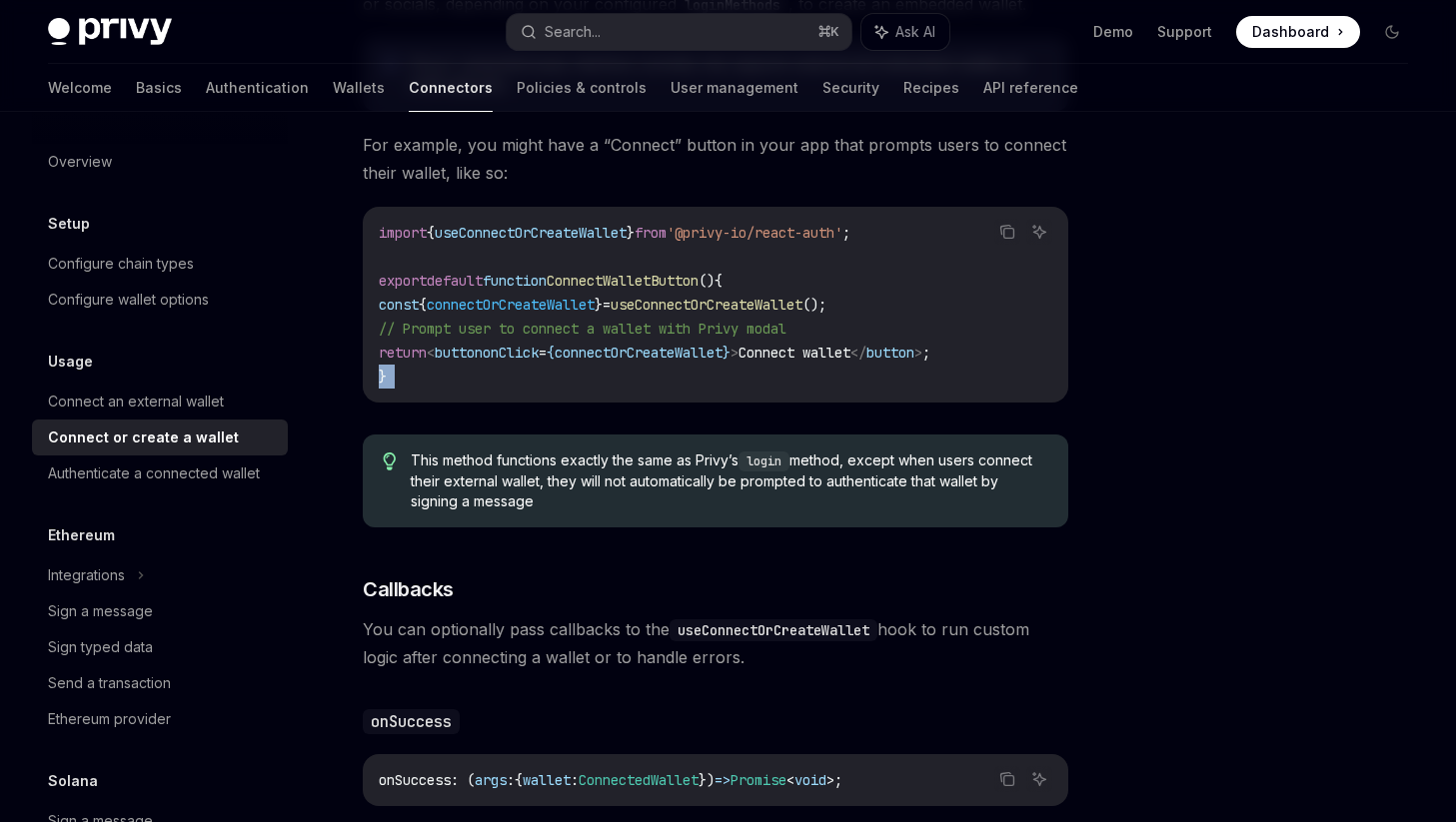 click on "import  { useConnectOrCreateWallet }  from  '@privy-io/react-auth' ;
export  default  function  ConnectWalletButton ()  {
const  { connectOrCreateWallet }  =  useConnectOrCreateWallet ();
// Prompt user to connect a wallet with Privy modal
return  <button  onClick = { connectOrCreateWallet } > Connect wallet </button > ;
}" at bounding box center [716, 305] 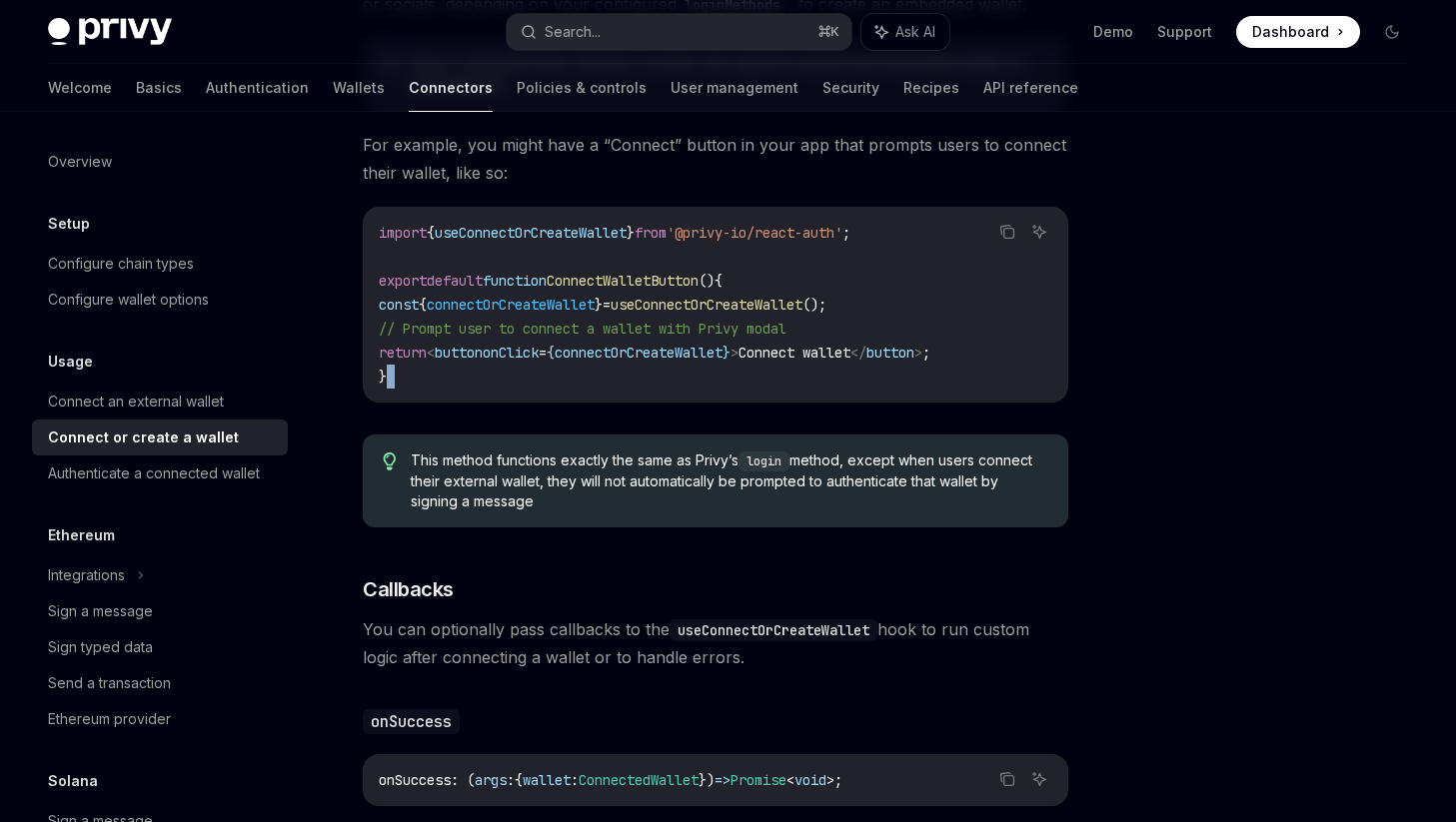 click on "import  { useConnectOrCreateWallet }  from  '@privy-io/react-auth' ;
export  default  function  ConnectWalletButton ()  {
const  { connectOrCreateWallet }  =  useConnectOrCreateWallet ();
// Prompt user to connect a wallet with Privy modal
return  <button  onClick = { connectOrCreateWallet } > Connect wallet </button > ;
}" at bounding box center [716, 305] 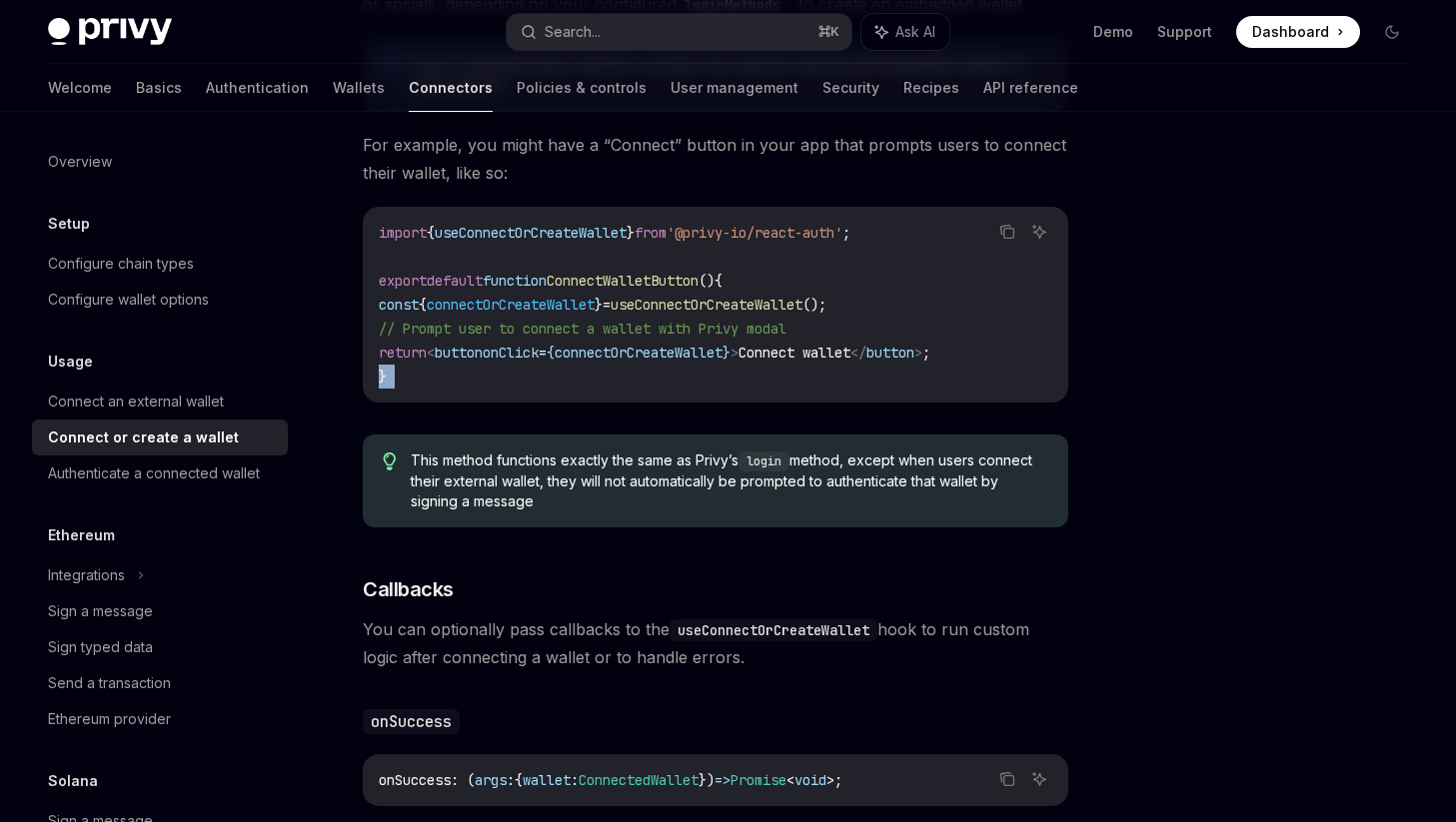 click on "import  { useConnectOrCreateWallet }  from  '@privy-io/react-auth' ;
export  default  function  ConnectWalletButton ()  {
const  { connectOrCreateWallet }  =  useConnectOrCreateWallet ();
// Prompt user to connect a wallet with Privy modal
return  <button  onClick = { connectOrCreateWallet } > Connect wallet </button > ;
}" at bounding box center [716, 305] 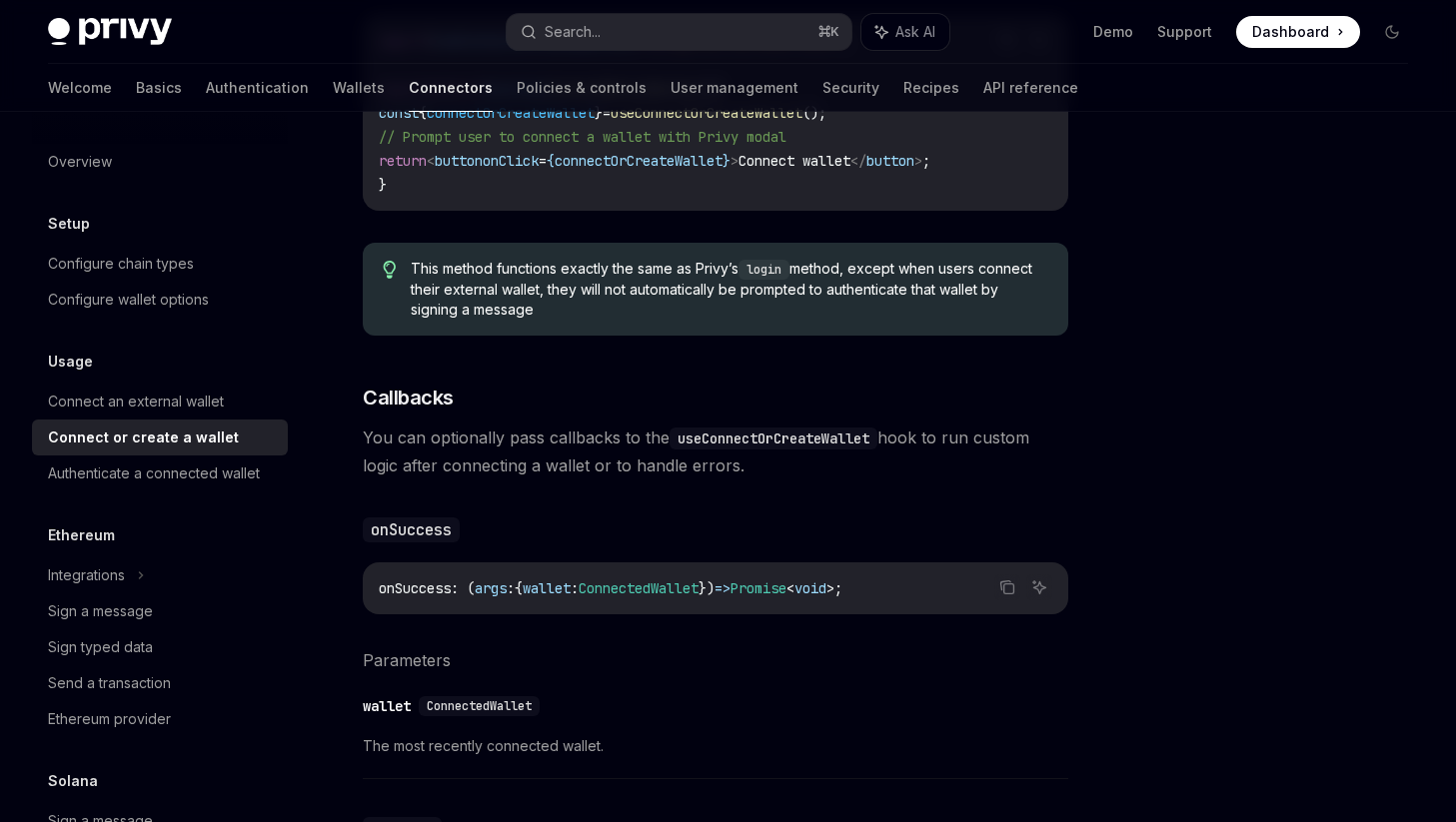 click on "You can also use Privy to connect a user’s external wallet if they have one, or to create an embedded wallet for them if they do not. This ensures users always have a connected wallet they can use with your application, and allows them to choose to use their external wallet if preferred. To do so, use the  connectOrCreateWallet  method of the  usePrivy  hook: Copy Ask AI const  { connectOrCreateWallet }  =  usePrivy ();
This method will prompt the user to connect an external wallet, or log in with email, SMS, or socials, depending on your configured  loginMethods , to create an embedded wallet. Privy’s  connectOrCreate  interface currently only supports external and embedded wallets on EVM
networks. For example, you might have a “Connect” button in your app that prompts users to connect their wallet, like so: Copy Ask AI import  { useConnectOrCreateWallet }  from  '@privy-io/react-auth' ;
export  default  function  ConnectWalletButton ()  {
const  { connectOrCreateWallet }  = ();
< = {</ = {>" at bounding box center [716, 298] 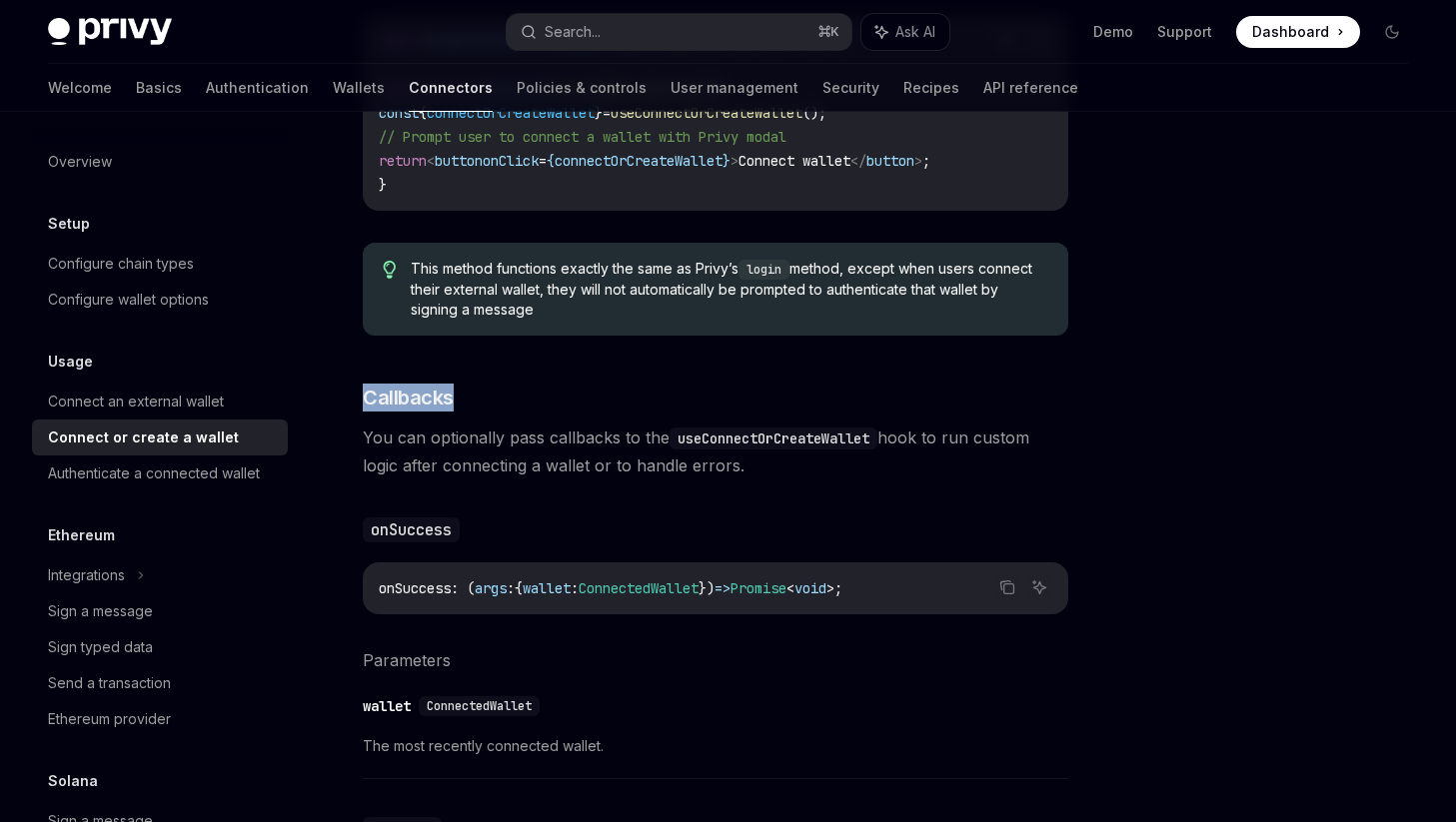 click on "You can also use Privy to connect a user’s external wallet if they have one, or to create an embedded wallet for them if they do not. This ensures users always have a connected wallet they can use with your application, and allows them to choose to use their external wallet if preferred. To do so, use the  connectOrCreateWallet  method of the  usePrivy  hook: Copy Ask AI const  { connectOrCreateWallet }  =  usePrivy ();
This method will prompt the user to connect an external wallet, or log in with email, SMS, or socials, depending on your configured  loginMethods , to create an embedded wallet. Privy’s  connectOrCreate  interface currently only supports external and embedded wallets on EVM
networks. For example, you might have a “Connect” button in your app that prompts users to connect their wallet, like so: Copy Ask AI import  { useConnectOrCreateWallet }  from  '@privy-io/react-auth' ;
export  default  function  ConnectWalletButton ()  {
const  { connectOrCreateWallet }  = ();
< = {</ = {>" at bounding box center [716, 298] 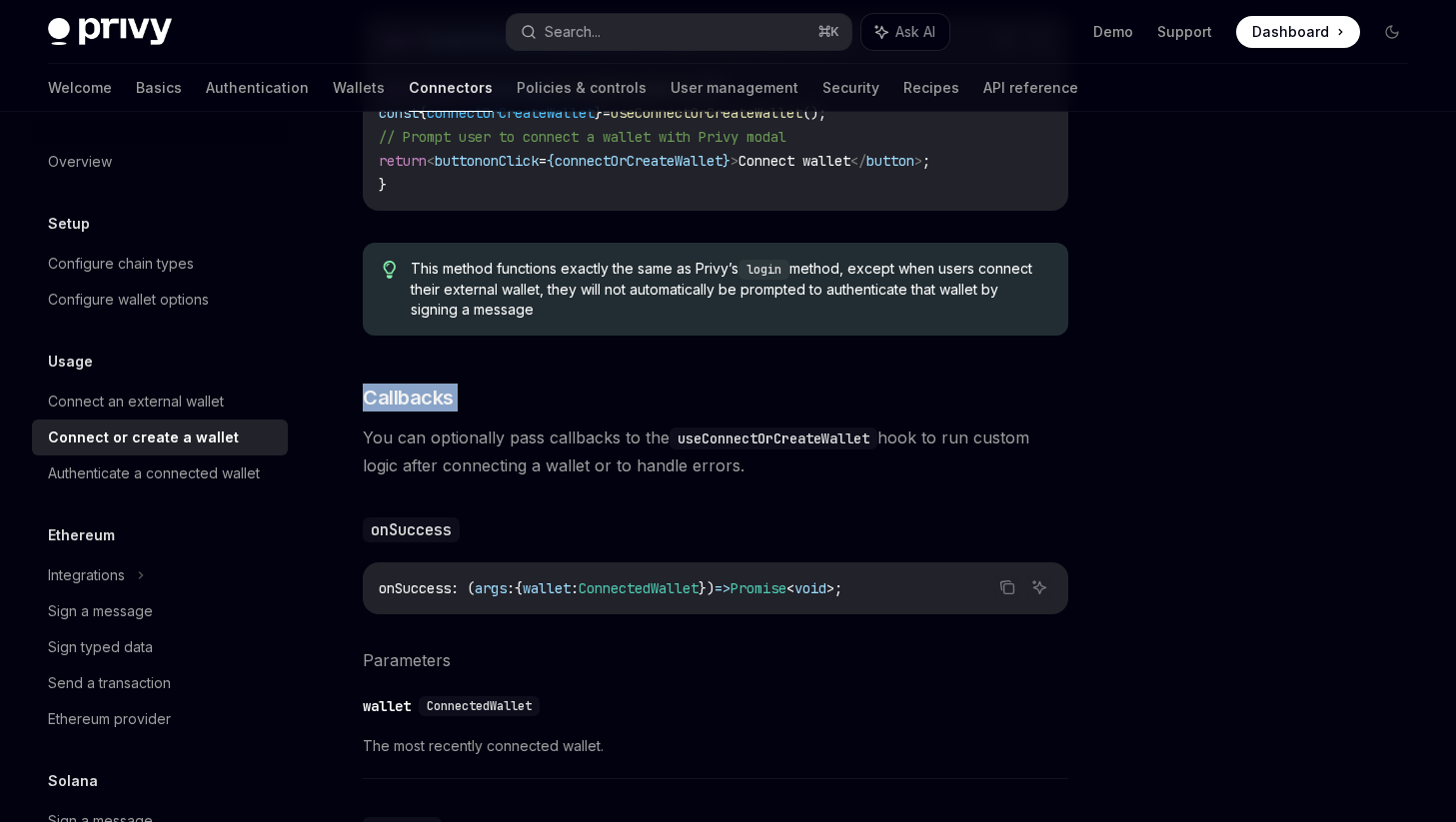 click on "You can also use Privy to connect a user’s external wallet if they have one, or to create an embedded wallet for them if they do not. This ensures users always have a connected wallet they can use with your application, and allows them to choose to use their external wallet if preferred. To do so, use the  connectOrCreateWallet  method of the  usePrivy  hook: Copy Ask AI const  { connectOrCreateWallet }  =  usePrivy ();
This method will prompt the user to connect an external wallet, or log in with email, SMS, or socials, depending on your configured  loginMethods , to create an embedded wallet. Privy’s  connectOrCreate  interface currently only supports external and embedded wallets on EVM
networks. For example, you might have a “Connect” button in your app that prompts users to connect their wallet, like so: Copy Ask AI import  { useConnectOrCreateWallet }  from  '@privy-io/react-auth' ;
export  default  function  ConnectWalletButton ()  {
const  { connectOrCreateWallet }  = ();
< = {</ = {>" at bounding box center [716, 298] 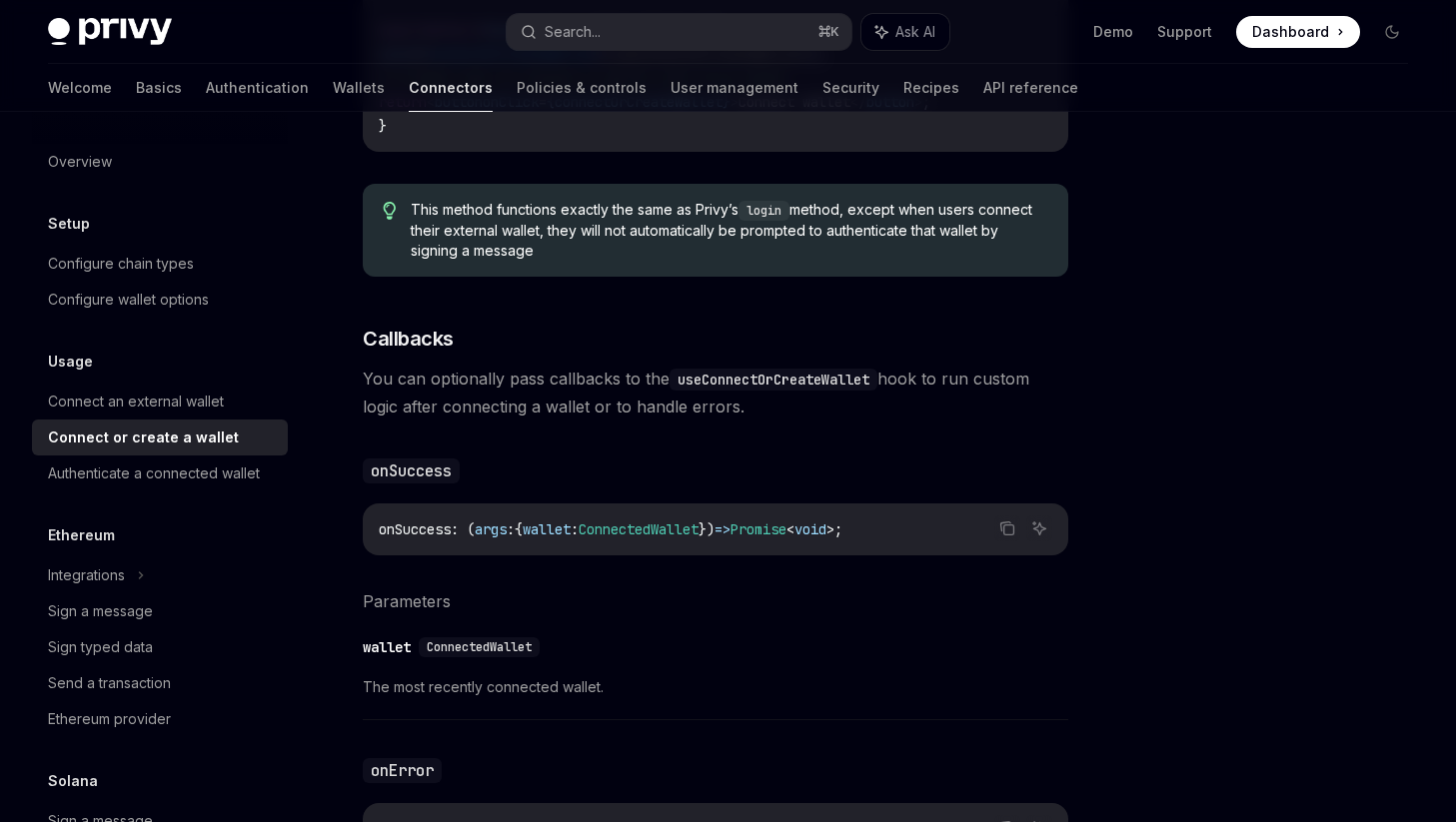 click on "You can optionally pass callbacks to the  useConnectOrCreateWallet  hook to run custom logic after connecting a wallet or to handle errors." at bounding box center [716, 393] 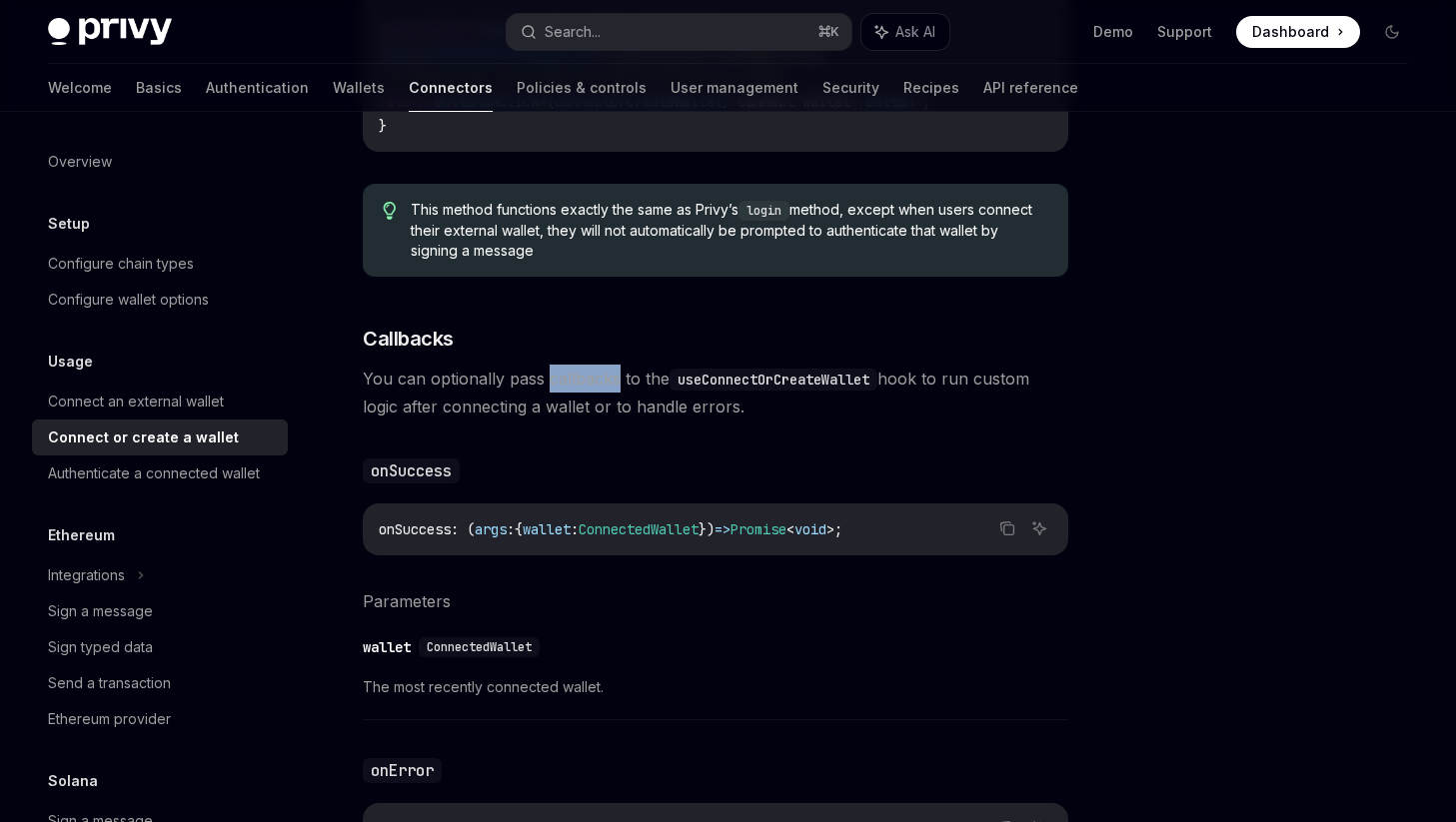 click on "You can optionally pass callbacks to the  useConnectOrCreateWallet  hook to run custom logic after connecting a wallet or to handle errors." at bounding box center [716, 393] 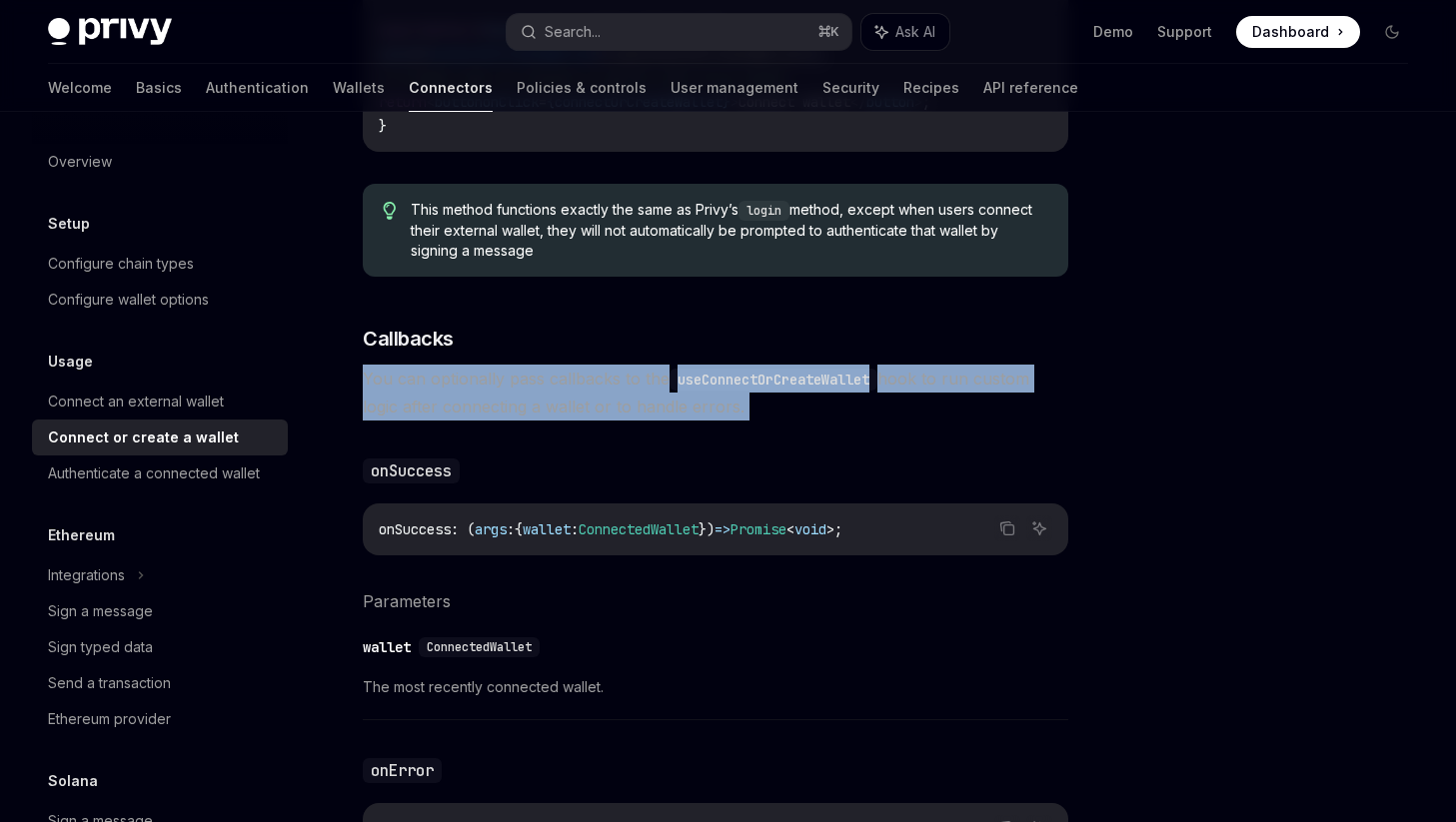 click on "You can optionally pass callbacks to the  useConnectOrCreateWallet  hook to run custom logic after connecting a wallet or to handle errors." at bounding box center [716, 393] 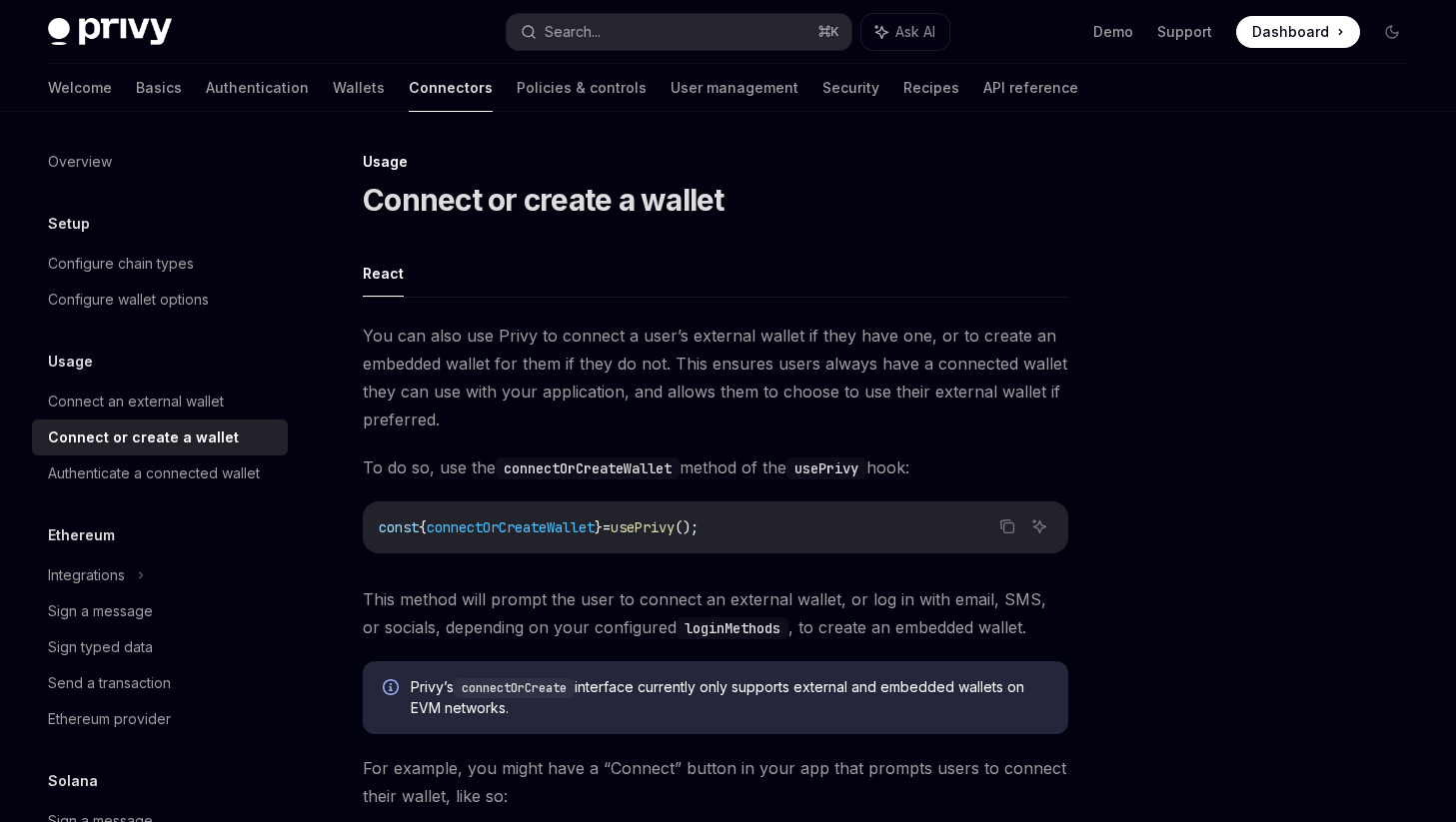 scroll, scrollTop: 0, scrollLeft: 0, axis: both 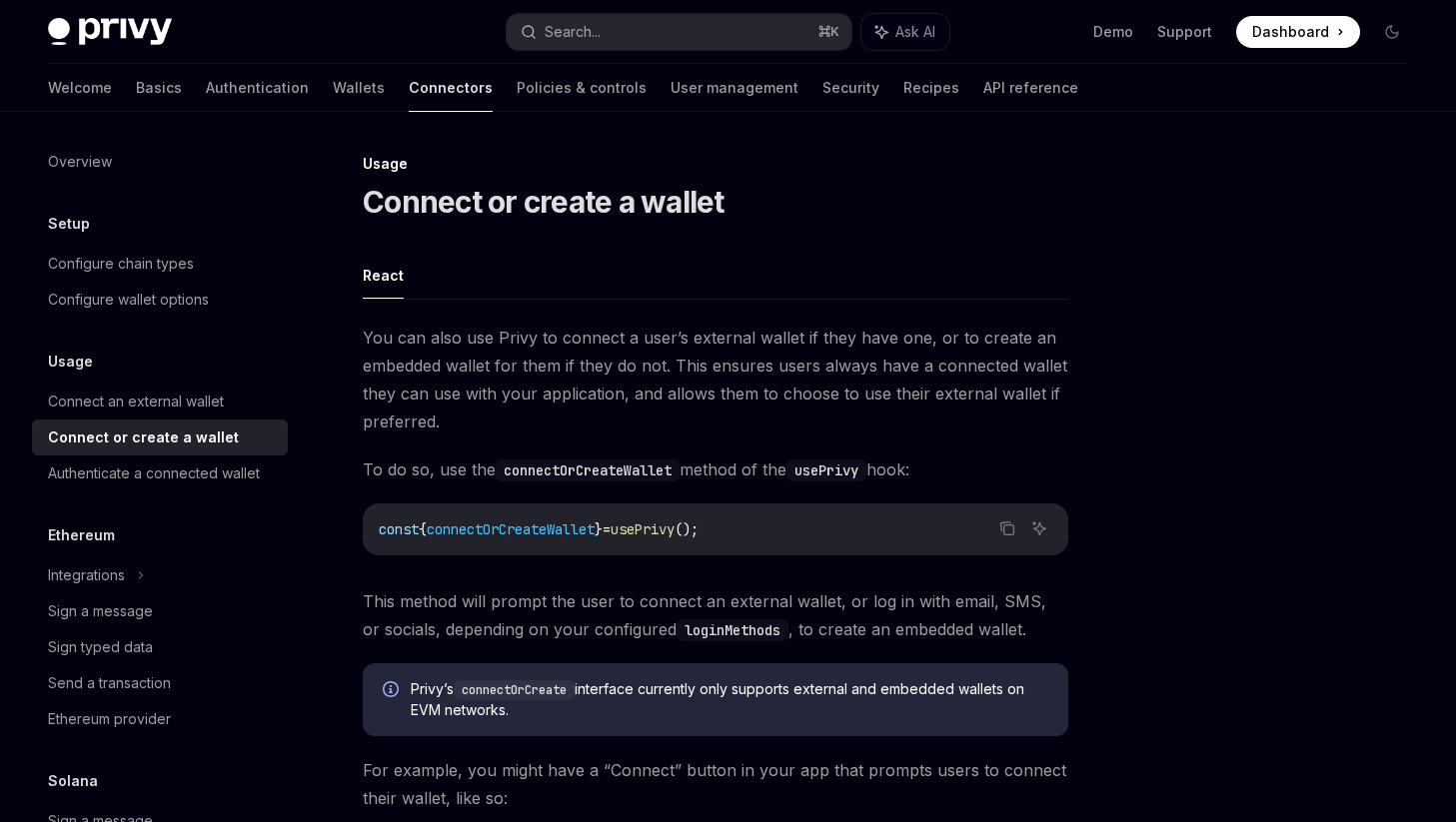click on "You can also use Privy to connect a user’s external wallet if they have one, or to create an embedded wallet for them if they do not. This ensures users always have a connected wallet they can use with your application, and allows them to choose to use their external wallet if preferred." at bounding box center (716, 380) 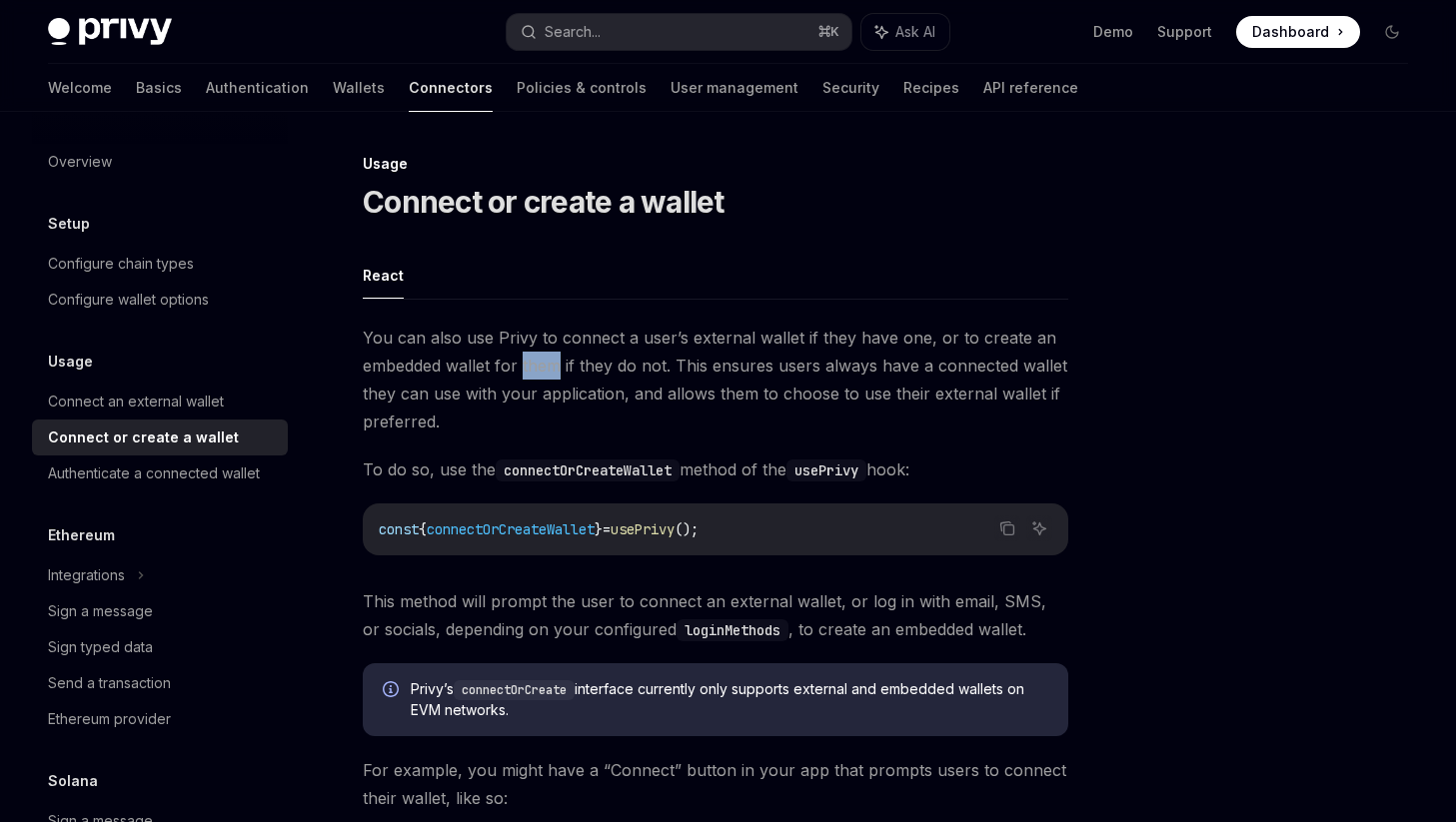 click on "You can also use Privy to connect a user’s external wallet if they have one, or to create an embedded wallet for them if they do not. This ensures users always have a connected wallet they can use with your application, and allows them to choose to use their external wallet if preferred." at bounding box center [716, 380] 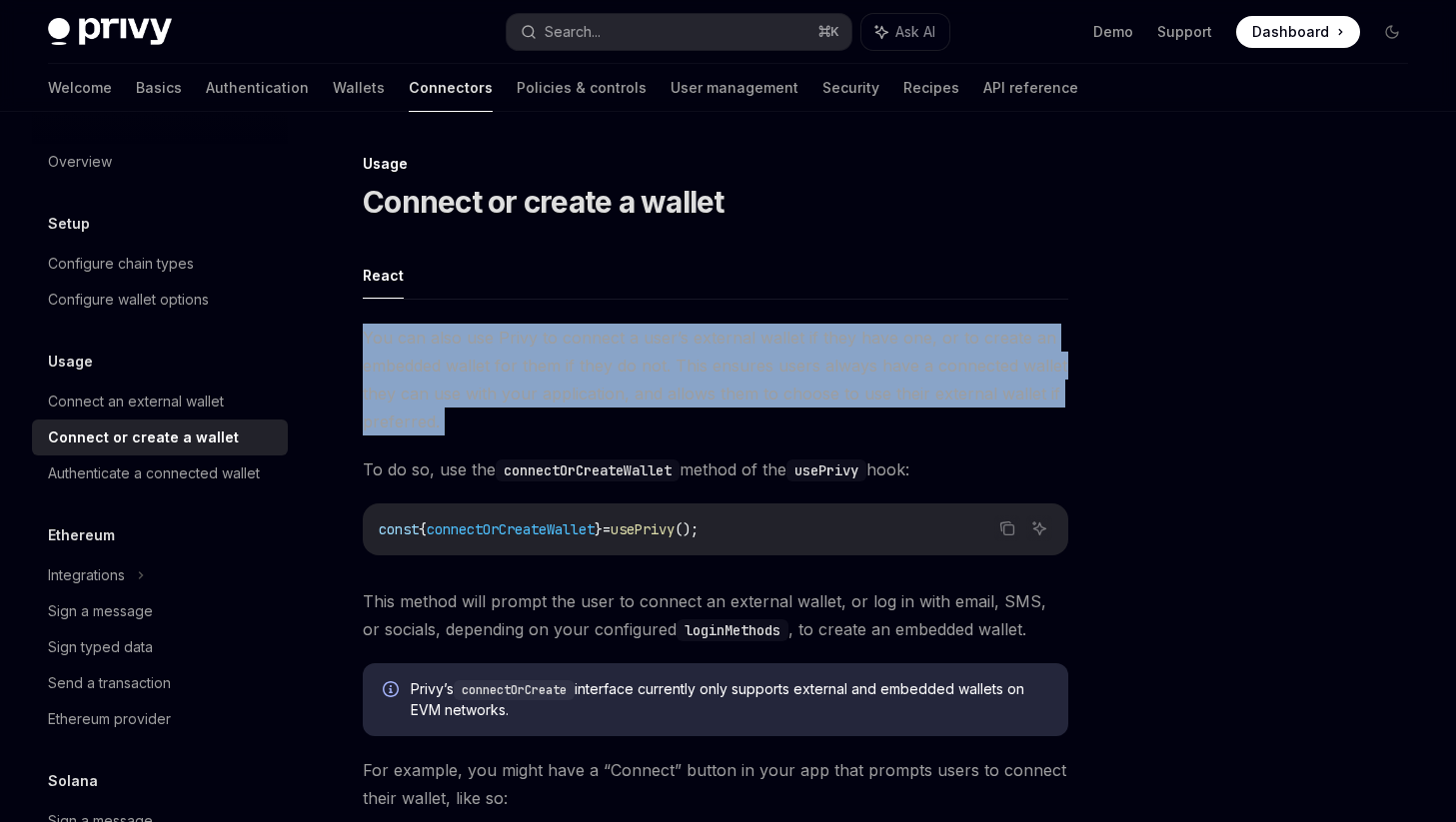 click on "You can also use Privy to connect a user’s external wallet if they have one, or to create an embedded wallet for them if they do not. This ensures users always have a connected wallet they can use with your application, and allows them to choose to use their external wallet if preferred." at bounding box center [716, 380] 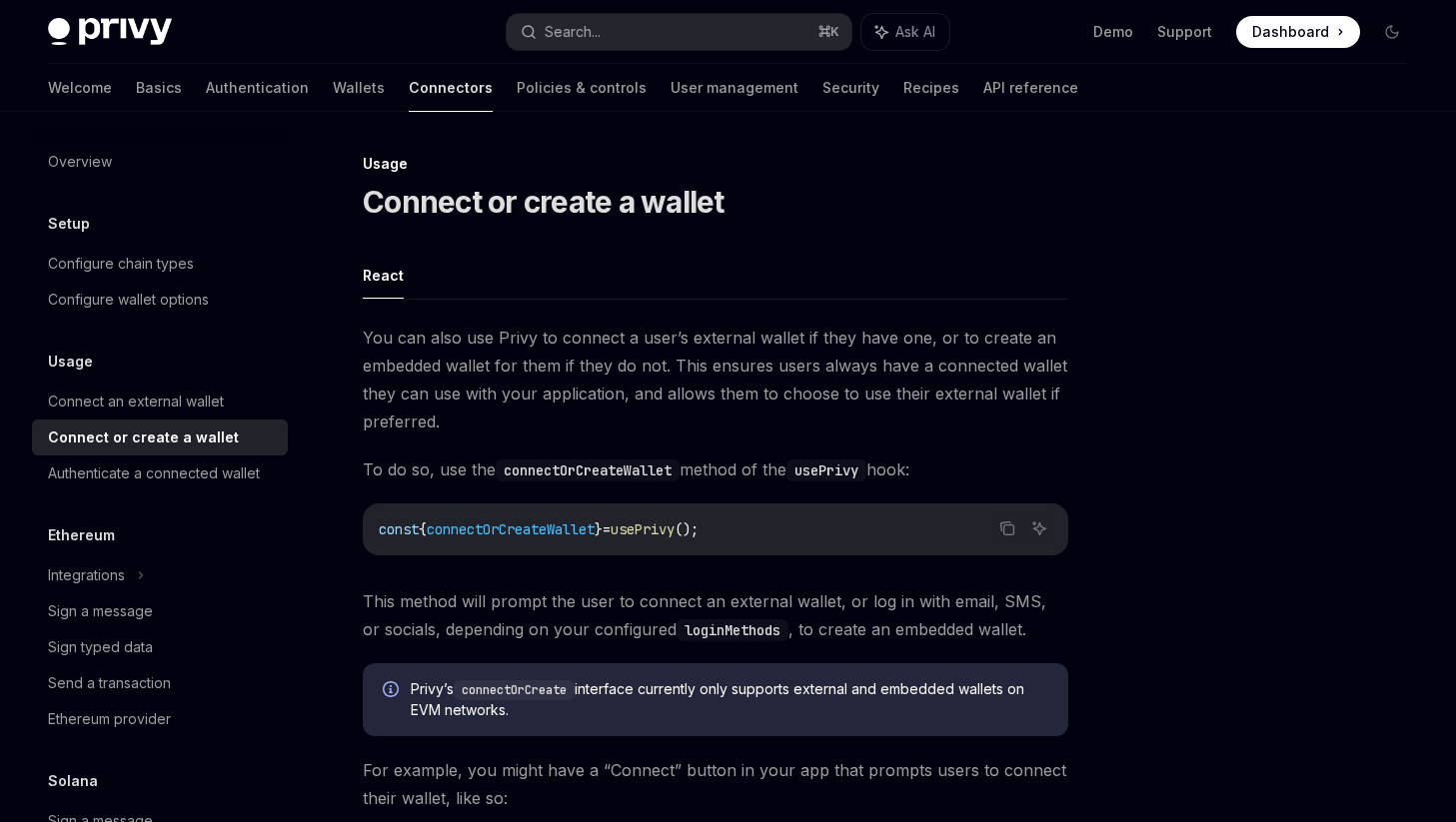 click on "connectOrCreateWallet" at bounding box center [511, 529] 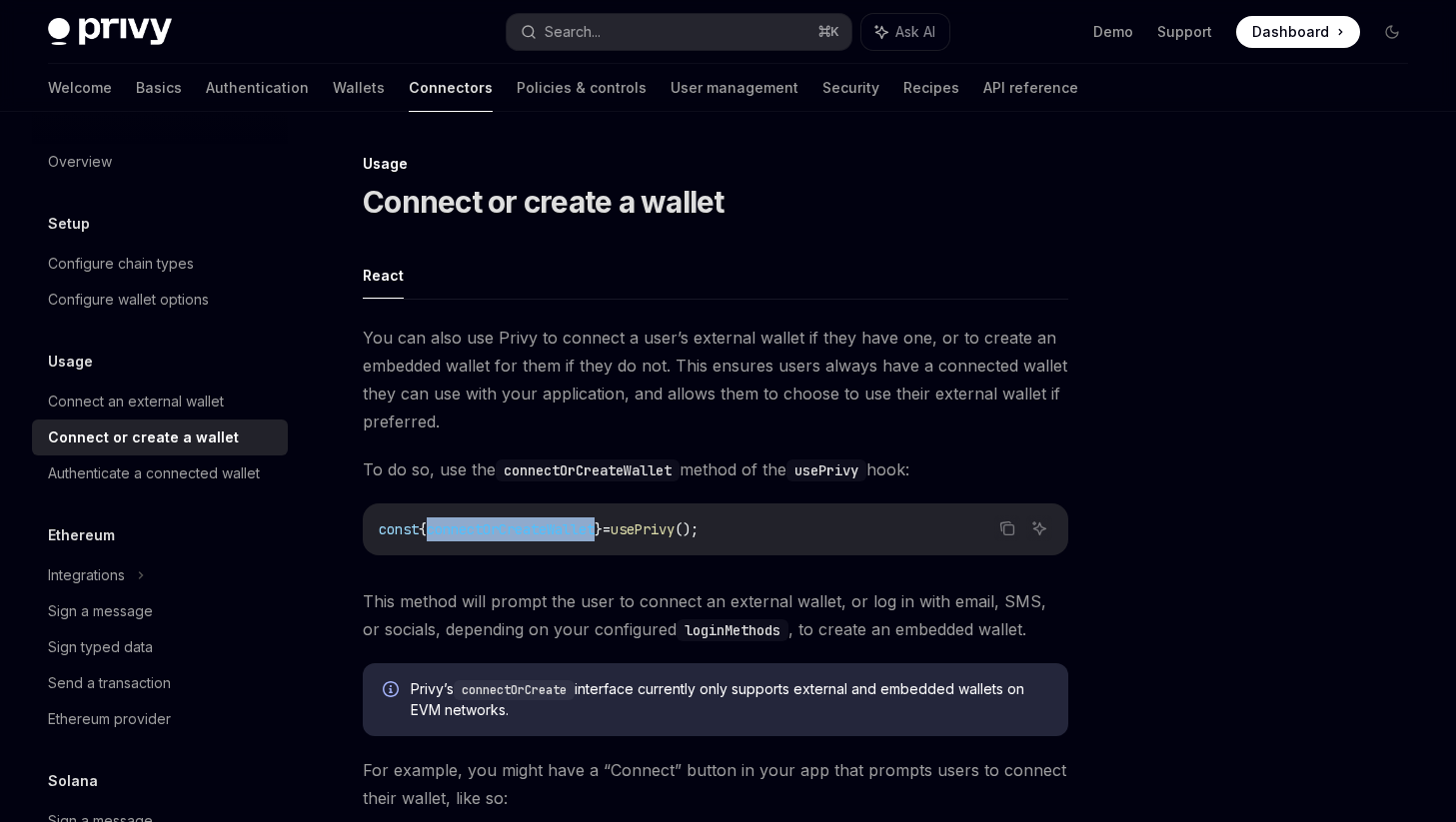 click on "connectOrCreateWallet" at bounding box center [511, 529] 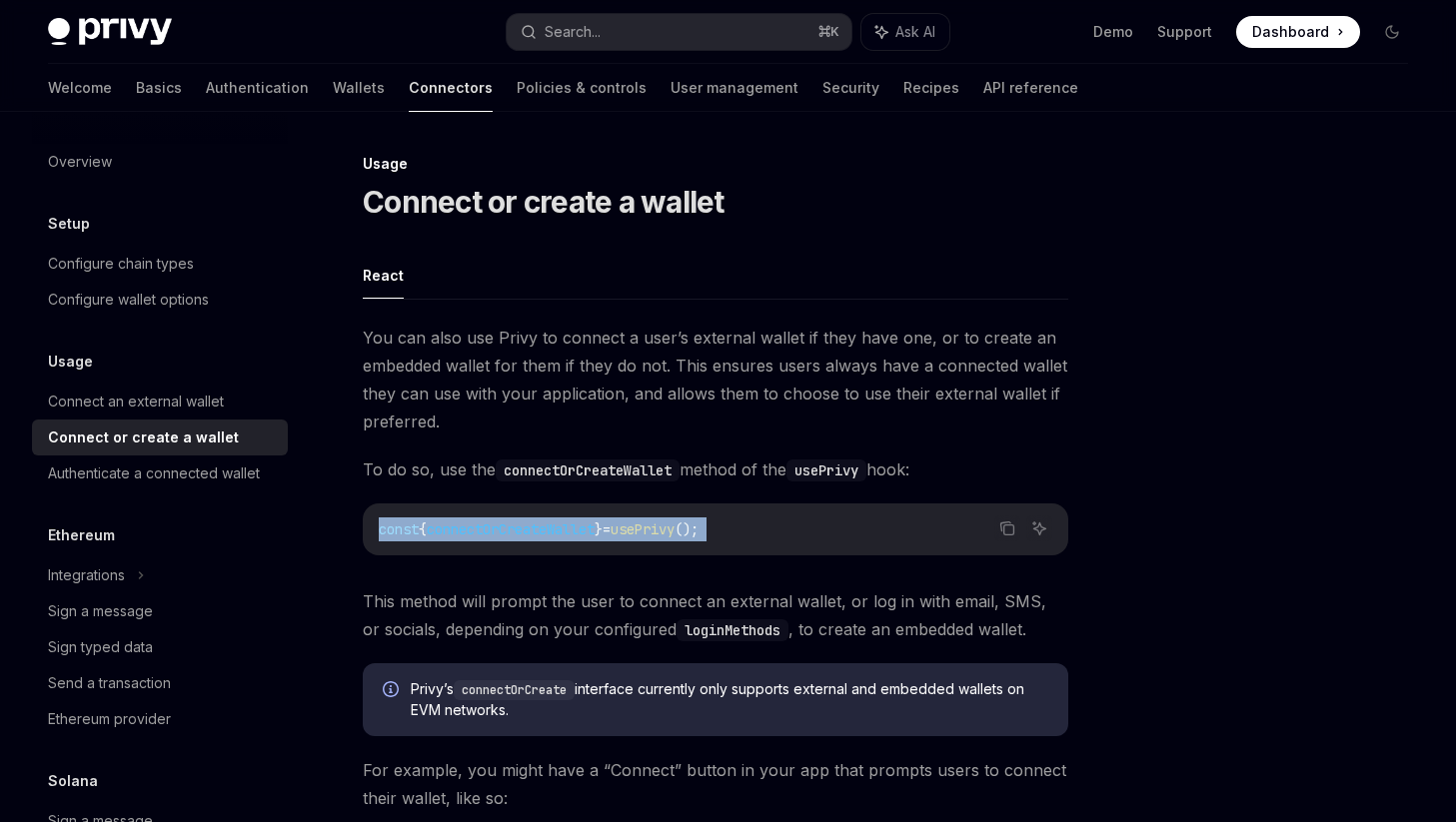 click on "connectOrCreateWallet" at bounding box center (511, 529) 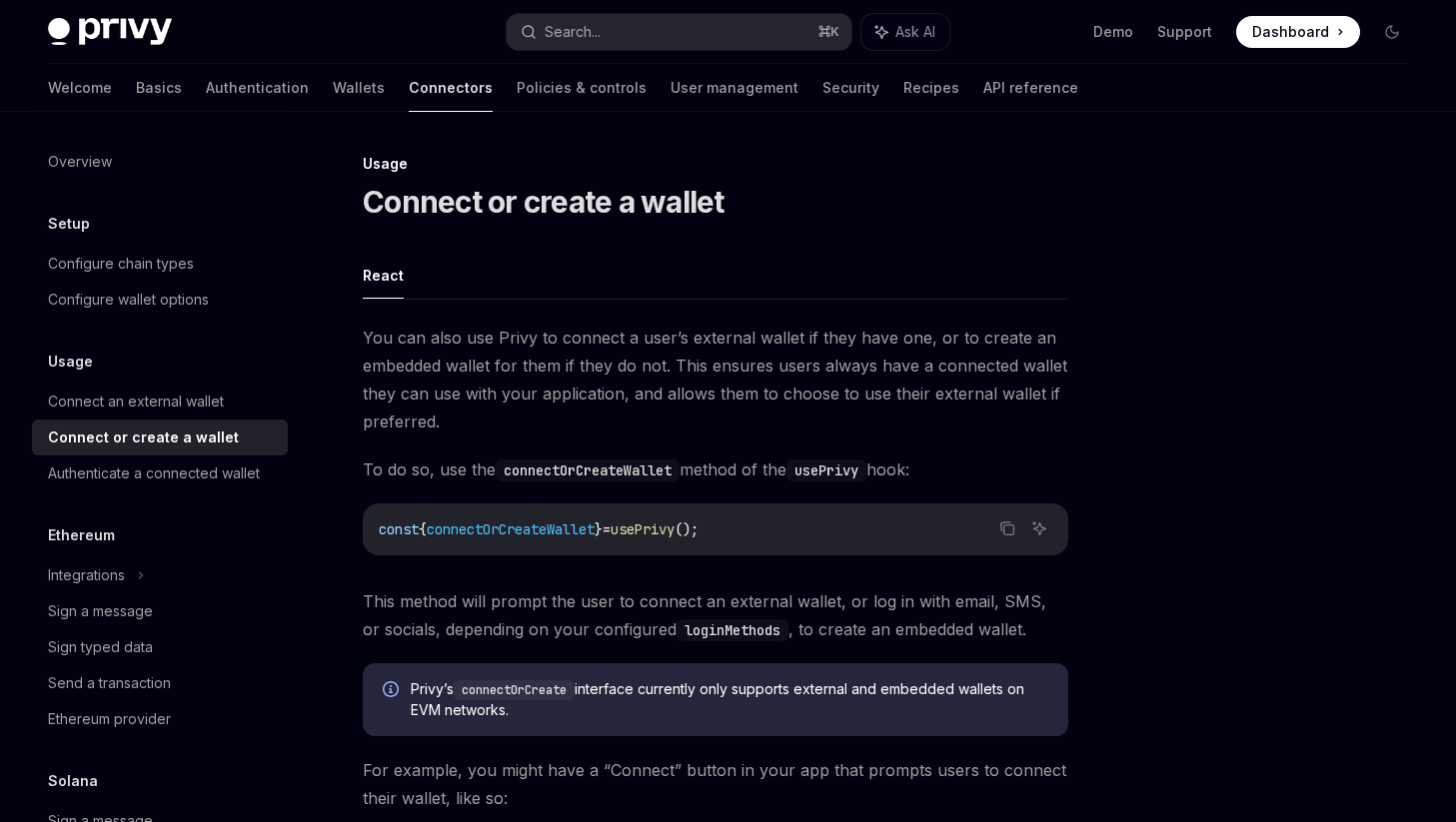 click on "Privy’s  connectOrCreate  interface currently only supports external and embedded wallets on EVM
networks." at bounding box center [716, 699] 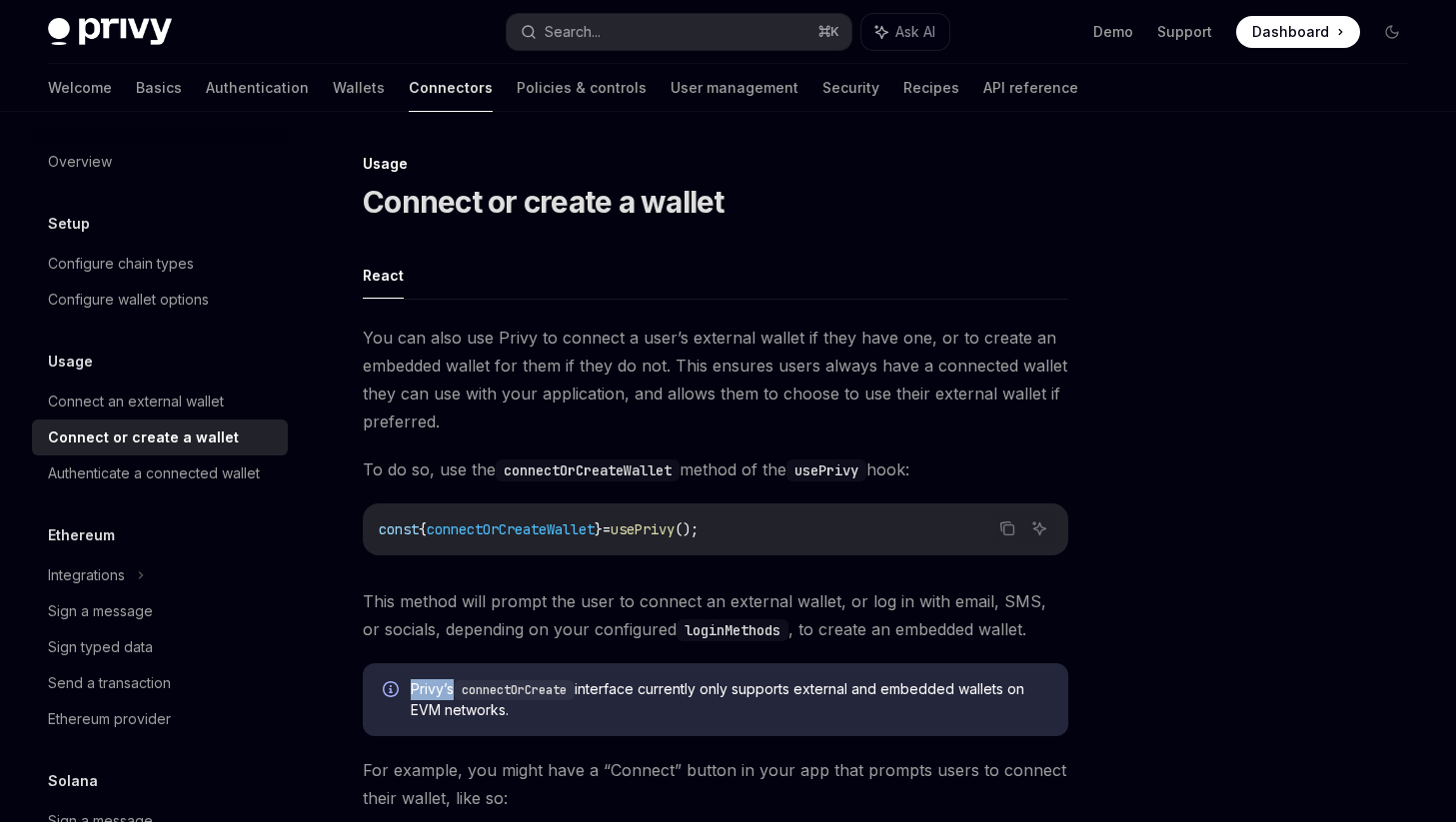 click on "Privy’s  connectOrCreate  interface currently only supports external and embedded wallets on EVM
networks." at bounding box center (716, 699) 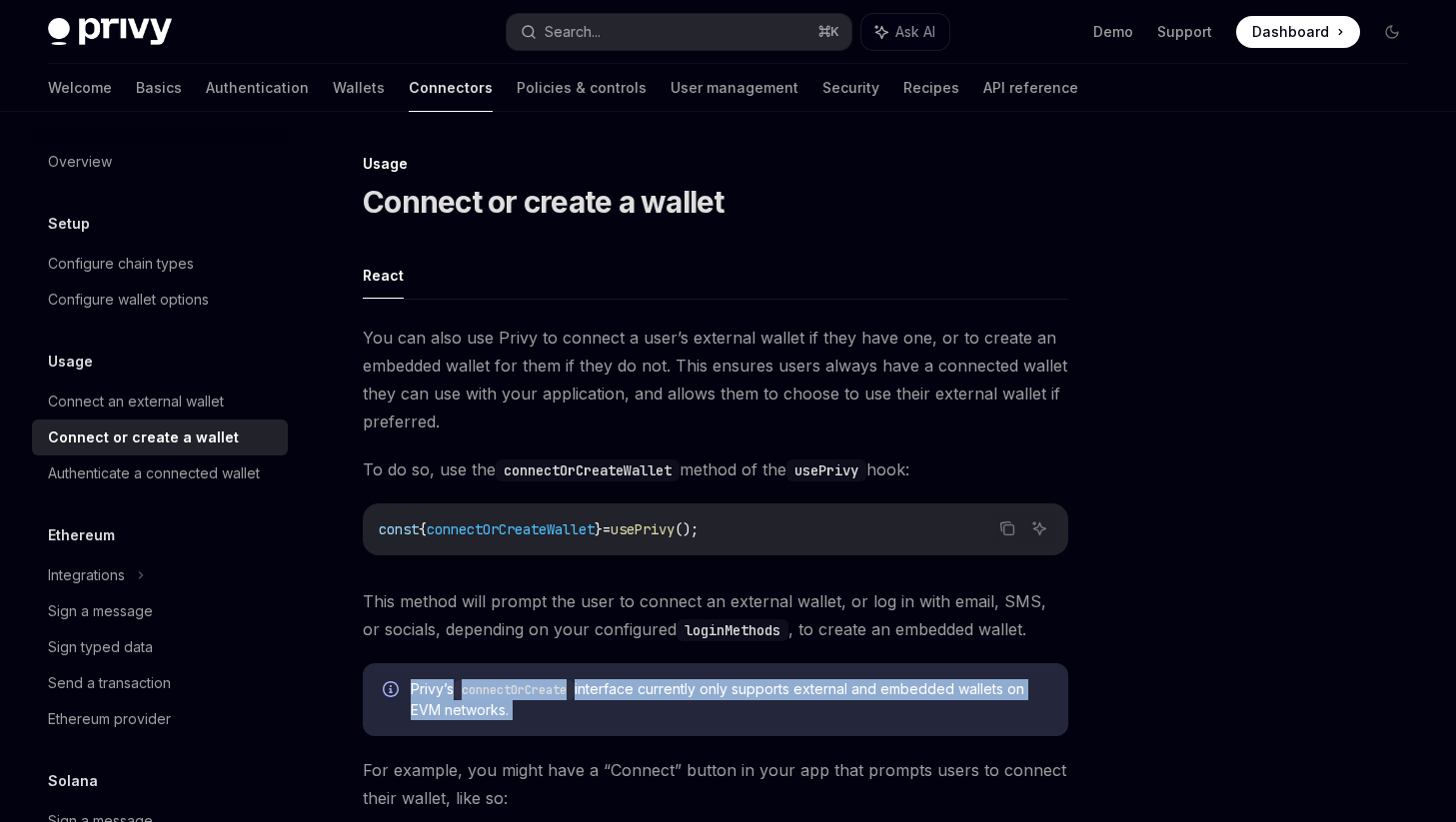click on "Privy’s  connectOrCreate  interface currently only supports external and embedded wallets on EVM
networks." at bounding box center [716, 699] 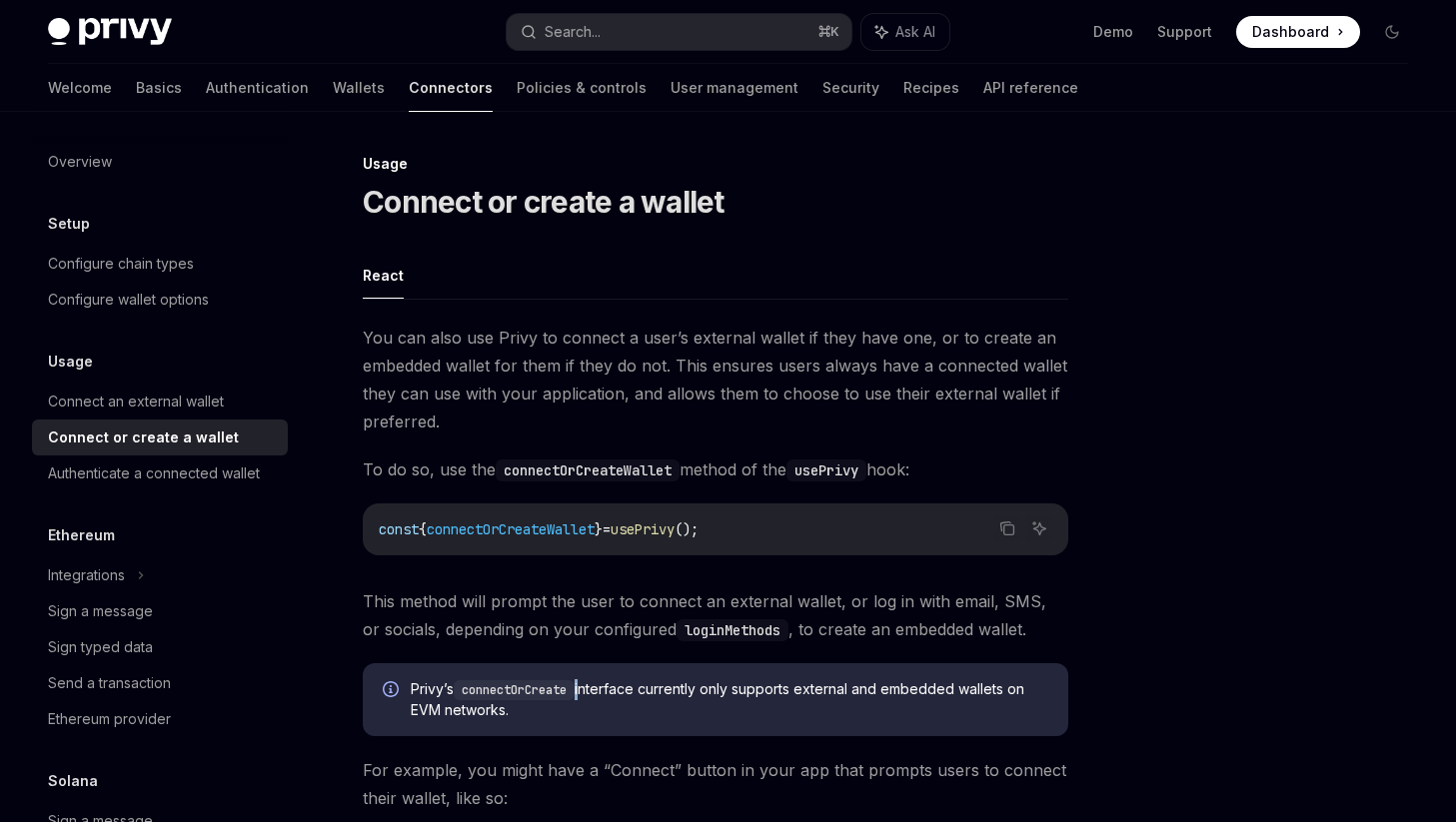 click on "connectOrCreate" at bounding box center (514, 690) 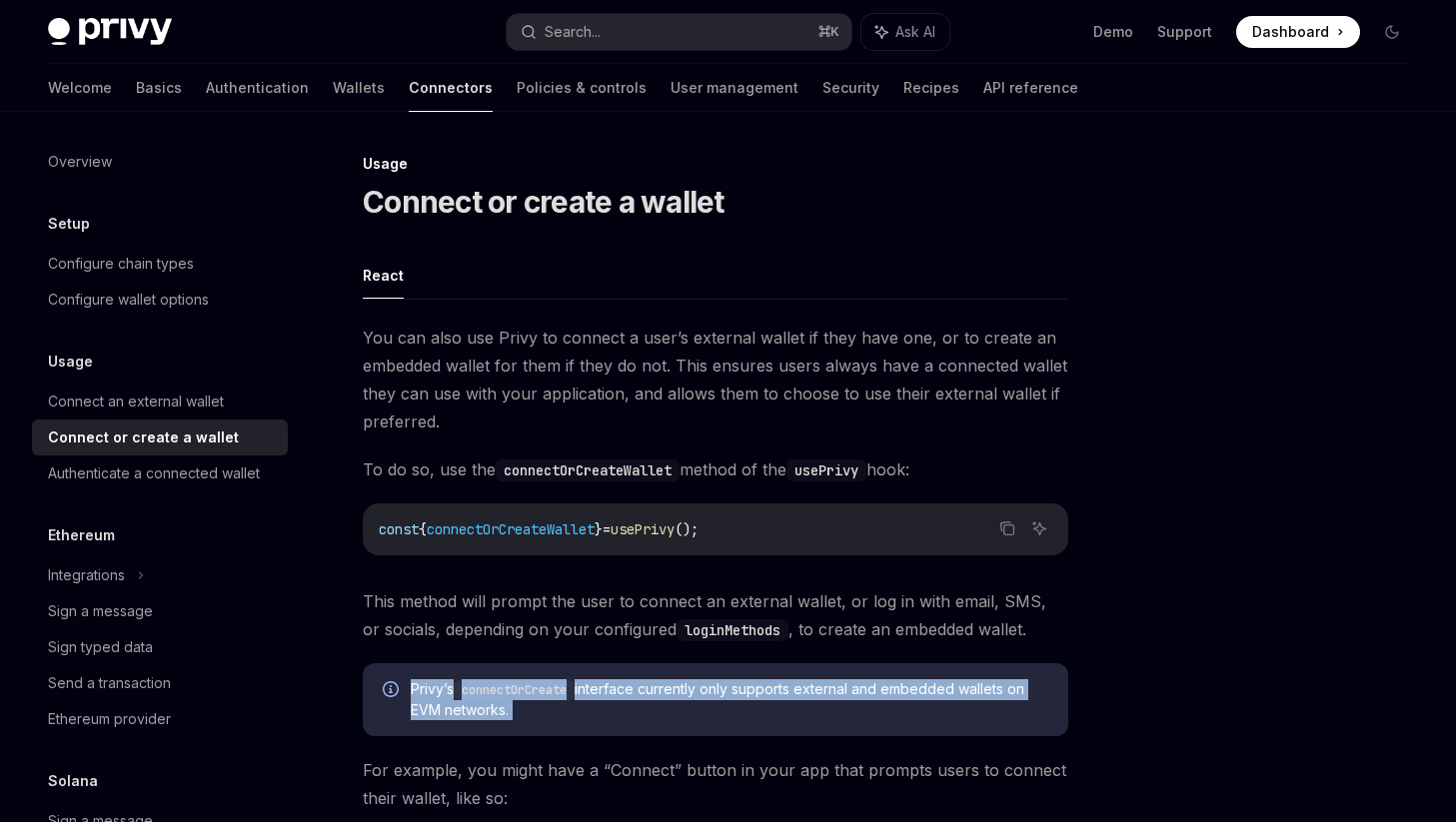 click on "connectOrCreate" at bounding box center [514, 690] 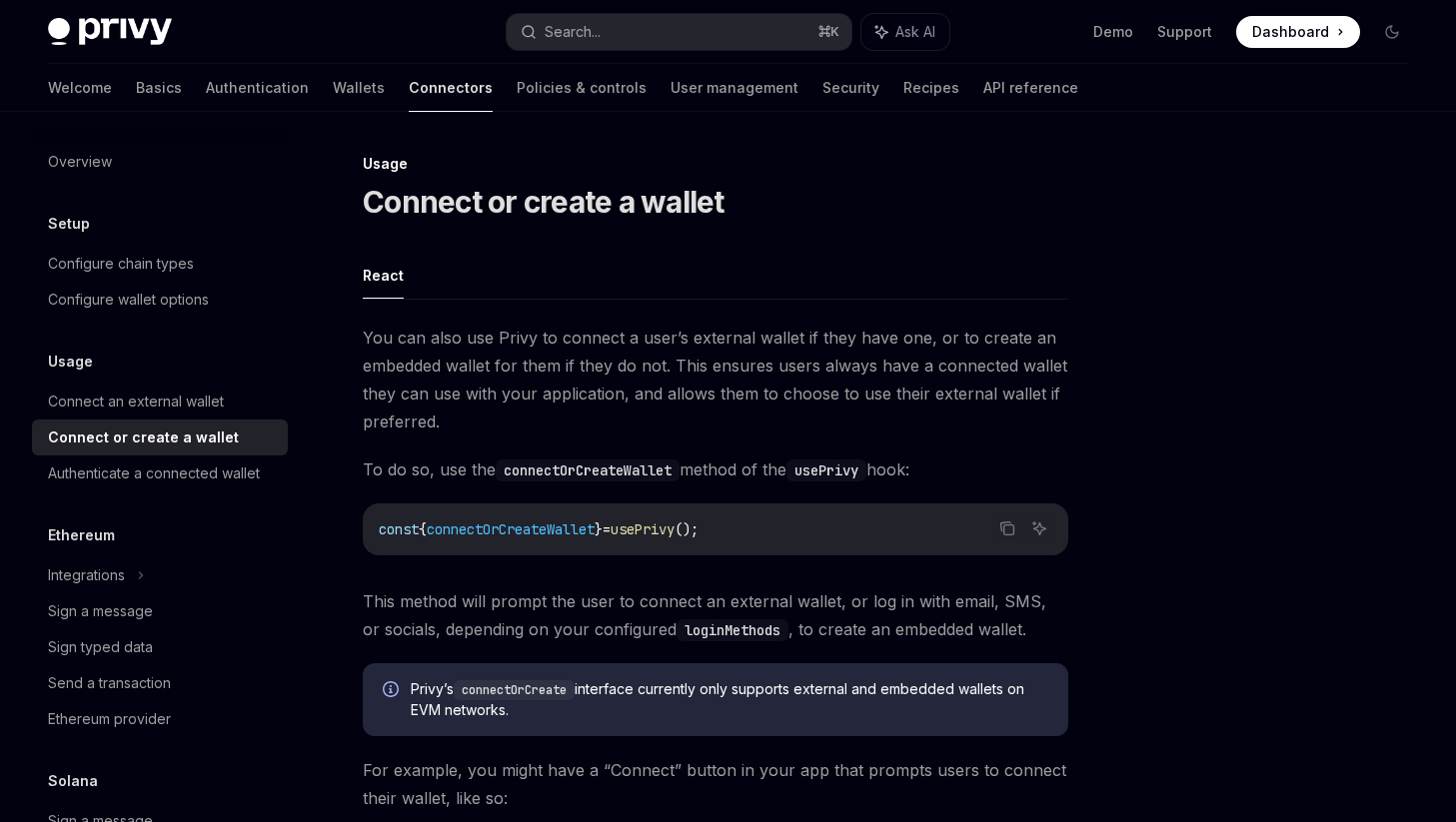 click on "This method will prompt the user to connect an external wallet, or log in with email, SMS, or socials, depending on your configured  loginMethods , to create an embedded wallet." at bounding box center (716, 615) 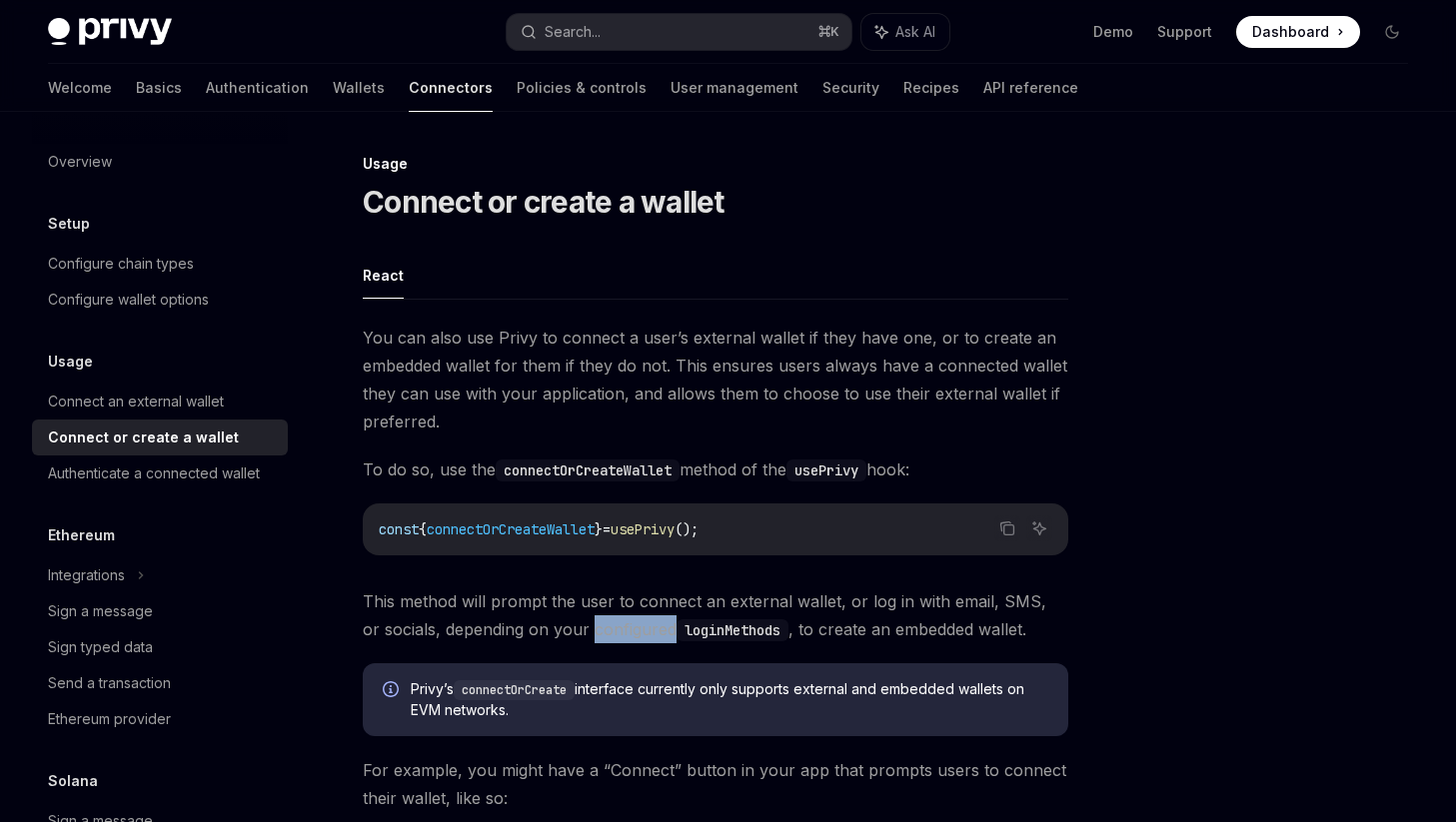 click on "This method will prompt the user to connect an external wallet, or log in with email, SMS, or socials, depending on your configured  loginMethods , to create an embedded wallet." at bounding box center (716, 615) 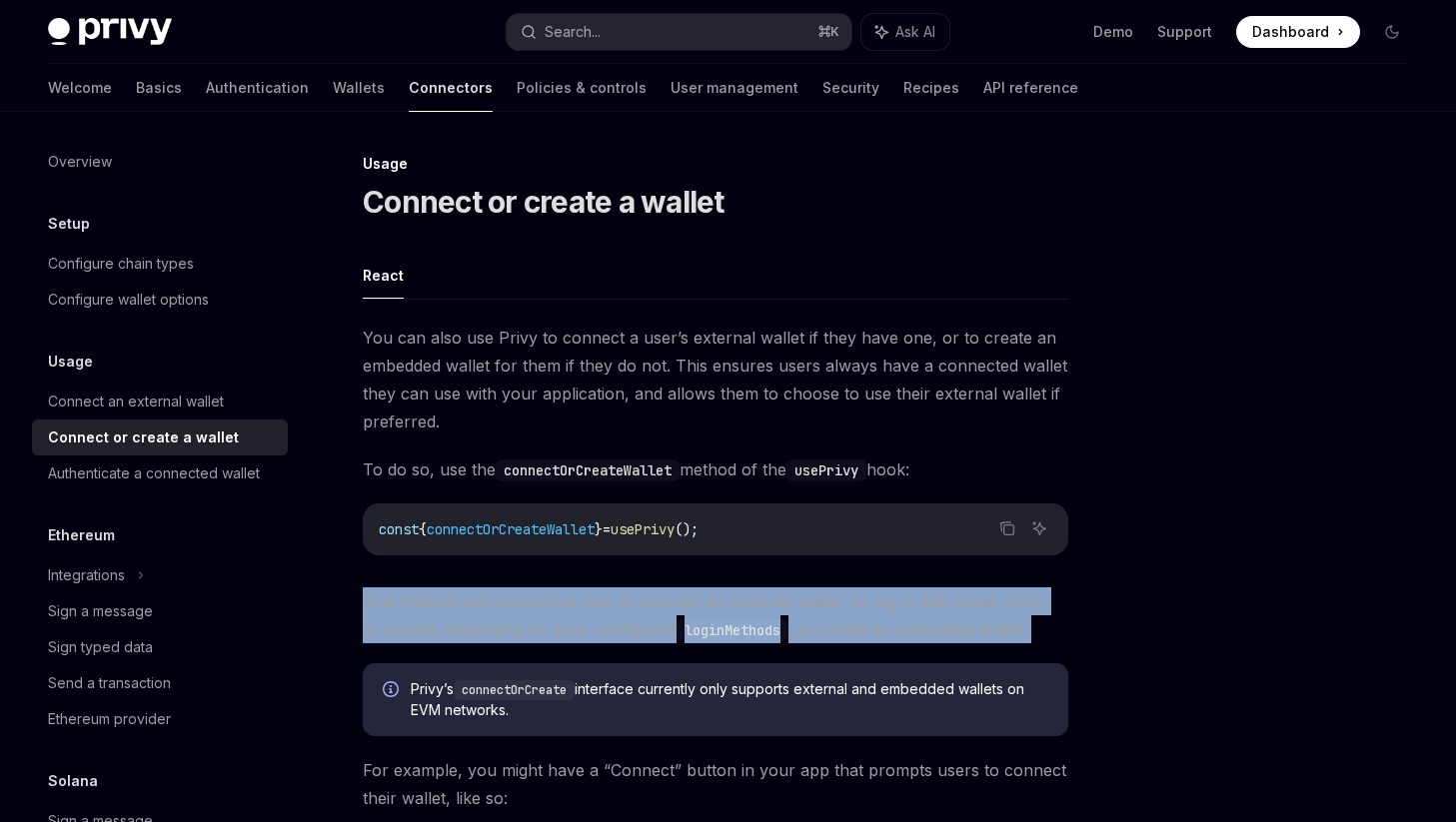 click on "This method will prompt the user to connect an external wallet, or log in with email, SMS, or socials, depending on your configured  loginMethods , to create an embedded wallet." at bounding box center (716, 615) 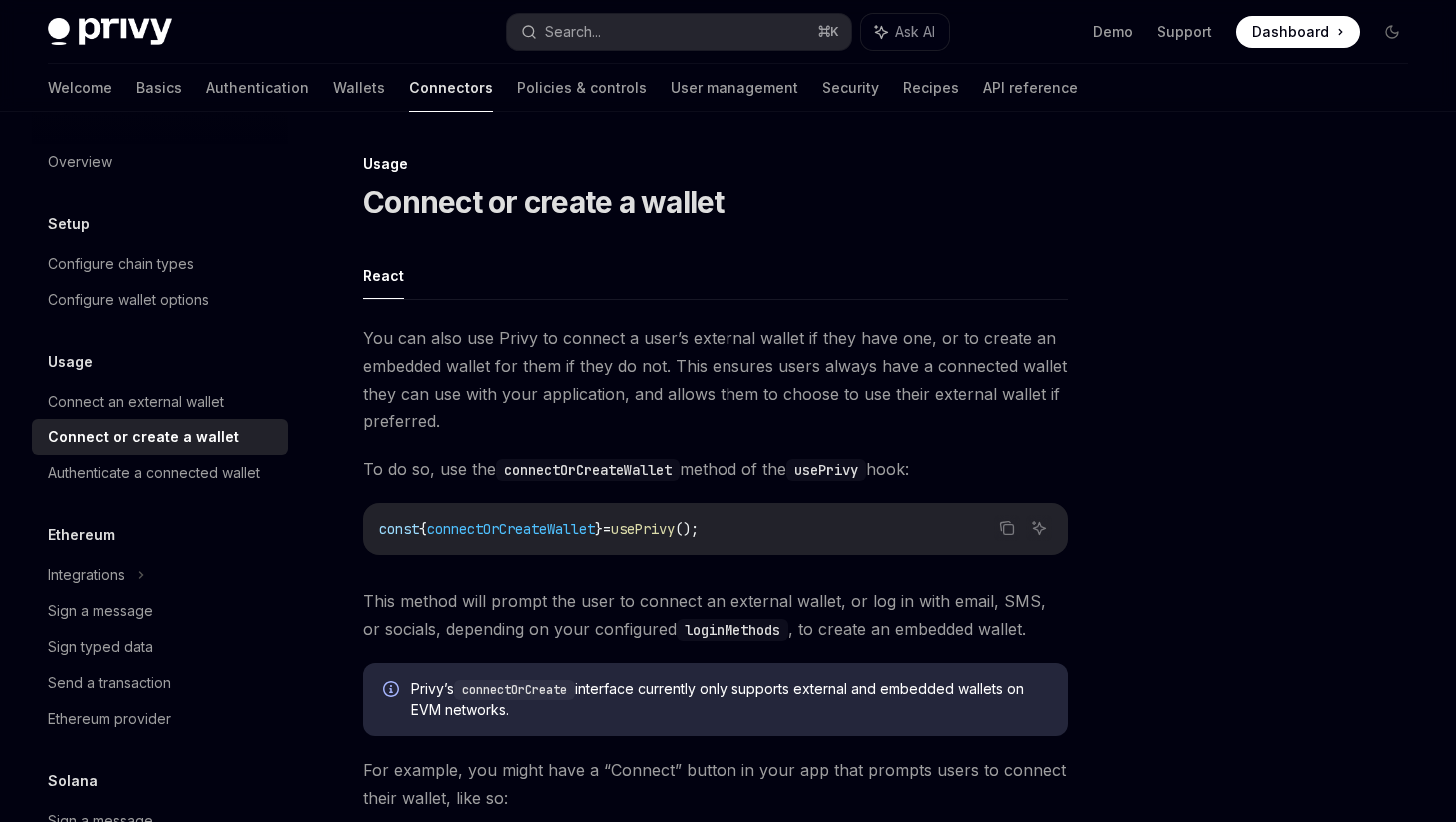 click on "You can also use Privy to connect a user’s external wallet if they have one, or to create an embedded wallet for them if they do not. This ensures users always have a connected wallet they can use with your application, and allows them to choose to use their external wallet if preferred." at bounding box center (716, 380) 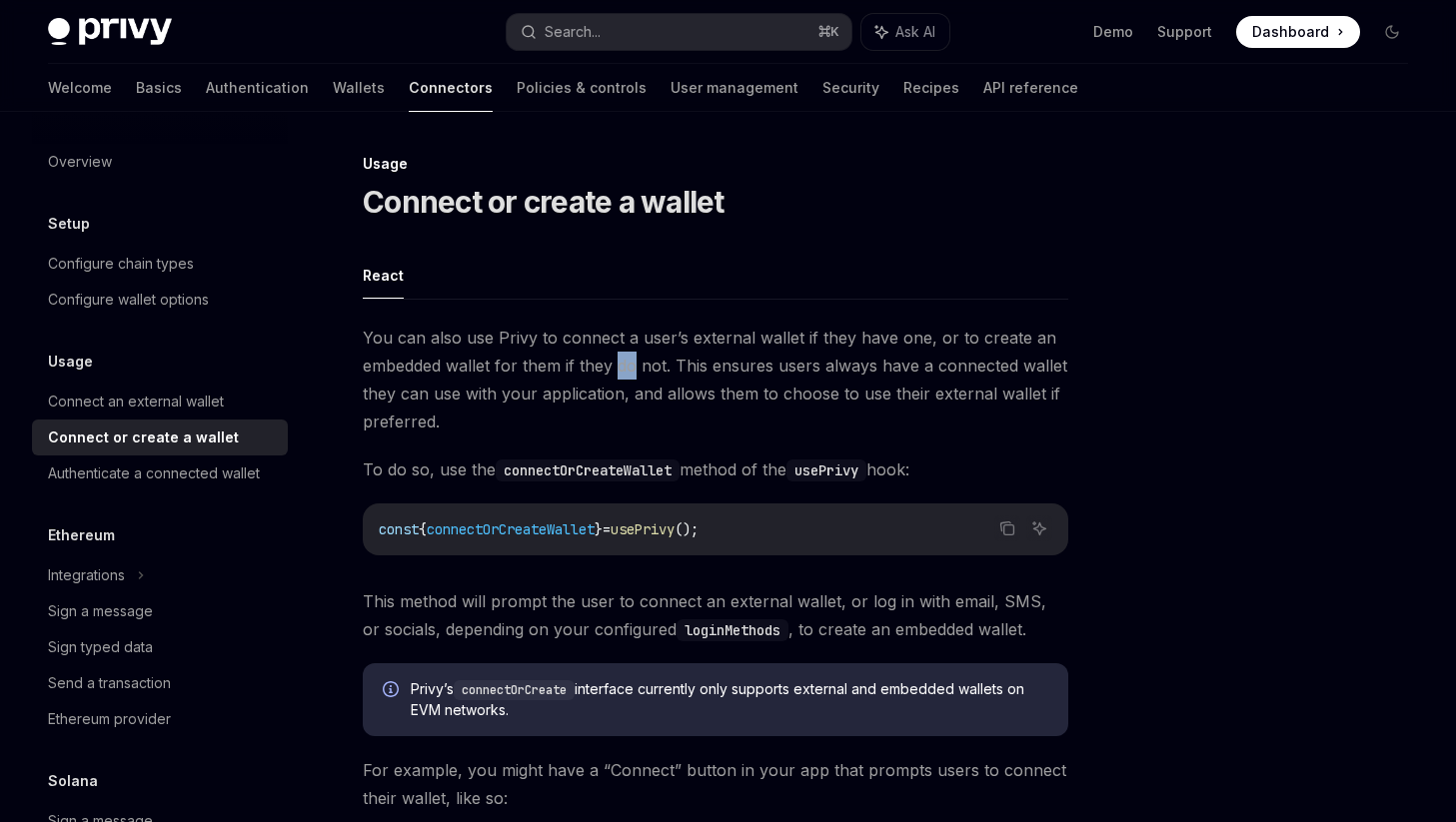 click on "You can also use Privy to connect a user’s external wallet if they have one, or to create an embedded wallet for them if they do not. This ensures users always have a connected wallet they can use with your application, and allows them to choose to use their external wallet if preferred." at bounding box center [716, 380] 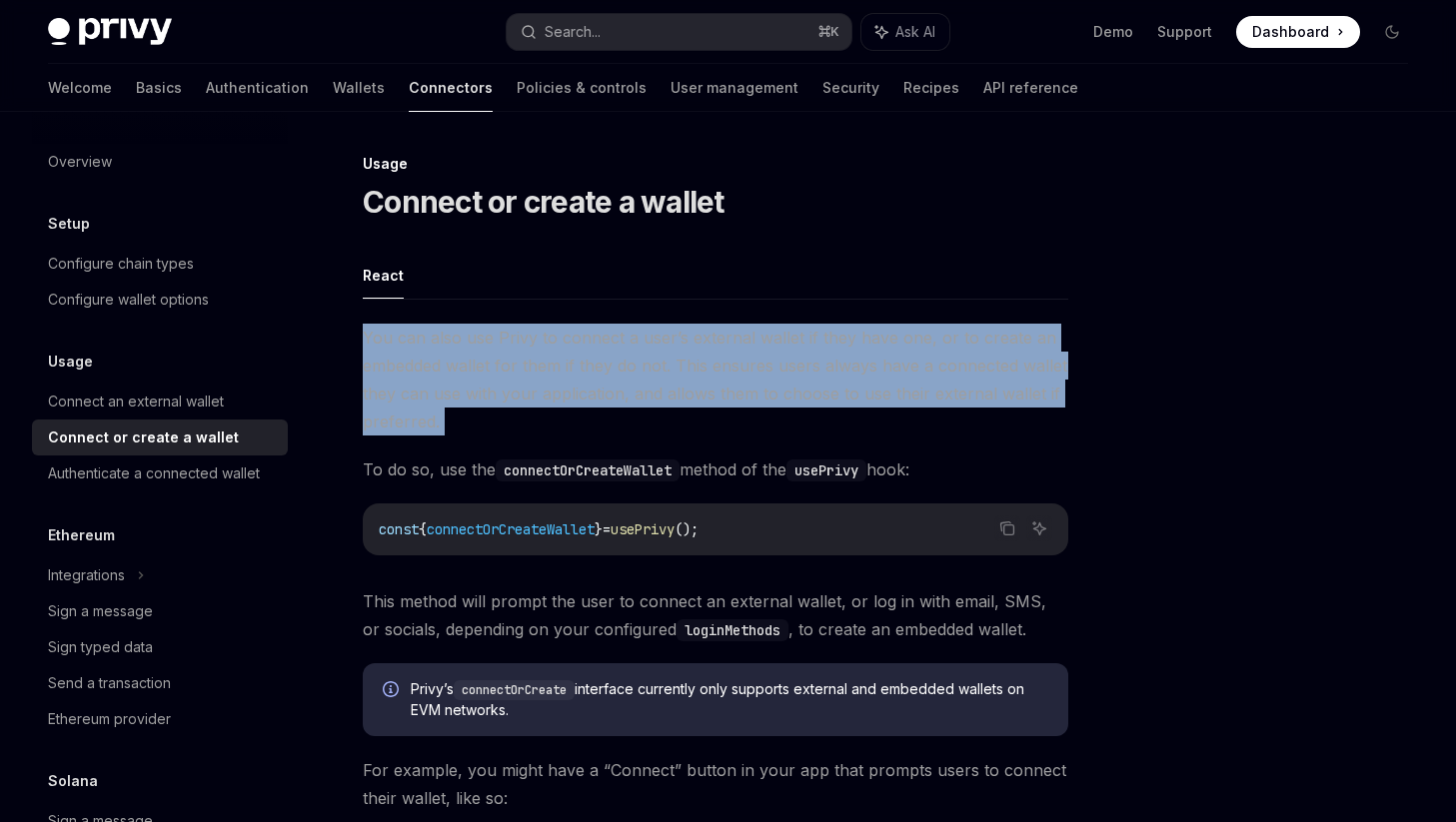 click on "You can also use Privy to connect a user’s external wallet if they have one, or to create an embedded wallet for them if they do not. This ensures users always have a connected wallet they can use with your application, and allows them to choose to use their external wallet if preferred." at bounding box center (716, 380) 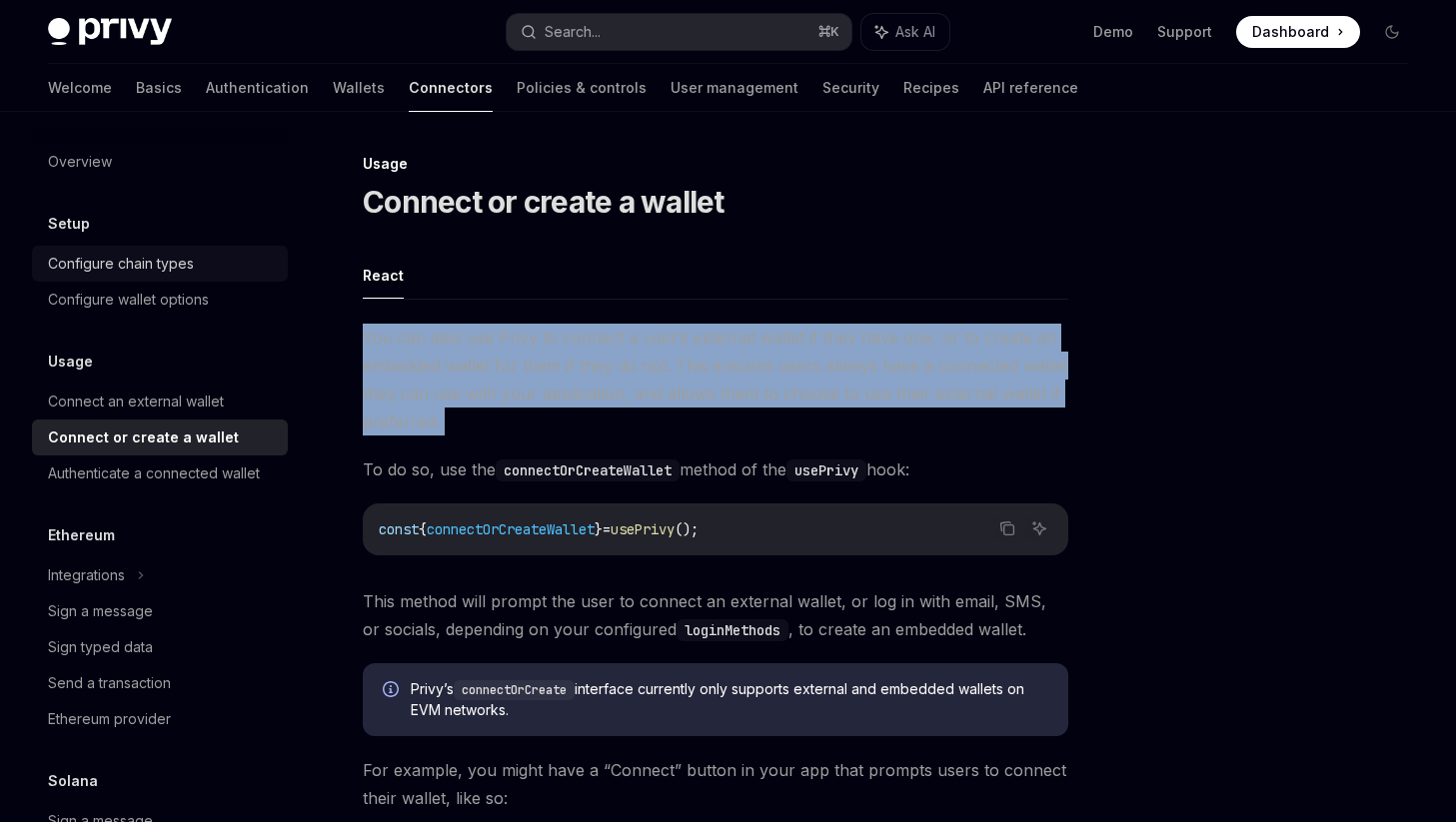 click on "Configure chain types" at bounding box center (162, 264) 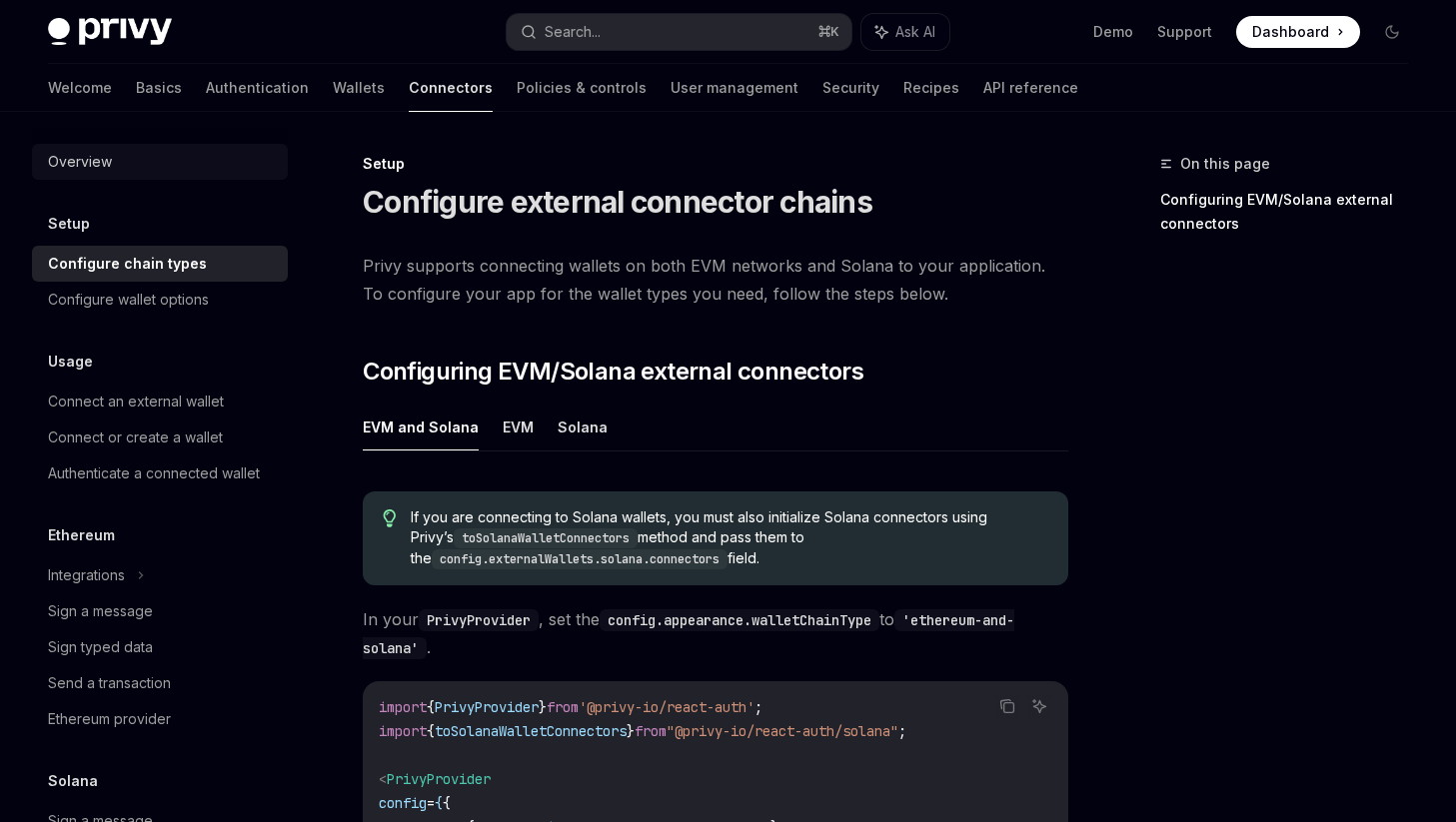 click on "Overview" at bounding box center [162, 162] 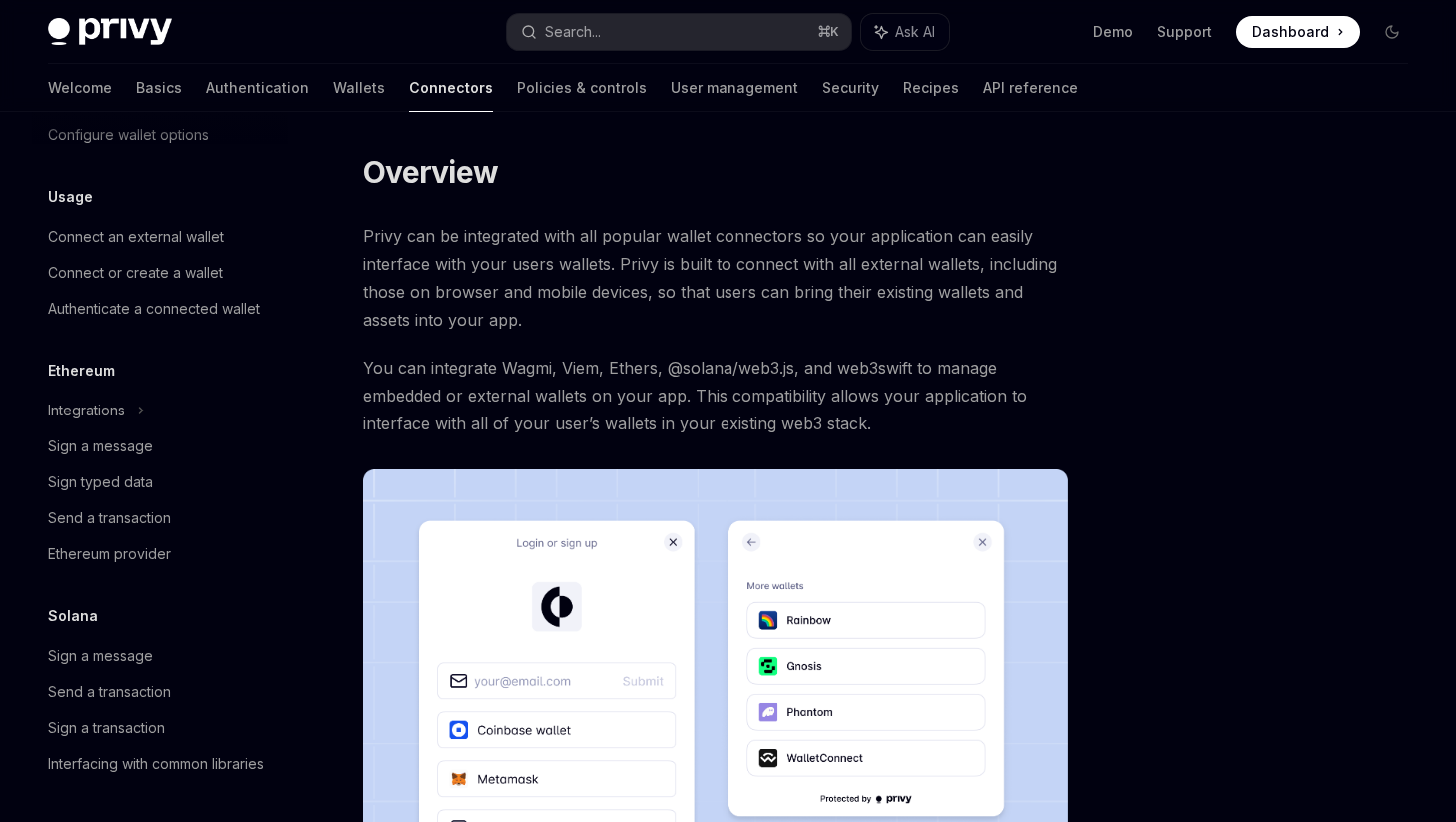 scroll, scrollTop: 160, scrollLeft: 0, axis: vertical 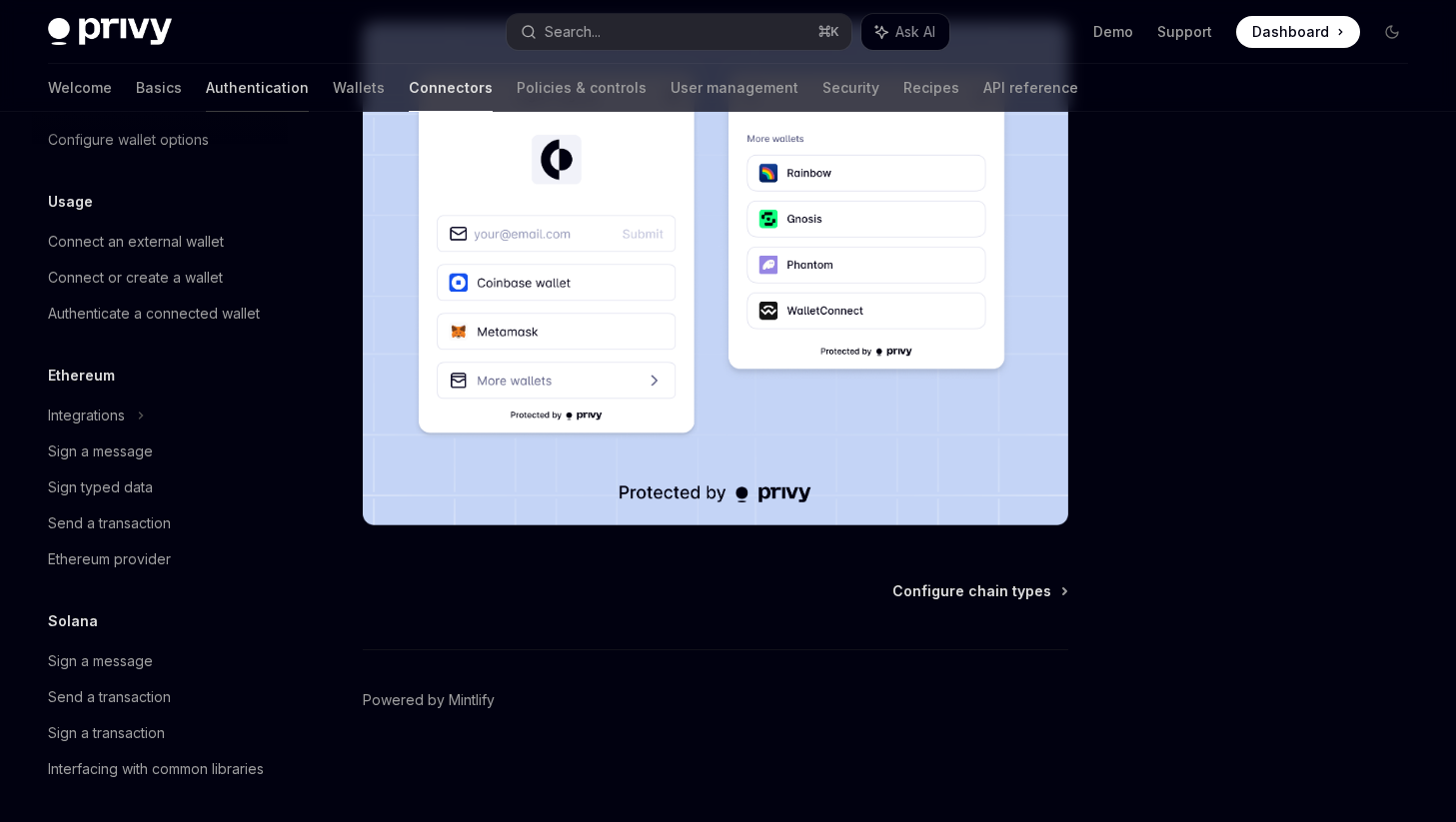 click on "Authentication" at bounding box center [257, 88] 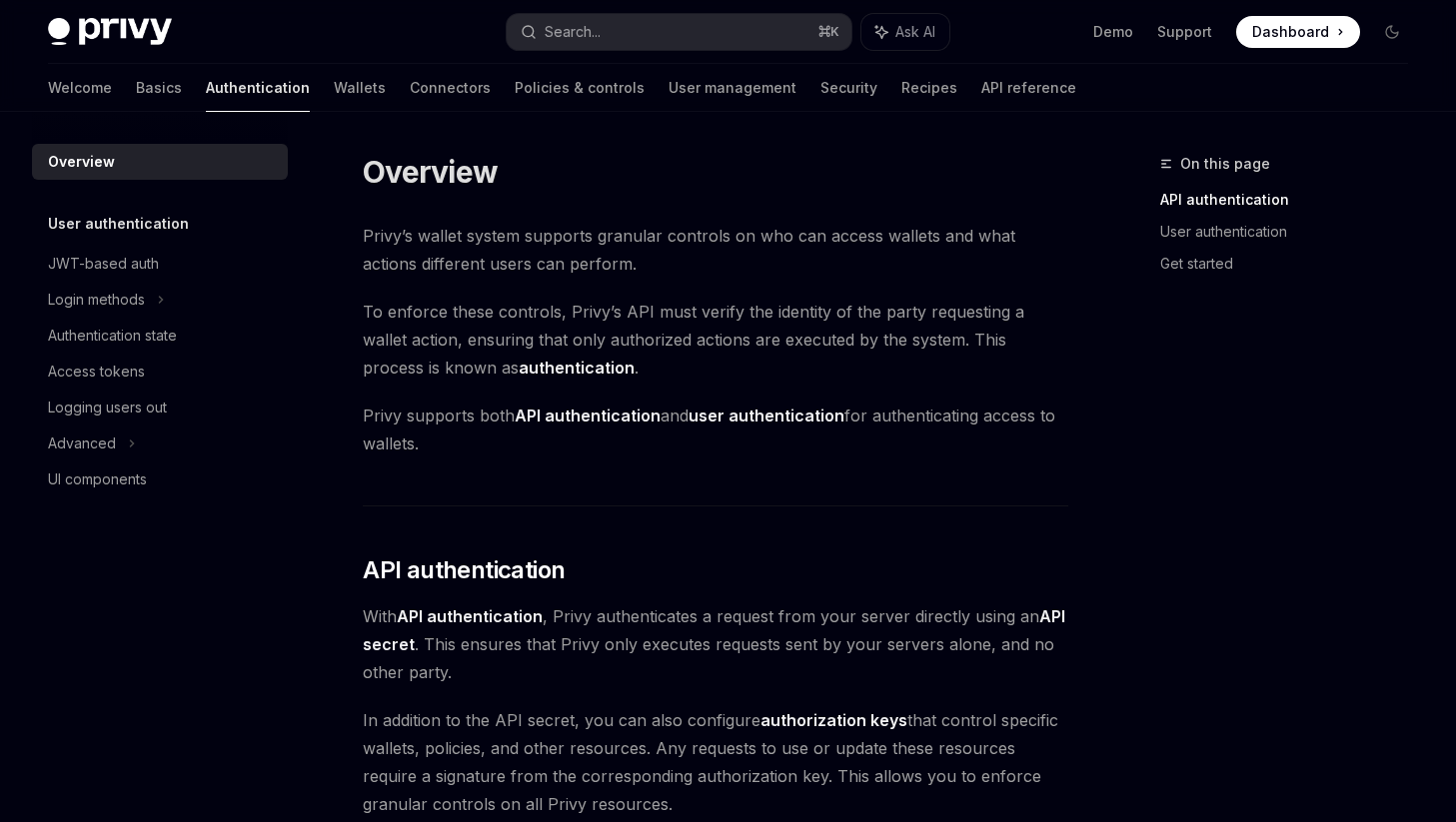 click on "User authentication" at bounding box center (160, 224) 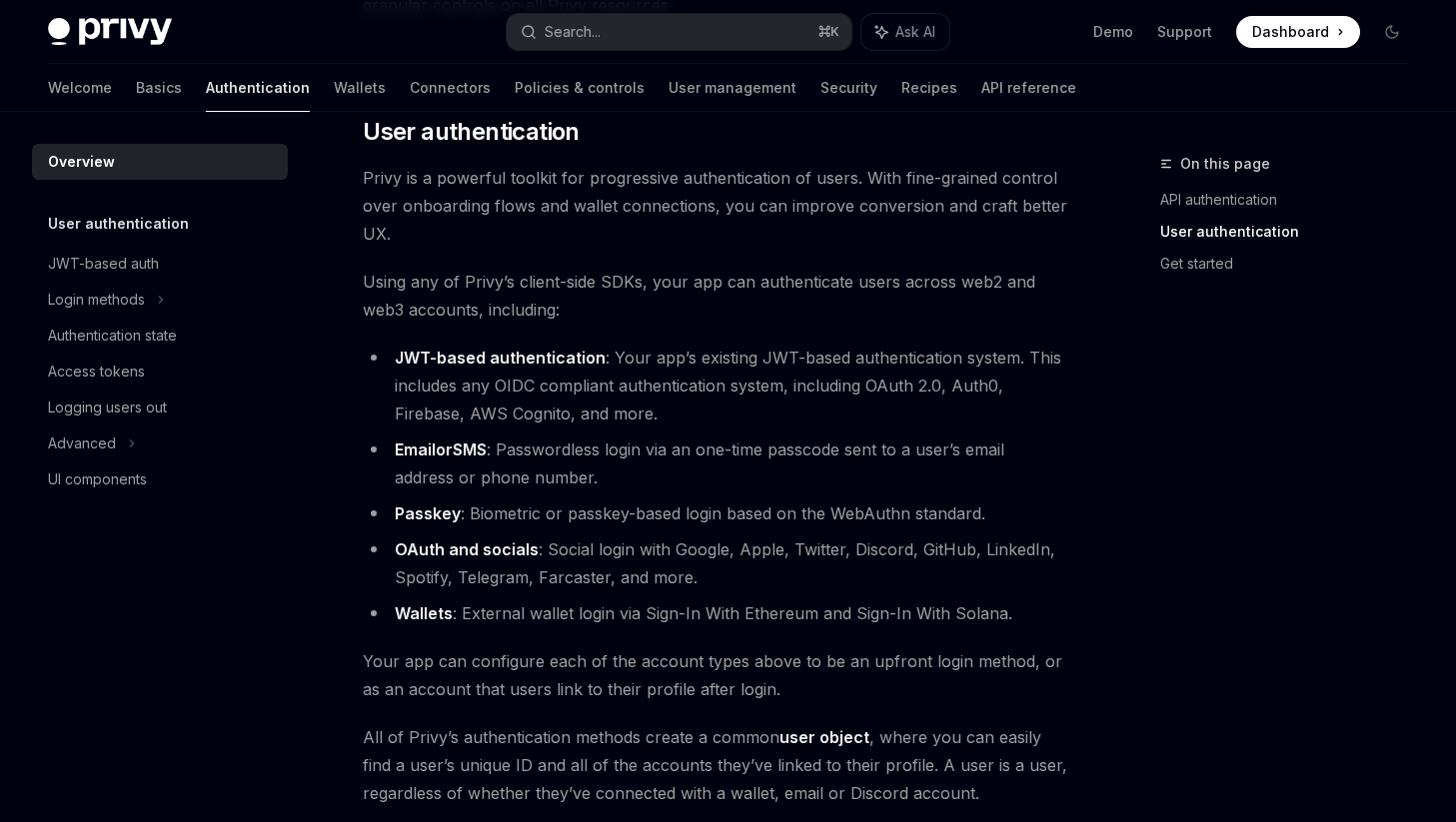 scroll, scrollTop: 1624, scrollLeft: 0, axis: vertical 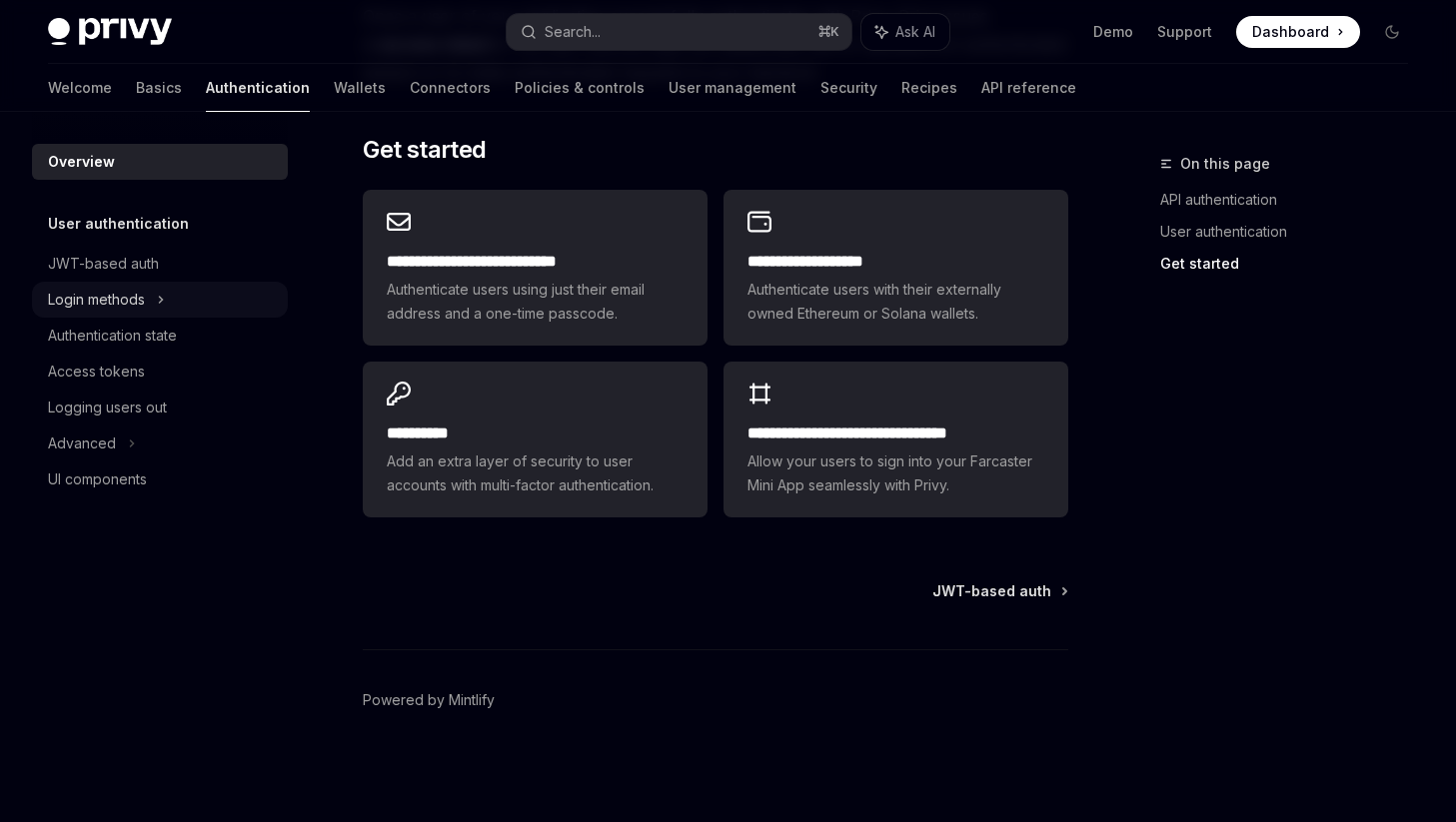 click on "Login methods" at bounding box center (160, 300) 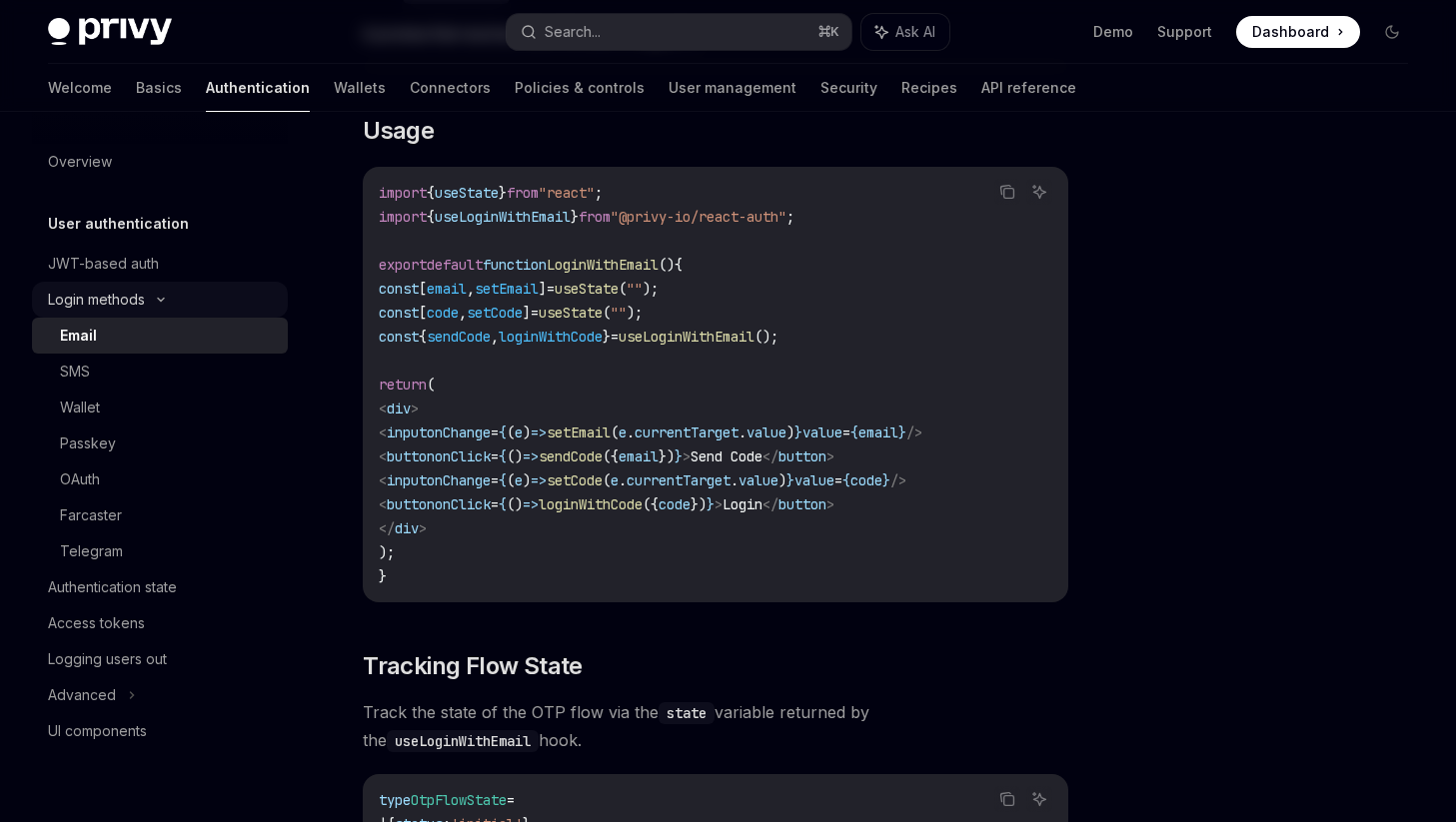 scroll, scrollTop: 0, scrollLeft: 0, axis: both 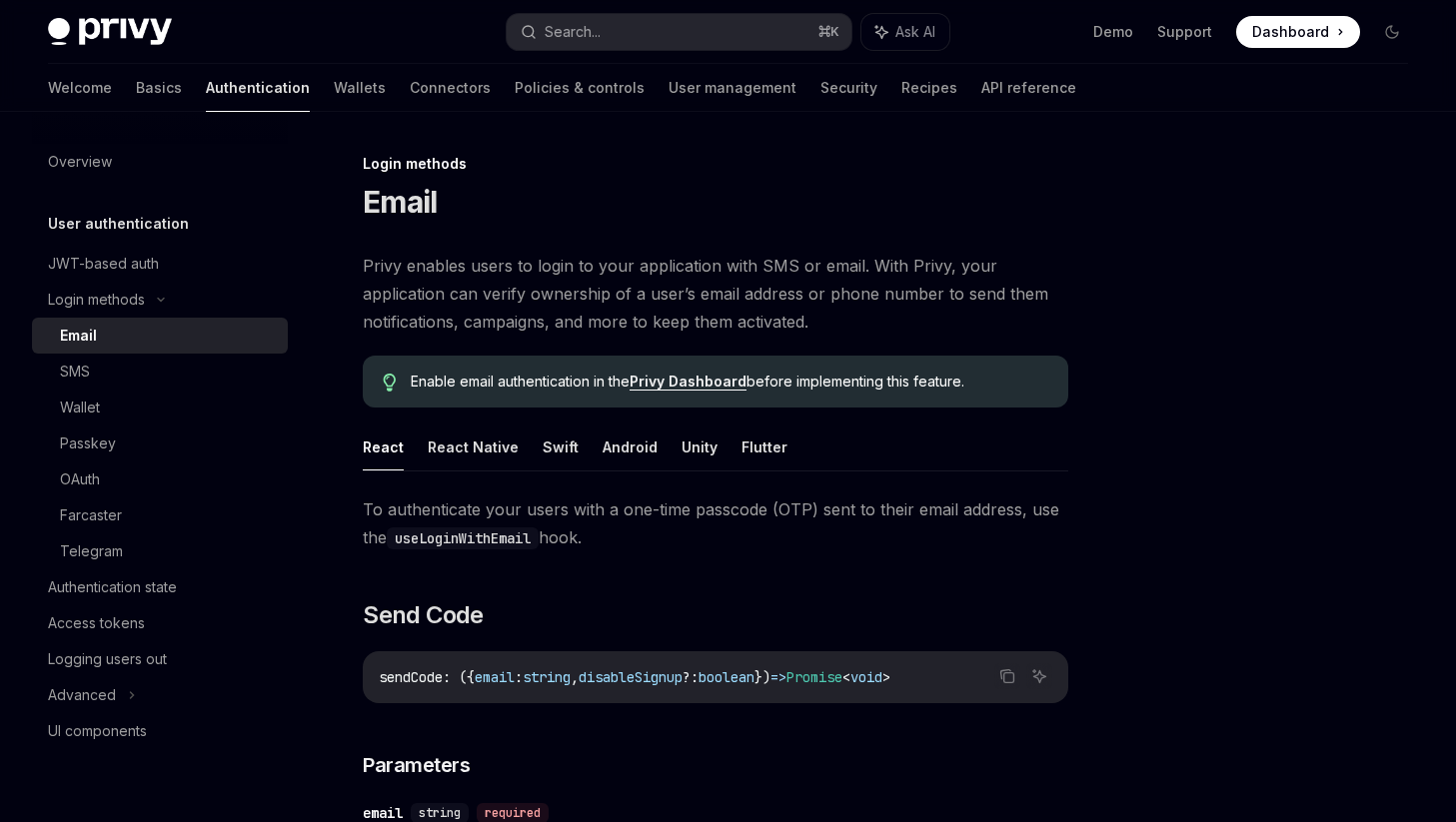 click on "Email" at bounding box center [168, 336] 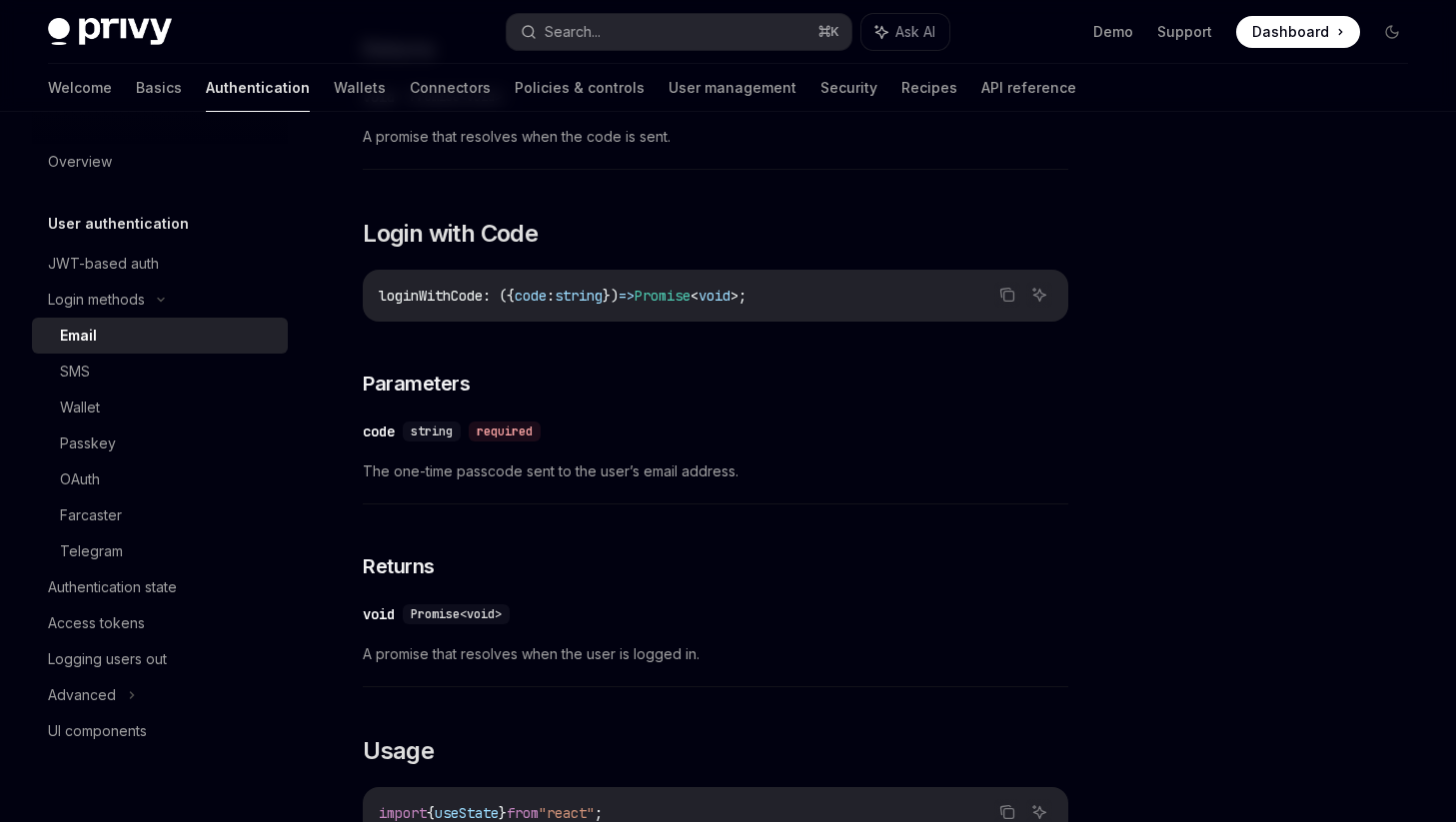 scroll, scrollTop: 0, scrollLeft: 0, axis: both 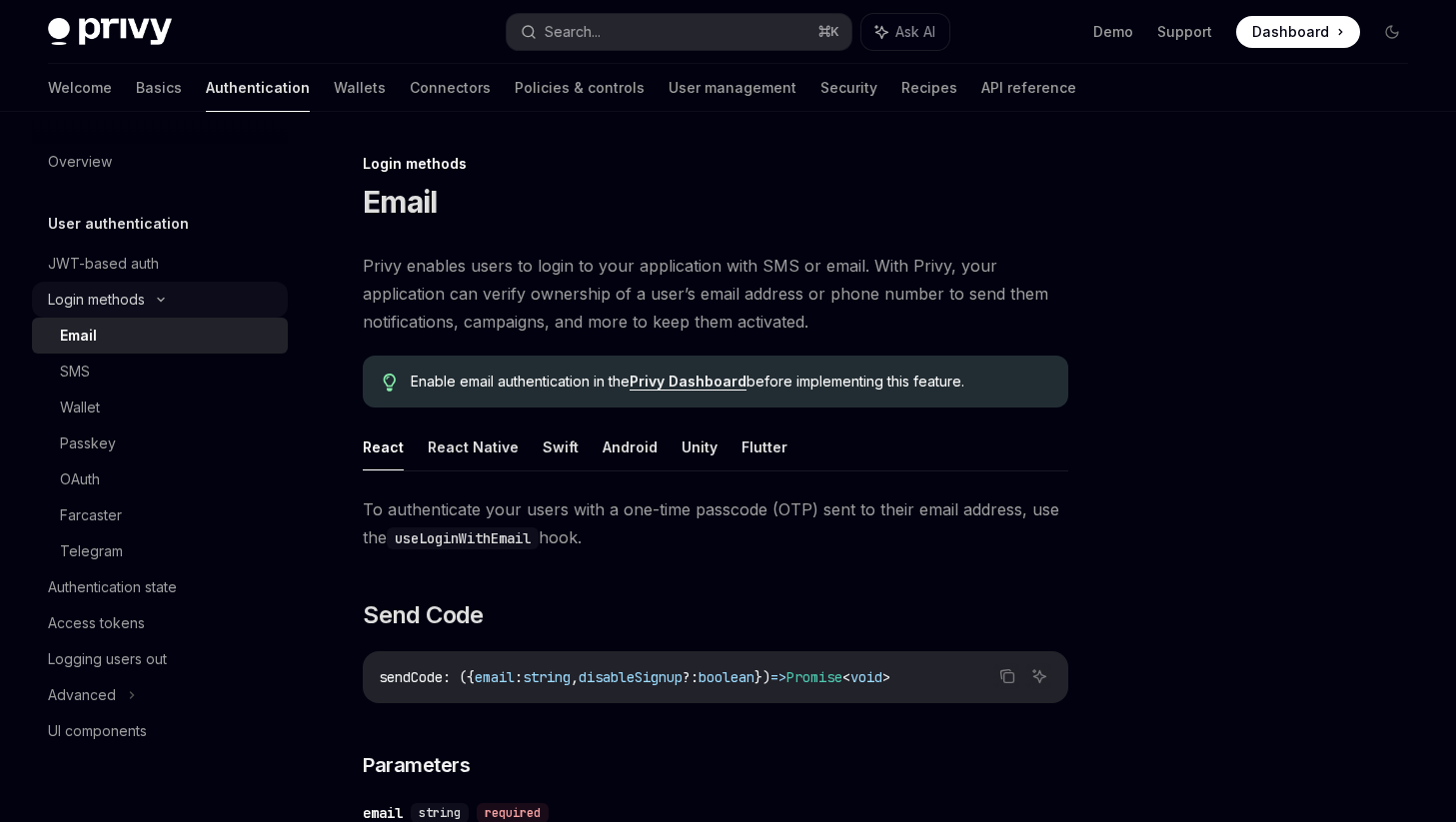 click on "Login methods" at bounding box center (160, 300) 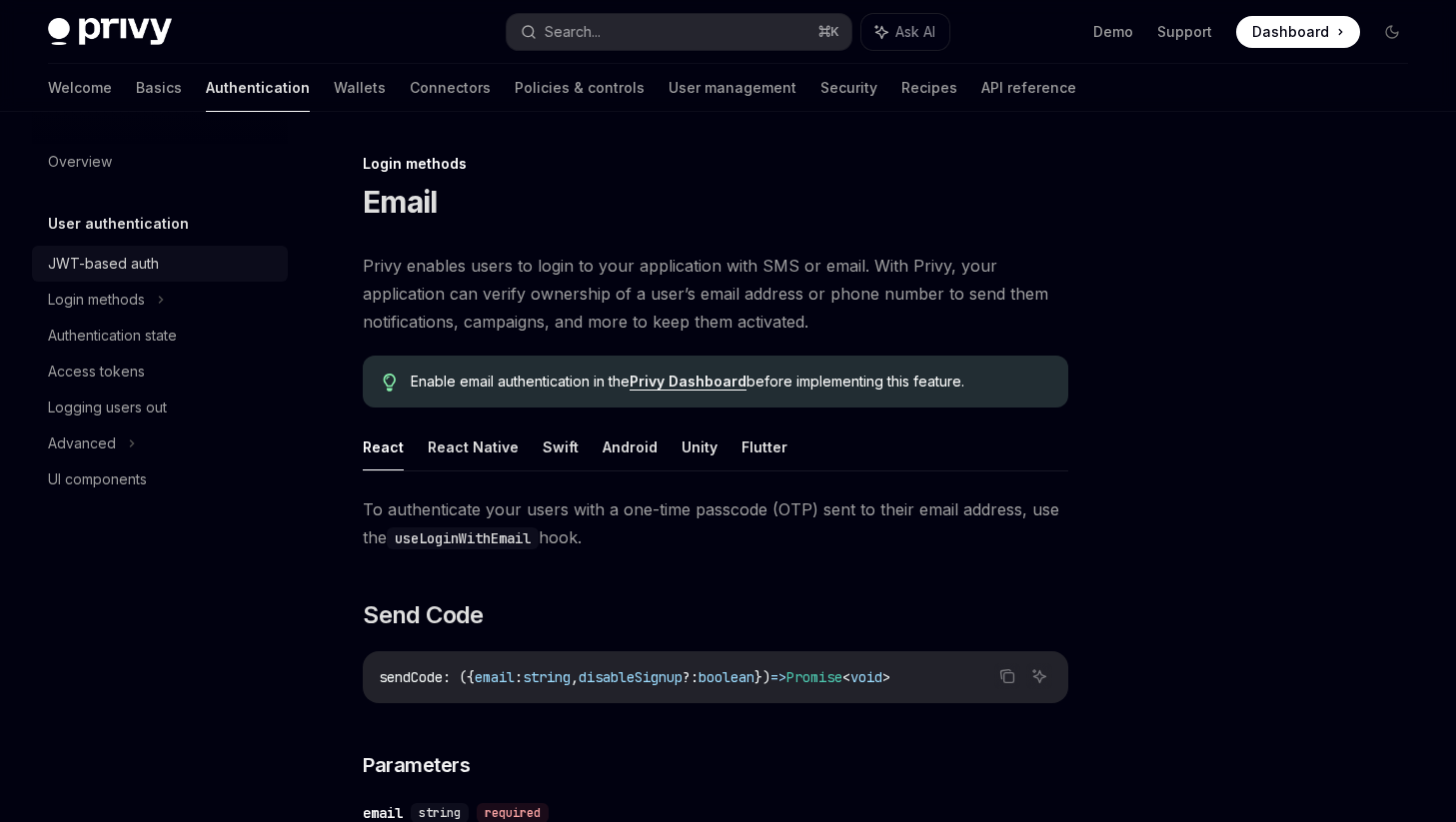 click on "JWT-based auth" at bounding box center [162, 264] 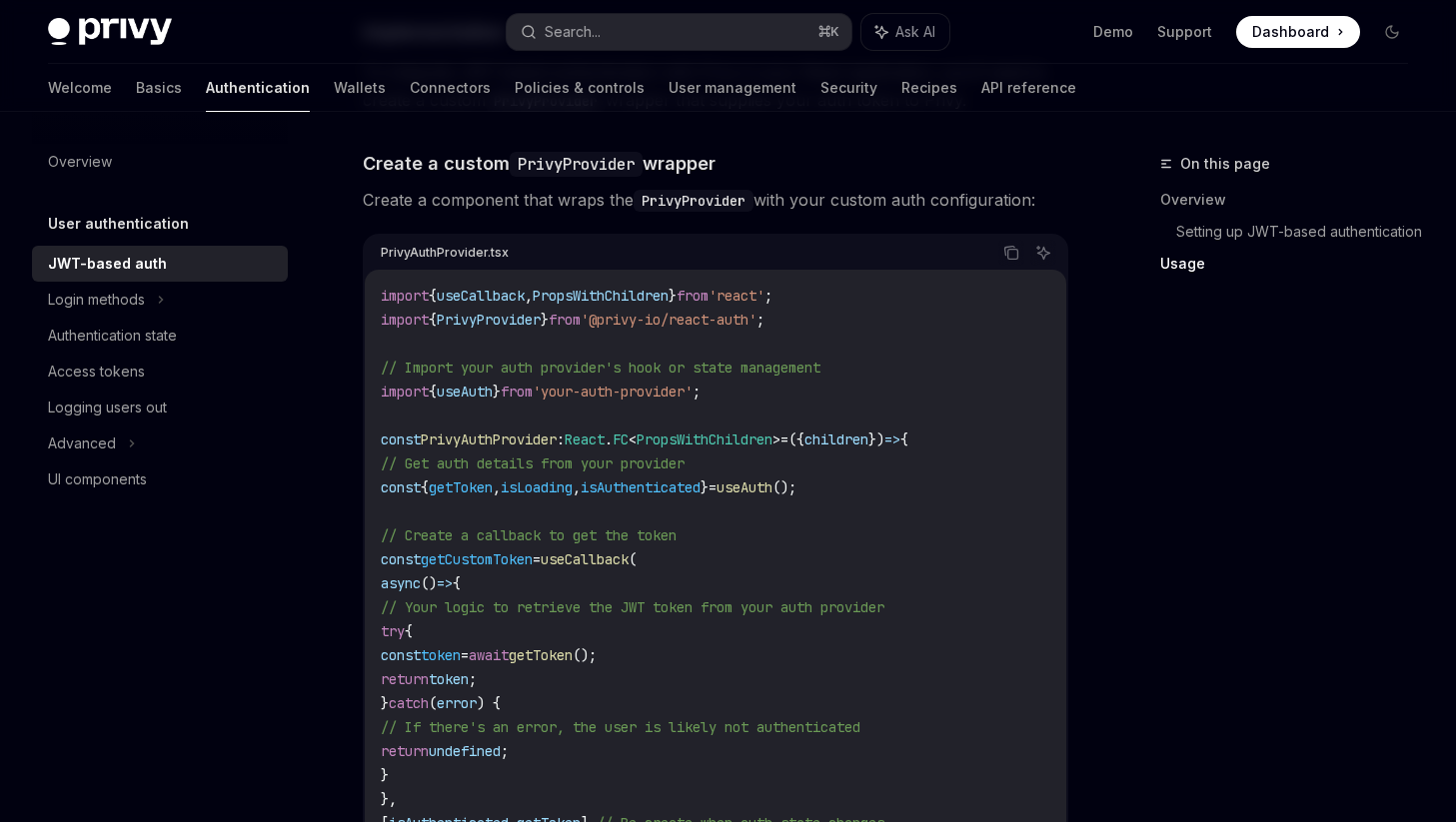 scroll, scrollTop: 2138, scrollLeft: 0, axis: vertical 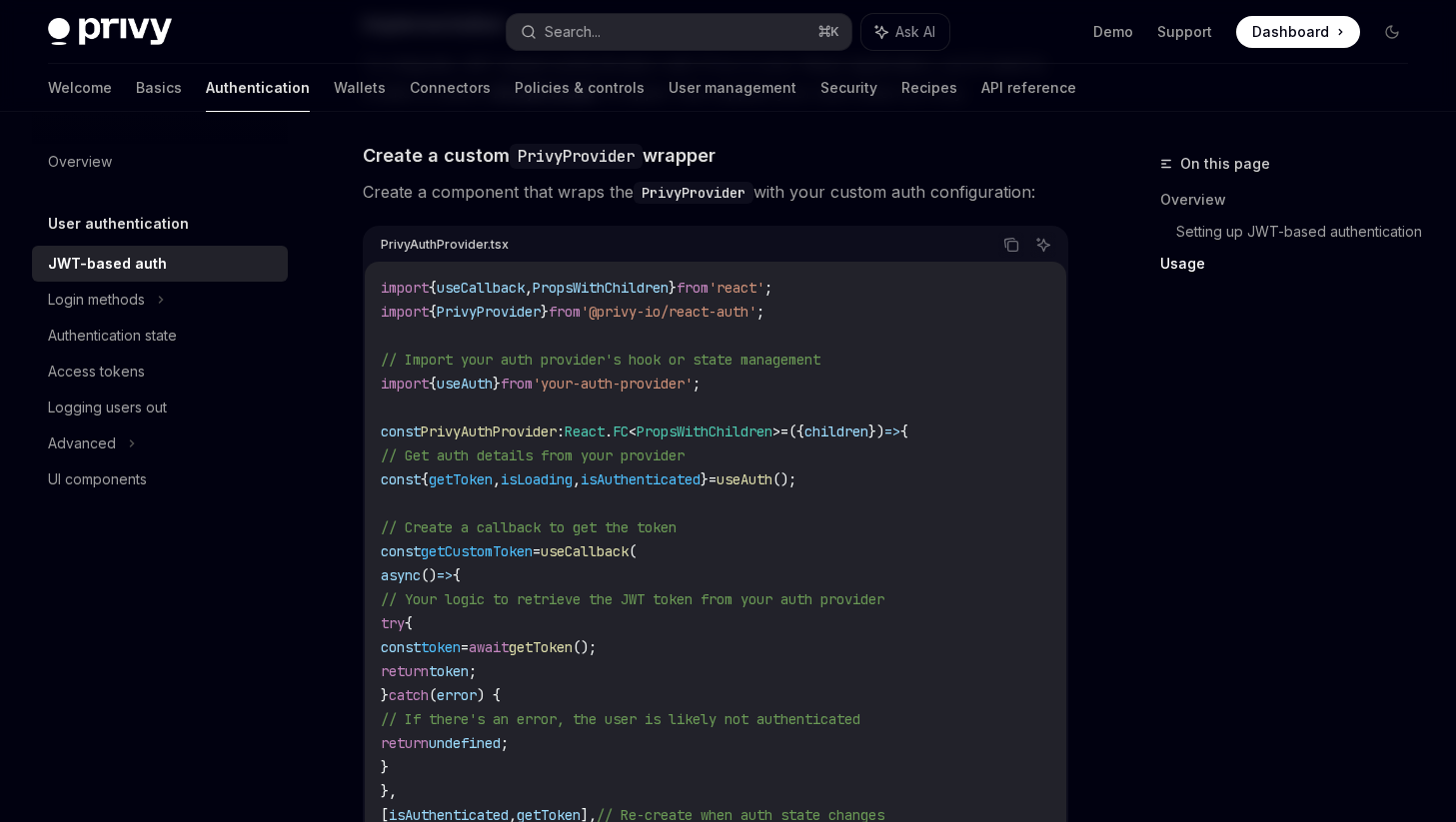 click on "useAuth" at bounding box center [465, 384] 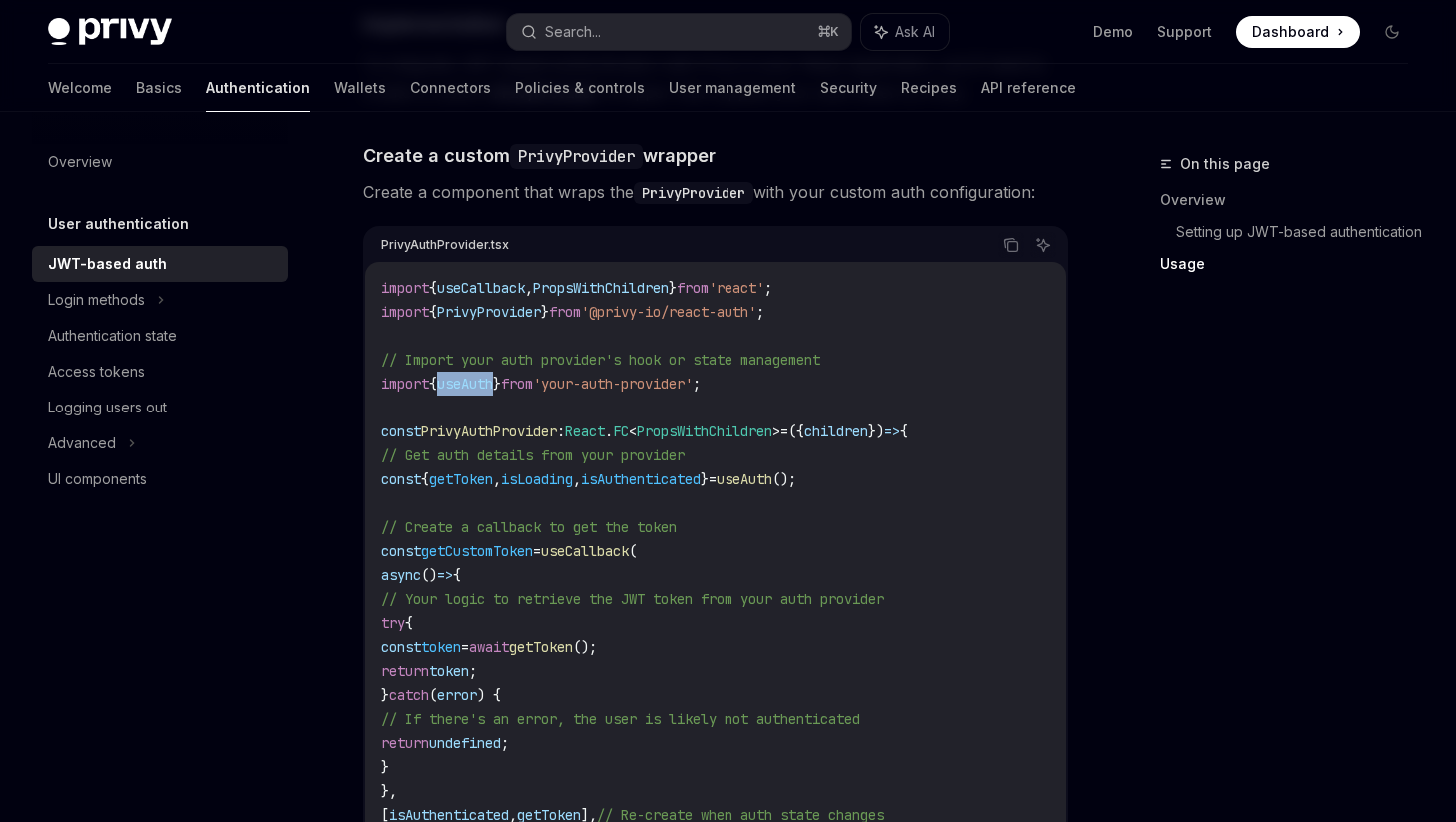 click on "useAuth" at bounding box center (465, 384) 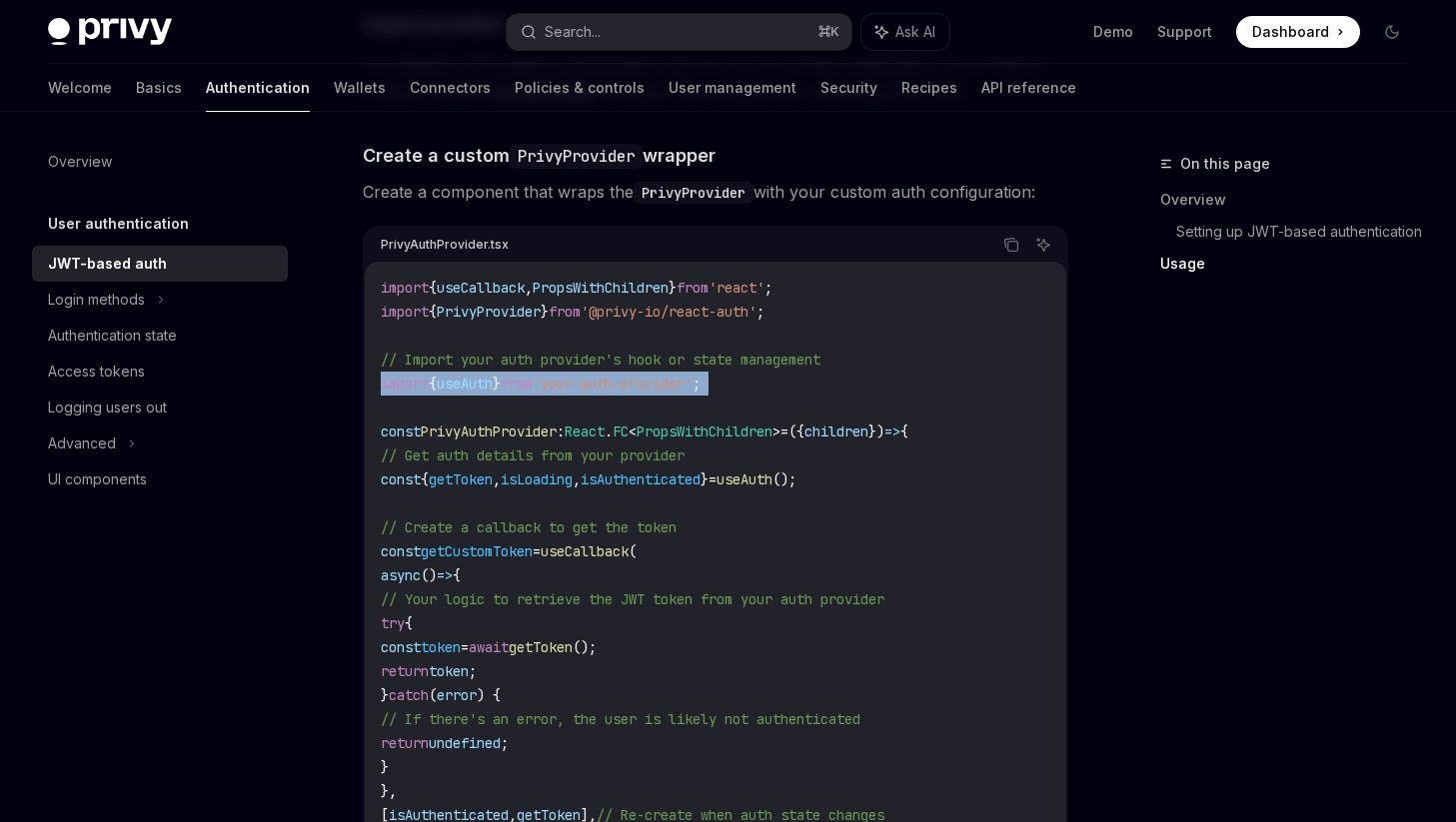 click on "useAuth" at bounding box center [465, 384] 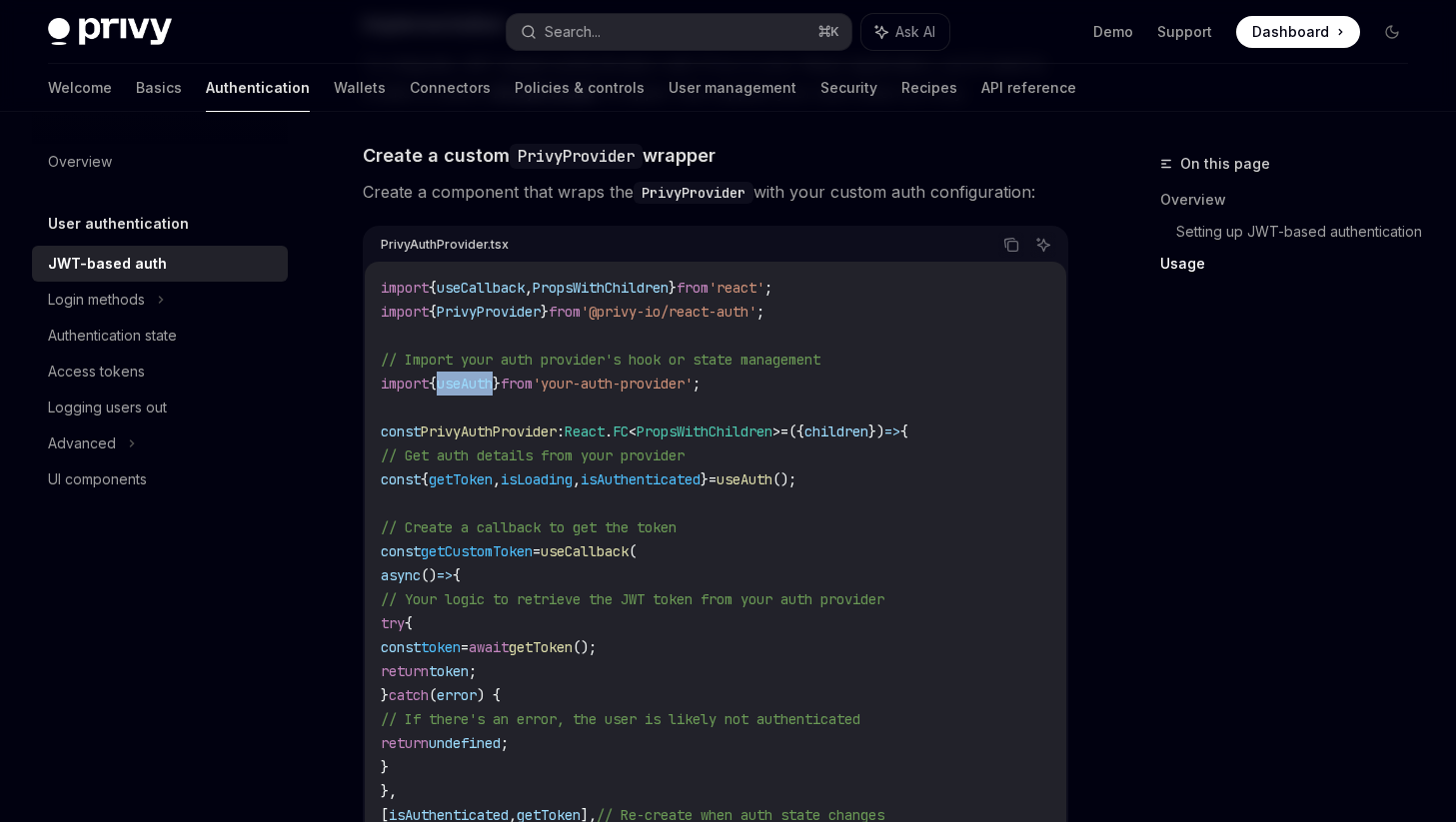 click on "import  {  useCallback ,  PropsWithChildren  }  from  'react' ;
import  {  PrivyProvider  }  from  '@privy-io/react-auth' ;
// Import your auth provider's hook or state management
import  {  useAuth  }  from  'your-auth-provider' ;
const  PrivyAuthProvider :  React . FC < PropsWithChildren >  =  ({  children  })  =>  {
// Get auth details from your provider
const  {  getToken ,  isLoading ,  isAuthenticated  }  =  useAuth ();
// Create a callback to get the token
const  getCustomToken  =  useCallback (
async  ()  =>  {
// Your logic to retrieve the JWT token from your auth provider
try  {
const  token  =  await  getToken ();
return  token ;
}  catch  ( error ) {
// If there's an error, the user is likely not authenticated
return  undefined ;
}
},
[ isAuthenticated ,  getToken ],  // Re-create when auth state changes
);
return  (
<PrivyProvider
appId = "[APP-ID]"
getCustomToken = {getCustomToken} >
{children}
</PrivyProvider
);
};
export  default  PrivyAuthProvider;" at bounding box center (716, 791) 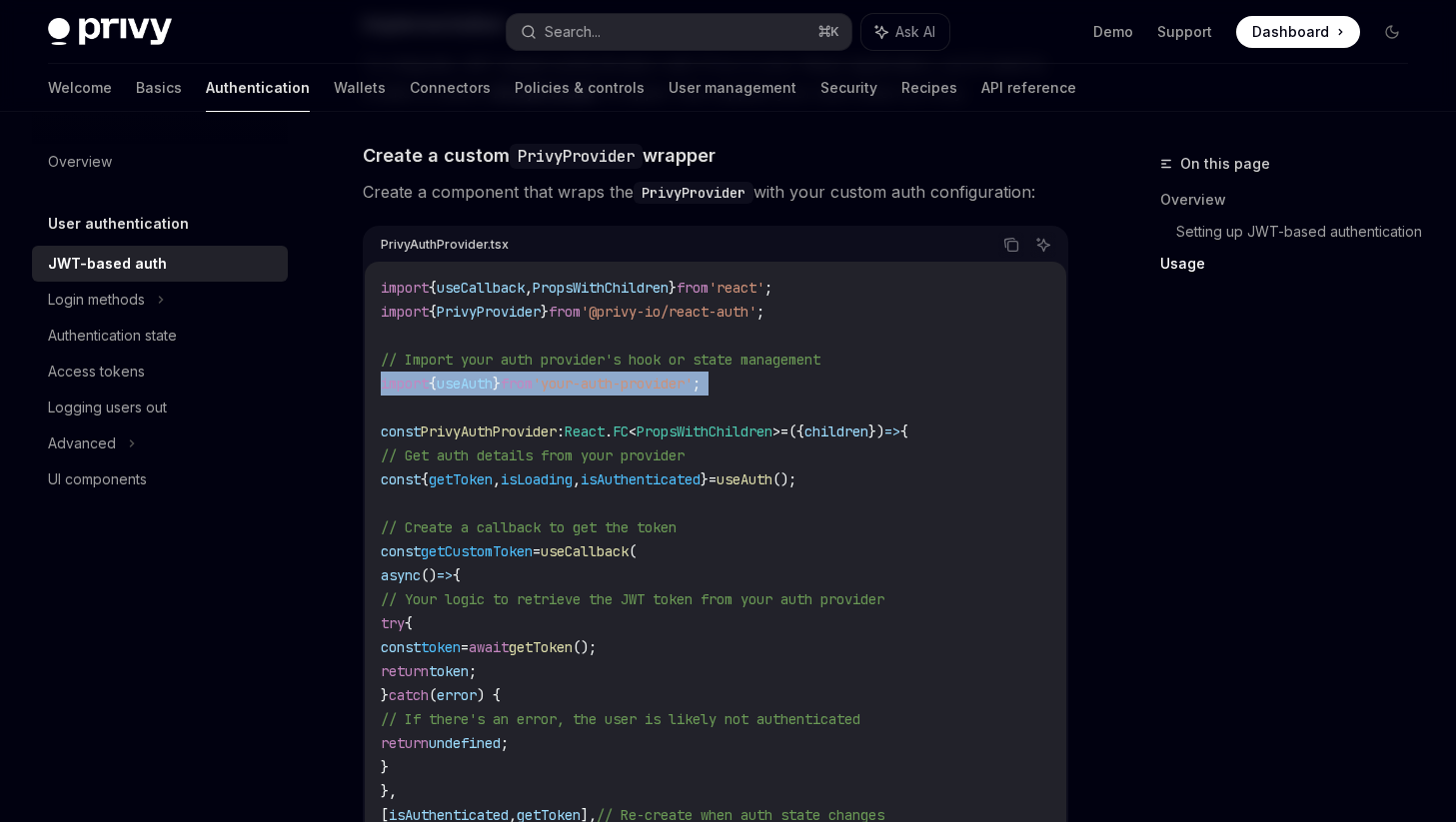click on "import  {  useCallback ,  PropsWithChildren  }  from  'react' ;
import  {  PrivyProvider  }  from  '@privy-io/react-auth' ;
// Import your auth provider's hook or state management
import  {  useAuth  }  from  'your-auth-provider' ;
const  PrivyAuthProvider :  React . FC < PropsWithChildren >  =  ({  children  })  =>  {
// Get auth details from your provider
const  {  getToken ,  isLoading ,  isAuthenticated  }  =  useAuth ();
// Create a callback to get the token
const  getCustomToken  =  useCallback (
async  ()  =>  {
// Your logic to retrieve the JWT token from your auth provider
try  {
const  token  =  await  getToken ();
return  token ;
}  catch  ( error ) {
// If there's an error, the user is likely not authenticated
return  undefined ;
}
},
[ isAuthenticated ,  getToken ],  // Re-create when auth state changes
);
return  (
<PrivyProvider
appId = "[APP-ID]"
getCustomToken = {getCustomToken} >
{children}
</PrivyProvider
);
};
export  default  PrivyAuthProvider;" at bounding box center (716, 791) 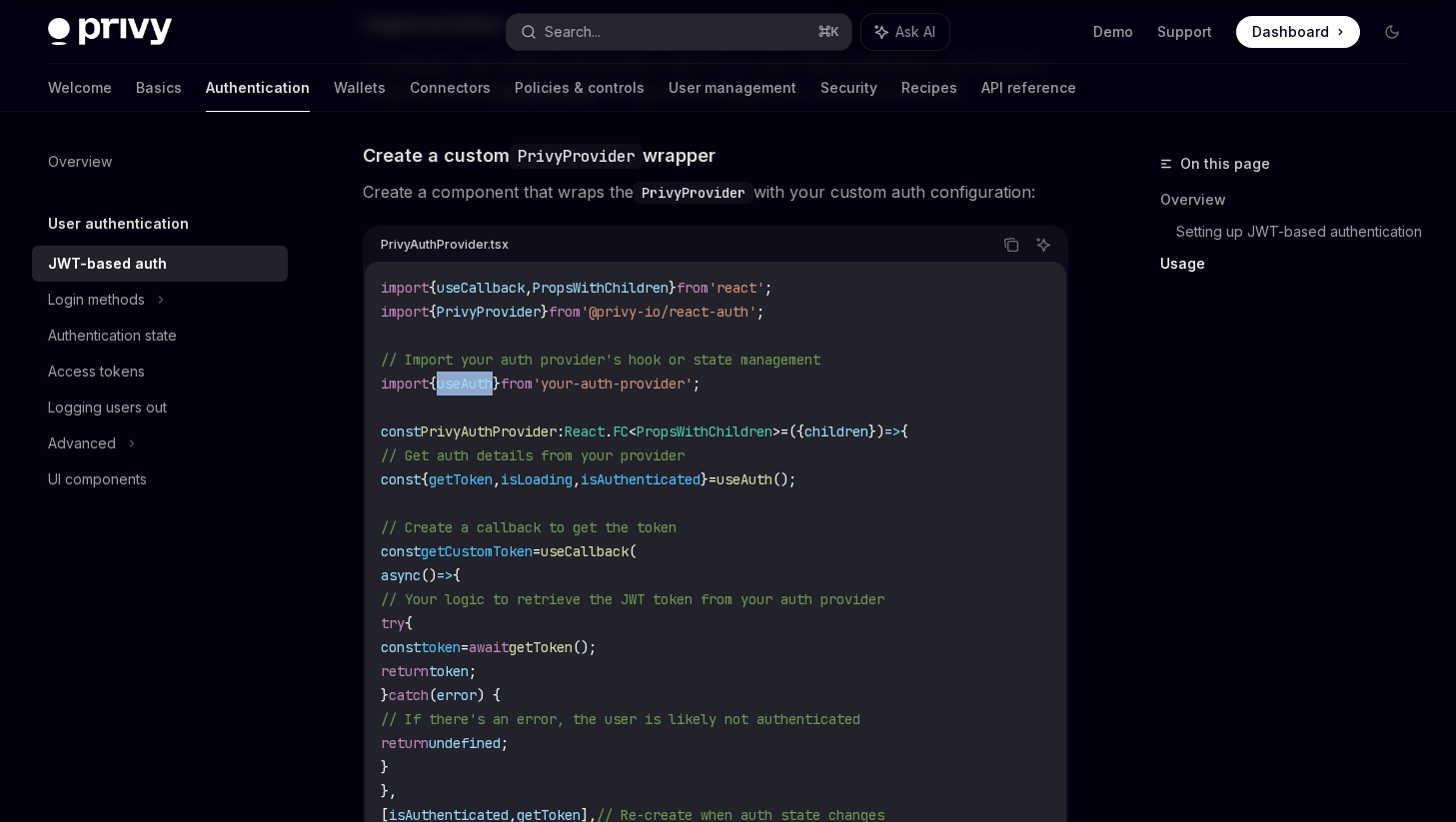 click on "useAuth" at bounding box center (465, 384) 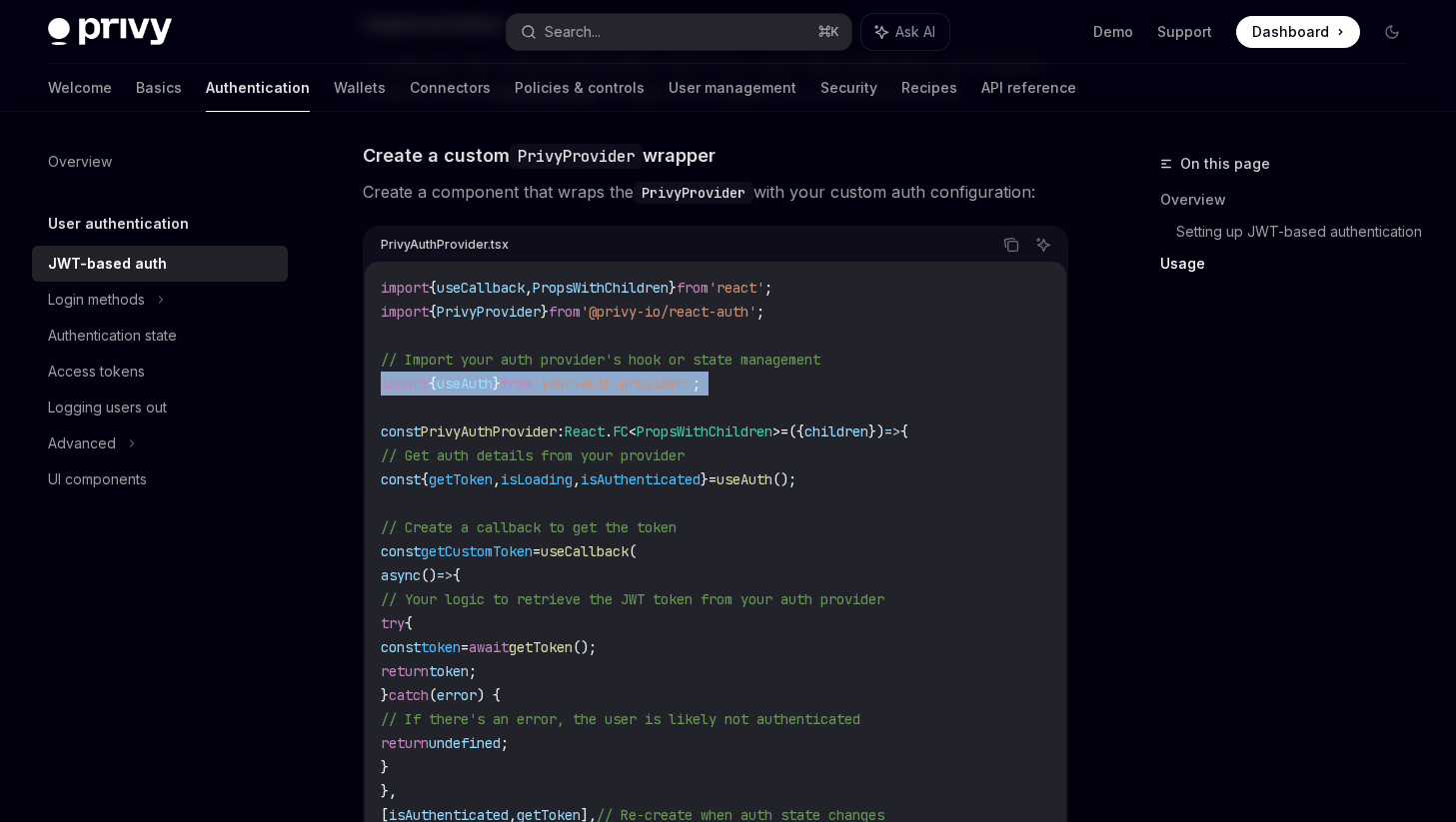 click on "useAuth" at bounding box center [465, 384] 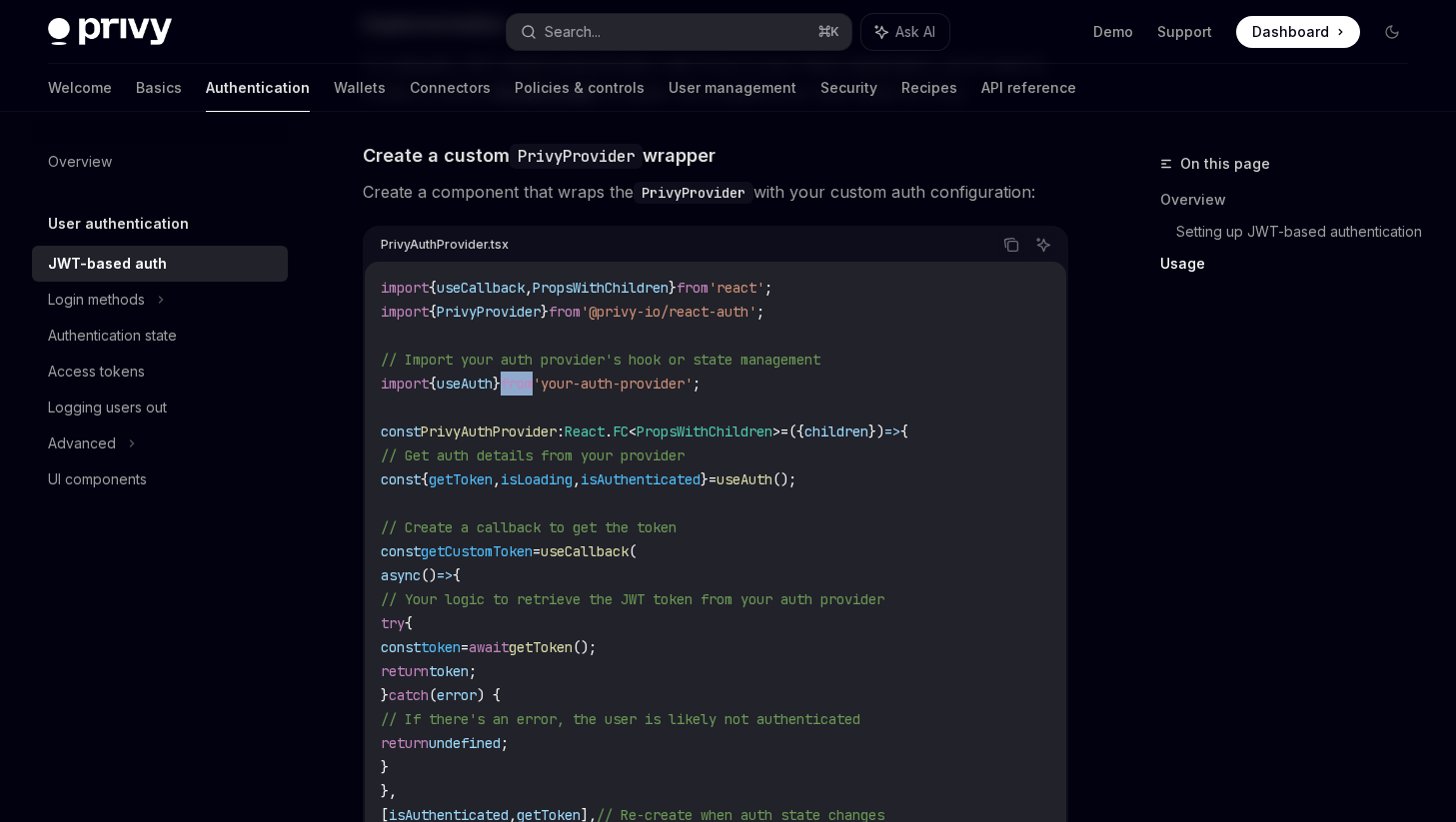 click on "from" at bounding box center (517, 384) 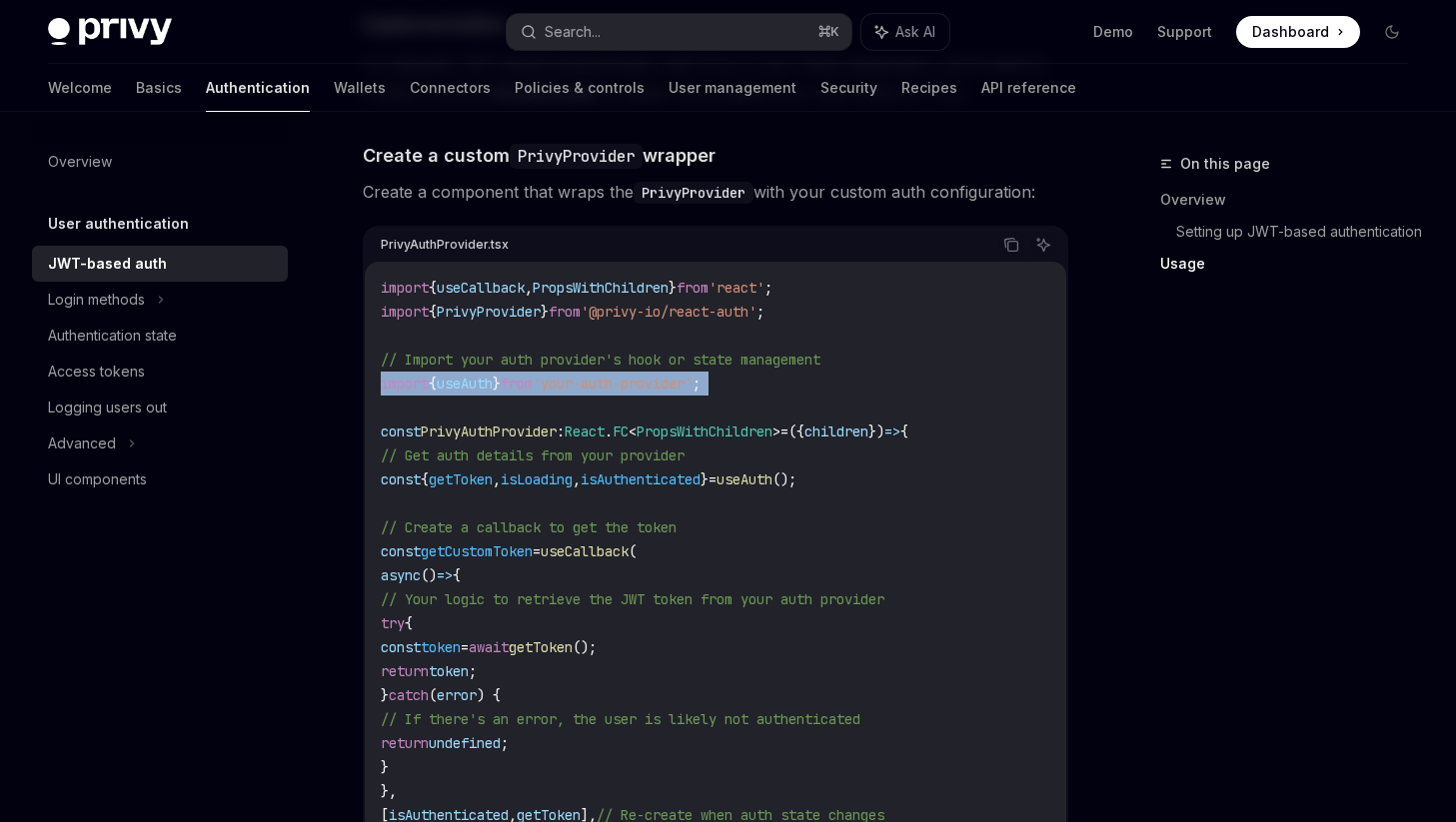 click on "from" at bounding box center [517, 384] 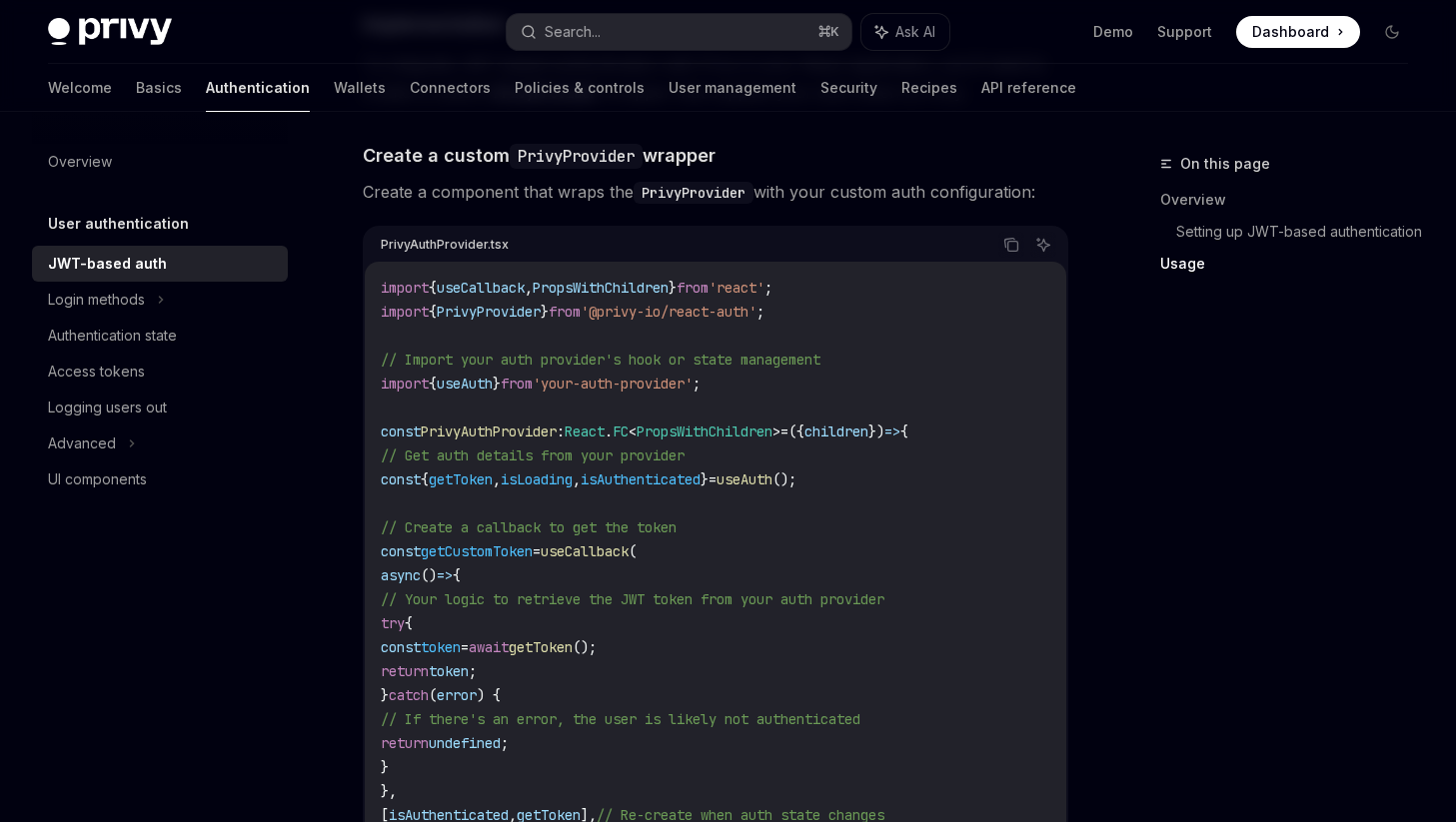 click on "import  {  useCallback ,  PropsWithChildren  }  from  'react' ;
import  {  PrivyProvider  }  from  '@privy-io/react-auth' ;
// Import your auth provider's hook or state management
import  {  useAuth  }  from  'your-auth-provider' ;
const  PrivyAuthProvider :  React . FC < PropsWithChildren >  =  ({  children  })  =>  {
// Get auth details from your provider
const  {  getToken ,  isLoading ,  isAuthenticated  }  =  useAuth ();
// Create a callback to get the token
const  getCustomToken  =  useCallback (
async  ()  =>  {
// Your logic to retrieve the JWT token from your auth provider
try  {
const  token  =  await  getToken ();
return  token ;
}  catch  ( error ) {
// If there's an error, the user is likely not authenticated
return  undefined ;
}
},
[ isAuthenticated ,  getToken ],  // Re-create when auth state changes
);
return  (
<PrivyProvider
appId = "[APP-ID]"
getCustomToken = {getCustomToken} >
{children}
</PrivyProvider
);
};
export  default  PrivyAuthProvider;" at bounding box center [716, 791] 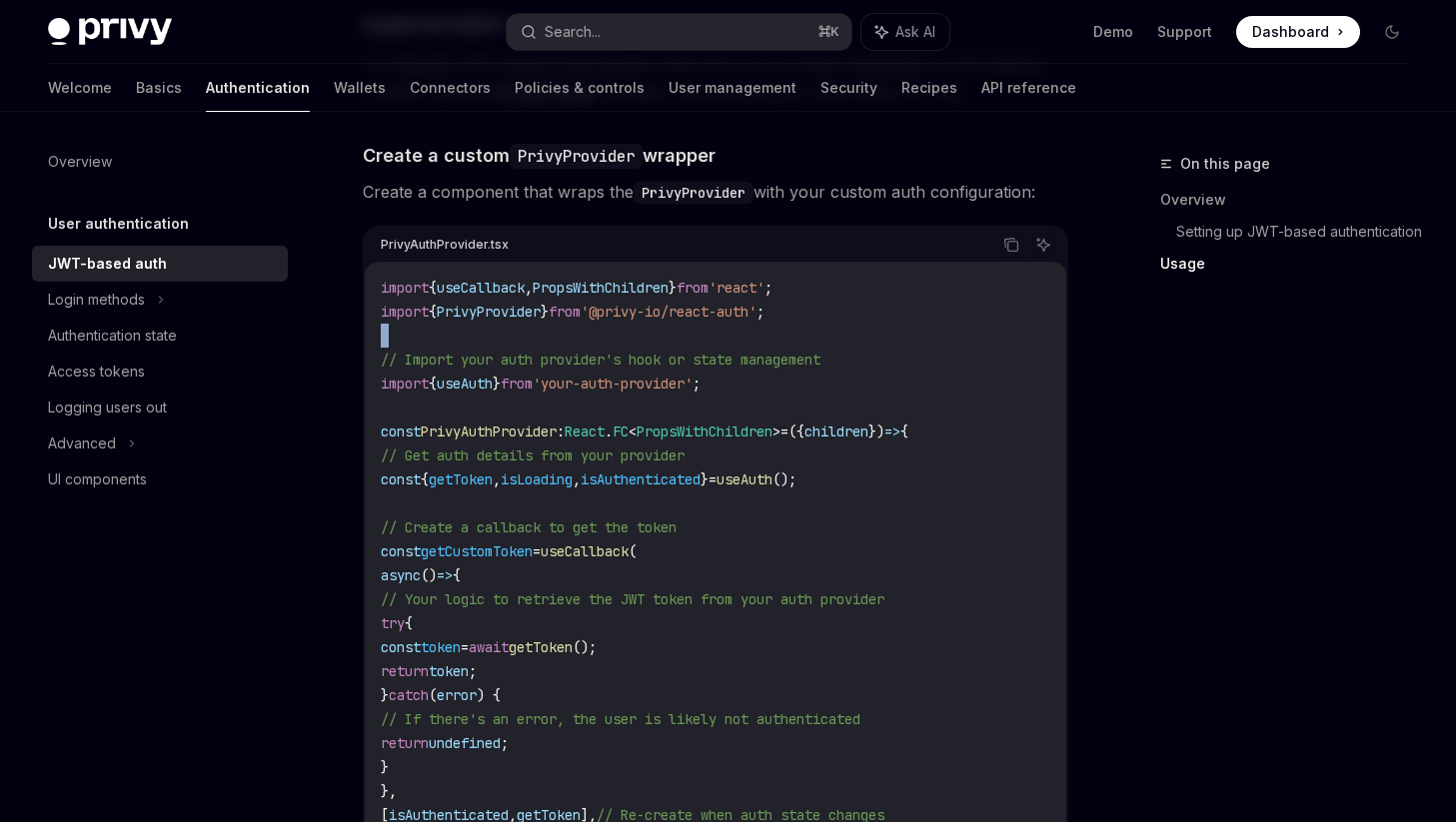 click on "import  {  useCallback ,  PropsWithChildren  }  from  'react' ;
import  {  PrivyProvider  }  from  '@privy-io/react-auth' ;
// Import your auth provider's hook or state management
import  {  useAuth  }  from  'your-auth-provider' ;
const  PrivyAuthProvider :  React . FC < PropsWithChildren >  =  ({  children  })  =>  {
// Get auth details from your provider
const  {  getToken ,  isLoading ,  isAuthenticated  }  =  useAuth ();
// Create a callback to get the token
const  getCustomToken  =  useCallback (
async  ()  =>  {
// Your logic to retrieve the JWT token from your auth provider
try  {
const  token  =  await  getToken ();
return  token ;
}  catch  ( error ) {
// If there's an error, the user is likely not authenticated
return  undefined ;
}
},
[ isAuthenticated ,  getToken ],  // Re-create when auth state changes
);
return  (
<PrivyProvider
appId = "[APP-ID]"
getCustomToken = {getCustomToken} >
{children}
</PrivyProvider
);
};
export  default  PrivyAuthProvider;" at bounding box center (716, 791) 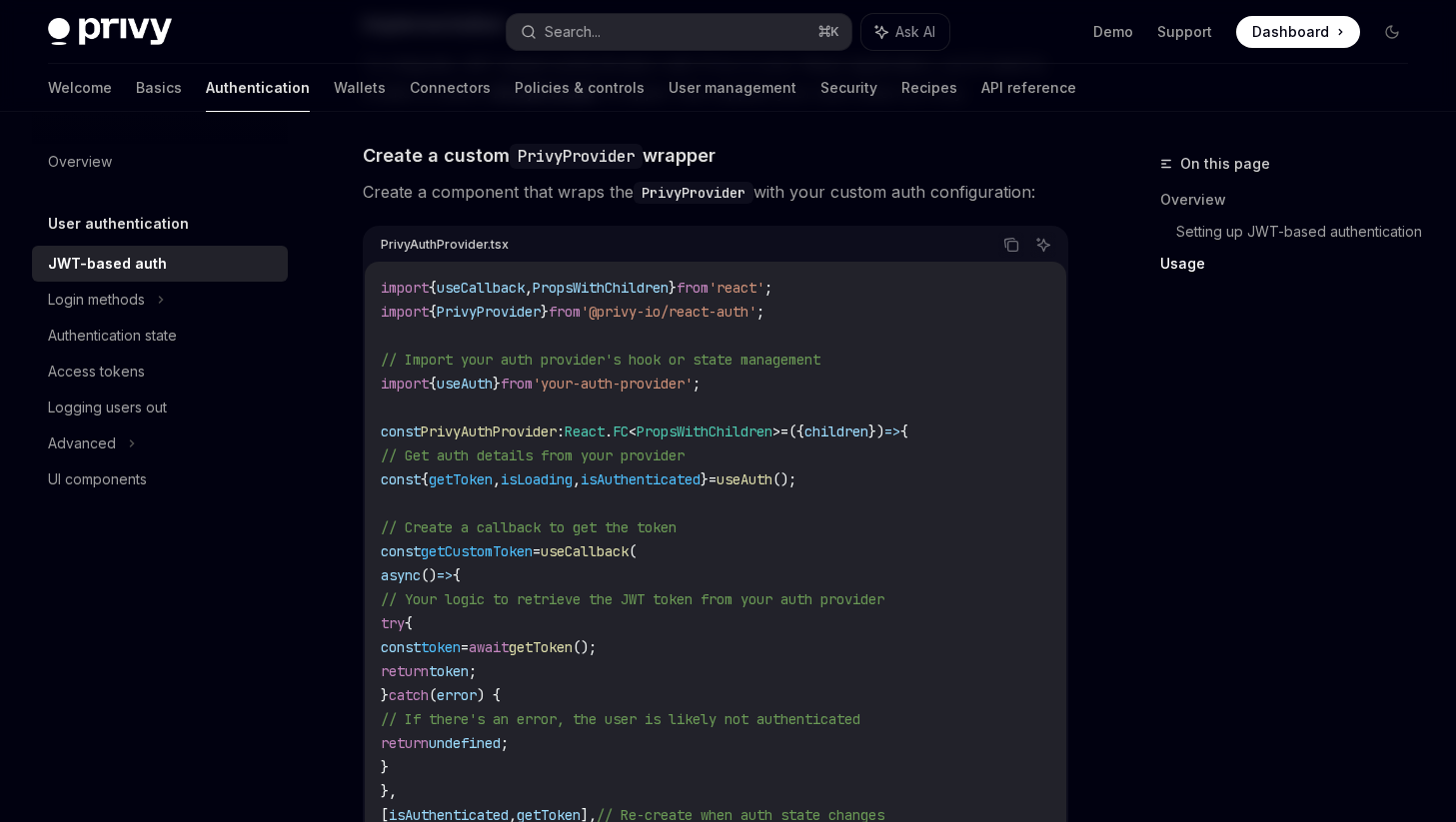 click on "PrivyProvider" at bounding box center [489, 312] 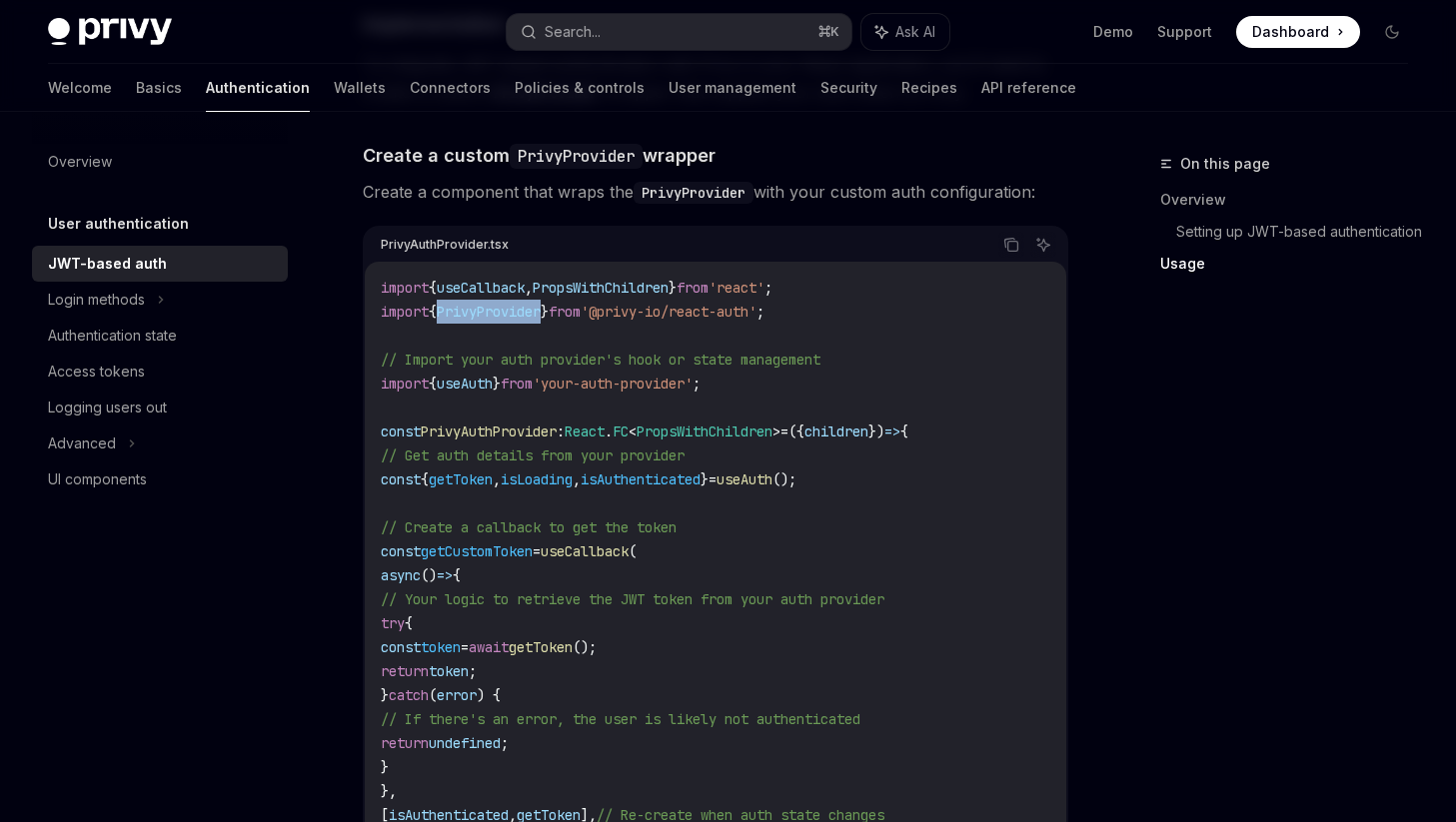 click on "PrivyProvider" at bounding box center [489, 312] 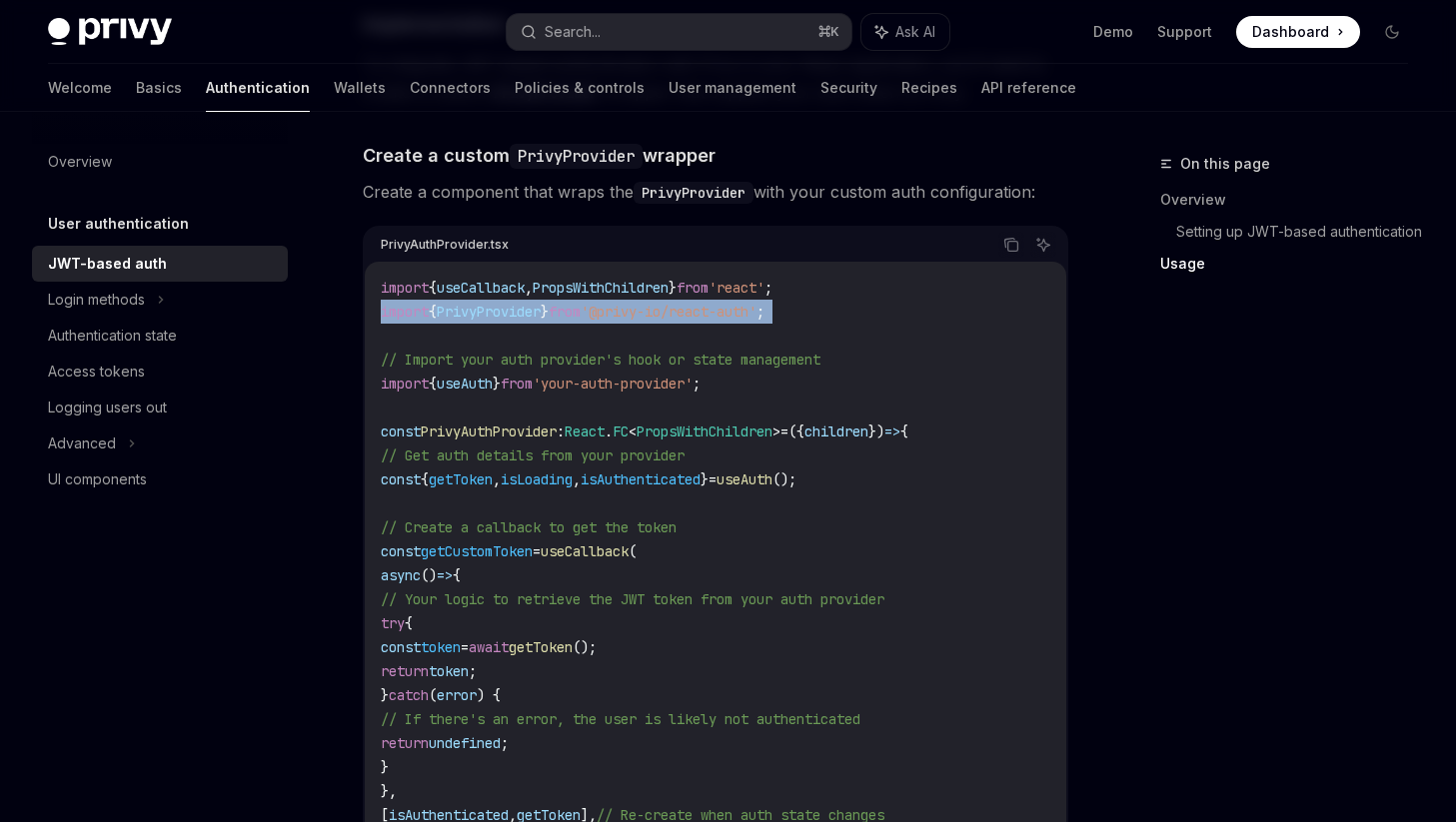 click on "PrivyProvider" at bounding box center (489, 312) 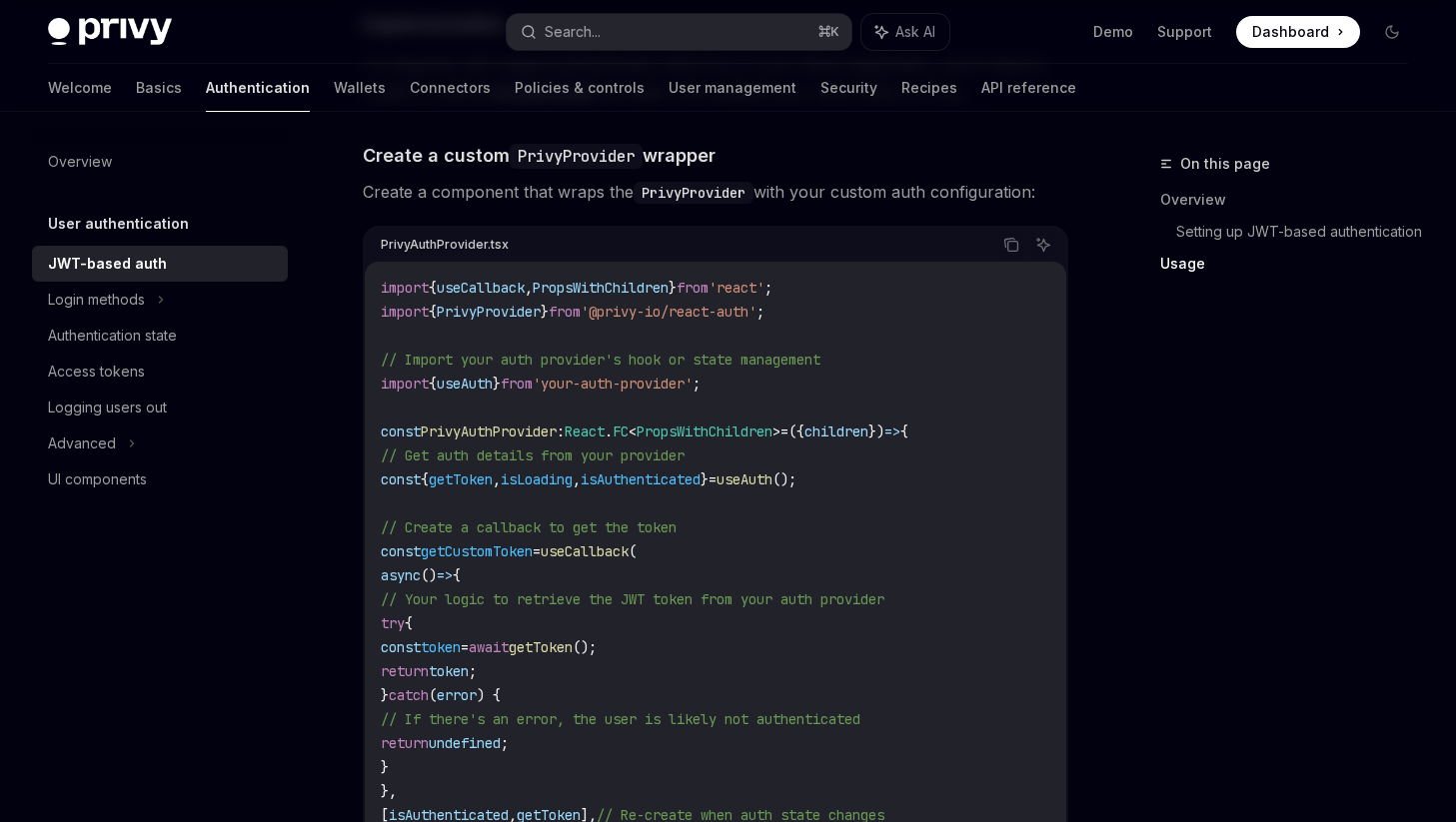 click on "useAuth" at bounding box center (465, 384) 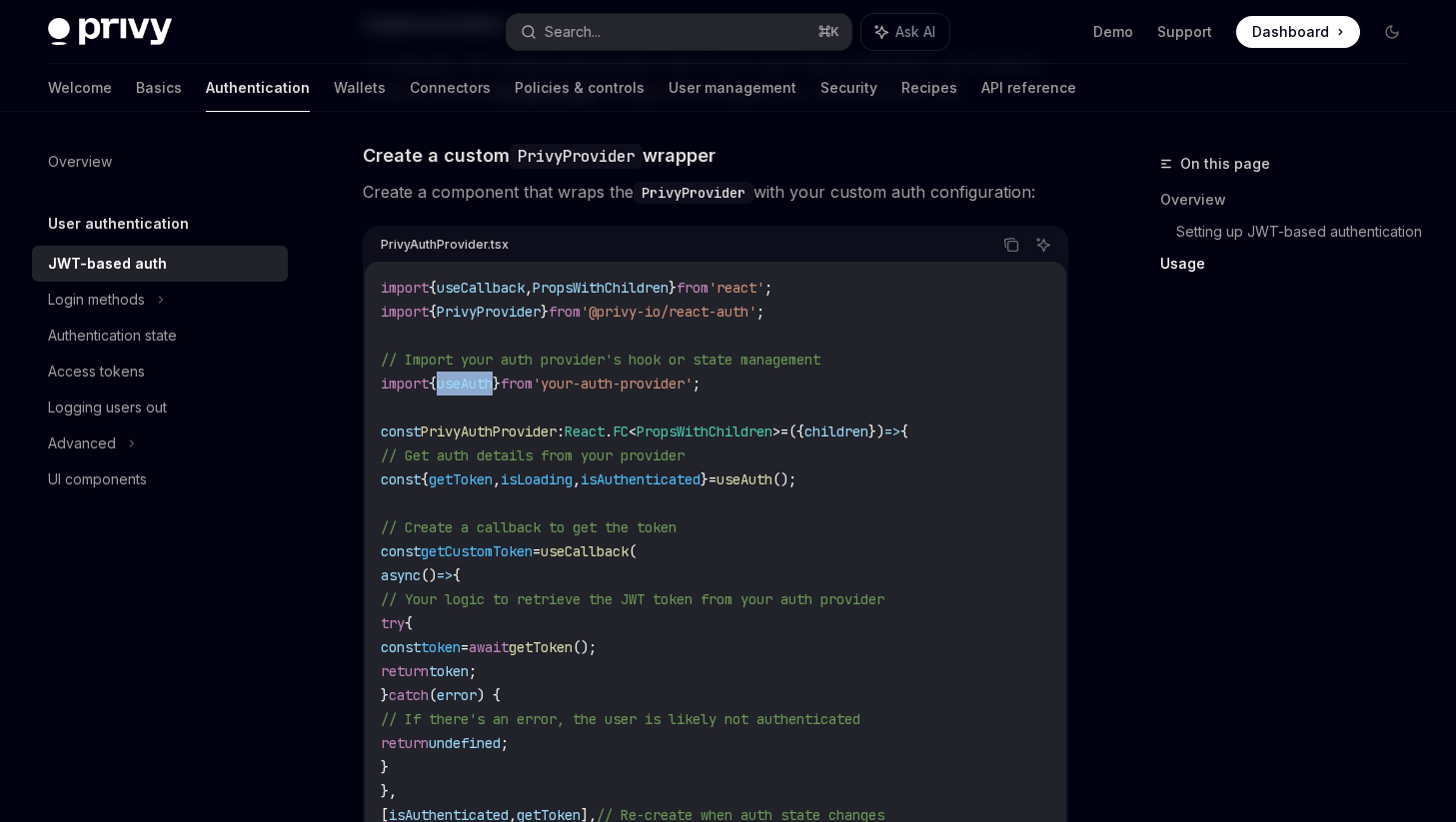 click on "useAuth" at bounding box center (465, 384) 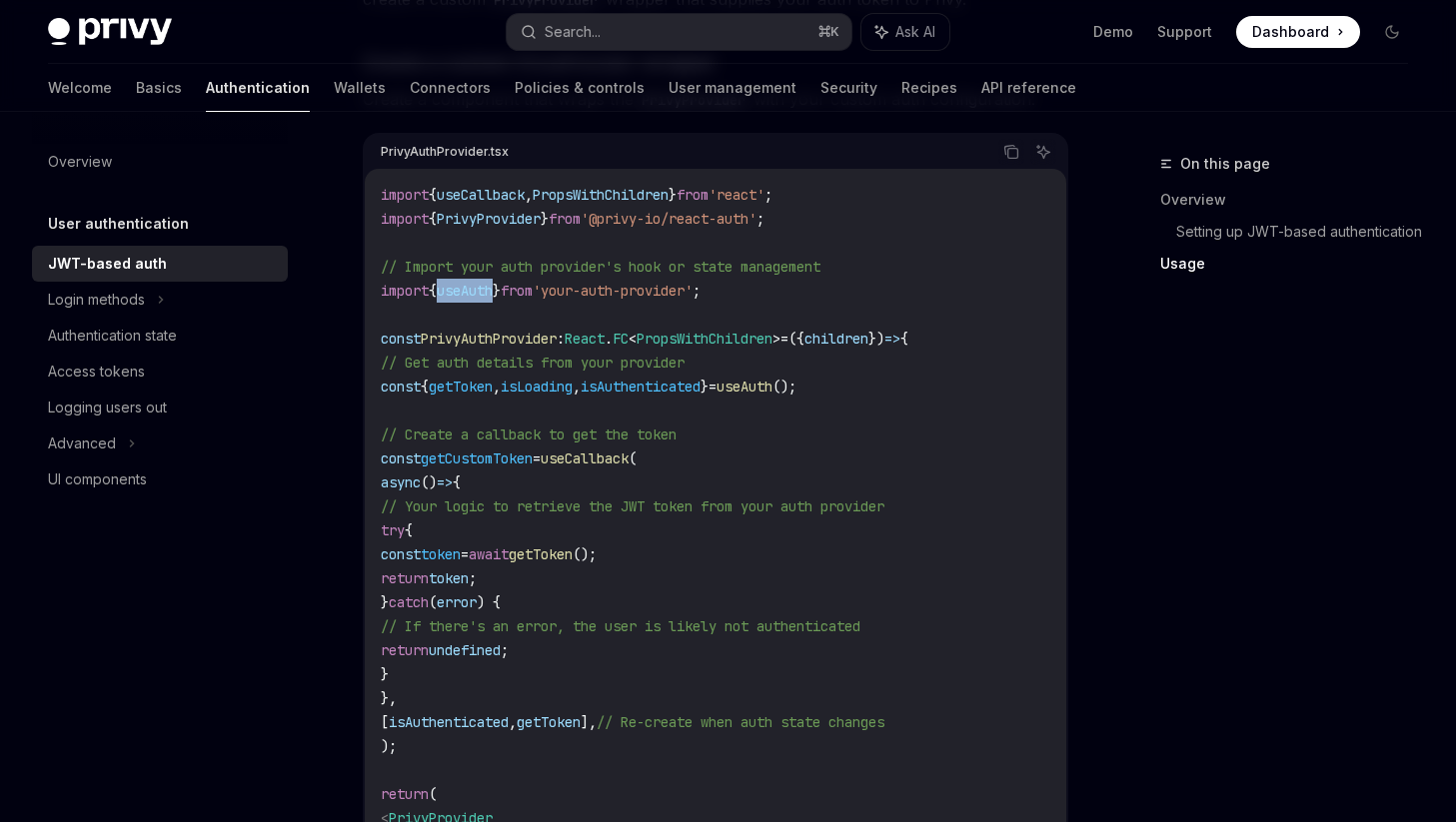 scroll, scrollTop: 2266, scrollLeft: 0, axis: vertical 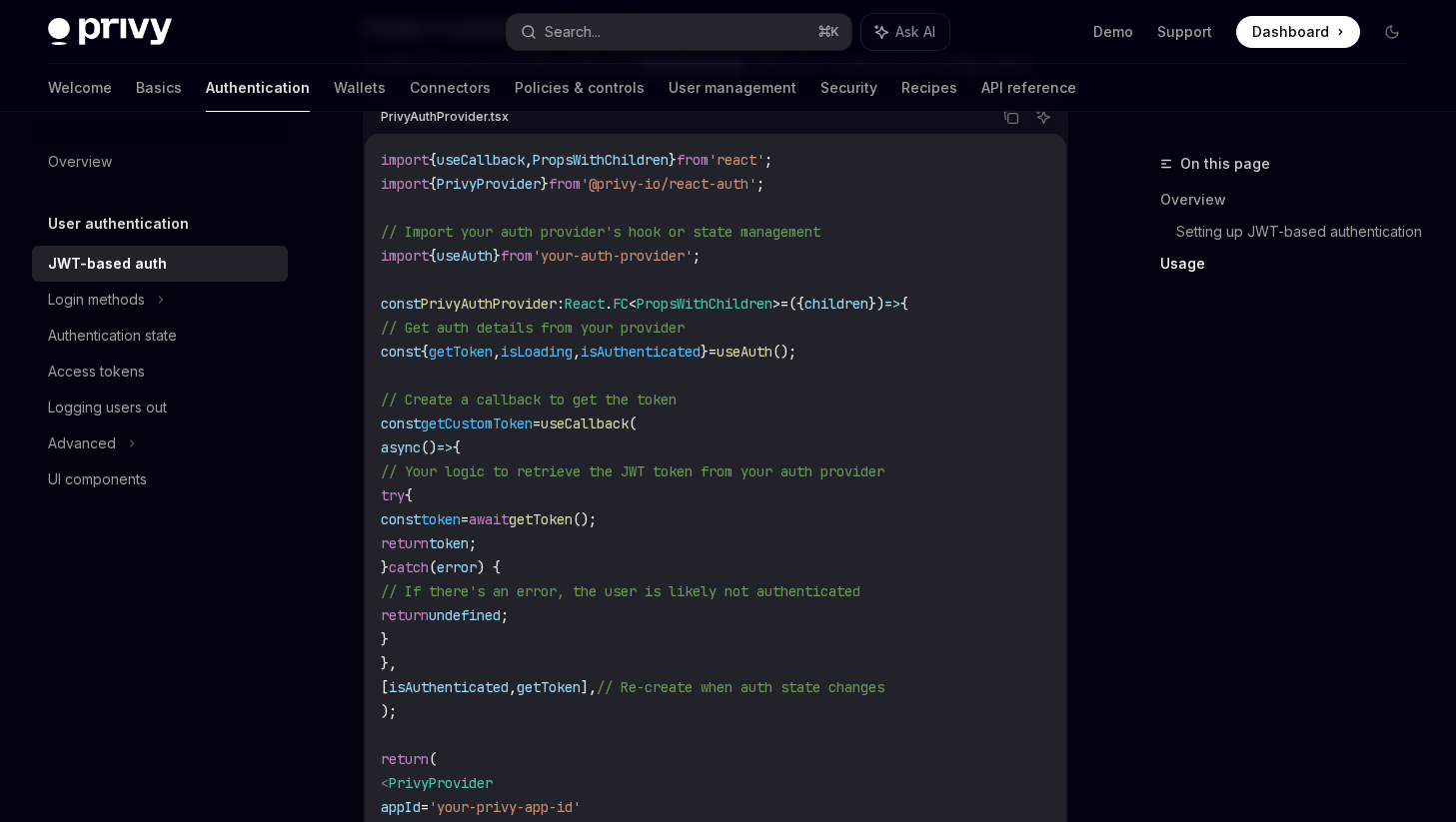 click on "getCustomToken" at bounding box center [477, 423] 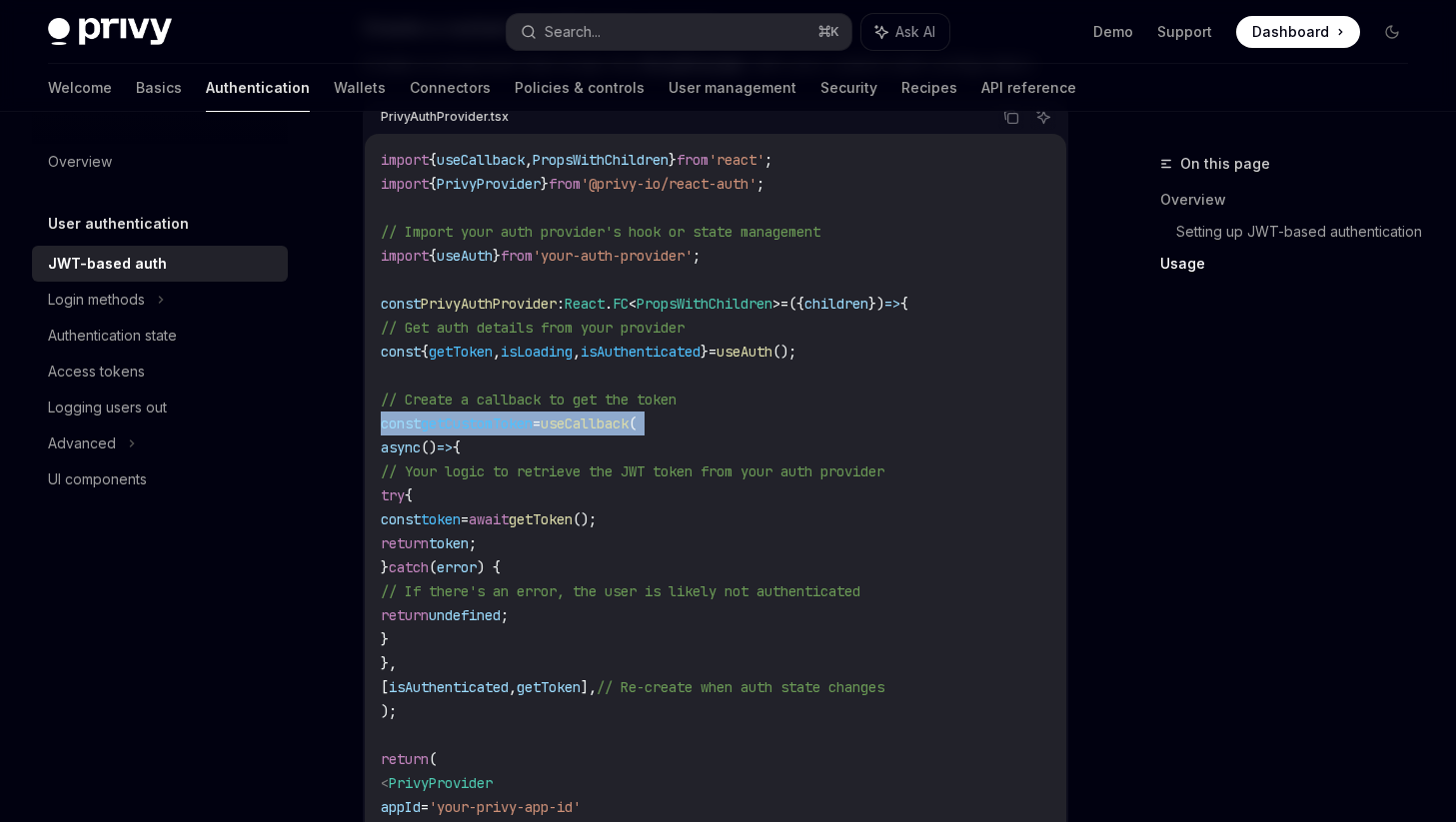 click on "getCustomToken" at bounding box center (477, 423) 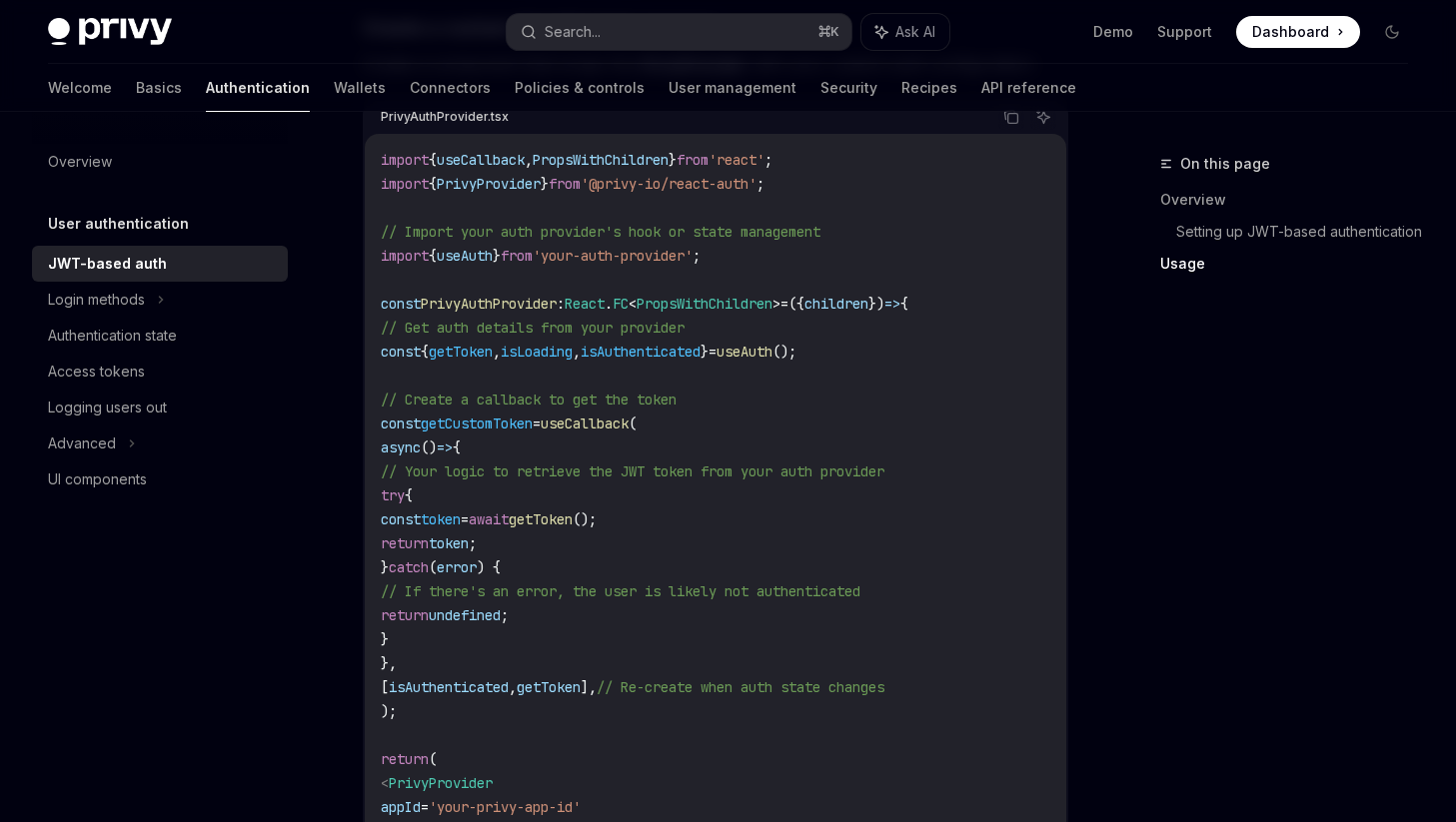 click on "import  {  useCallback ,  PropsWithChildren  }  from  'react' ;
import  {  PrivyProvider  }  from  '@privy-io/react-auth' ;
// Import your auth provider's hook or state management
import  {  useAuth  }  from  'your-auth-provider' ;
const  PrivyAuthProvider :  React . FC < PropsWithChildren >  =  ({  children  })  =>  {
// Get auth details from your provider
const  {  getToken ,  isLoading ,  isAuthenticated  }  =  useAuth ();
// Create a callback to get the token
const  getCustomToken  =  useCallback (
async  ()  =>  {
// Your logic to retrieve the JWT token from your auth provider
try  {
const  token  =  await  getToken ();
return  token ;
}  catch  ( error ) {
// If there's an error, the user is likely not authenticated
return  undefined ;
}
},
[ isAuthenticated ,  getToken ],  // Re-create when auth state changes
);
return  (
<PrivyProvider
appId = "[APP-ID]"
getCustomToken = {getCustomToken} >
{children}
</PrivyProvider
);
};
export  default  PrivyAuthProvider;" at bounding box center [716, 663] 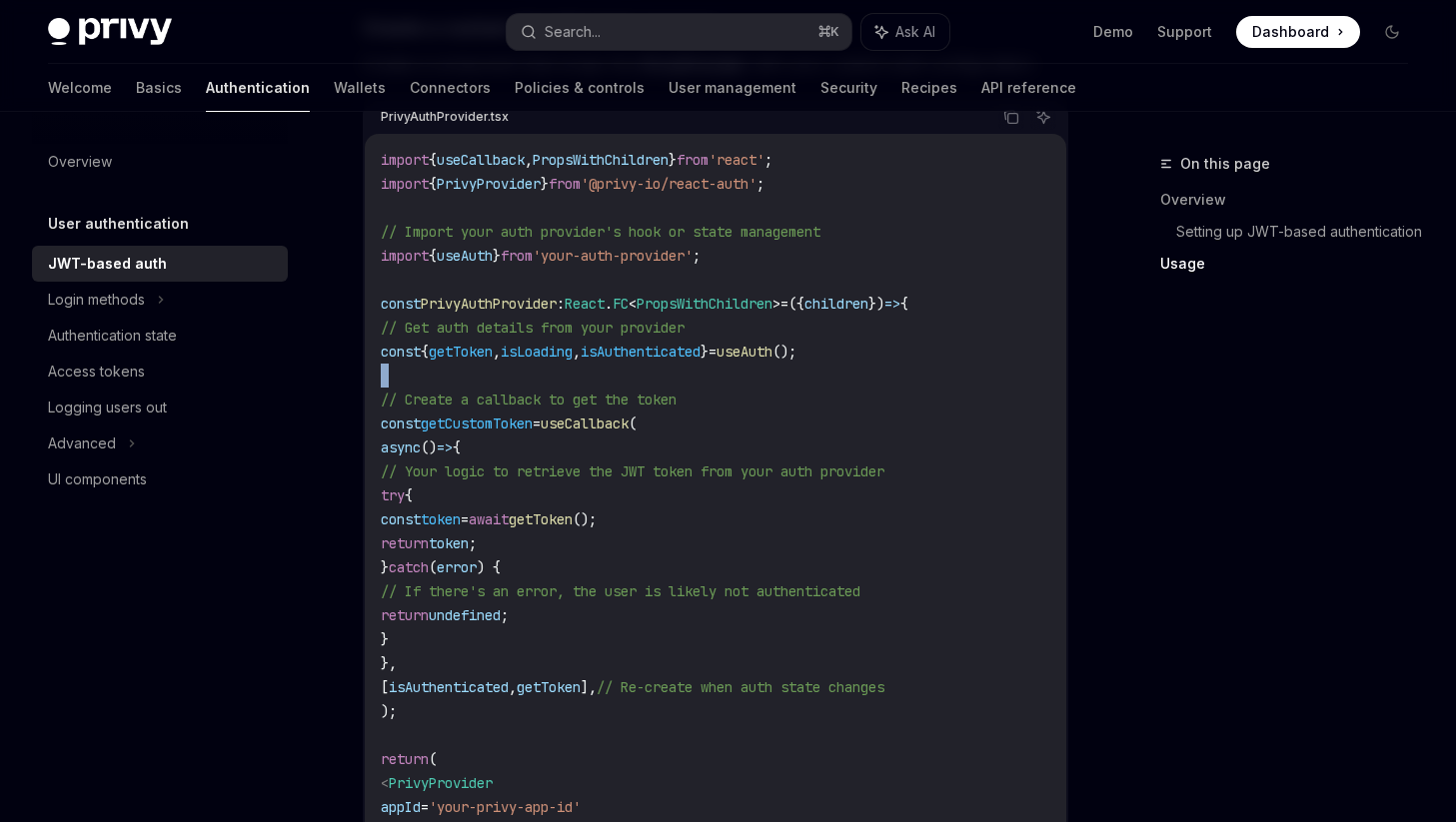 click on "import  {  useCallback ,  PropsWithChildren  }  from  'react' ;
import  {  PrivyProvider  }  from  '@privy-io/react-auth' ;
// Import your auth provider's hook or state management
import  {  useAuth  }  from  'your-auth-provider' ;
const  PrivyAuthProvider :  React . FC < PropsWithChildren >  =  ({  children  })  =>  {
// Get auth details from your provider
const  {  getToken ,  isLoading ,  isAuthenticated  }  =  useAuth ();
// Create a callback to get the token
const  getCustomToken  =  useCallback (
async  ()  =>  {
// Your logic to retrieve the JWT token from your auth provider
try  {
const  token  =  await  getToken ();
return  token ;
}  catch  ( error ) {
// If there's an error, the user is likely not authenticated
return  undefined ;
}
},
[ isAuthenticated ,  getToken ],  // Re-create when auth state changes
);
return  (
<PrivyProvider
appId = "[APP-ID]"
getCustomToken = {getCustomToken} >
{children}
</PrivyProvider
);
};
export  default  PrivyAuthProvider;" at bounding box center (716, 663) 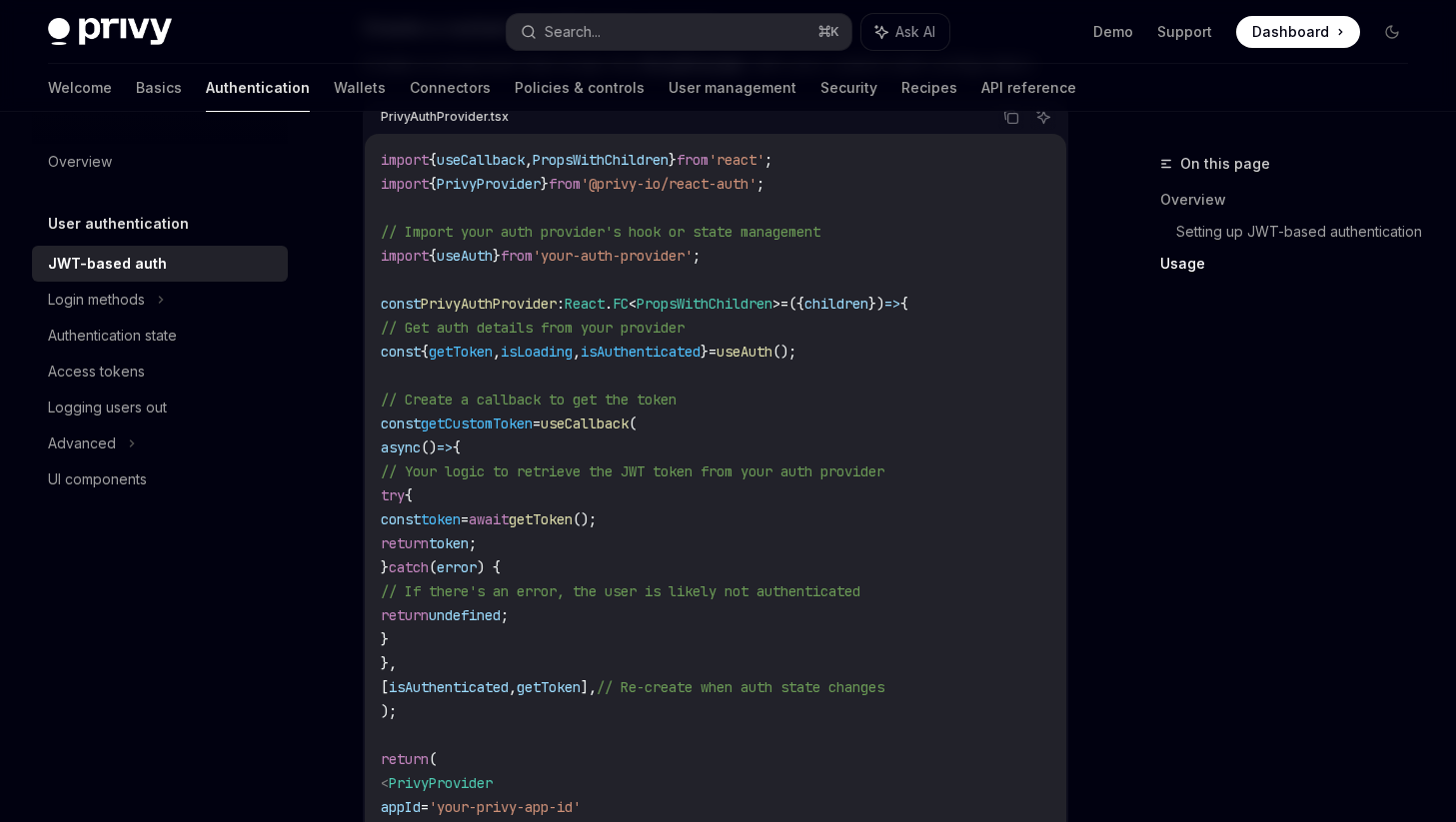 click on "import  {  useCallback ,  PropsWithChildren  }  from  'react' ;
import  {  PrivyProvider  }  from  '@privy-io/react-auth' ;
// Import your auth provider's hook or state management
import  {  useAuth  }  from  'your-auth-provider' ;
const  PrivyAuthProvider :  React . FC < PropsWithChildren >  =  ({  children  })  =>  {
// Get auth details from your provider
const  {  getToken ,  isLoading ,  isAuthenticated  }  =  useAuth ();
// Create a callback to get the token
const  getCustomToken  =  useCallback (
async  ()  =>  {
// Your logic to retrieve the JWT token from your auth provider
try  {
const  token  =  await  getToken ();
return  token ;
}  catch  ( error ) {
// If there's an error, the user is likely not authenticated
return  undefined ;
}
},
[ isAuthenticated ,  getToken ],  // Re-create when auth state changes
);
return  (
<PrivyProvider
appId = "[APP-ID]"
getCustomToken = {getCustomToken} >
{children}
</PrivyProvider
);
};
export  default  PrivyAuthProvider;" at bounding box center (716, 663) 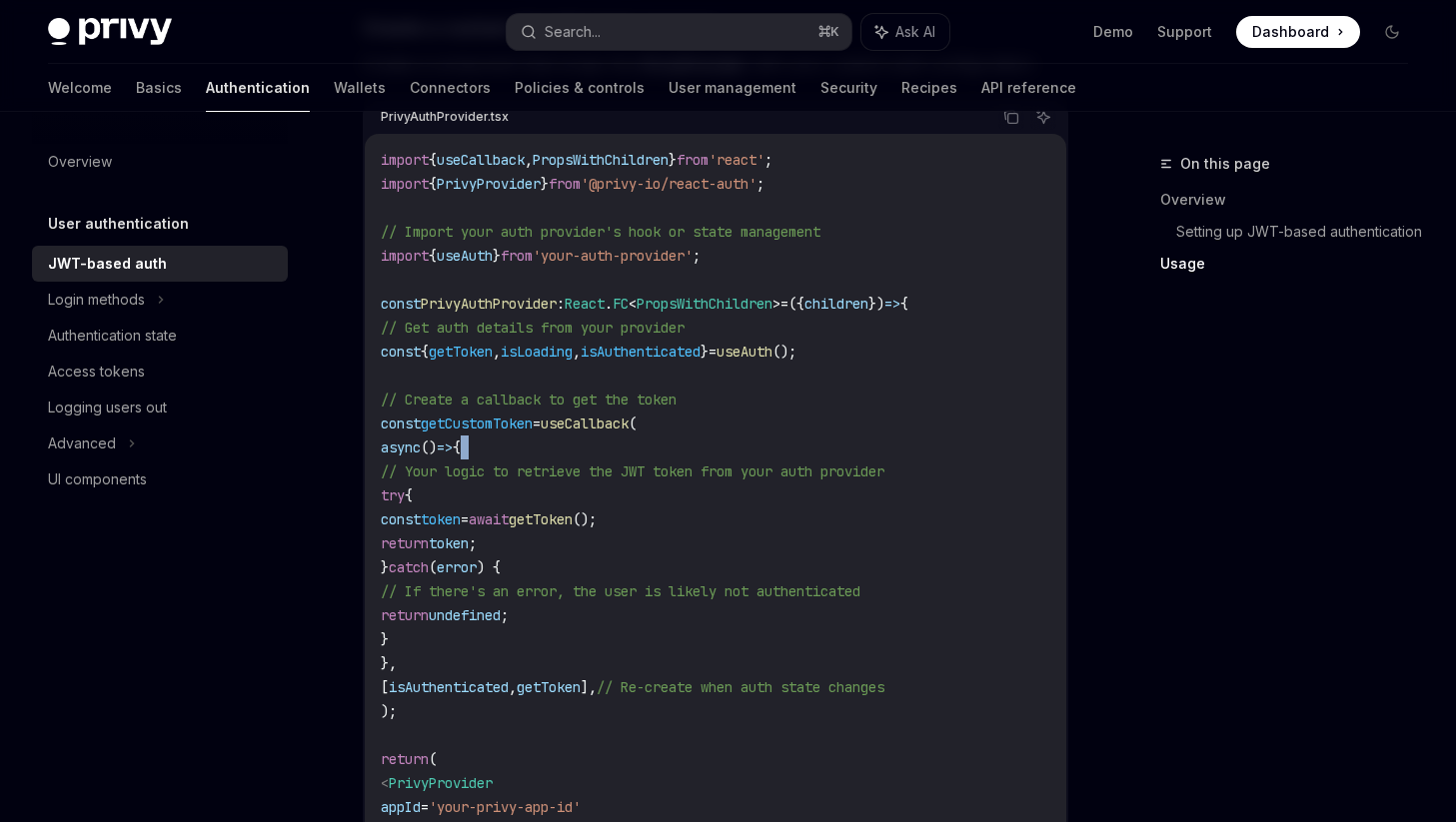 click on "import  {  useCallback ,  PropsWithChildren  }  from  'react' ;
import  {  PrivyProvider  }  from  '@privy-io/react-auth' ;
// Import your auth provider's hook or state management
import  {  useAuth  }  from  'your-auth-provider' ;
const  PrivyAuthProvider :  React . FC < PropsWithChildren >  =  ({  children  })  =>  {
// Get auth details from your provider
const  {  getToken ,  isLoading ,  isAuthenticated  }  =  useAuth ();
// Create a callback to get the token
const  getCustomToken  =  useCallback (
async  ()  =>  {
// Your logic to retrieve the JWT token from your auth provider
try  {
const  token  =  await  getToken ();
return  token ;
}  catch  ( error ) {
// If there's an error, the user is likely not authenticated
return  undefined ;
}
},
[ isAuthenticated ,  getToken ],  // Re-create when auth state changes
);
return  (
<PrivyProvider
appId = "[APP-ID]"
getCustomToken = {getCustomToken} >
{children}
</PrivyProvider
);
};
export  default  PrivyAuthProvider;" at bounding box center (716, 663) 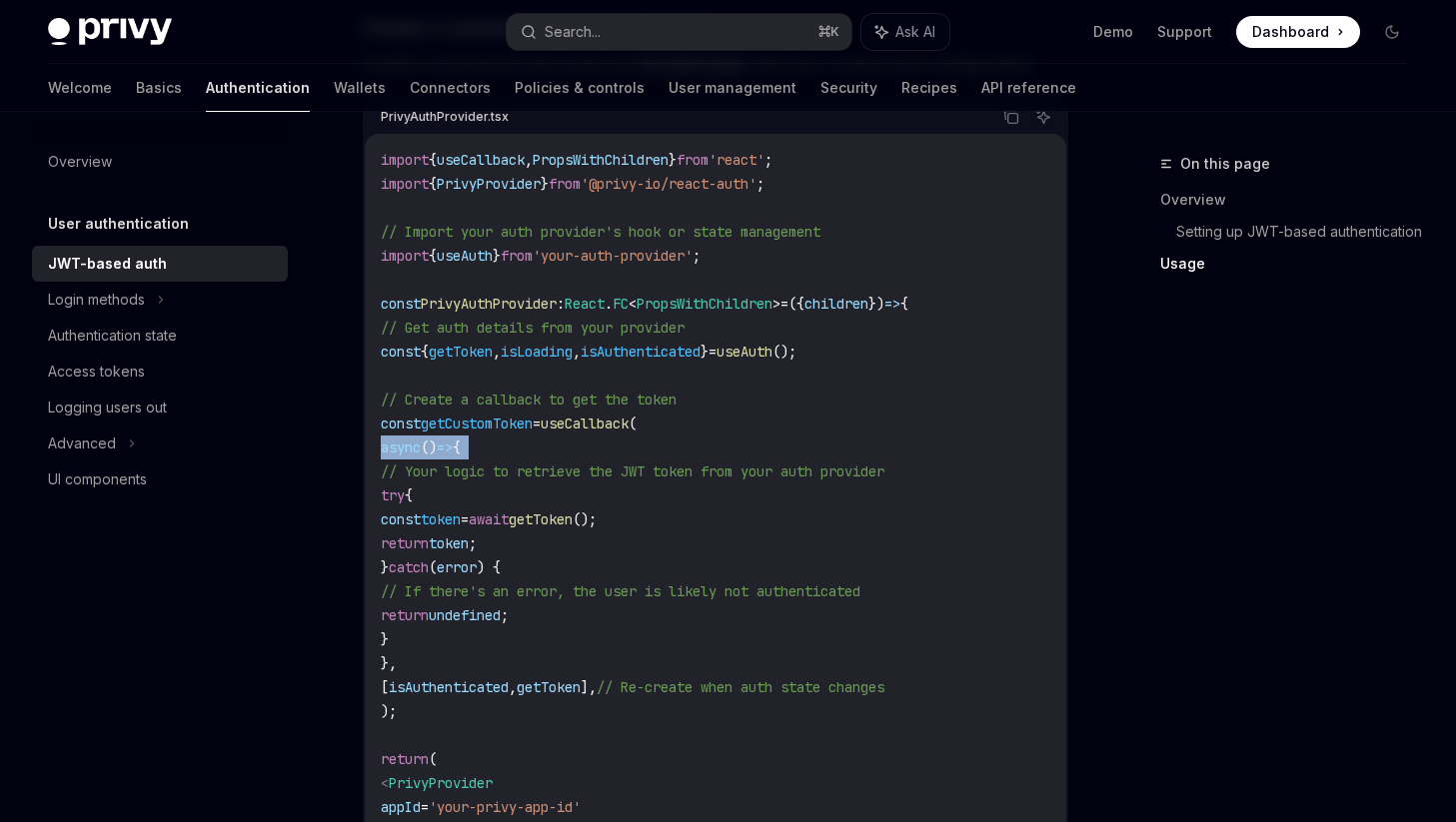 click on "import  {  useCallback ,  PropsWithChildren  }  from  'react' ;
import  {  PrivyProvider  }  from  '@privy-io/react-auth' ;
// Import your auth provider's hook or state management
import  {  useAuth  }  from  'your-auth-provider' ;
const  PrivyAuthProvider :  React . FC < PropsWithChildren >  =  ({  children  })  =>  {
// Get auth details from your provider
const  {  getToken ,  isLoading ,  isAuthenticated  }  =  useAuth ();
// Create a callback to get the token
const  getCustomToken  =  useCallback (
async  ()  =>  {
// Your logic to retrieve the JWT token from your auth provider
try  {
const  token  =  await  getToken ();
return  token ;
}  catch  ( error ) {
// If there's an error, the user is likely not authenticated
return  undefined ;
}
},
[ isAuthenticated ,  getToken ],  // Re-create when auth state changes
);
return  (
<PrivyProvider
appId = "[APP-ID]"
getCustomToken = {getCustomToken} >
{children}
</PrivyProvider
);
};
export  default  PrivyAuthProvider;" at bounding box center [716, 663] 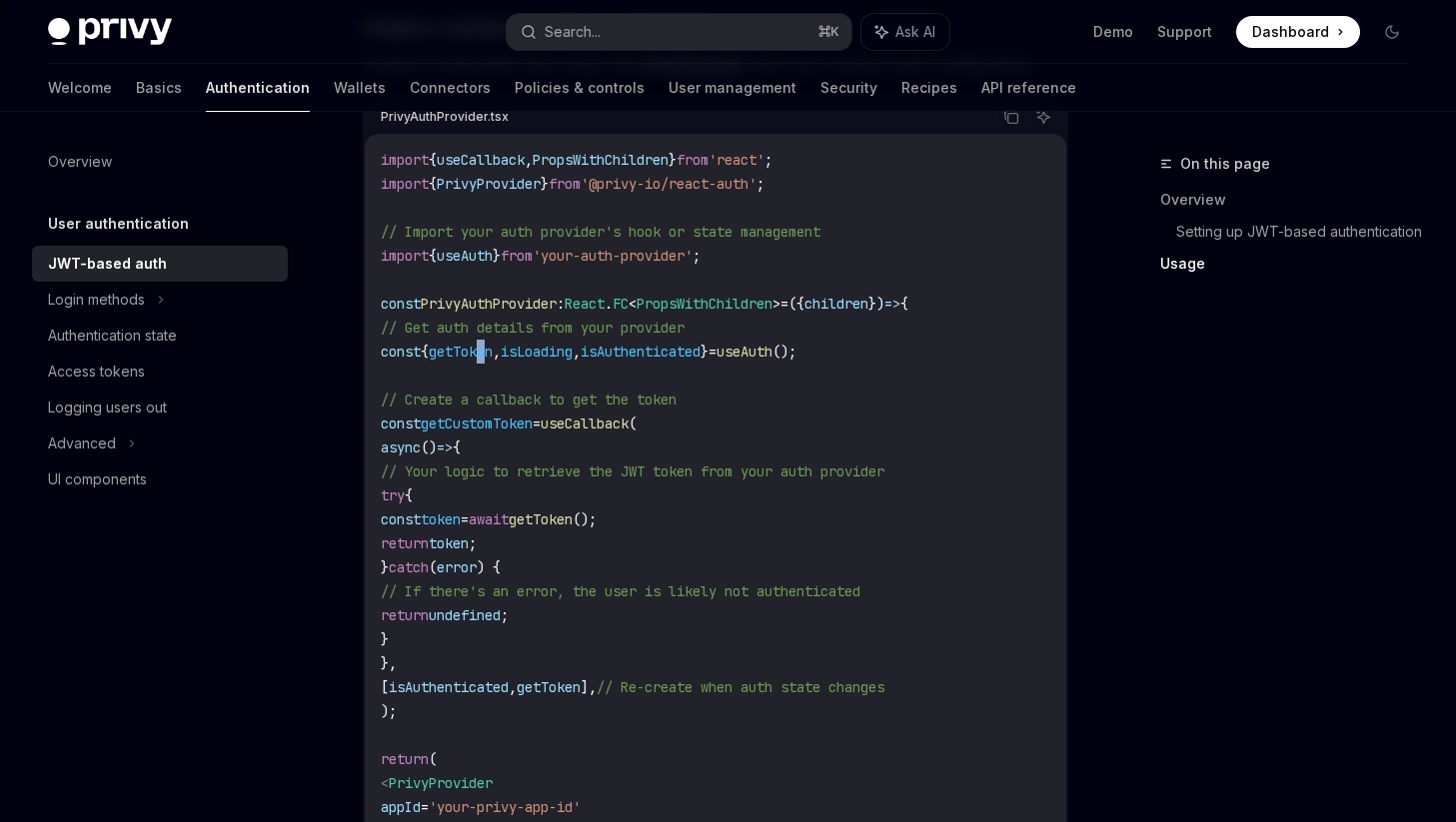 click on "getToken" at bounding box center (461, 352) 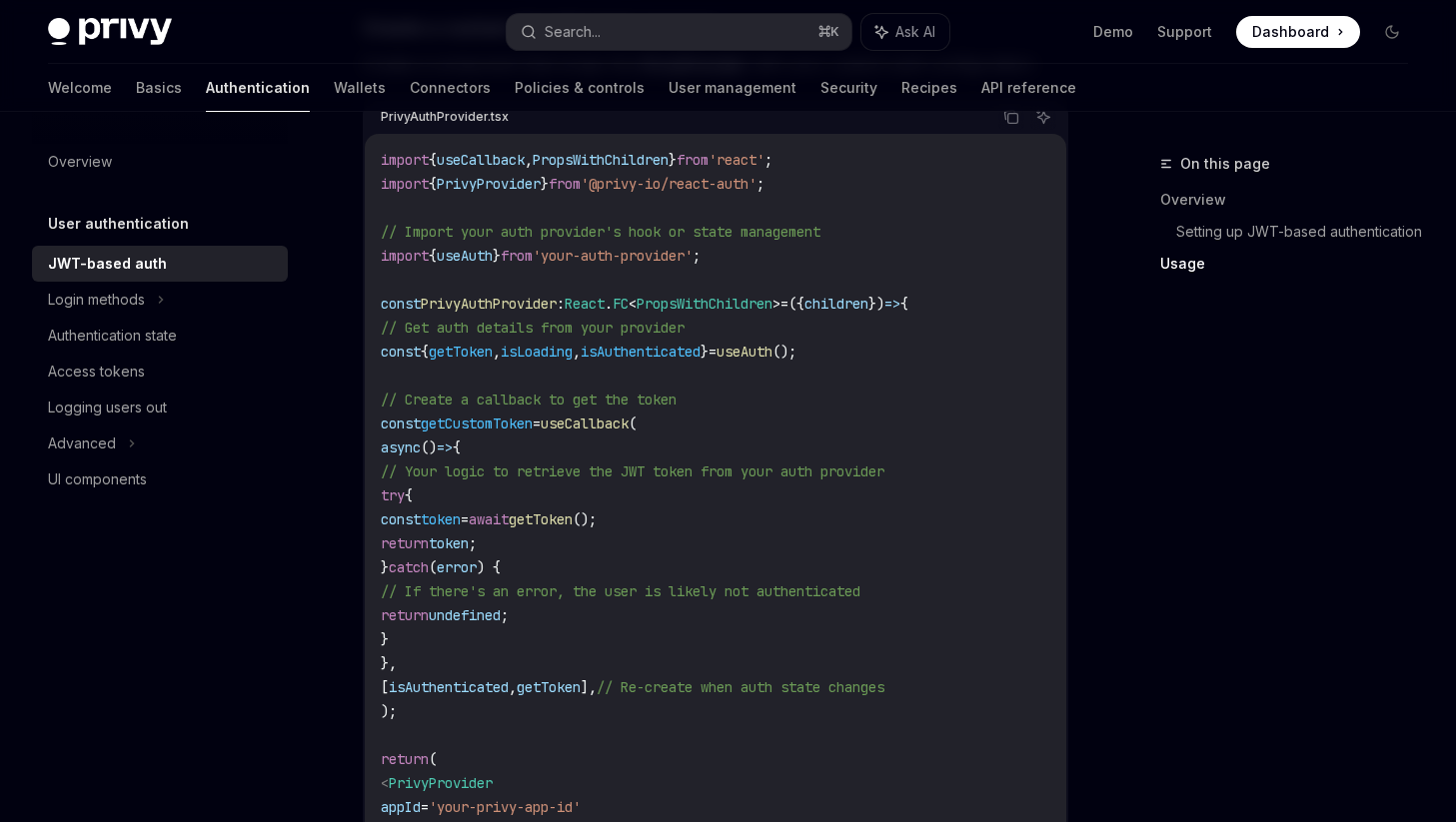 click on "import  {  useCallback ,  PropsWithChildren  }  from  'react' ;
import  {  PrivyProvider  }  from  '@privy-io/react-auth' ;
// Import your auth provider's hook or state management
import  {  useAuth  }  from  'your-auth-provider' ;
const  PrivyAuthProvider :  React . FC < PropsWithChildren >  =  ({  children  })  =>  {
// Get auth details from your provider
const  {  getToken ,  isLoading ,  isAuthenticated  }  =  useAuth ();
// Create a callback to get the token
const  getCustomToken  =  useCallback (
async  ()  =>  {
// Your logic to retrieve the JWT token from your auth provider
try  {
const  token  =  await  getToken ();
return  token ;
}  catch  ( error ) {
// If there's an error, the user is likely not authenticated
return  undefined ;
}
},
[ isAuthenticated ,  getToken ],  // Re-create when auth state changes
);
return  (
<PrivyProvider
appId = "[APP-ID]"
getCustomToken = {getCustomToken} >
{children}
</PrivyProvider
);
};
export  default  PrivyAuthProvider;" at bounding box center [716, 663] 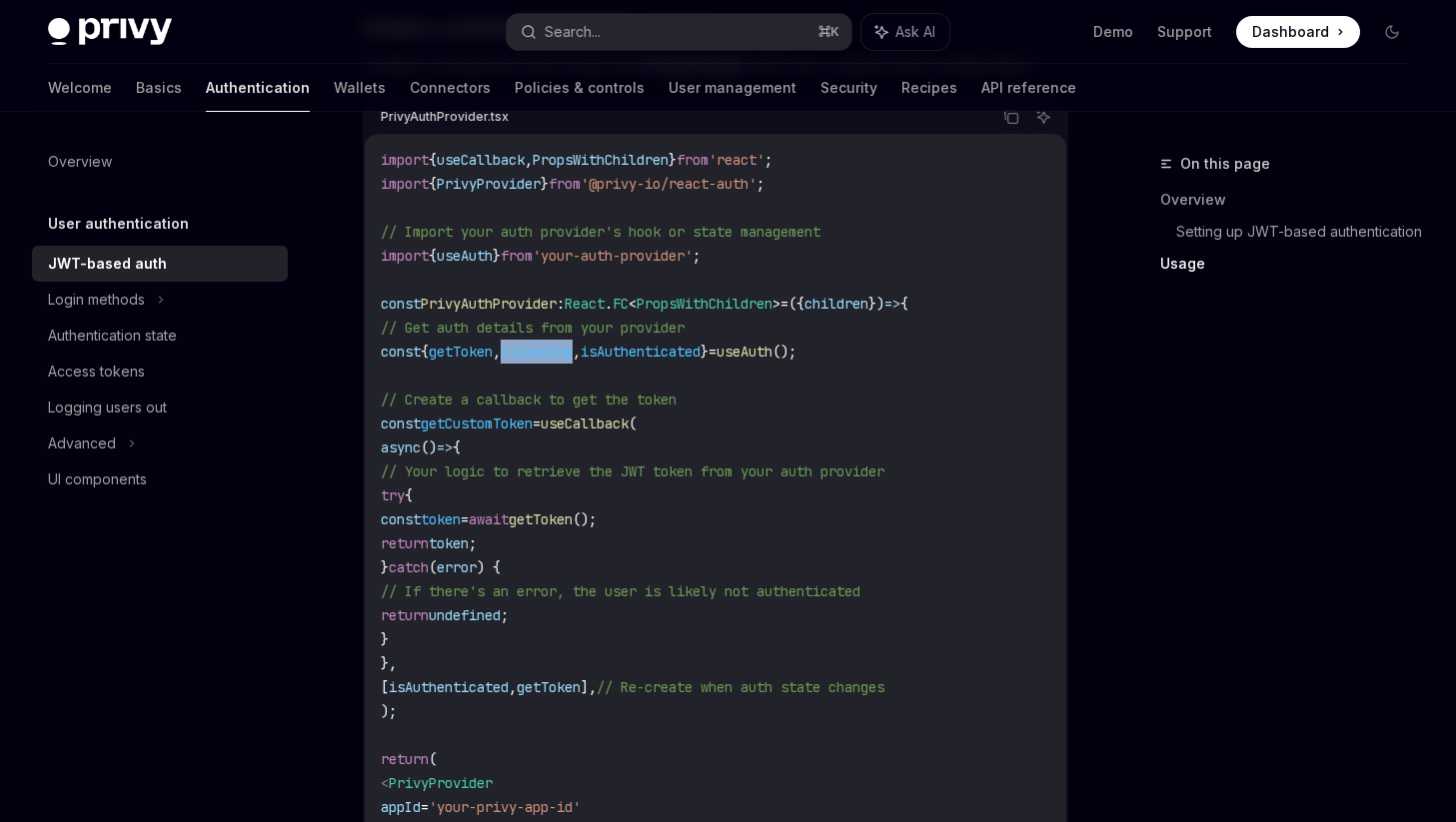 click on "import  {  useCallback ,  PropsWithChildren  }  from  'react' ;
import  {  PrivyProvider  }  from  '@privy-io/react-auth' ;
// Import your auth provider's hook or state management
import  {  useAuth  }  from  'your-auth-provider' ;
const  PrivyAuthProvider :  React . FC < PropsWithChildren >  =  ({  children  })  =>  {
// Get auth details from your provider
const  {  getToken ,  isLoading ,  isAuthenticated  }  =  useAuth ();
// Create a callback to get the token
const  getCustomToken  =  useCallback (
async  ()  =>  {
// Your logic to retrieve the JWT token from your auth provider
try  {
const  token  =  await  getToken ();
return  token ;
}  catch  ( error ) {
// If there's an error, the user is likely not authenticated
return  undefined ;
}
},
[ isAuthenticated ,  getToken ],  // Re-create when auth state changes
);
return  (
<PrivyProvider
appId = "[APP-ID]"
getCustomToken = {getCustomToken} >
{children}
</PrivyProvider
);
};
export  default  PrivyAuthProvider;" at bounding box center [716, 663] 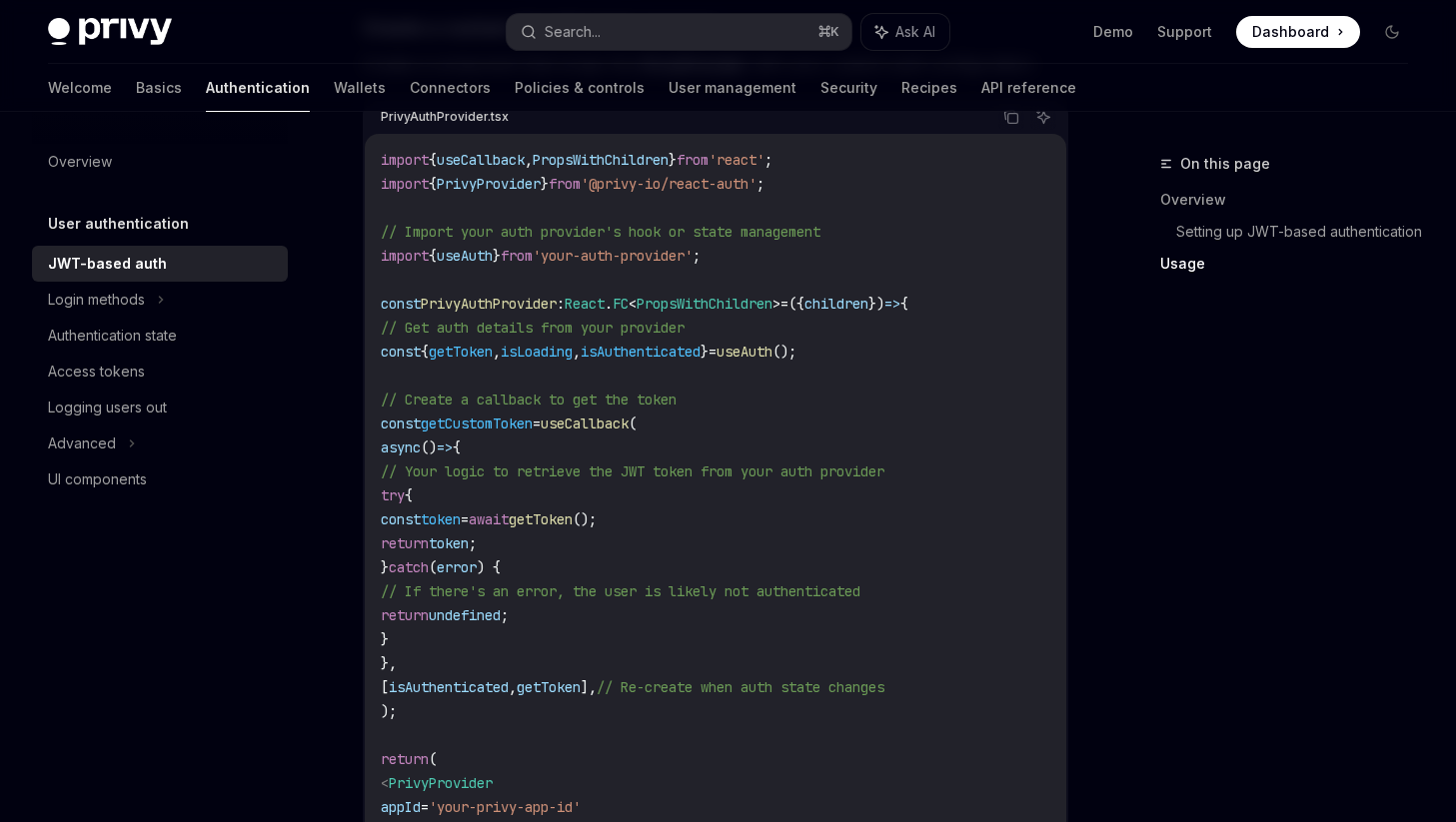 click on "getToken" at bounding box center [461, 352] 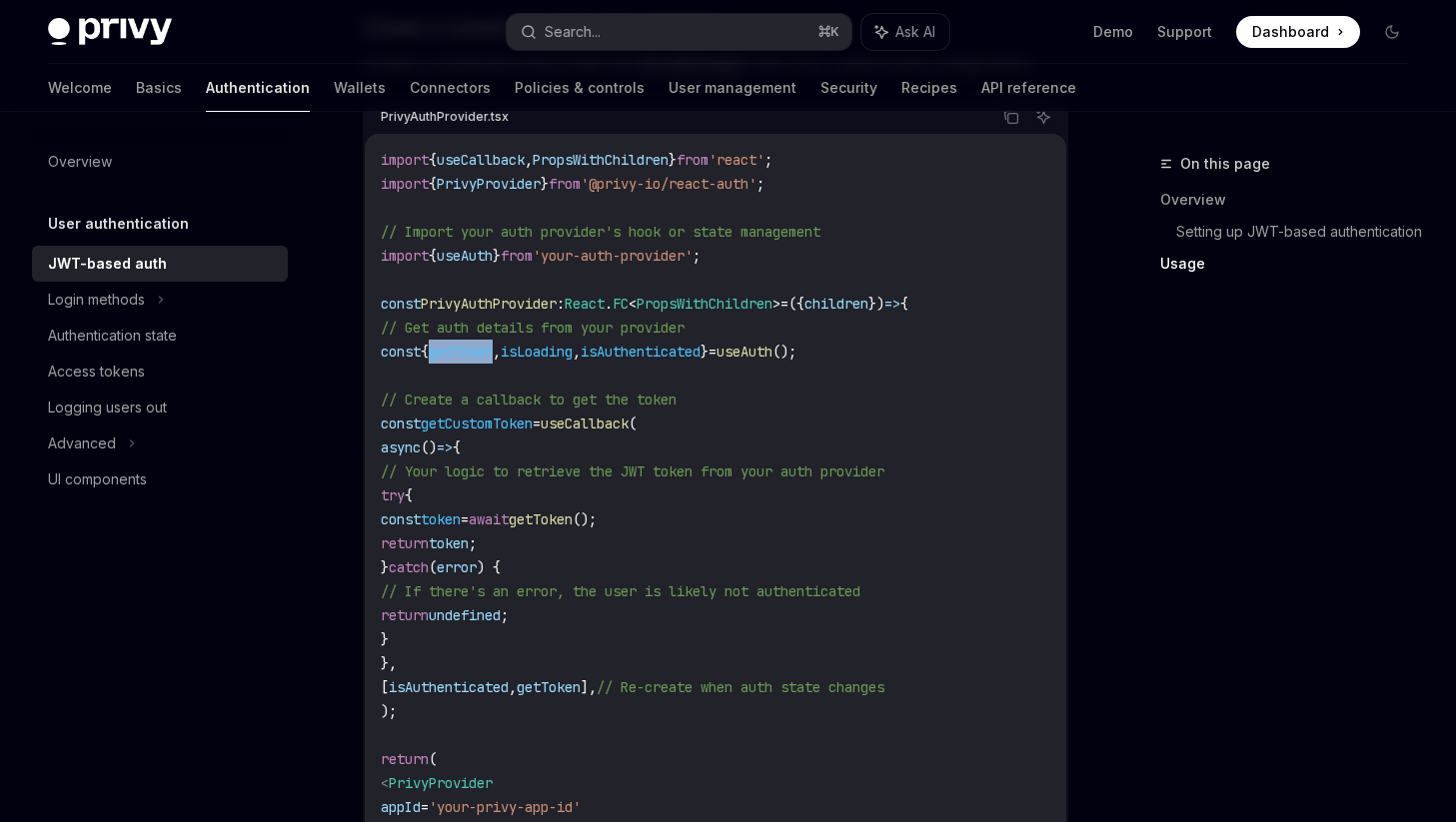 click on "getToken" at bounding box center [461, 352] 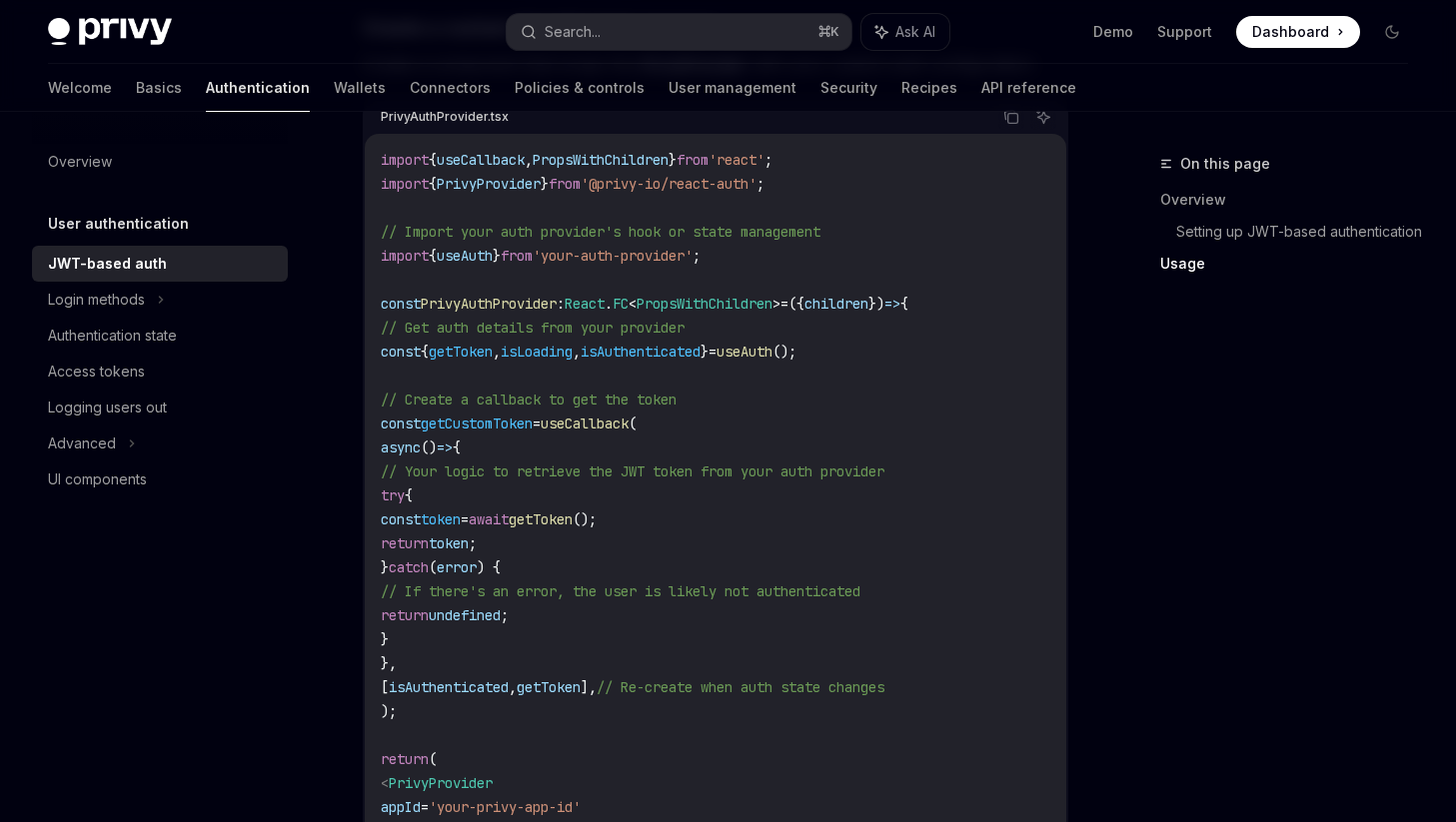 click on "isLoading" at bounding box center [537, 352] 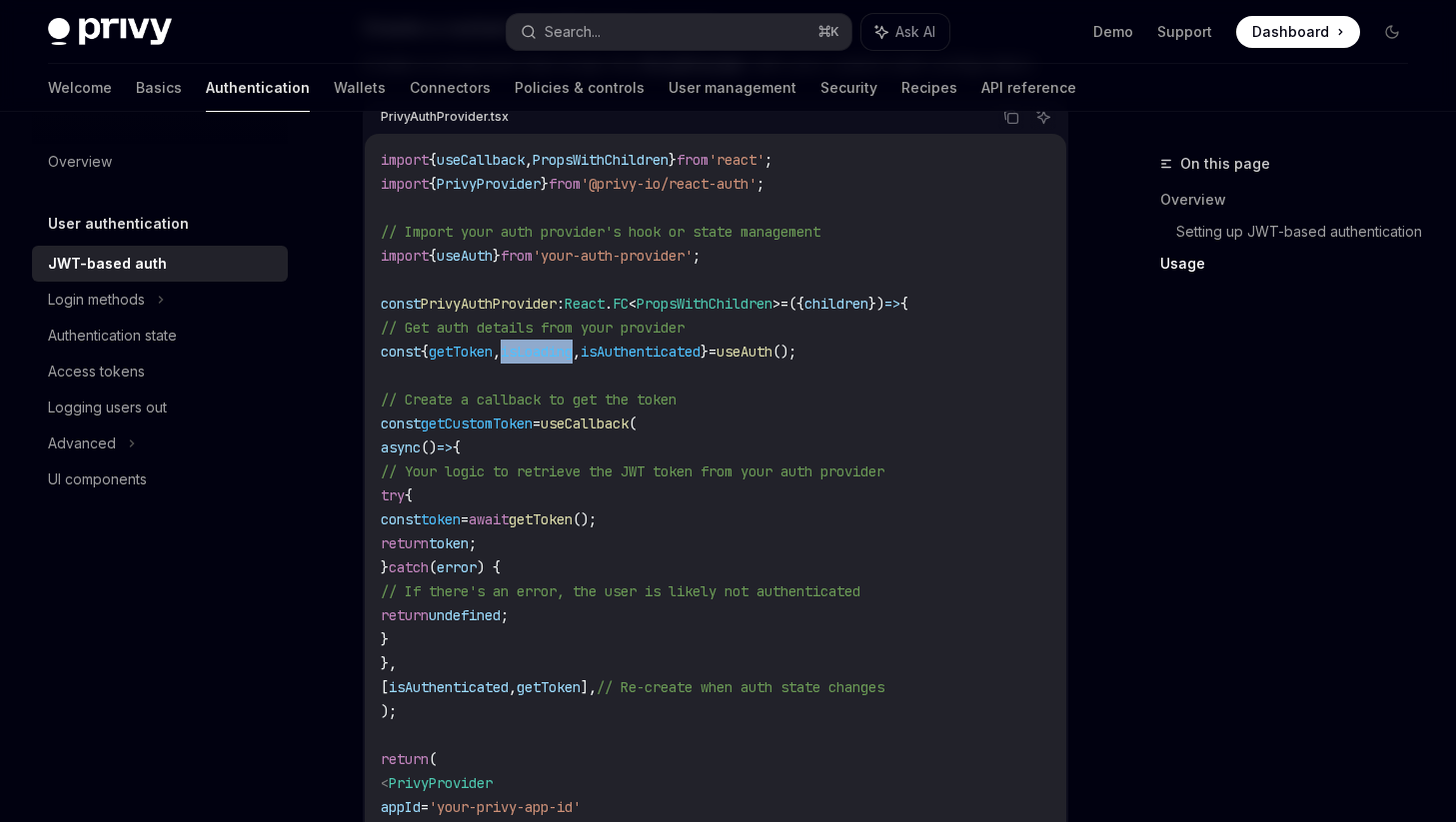 click on "isLoading" at bounding box center [537, 352] 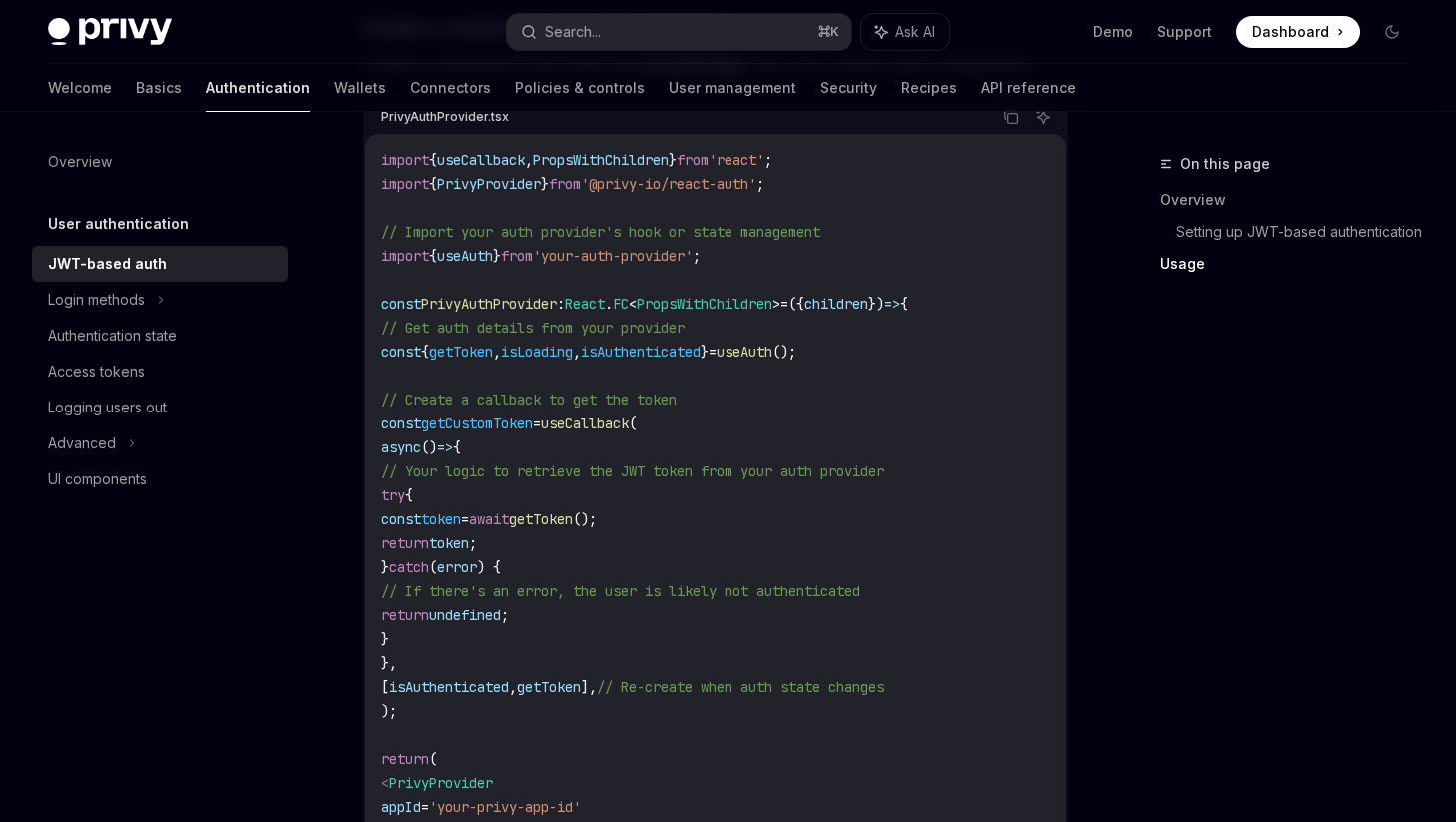 click on "getToken" at bounding box center [461, 352] 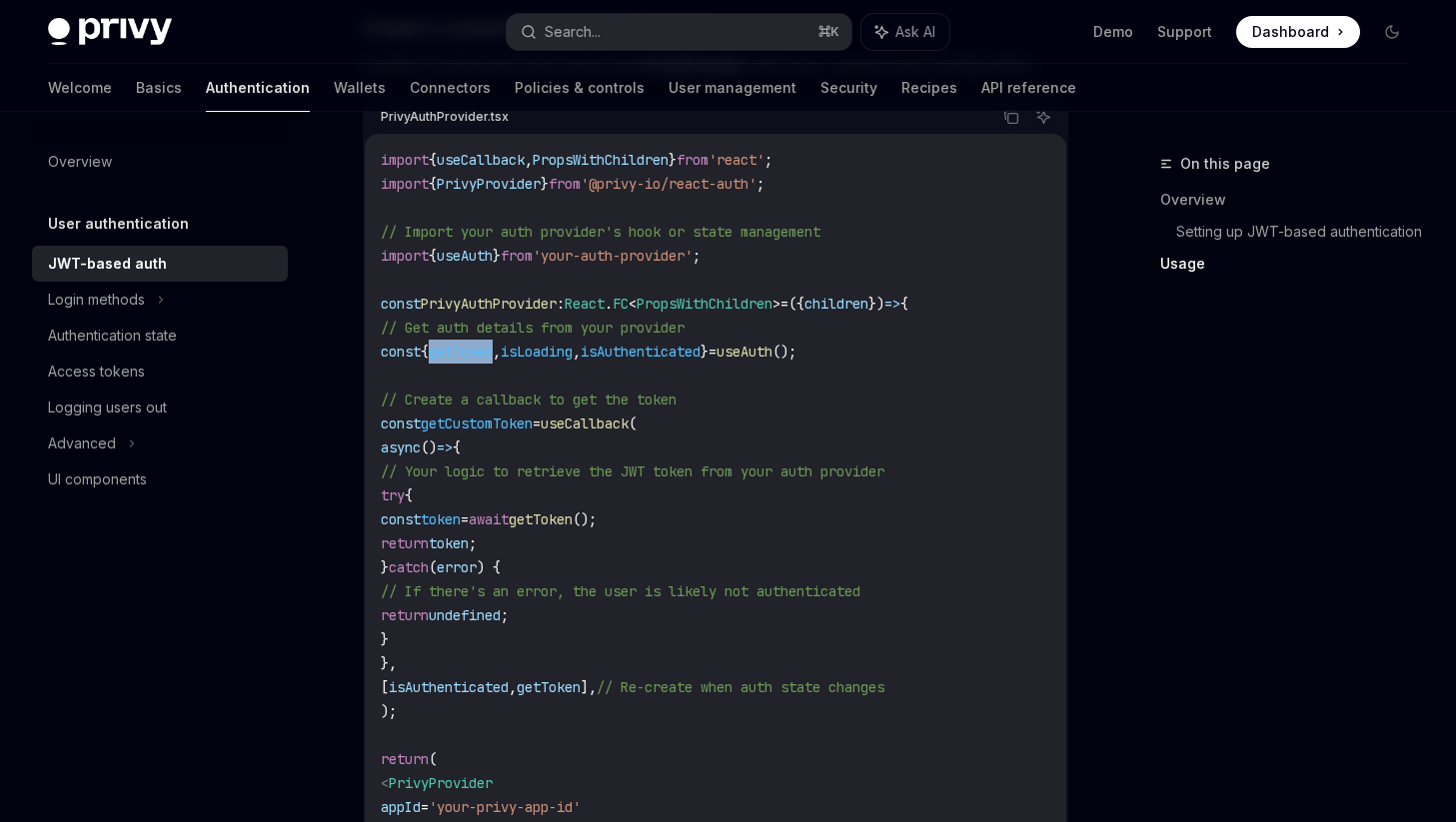 click on "getToken" at bounding box center [461, 352] 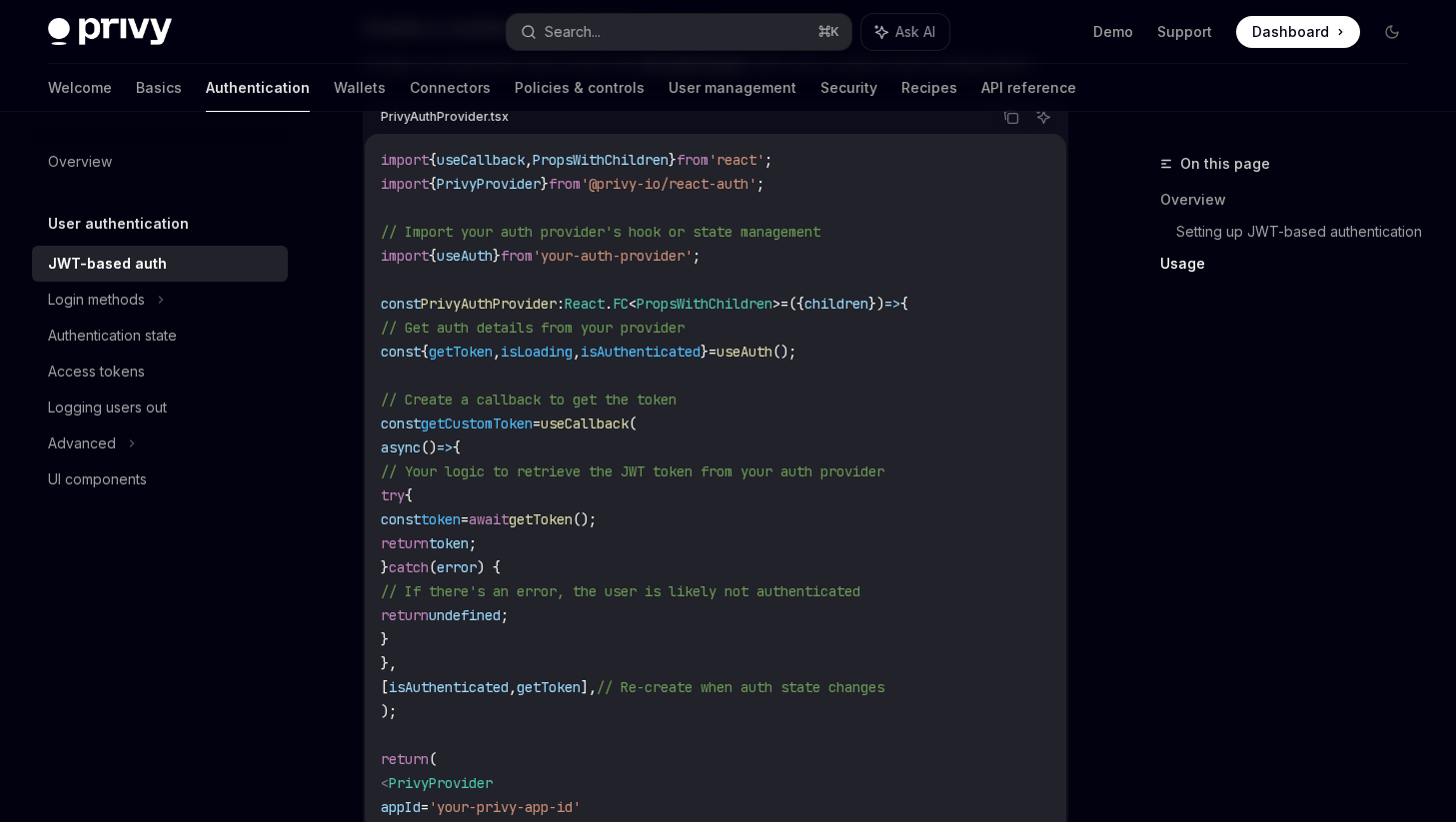 click on "isLoading" at bounding box center [537, 352] 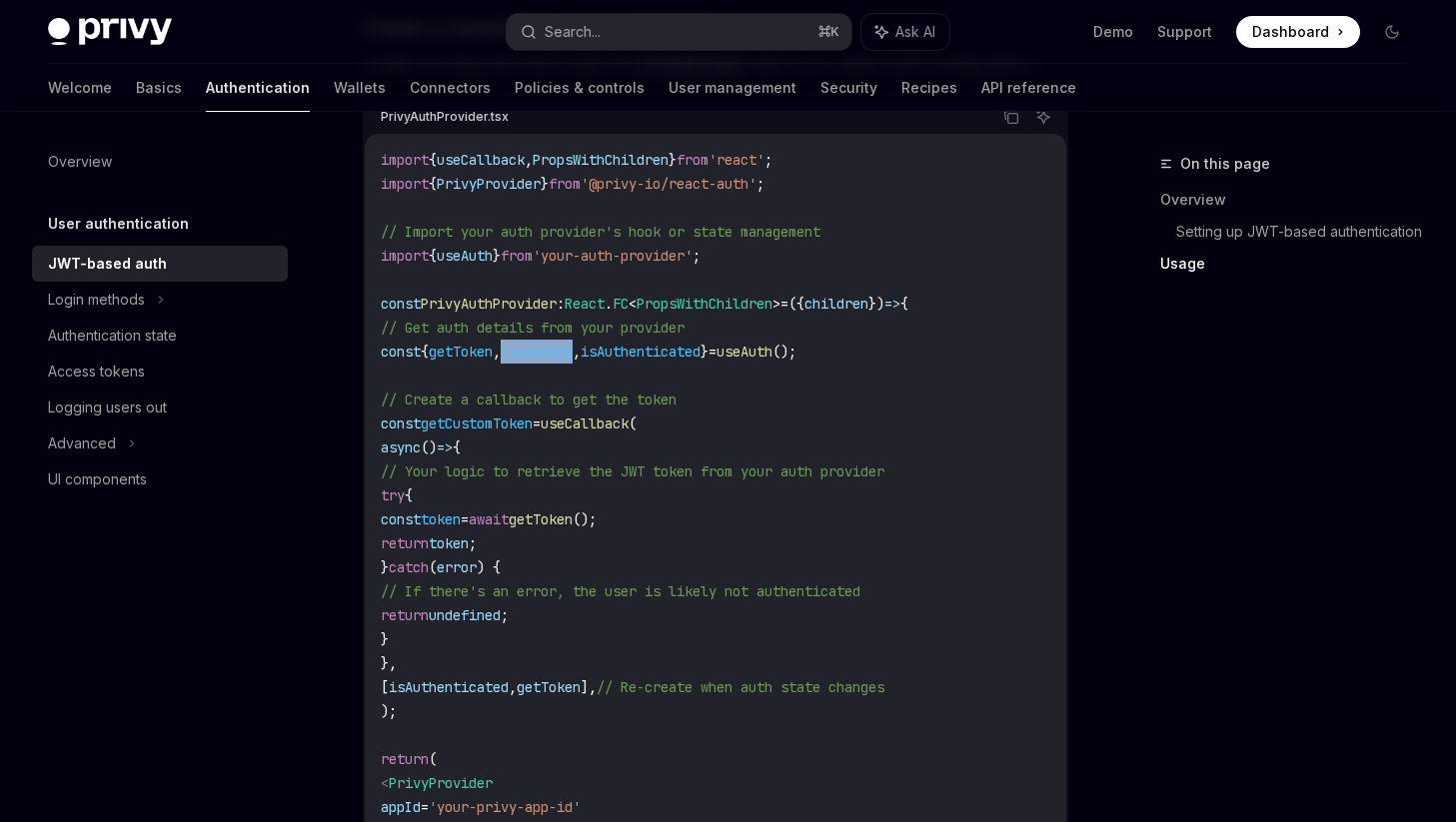 click on "isLoading" at bounding box center [537, 352] 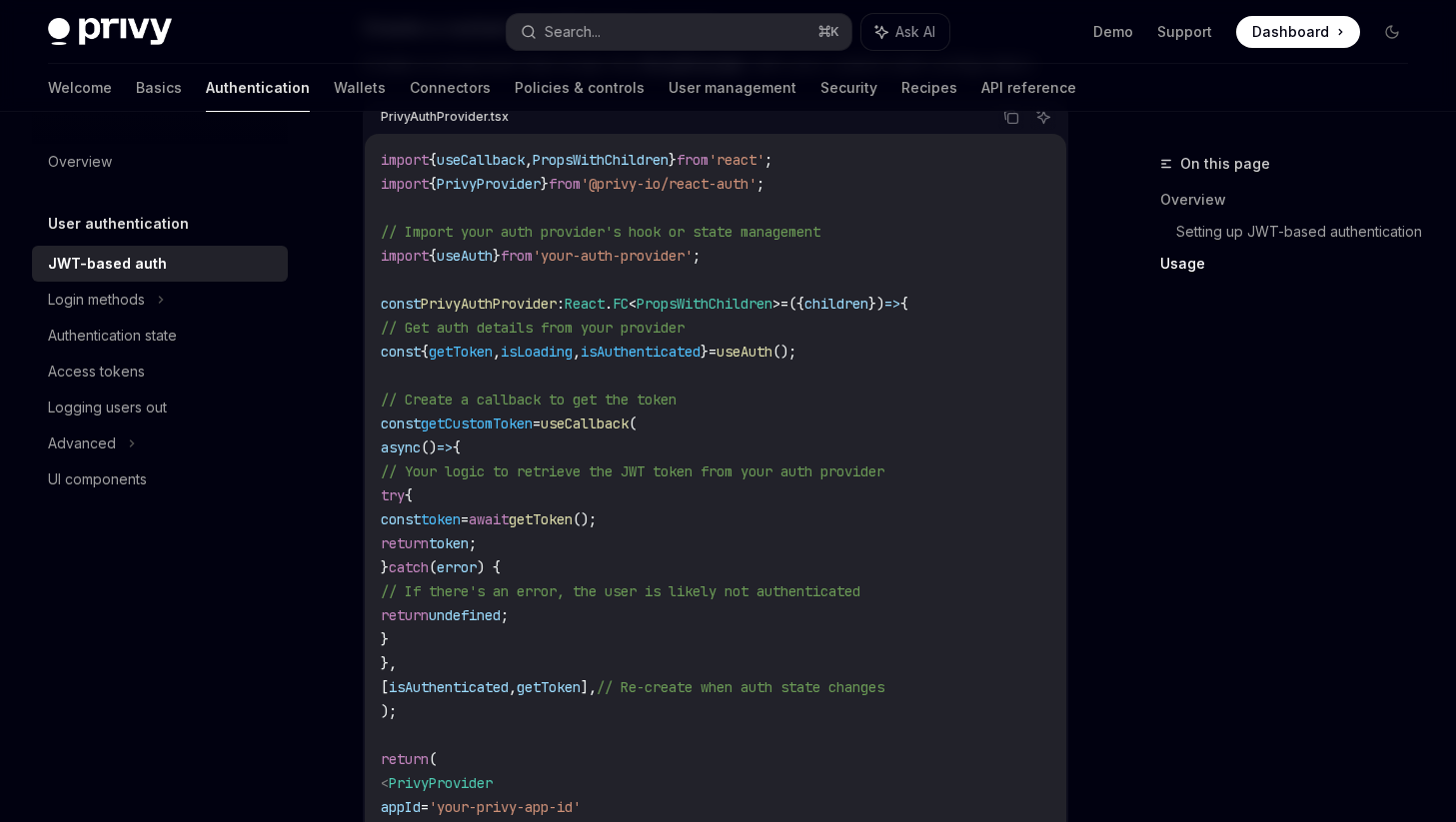 click on "isAuthenticated" at bounding box center (641, 352) 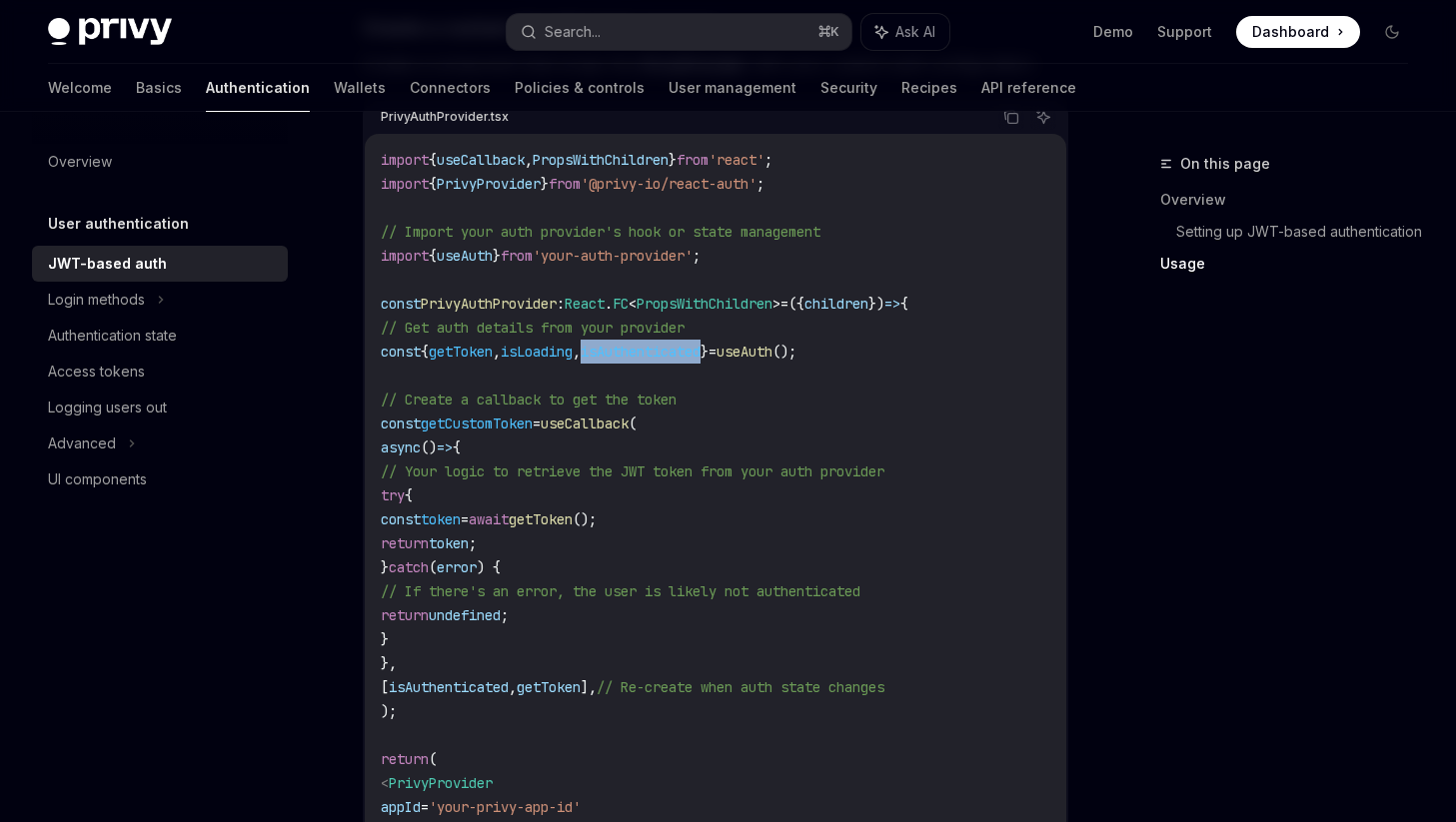 click on "isAuthenticated" at bounding box center [641, 352] 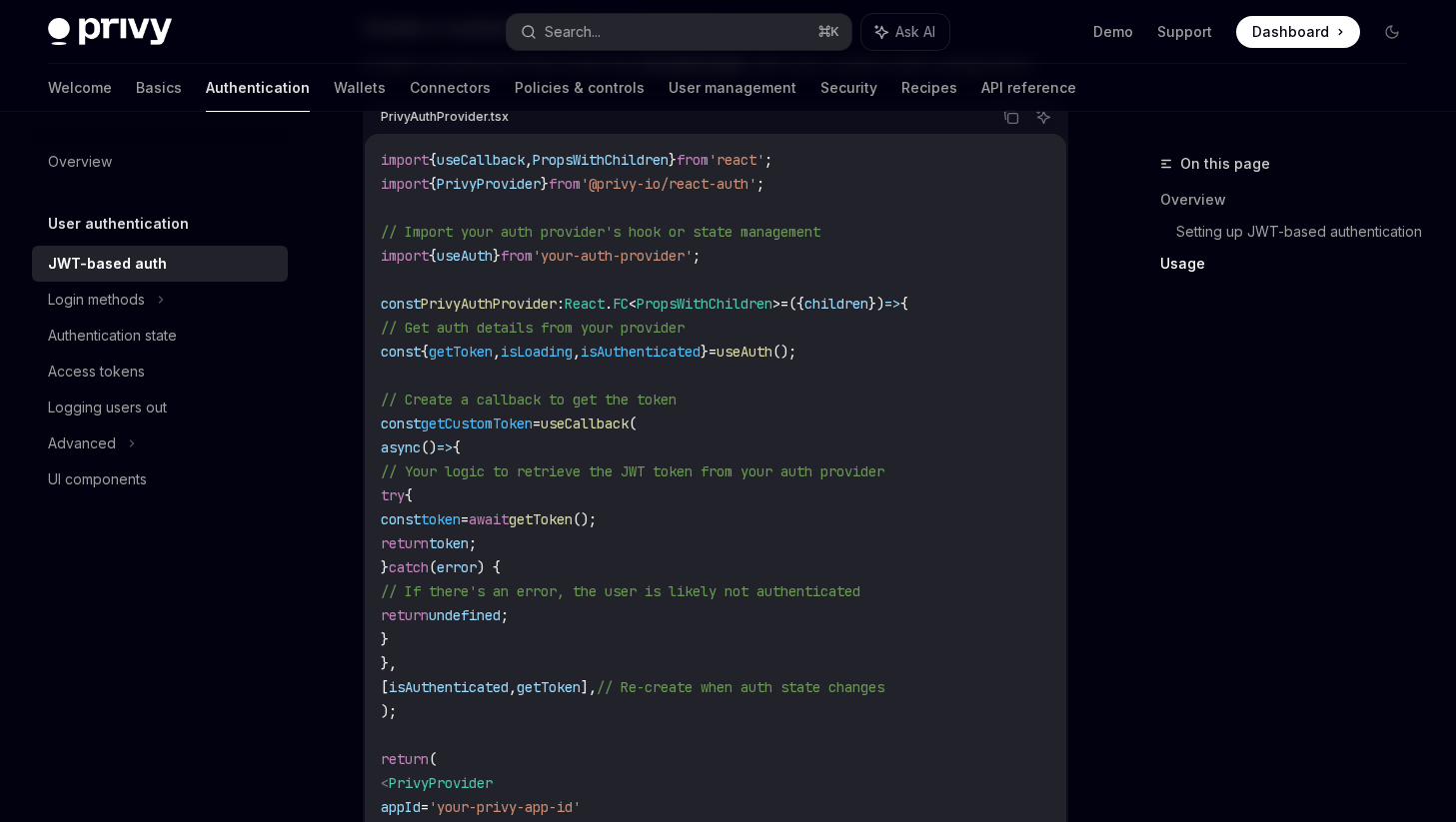 click on "isLoading" at bounding box center (537, 352) 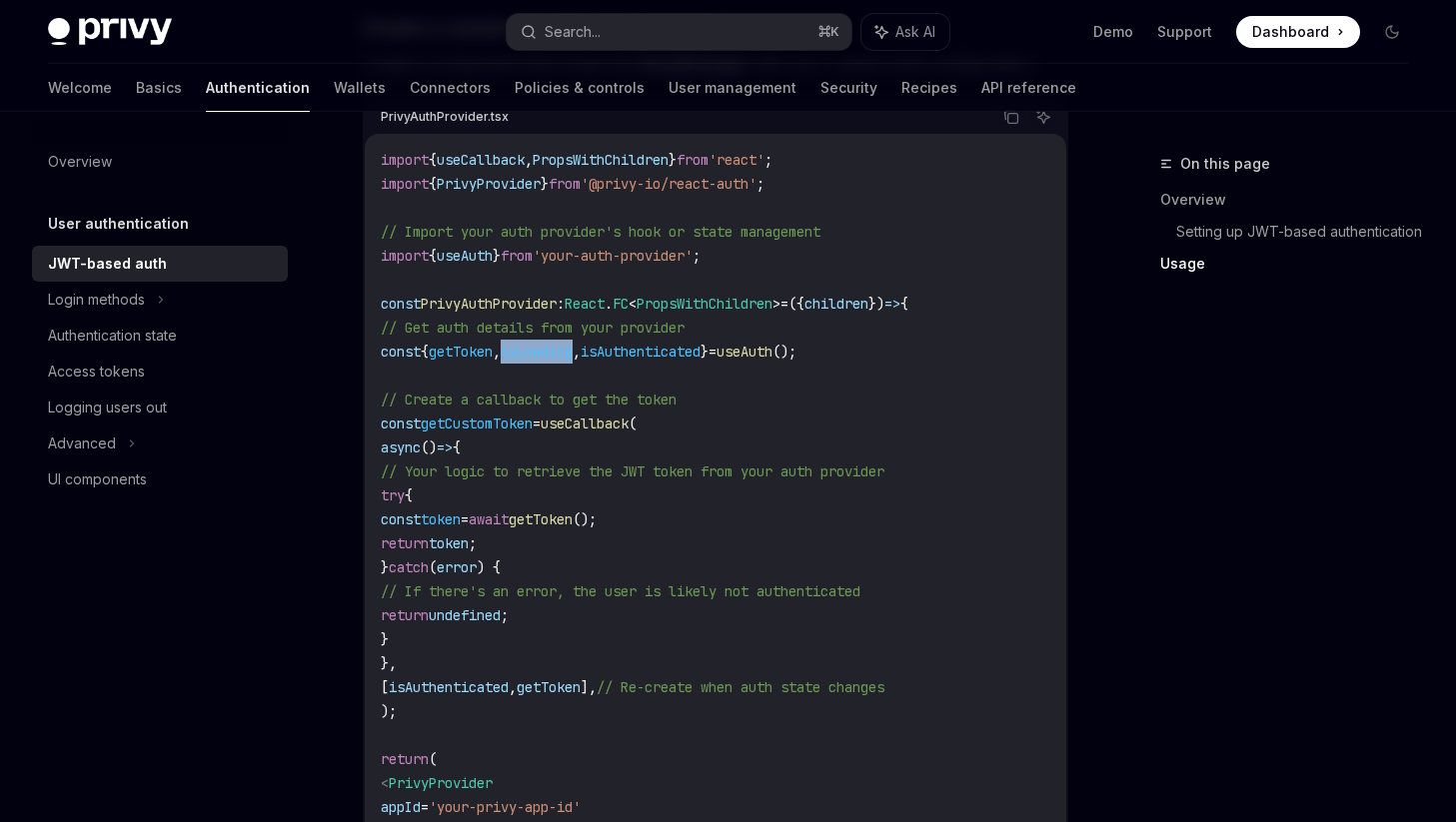 click on "isLoading" at bounding box center (537, 352) 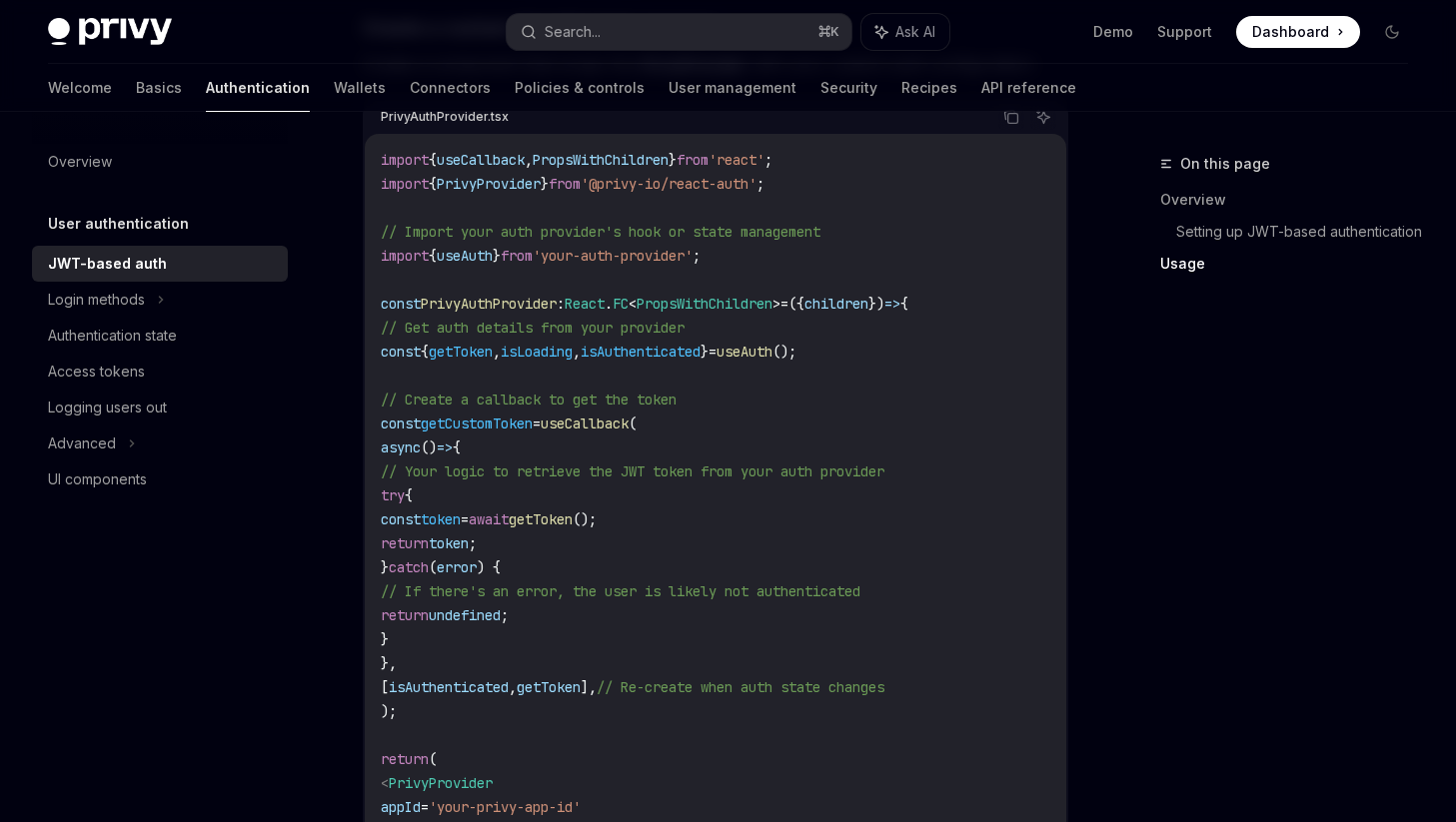 click on "isAuthenticated" at bounding box center (641, 352) 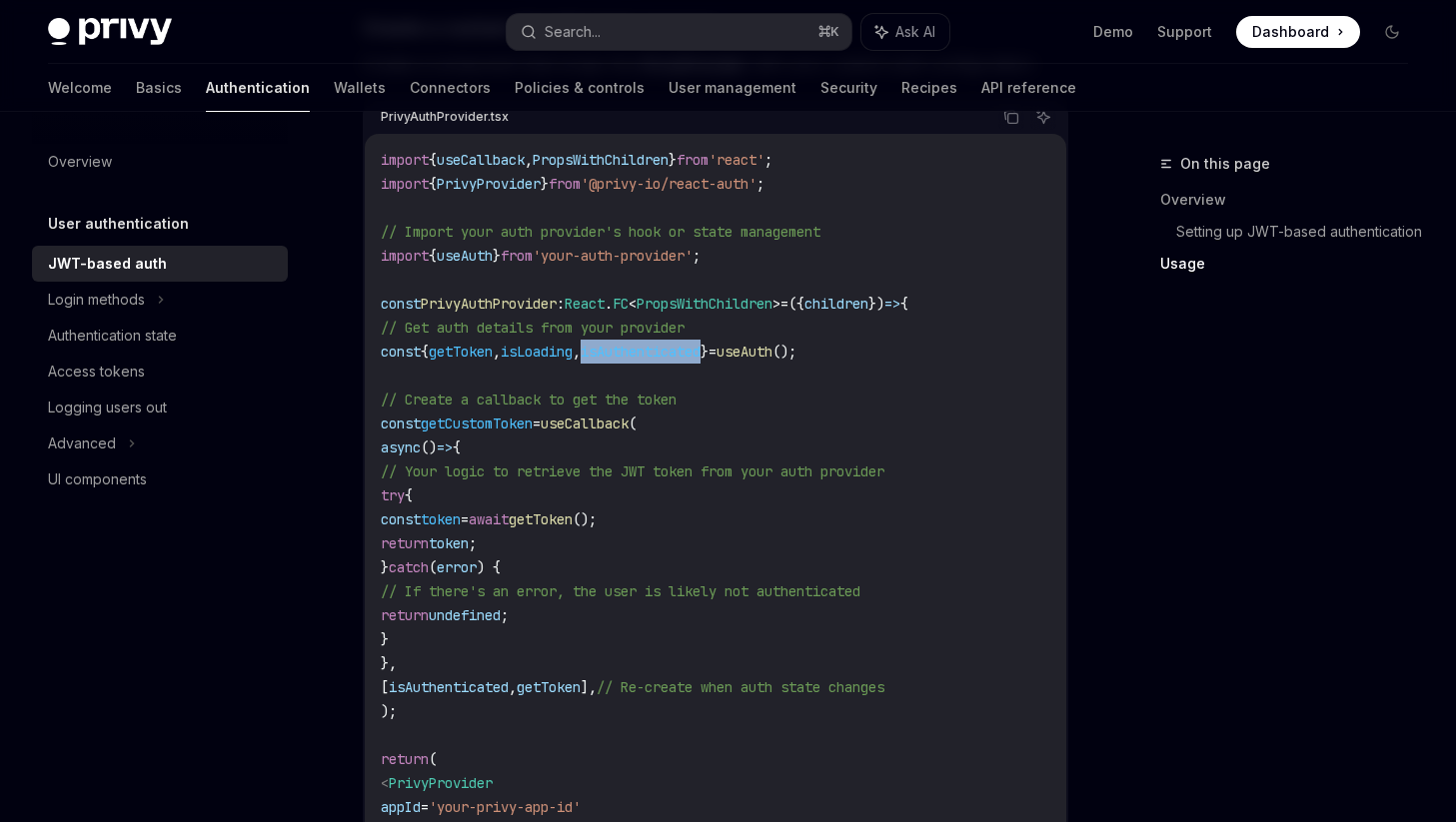 click on "isAuthenticated" at bounding box center (641, 352) 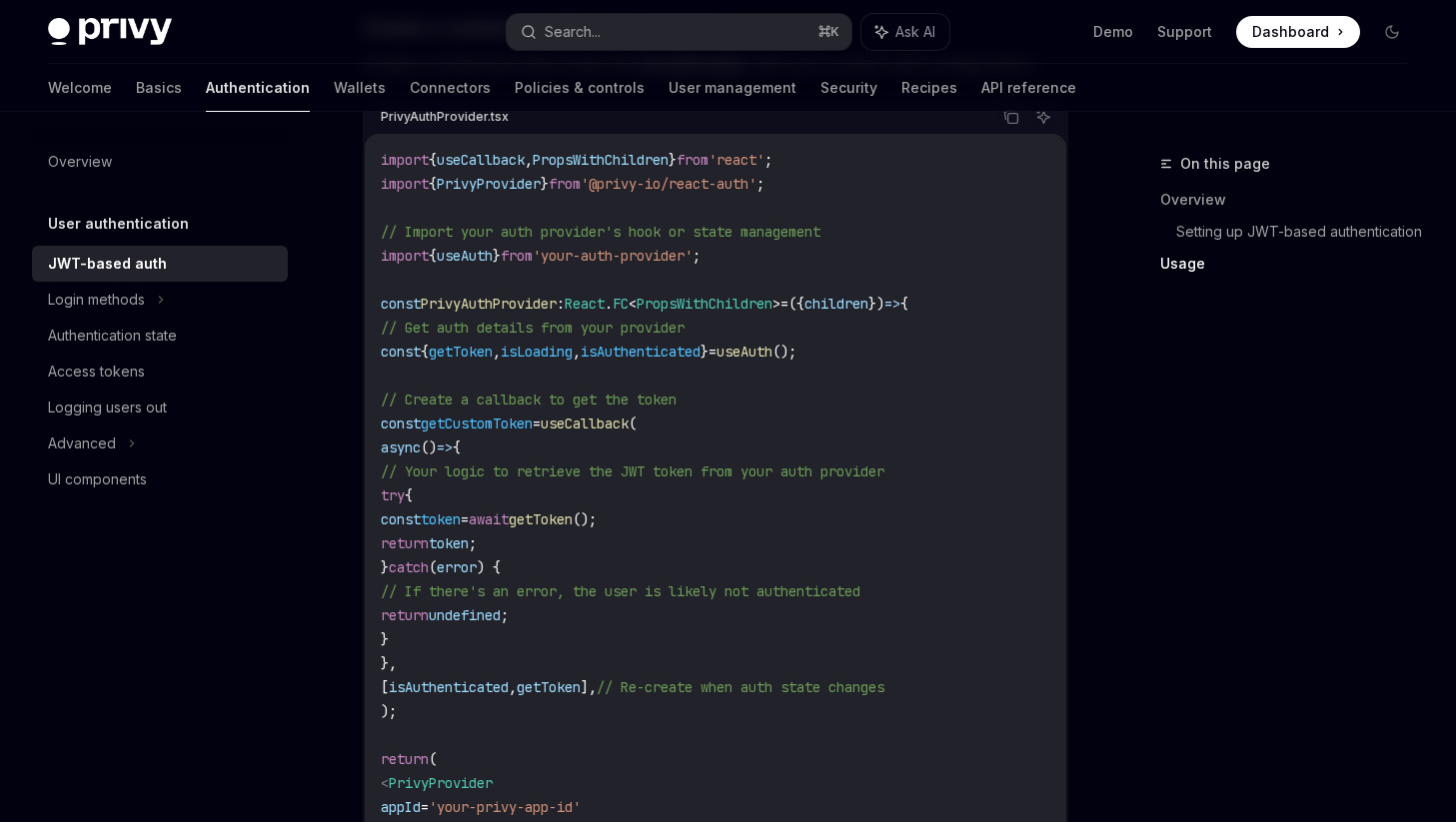 click on "getToken" at bounding box center [461, 352] 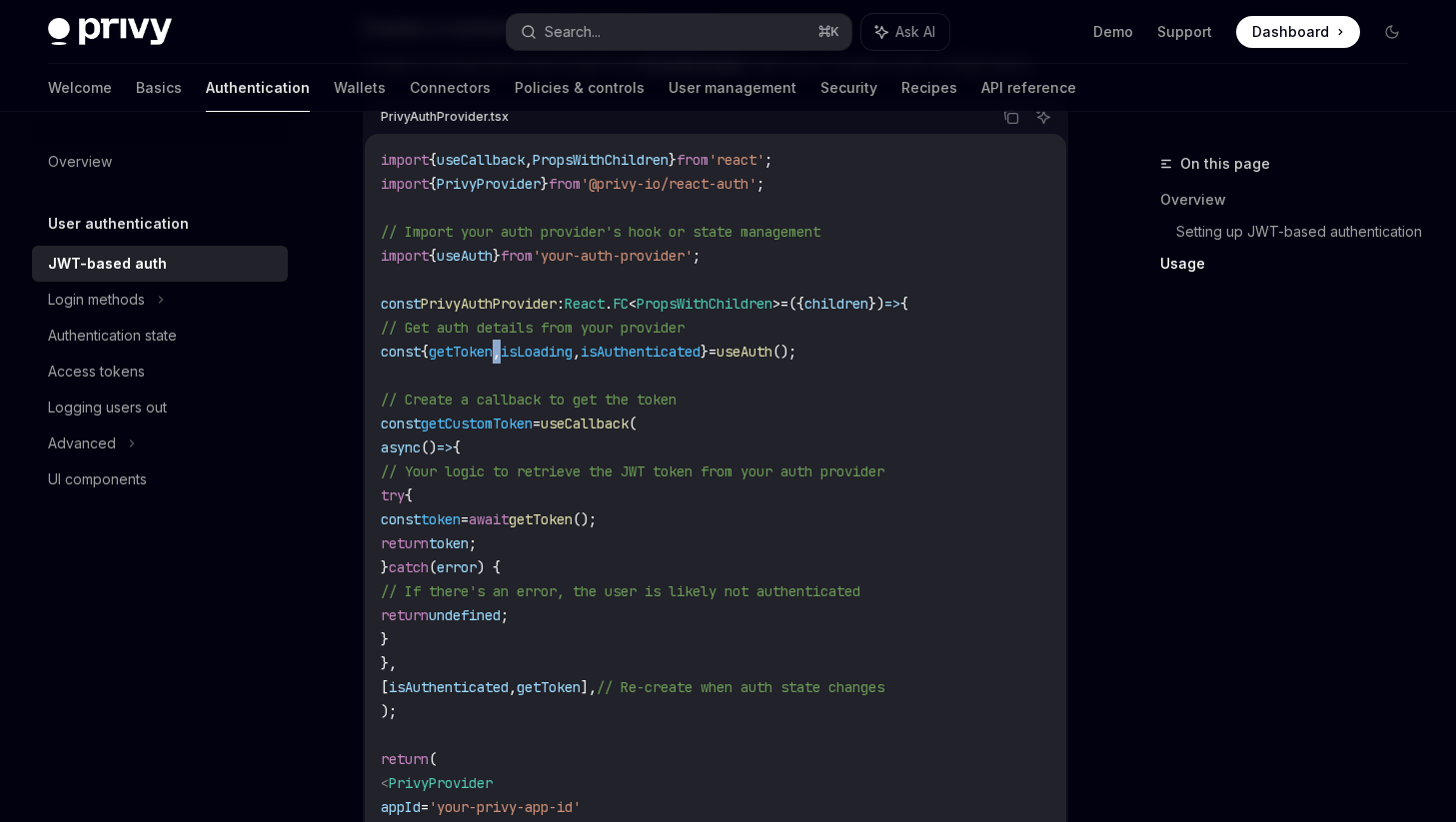 click on "getToken" at bounding box center [461, 352] 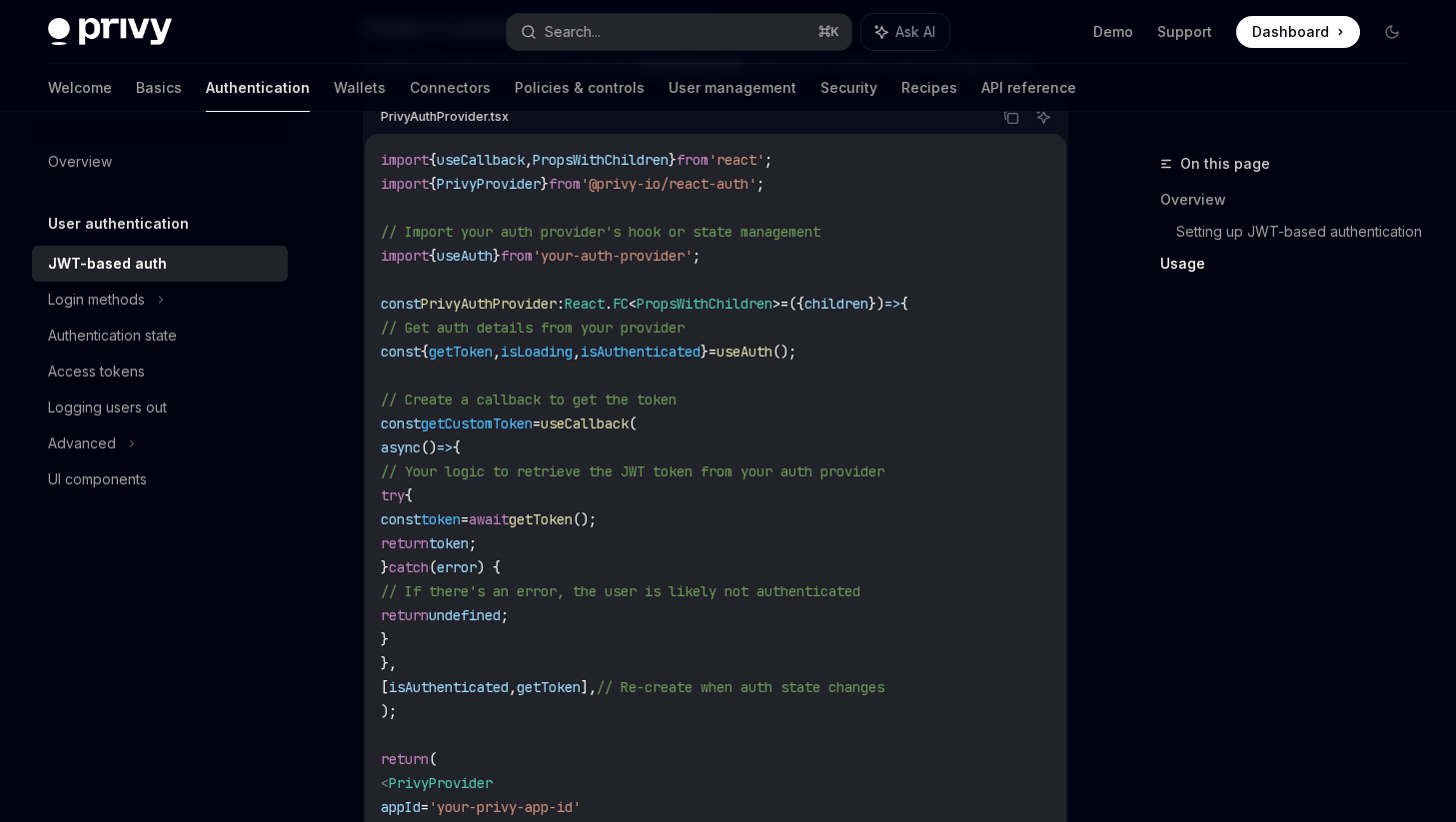 click on "isLoading" at bounding box center (537, 352) 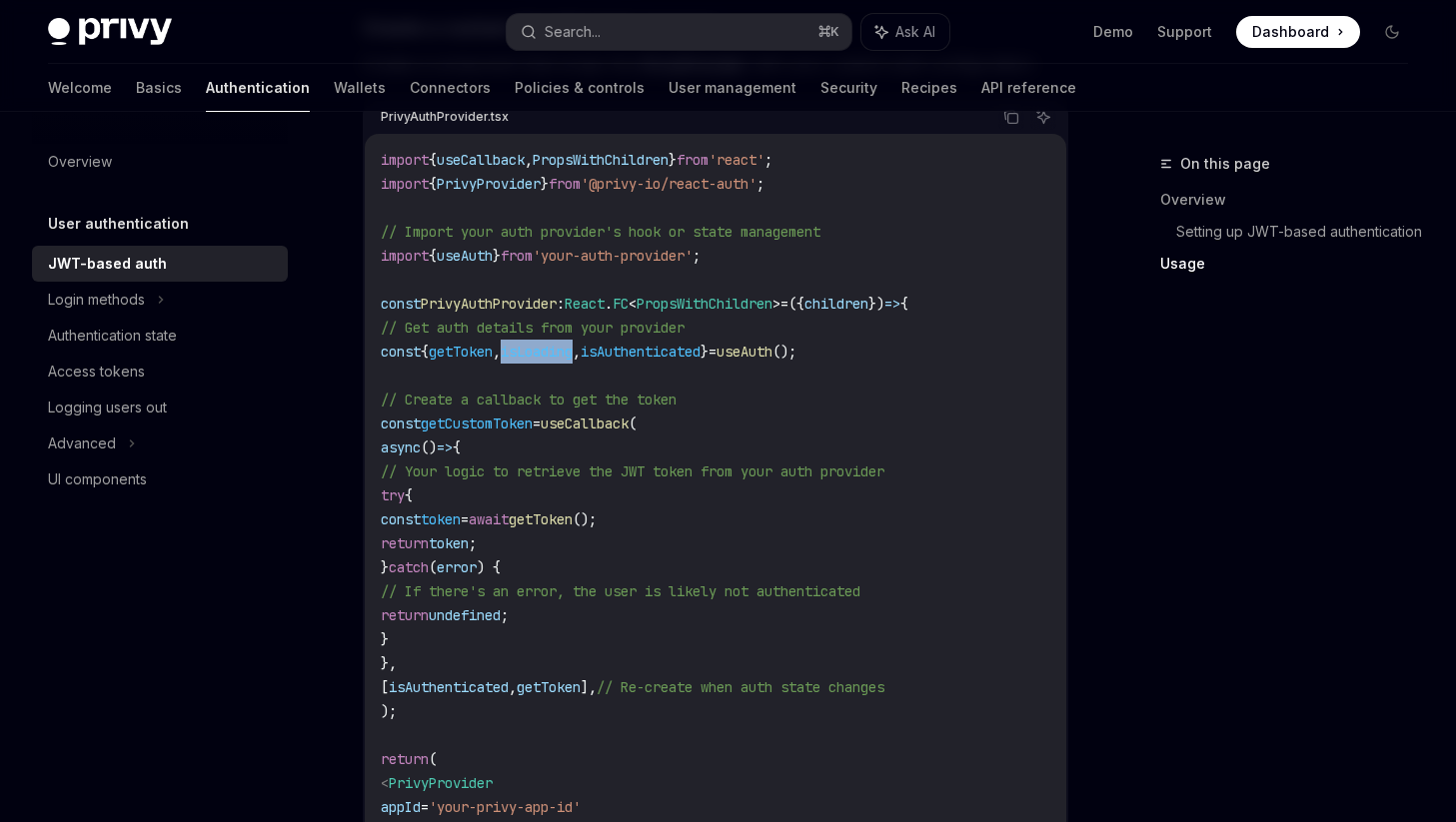 click on "isLoading" at bounding box center (537, 352) 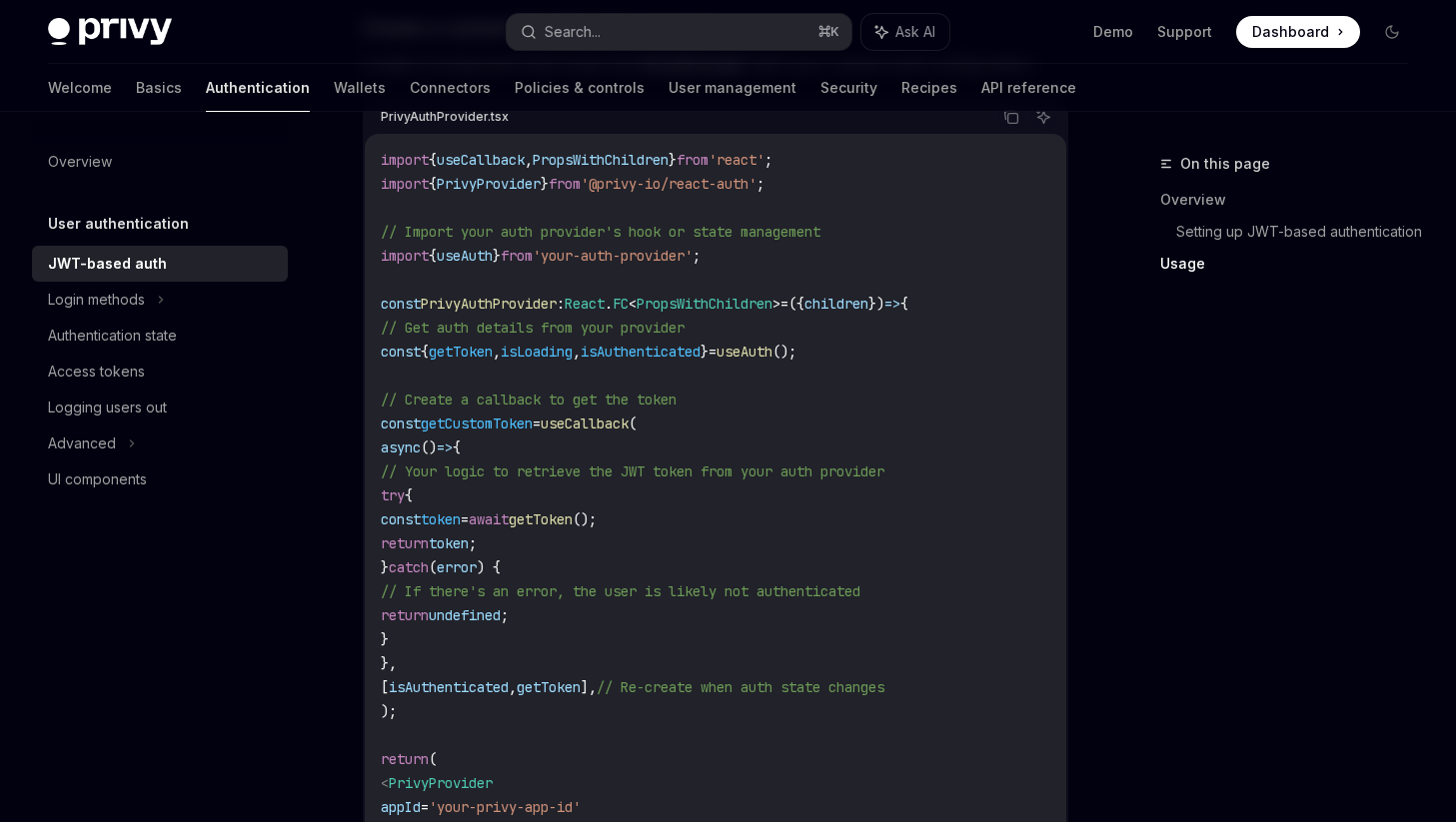 click on "getToken" at bounding box center [461, 352] 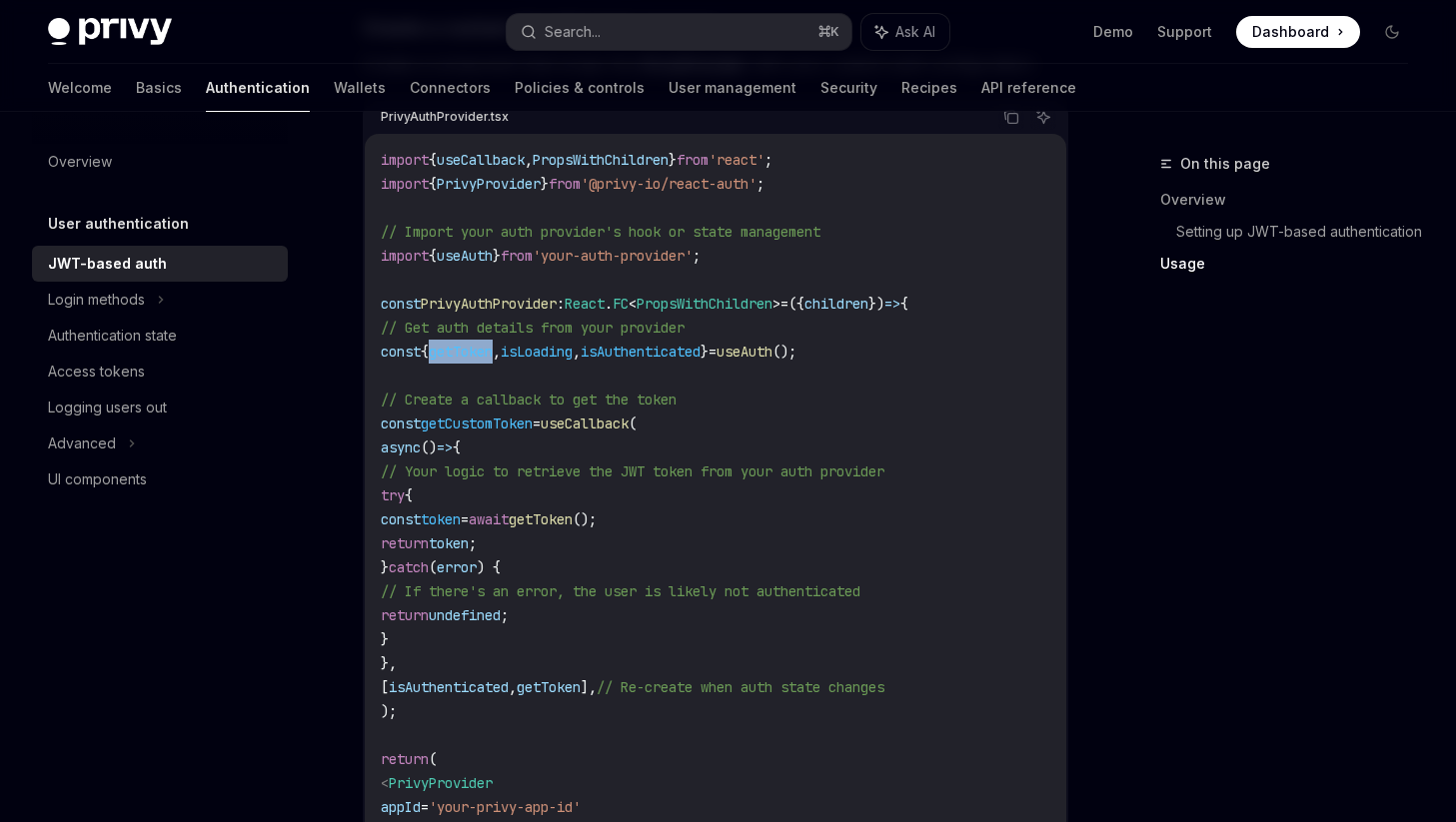 click on "getToken" at bounding box center [461, 352] 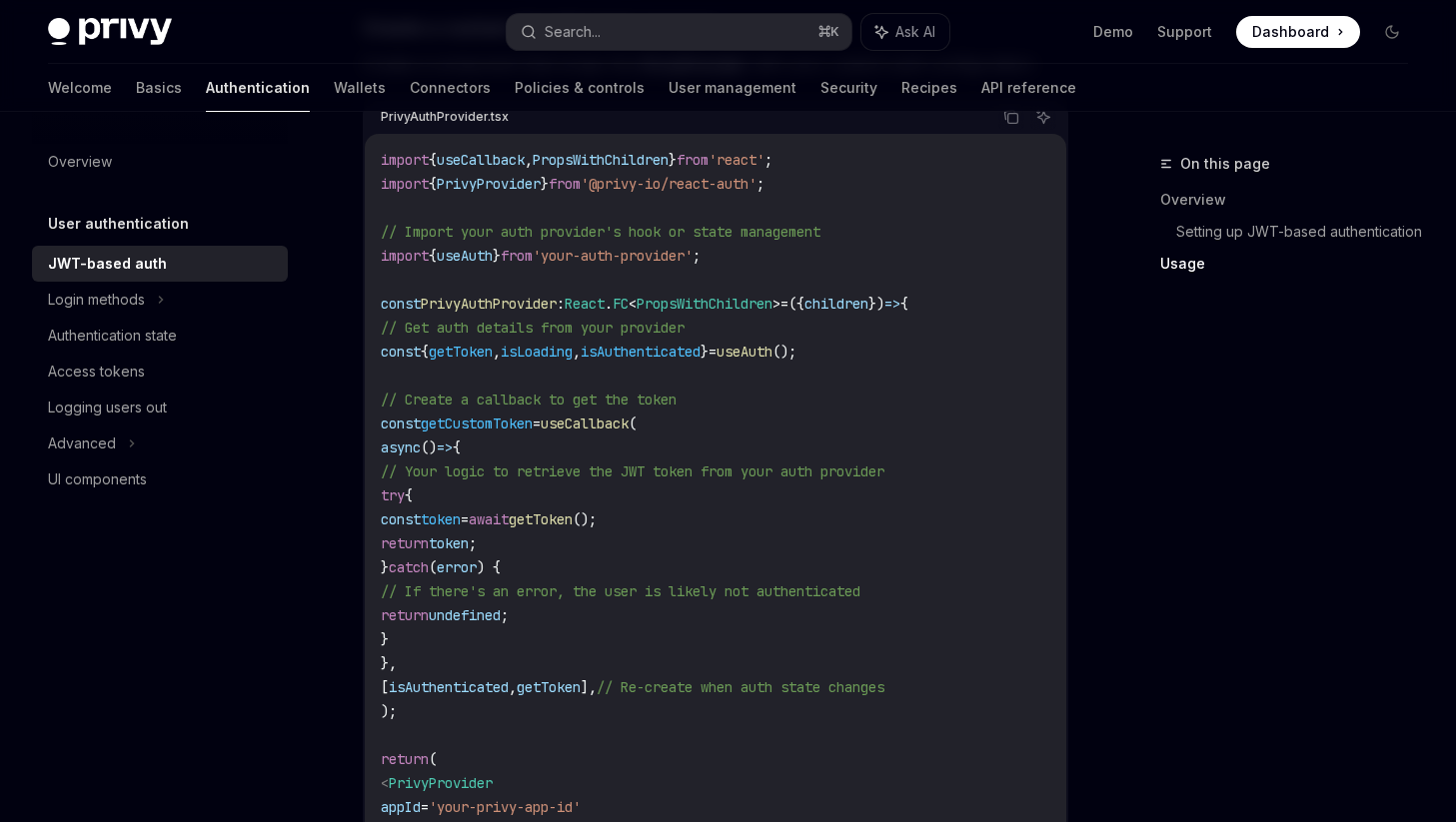 click on "import  {  useCallback ,  PropsWithChildren  }  from  'react' ;
import  {  PrivyProvider  }  from  '@privy-io/react-auth' ;
// Import your auth provider's hook or state management
import  {  useAuth  }  from  'your-auth-provider' ;
const  PrivyAuthProvider :  React . FC < PropsWithChildren >  =  ({  children  })  =>  {
// Get auth details from your provider
const  {  getToken ,  isLoading ,  isAuthenticated  }  =  useAuth ();
// Create a callback to get the token
const  getCustomToken  =  useCallback (
async  ()  =>  {
// Your logic to retrieve the JWT token from your auth provider
try  {
const  token  =  await  getToken ();
return  token ;
}  catch  ( error ) {
// If there's an error, the user is likely not authenticated
return  undefined ;
}
},
[ isAuthenticated ,  getToken ],  // Re-create when auth state changes
);
return  (
<PrivyProvider
appId = "[APP-ID]"
getCustomToken = {getCustomToken} >
{children}
</PrivyProvider
);
};
export  default  PrivyAuthProvider;" at bounding box center [716, 663] 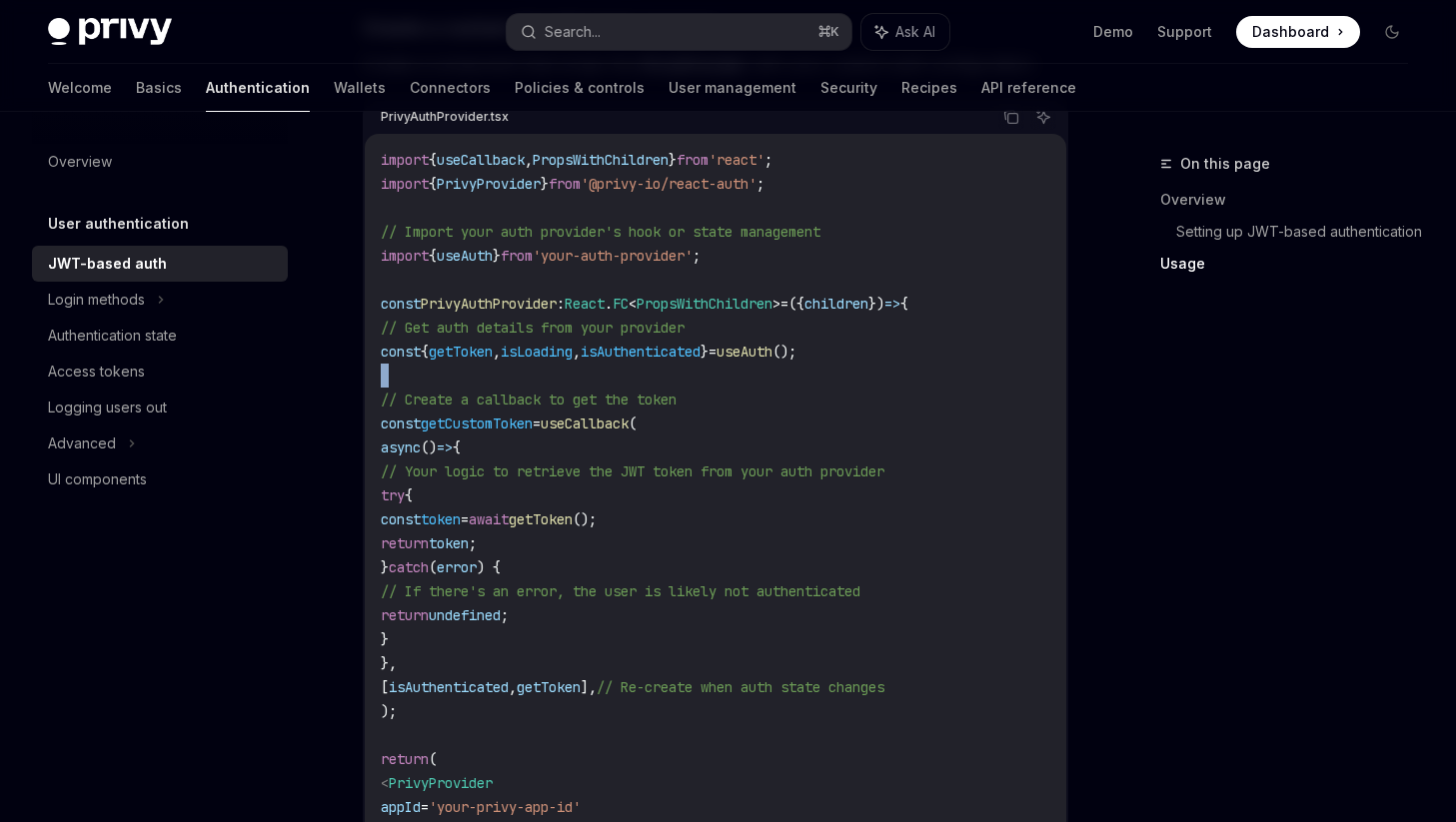 click on "import  {  useCallback ,  PropsWithChildren  }  from  'react' ;
import  {  PrivyProvider  }  from  '@privy-io/react-auth' ;
// Import your auth provider's hook or state management
import  {  useAuth  }  from  'your-auth-provider' ;
const  PrivyAuthProvider :  React . FC < PropsWithChildren >  =  ({  children  })  =>  {
// Get auth details from your provider
const  {  getToken ,  isLoading ,  isAuthenticated  }  =  useAuth ();
// Create a callback to get the token
const  getCustomToken  =  useCallback (
async  ()  =>  {
// Your logic to retrieve the JWT token from your auth provider
try  {
const  token  =  await  getToken ();
return  token ;
}  catch  ( error ) {
// If there's an error, the user is likely not authenticated
return  undefined ;
}
},
[ isAuthenticated ,  getToken ],  // Re-create when auth state changes
);
return  (
<PrivyProvider
appId = "[APP-ID]"
getCustomToken = {getCustomToken} >
{children}
</PrivyProvider
);
};
export  default  PrivyAuthProvider;" at bounding box center (716, 663) 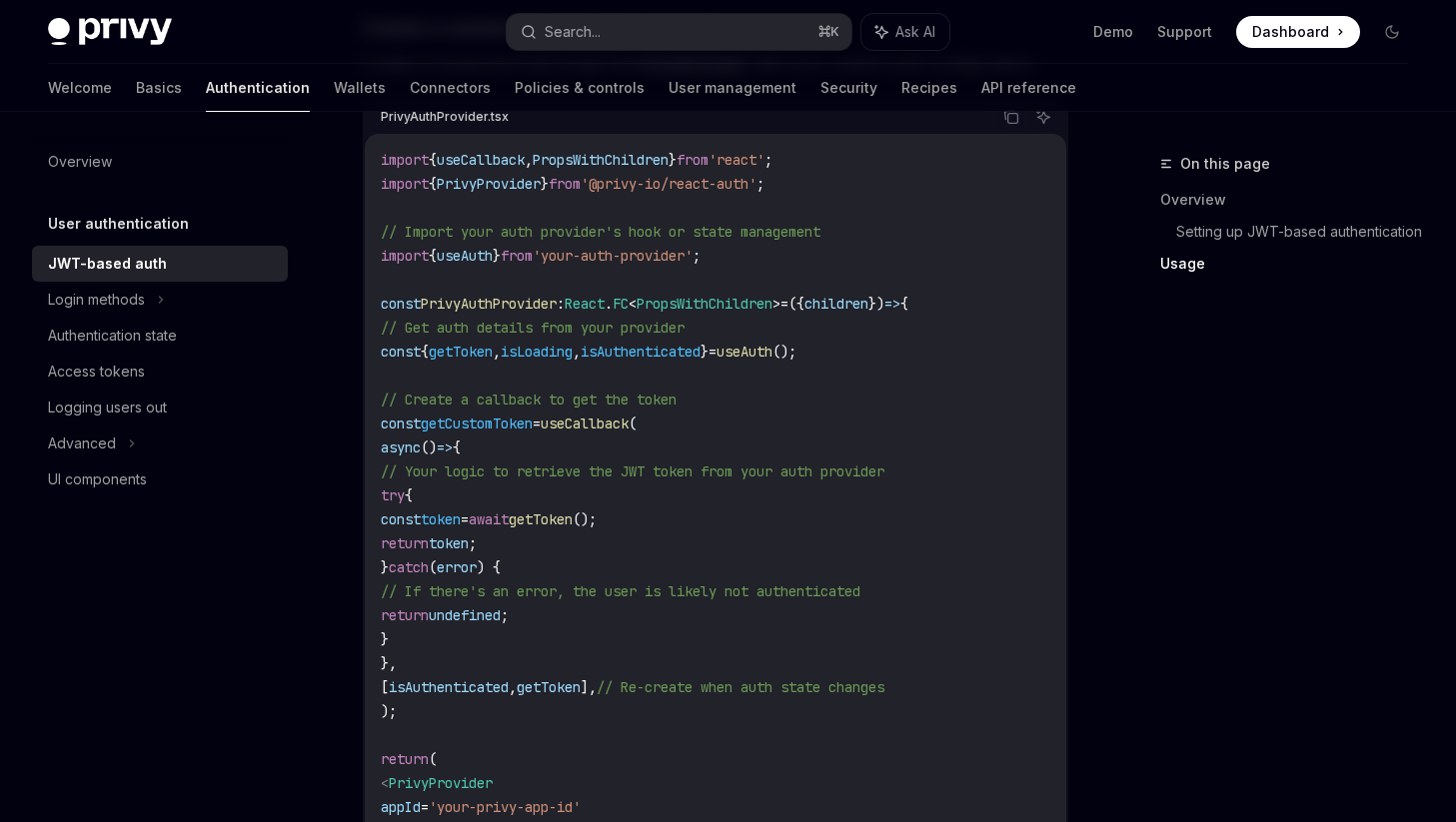 click on "import  {  useCallback ,  PropsWithChildren  }  from  'react' ;
import  {  PrivyProvider  }  from  '@privy-io/react-auth' ;
// Import your auth provider's hook or state management
import  {  useAuth  }  from  'your-auth-provider' ;
const  PrivyAuthProvider :  React . FC < PropsWithChildren >  =  ({  children  })  =>  {
// Get auth details from your provider
const  {  getToken ,  isLoading ,  isAuthenticated  }  =  useAuth ();
// Create a callback to get the token
const  getCustomToken  =  useCallback (
async  ()  =>  {
// Your logic to retrieve the JWT token from your auth provider
try  {
const  token  =  await  getToken ();
return  token ;
}  catch  ( error ) {
// If there's an error, the user is likely not authenticated
return  undefined ;
}
},
[ isAuthenticated ,  getToken ],  // Re-create when auth state changes
);
return  (
<PrivyProvider
appId = "[APP-ID]"
getCustomToken = {getCustomToken} >
{children}
</PrivyProvider
);
};
export  default  PrivyAuthProvider;" at bounding box center [716, 663] 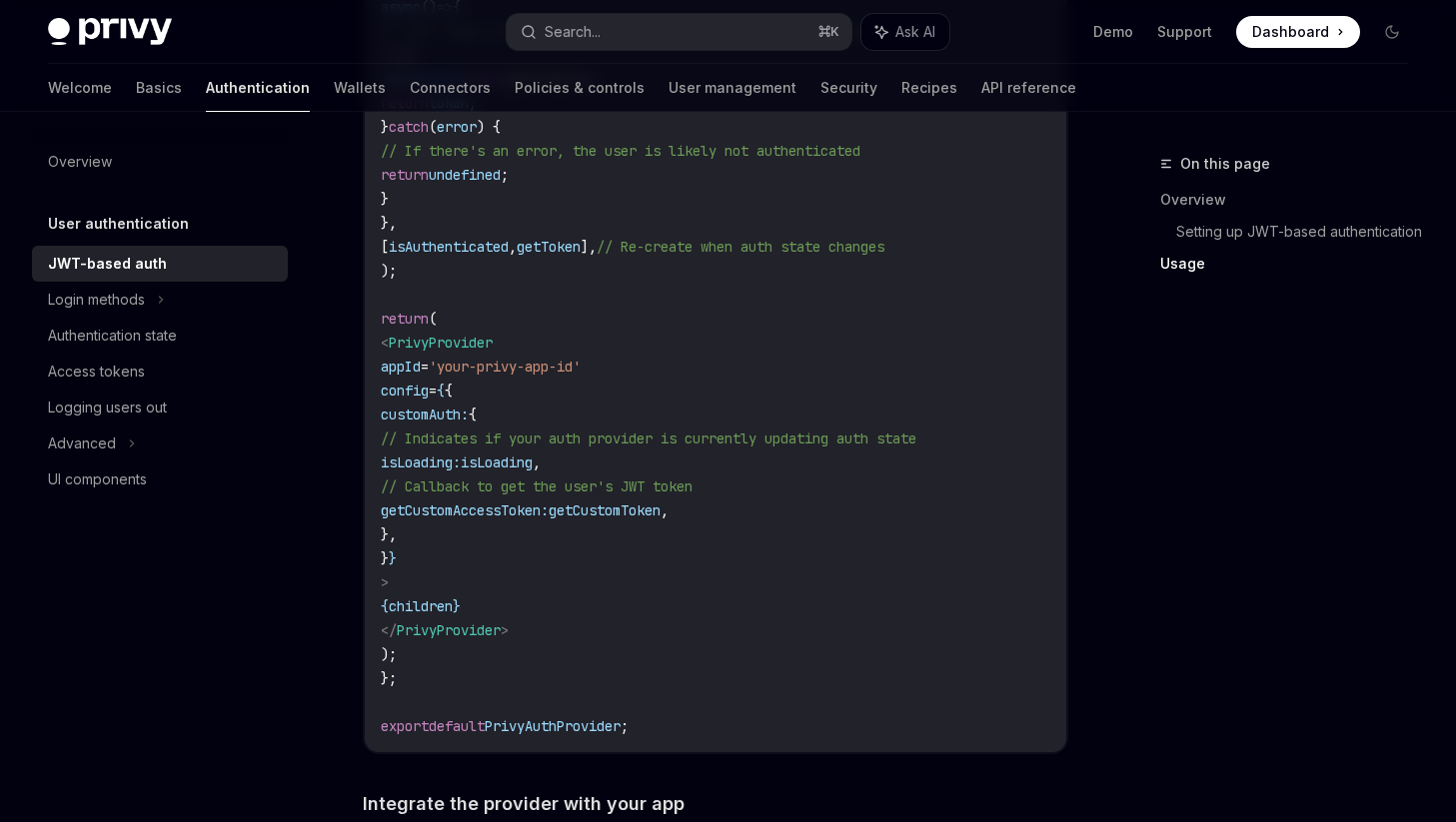 scroll, scrollTop: 2710, scrollLeft: 0, axis: vertical 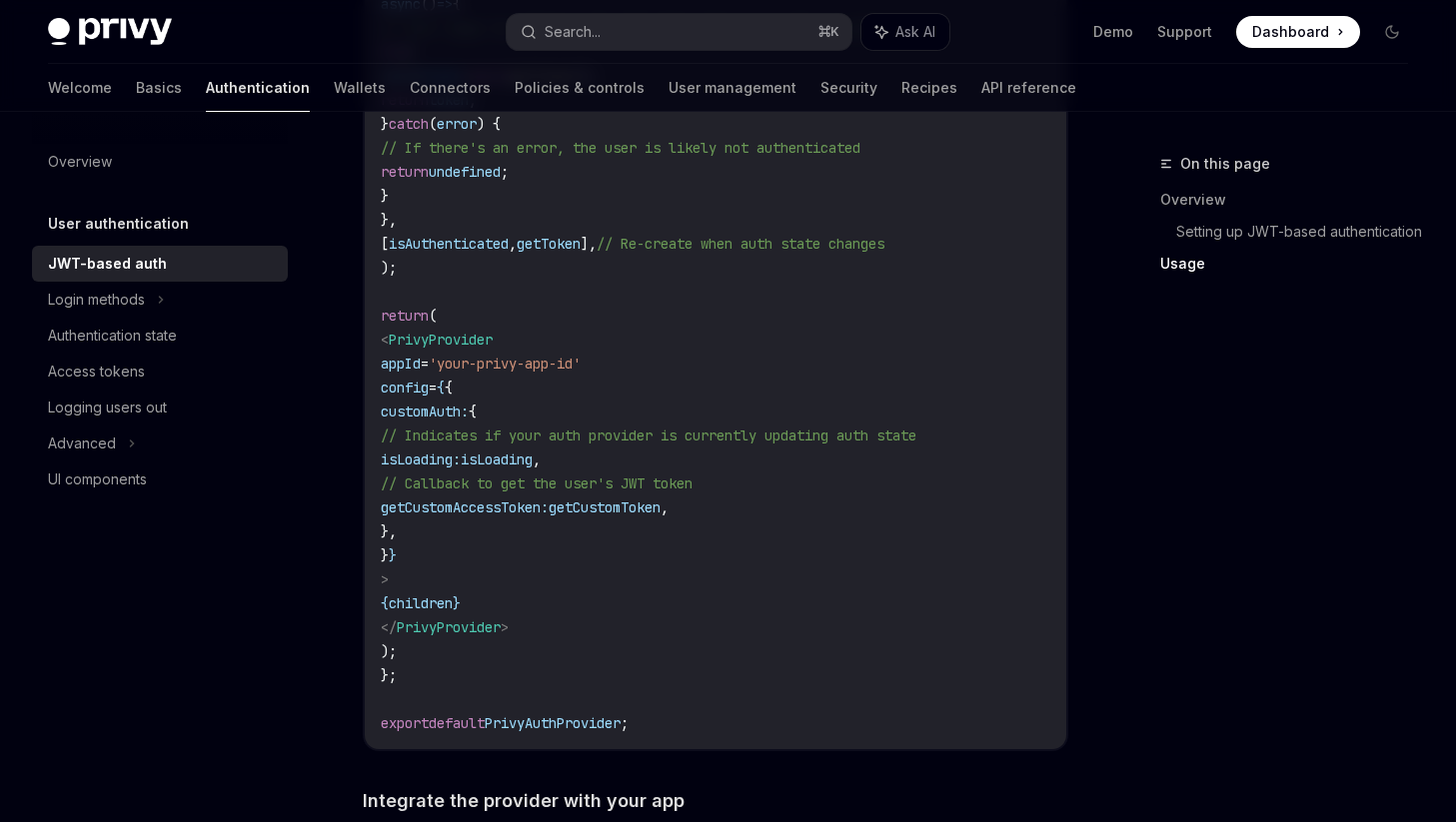 click on "'your-privy-app-id'" at bounding box center [505, 364] 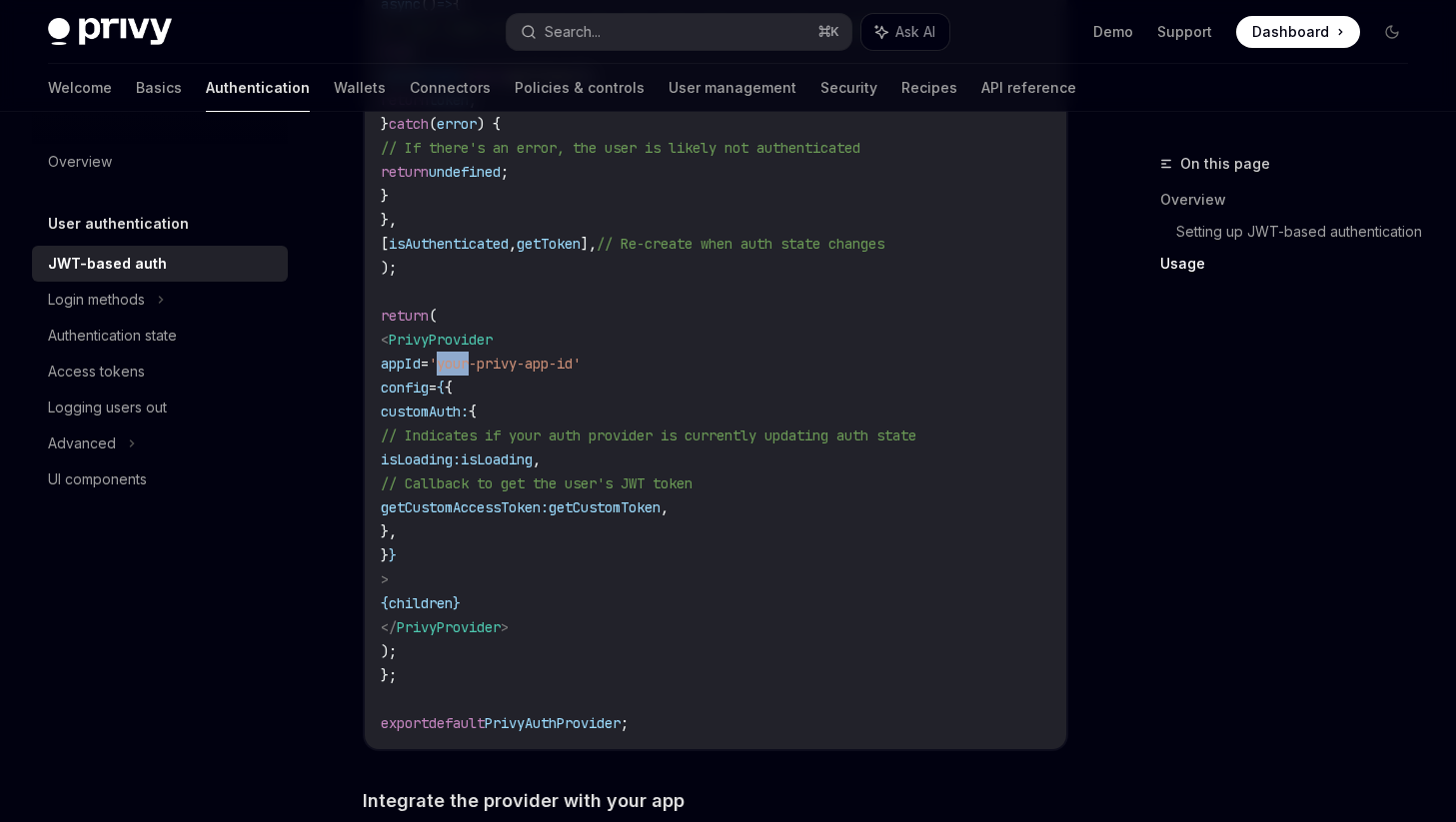 click on "'your-privy-app-id'" at bounding box center (505, 364) 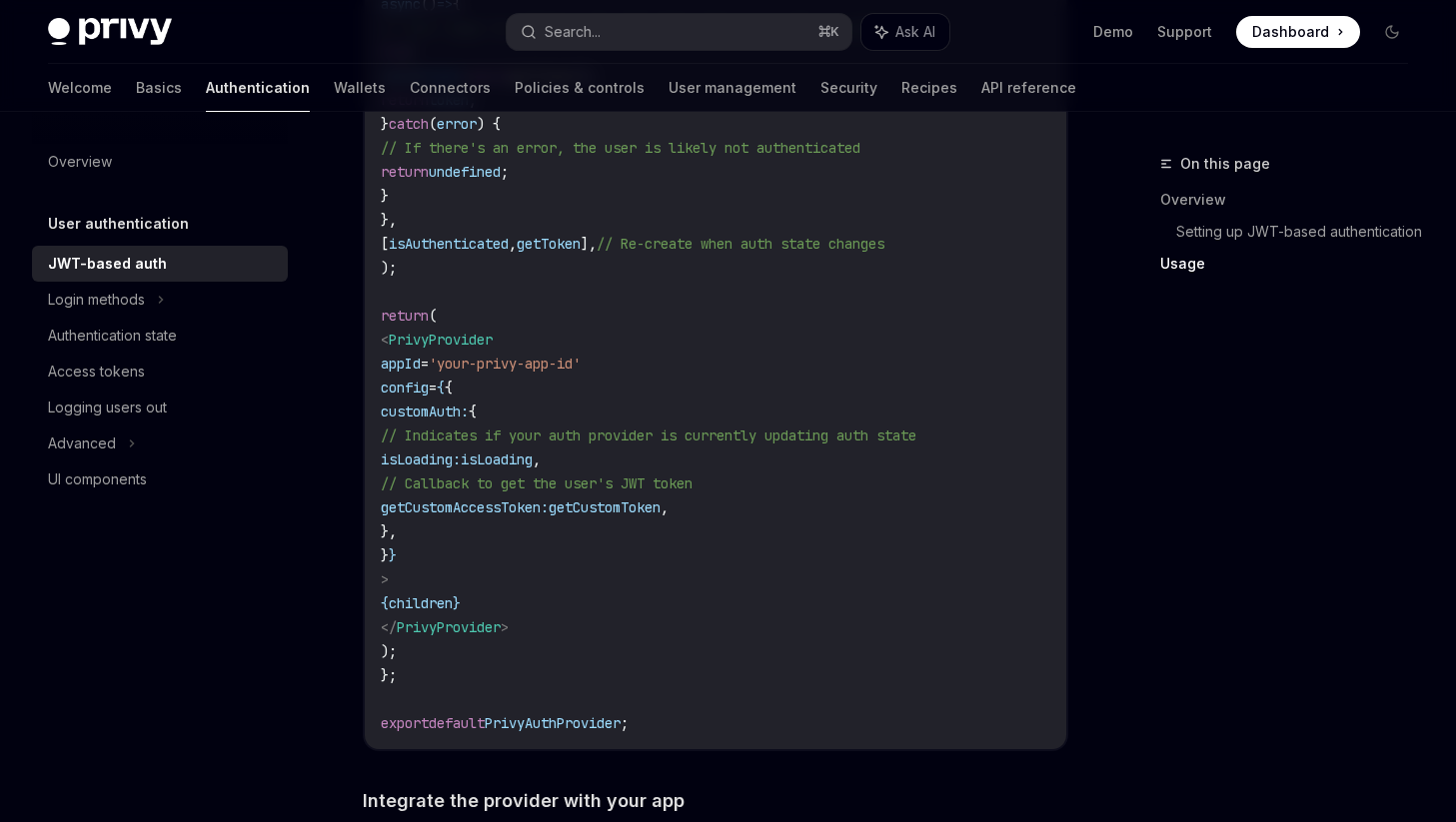 click on "customAuth:" at bounding box center (425, 411) 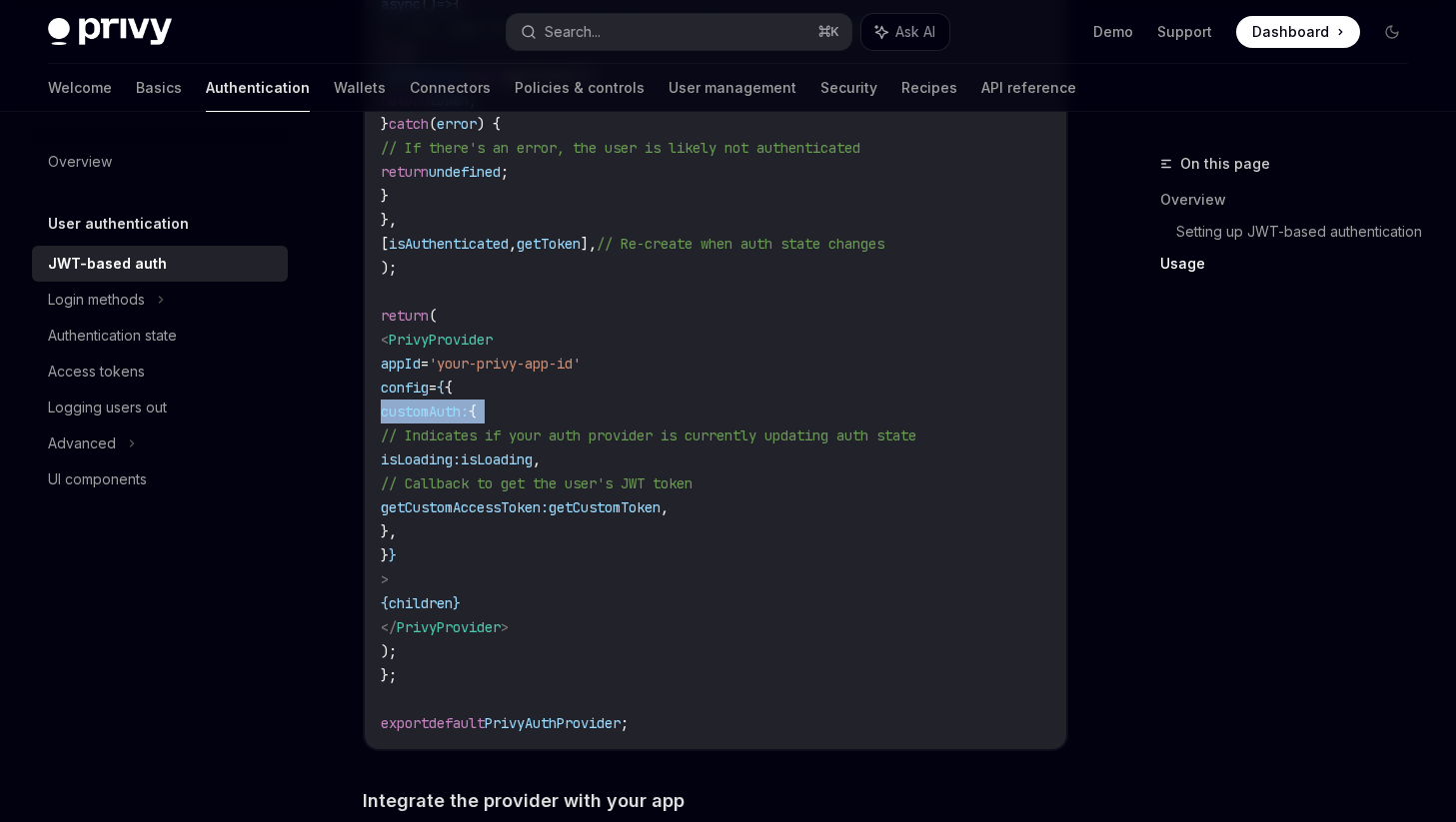 click on "customAuth:" at bounding box center [425, 411] 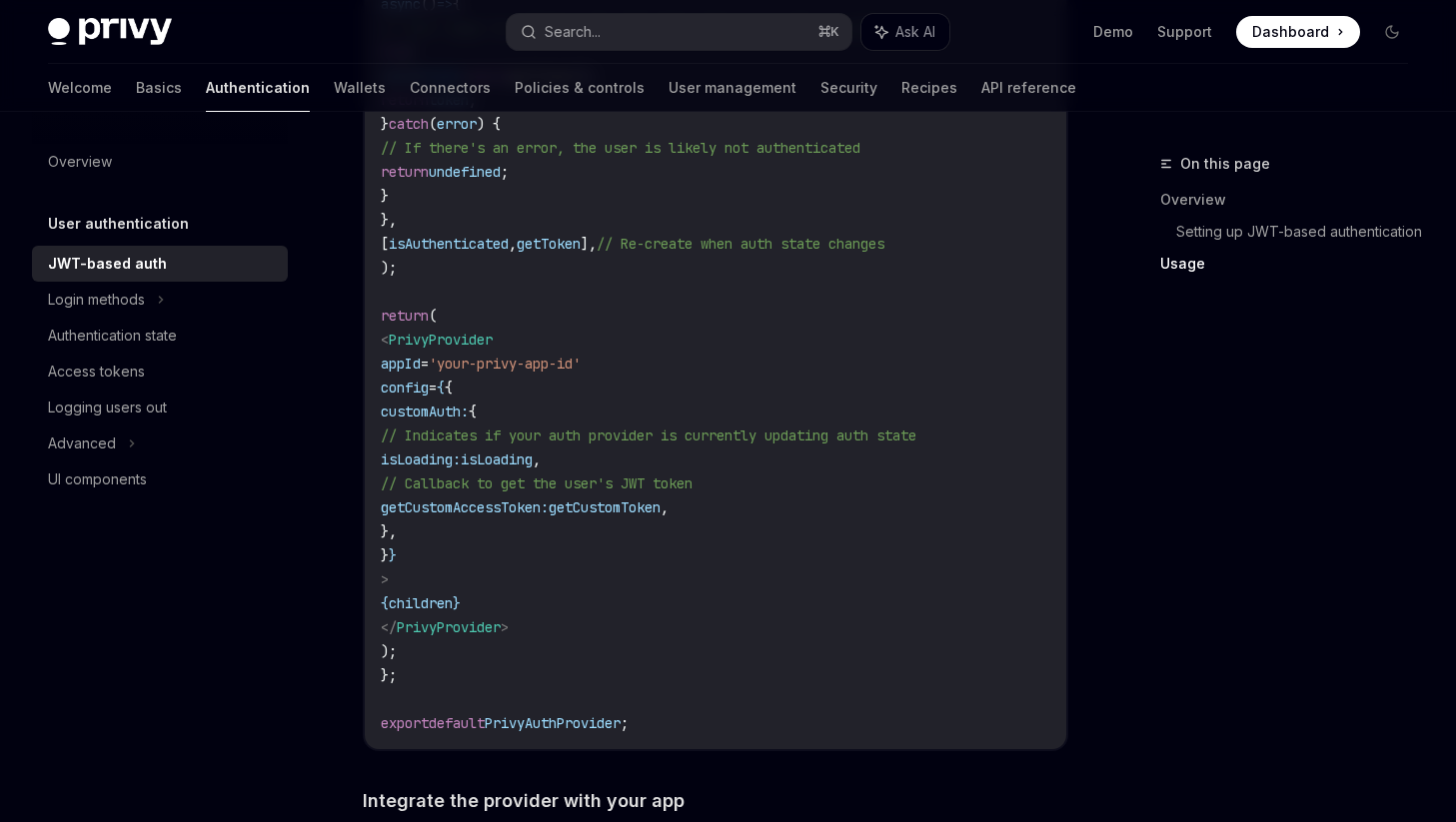 click on "// Callback to get the user's JWT token" at bounding box center (537, 483) 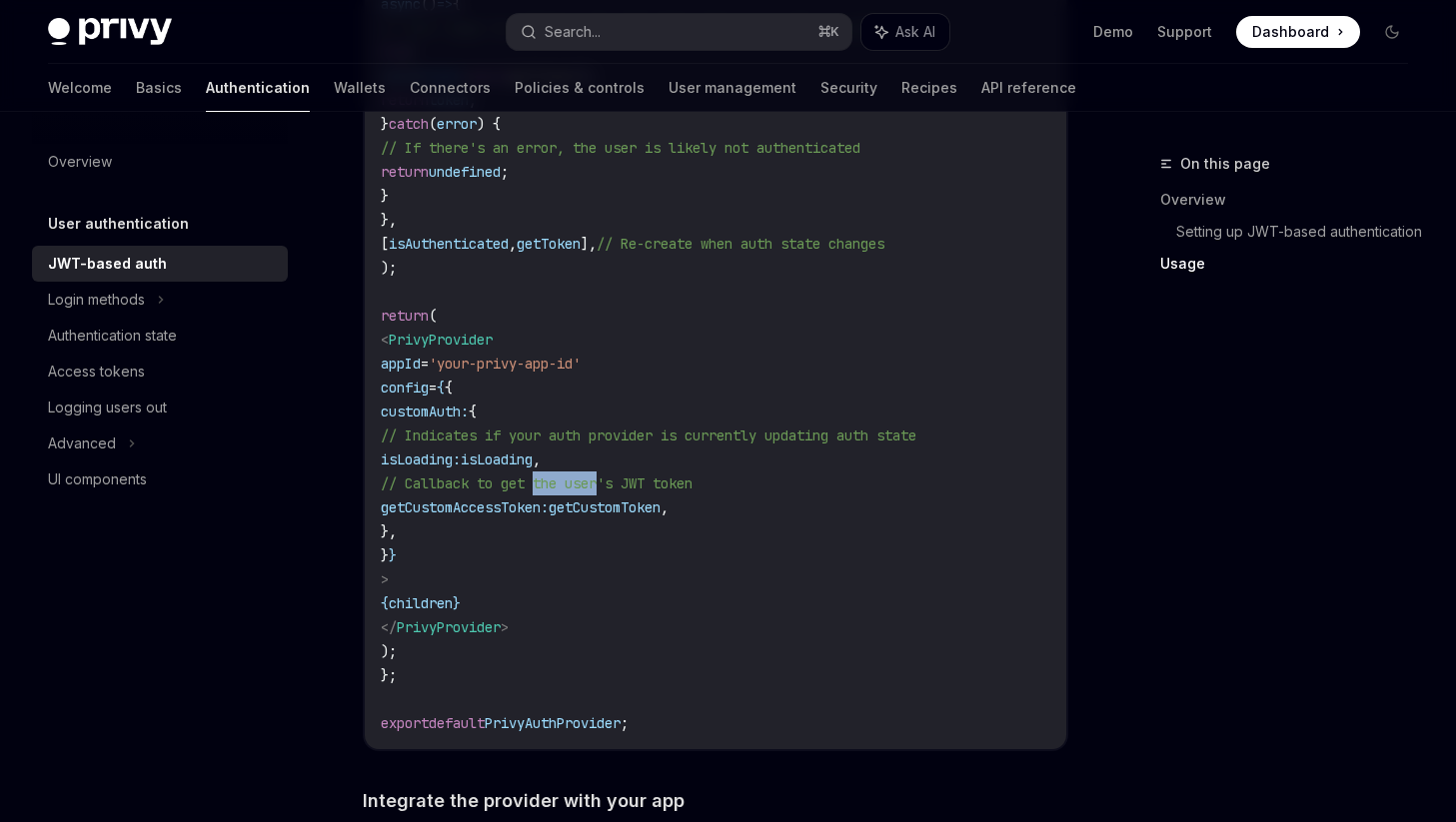 click on "// Callback to get the user's JWT token" at bounding box center (537, 483) 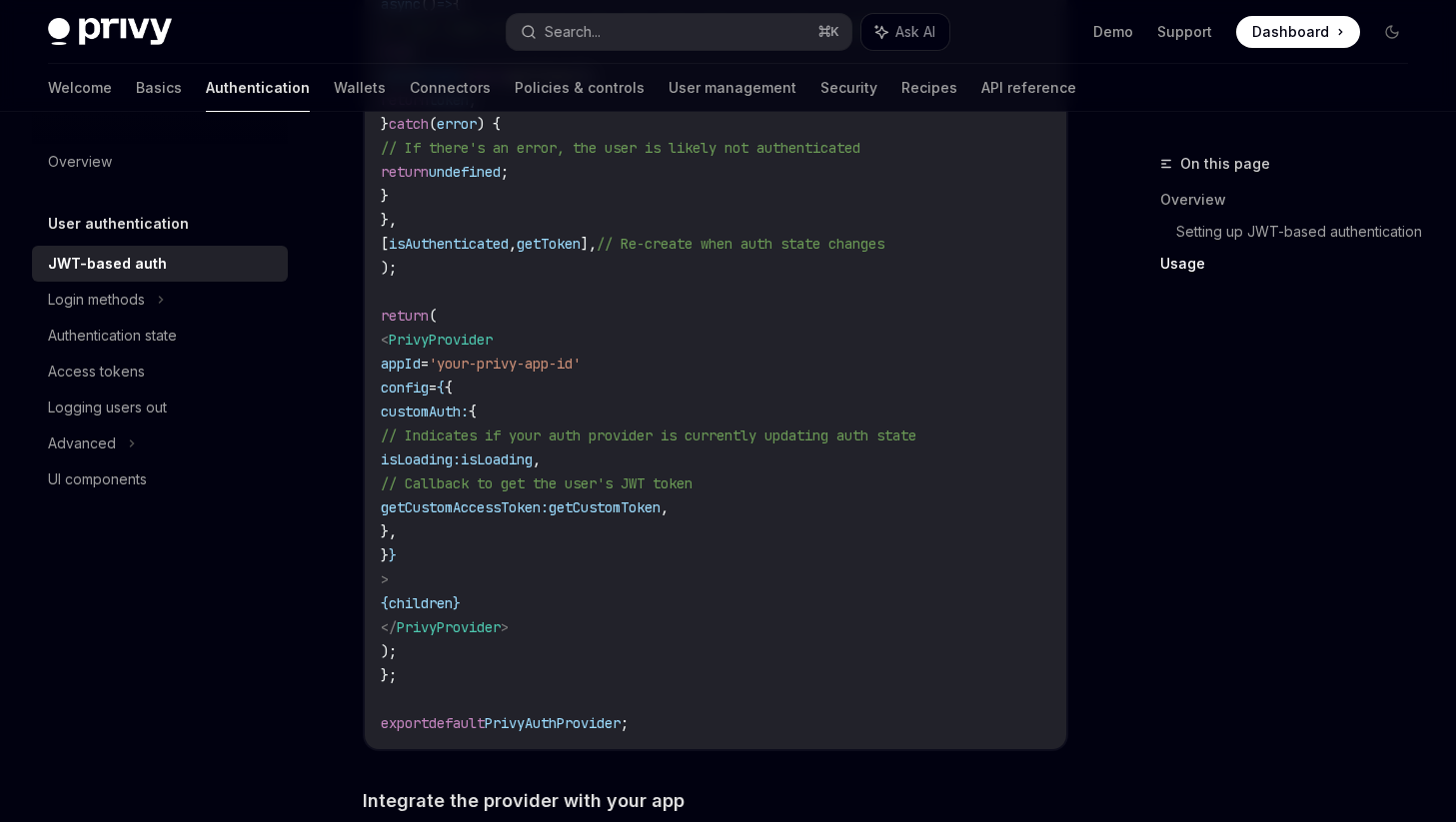 click on "isLoading" at bounding box center (497, 459) 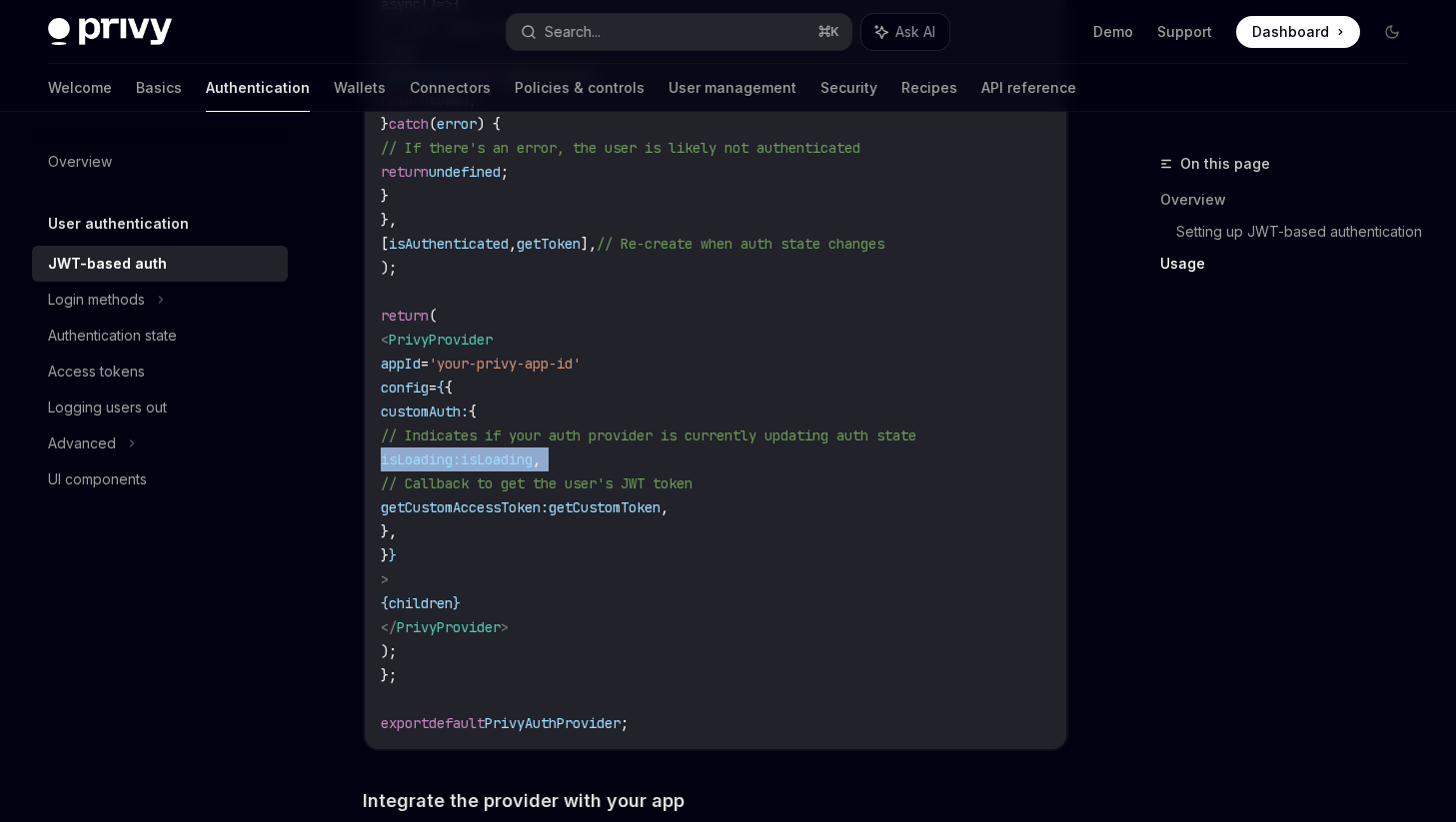 click on "isLoading" at bounding box center [497, 459] 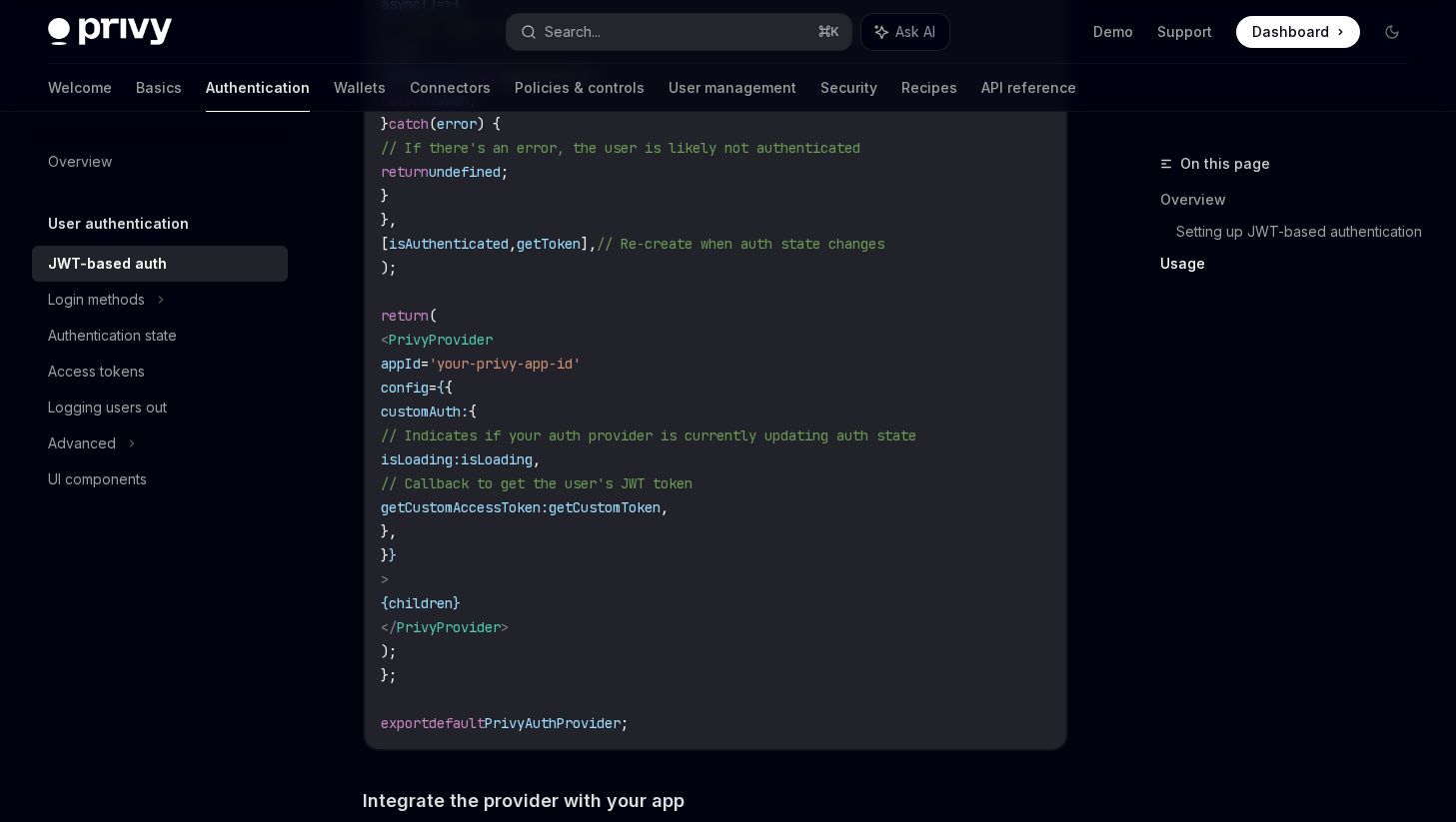 click on "getCustomAccessToken:" at bounding box center (465, 507) 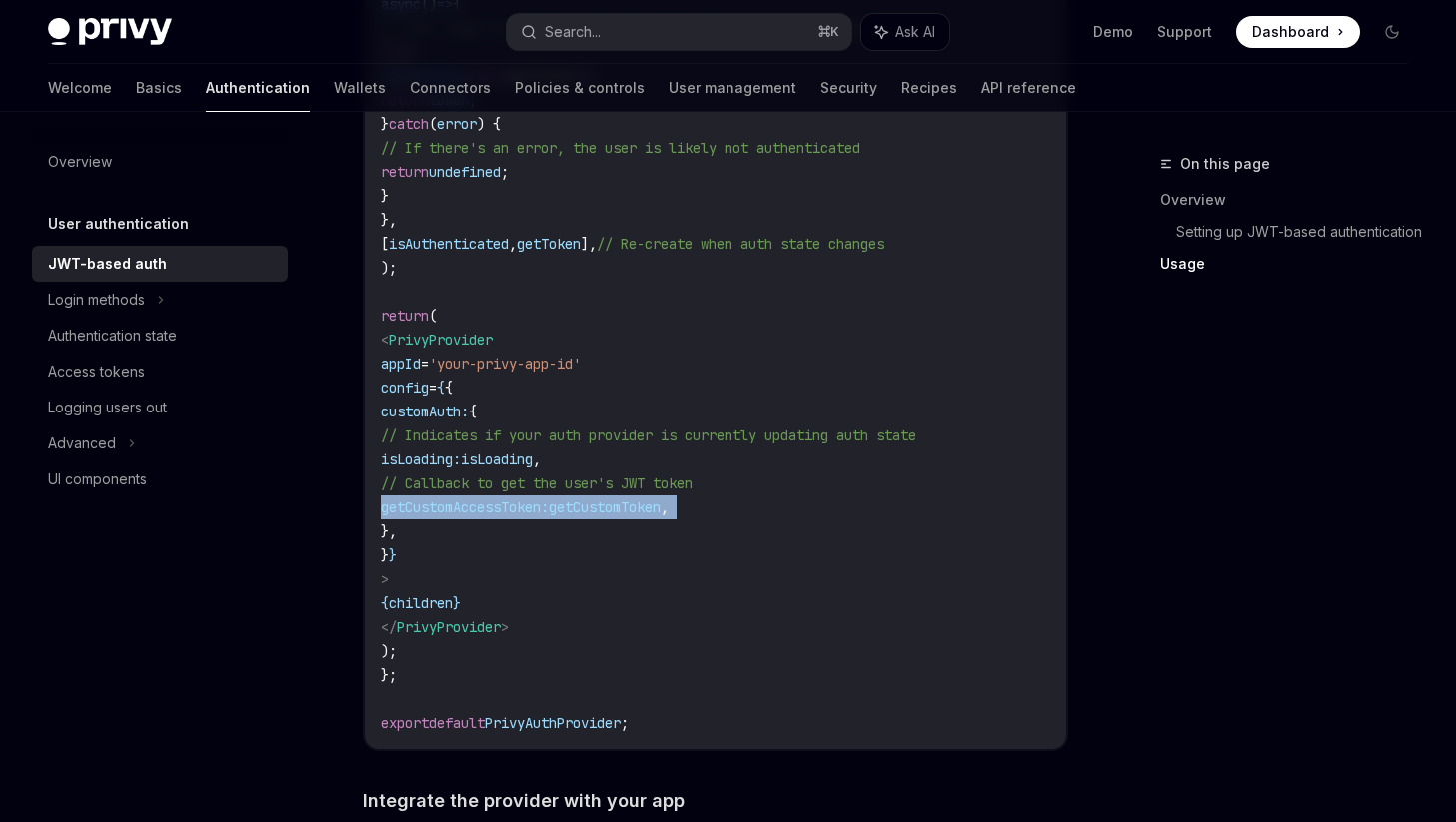 click on "getCustomAccessToken:" at bounding box center [465, 507] 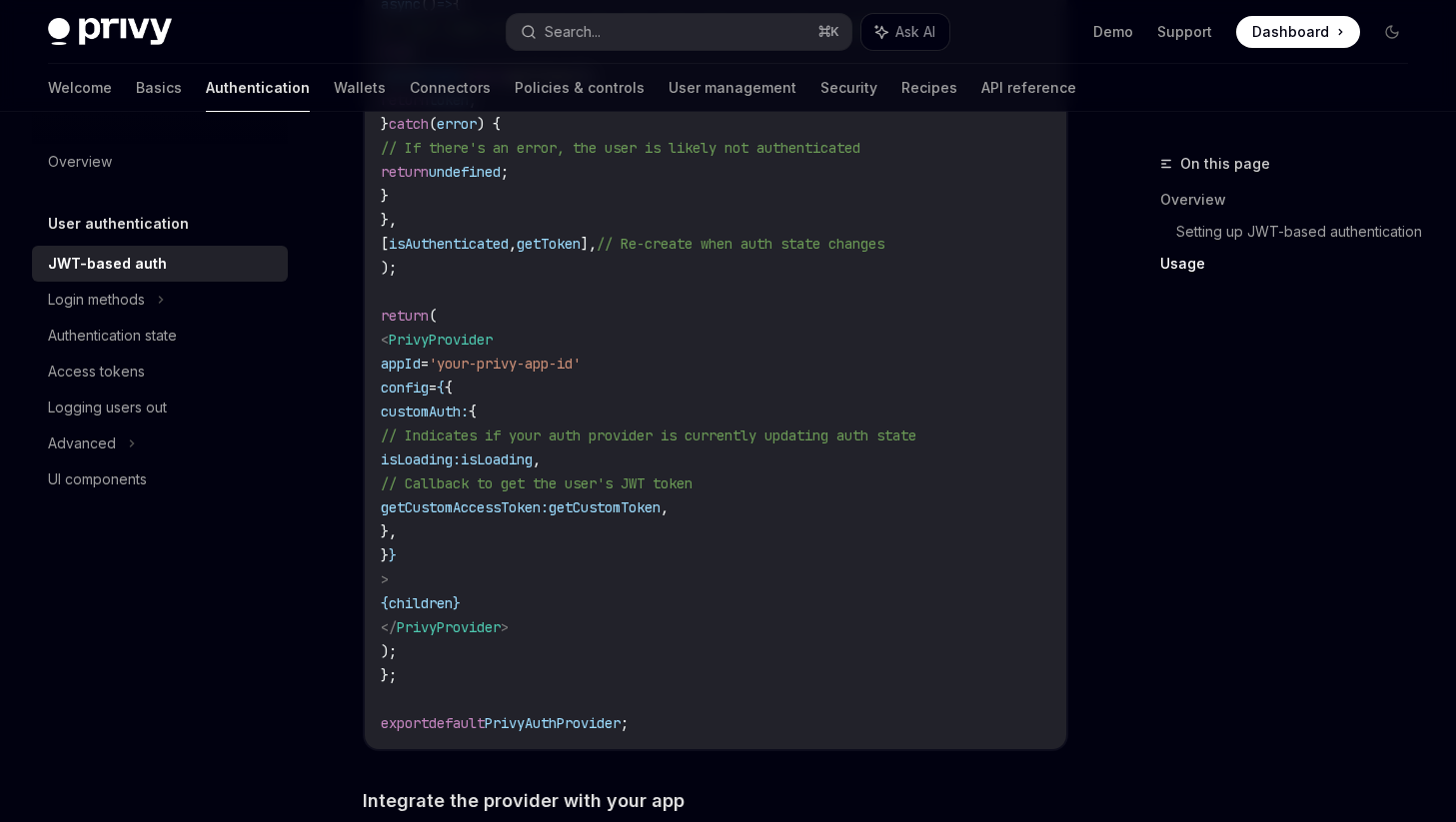 click on "import  {  useCallback ,  PropsWithChildren  }  from  'react' ;
import  {  PrivyProvider  }  from  '@privy-io/react-auth' ;
// Import your auth provider's hook or state management
import  {  useAuth  }  from  'your-auth-provider' ;
const  PrivyAuthProvider :  React . FC < PropsWithChildren >  =  ({  children  })  =>  {
// Get auth details from your provider
const  {  getToken ,  isLoading ,  isAuthenticated  }  =  useAuth ();
// Create a callback to get the token
const  getCustomToken  =  useCallback (
async  ()  =>  {
// Your logic to retrieve the JWT token from your auth provider
try  {
const  token  =  await  getToken ();
return  token ;
}  catch  ( error ) {
// If there's an error, the user is likely not authenticated
return  undefined ;
}
},
[ isAuthenticated ,  getToken ],  // Re-create when auth state changes
);
return  (
<PrivyProvider
appId = "[APP-ID]"
getCustomToken = {getCustomToken} >
{children}
</PrivyProvider
);
};
export  default  PrivyAuthProvider;" at bounding box center [716, 220] 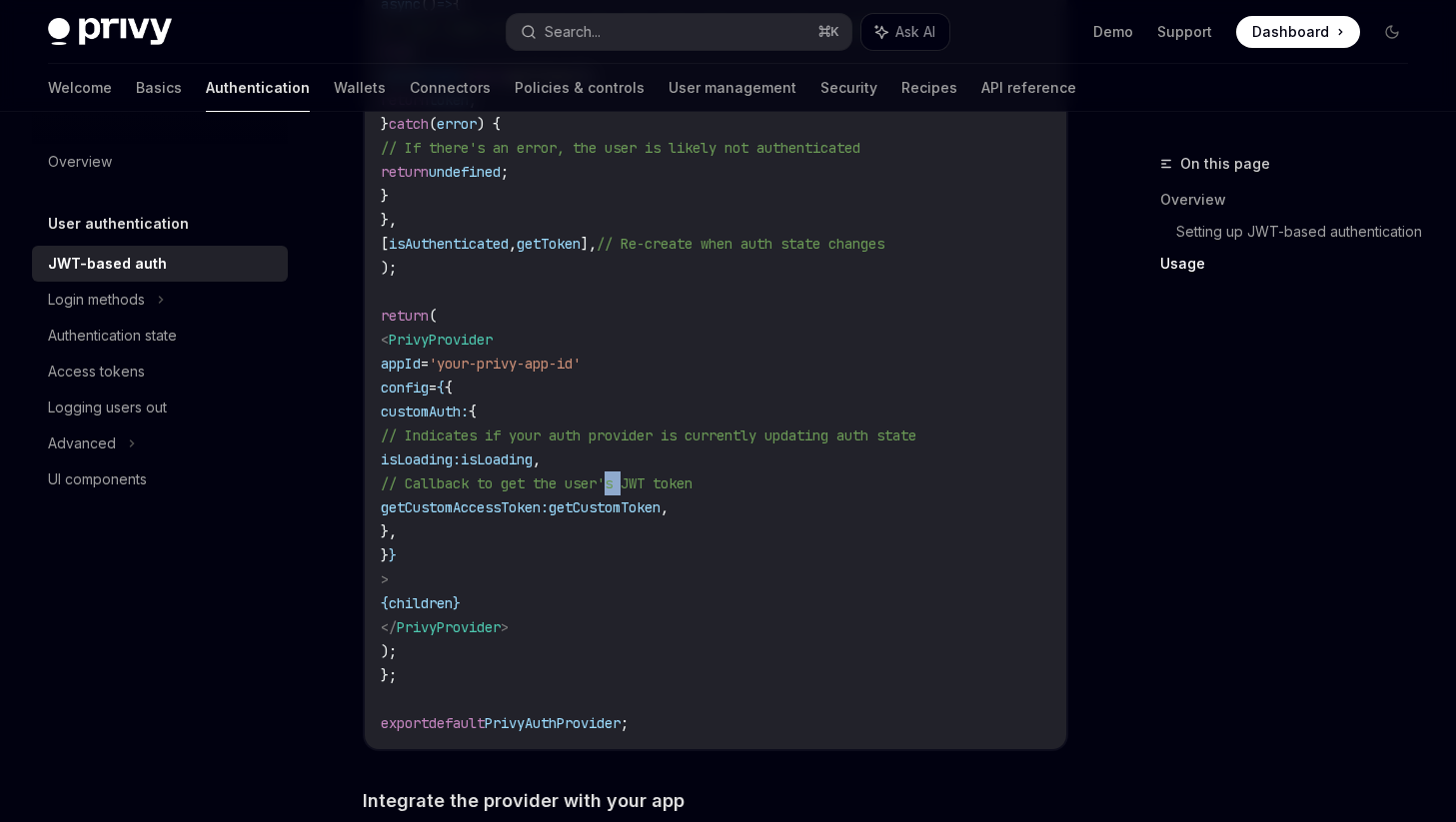 click on "// Callback to get the user's JWT token" at bounding box center (537, 483) 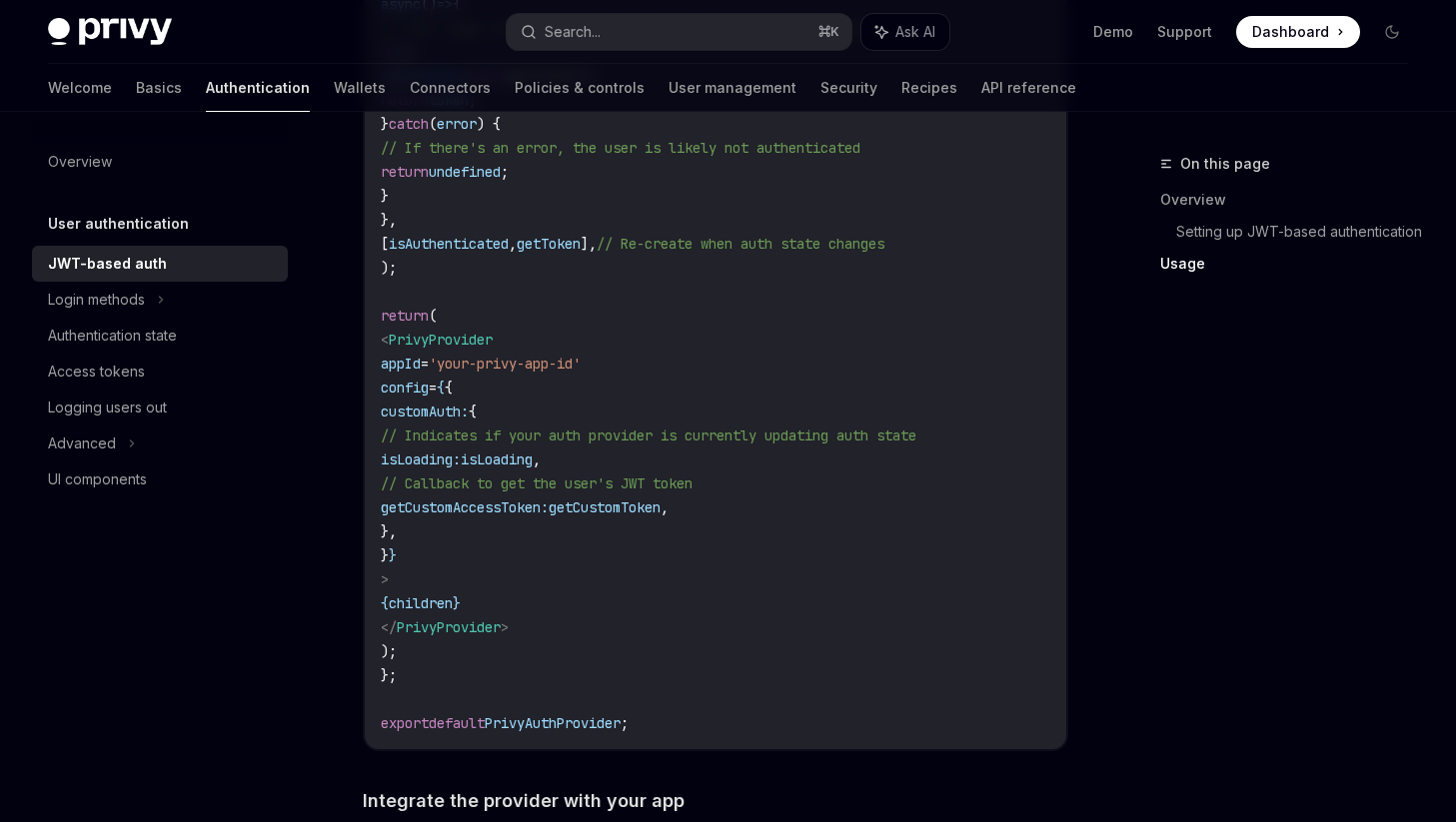 click on "getCustomAccessToken:" at bounding box center [465, 507] 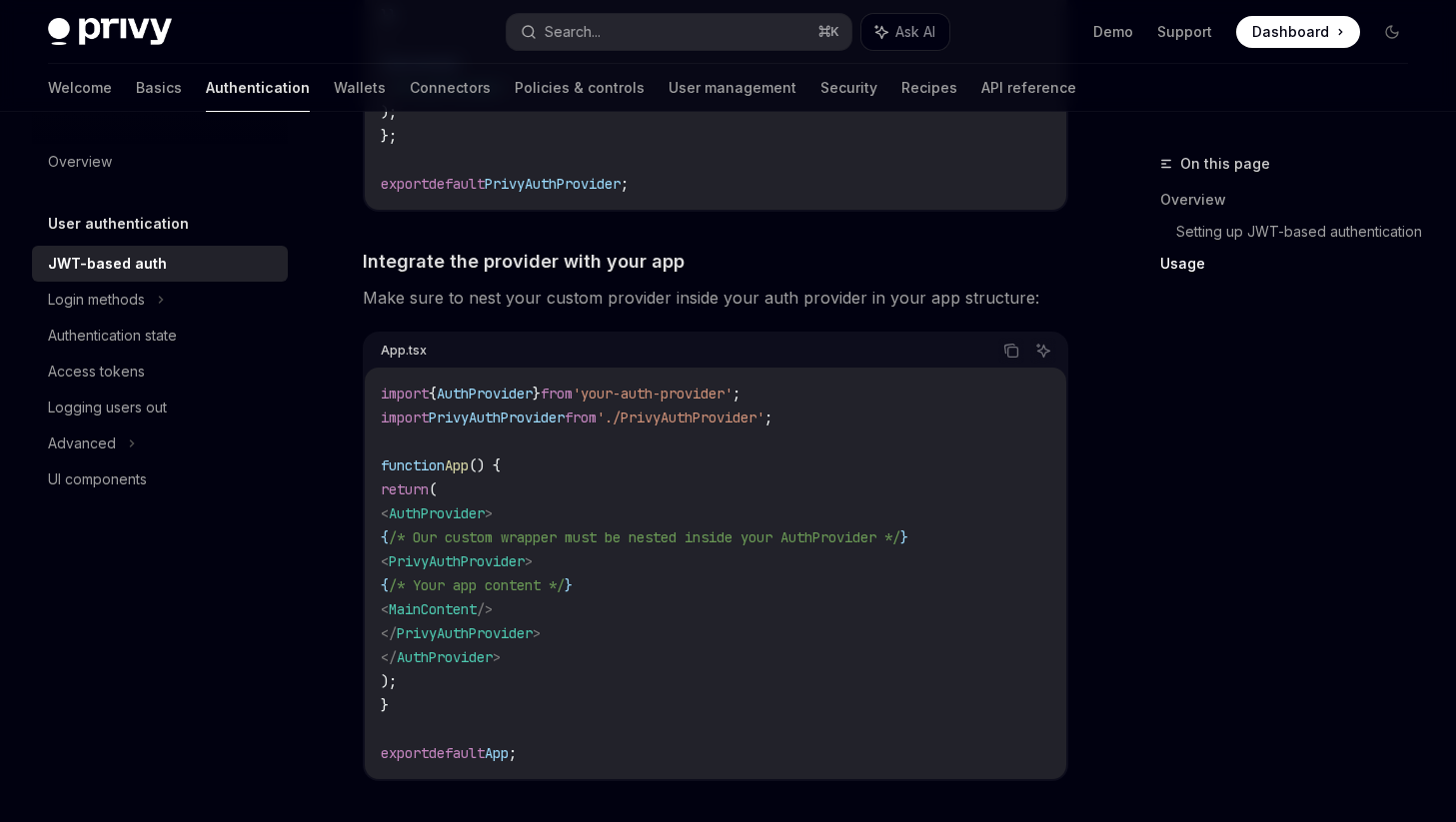 scroll, scrollTop: 3116, scrollLeft: 0, axis: vertical 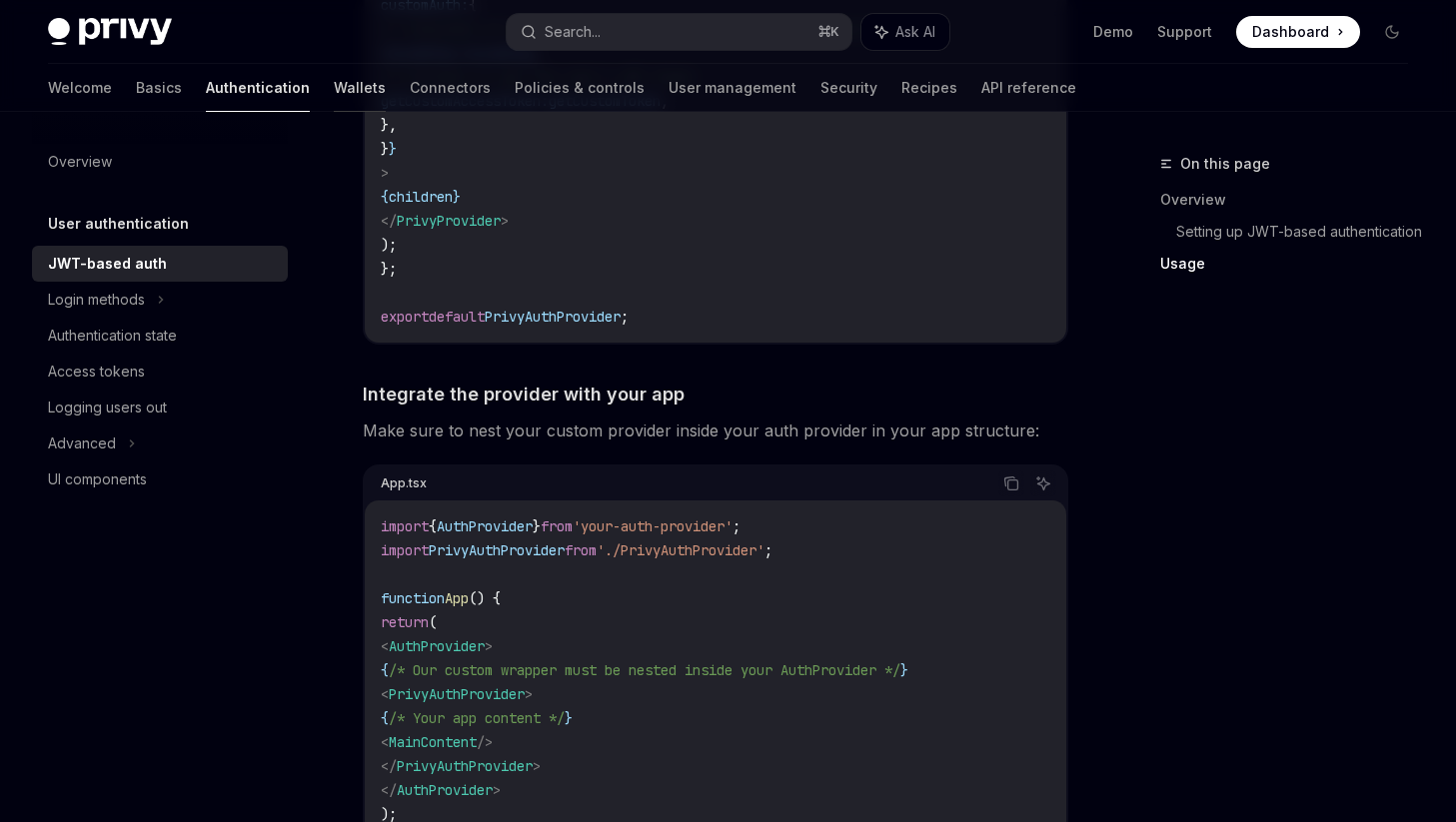 click on "Wallets" at bounding box center [360, 88] 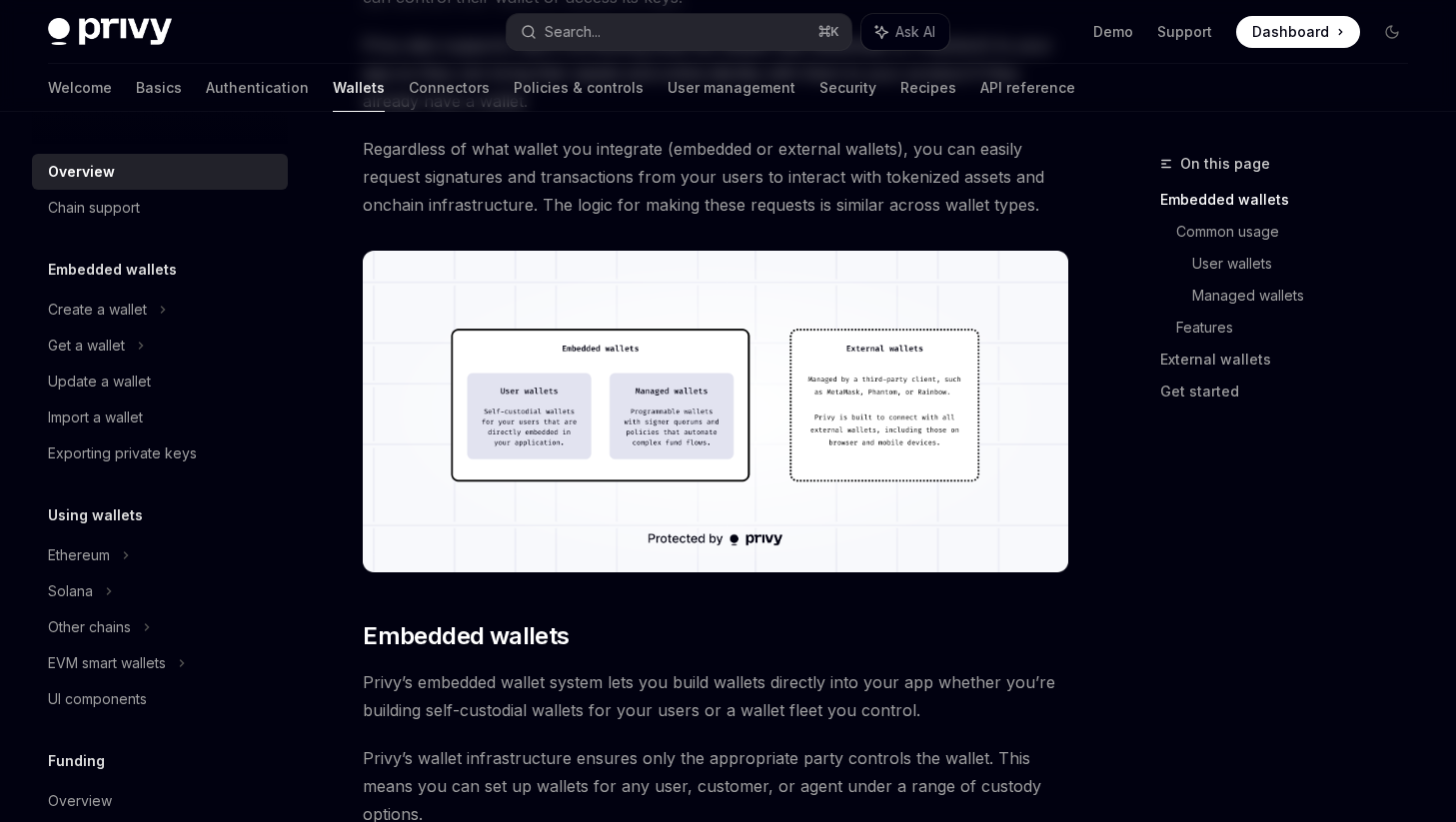 scroll, scrollTop: 0, scrollLeft: 0, axis: both 